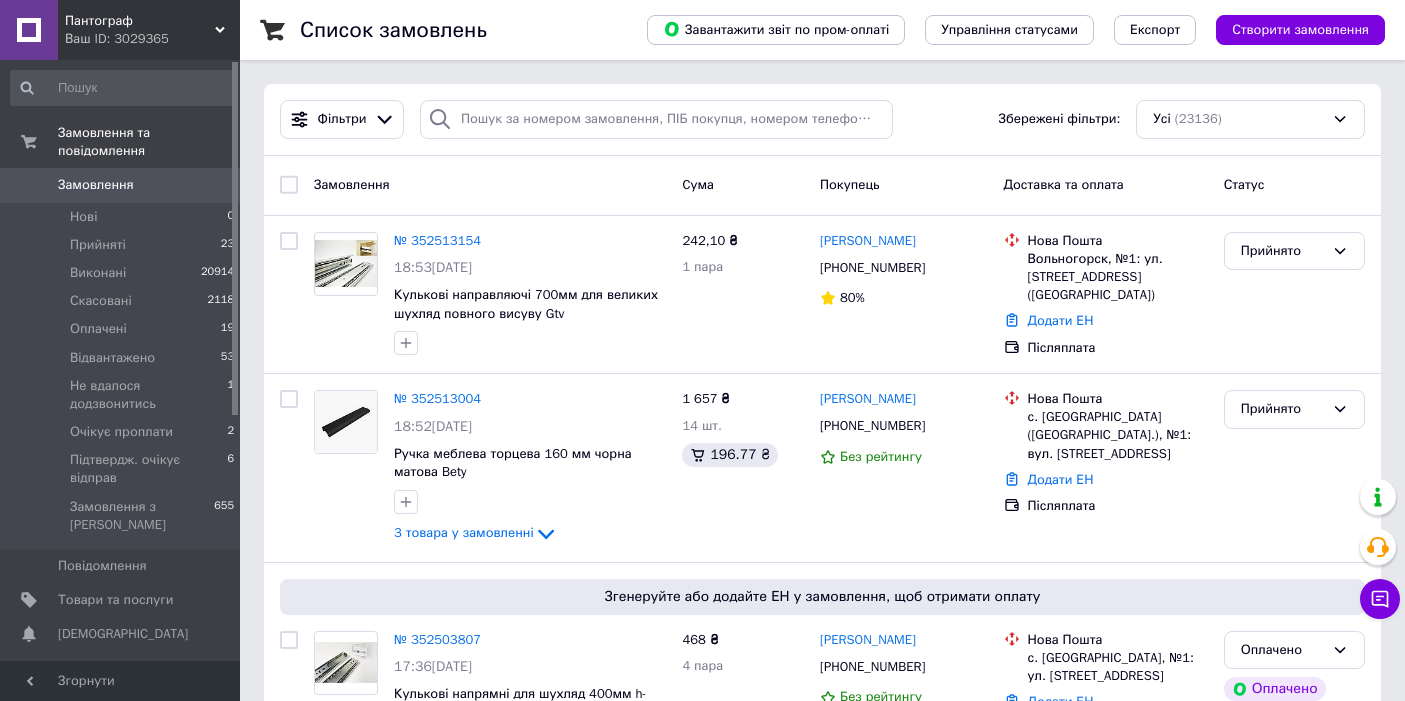 scroll, scrollTop: 0, scrollLeft: 0, axis: both 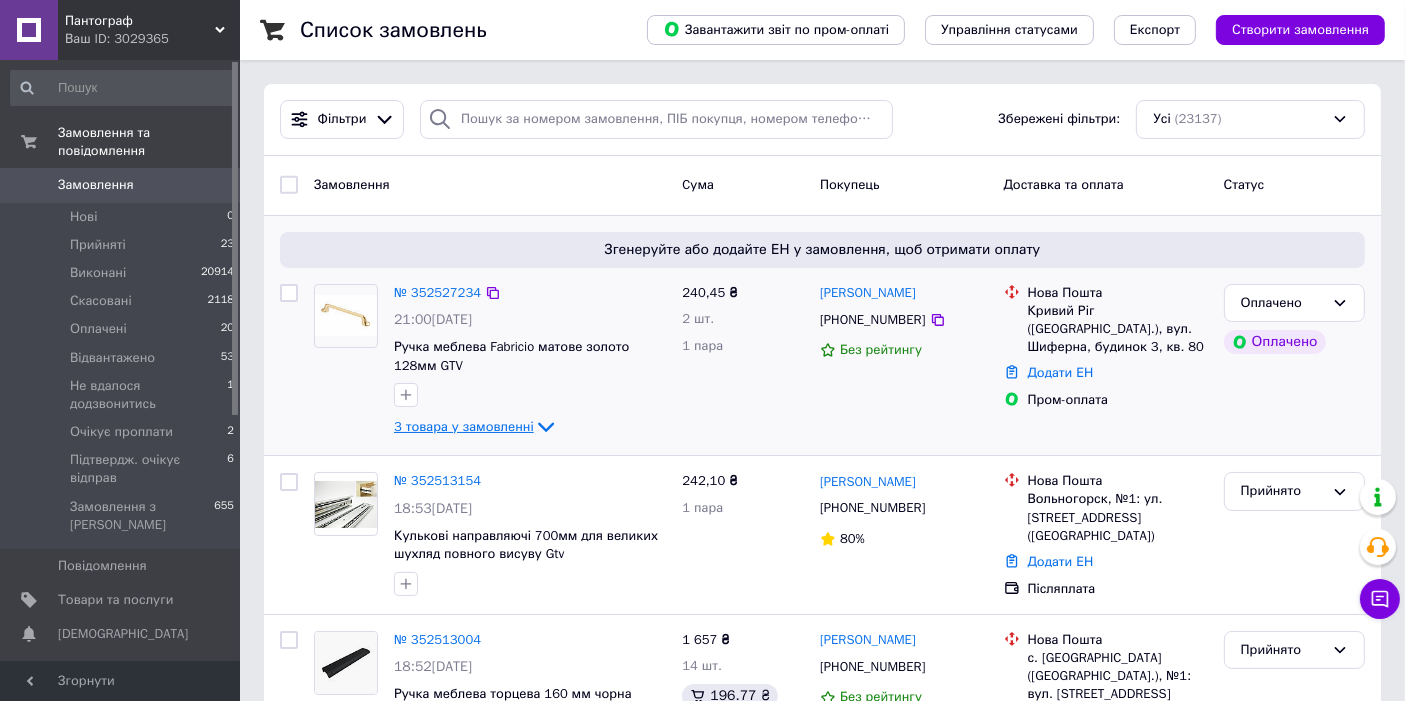 click 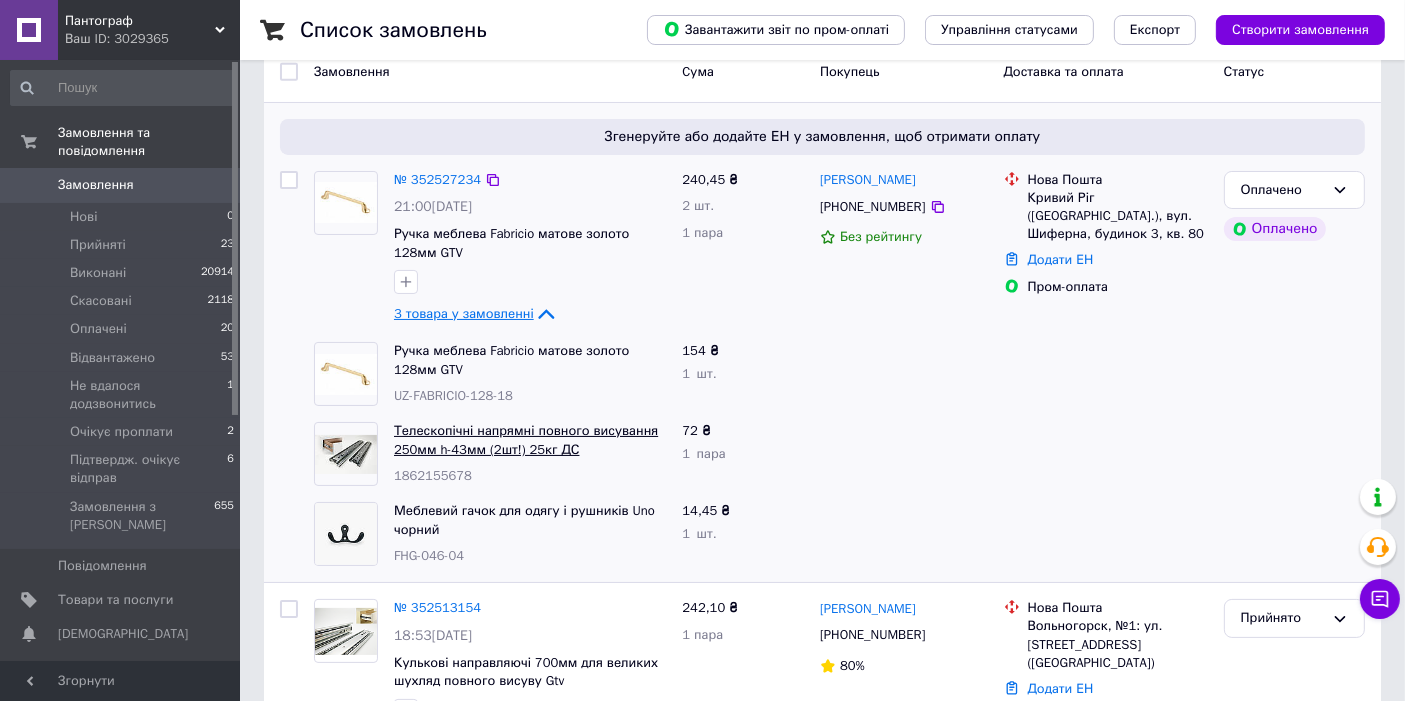 scroll, scrollTop: 148, scrollLeft: 0, axis: vertical 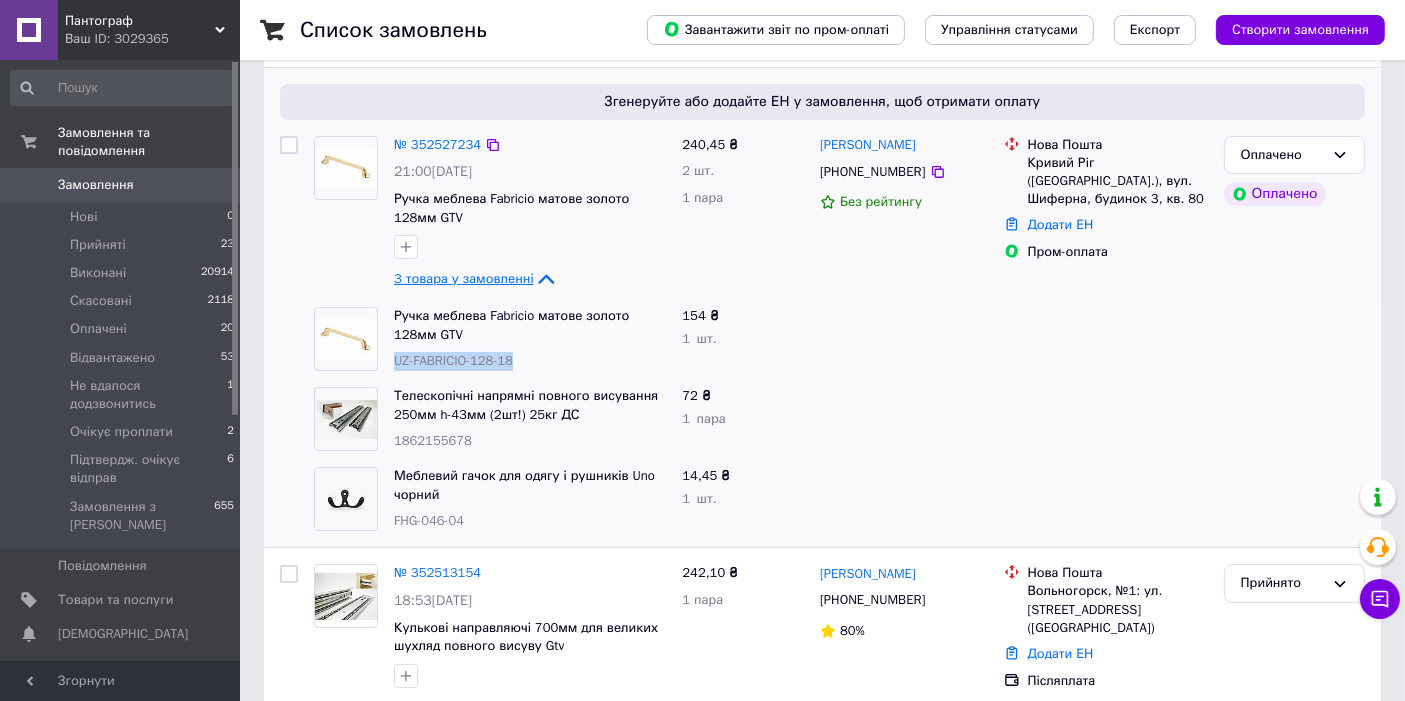 drag, startPoint x: 540, startPoint y: 358, endPoint x: 396, endPoint y: 363, distance: 144.08678 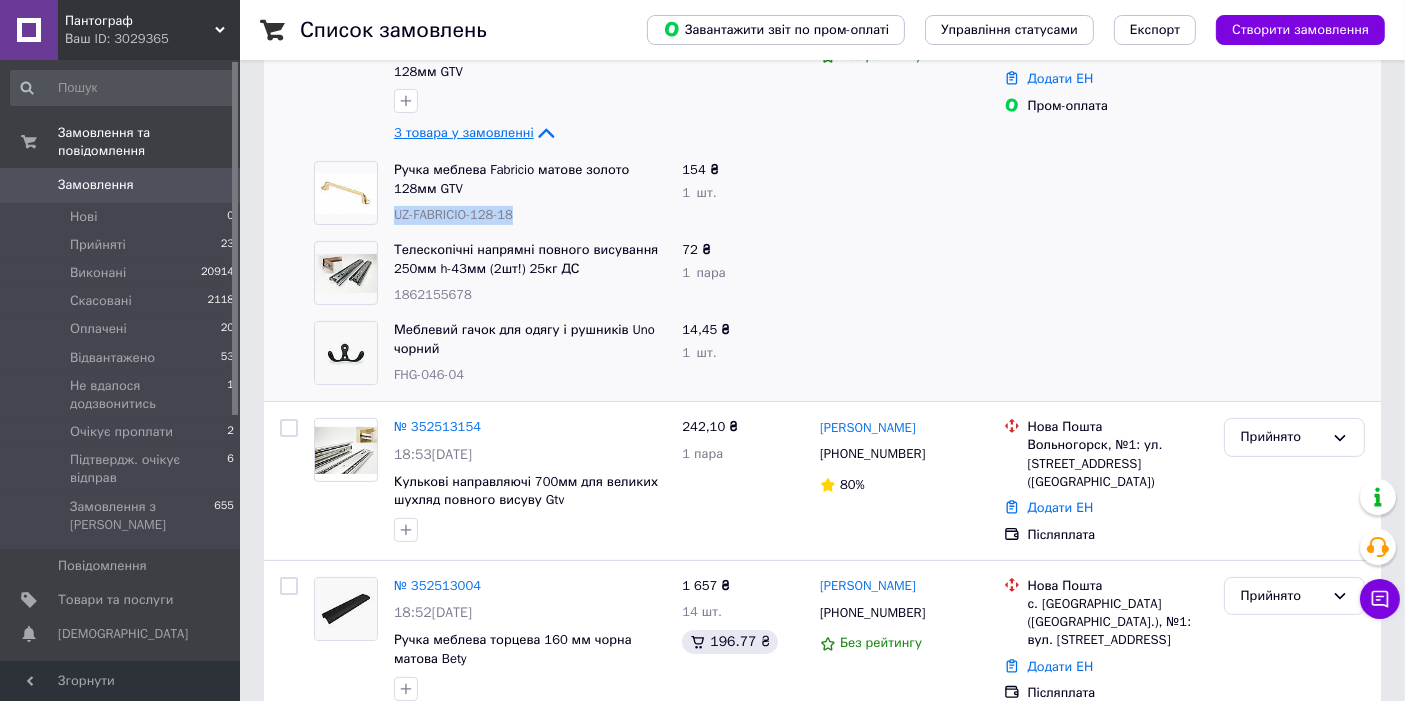 scroll, scrollTop: 370, scrollLeft: 0, axis: vertical 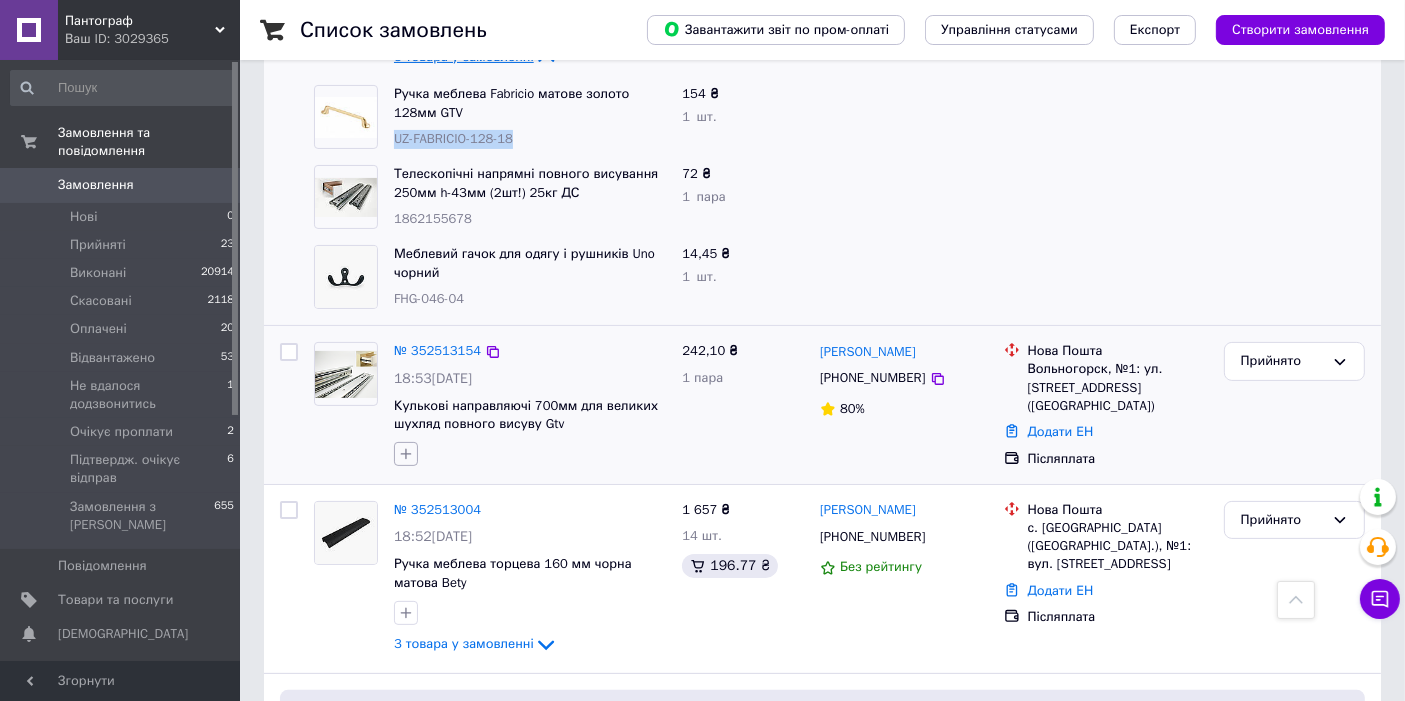 click 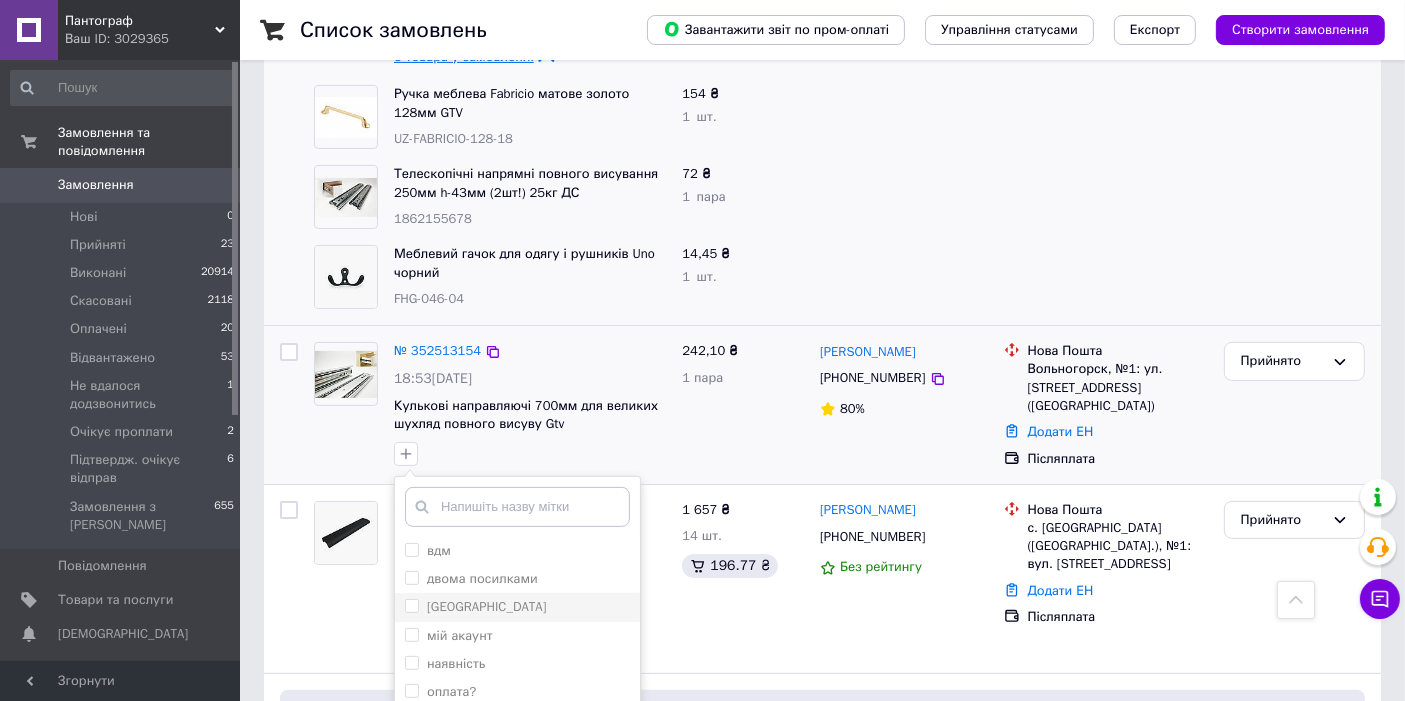 click on "Львів" at bounding box center (487, 606) 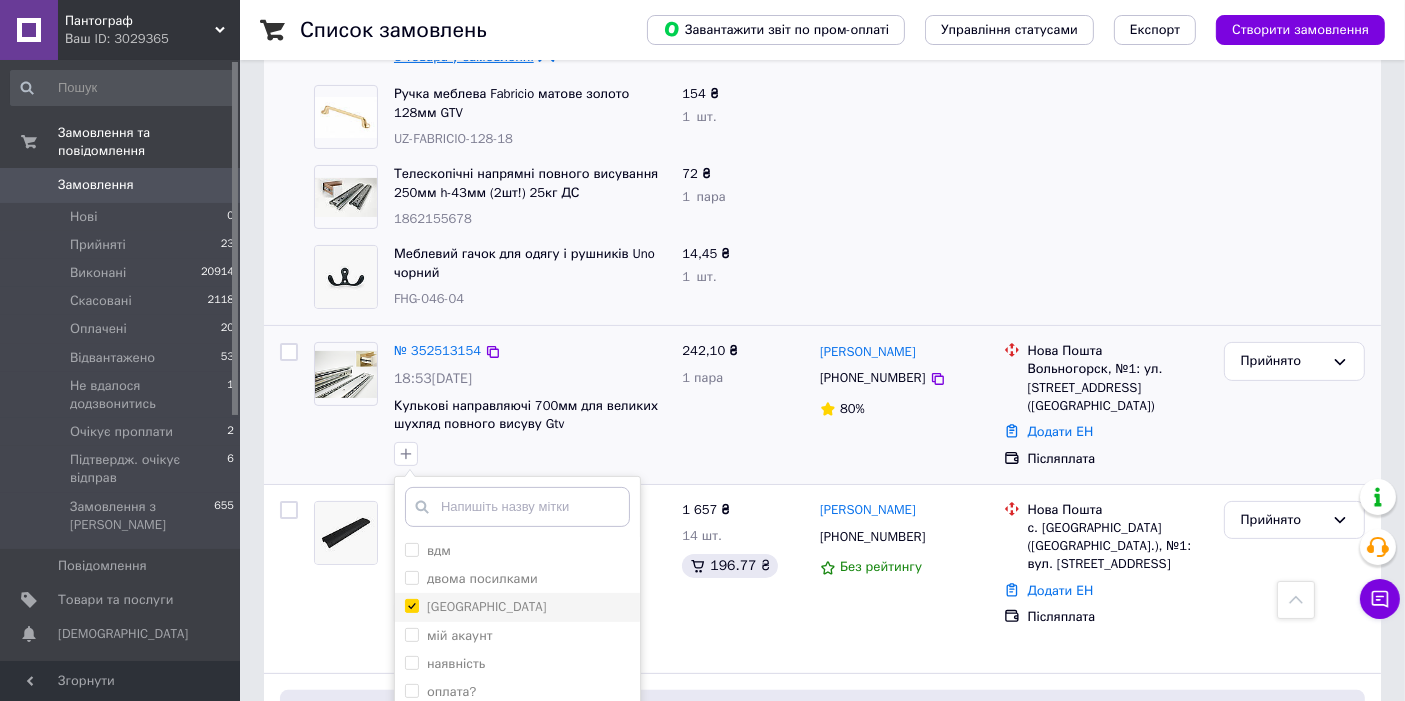 checkbox on "true" 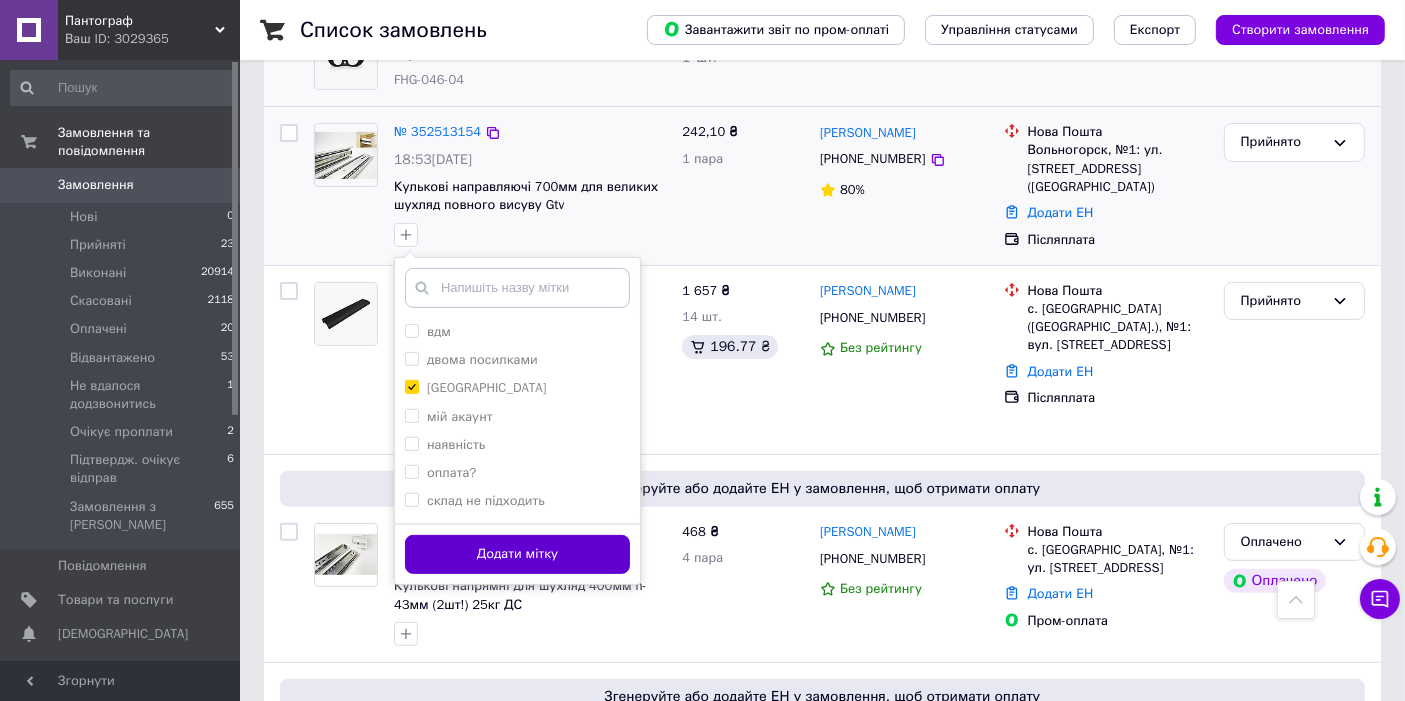 scroll, scrollTop: 592, scrollLeft: 0, axis: vertical 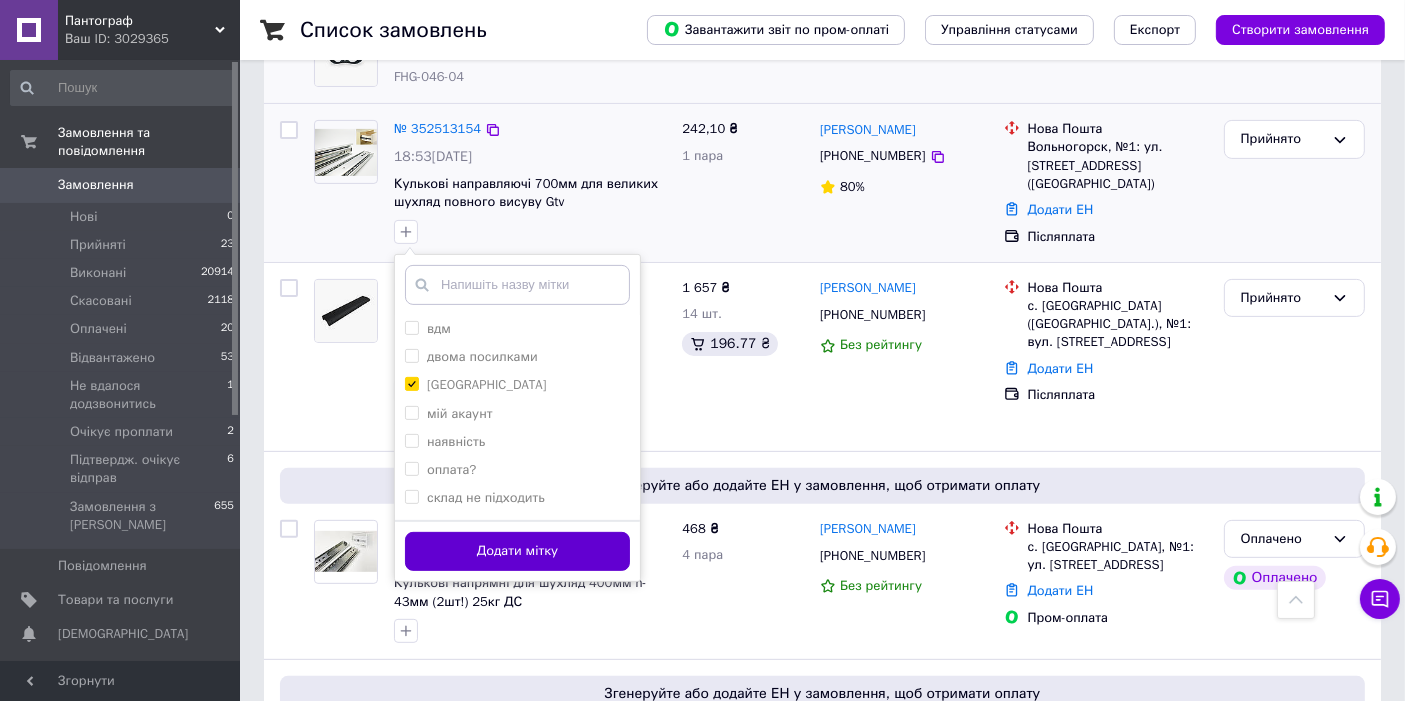 click on "Додати мітку" at bounding box center [517, 551] 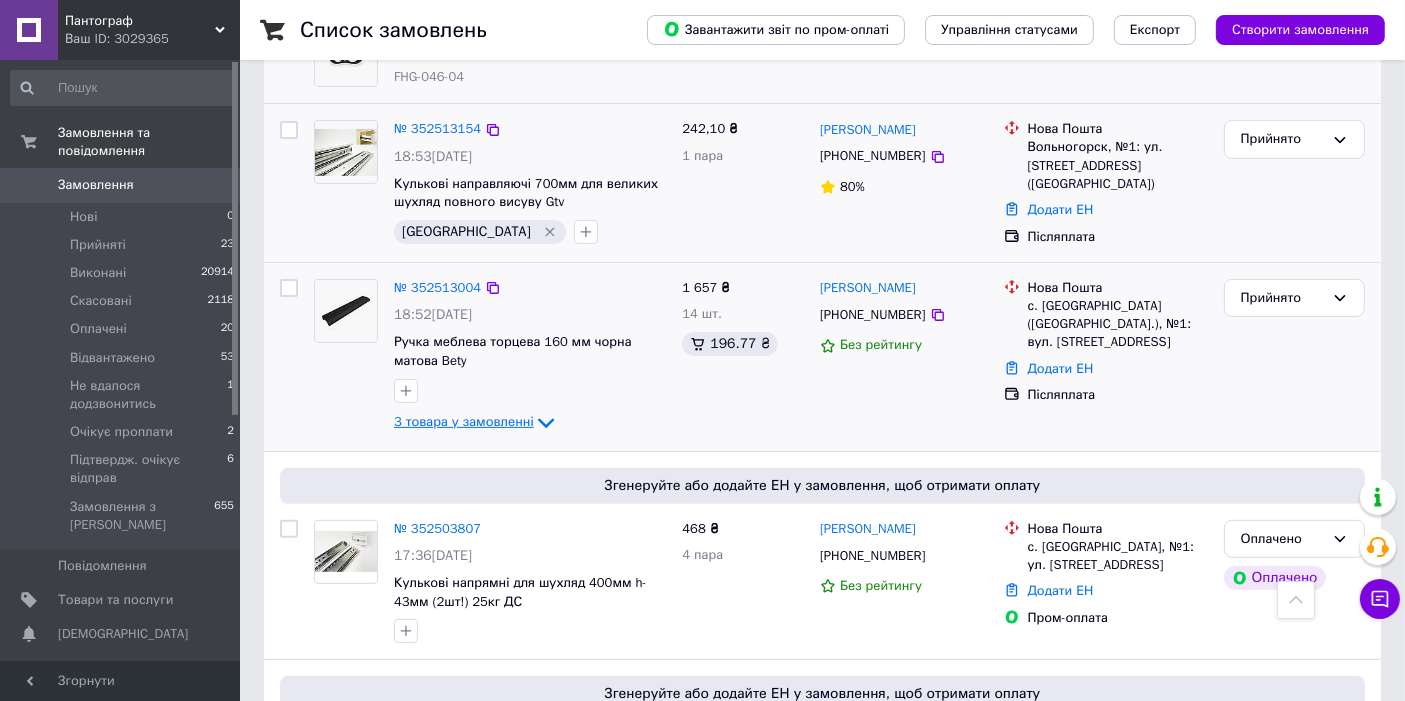 click 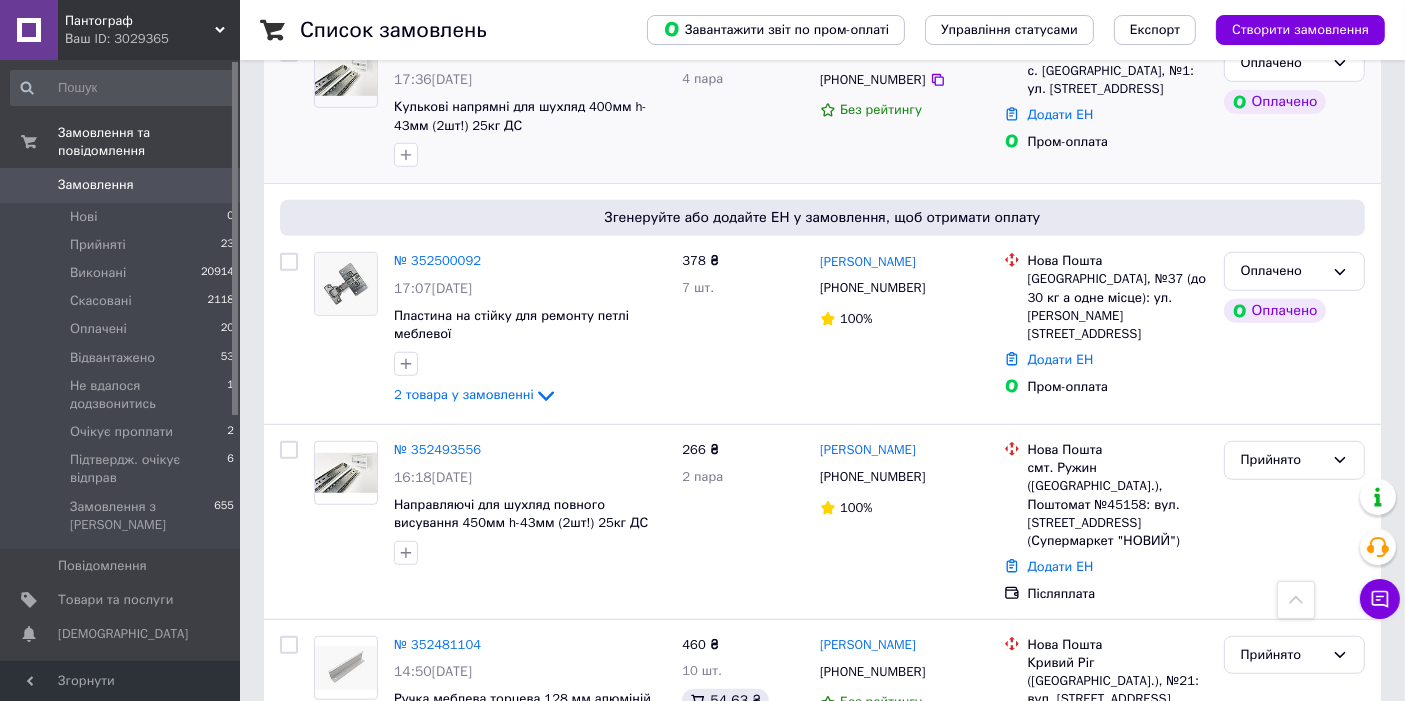 scroll, scrollTop: 1333, scrollLeft: 0, axis: vertical 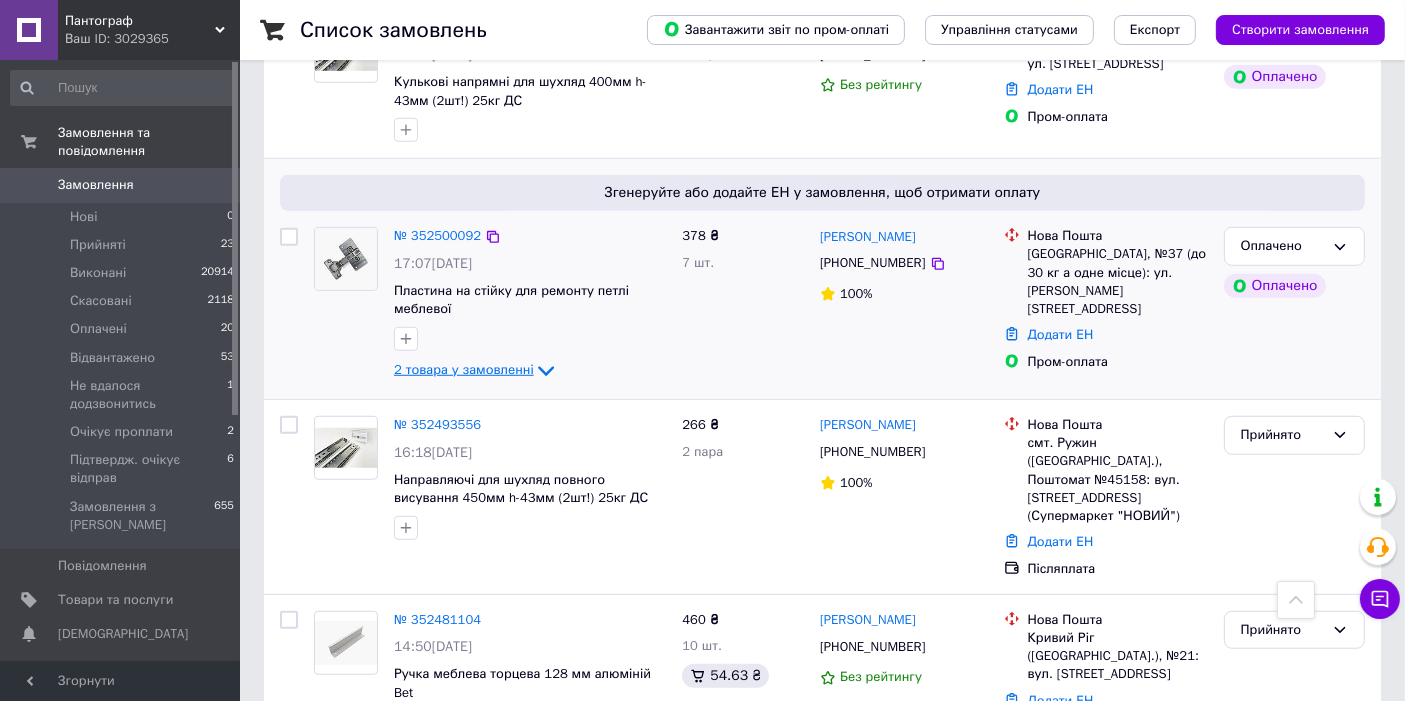 click on "2 товара у замовленні" at bounding box center [464, 370] 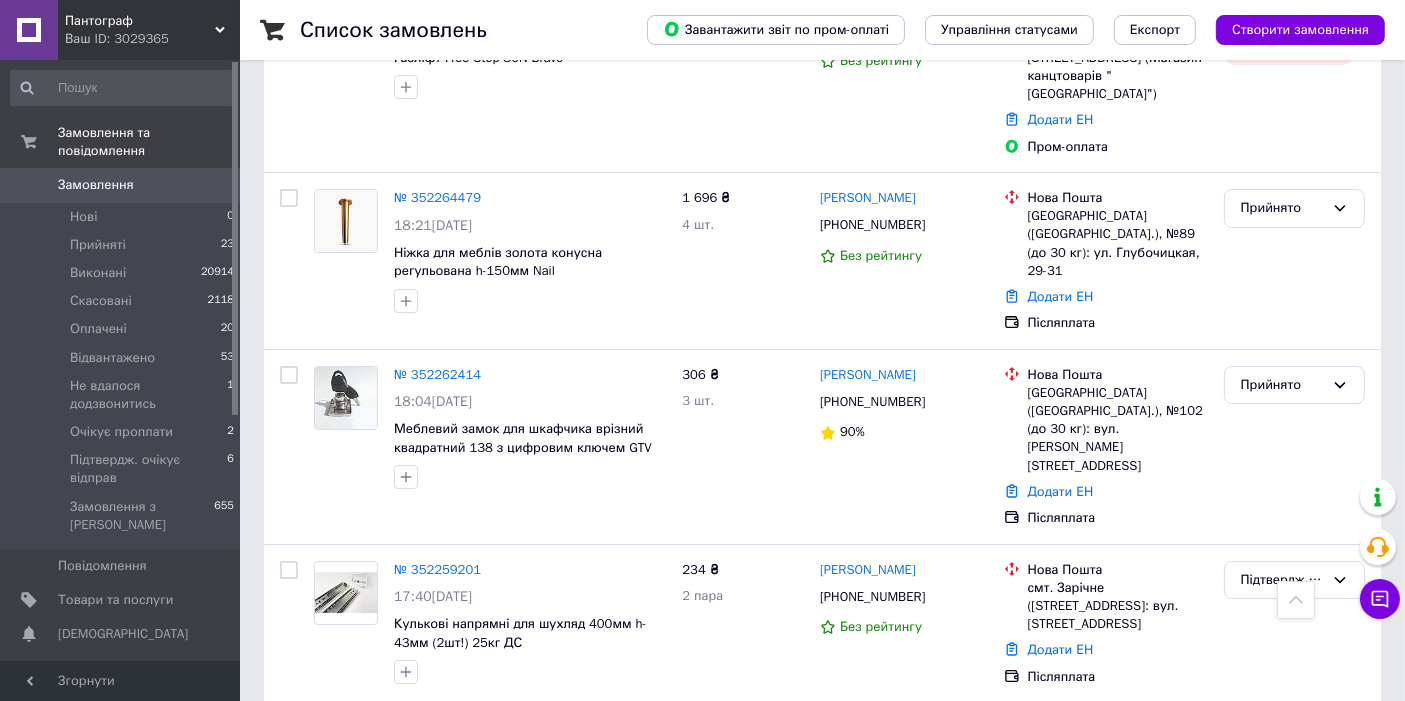 scroll, scrollTop: 6962, scrollLeft: 0, axis: vertical 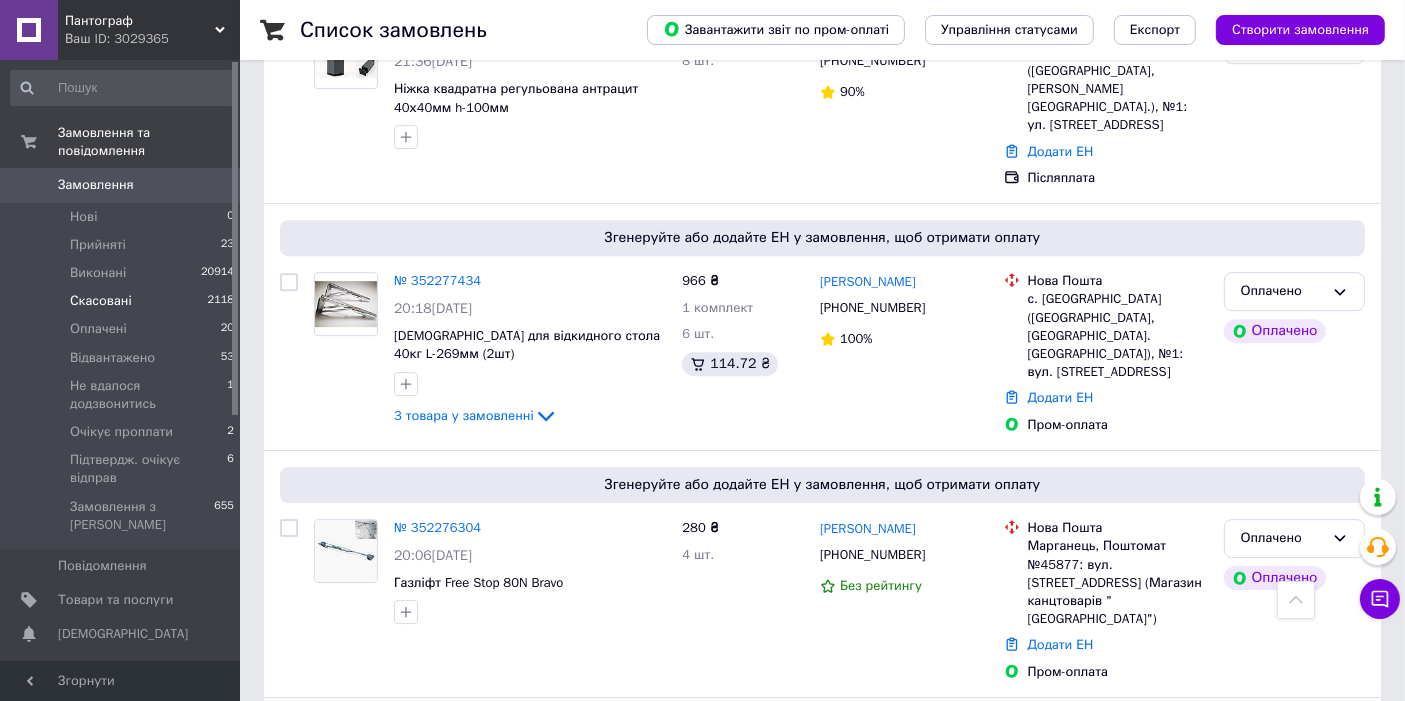 click on "Скасовані" at bounding box center [101, 301] 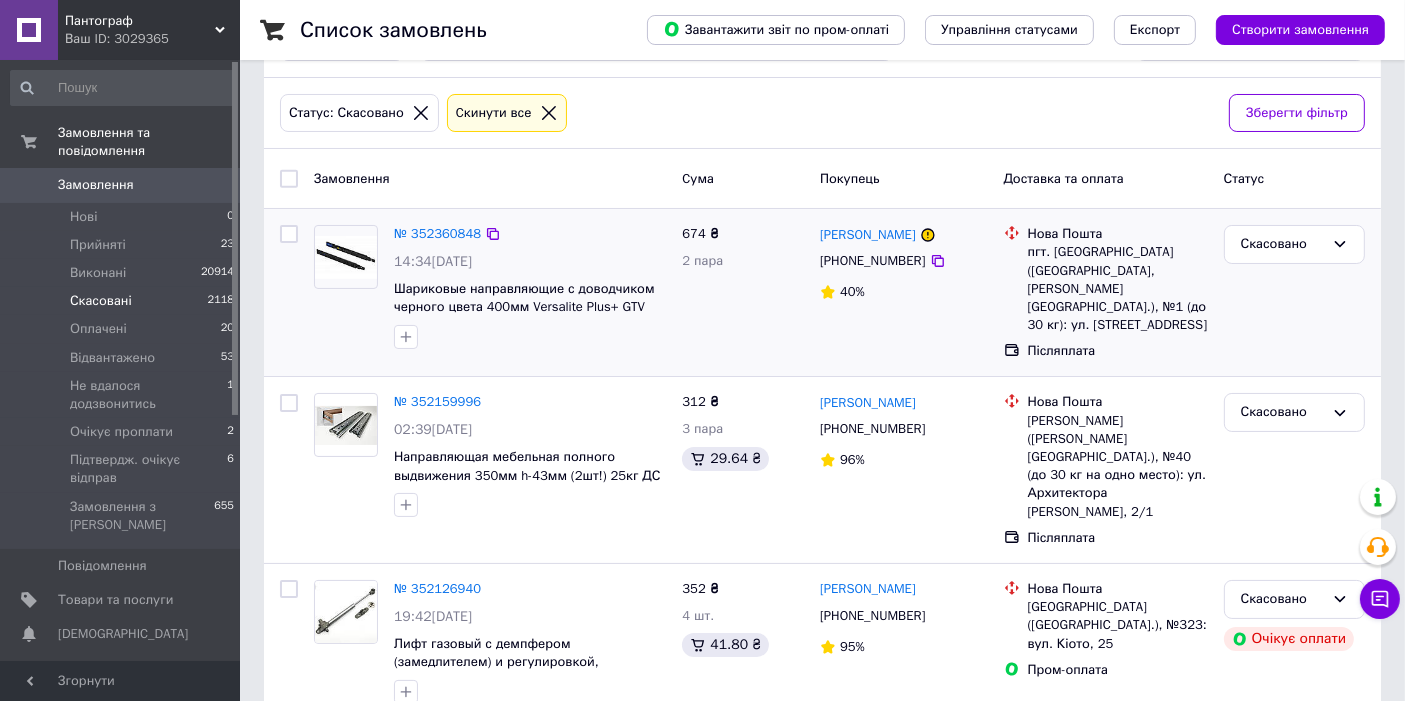 scroll, scrollTop: 148, scrollLeft: 0, axis: vertical 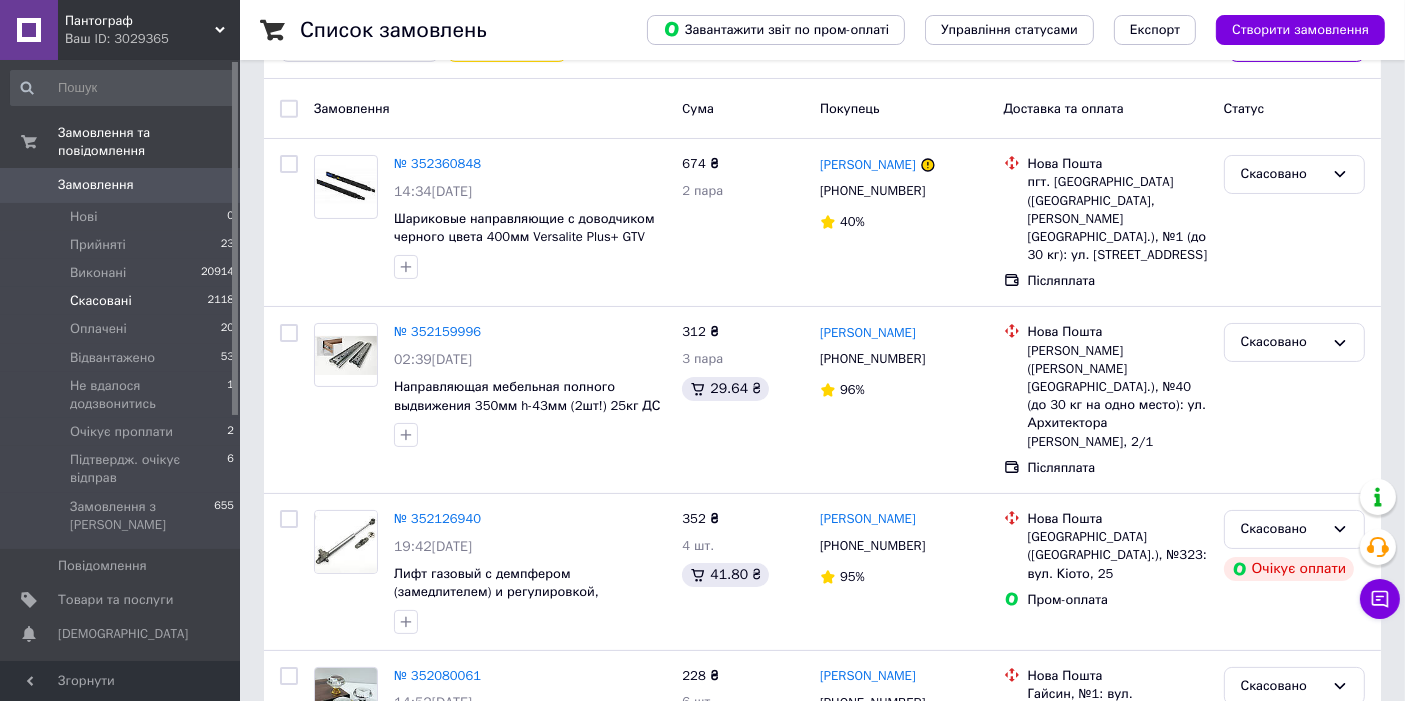 click on "Замовлення" at bounding box center (96, 185) 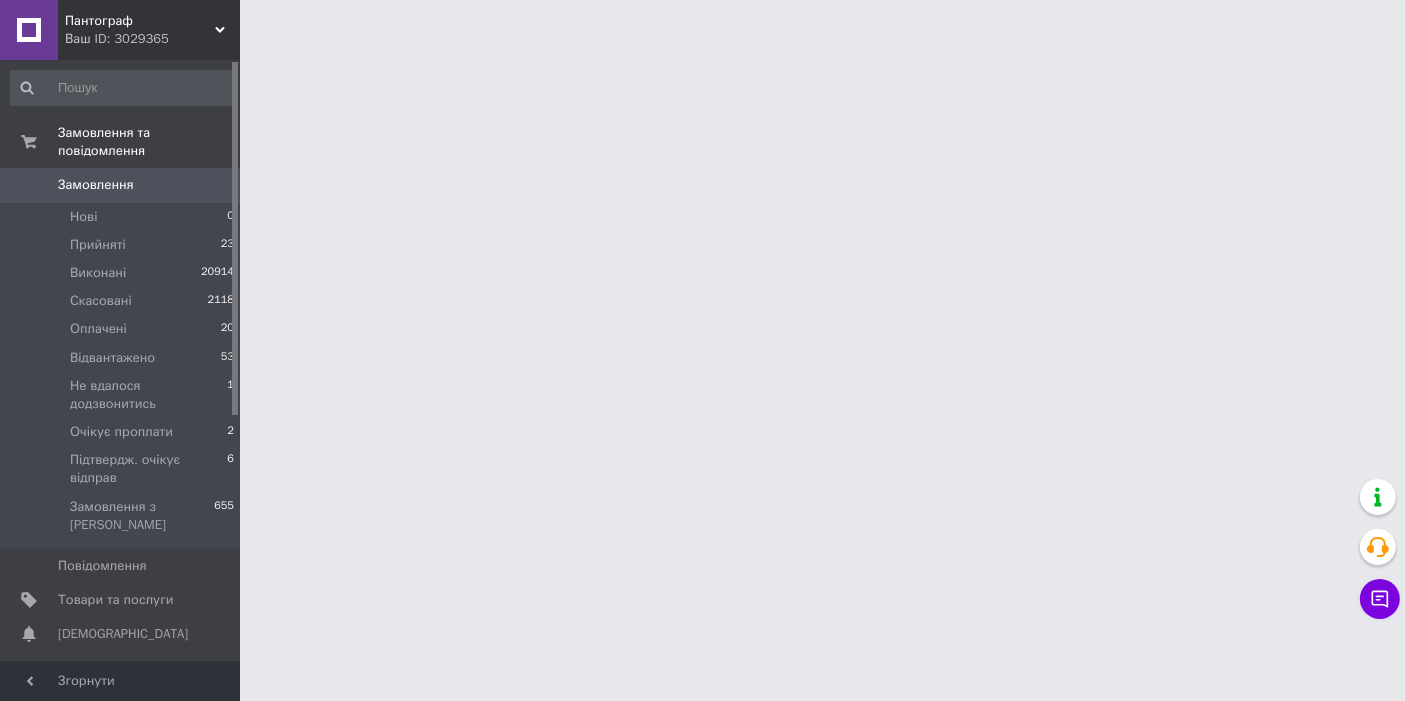 scroll, scrollTop: 0, scrollLeft: 0, axis: both 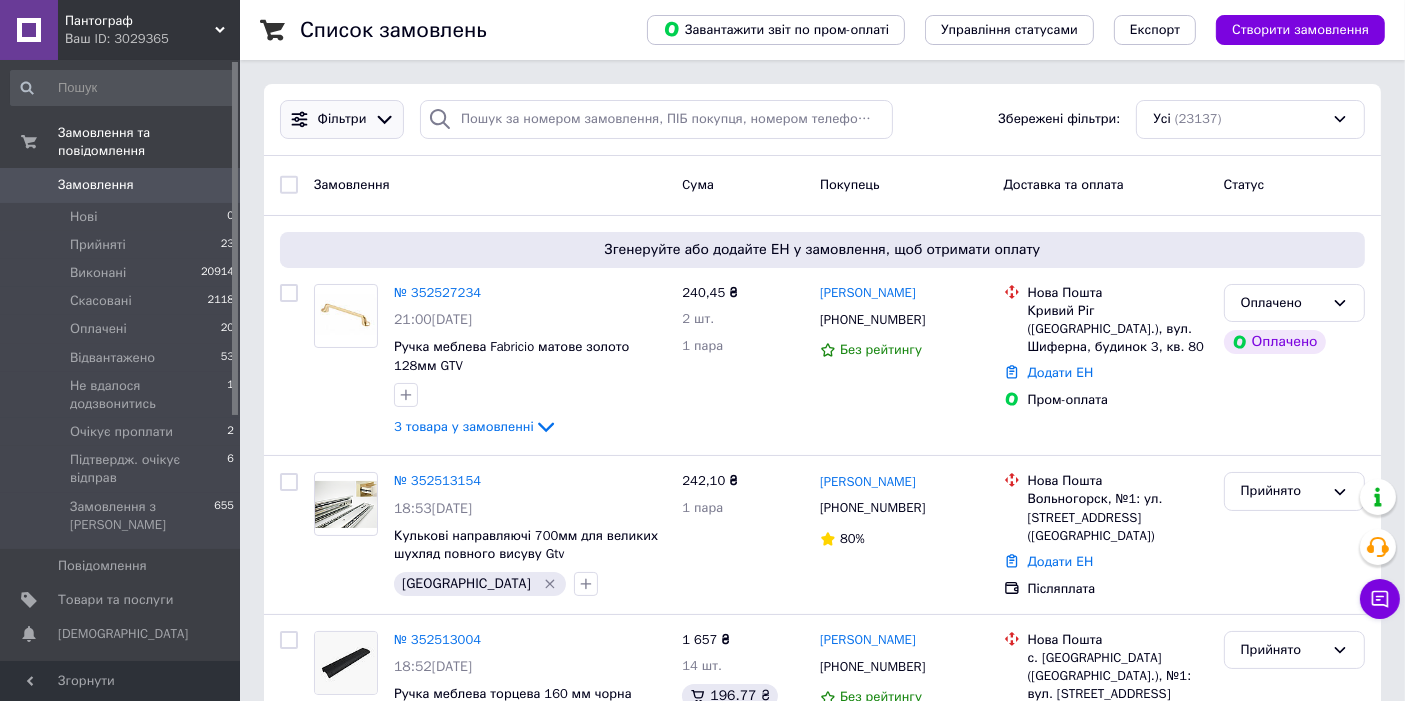 click 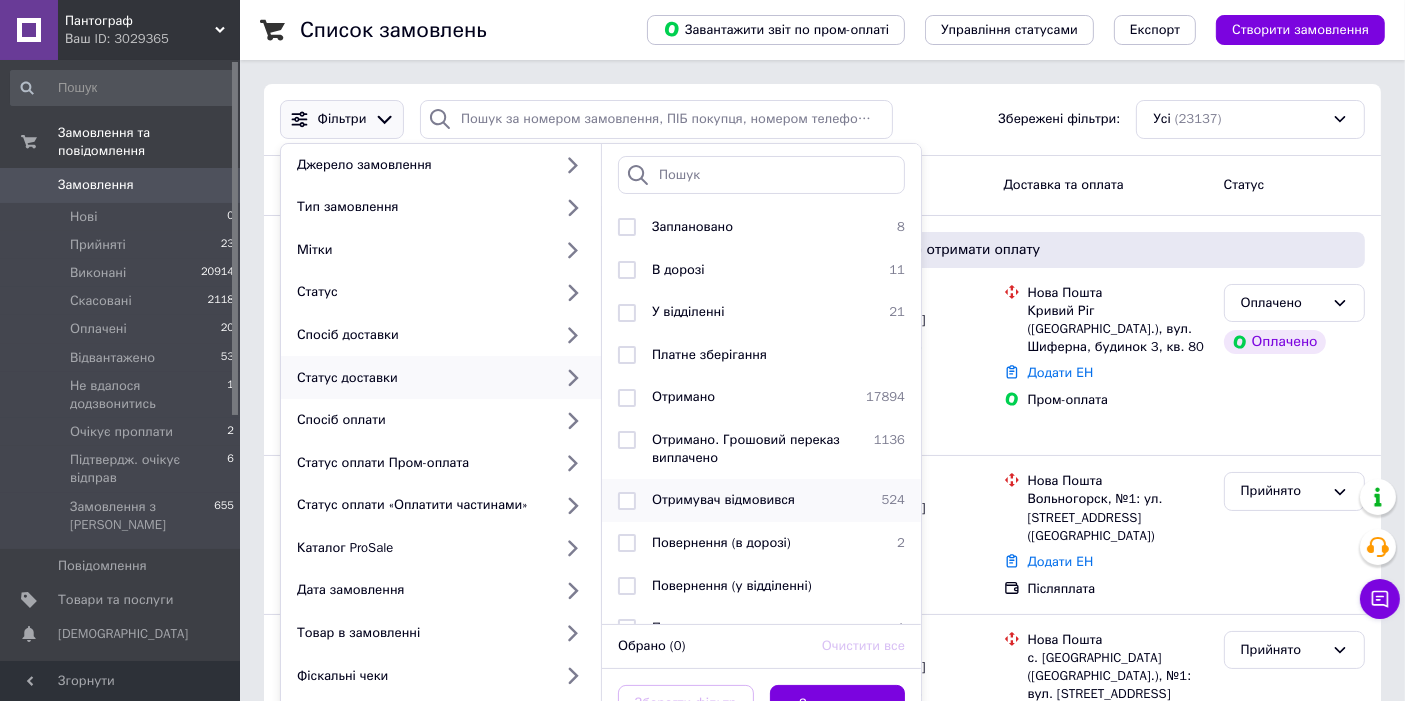click on "Отримувач відмовився" at bounding box center [723, 499] 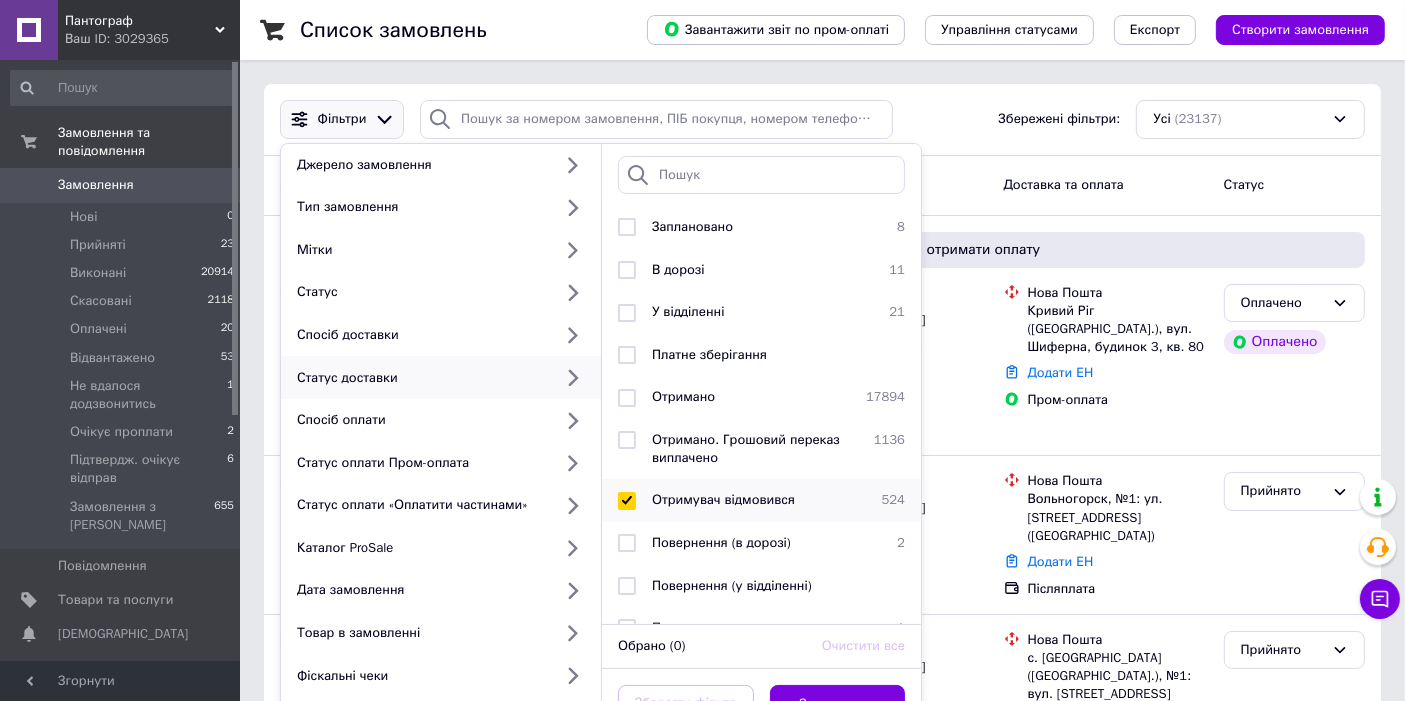 checkbox on "true" 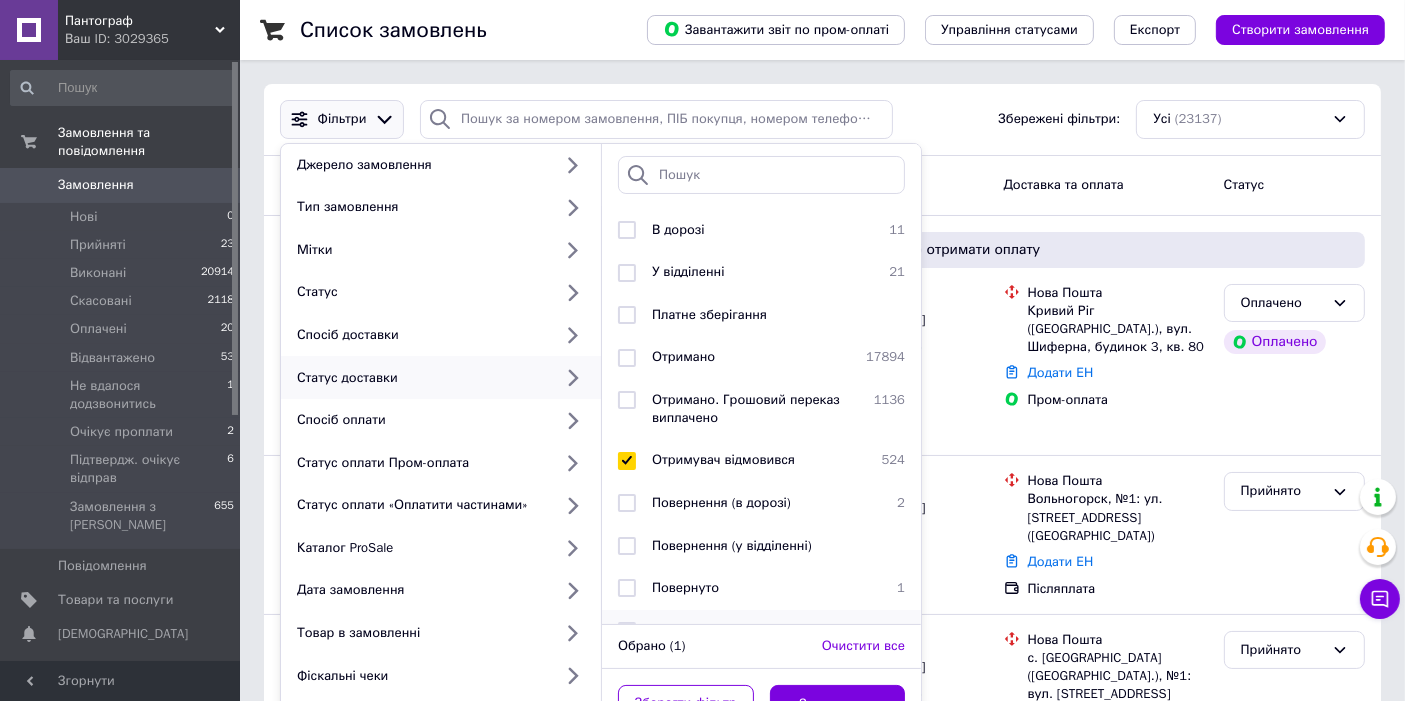 scroll, scrollTop: 112, scrollLeft: 0, axis: vertical 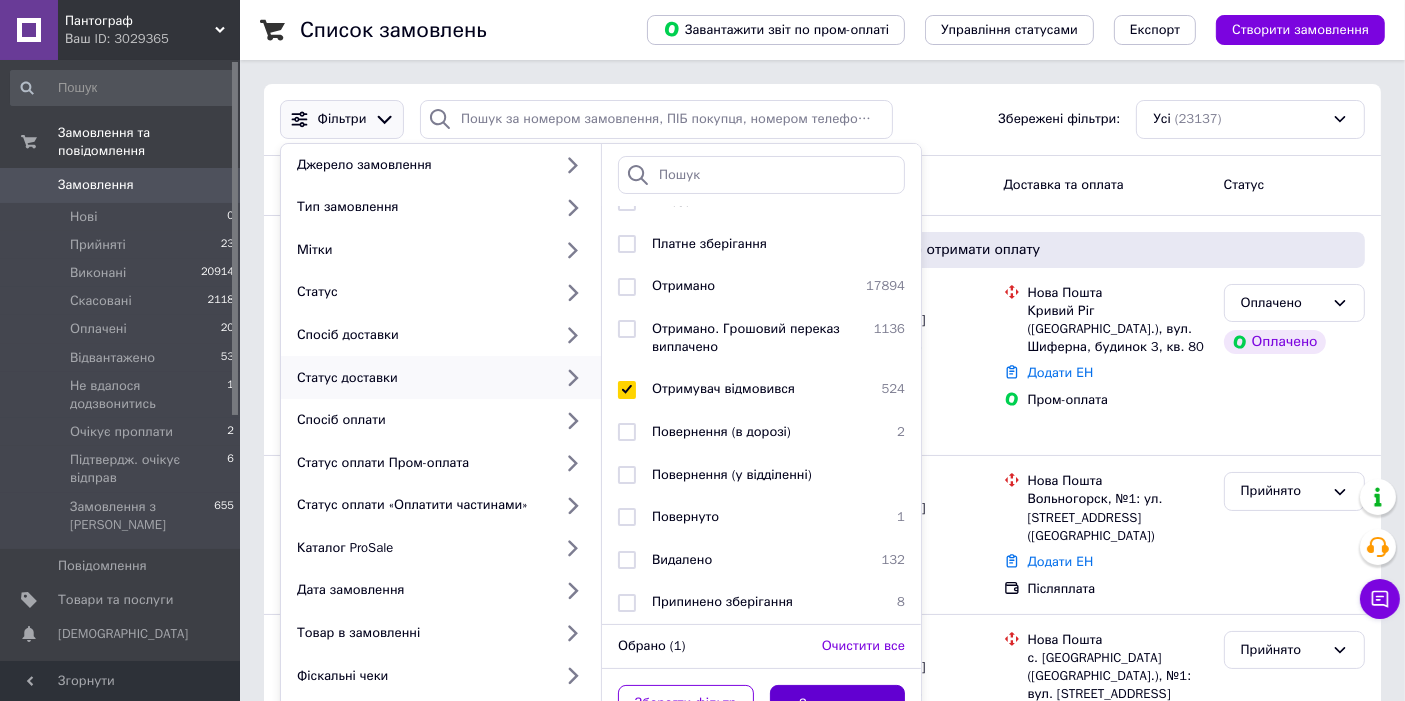 click on "Застосувати" at bounding box center [838, 704] 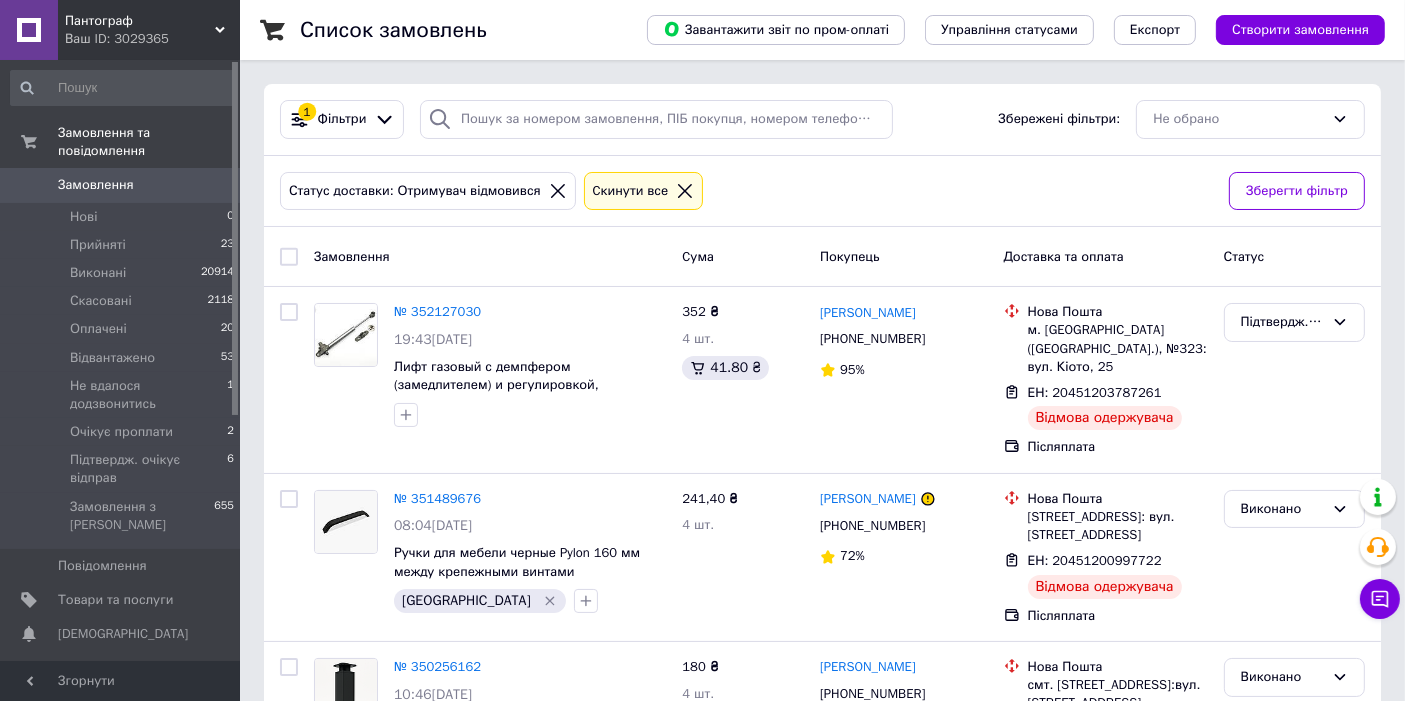 click 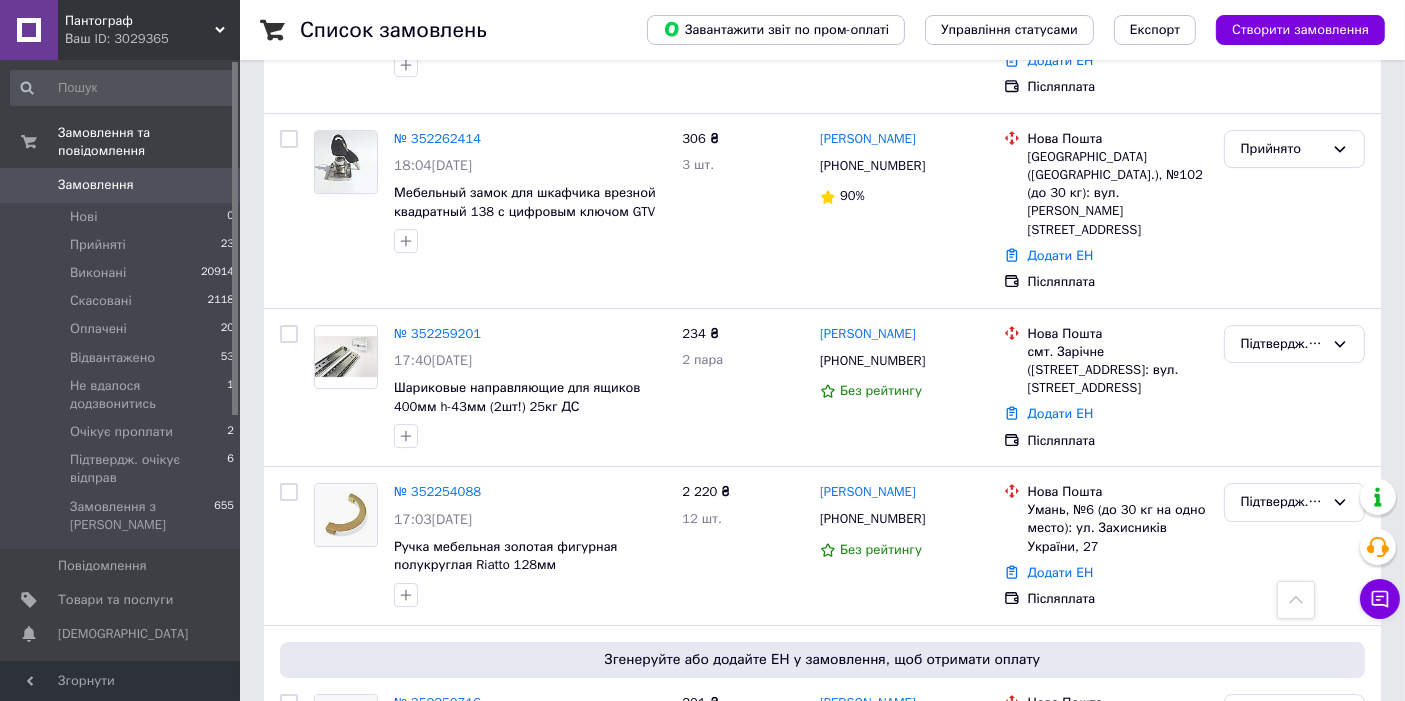 scroll, scrollTop: 6518, scrollLeft: 0, axis: vertical 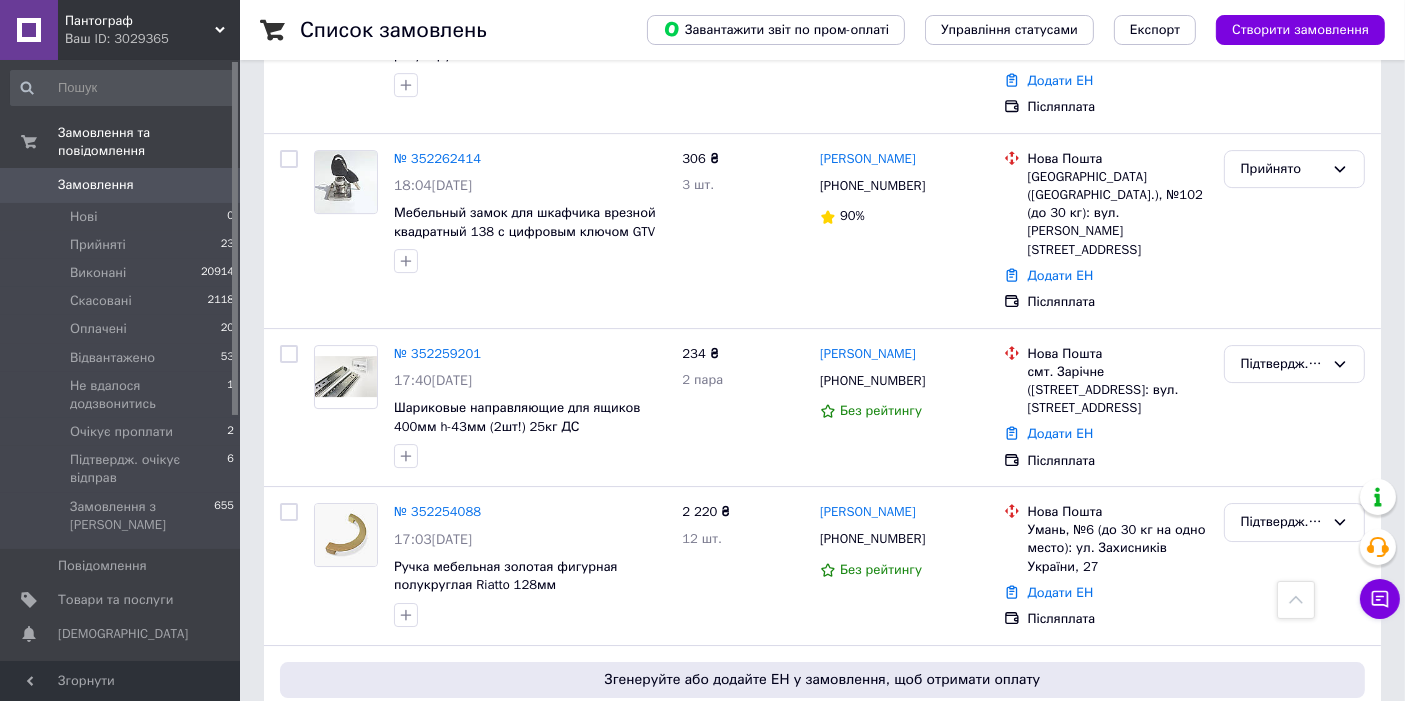 click on "Додати ЕН" at bounding box center (1061, 959) 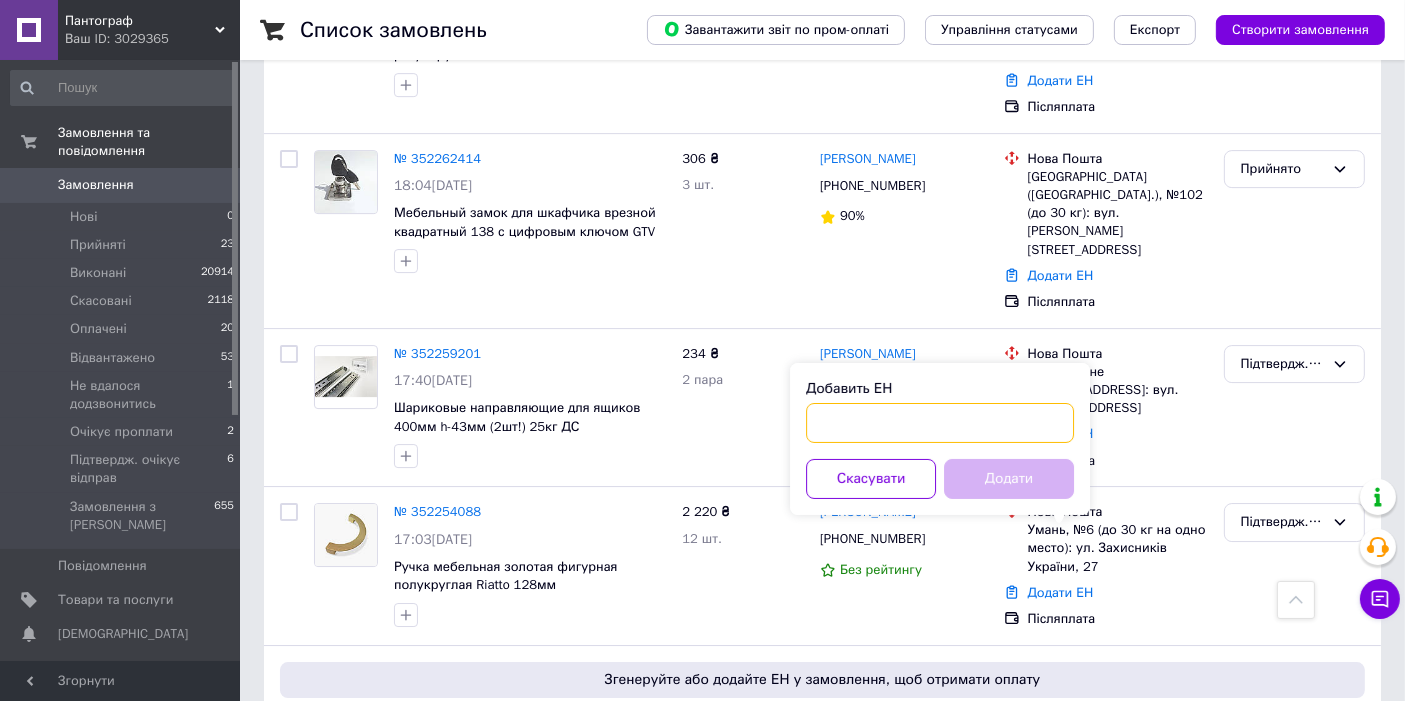click on "Добавить ЕН" at bounding box center (940, 423) 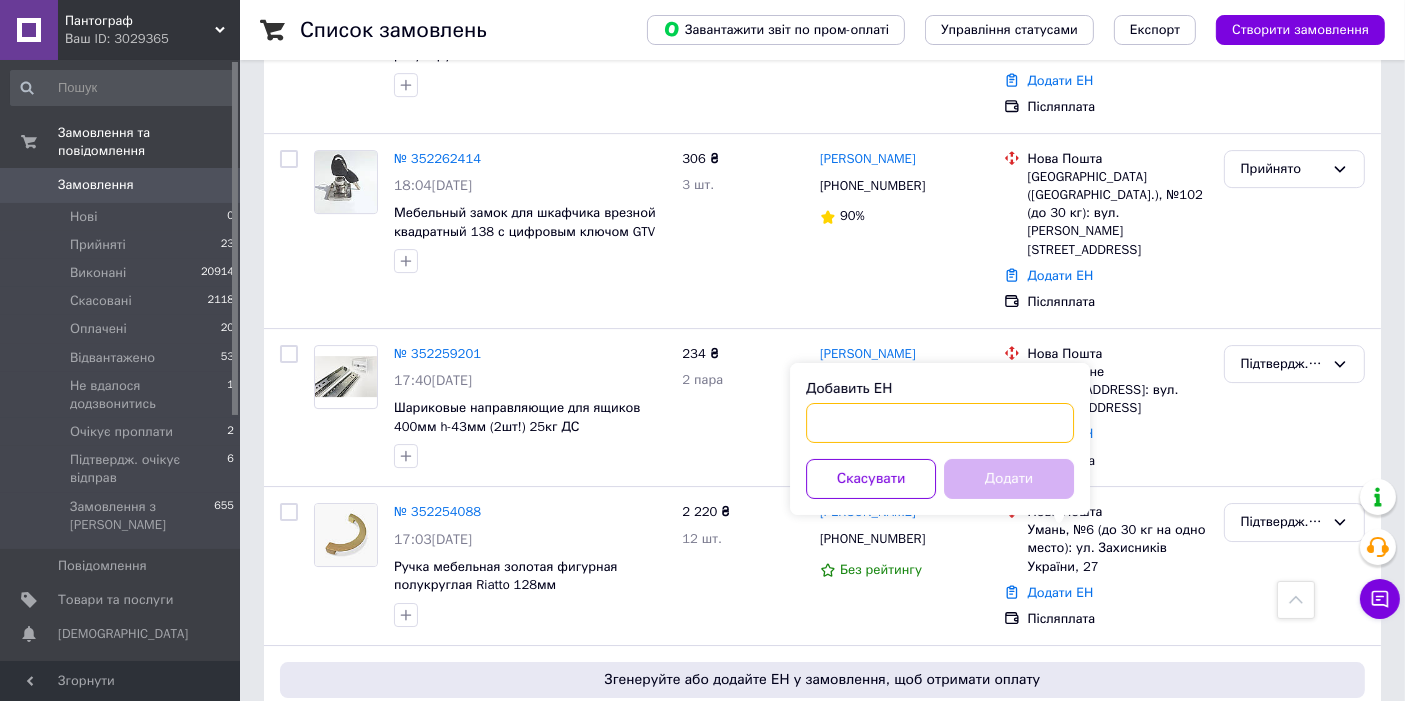 paste on "20451204941894" 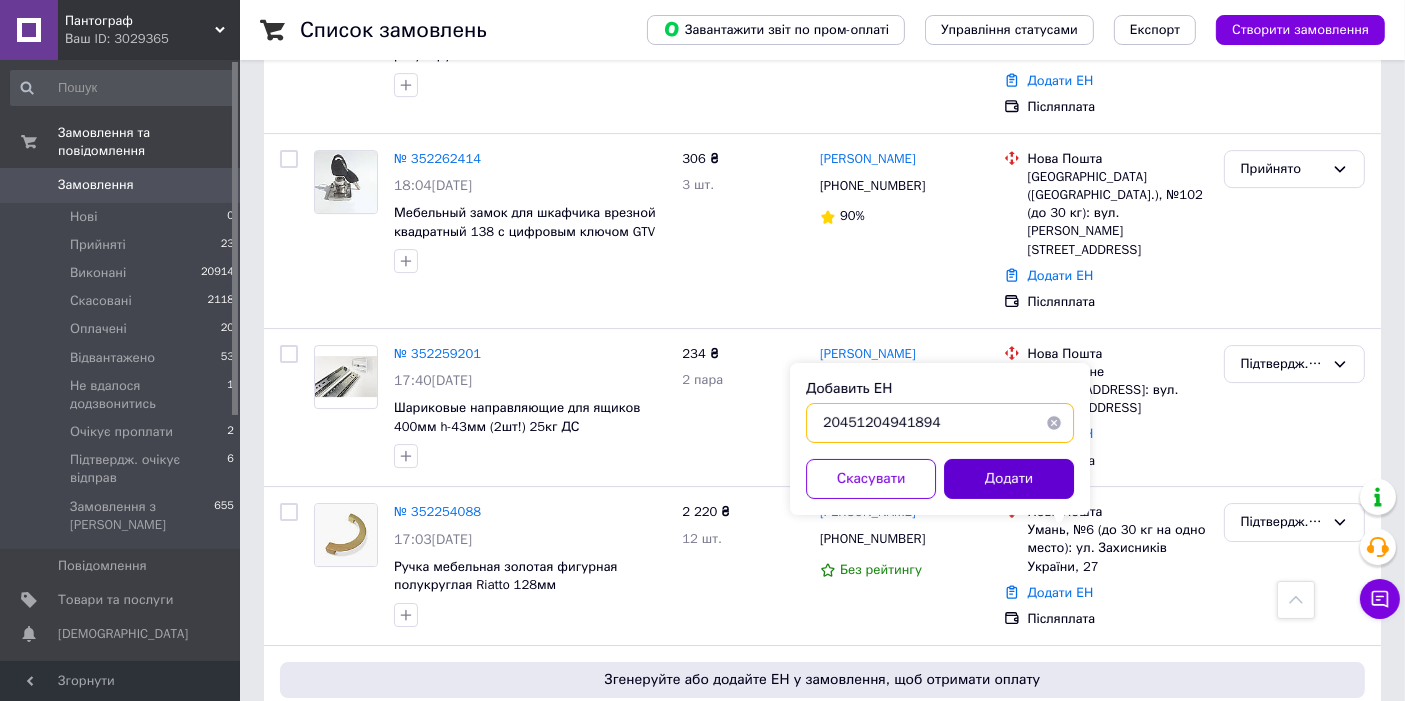 type on "20451204941894" 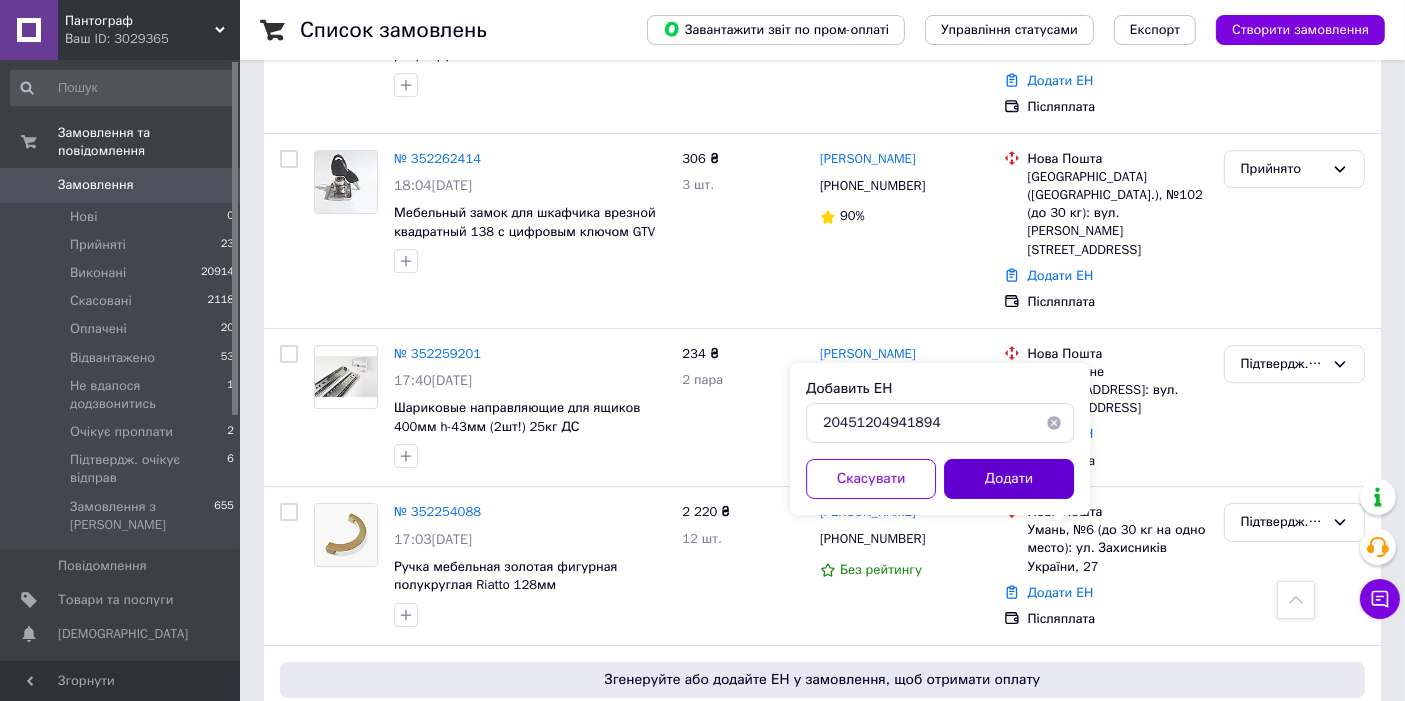 click on "Додати" at bounding box center [1009, 479] 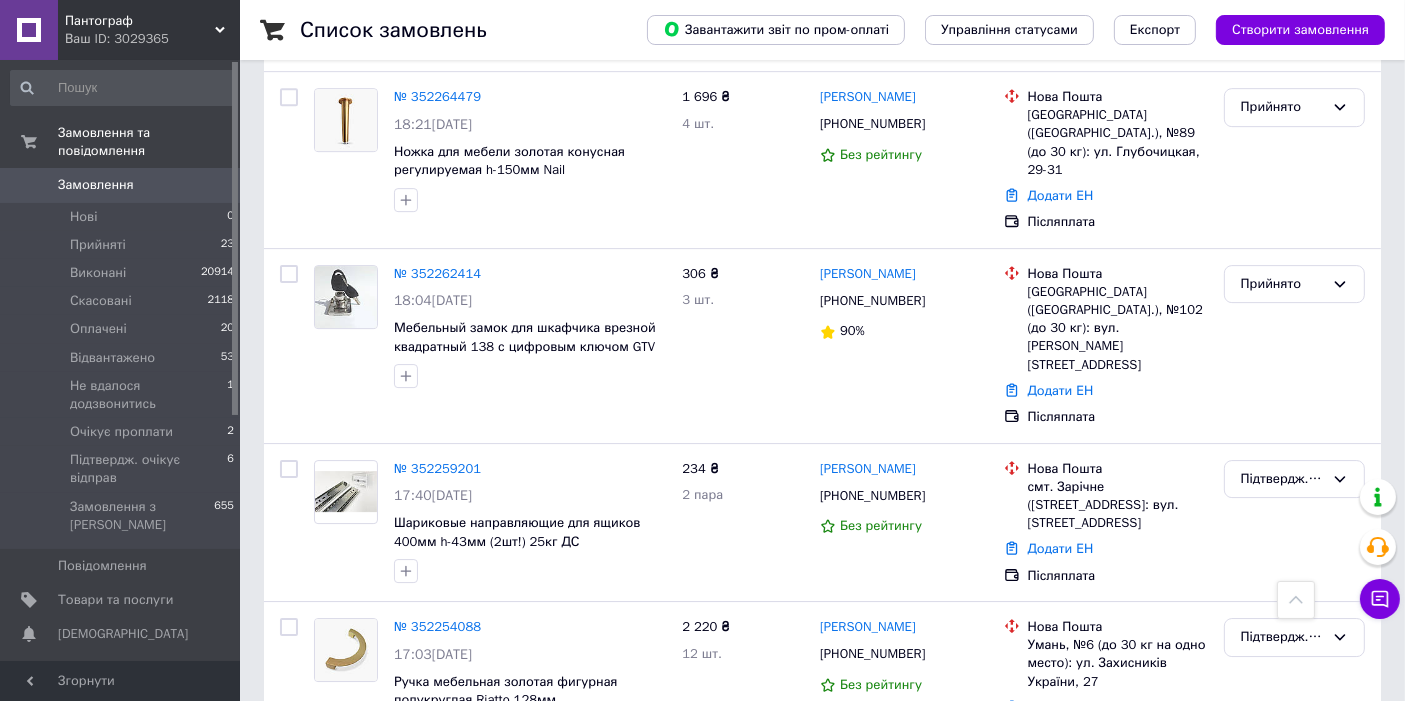 scroll, scrollTop: 6370, scrollLeft: 0, axis: vertical 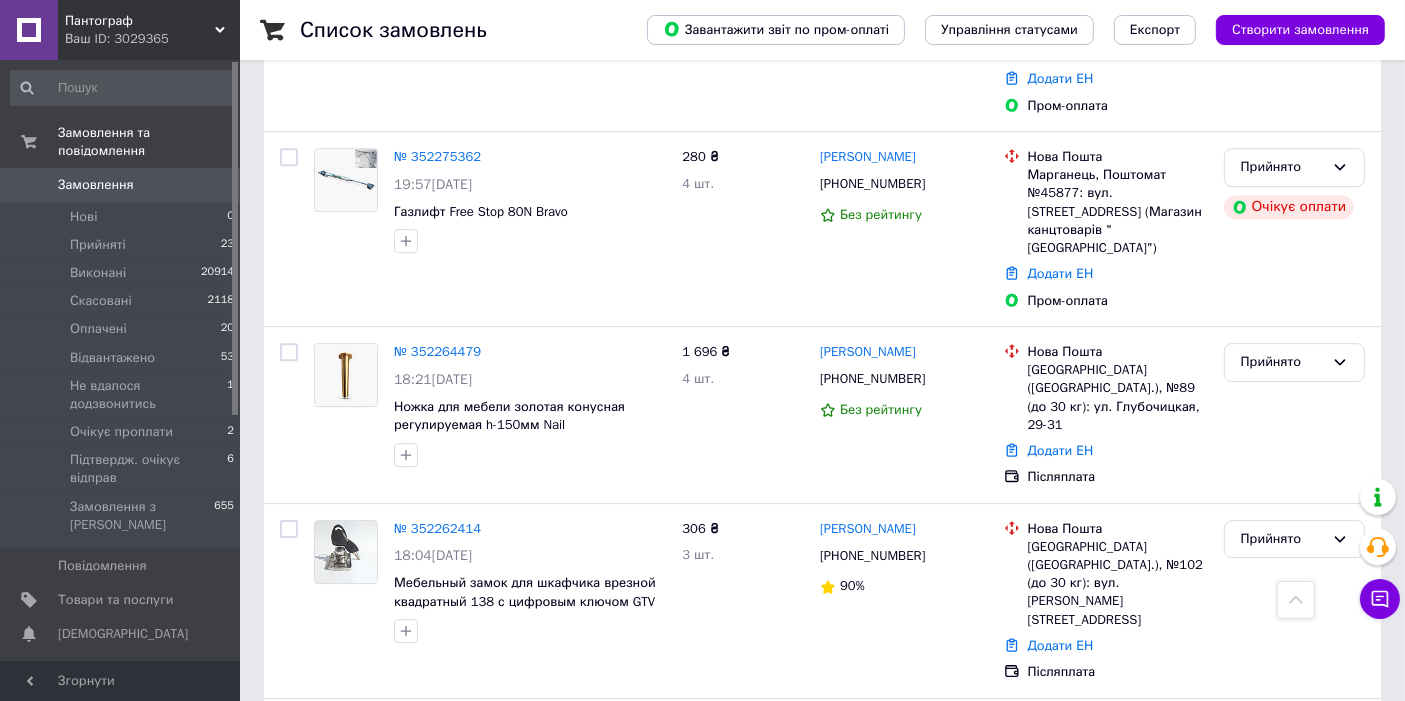 click 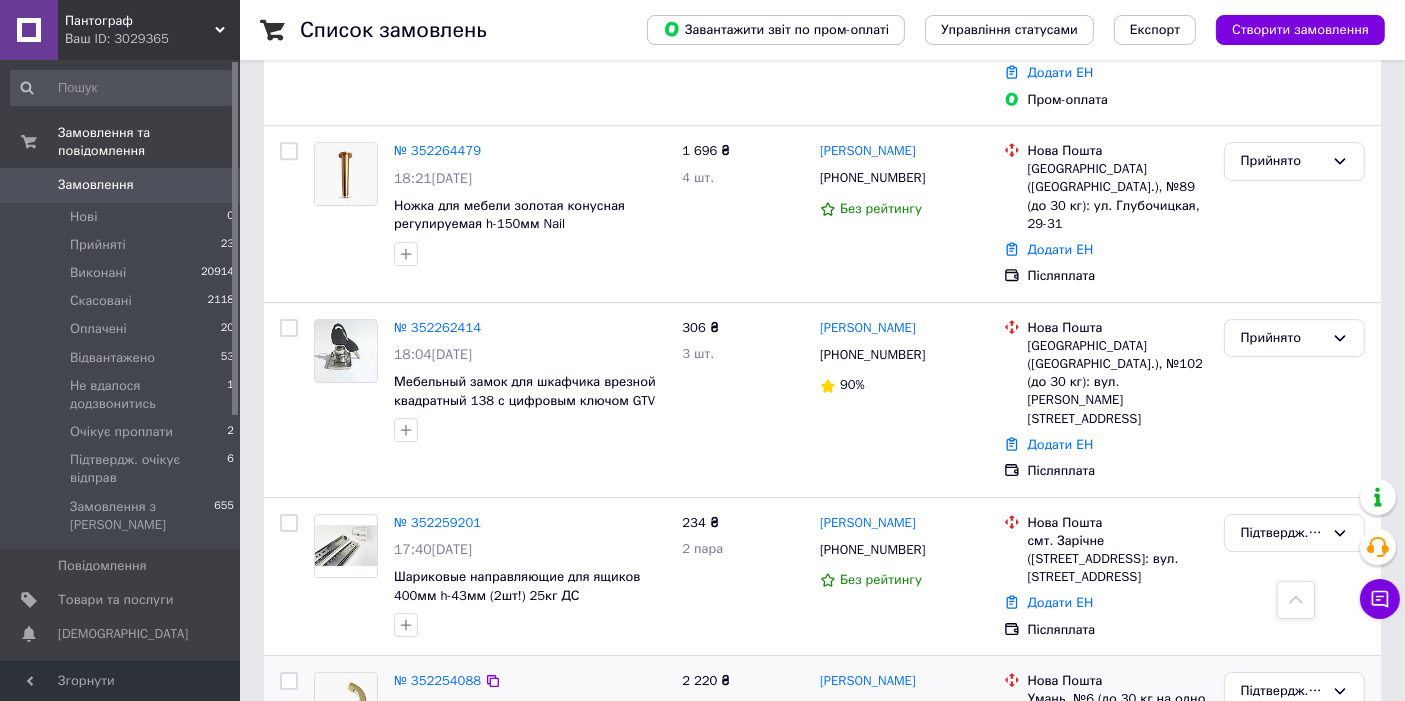 scroll, scrollTop: 6370, scrollLeft: 0, axis: vertical 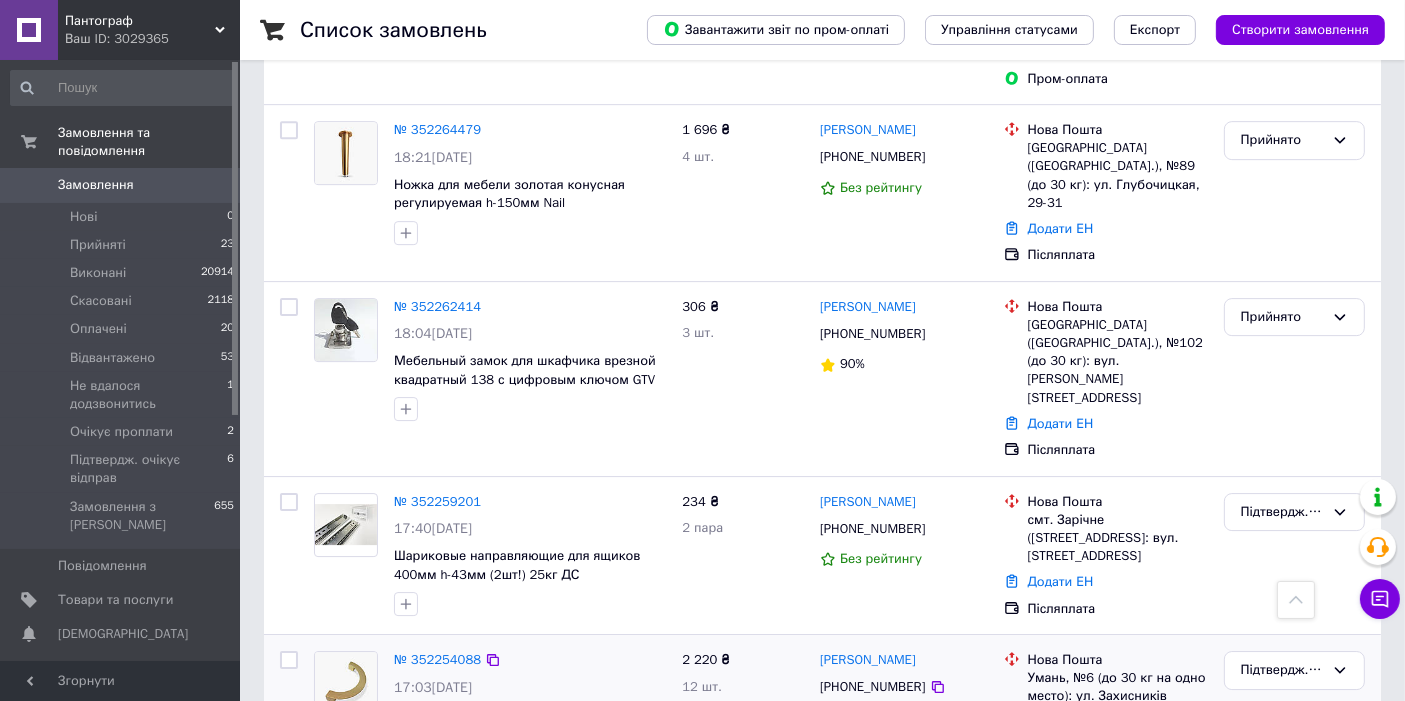 click on "мій акаунт" at bounding box center (460, 943) 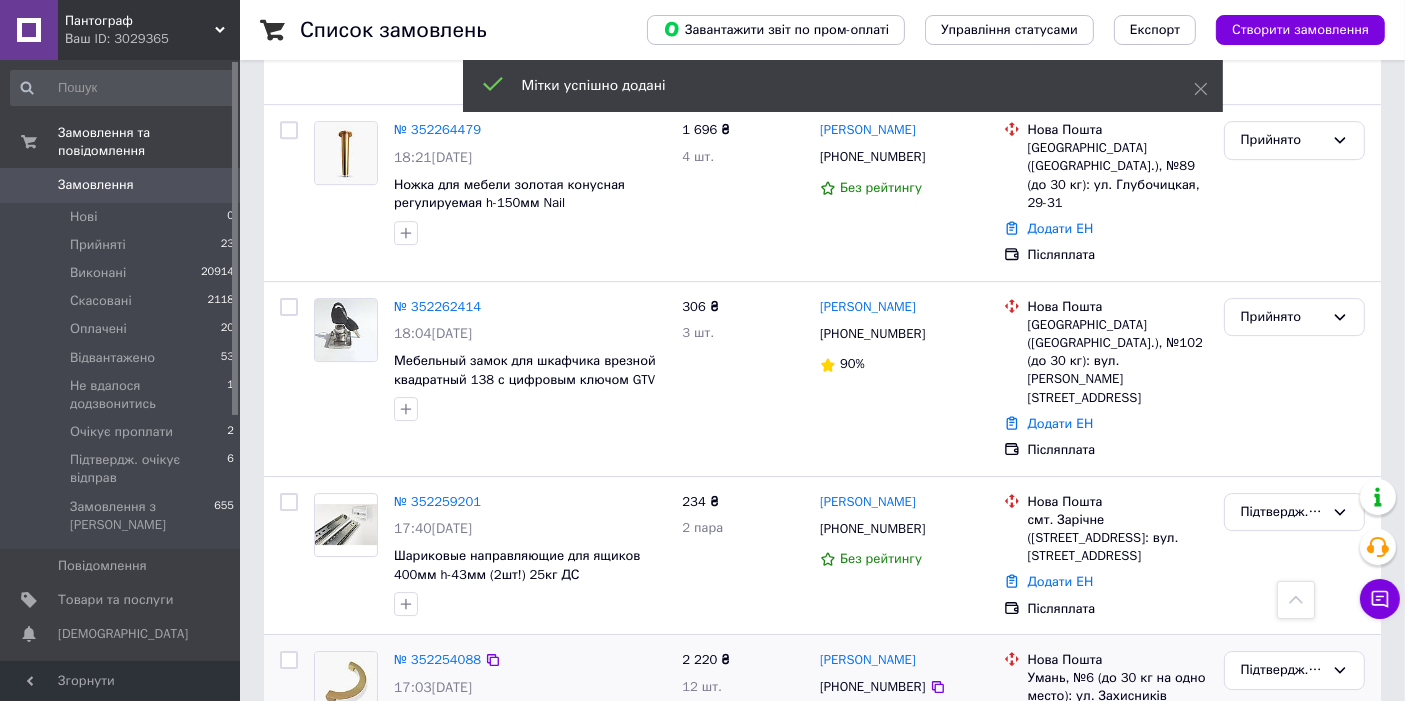 click 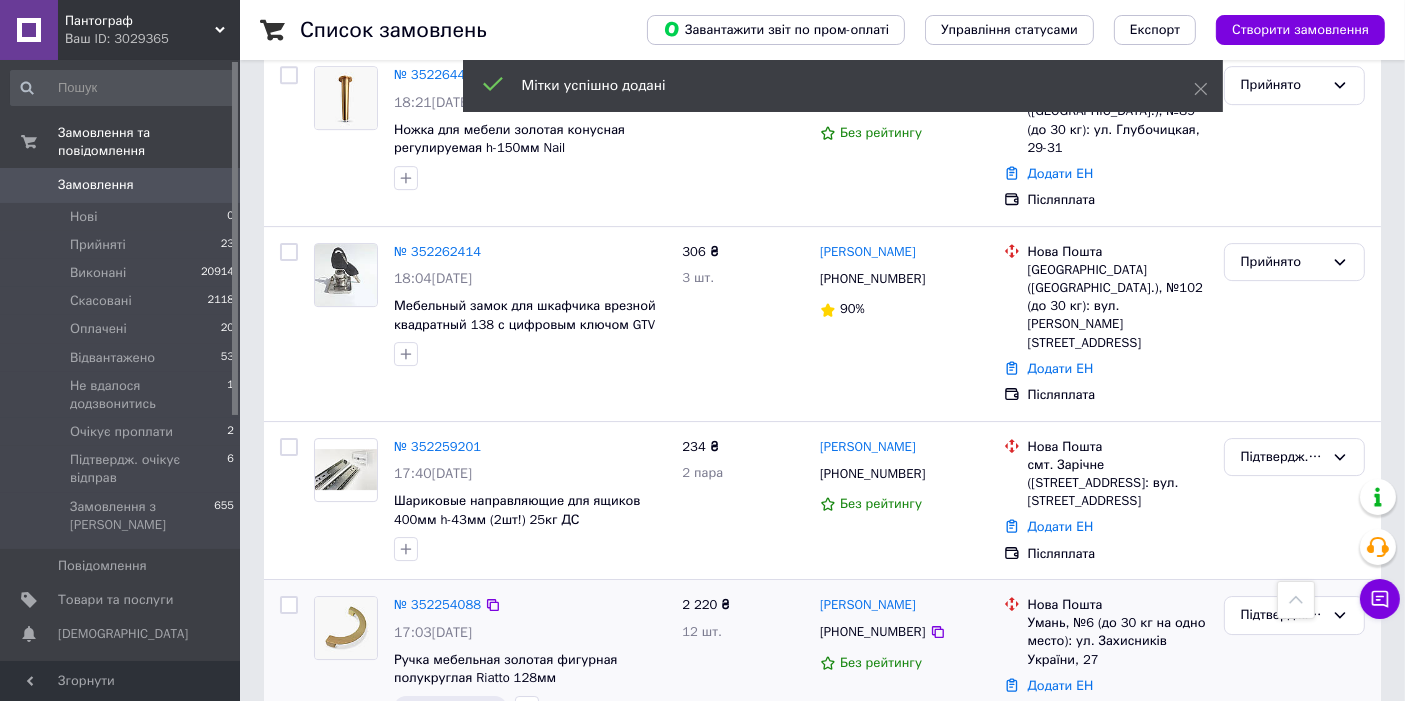 scroll, scrollTop: 6518, scrollLeft: 0, axis: vertical 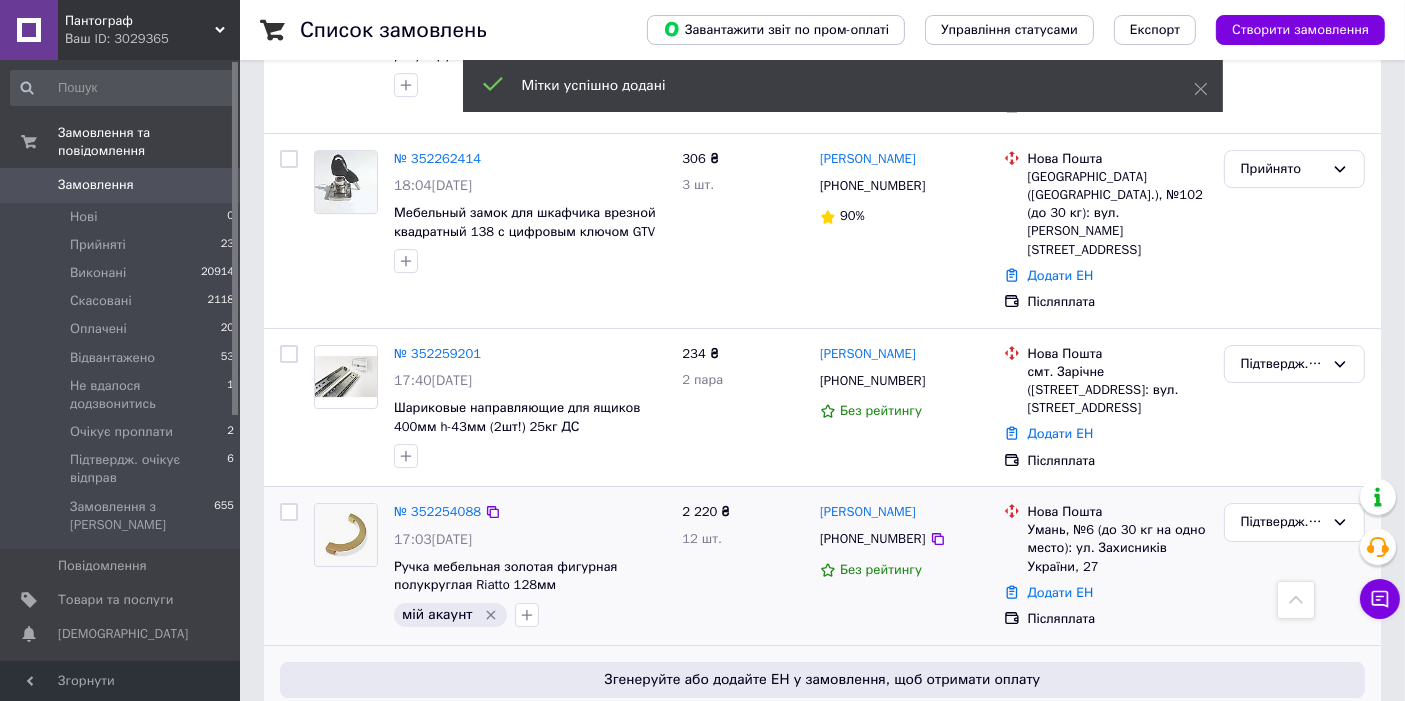 click on "мій акаунт" at bounding box center [449, 1007] 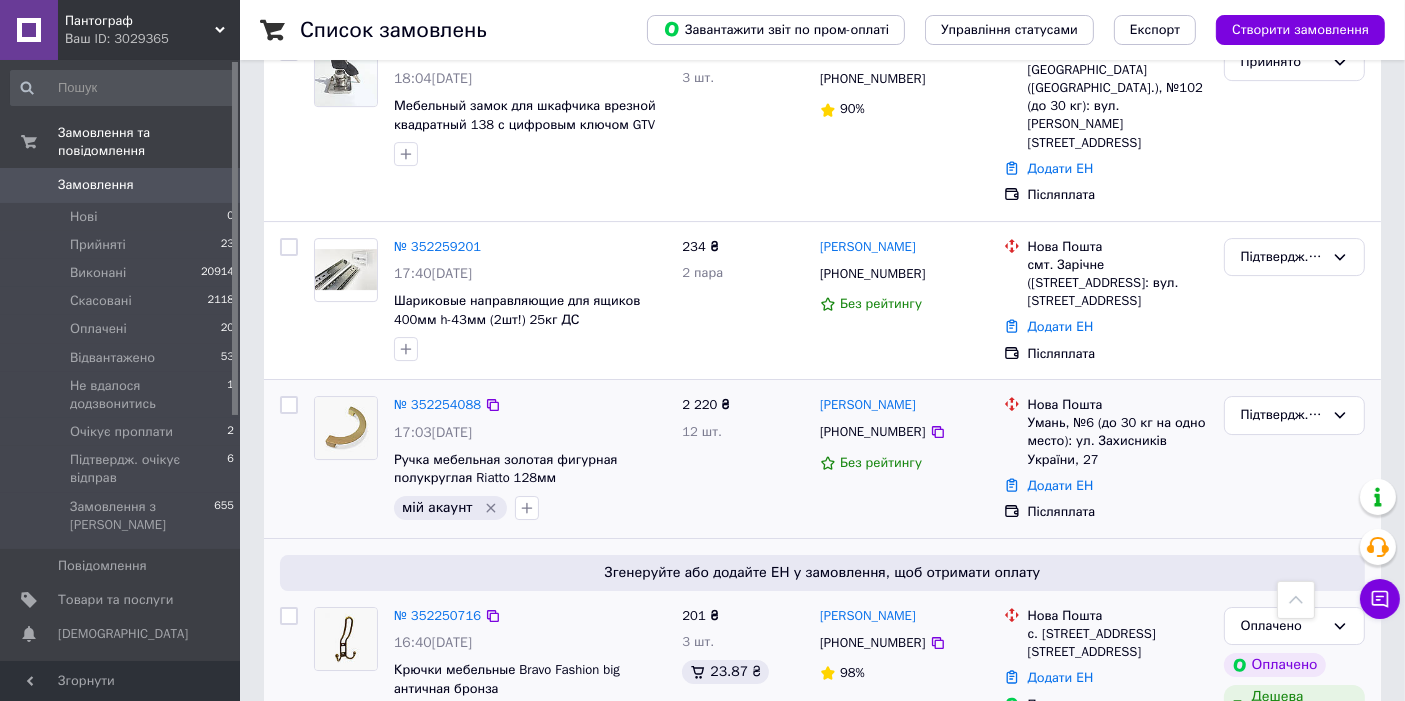 scroll, scrollTop: 6666, scrollLeft: 0, axis: vertical 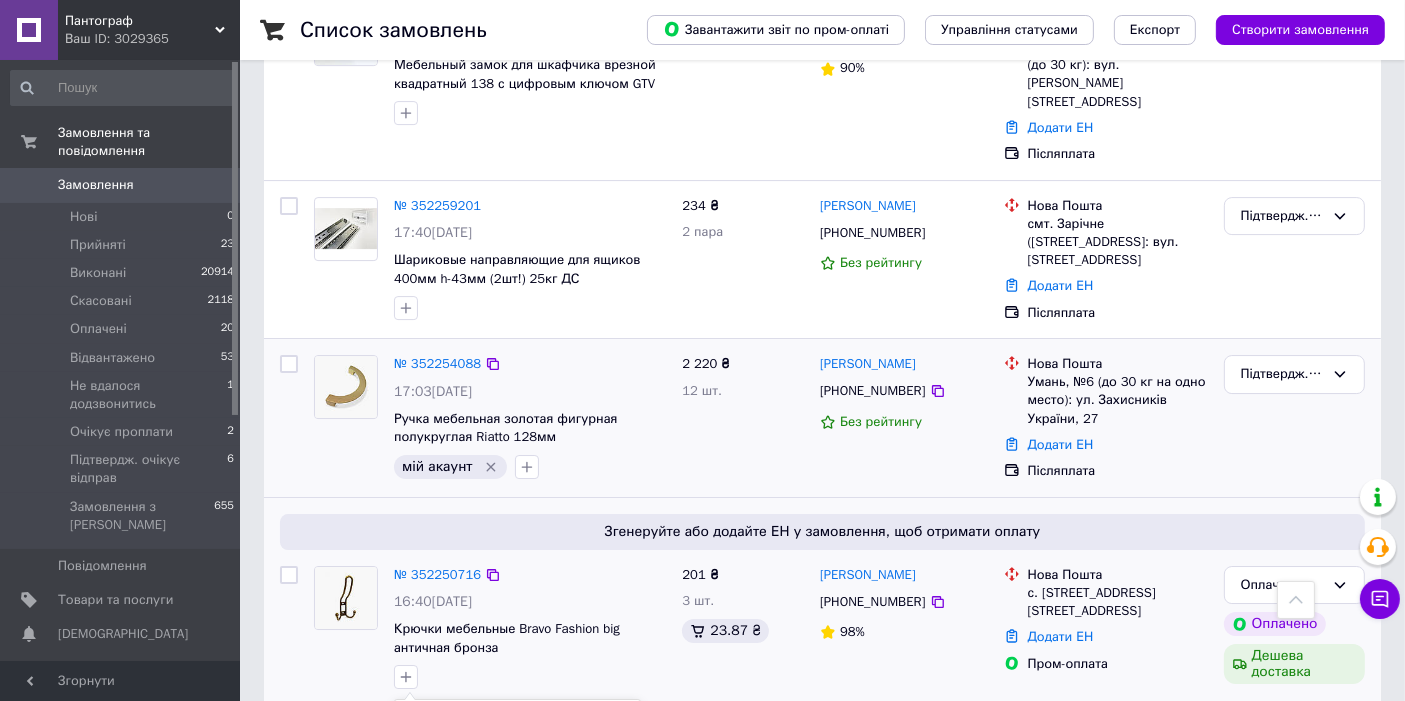 click on "мій акаунт" at bounding box center [517, 859] 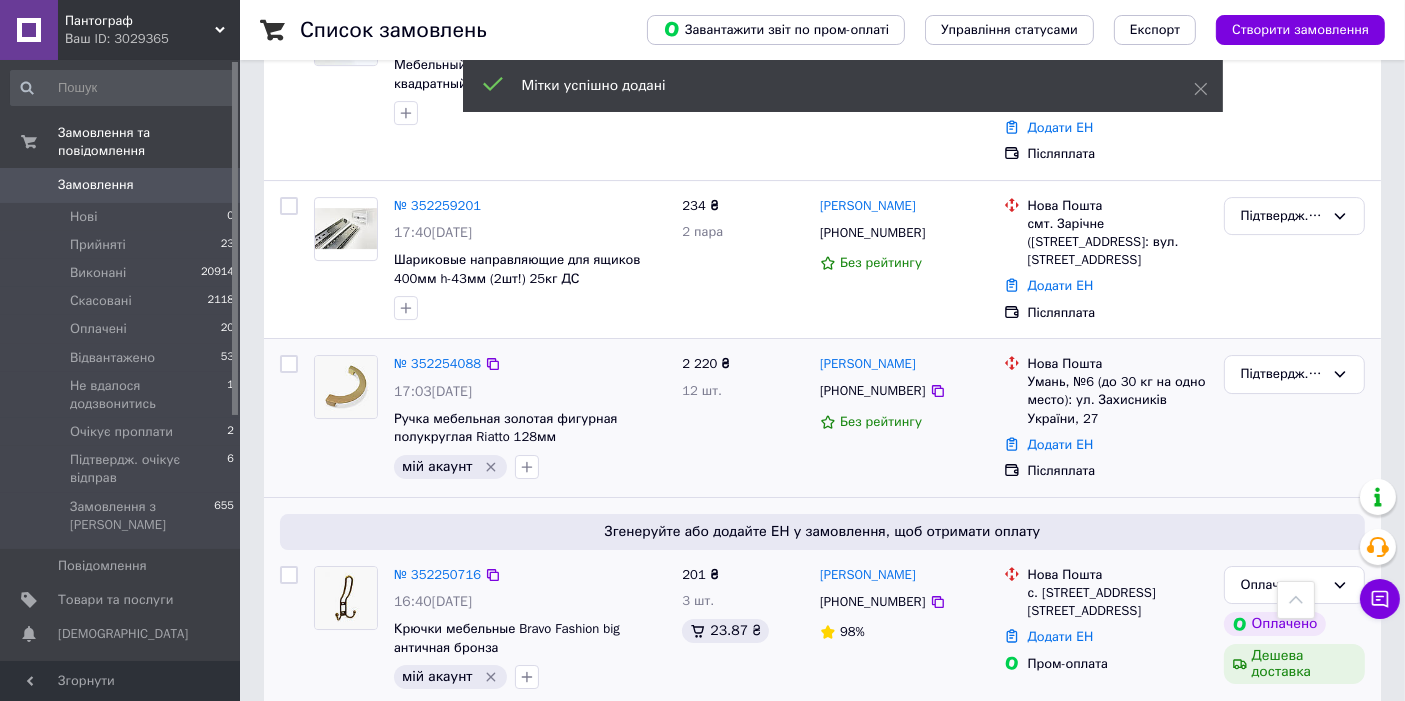 click 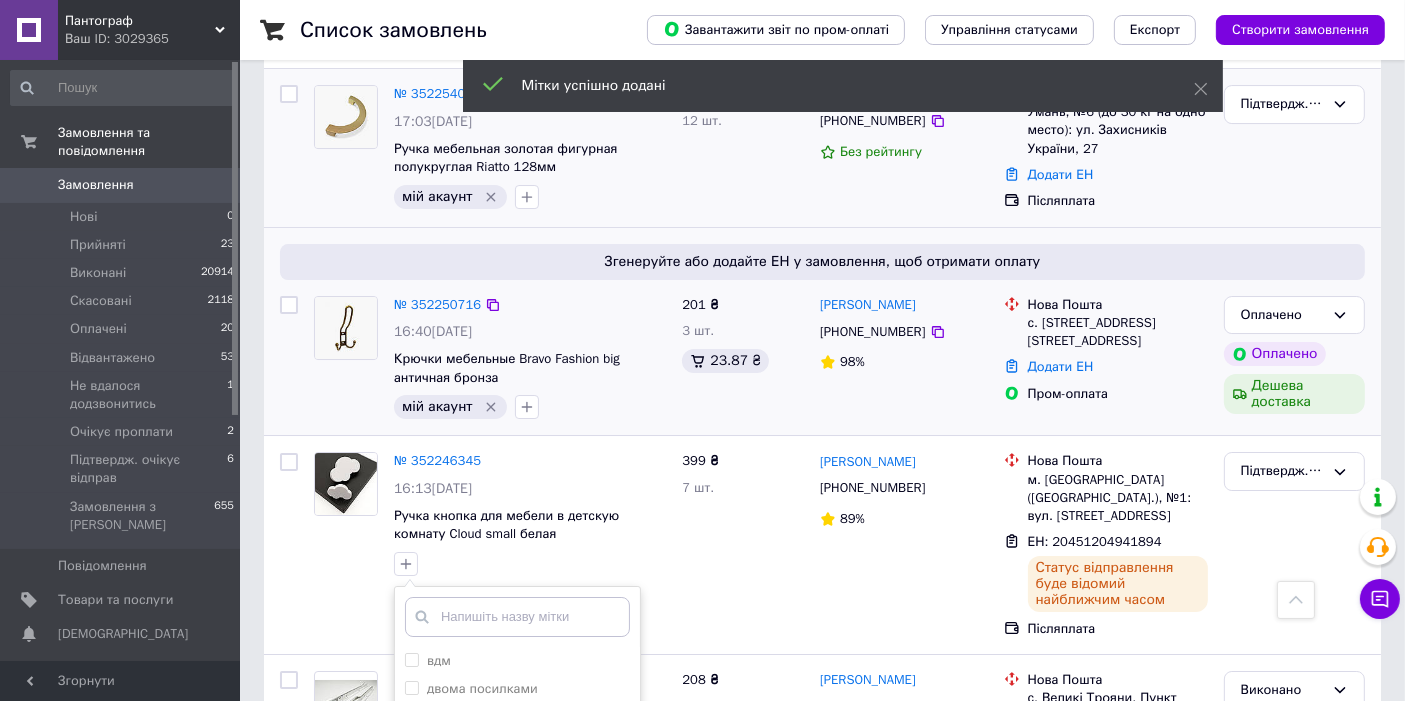 scroll, scrollTop: 6962, scrollLeft: 0, axis: vertical 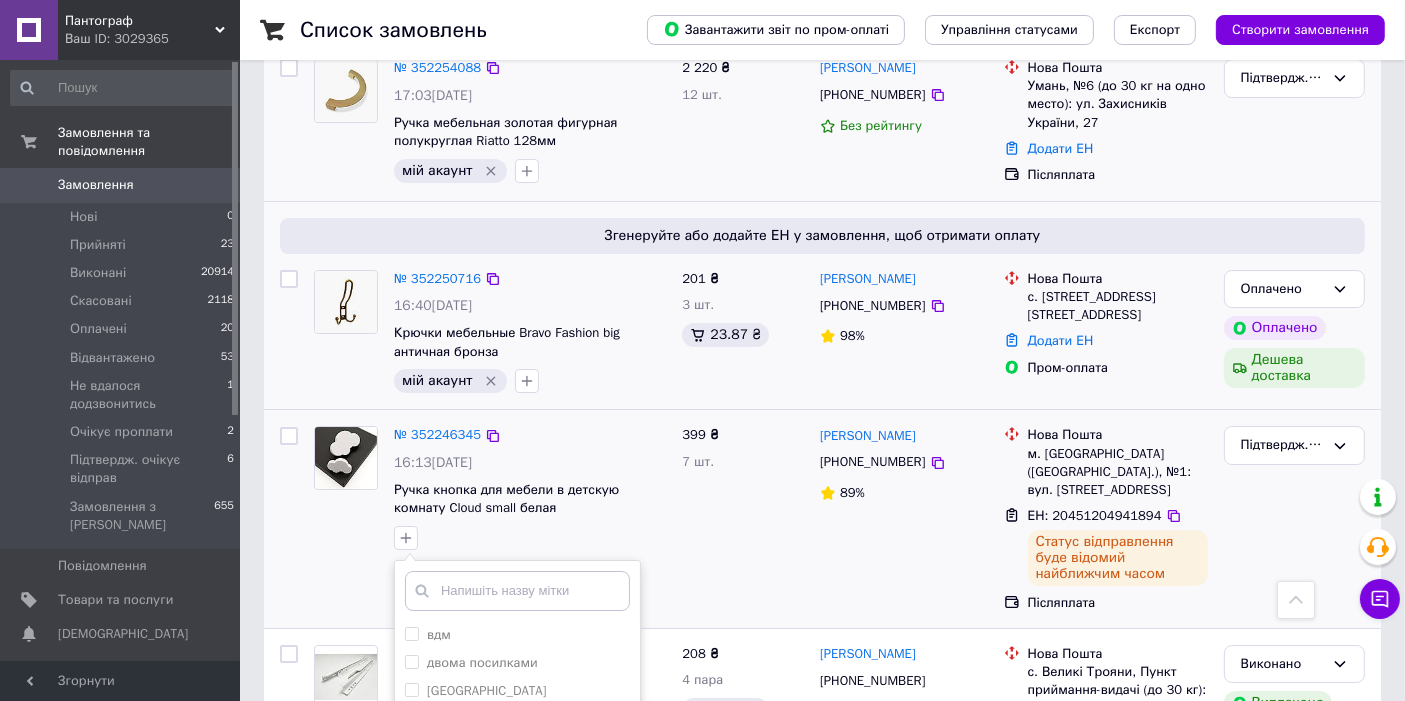 click on "Додати мітку" at bounding box center (517, 857) 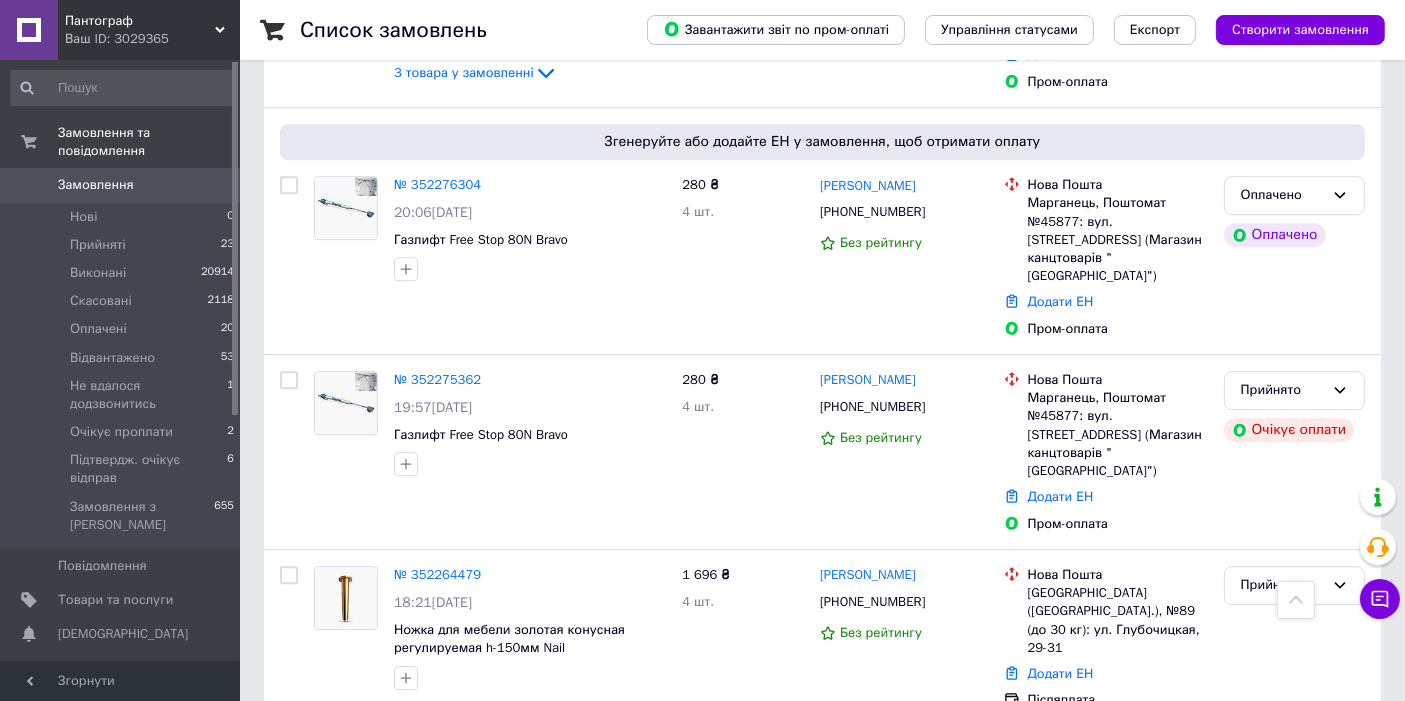 scroll, scrollTop: 5851, scrollLeft: 0, axis: vertical 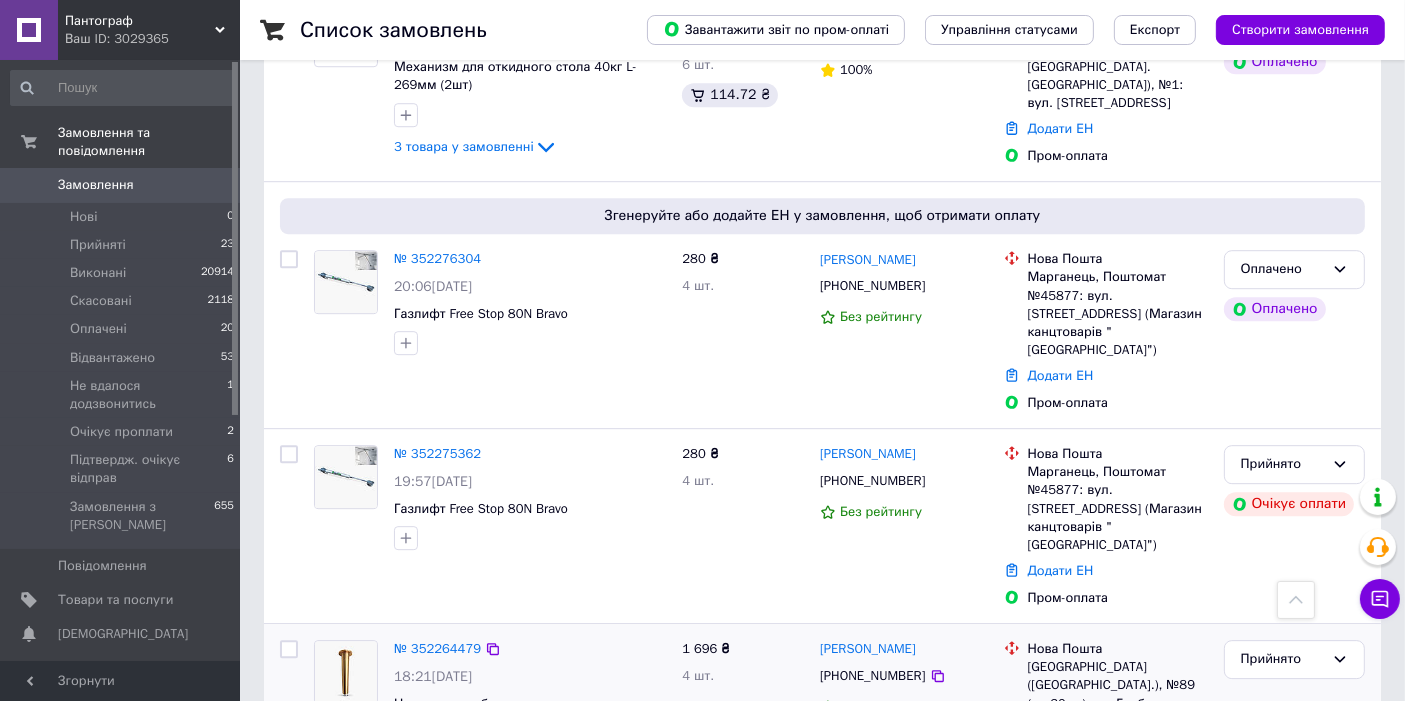 click 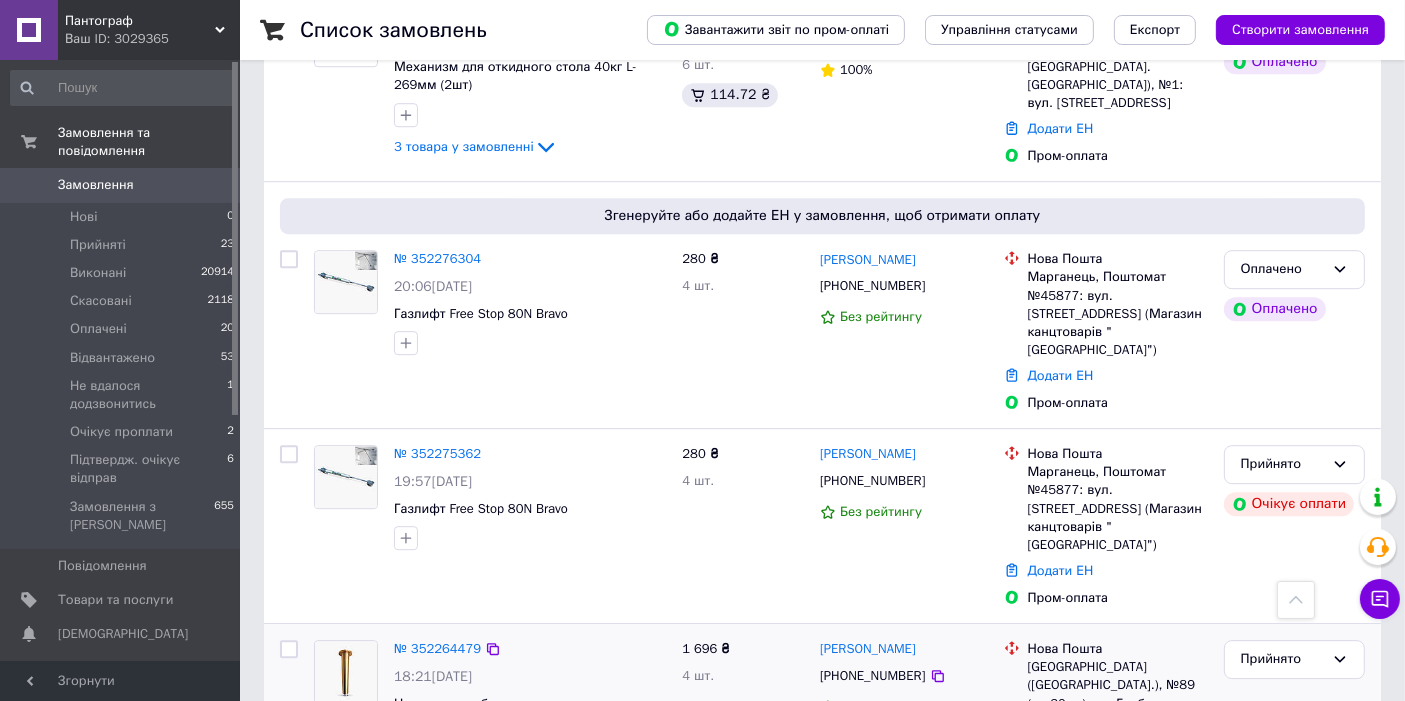 click on "мій акаунт" at bounding box center (411, 931) 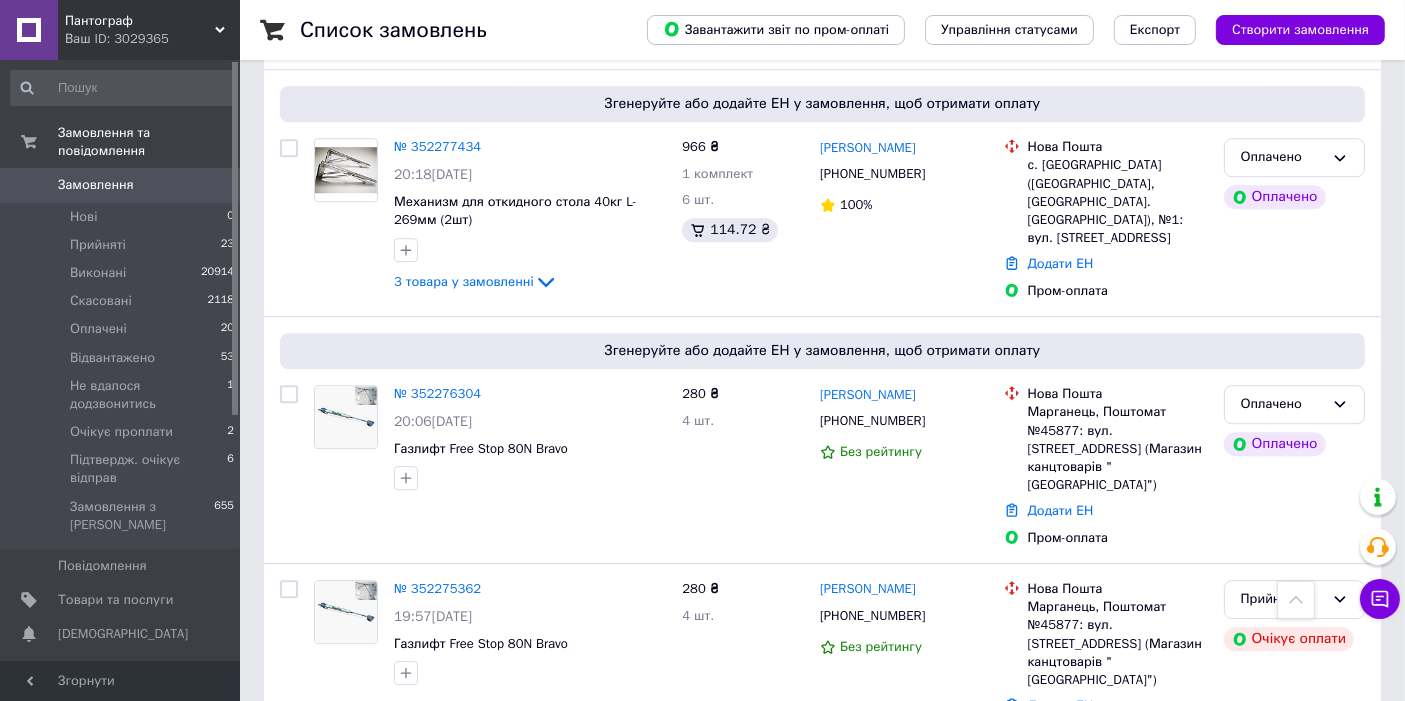 scroll, scrollTop: 5703, scrollLeft: 0, axis: vertical 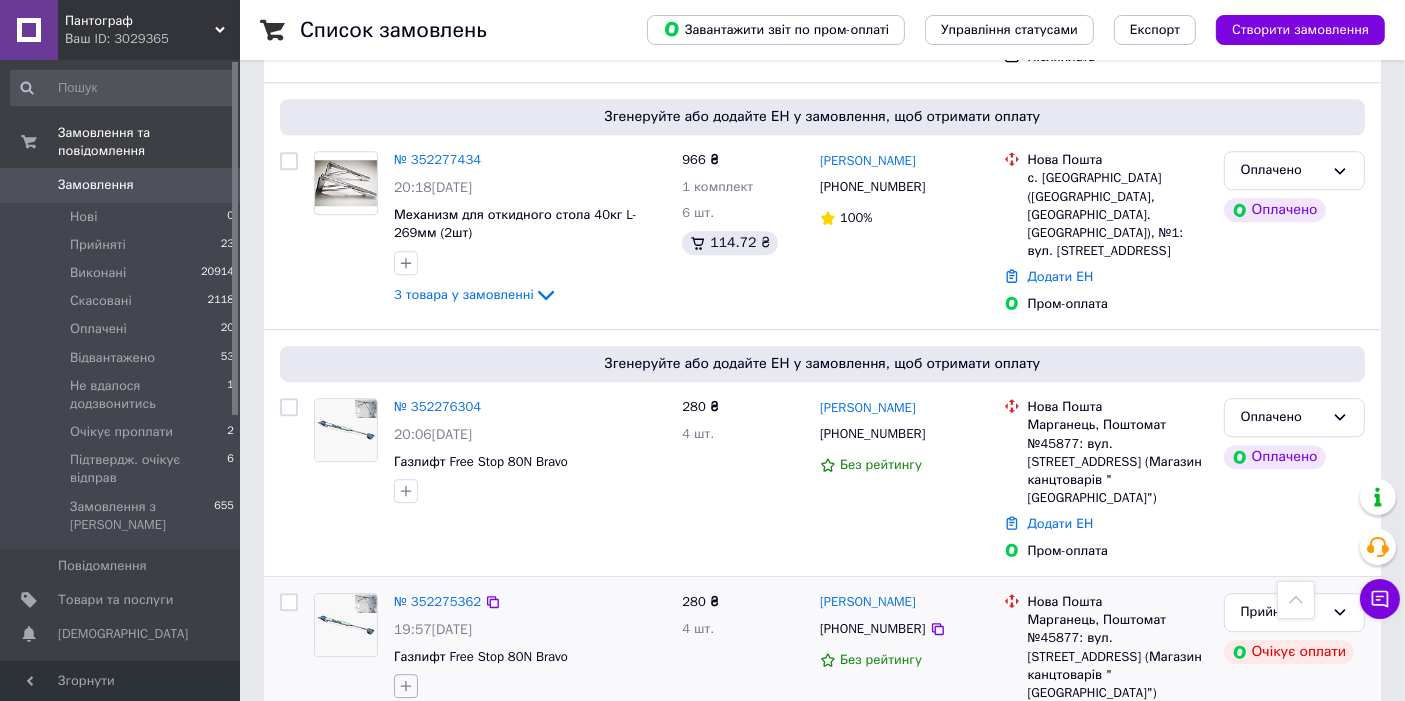 click 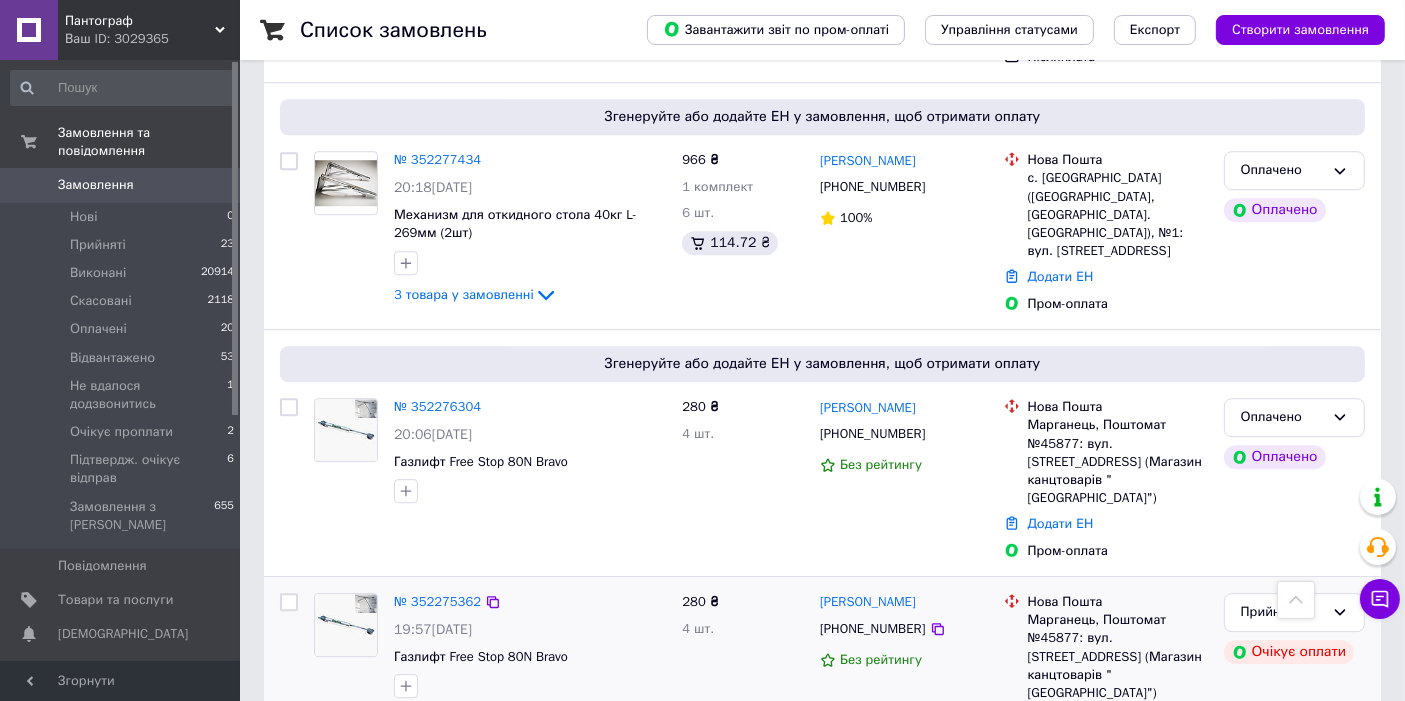 click at bounding box center (412, 923) 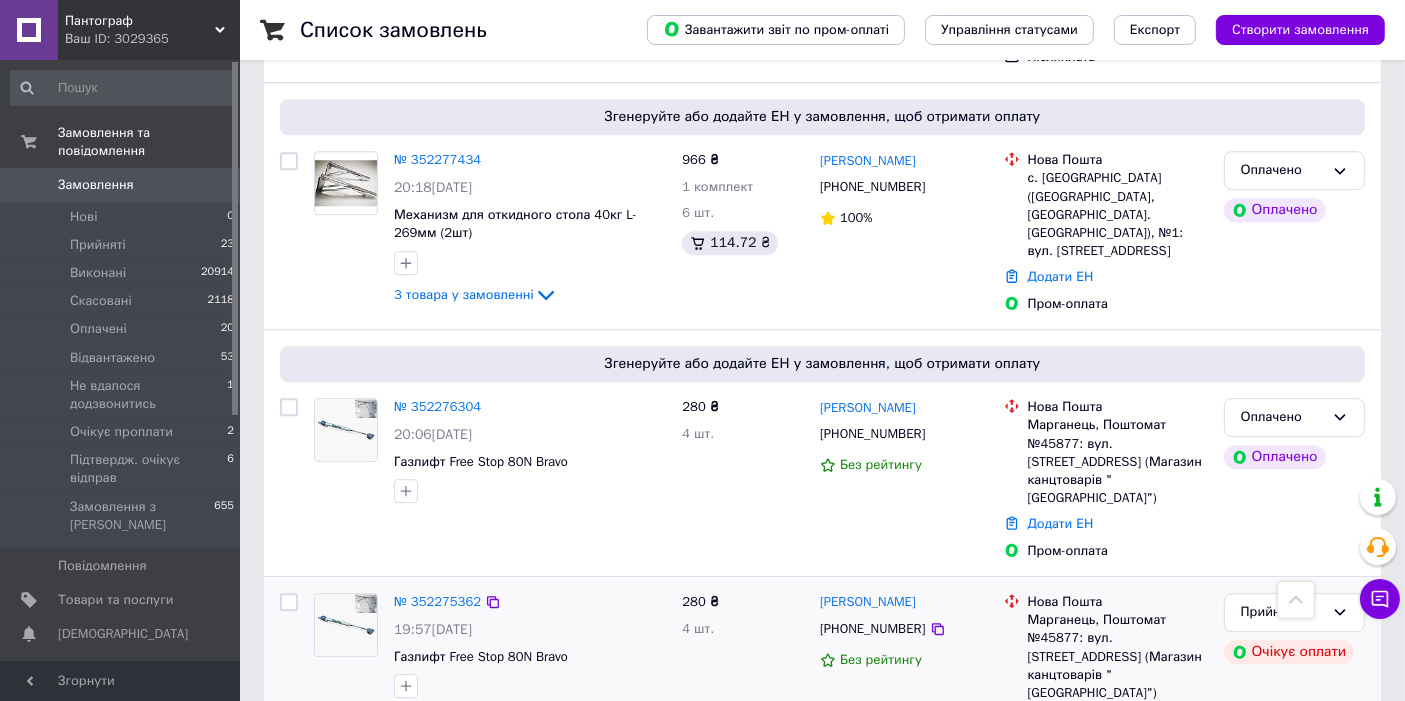 click on "280 ₴ 4 шт." at bounding box center (743, 674) 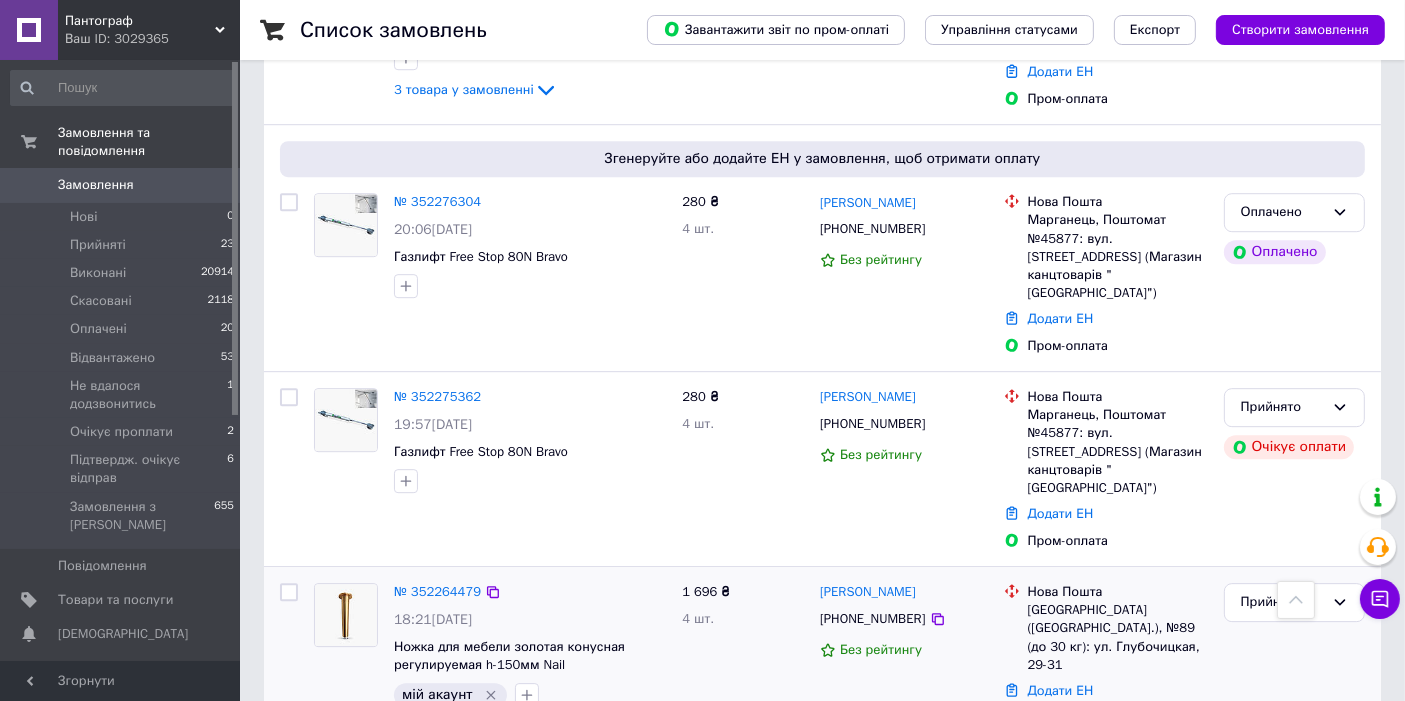 scroll, scrollTop: 5925, scrollLeft: 0, axis: vertical 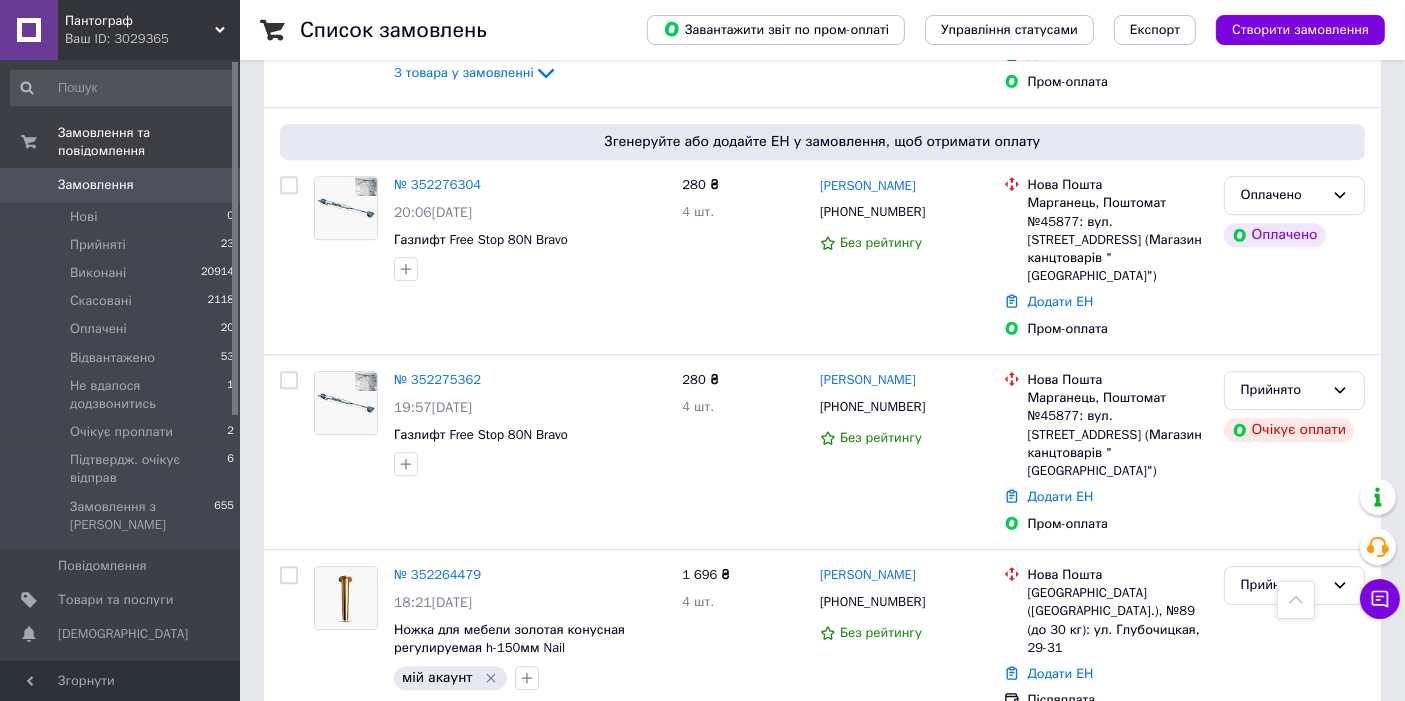 click on "№ 352262414" at bounding box center (437, 751) 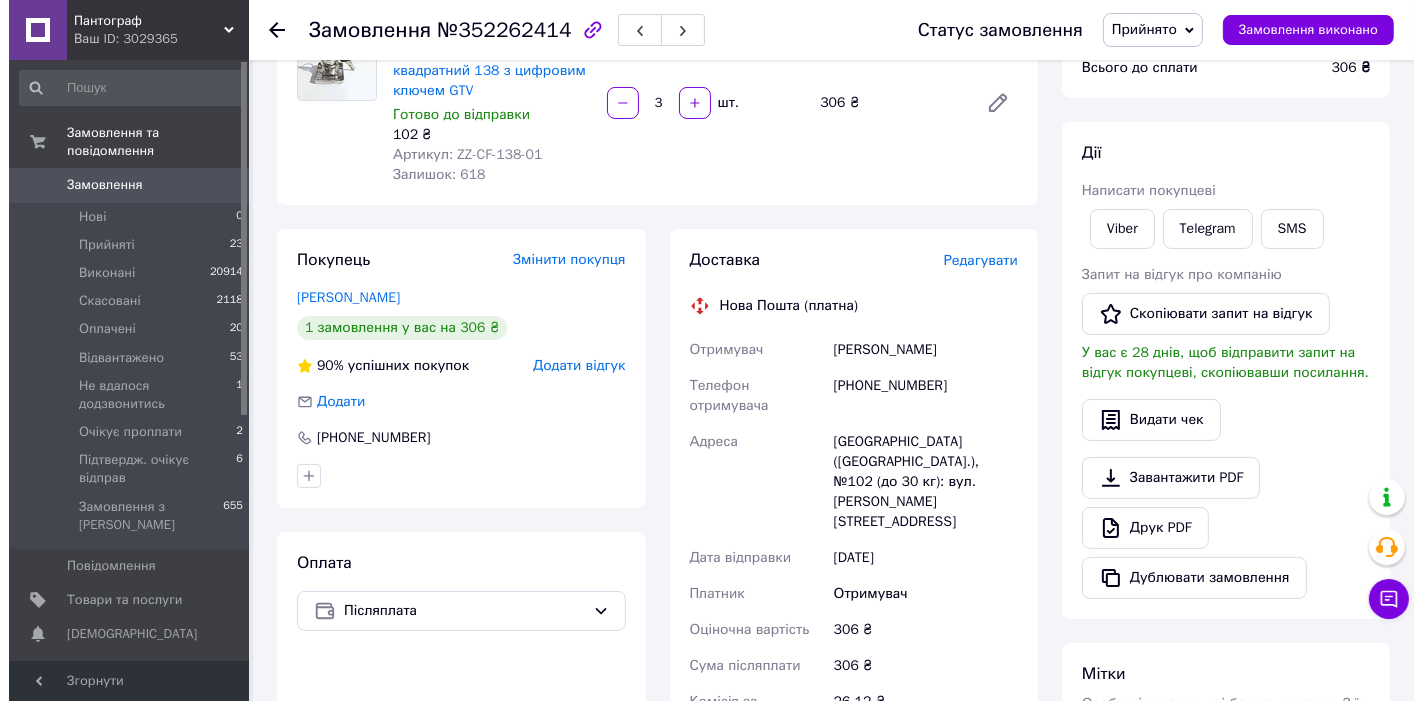 scroll, scrollTop: 222, scrollLeft: 0, axis: vertical 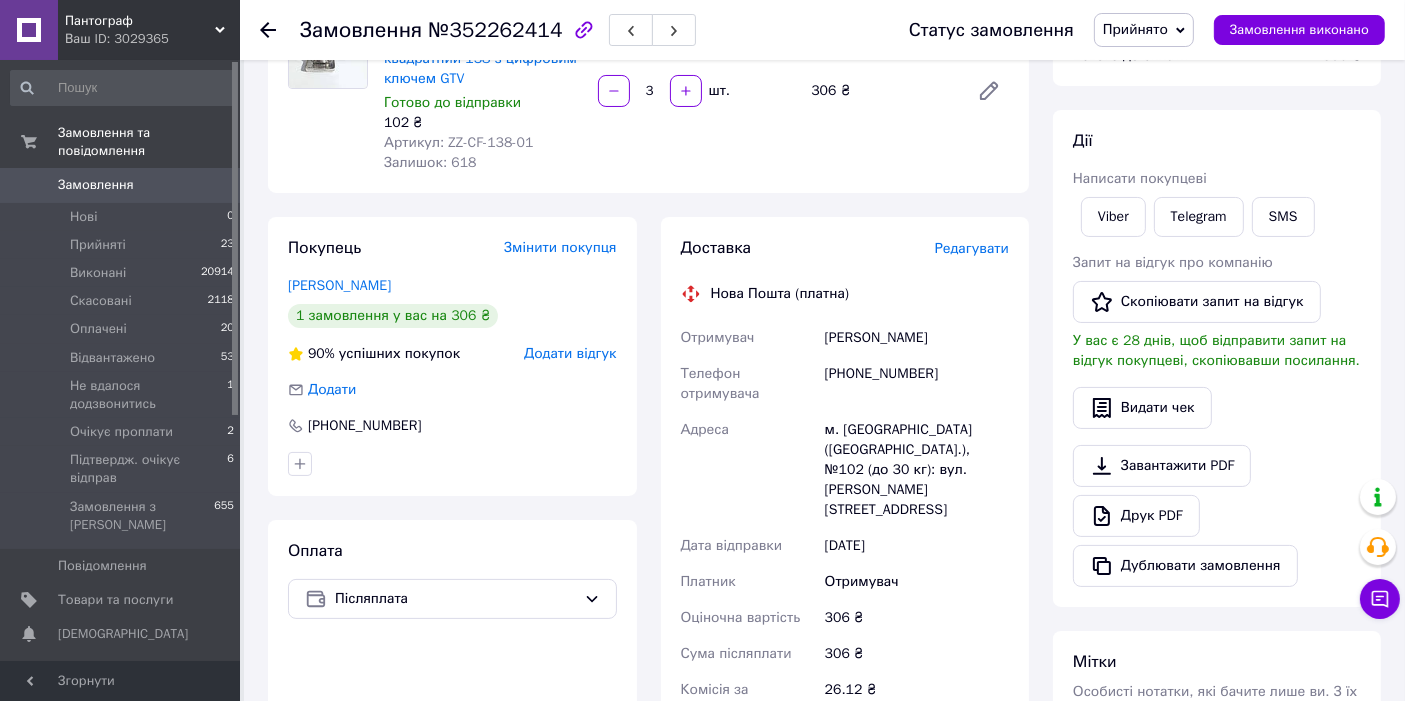 click on "Редагувати" at bounding box center (972, 248) 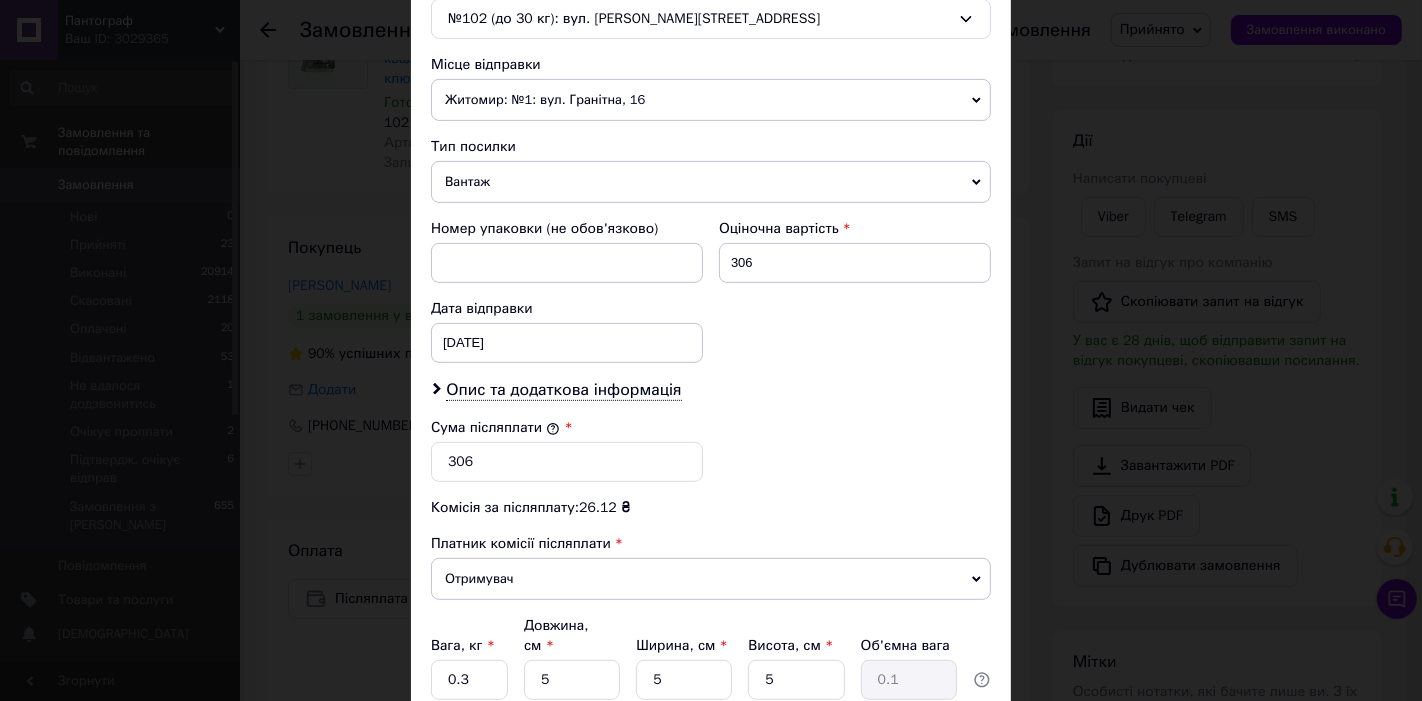 scroll, scrollTop: 666, scrollLeft: 0, axis: vertical 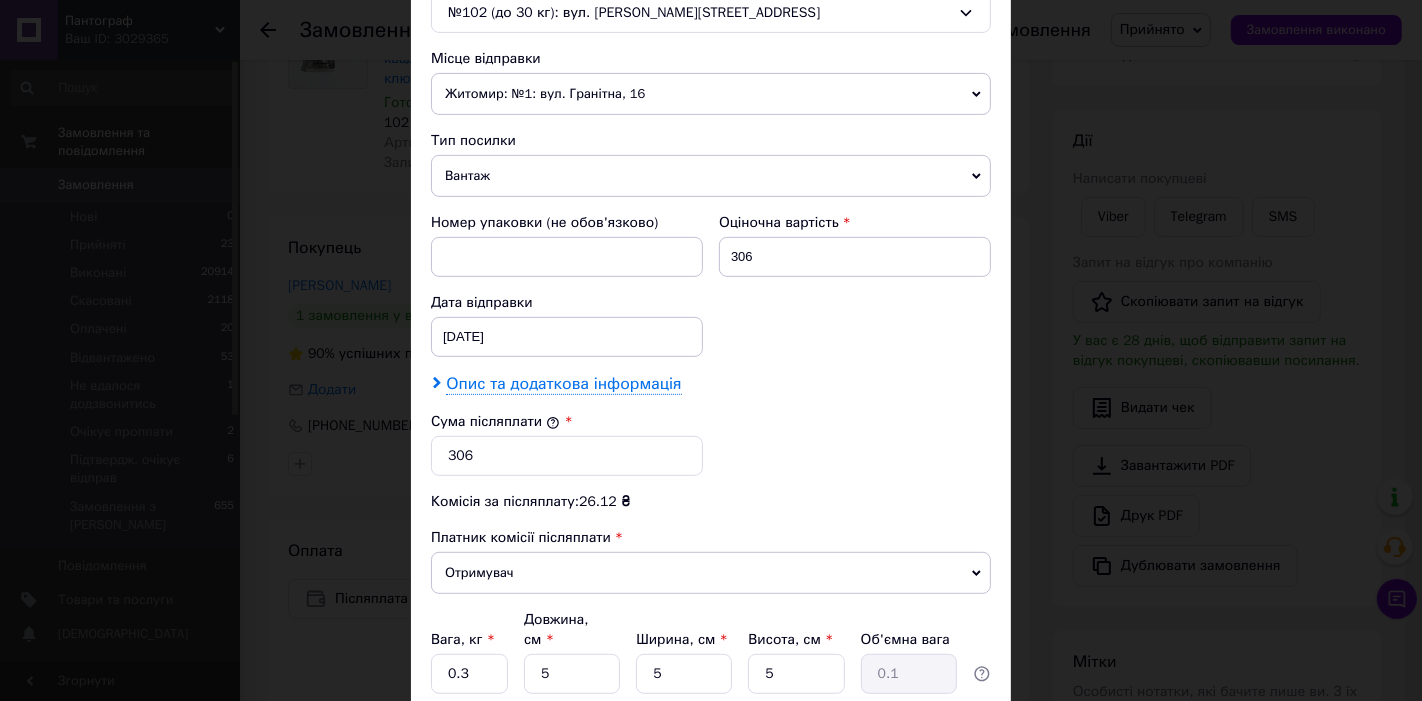 click on "Опис та додаткова інформація" at bounding box center (563, 384) 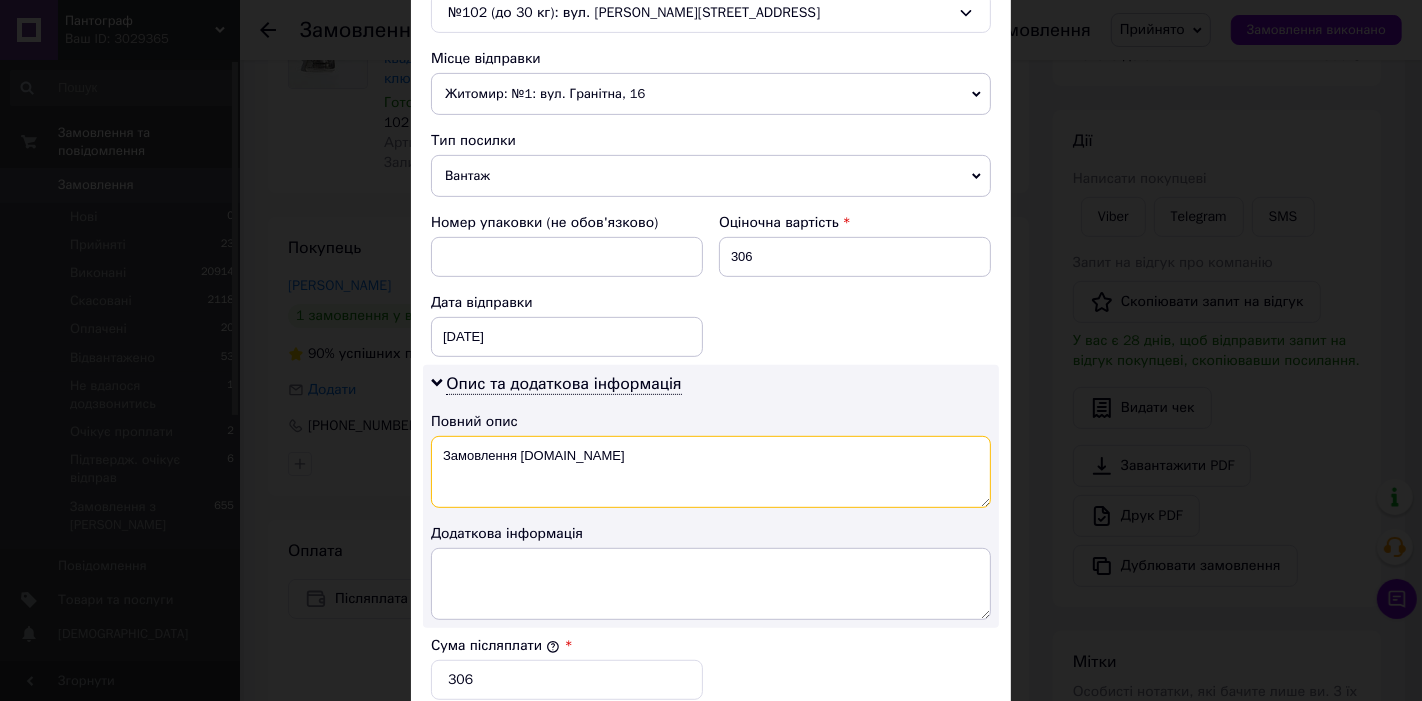 drag, startPoint x: 622, startPoint y: 442, endPoint x: 435, endPoint y: 447, distance: 187.06683 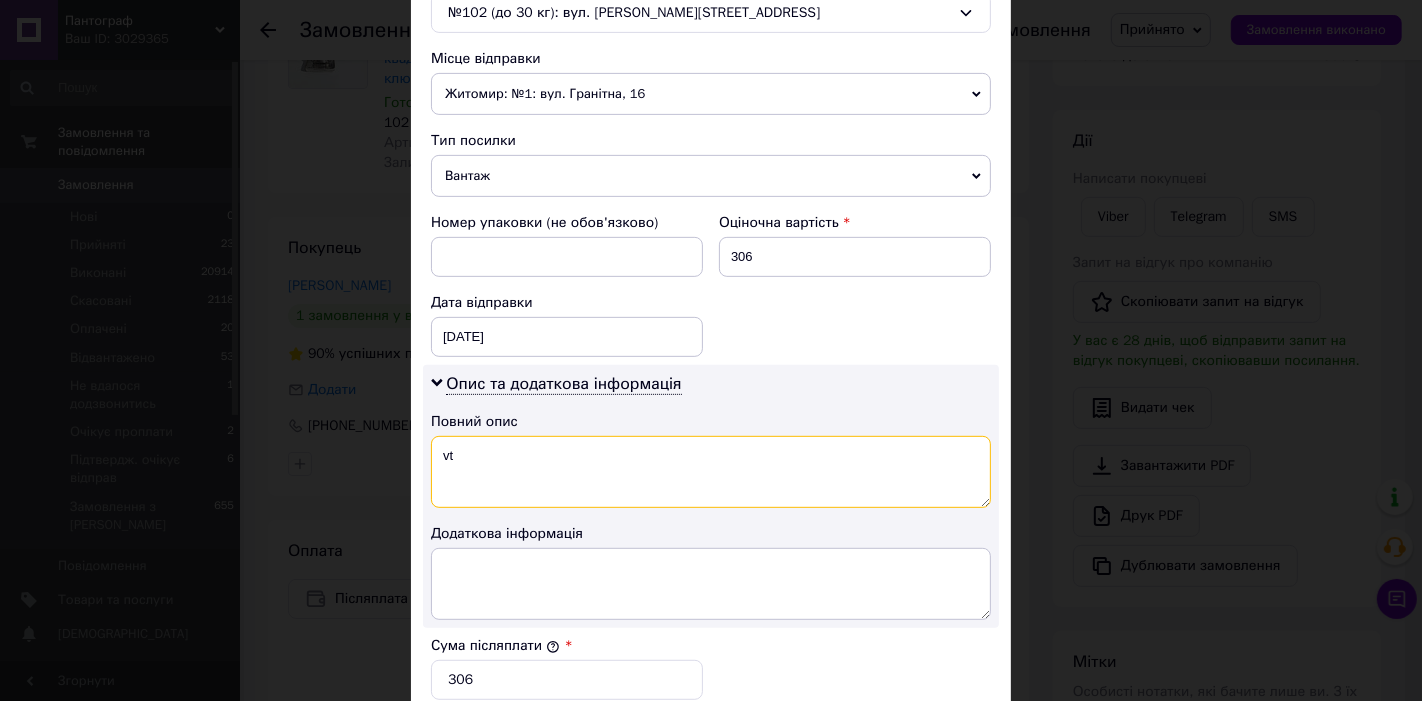 type on "v" 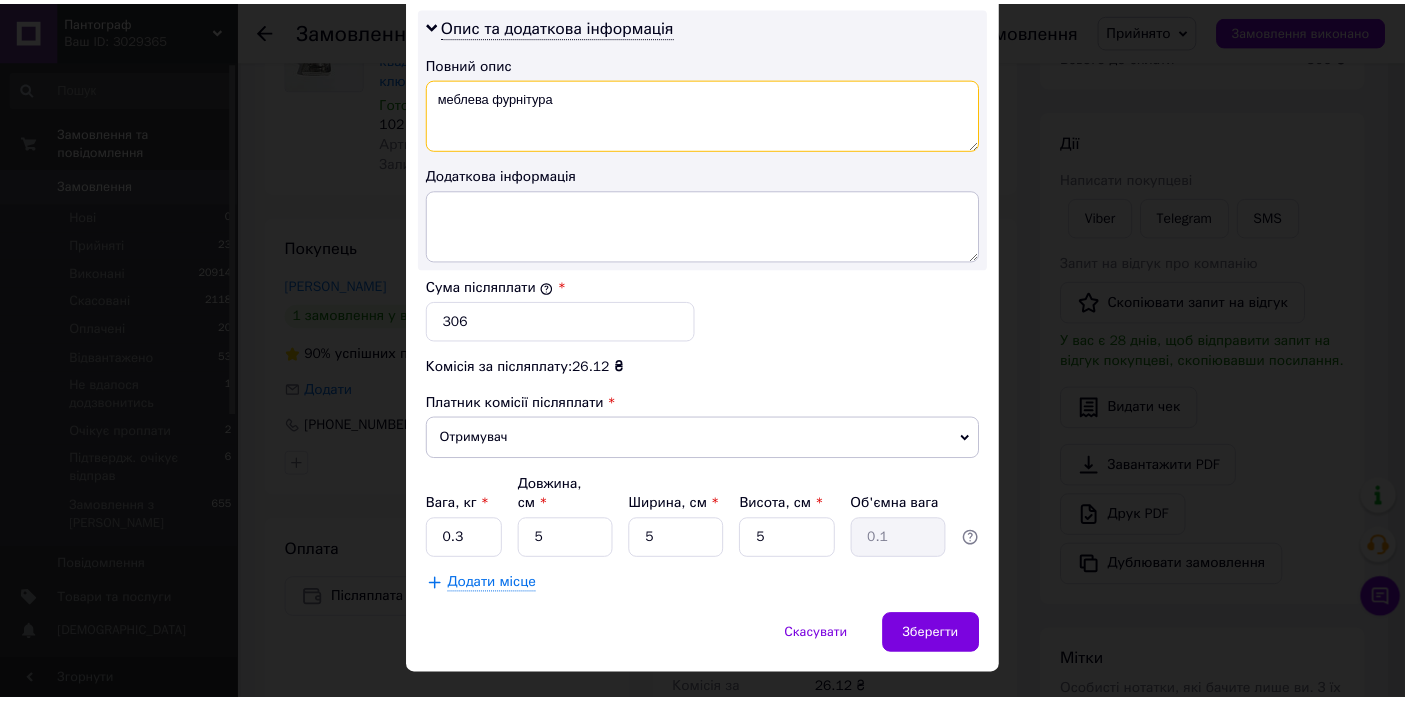 scroll, scrollTop: 1037, scrollLeft: 0, axis: vertical 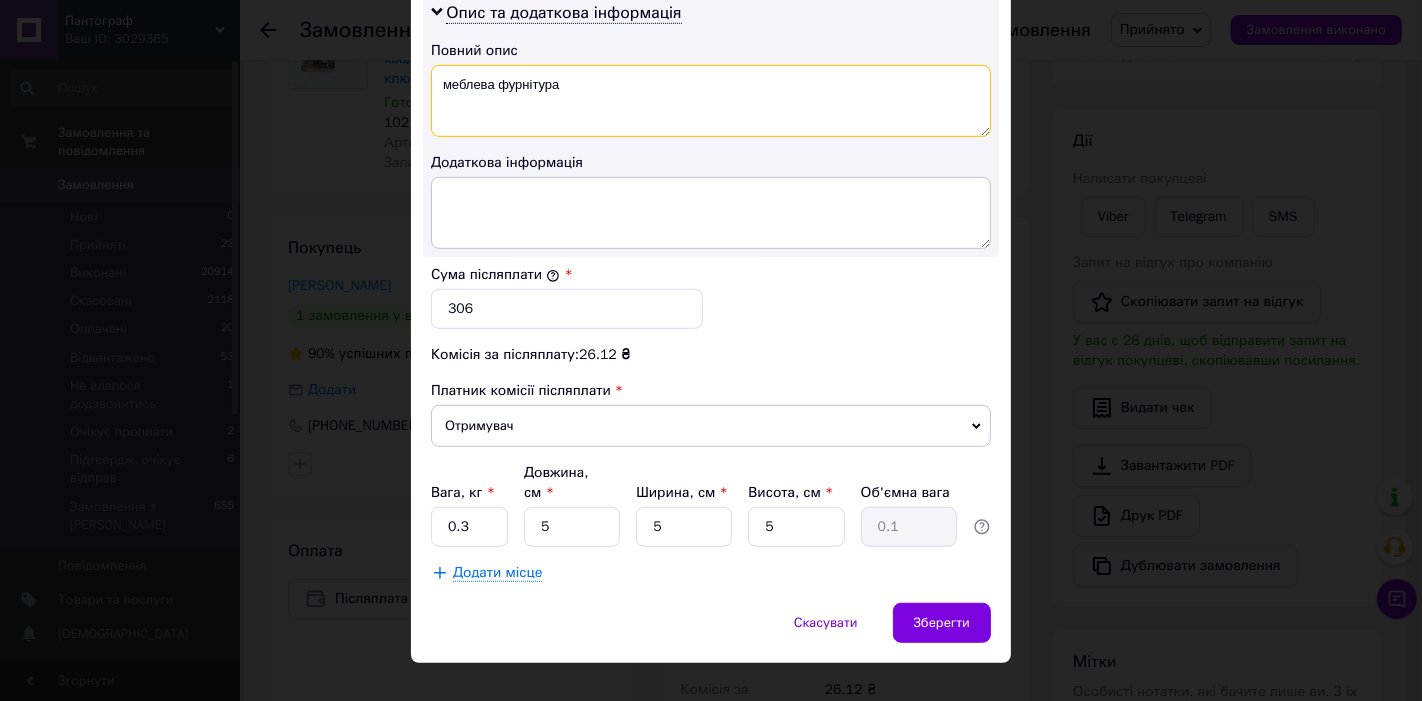 type on "меблева фурнітура" 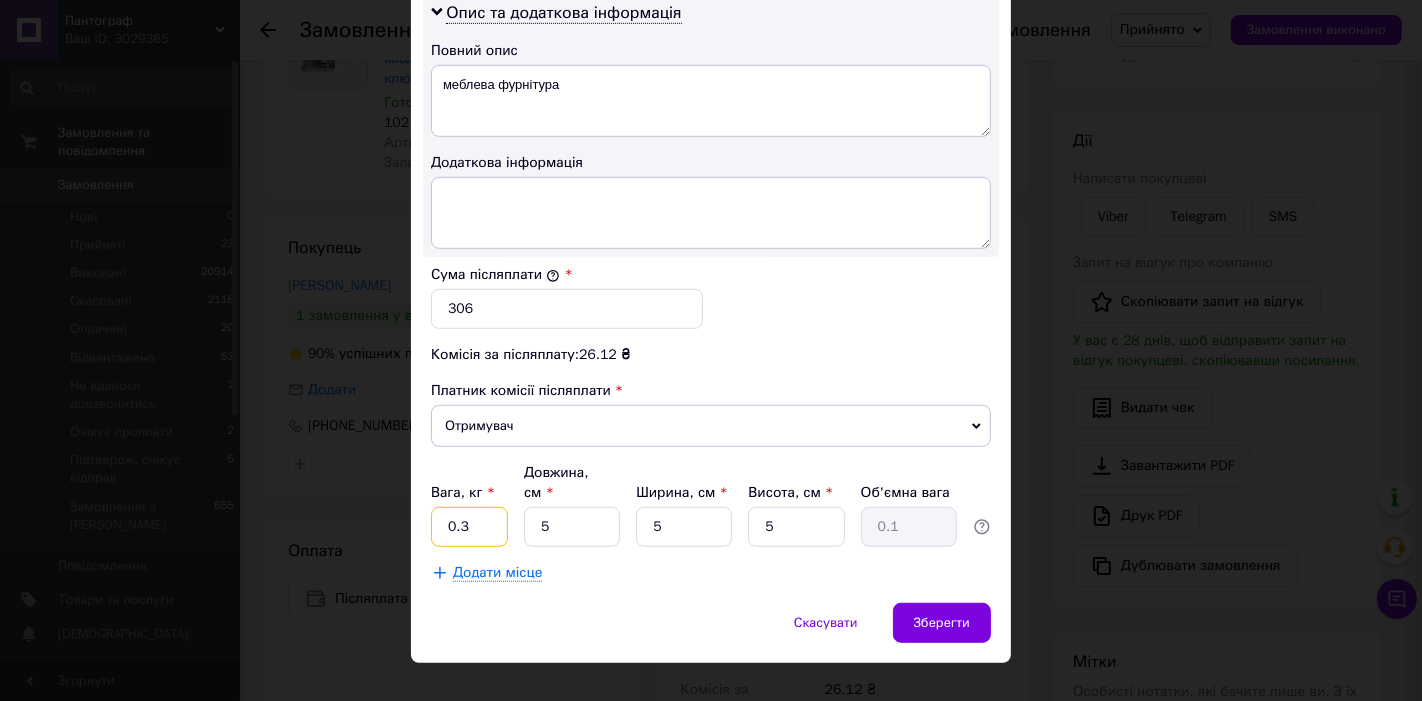 click on "0.3" at bounding box center (469, 527) 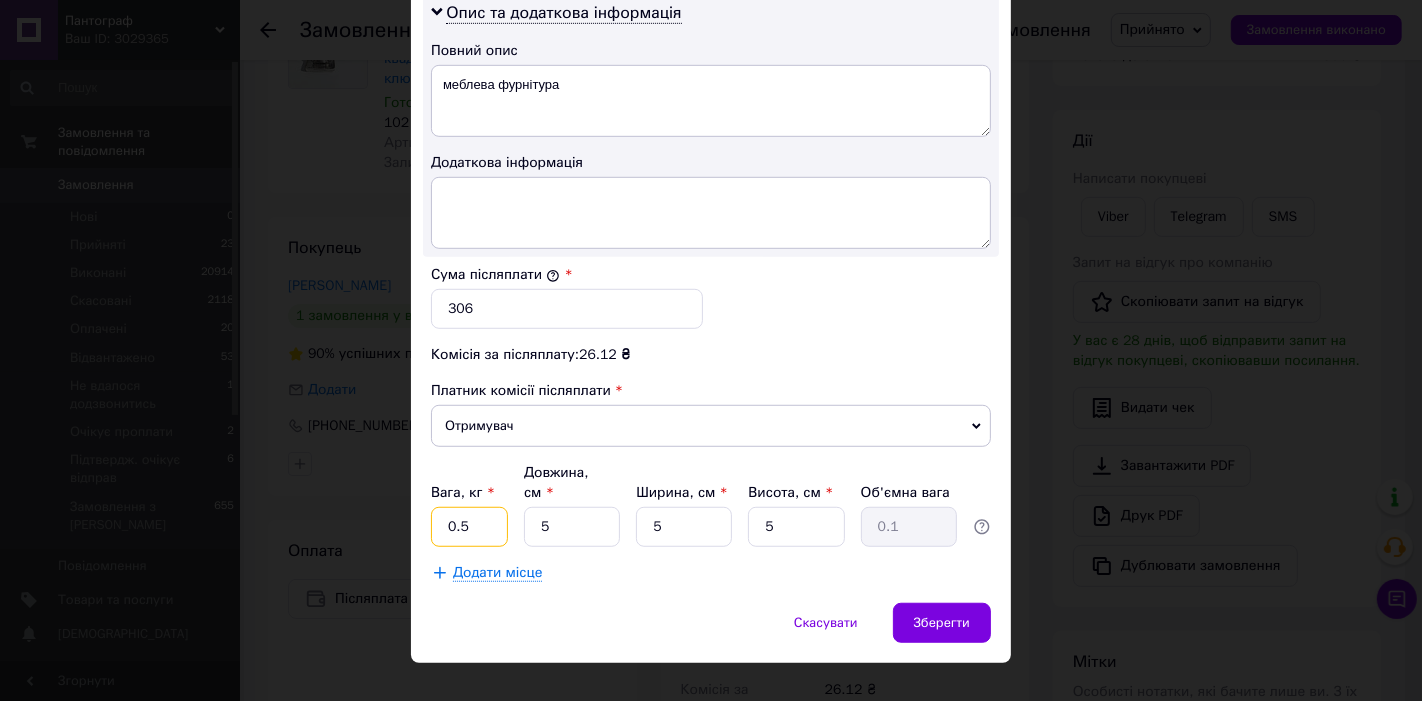 type on "0.5" 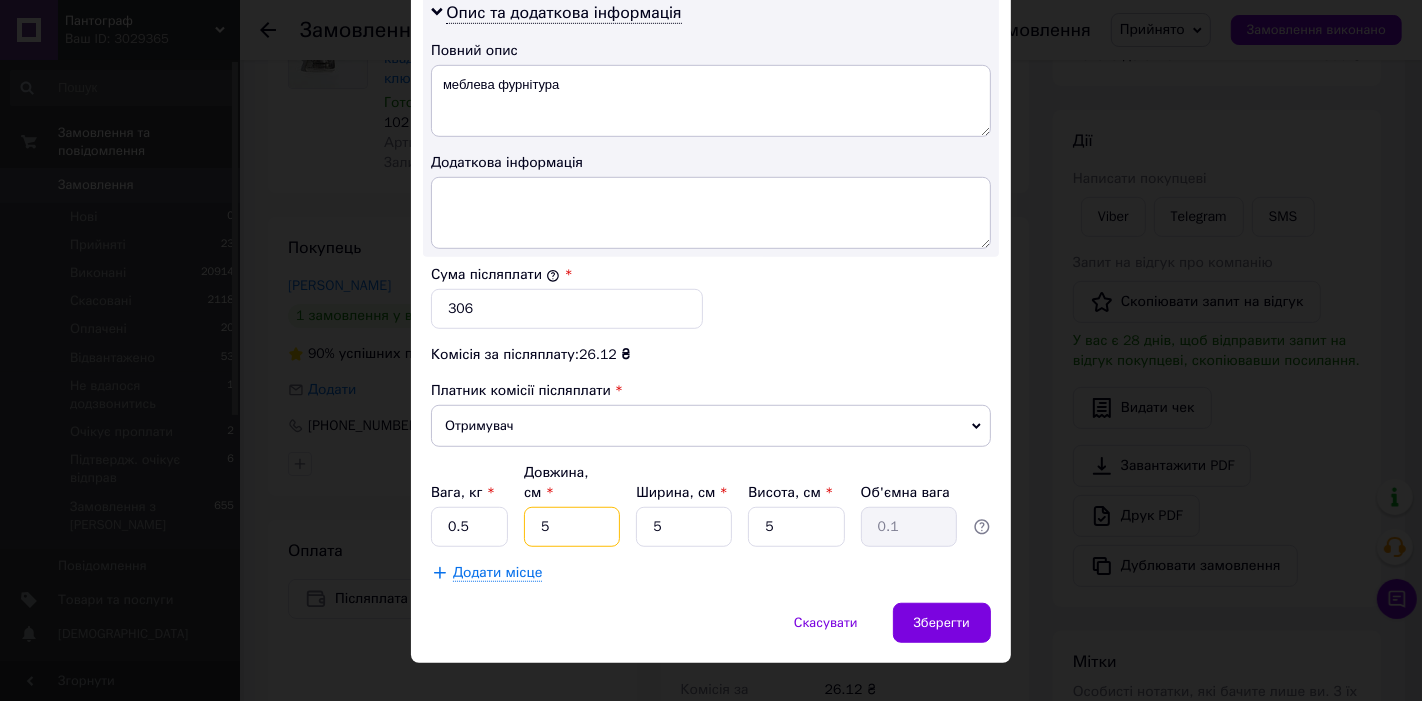 click on "5" at bounding box center [572, 527] 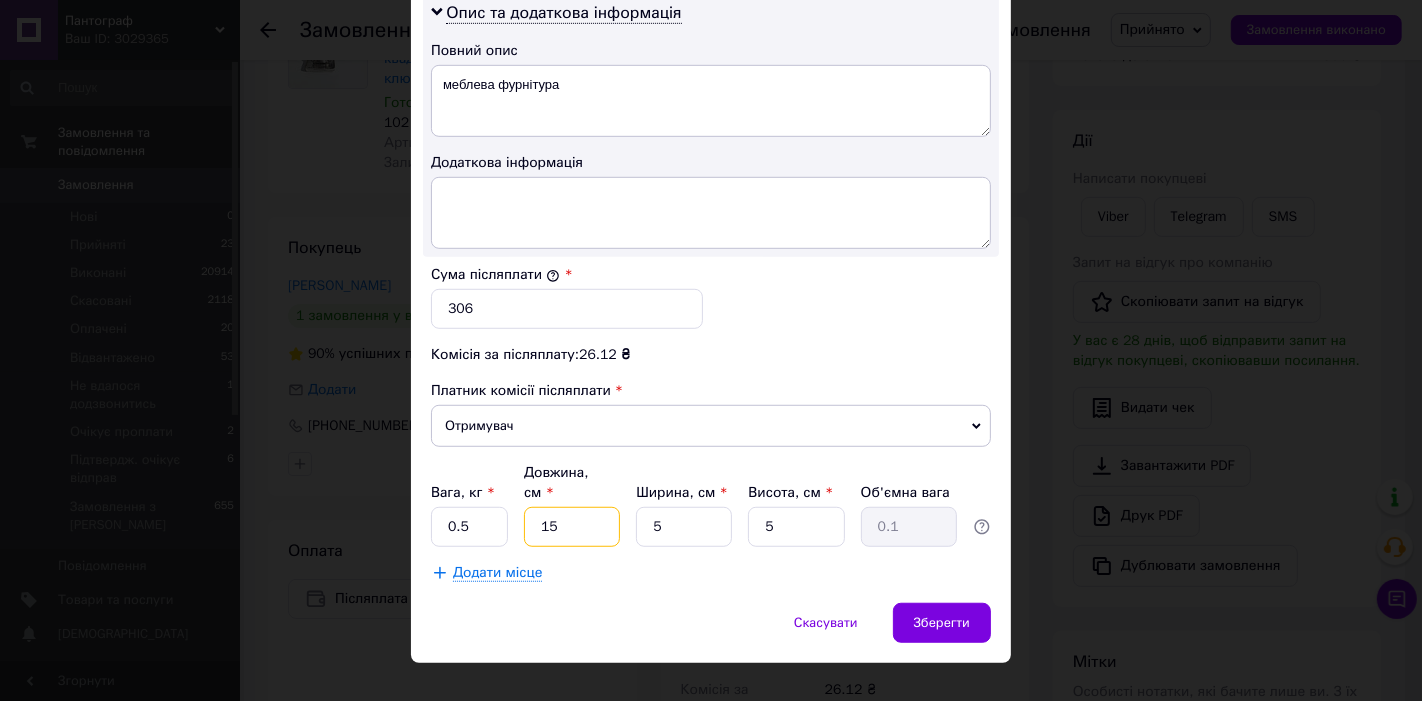 type on "15" 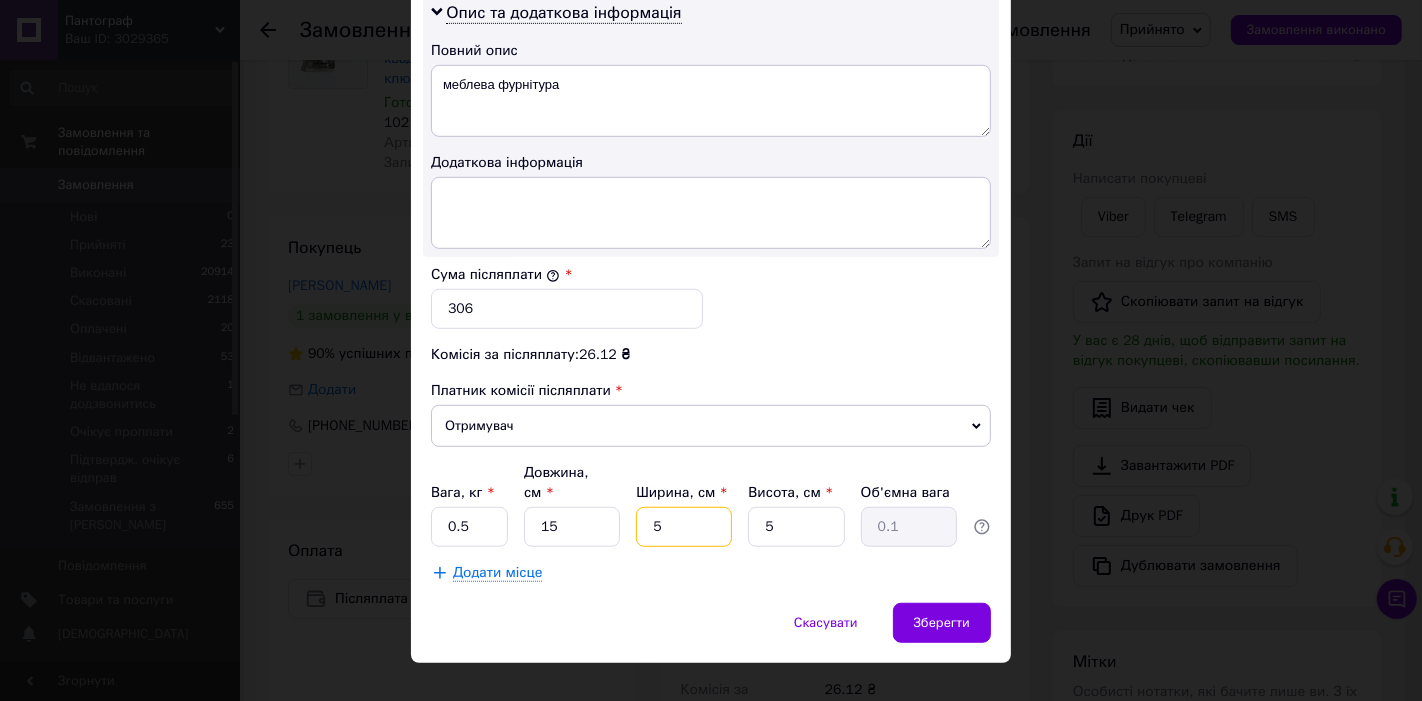 click on "5" at bounding box center [684, 527] 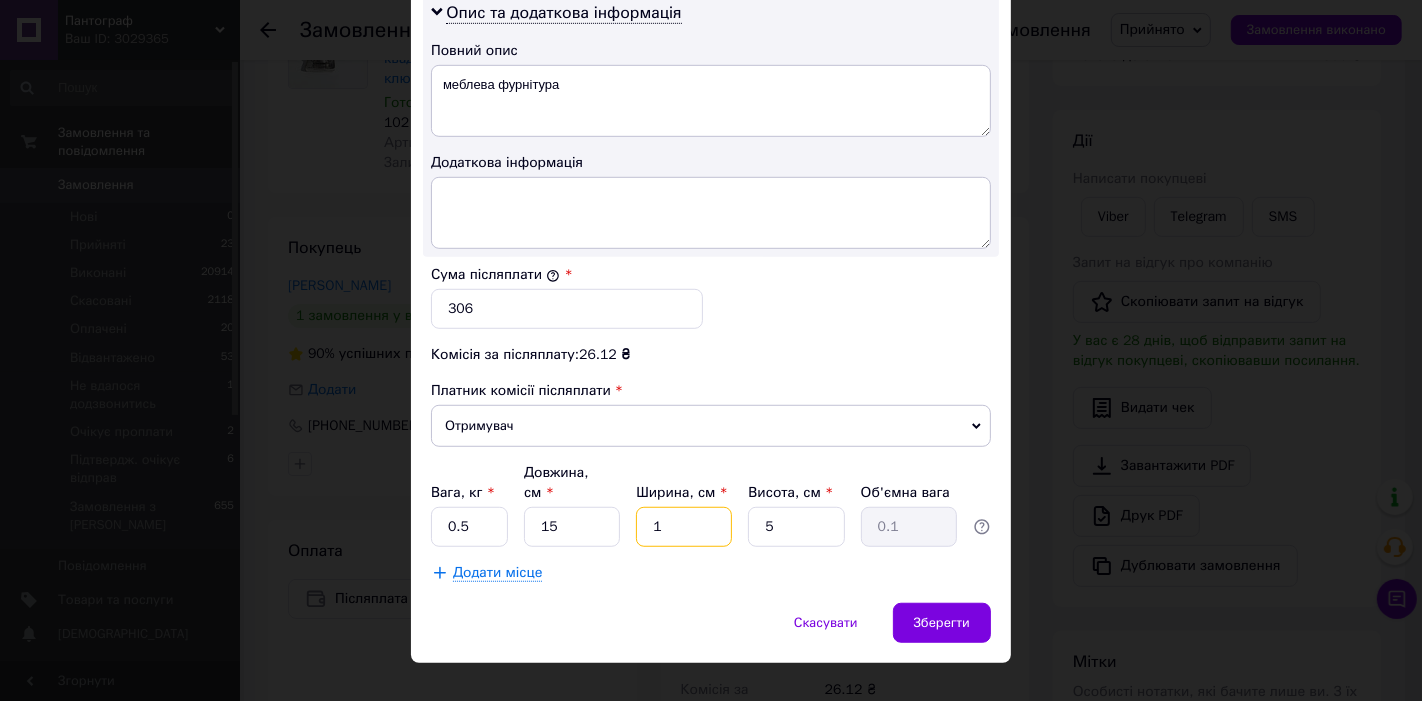 type on "12" 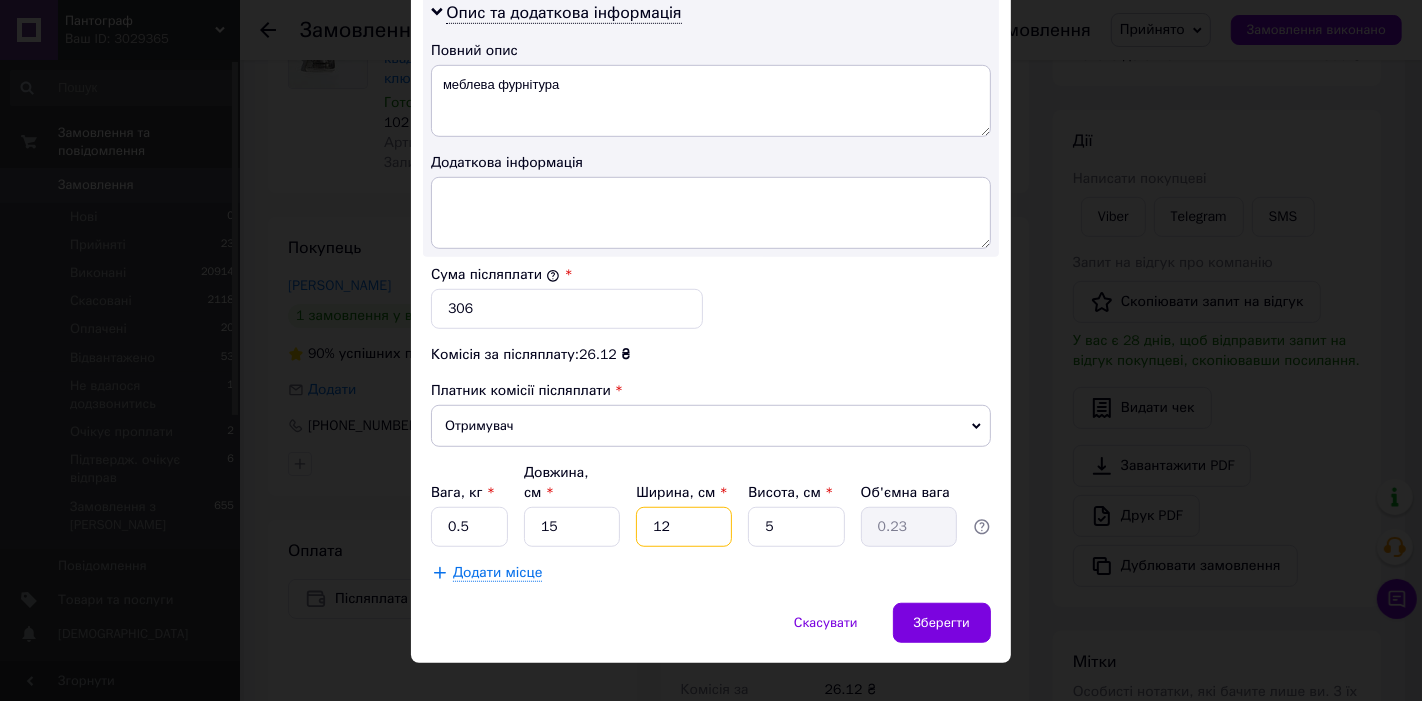 type on "12" 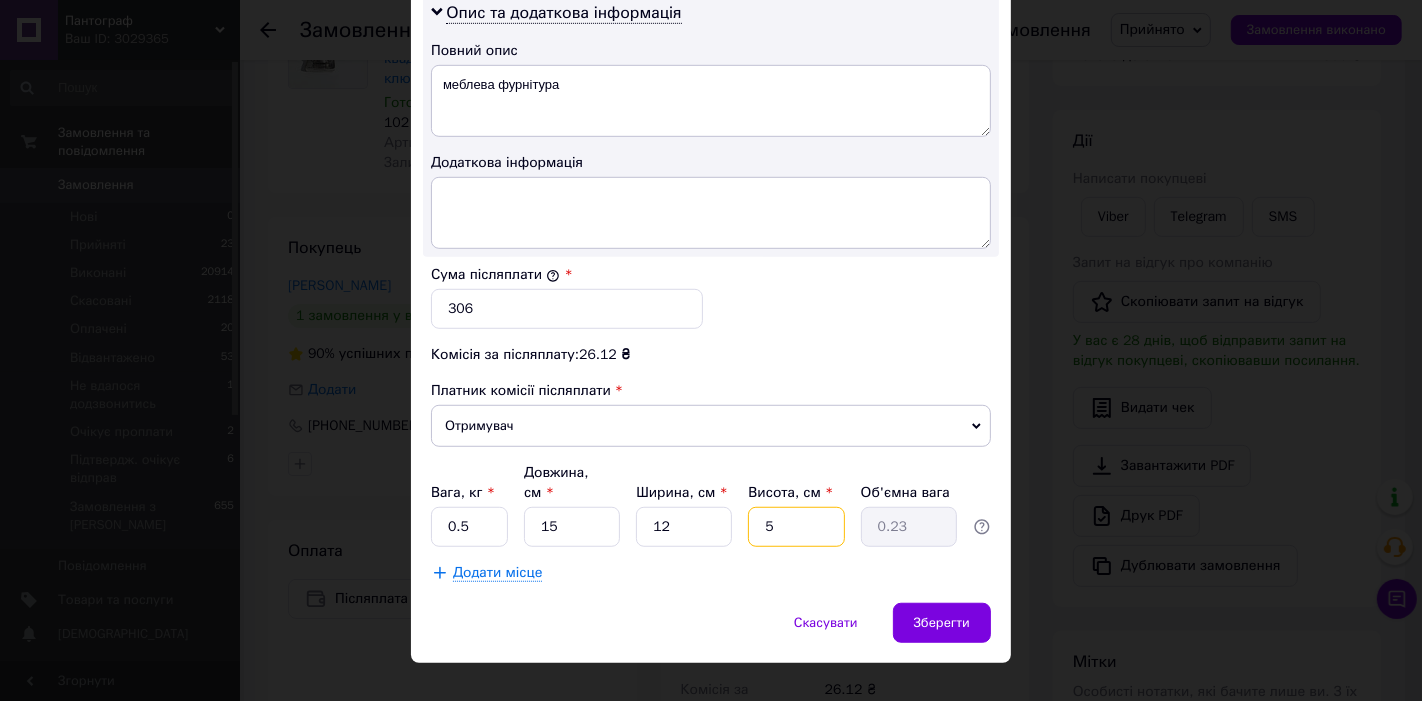 click on "5" at bounding box center [796, 527] 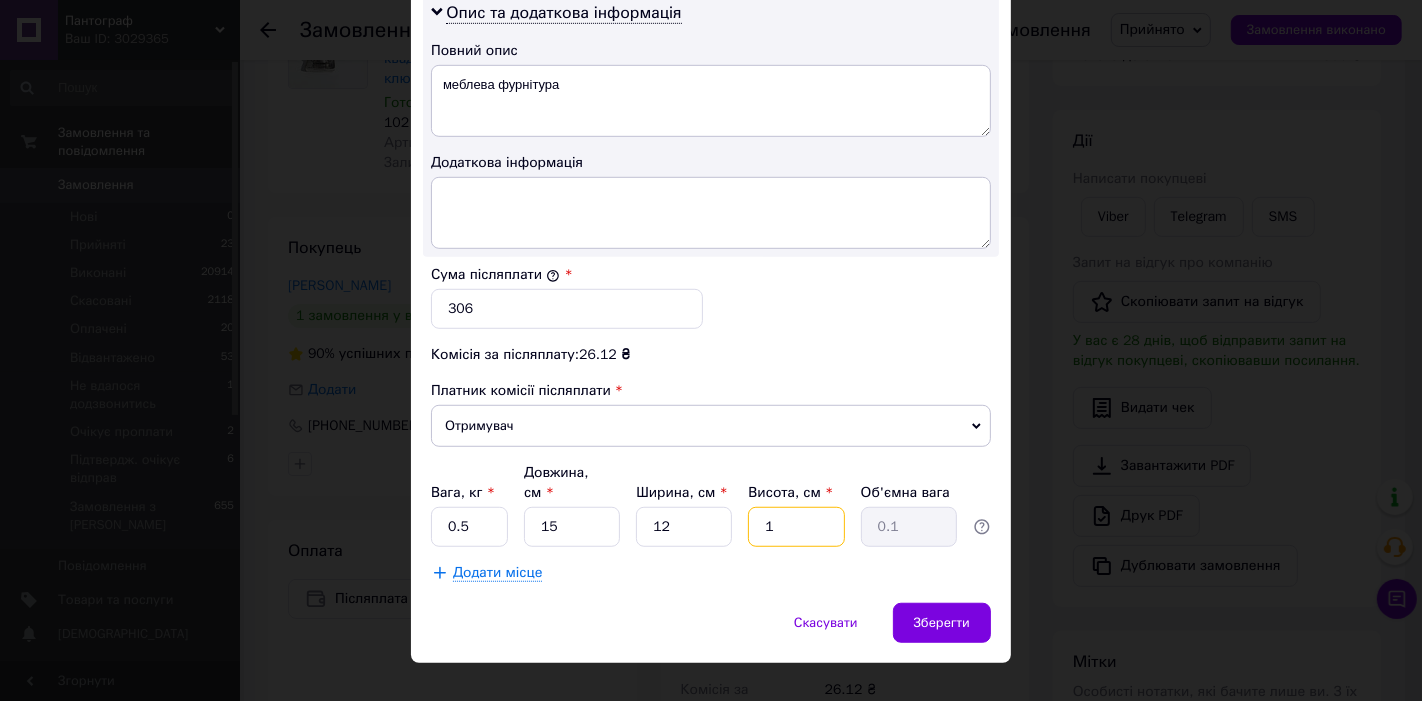 type on "10" 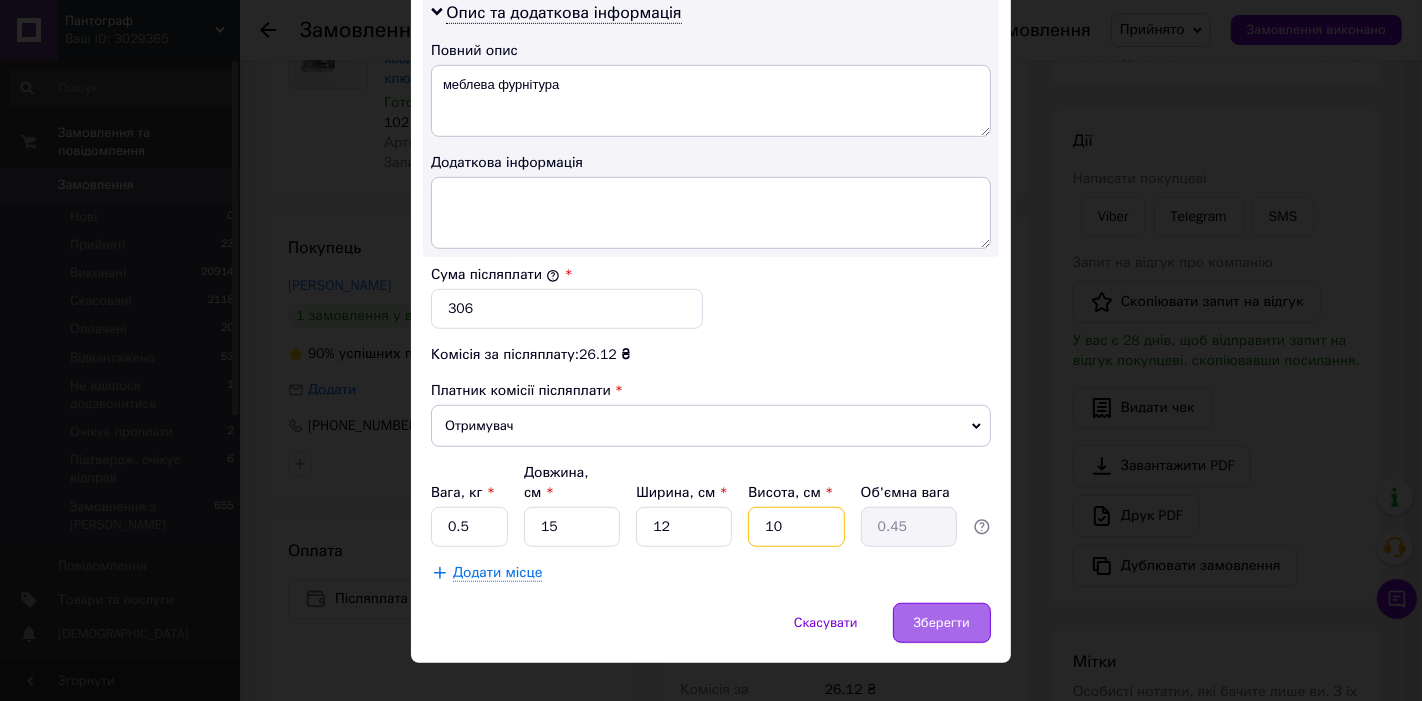 type on "10" 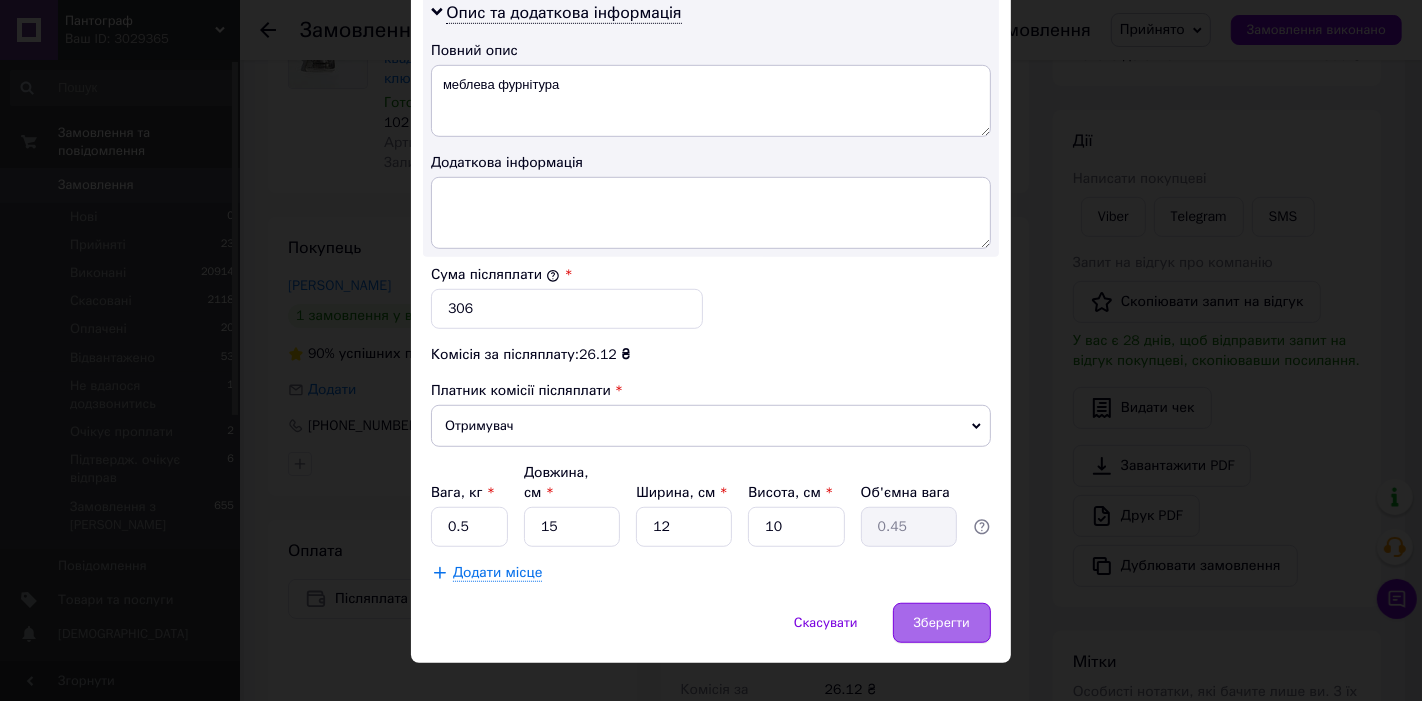 click on "Зберегти" at bounding box center [942, 623] 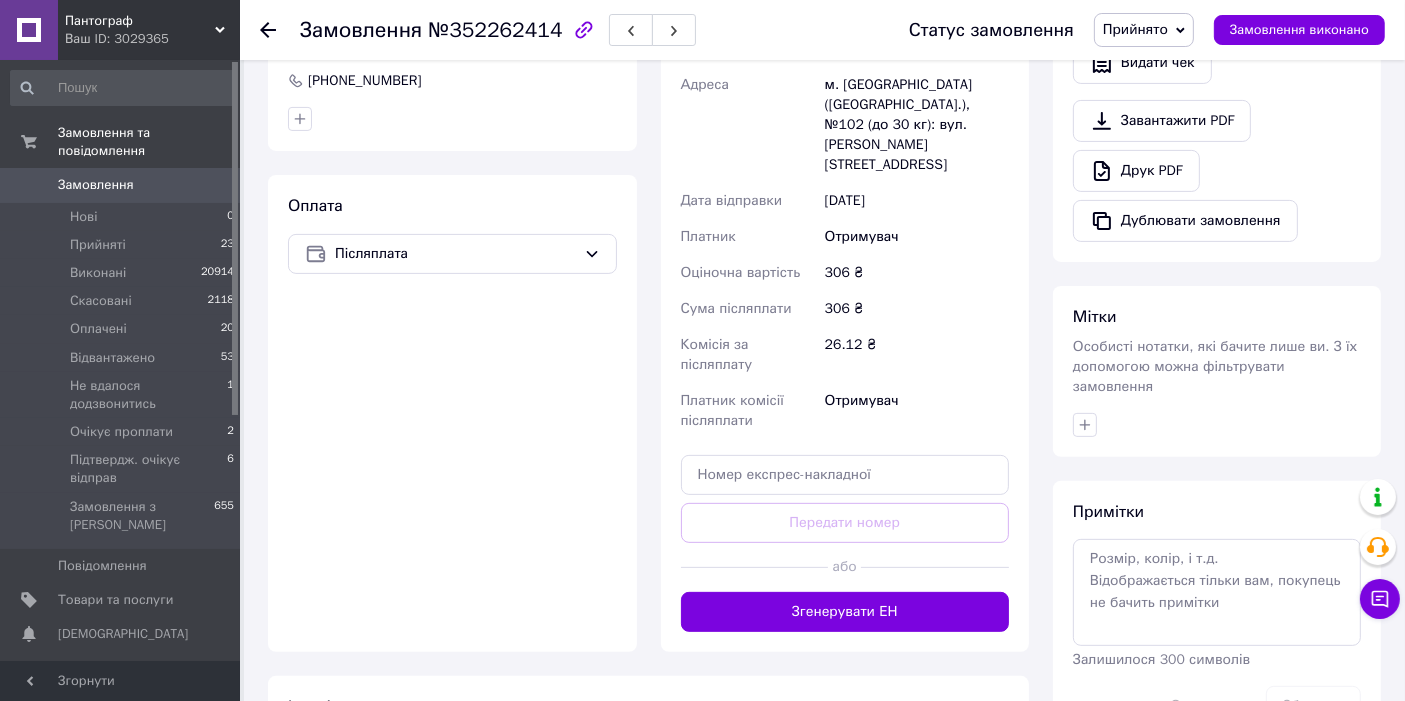 scroll, scrollTop: 592, scrollLeft: 0, axis: vertical 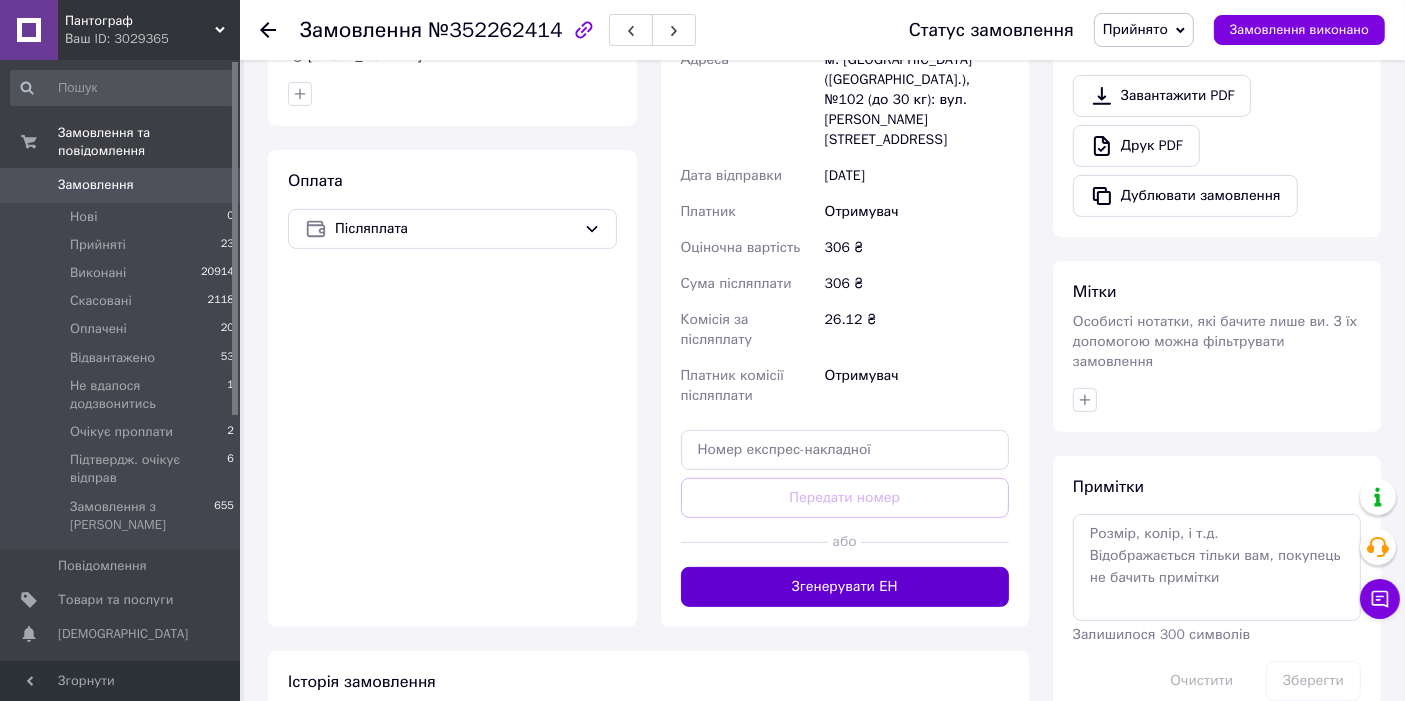 click on "Згенерувати ЕН" at bounding box center (845, 587) 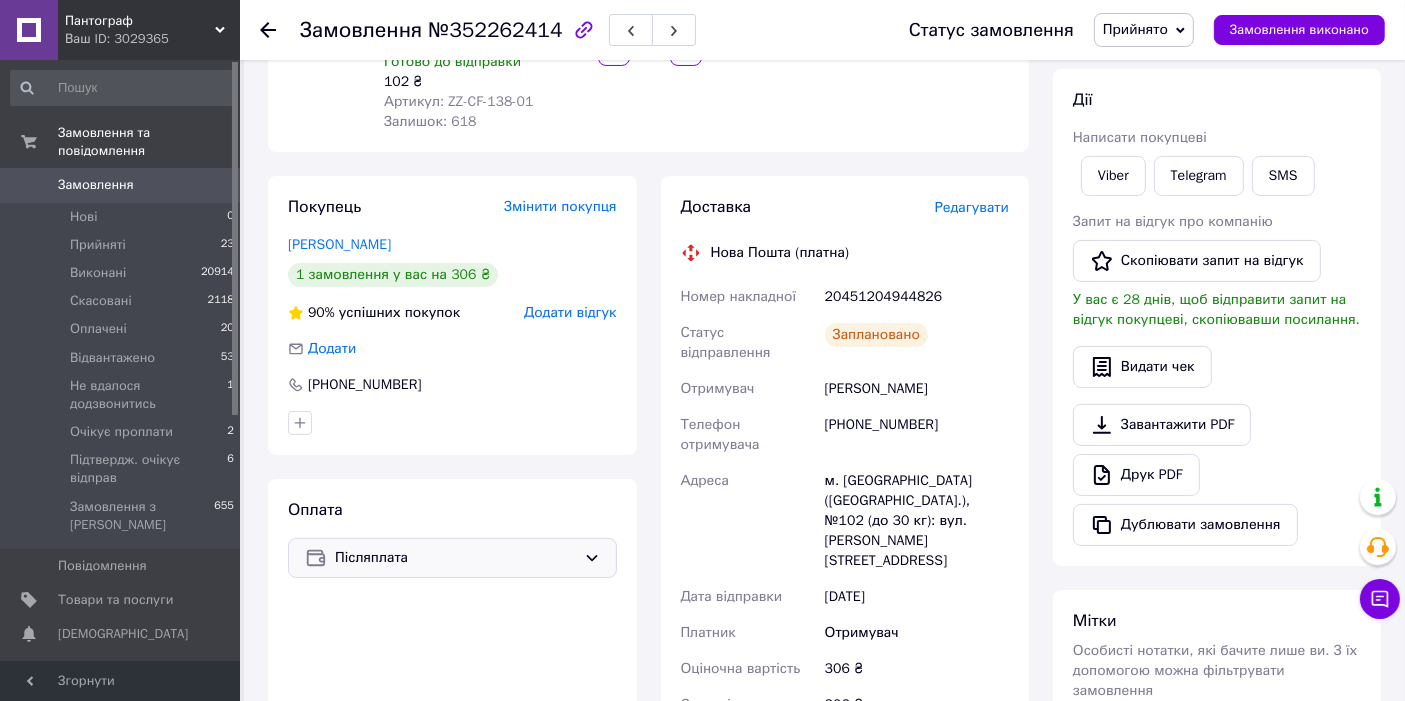 scroll, scrollTop: 74, scrollLeft: 0, axis: vertical 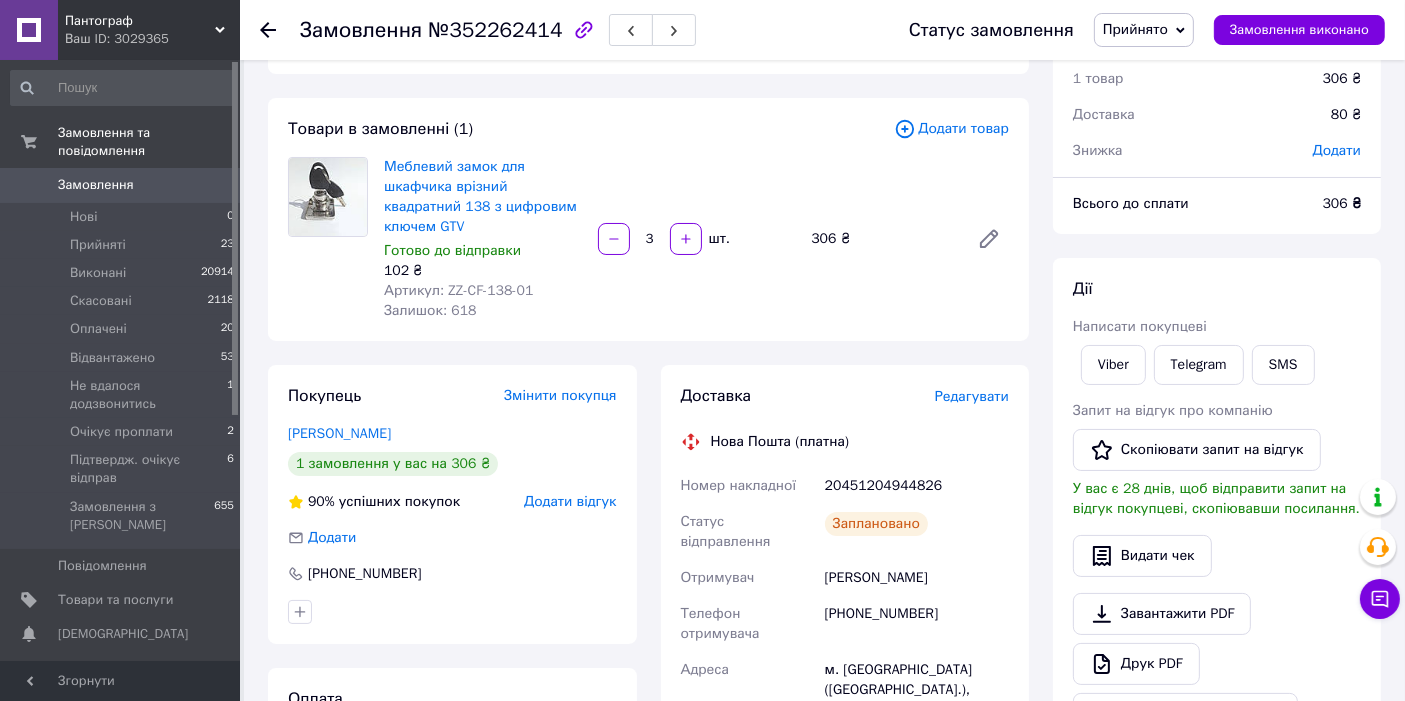 click 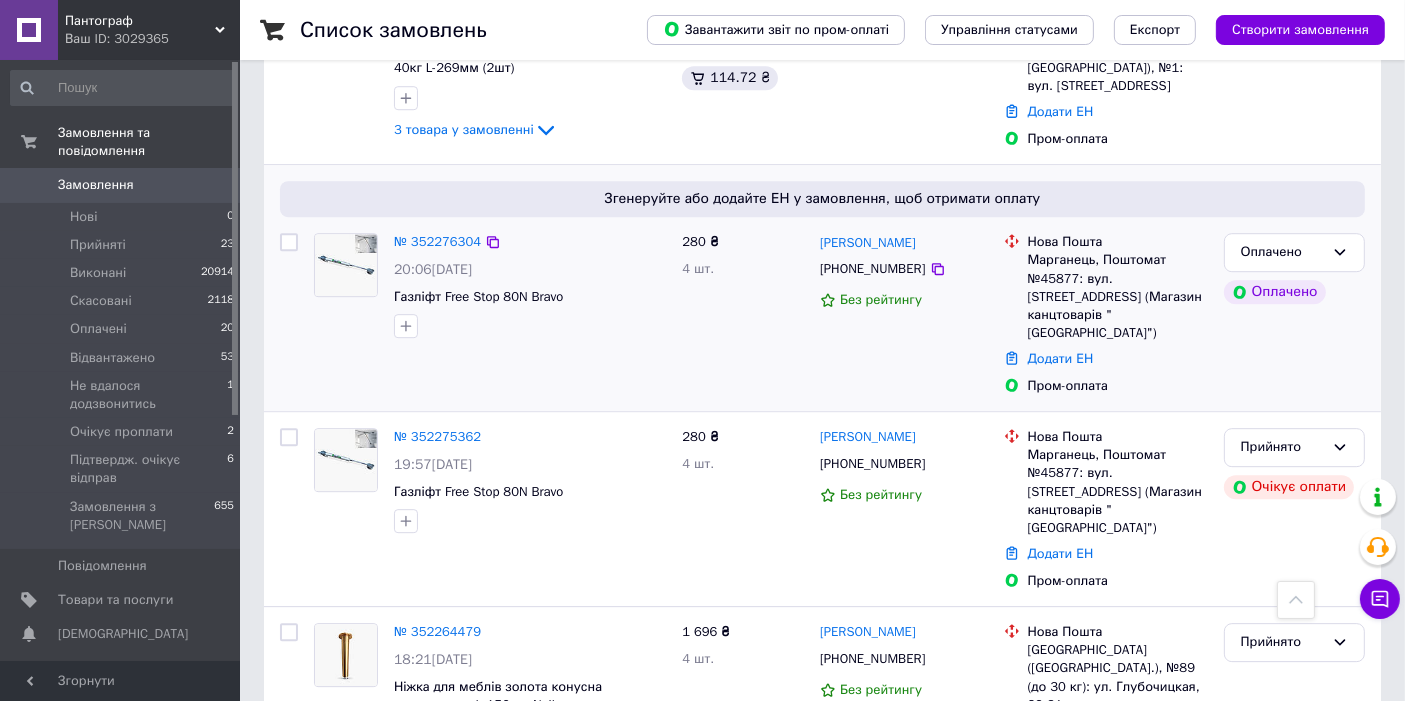 scroll, scrollTop: 5777, scrollLeft: 0, axis: vertical 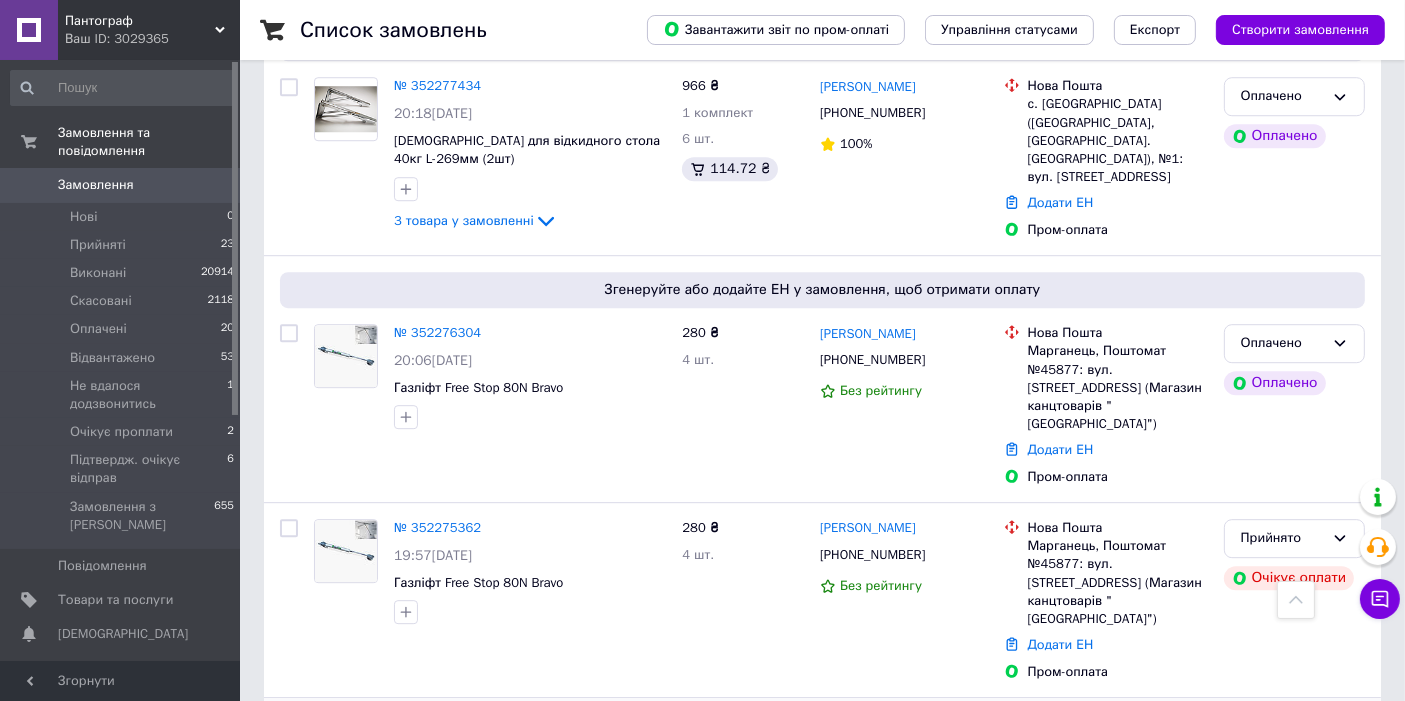 click 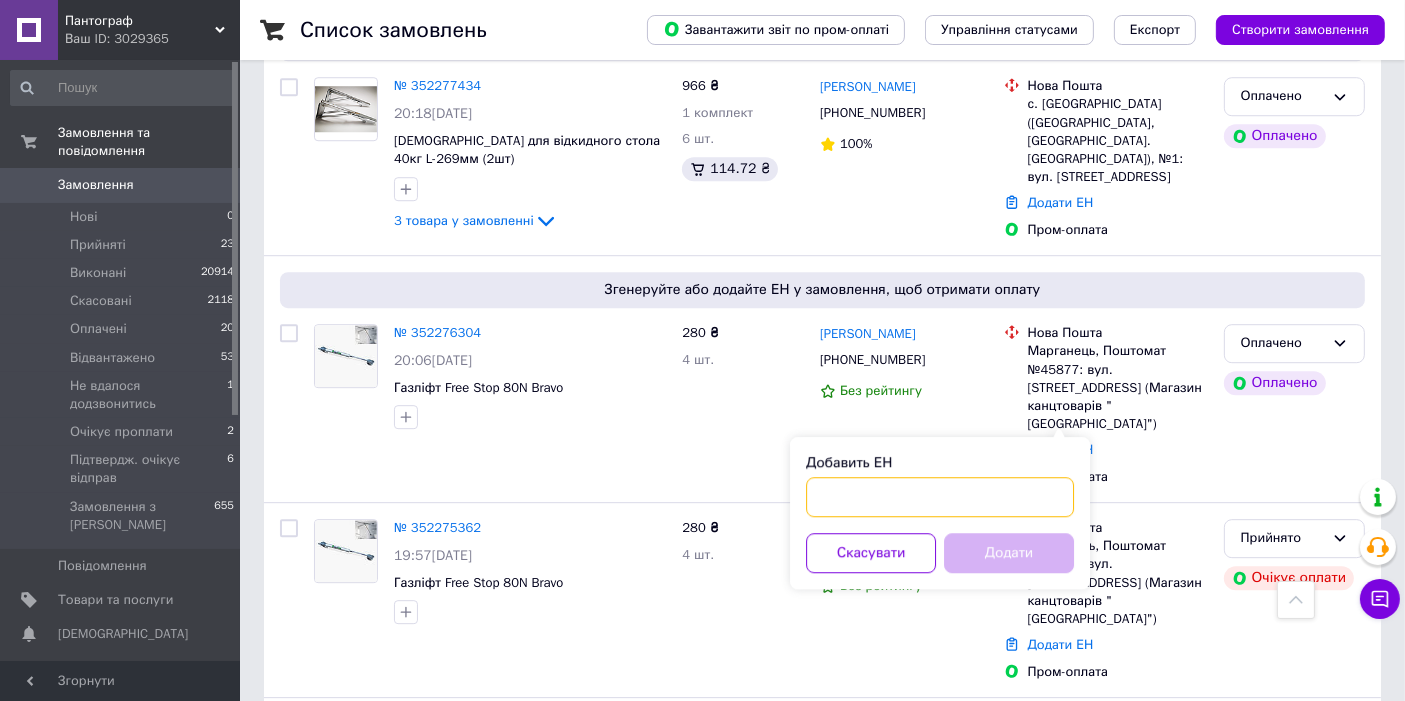 click on "Добавить ЕН" at bounding box center [940, 497] 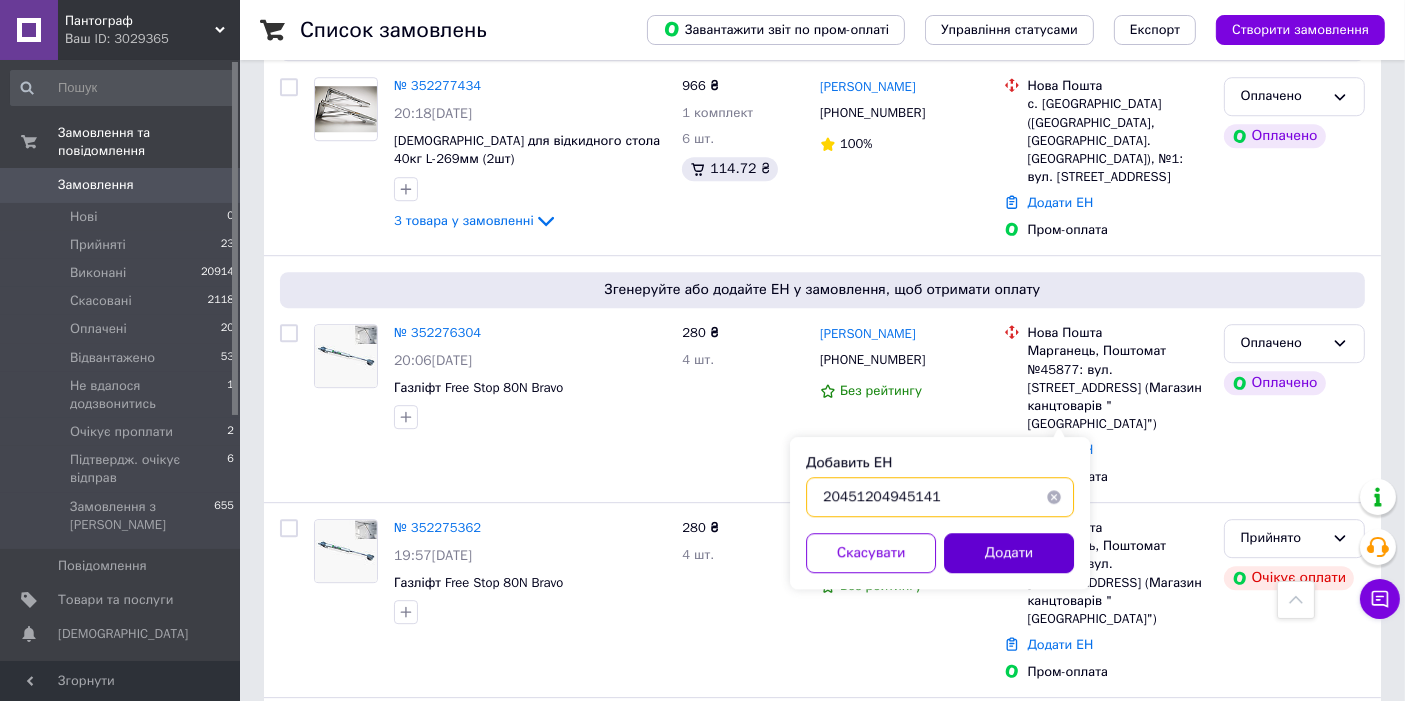type on "20451204945141" 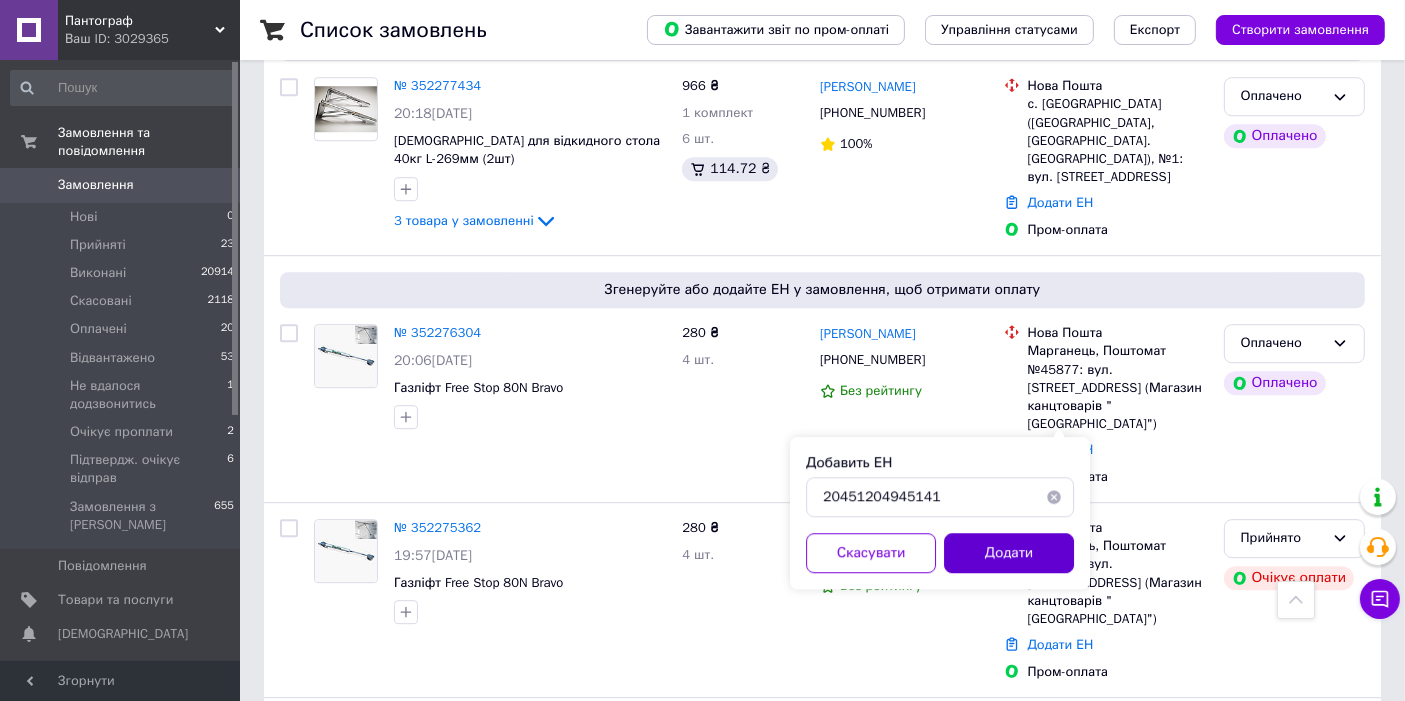 click on "Додати" at bounding box center [1009, 553] 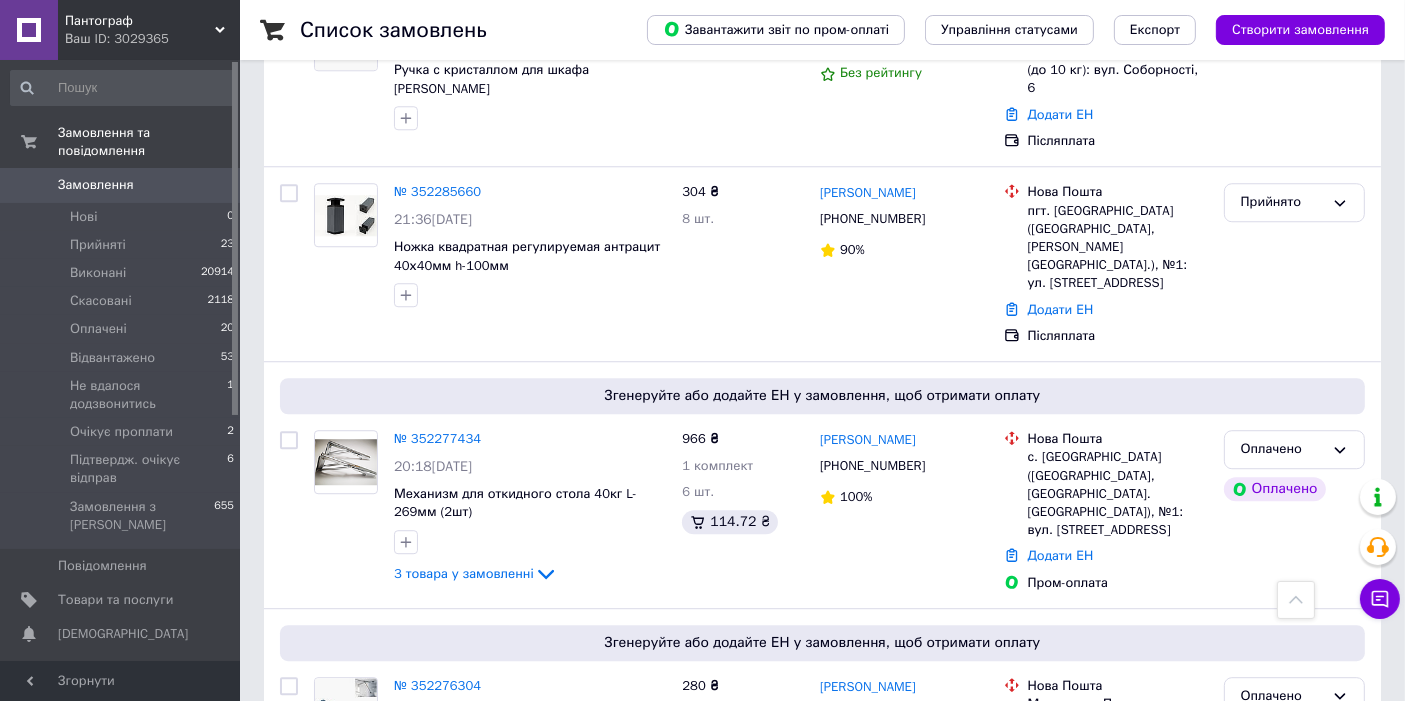 scroll, scrollTop: 5407, scrollLeft: 0, axis: vertical 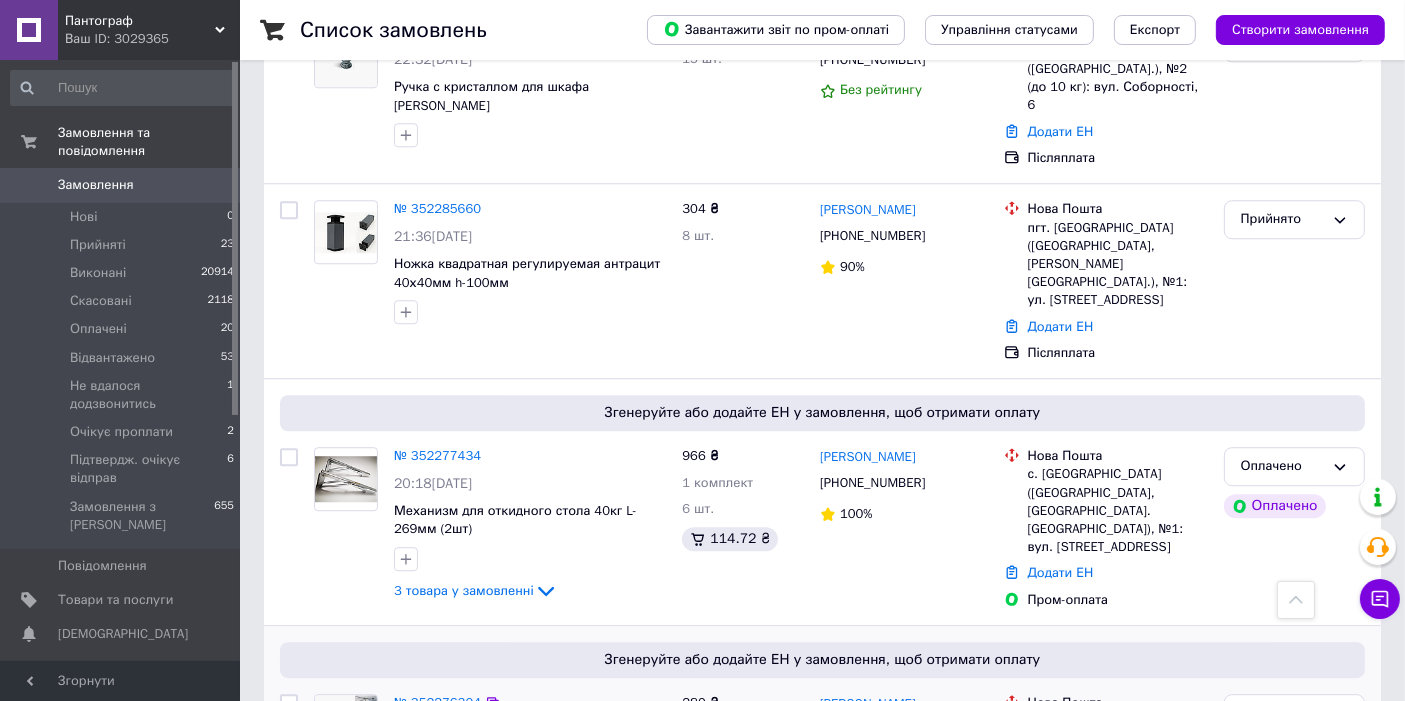 drag, startPoint x: 457, startPoint y: 364, endPoint x: 836, endPoint y: 475, distance: 394.92026 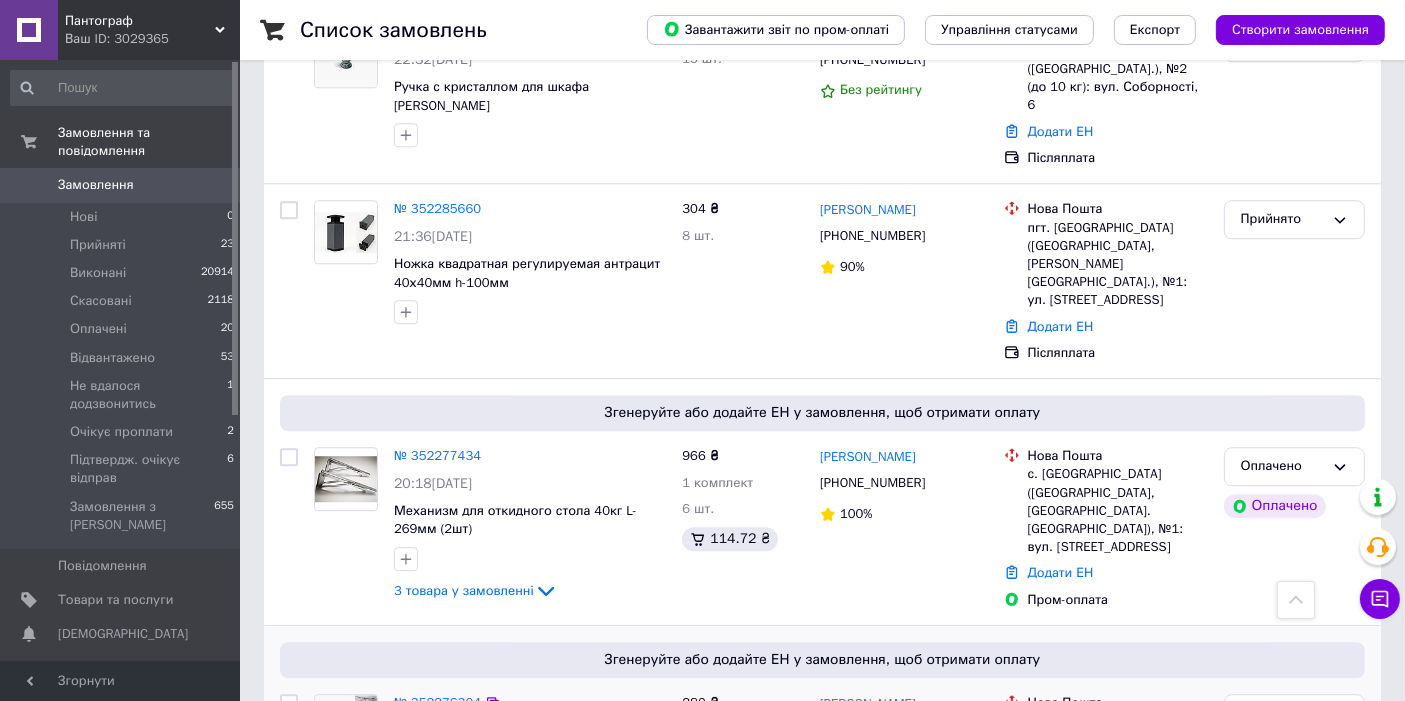 drag, startPoint x: 931, startPoint y: 373, endPoint x: 873, endPoint y: 366, distance: 58.420887 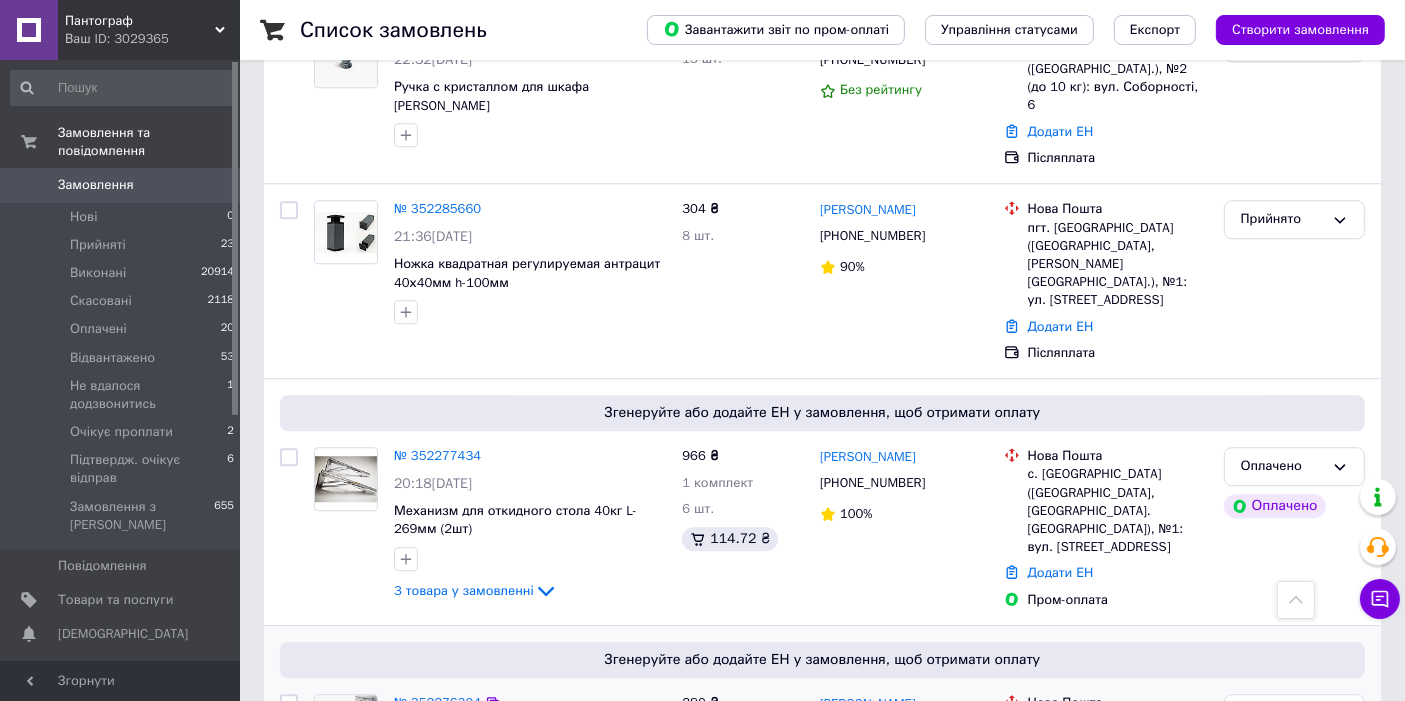 click on "Додати ЕН" at bounding box center (1061, 819) 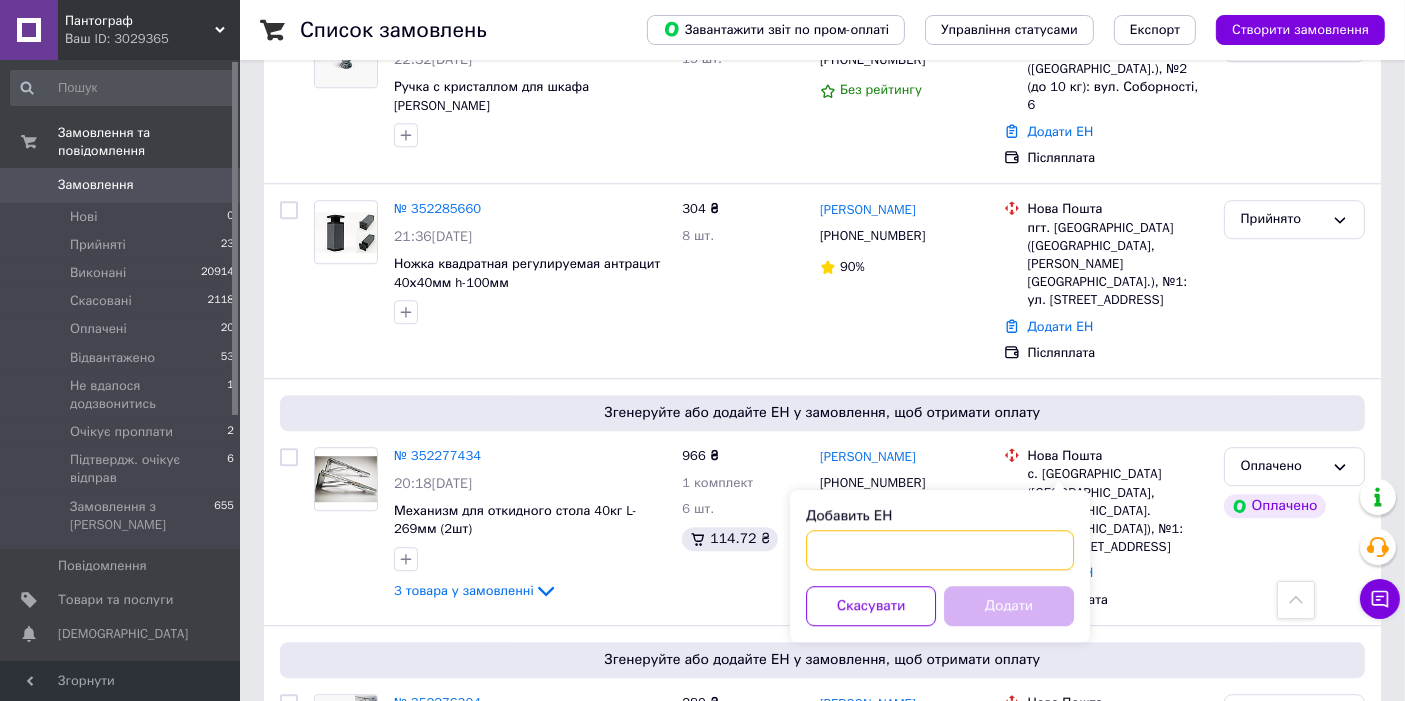 click on "Добавить ЕН" at bounding box center (940, 550) 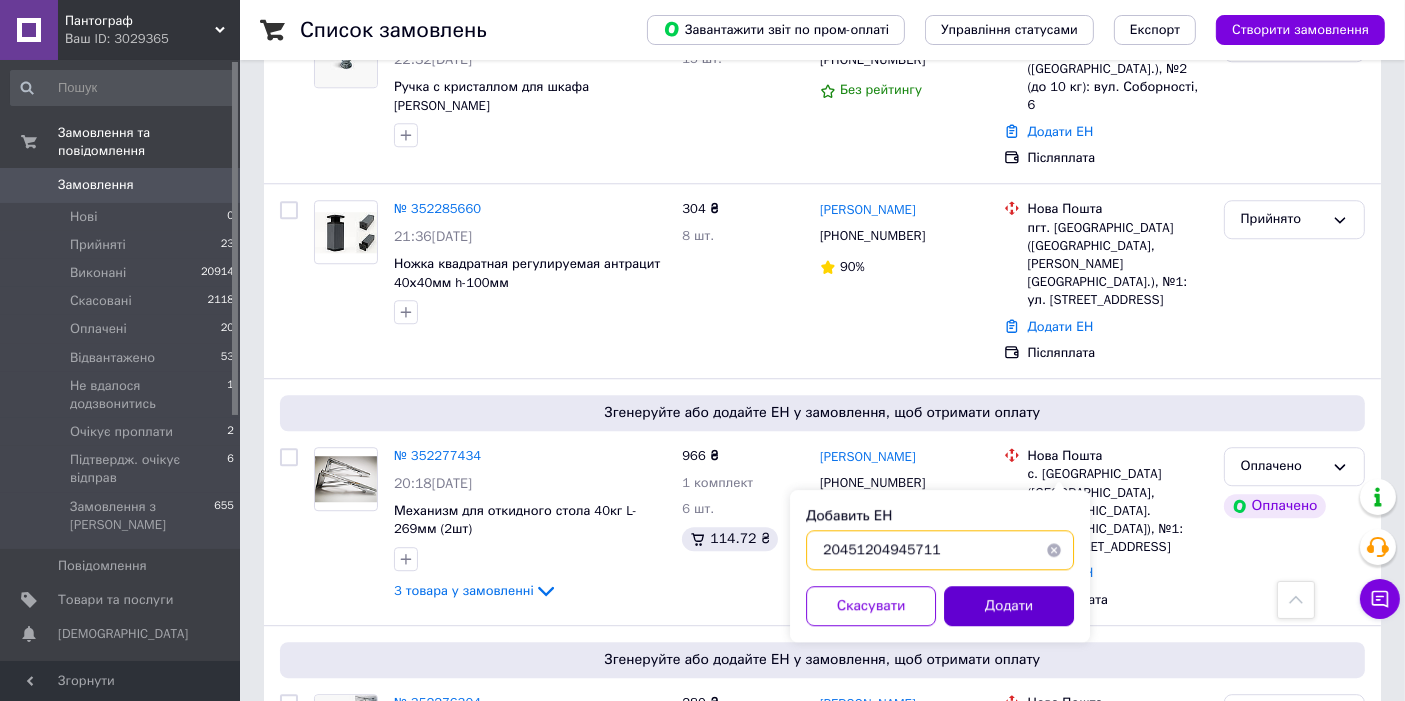 type on "20451204945711" 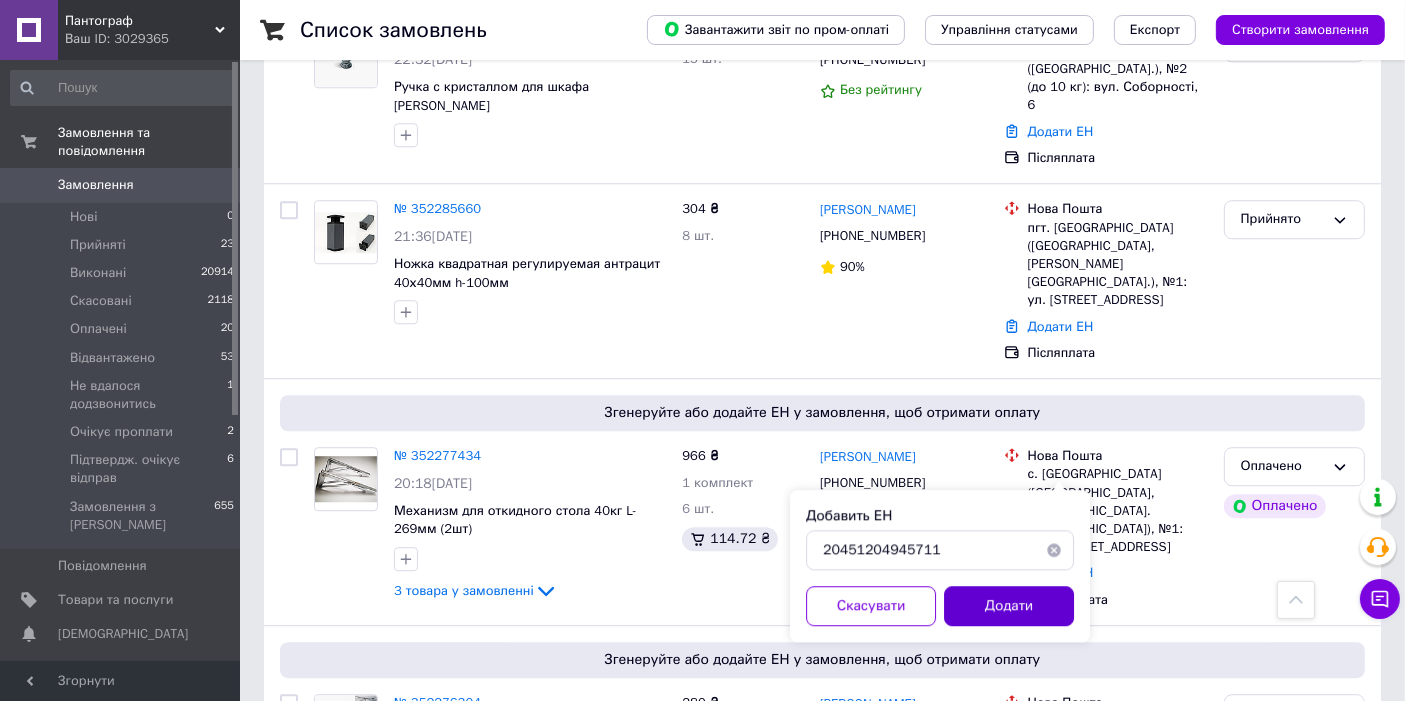 click on "Додати" at bounding box center (1009, 606) 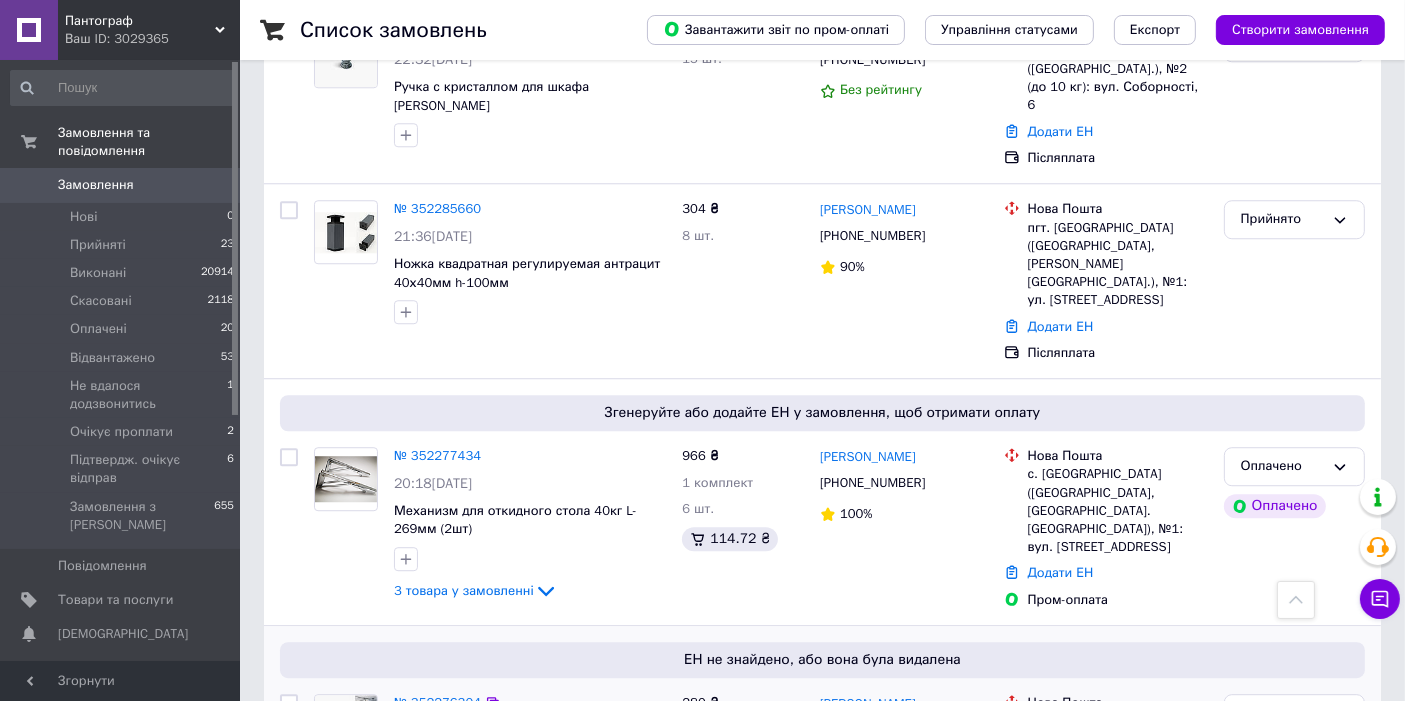 click 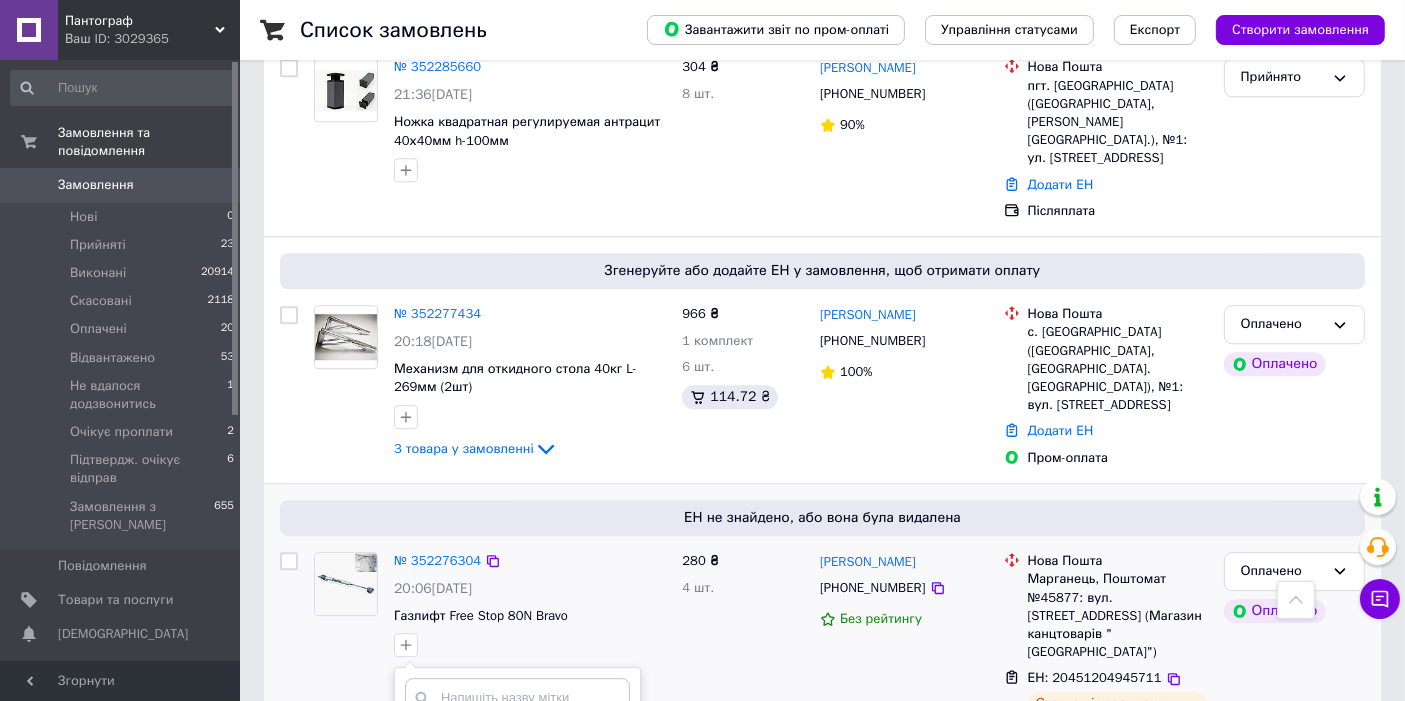 scroll, scrollTop: 5555, scrollLeft: 0, axis: vertical 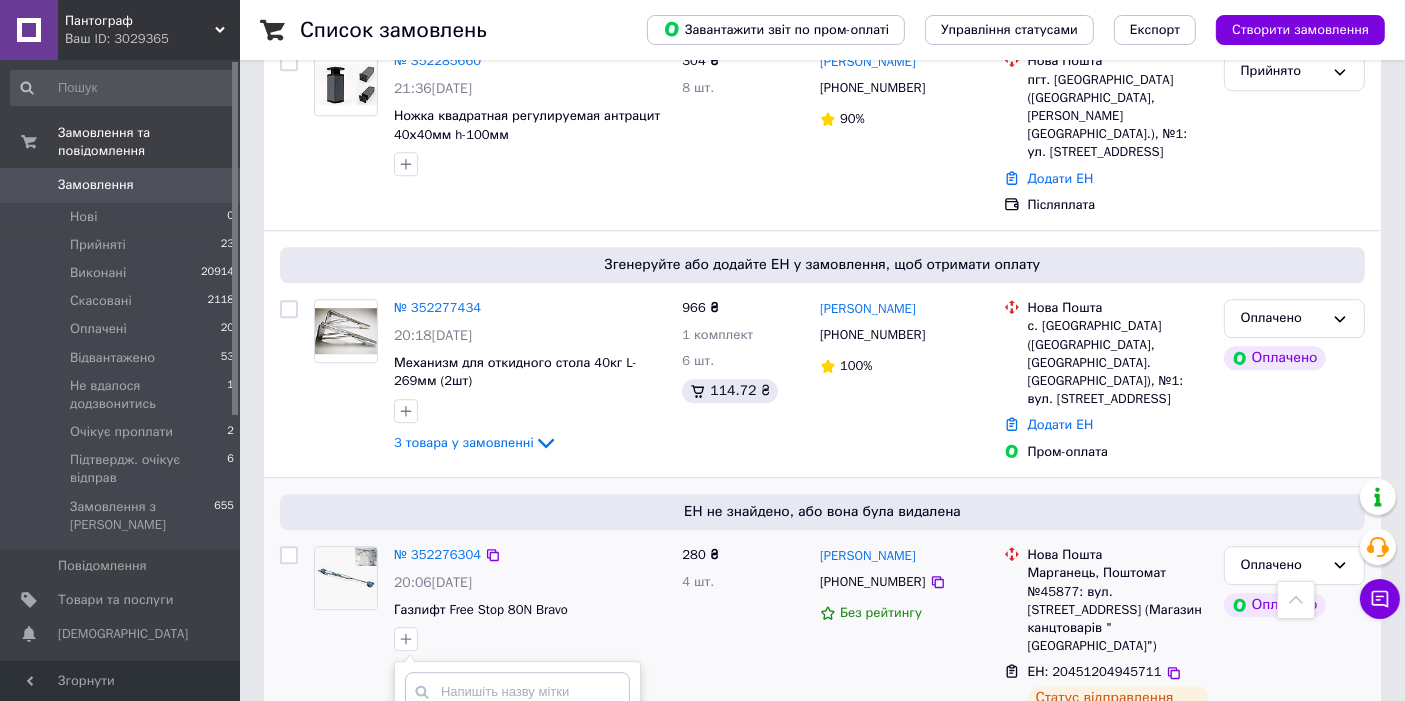 click on "мій акаунт" at bounding box center [460, 820] 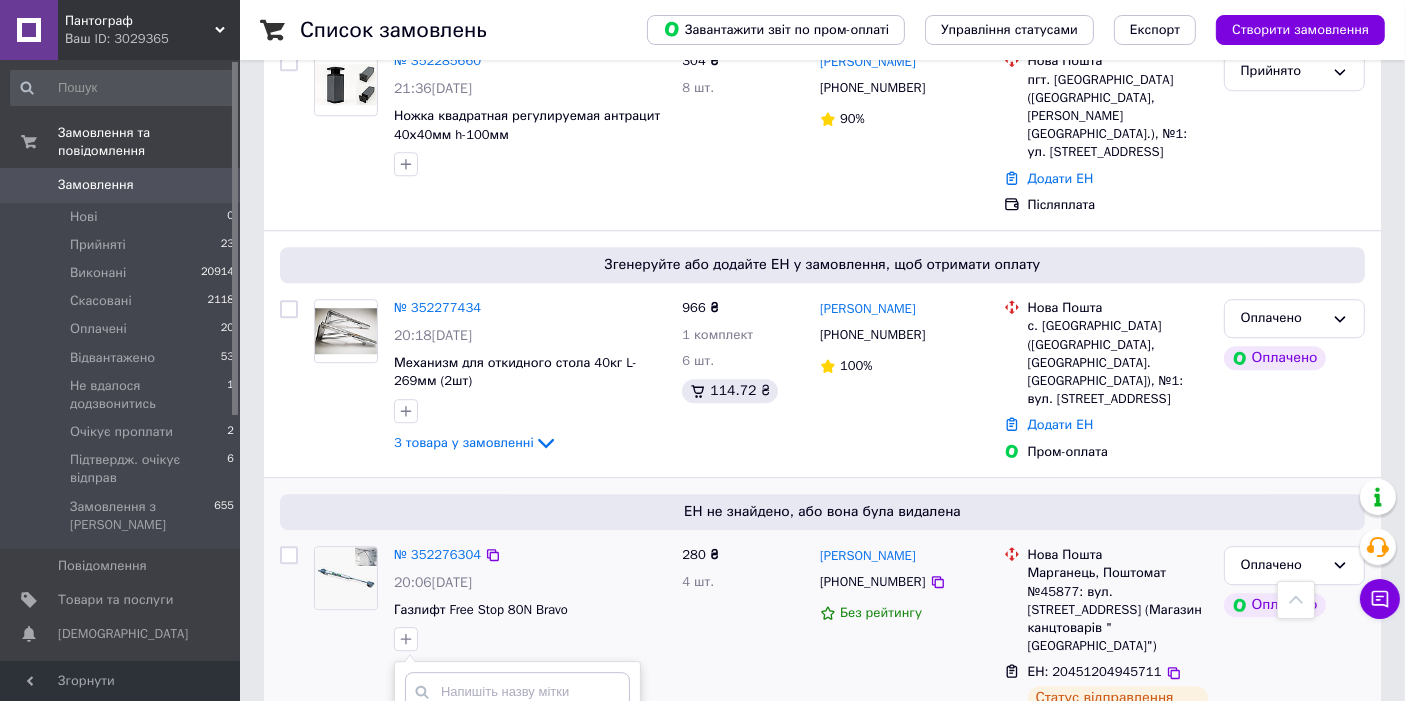 click on "Додати мітку" at bounding box center (517, 958) 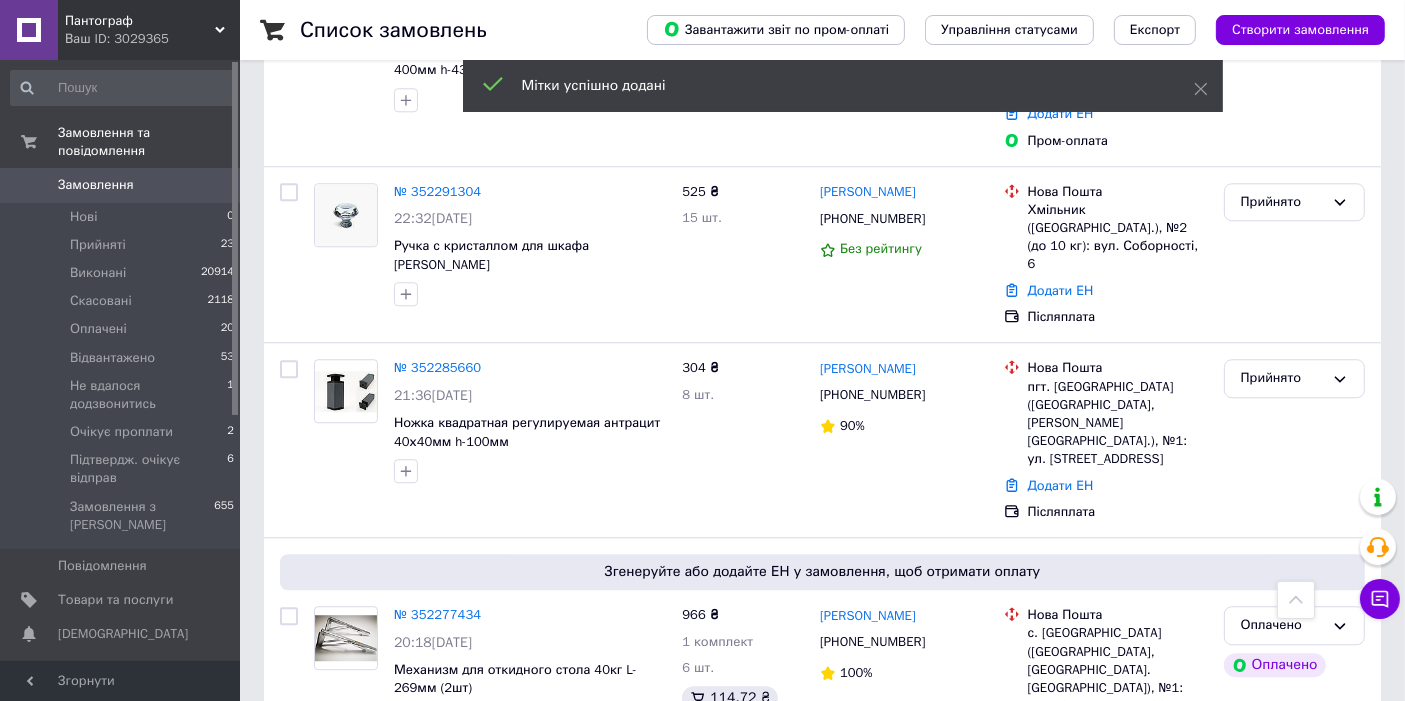 scroll, scrollTop: 5185, scrollLeft: 0, axis: vertical 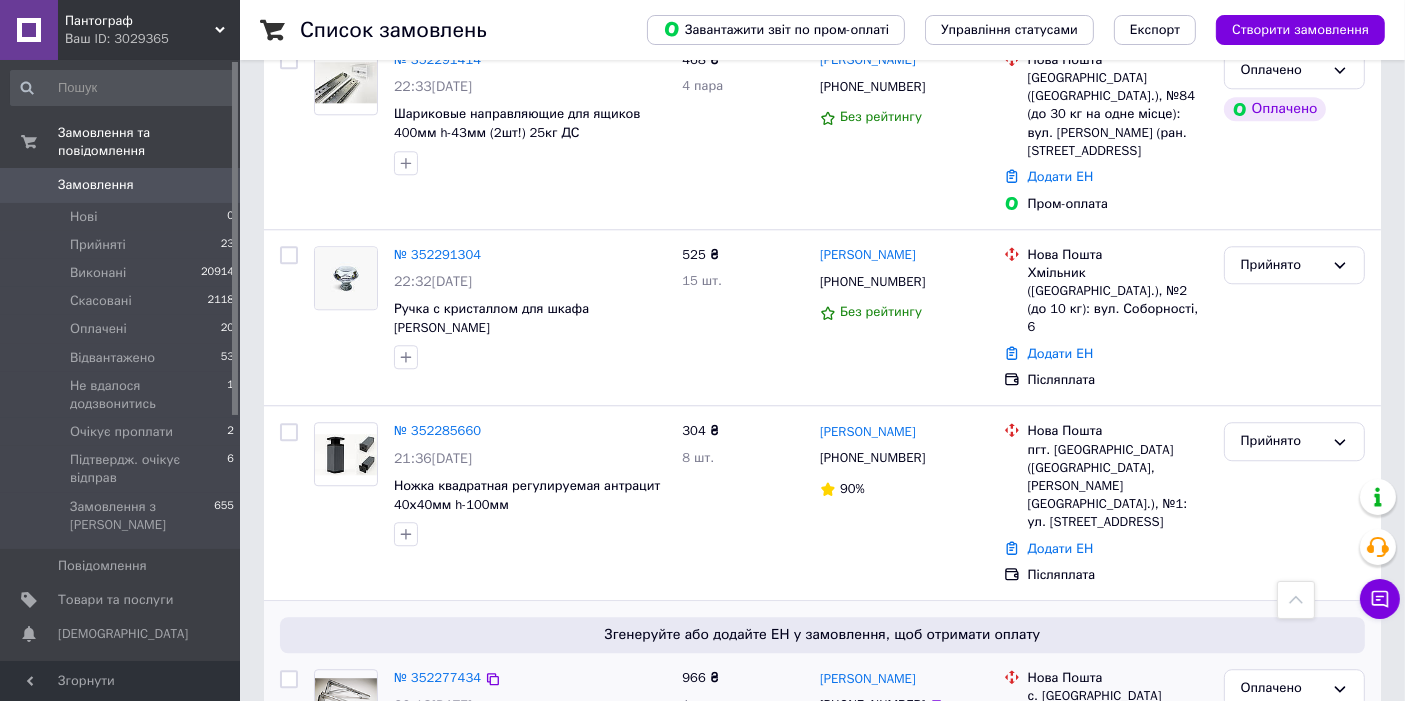 click 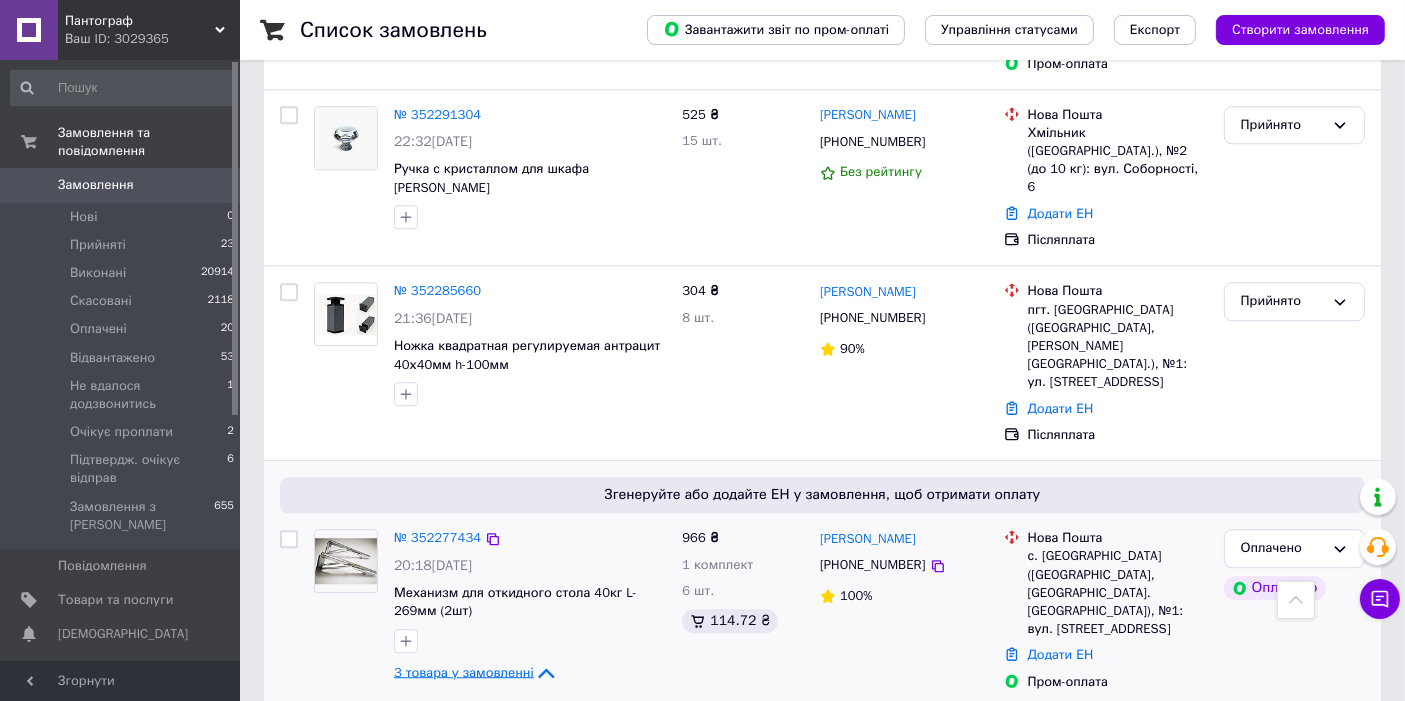 scroll, scrollTop: 5333, scrollLeft: 0, axis: vertical 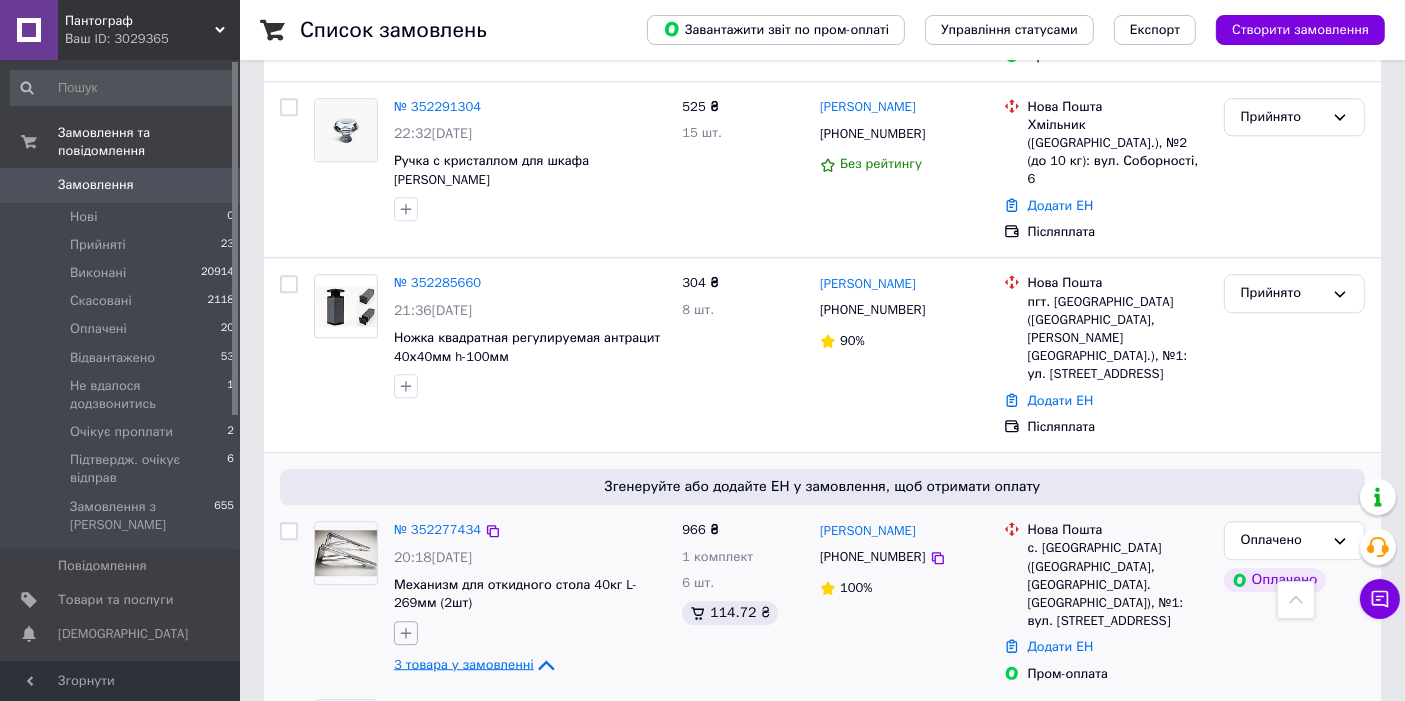 click 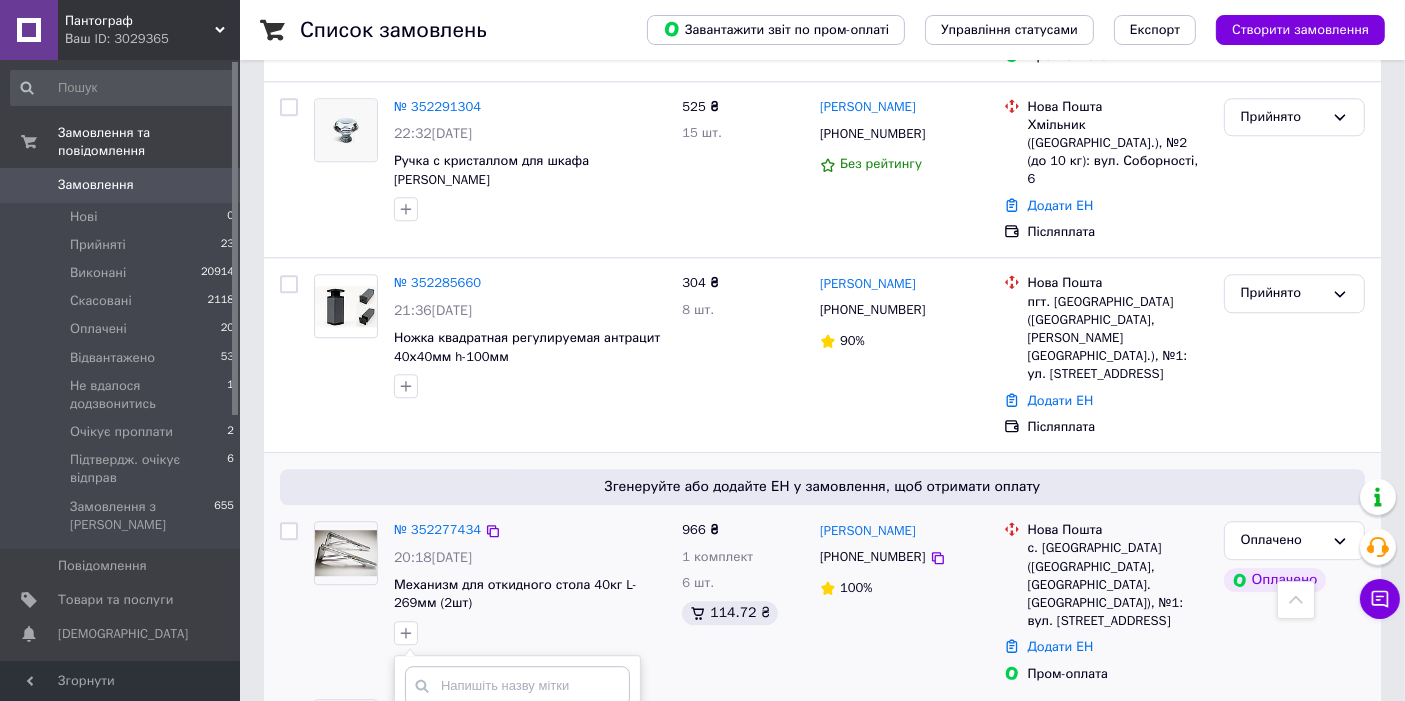 click on "мій акаунт" at bounding box center [460, 814] 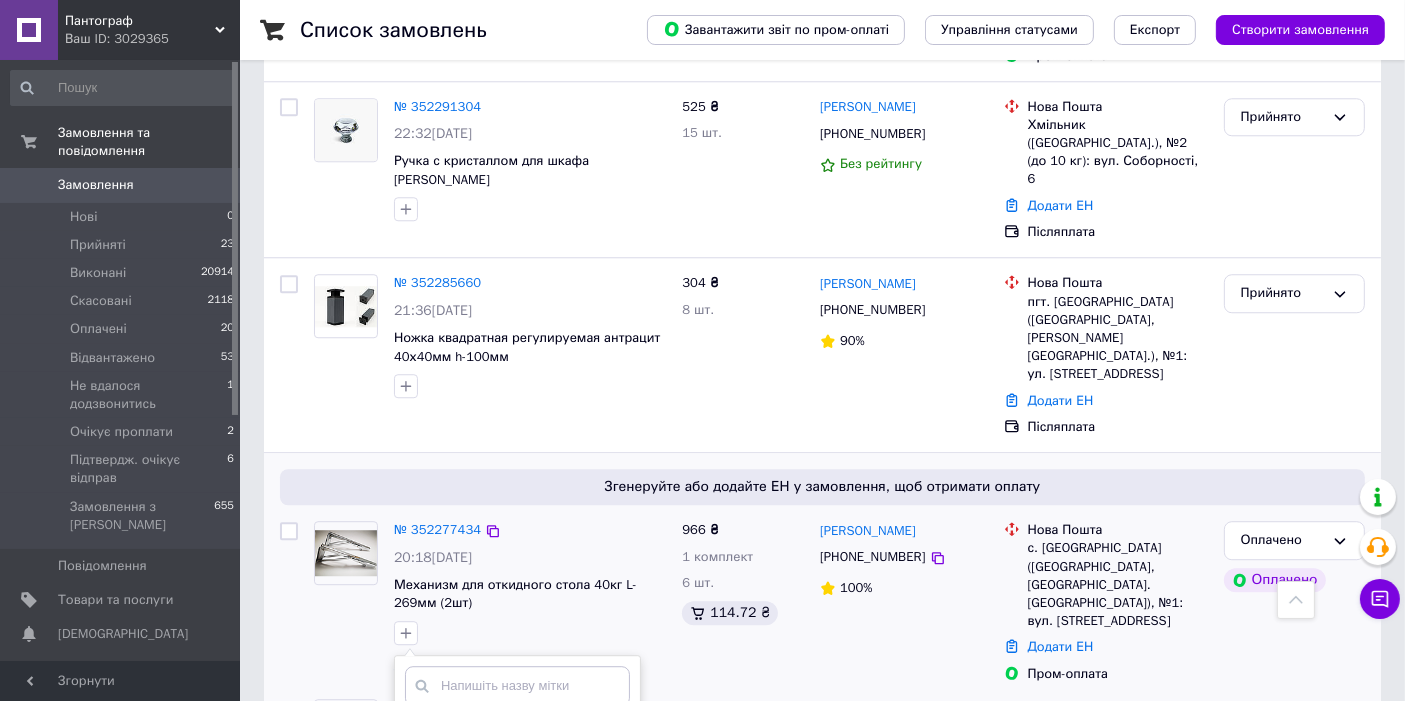 checkbox on "true" 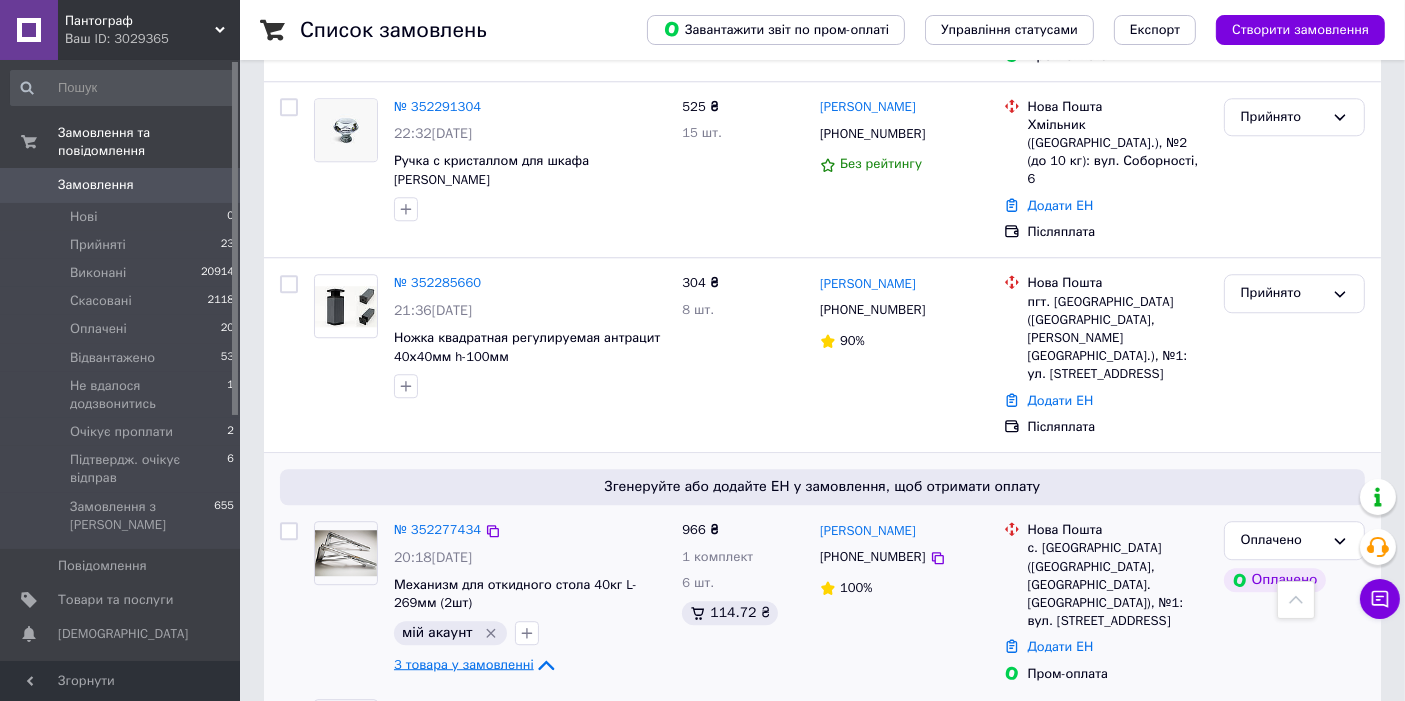 drag, startPoint x: 663, startPoint y: 465, endPoint x: 573, endPoint y: 458, distance: 90.27181 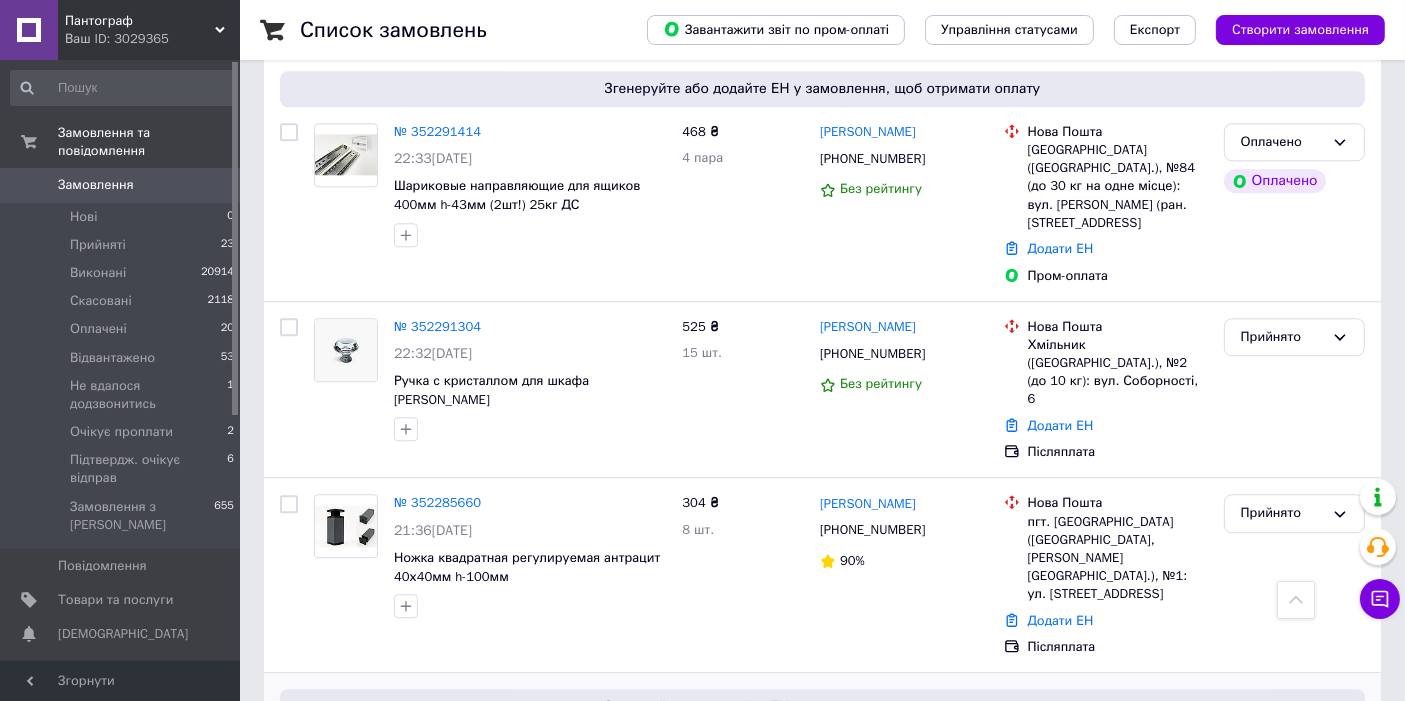 scroll, scrollTop: 5111, scrollLeft: 0, axis: vertical 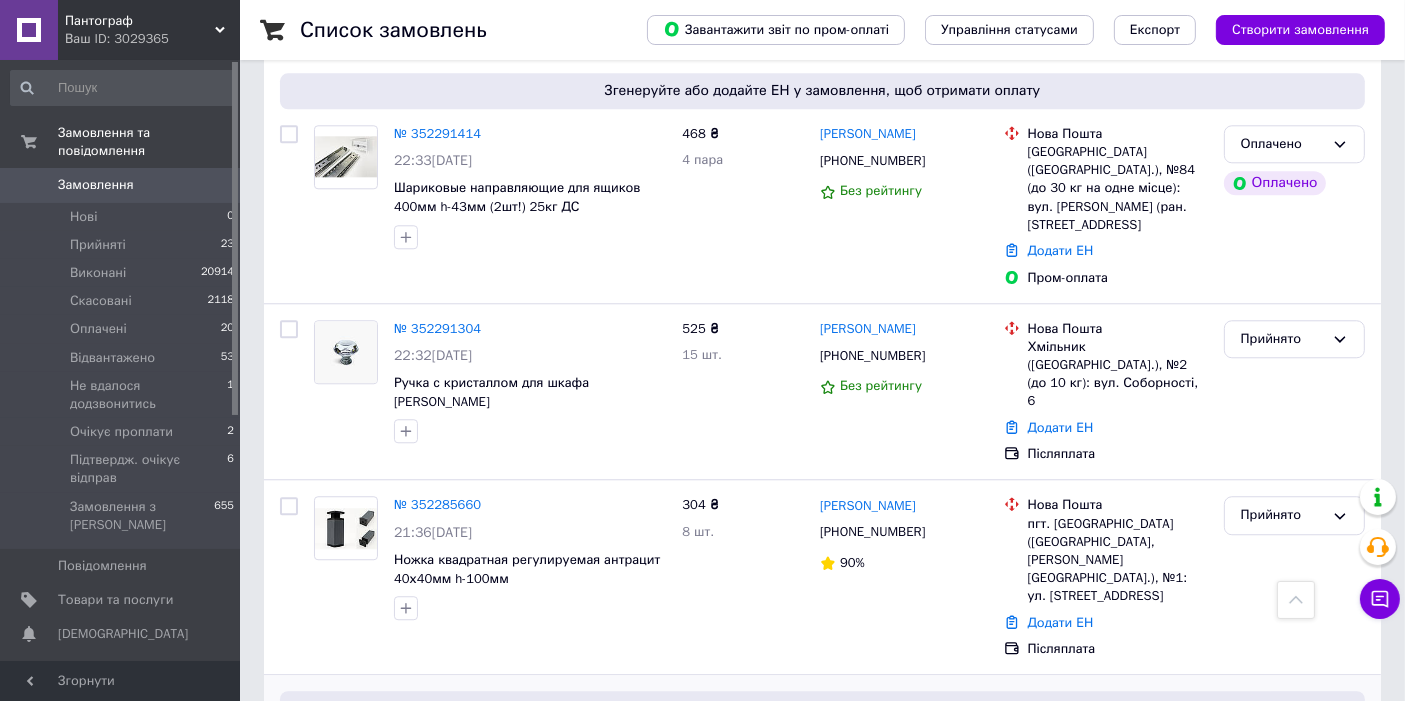 click 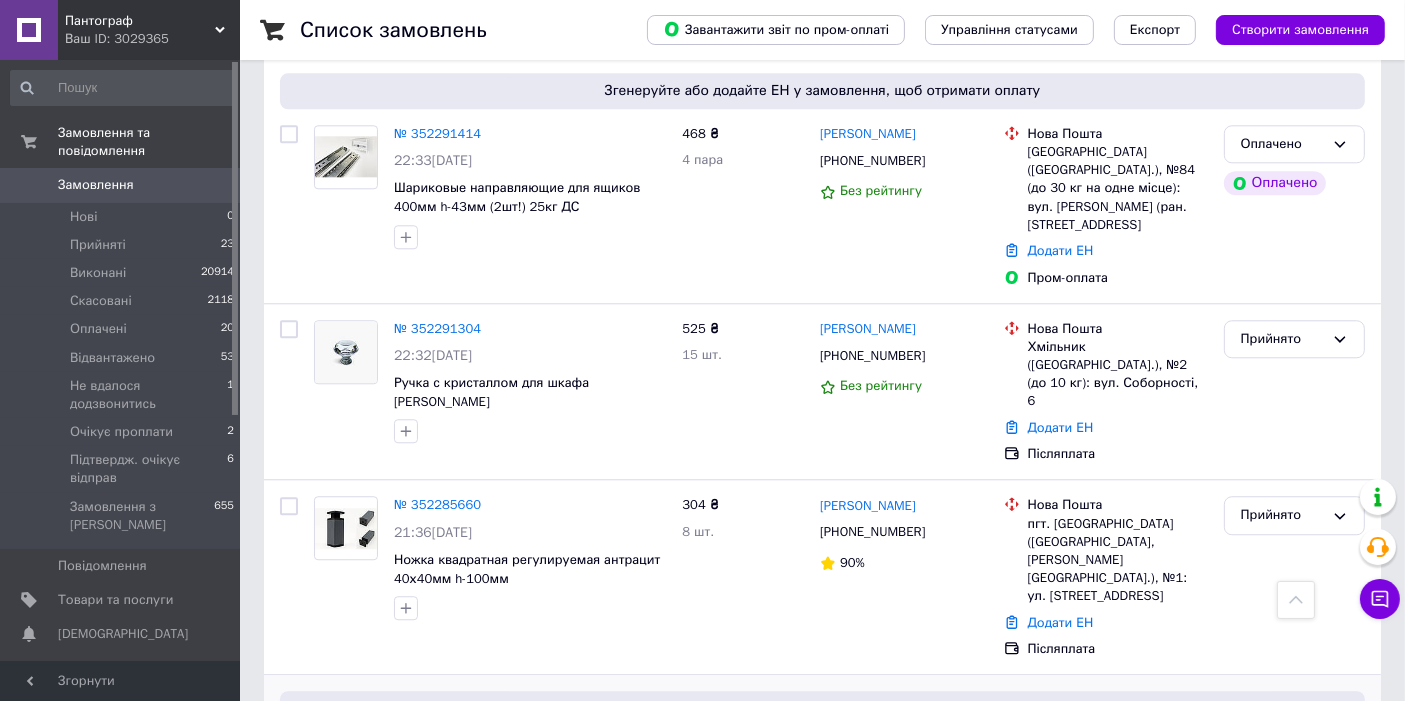 click 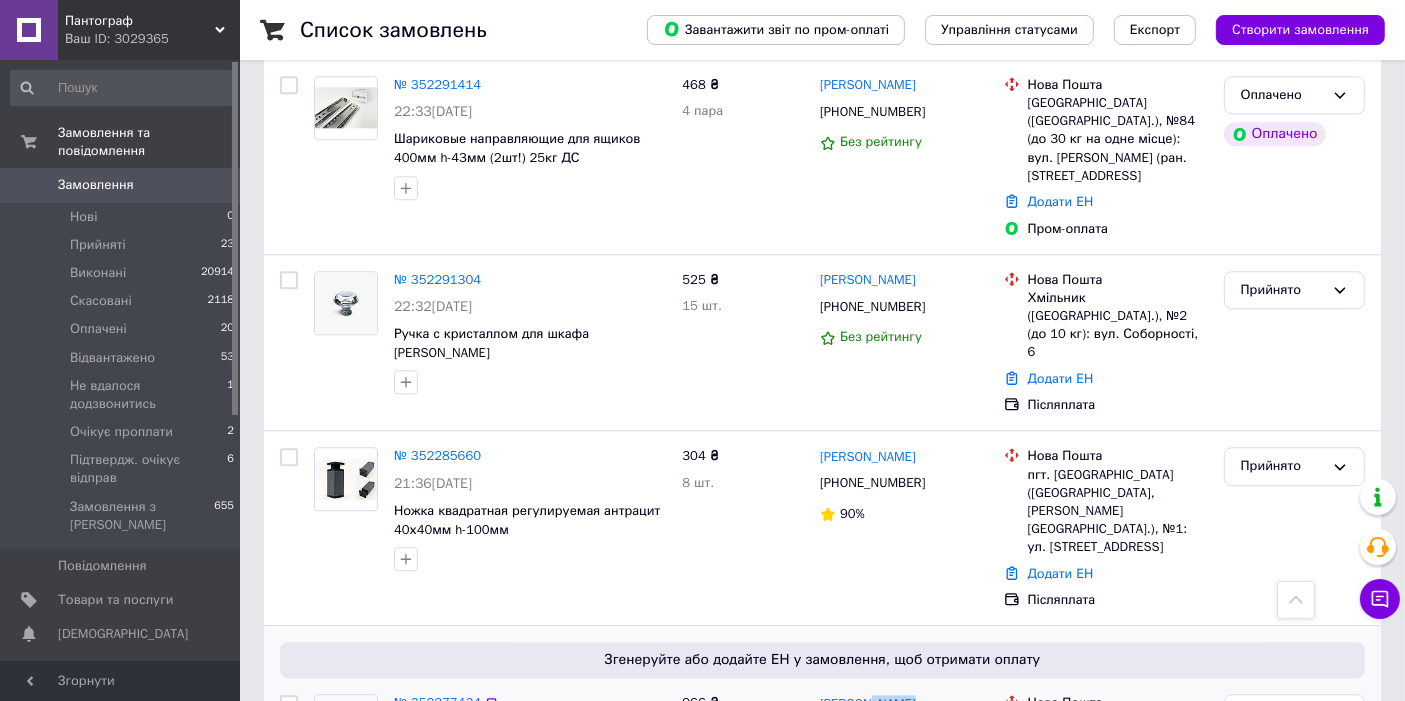 scroll, scrollTop: 5185, scrollLeft: 0, axis: vertical 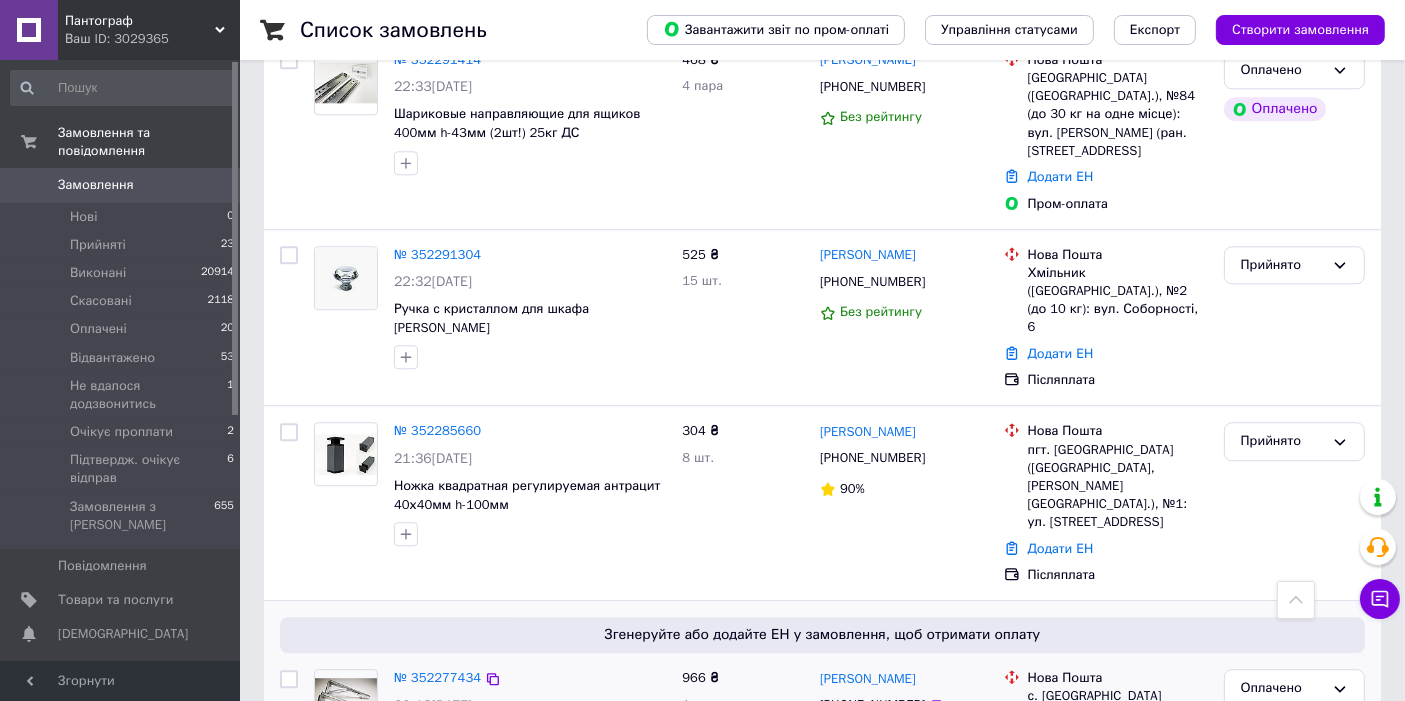 click on "Додати ЕН" at bounding box center (1061, 794) 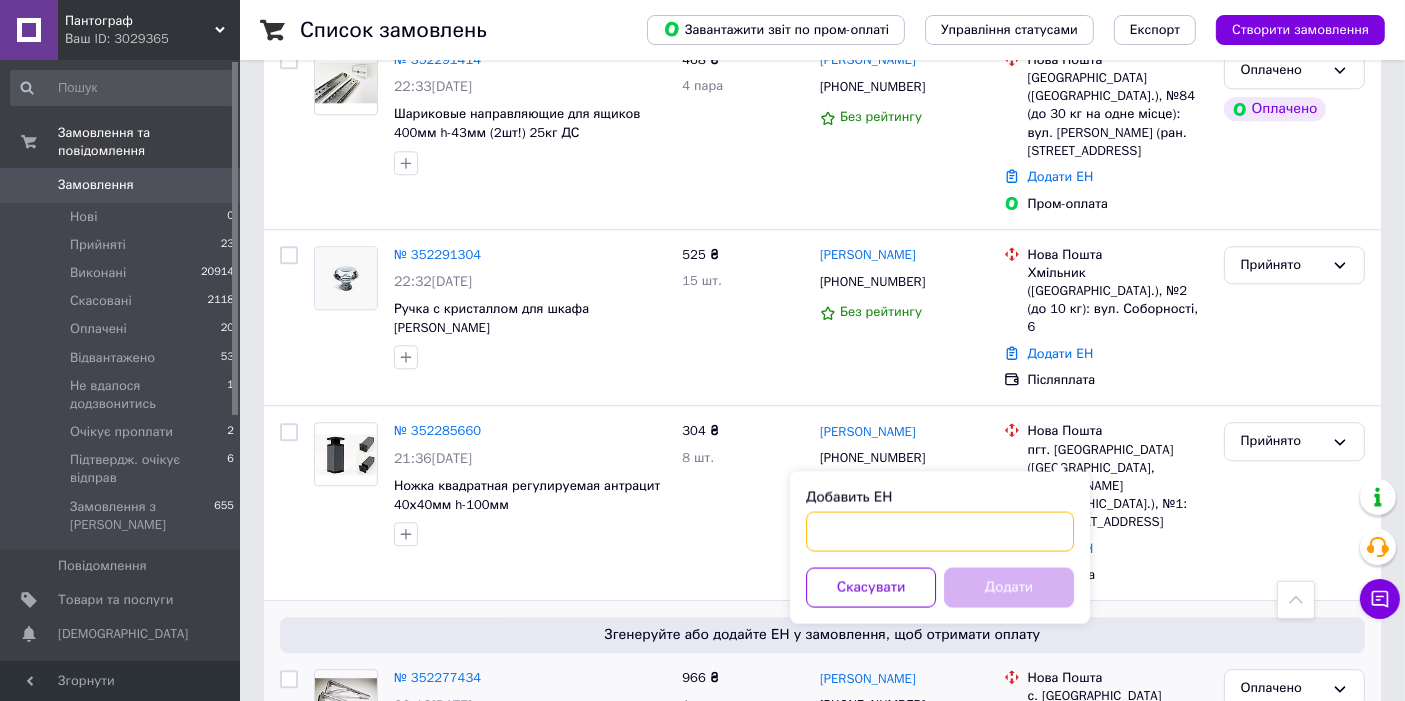 click on "Добавить ЕН" at bounding box center (940, 531) 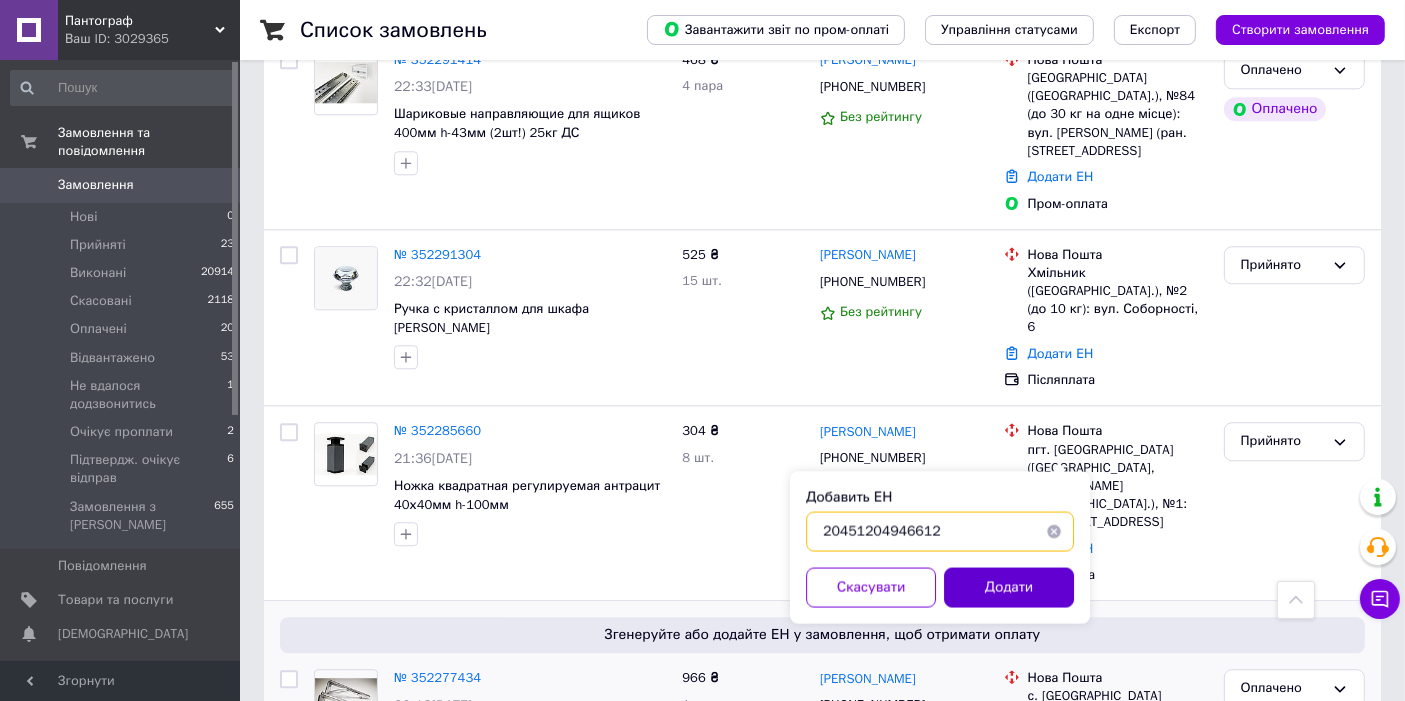 type on "20451204946612" 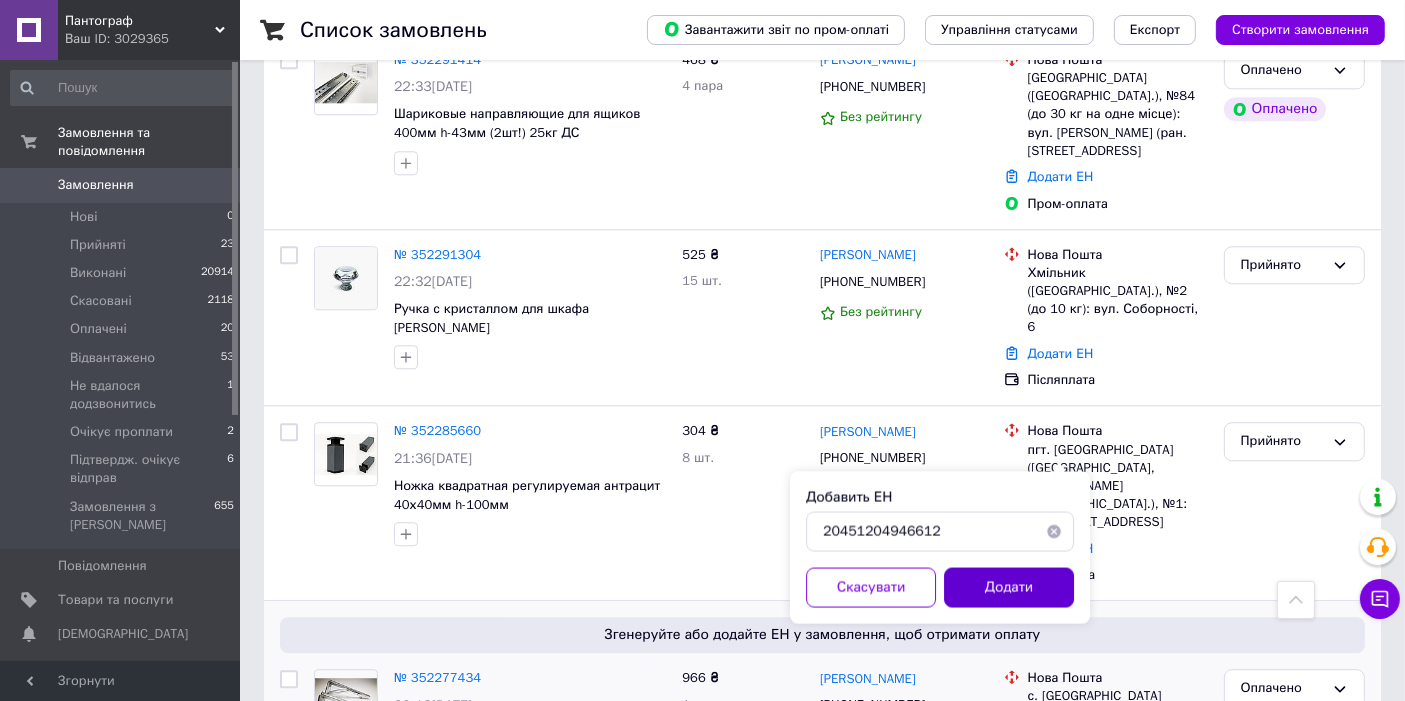 click on "Додати" at bounding box center [1009, 587] 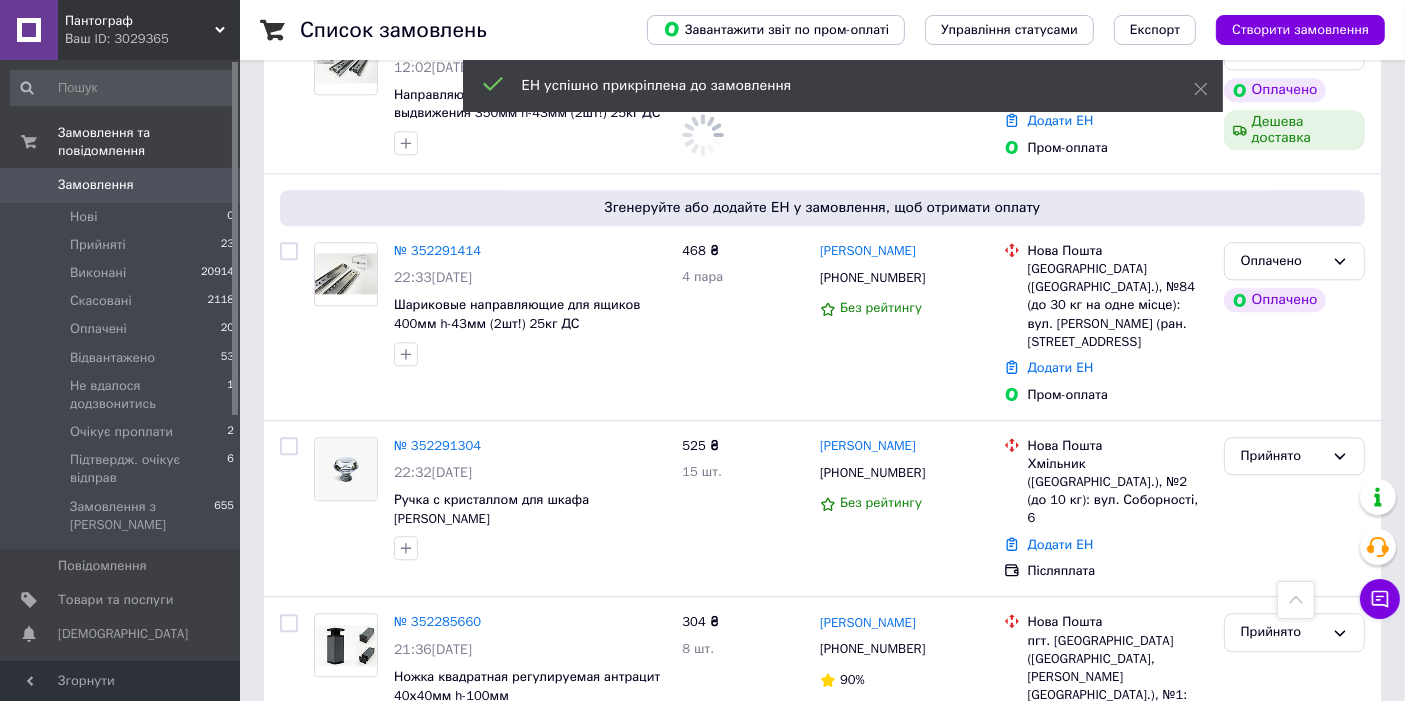 scroll, scrollTop: 4962, scrollLeft: 0, axis: vertical 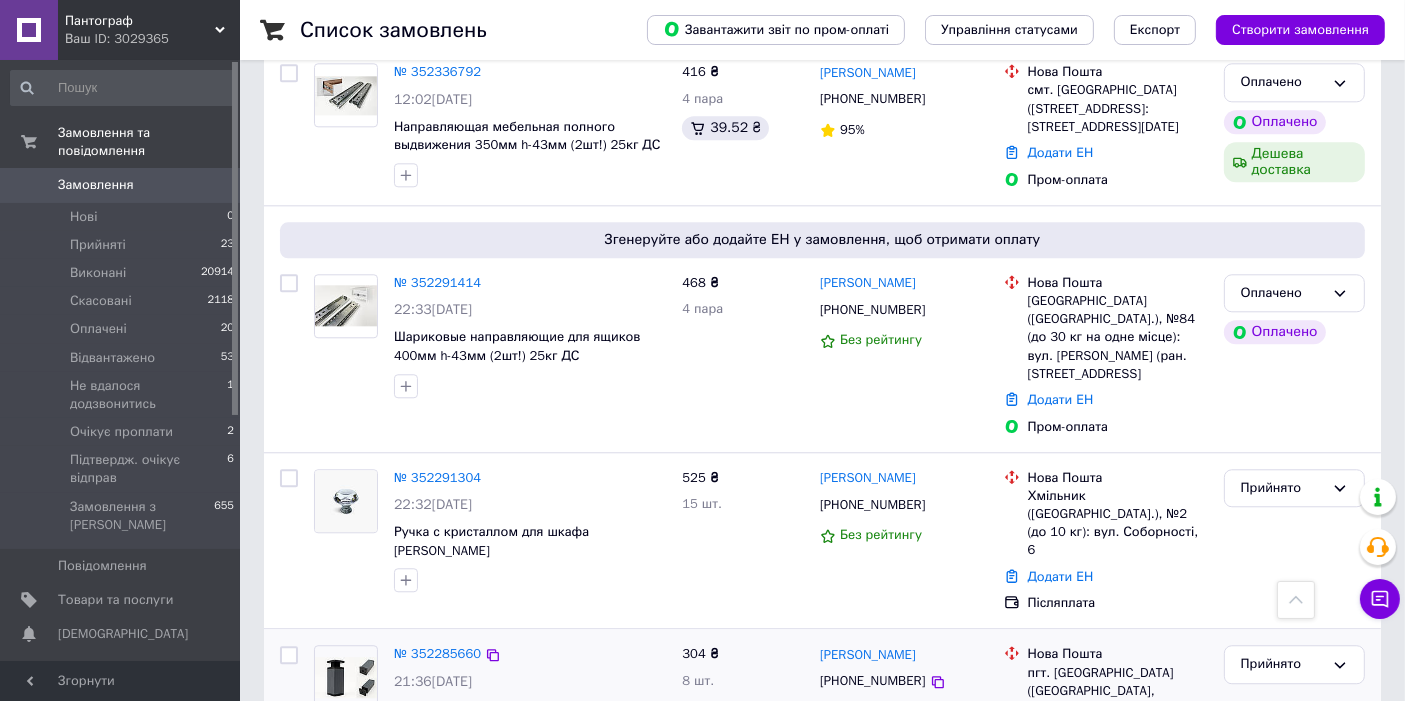 click 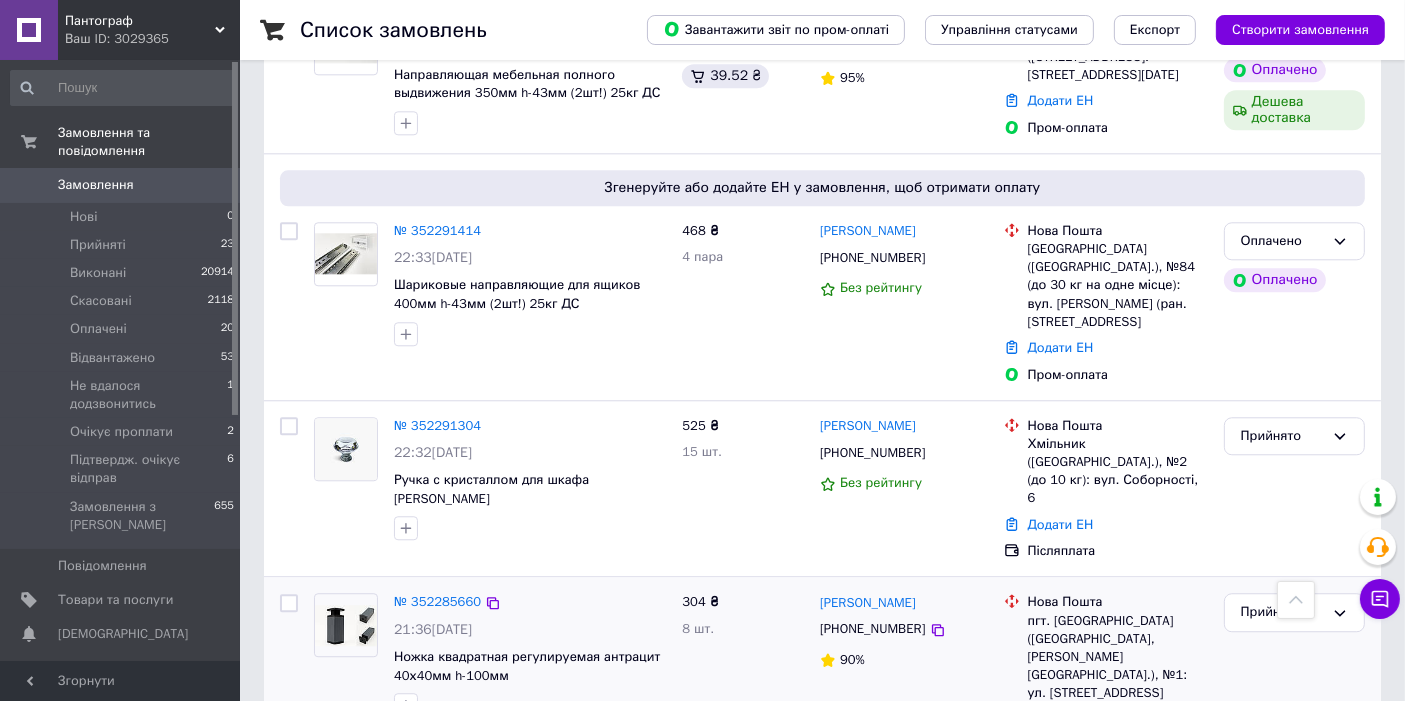 scroll, scrollTop: 5037, scrollLeft: 0, axis: vertical 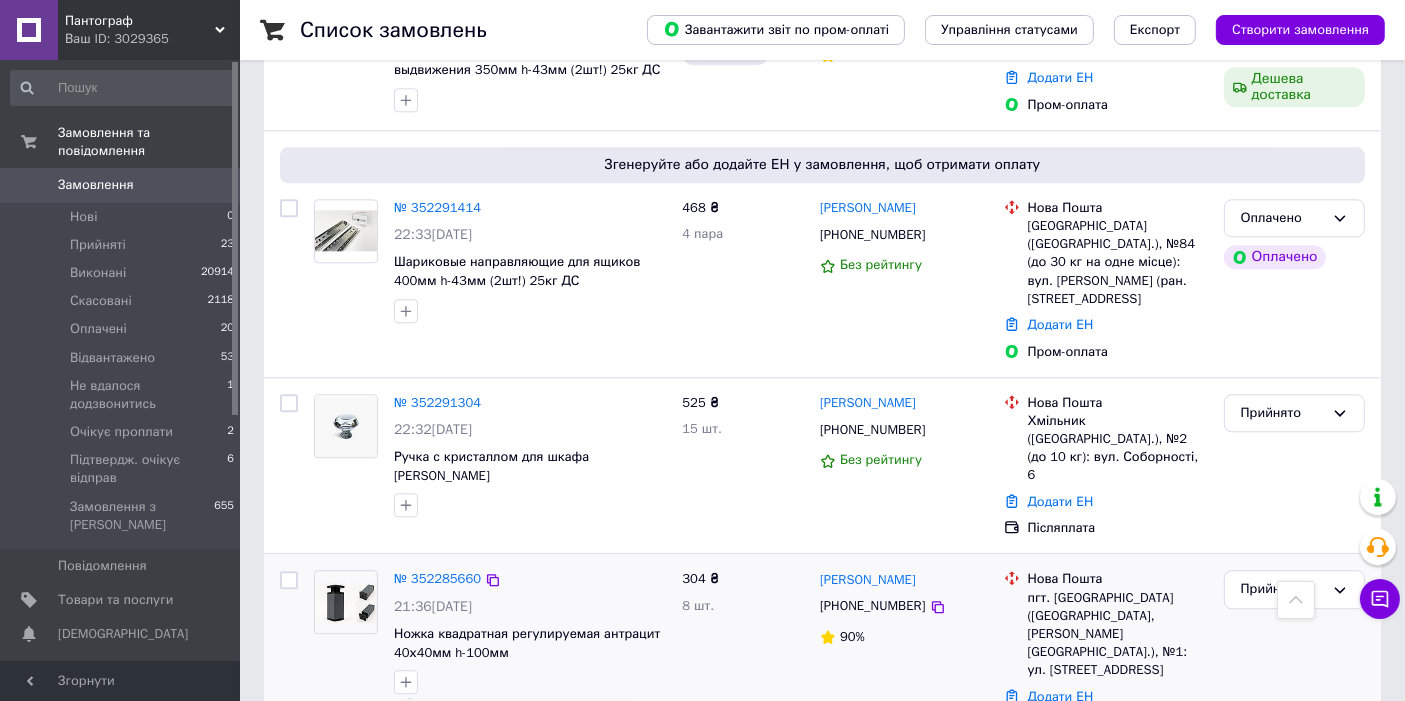 click on "мій акаунт" at bounding box center (517, 864) 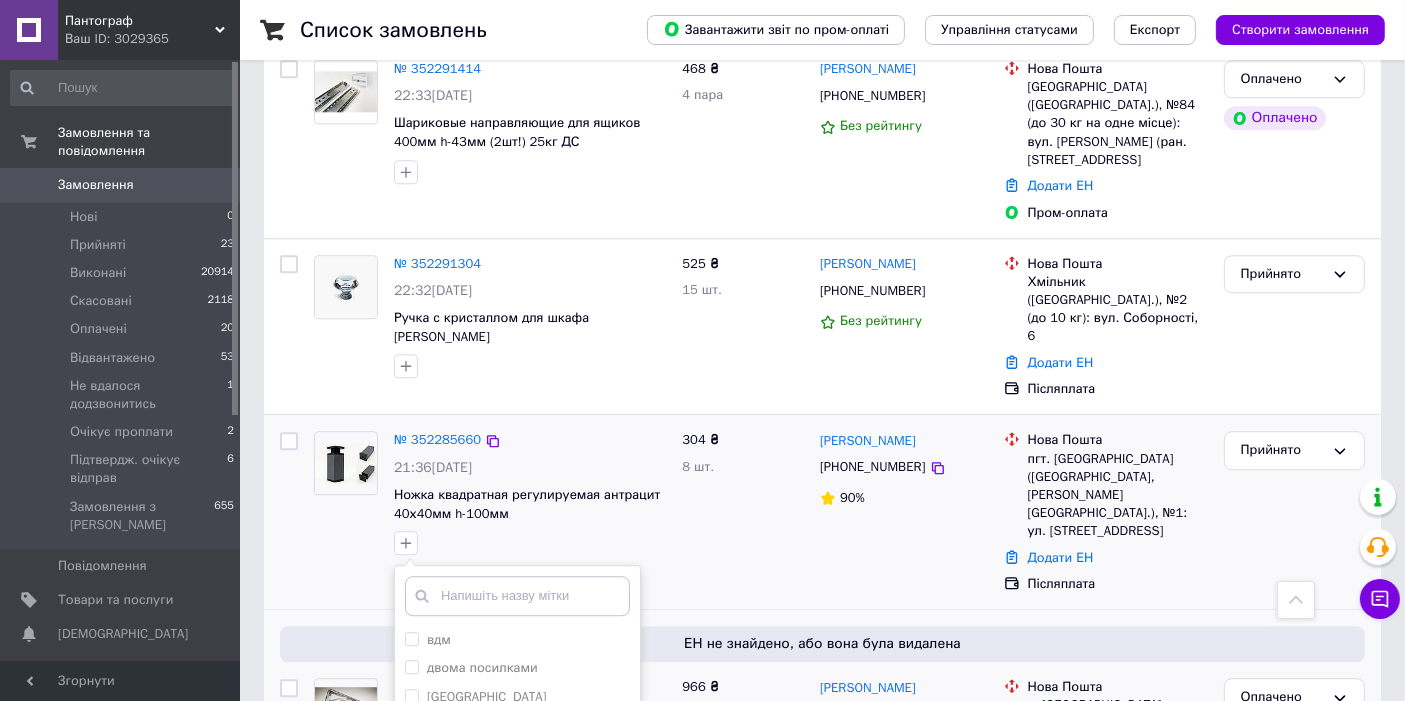 scroll, scrollTop: 5185, scrollLeft: 0, axis: vertical 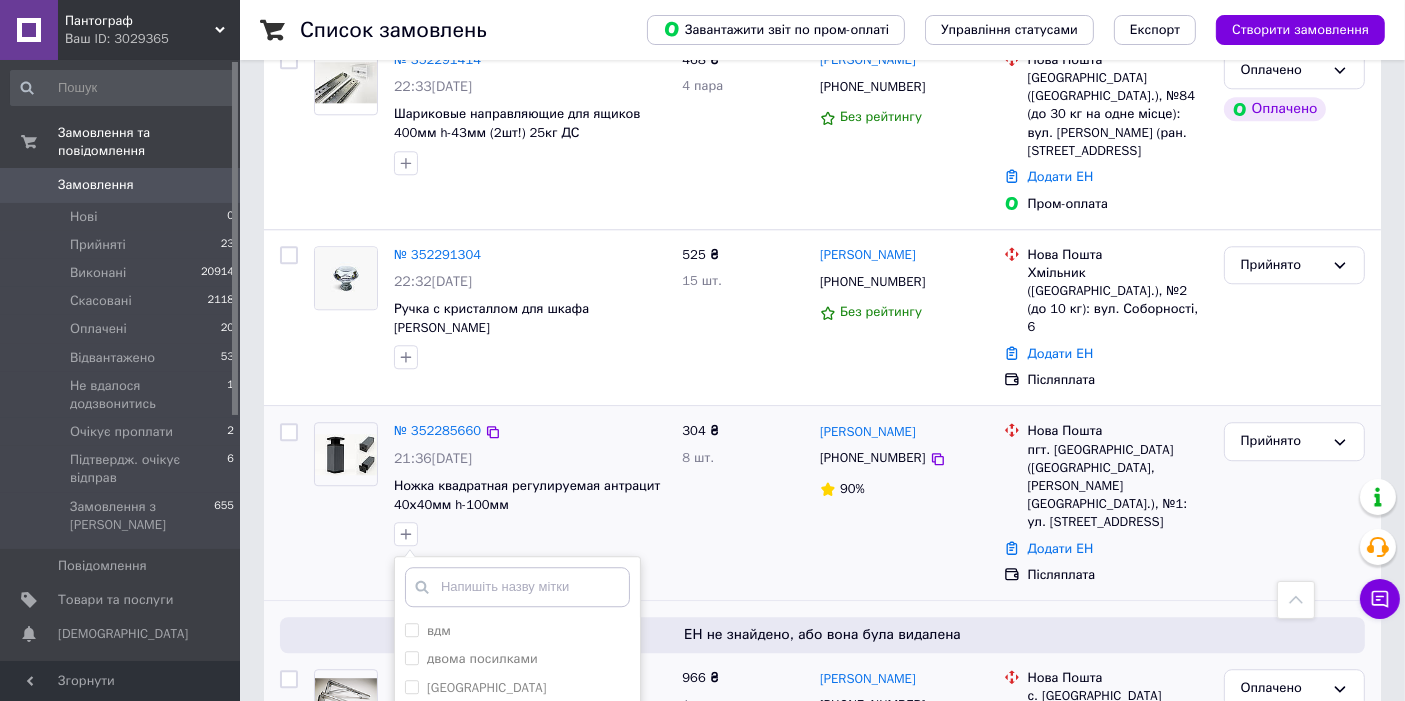 click on "Додати мітку" at bounding box center [517, 853] 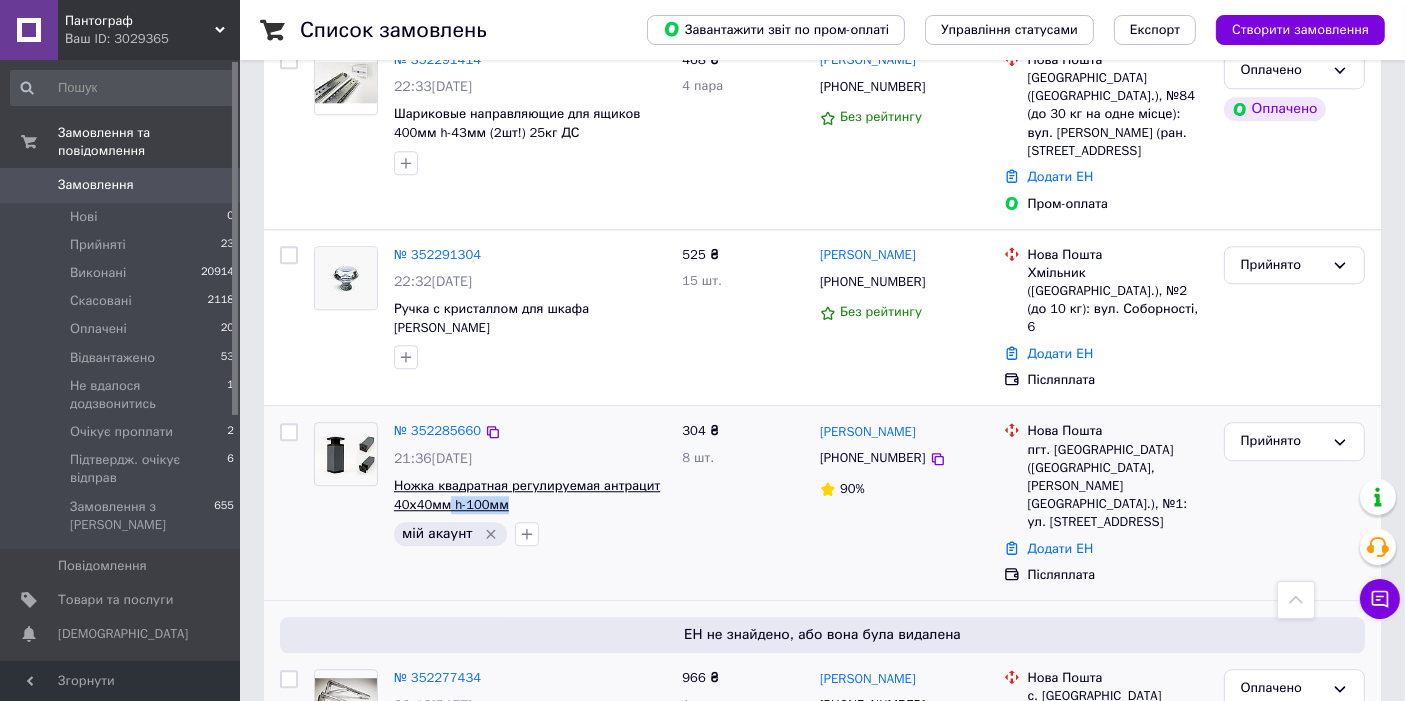 drag, startPoint x: 532, startPoint y: 210, endPoint x: 446, endPoint y: 210, distance: 86 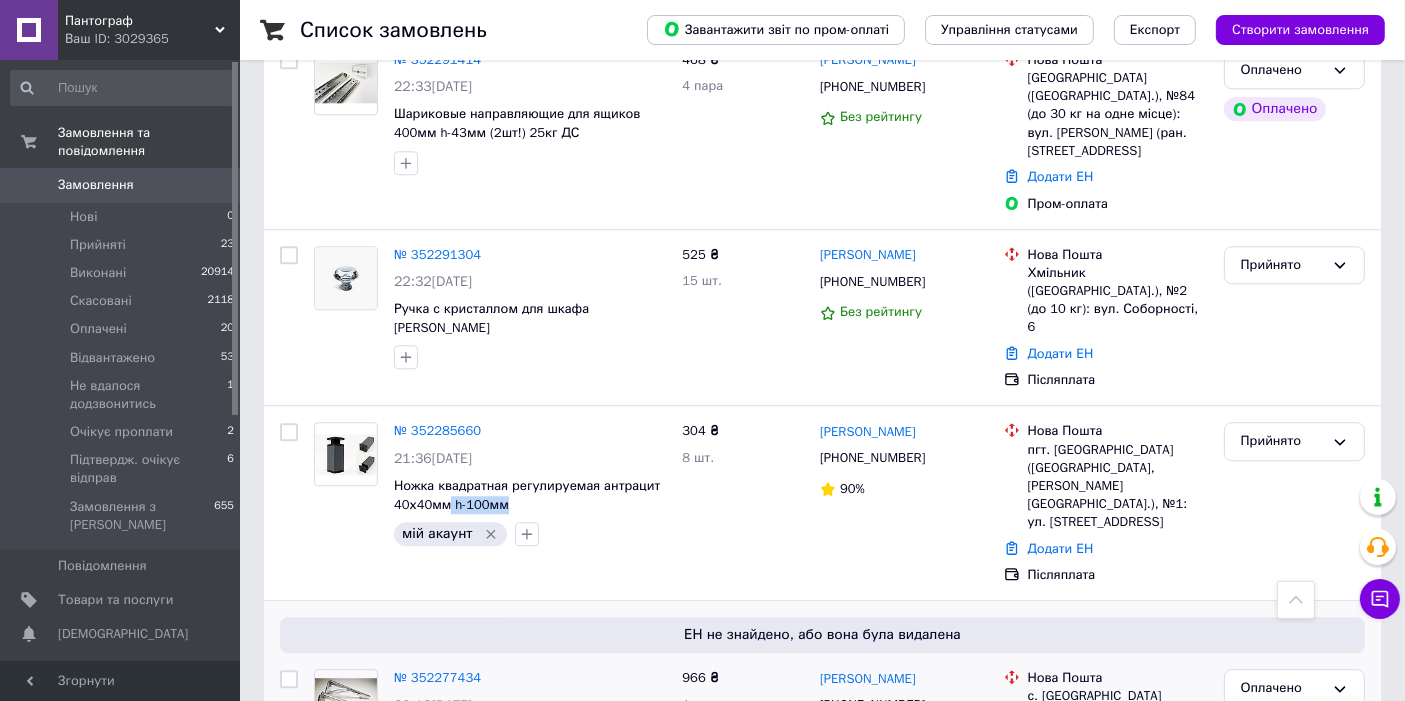 copy on "h-100мм" 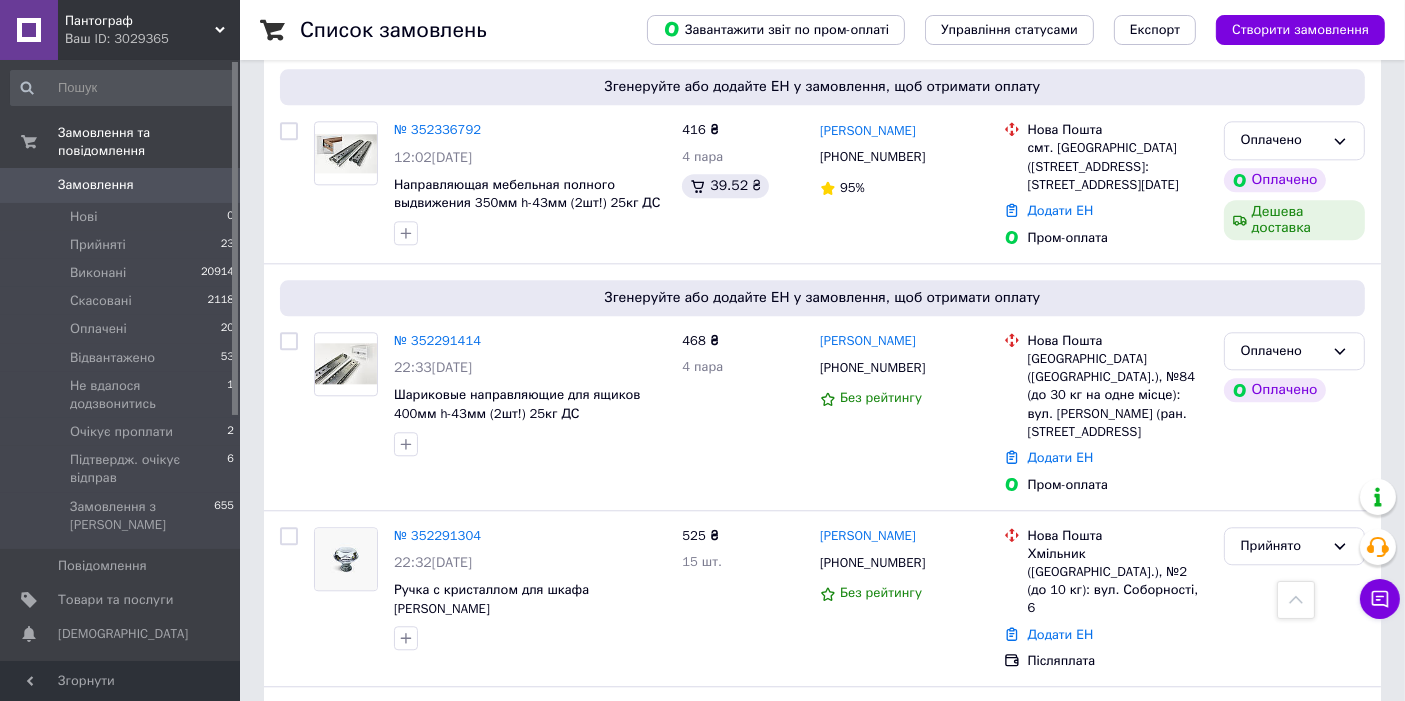 scroll, scrollTop: 4888, scrollLeft: 0, axis: vertical 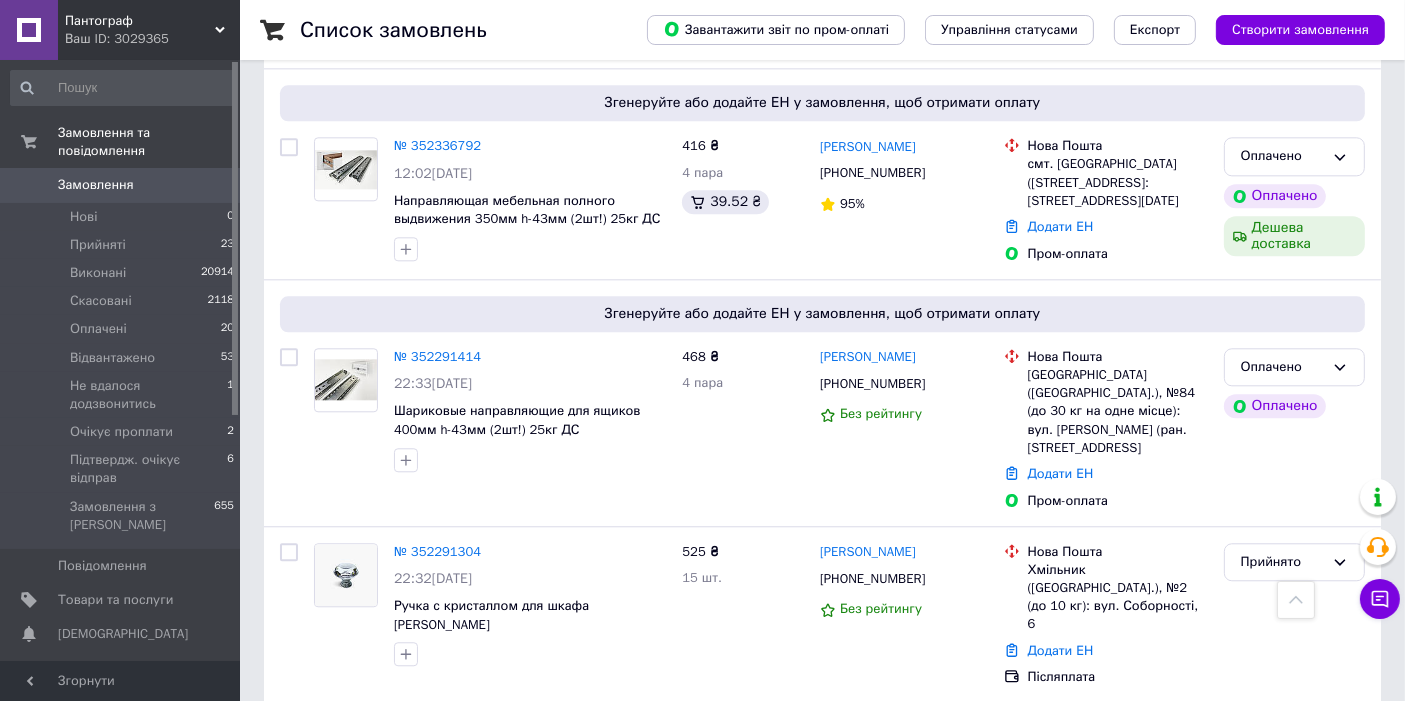 click 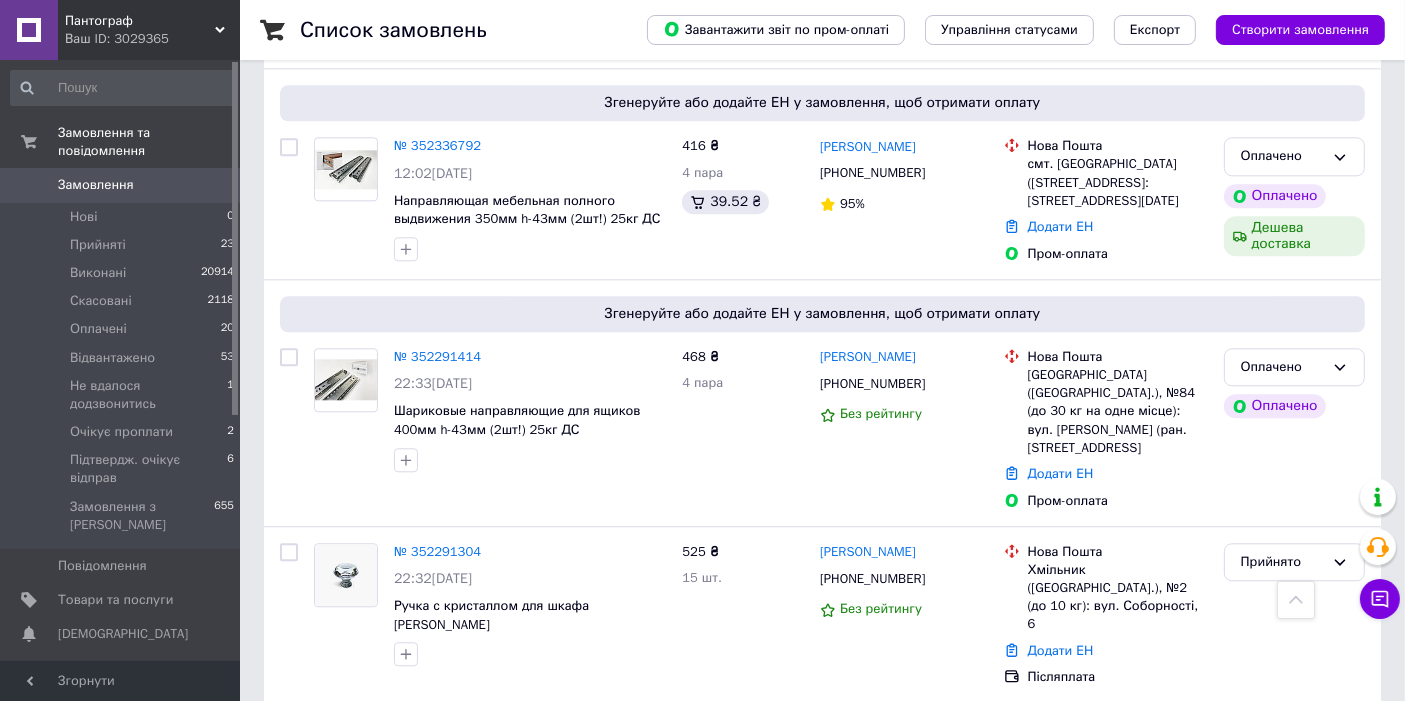 click 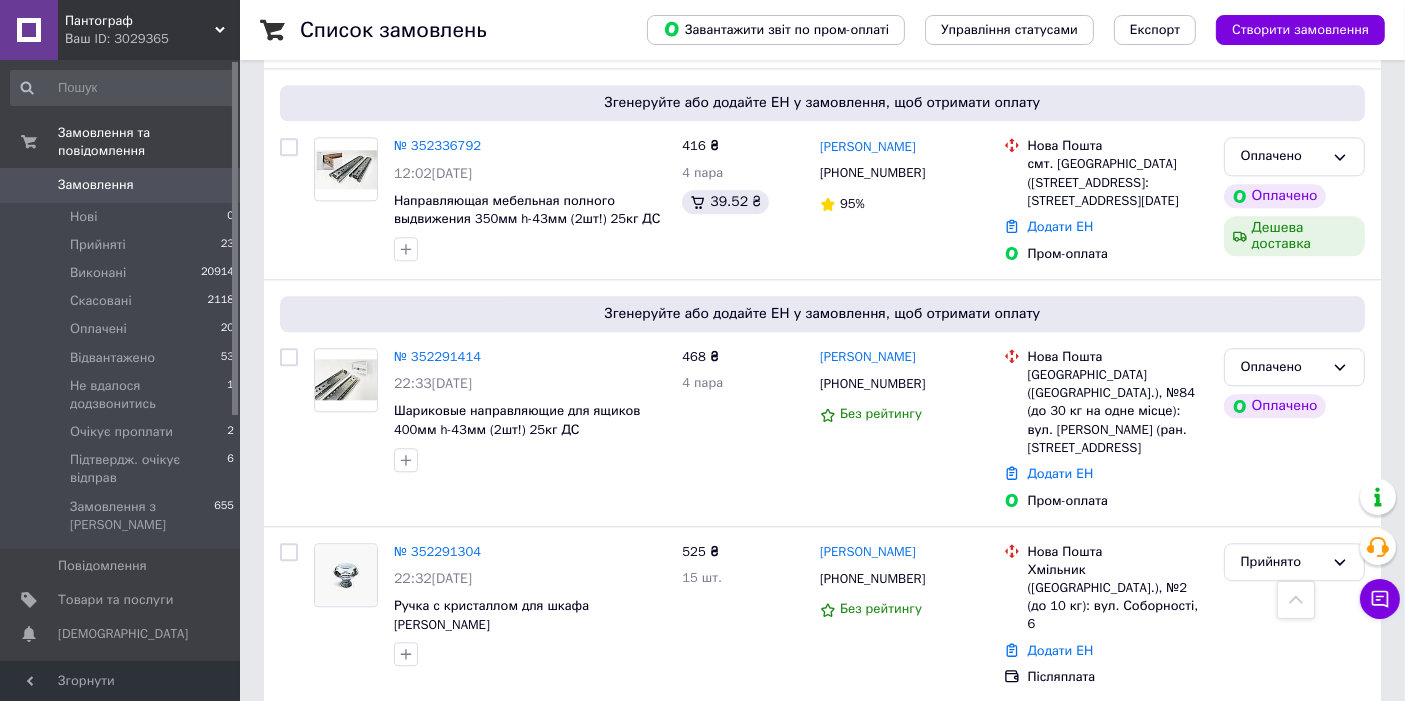 drag, startPoint x: 965, startPoint y: 435, endPoint x: 870, endPoint y: 440, distance: 95.131485 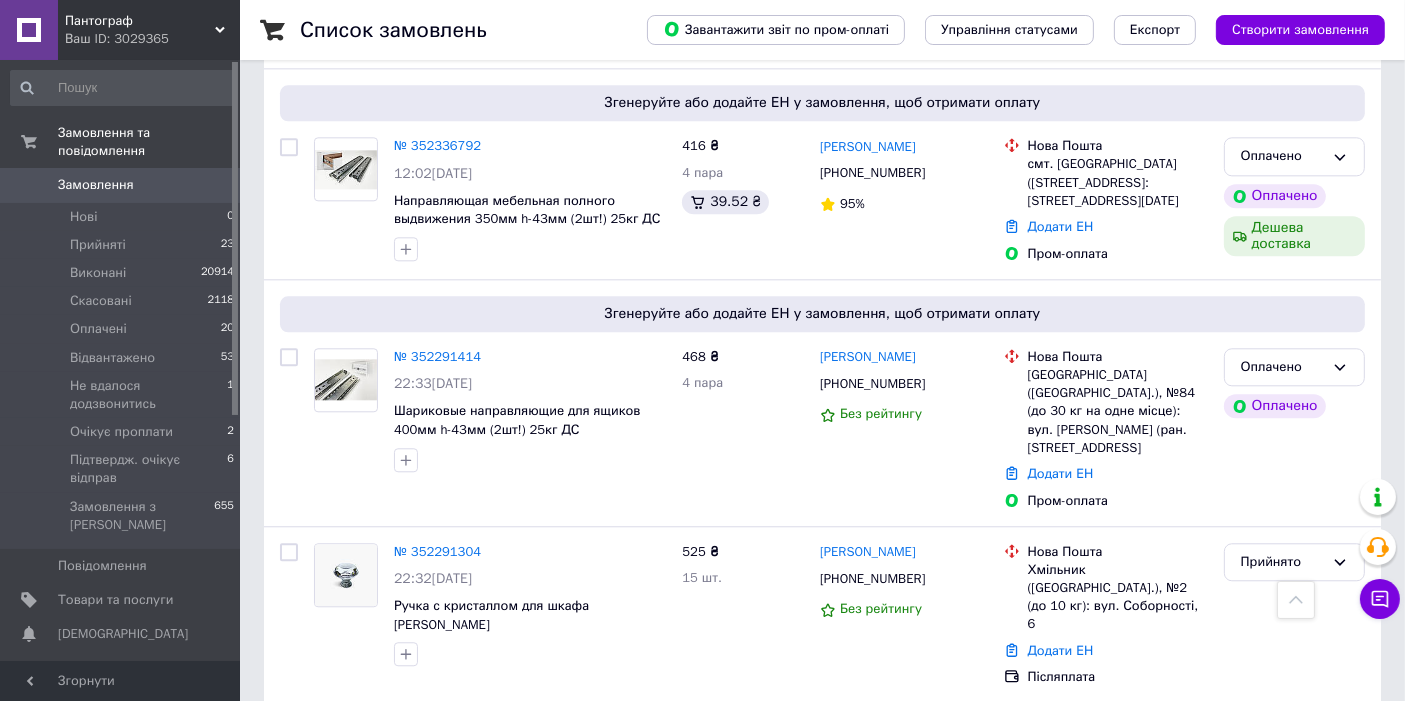 click on "Додати ЕН" at bounding box center (1061, 845) 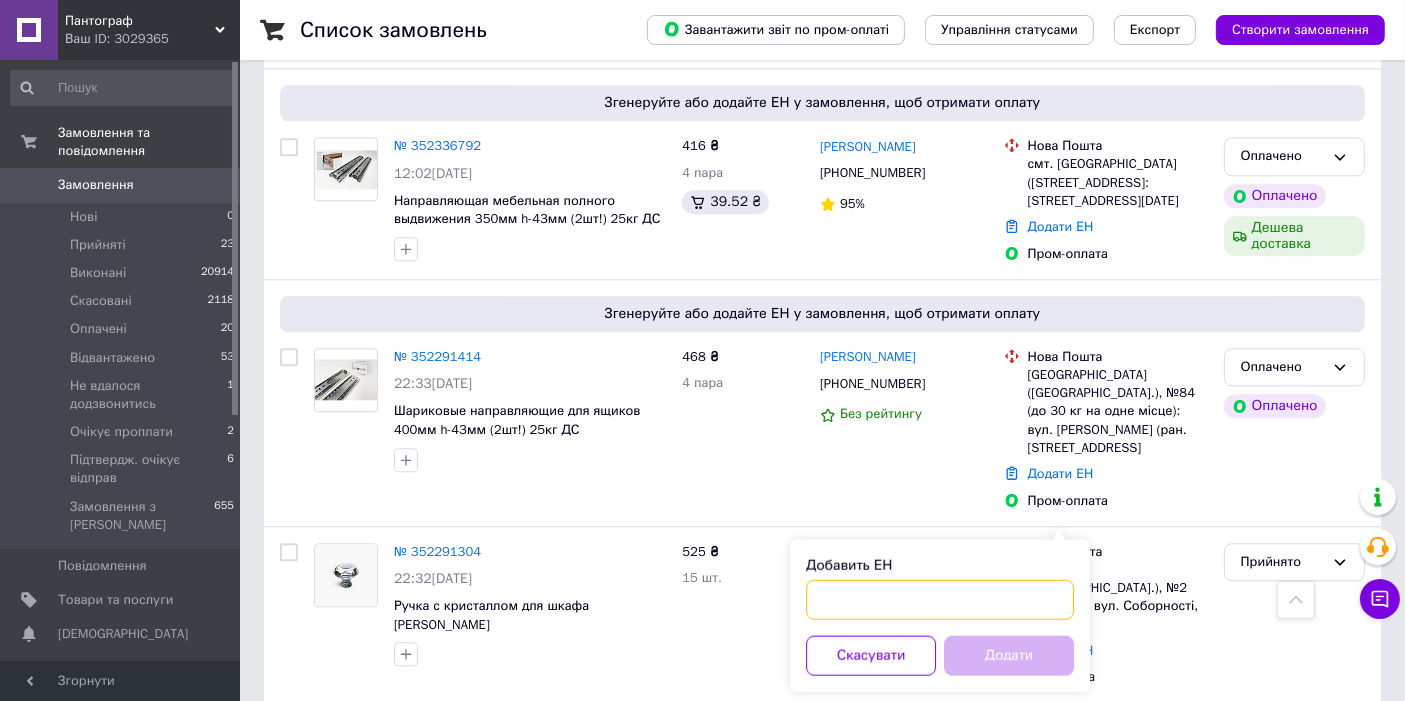 click on "Добавить ЕН" at bounding box center [940, 599] 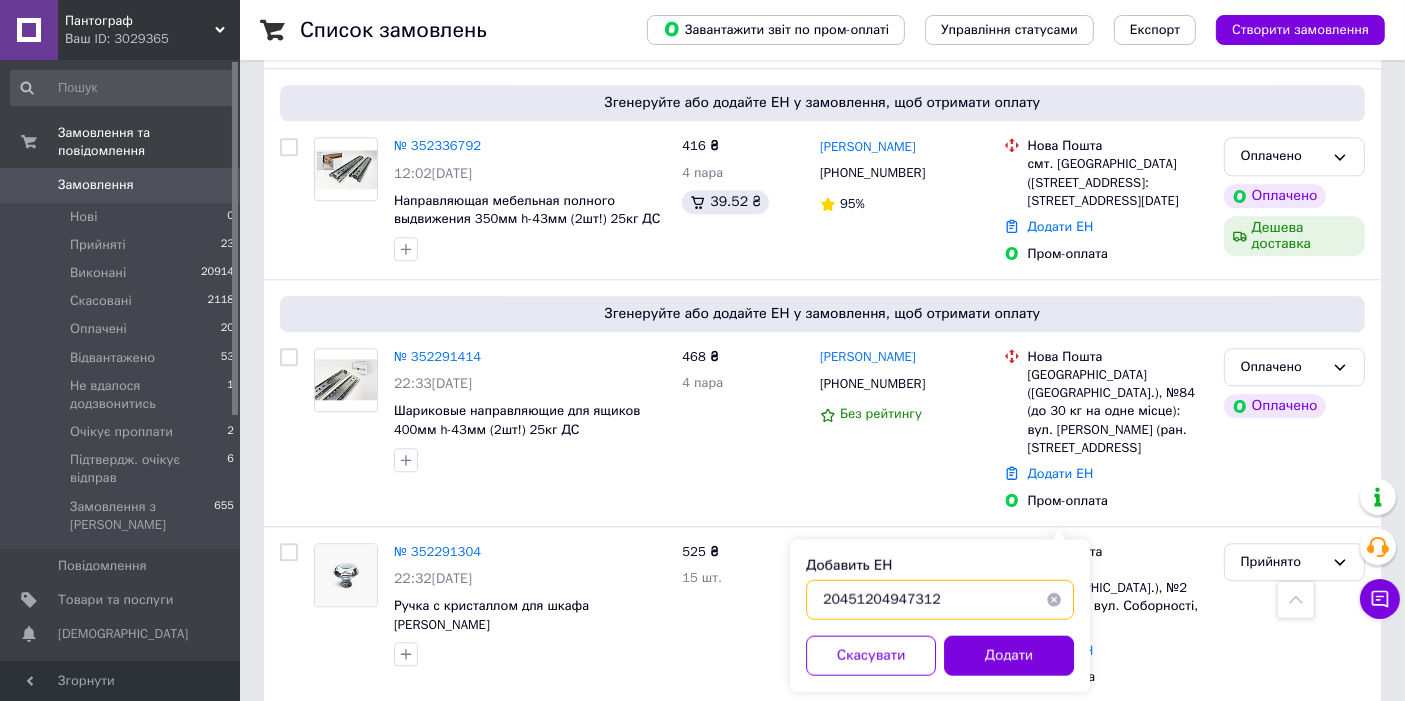 type on "20451204947312" 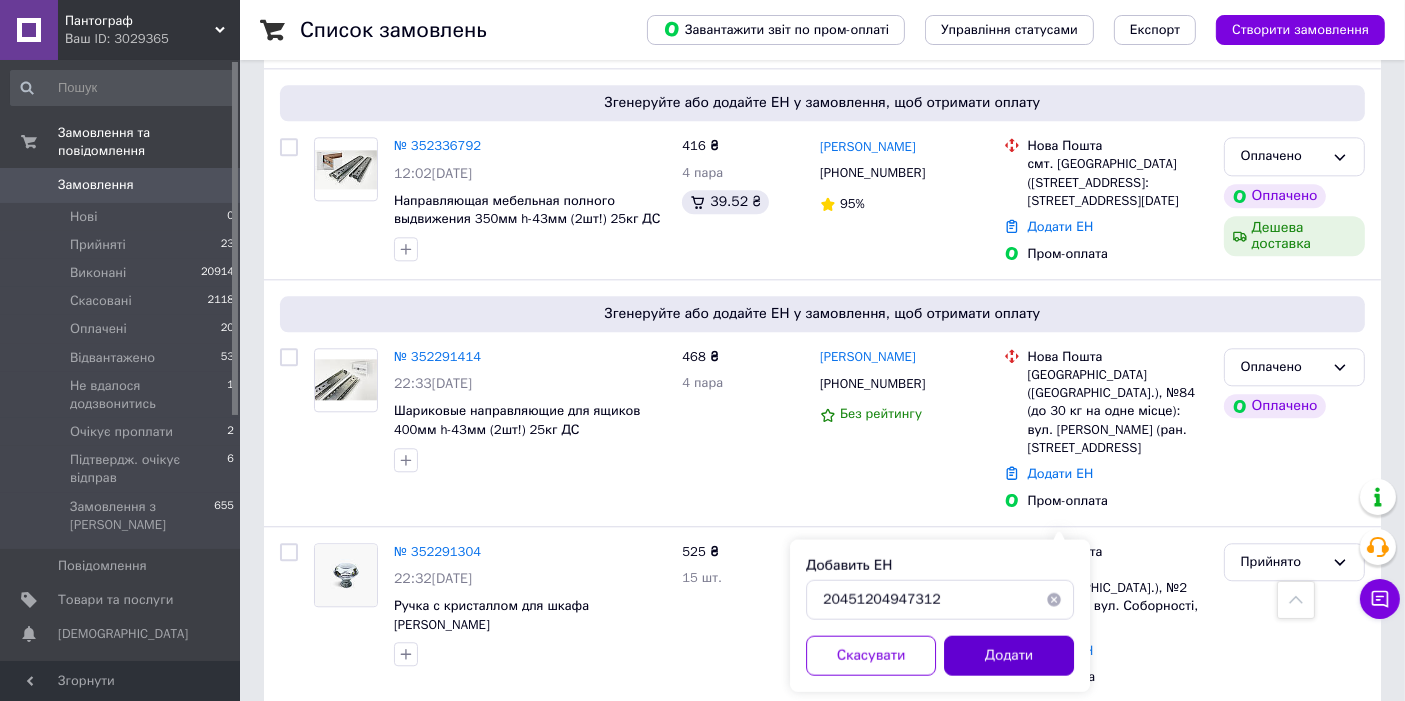click on "Додати" at bounding box center (1009, 655) 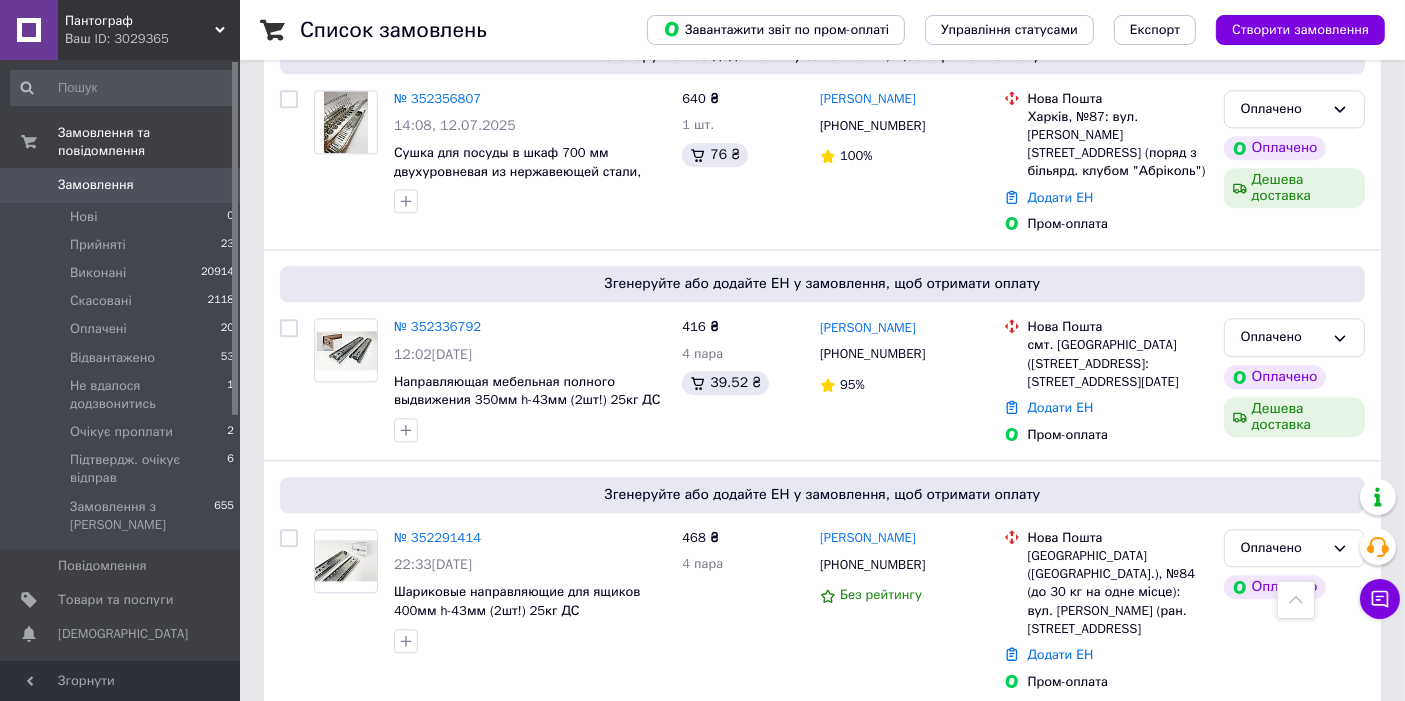 scroll, scrollTop: 4666, scrollLeft: 0, axis: vertical 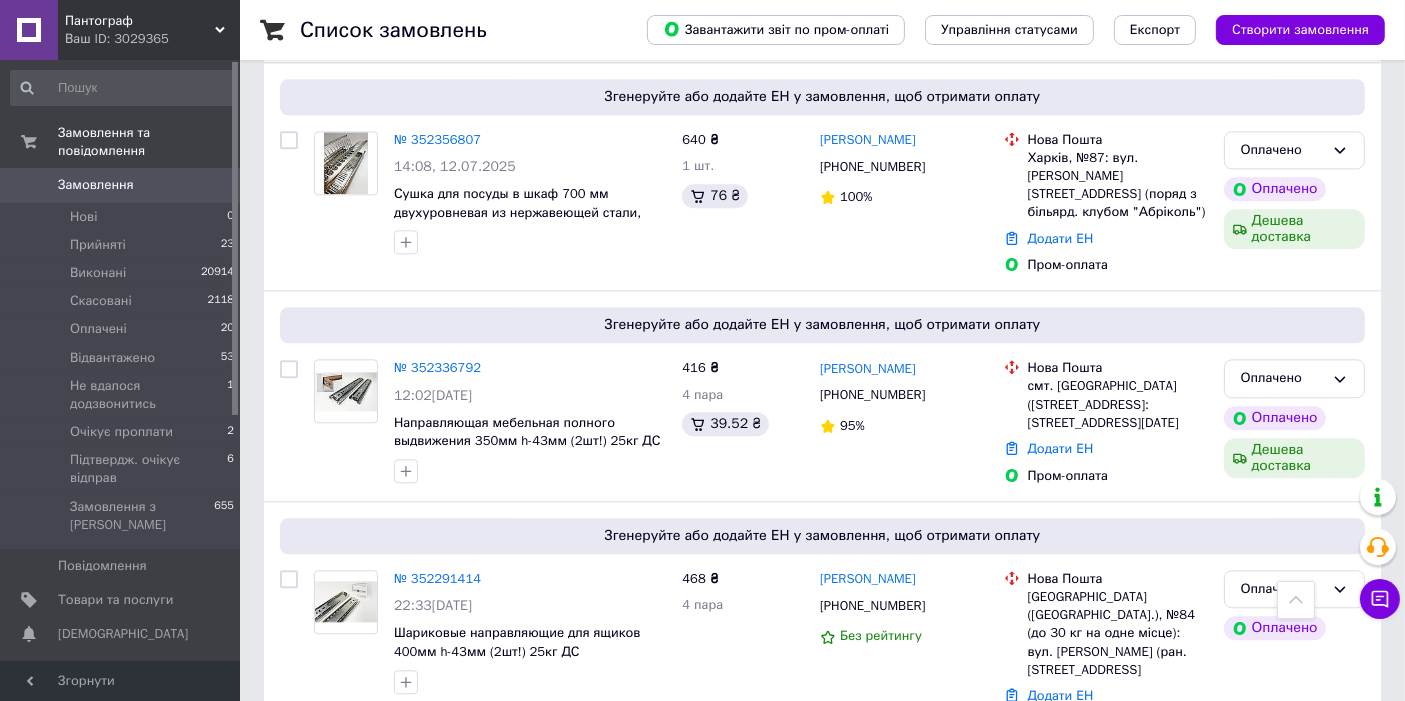 click 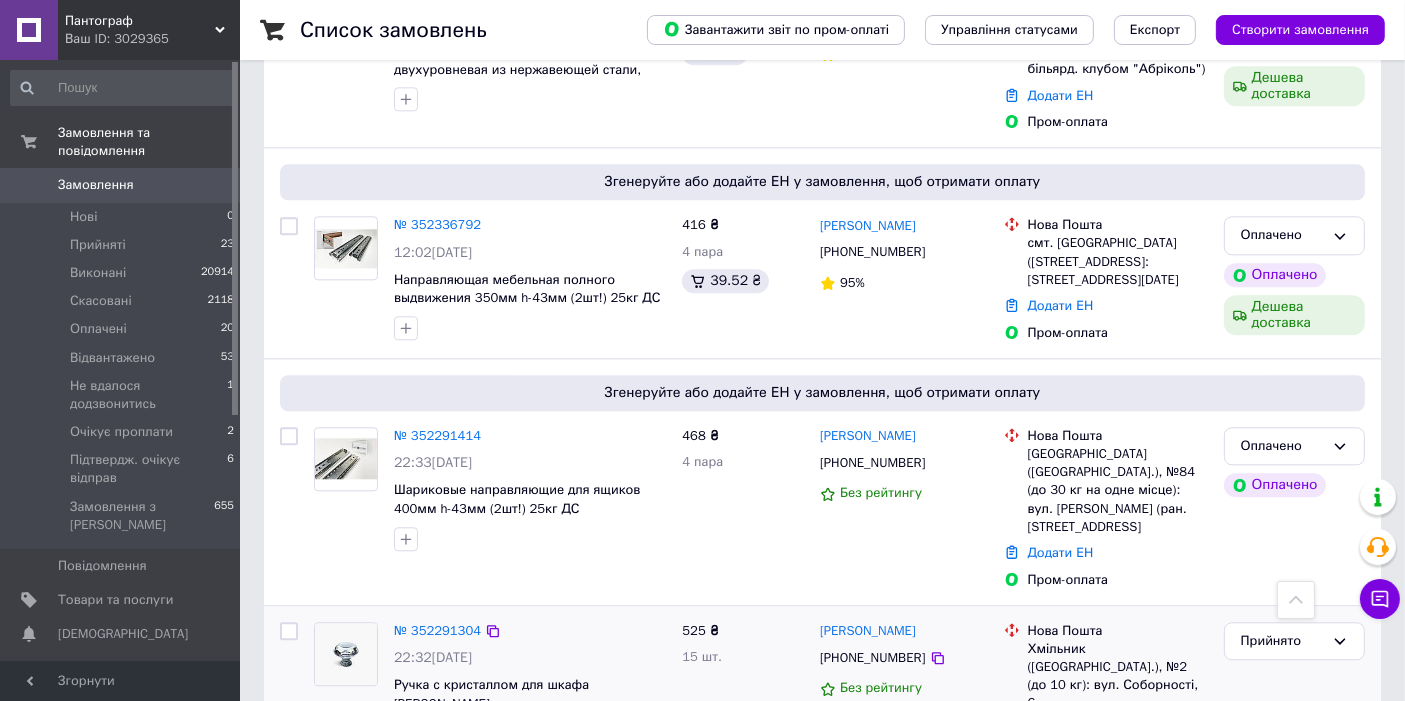 scroll, scrollTop: 4814, scrollLeft: 0, axis: vertical 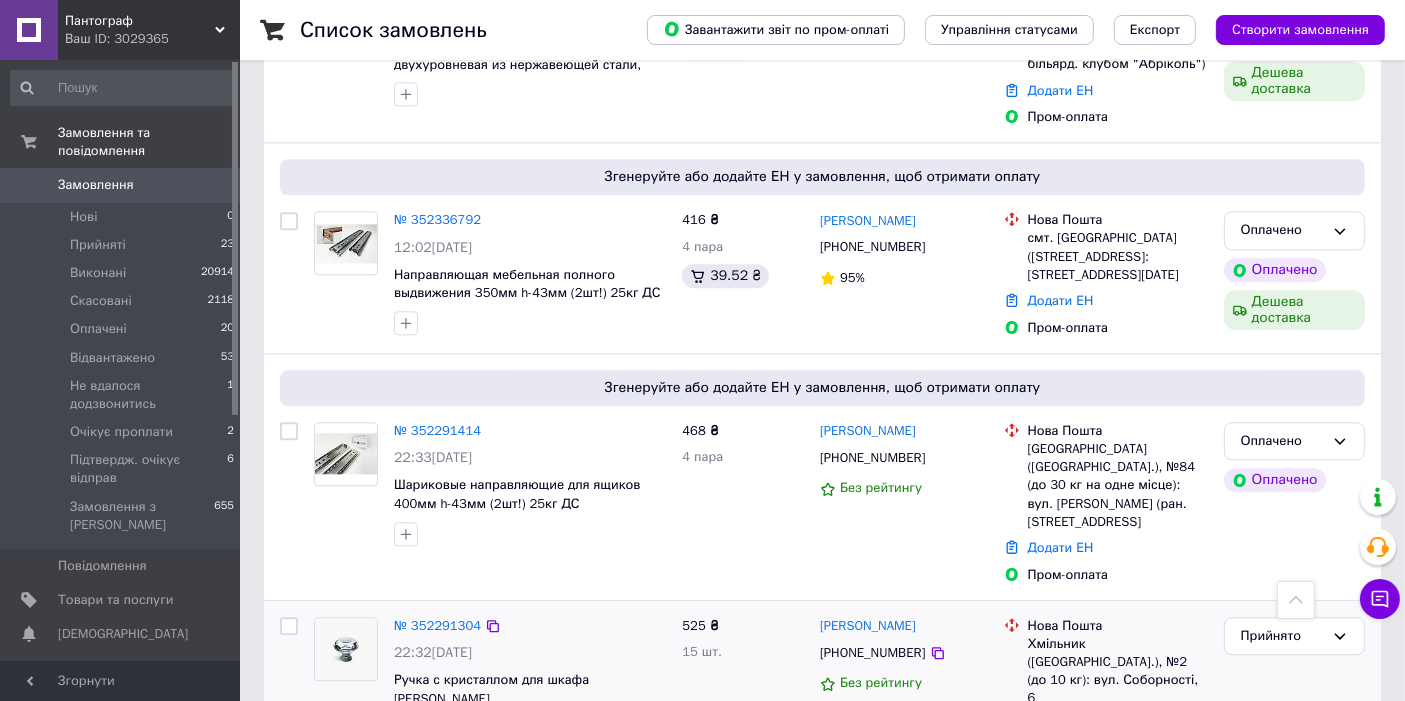 click on "мій акаунт" at bounding box center [460, 909] 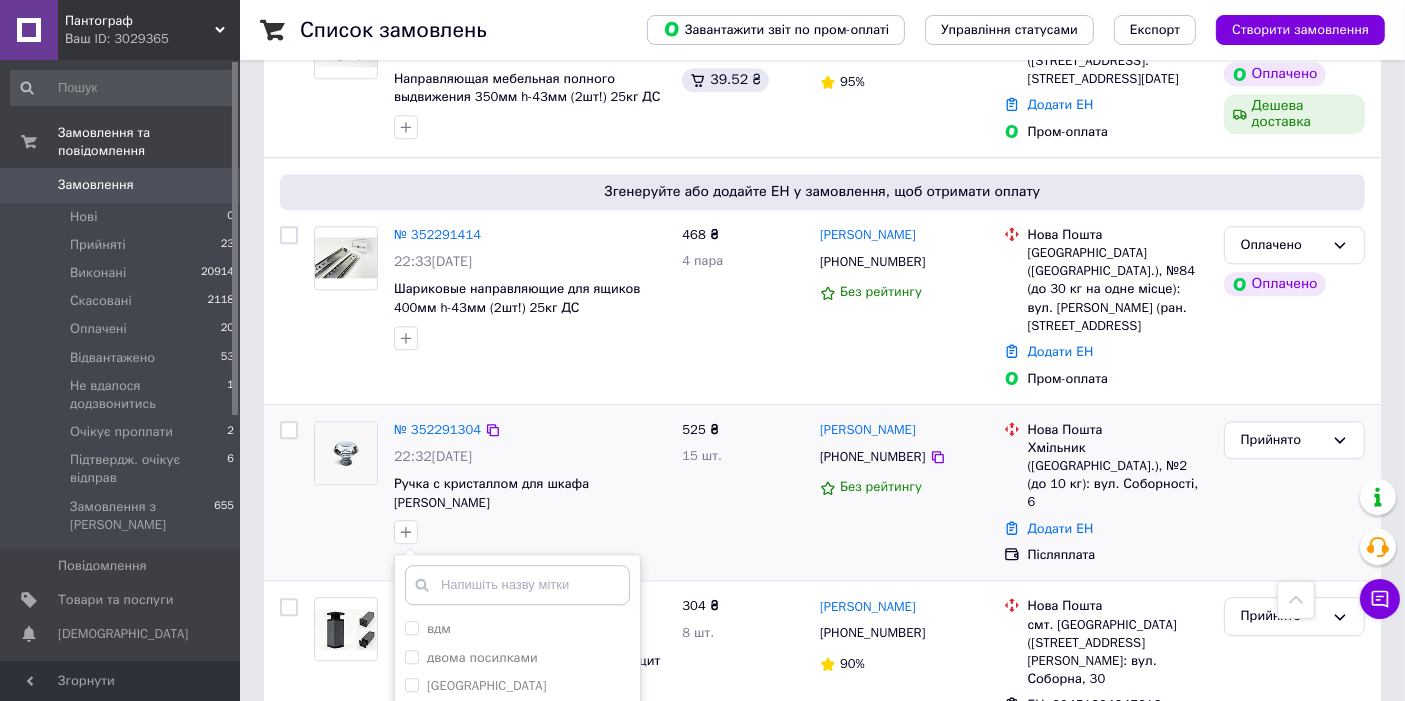 scroll, scrollTop: 5037, scrollLeft: 0, axis: vertical 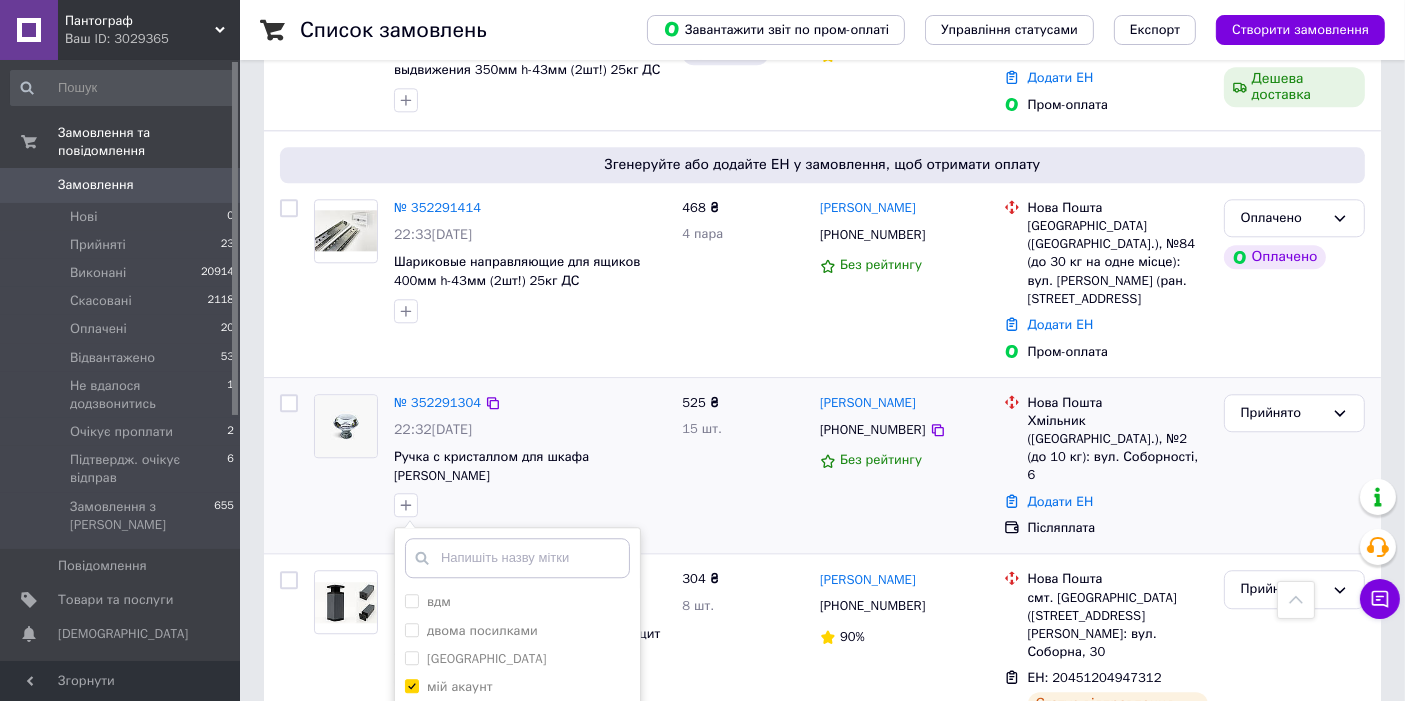 click on "Додати мітку" at bounding box center [517, 824] 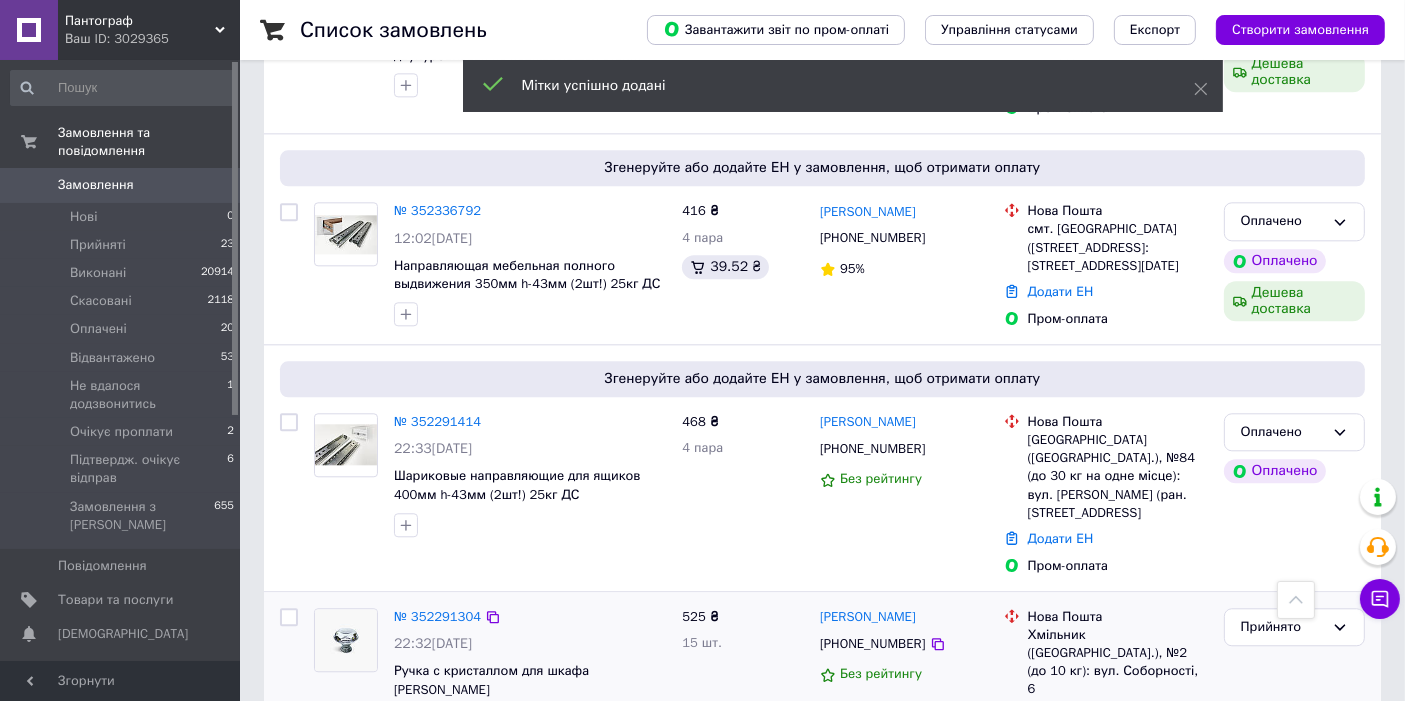 scroll, scrollTop: 4814, scrollLeft: 0, axis: vertical 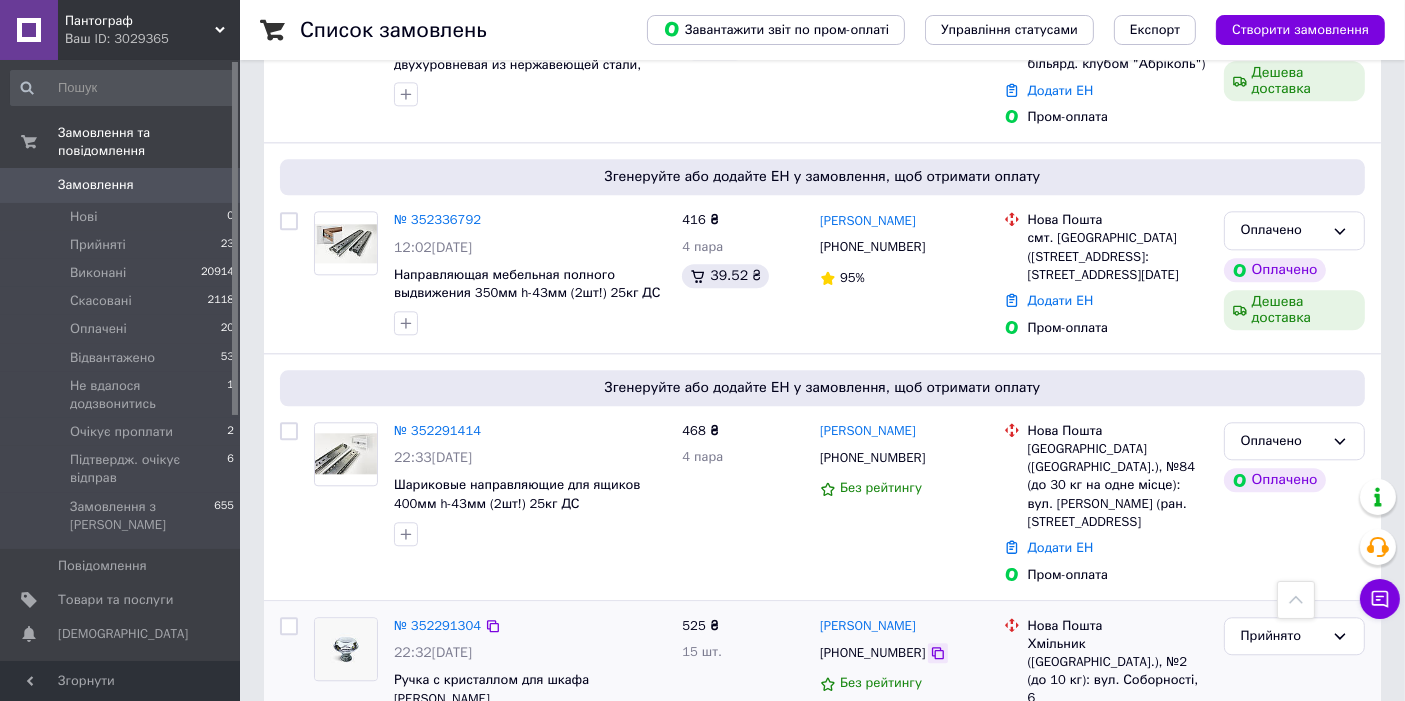 click 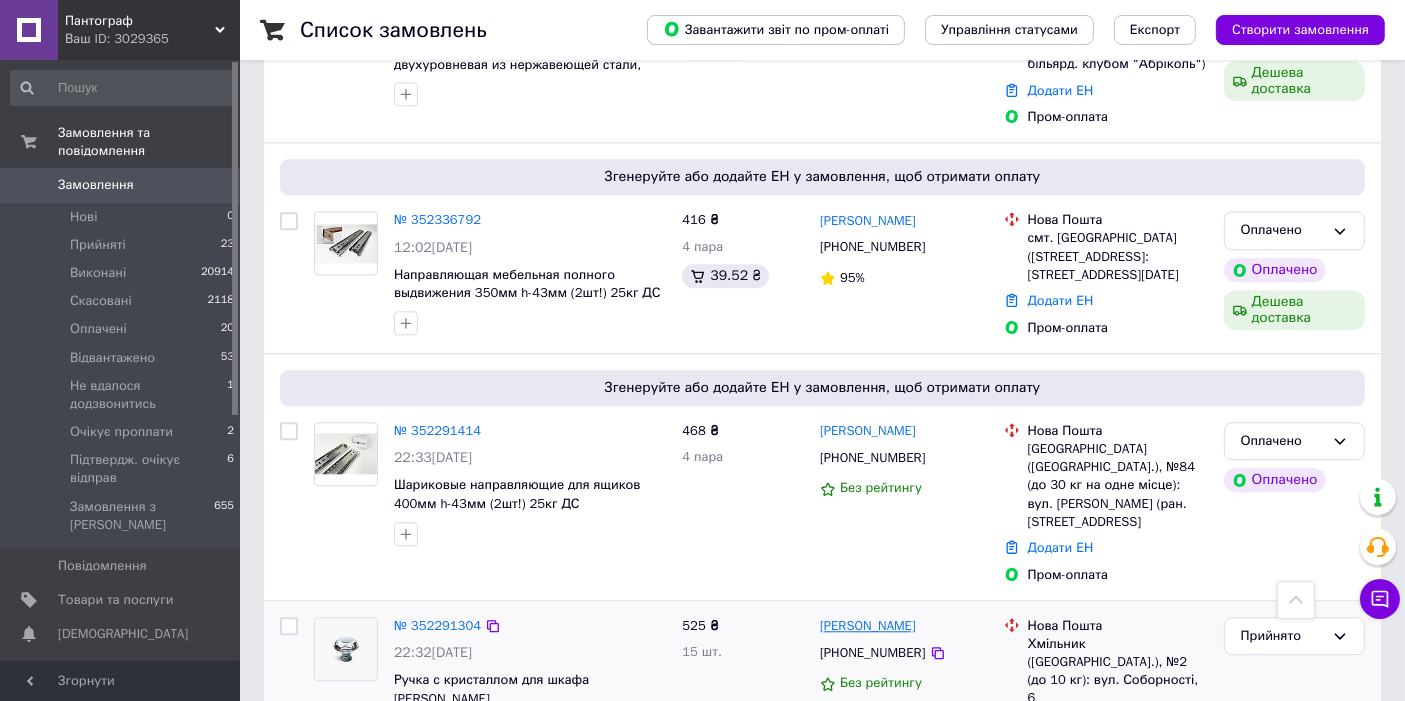 drag, startPoint x: 929, startPoint y: 359, endPoint x: 857, endPoint y: 360, distance: 72.00694 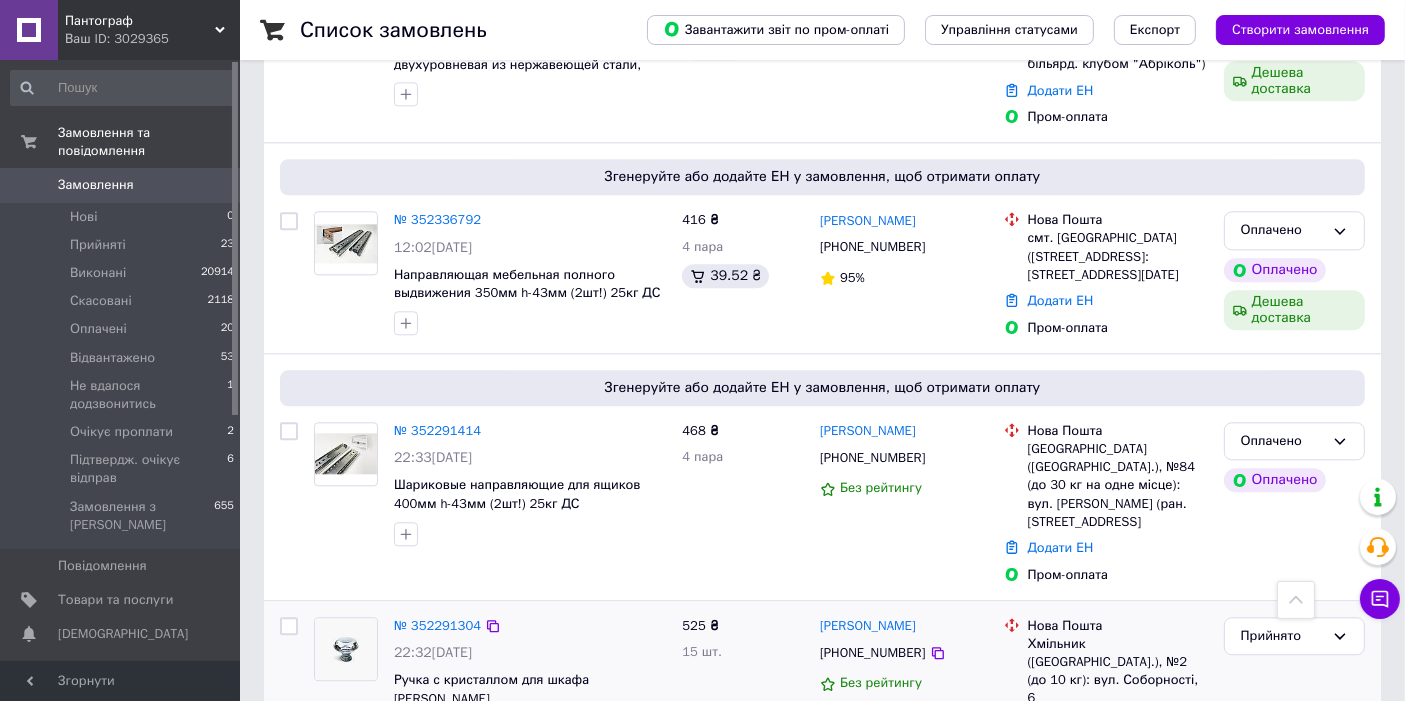 click on "Додати ЕН" at bounding box center (1061, 724) 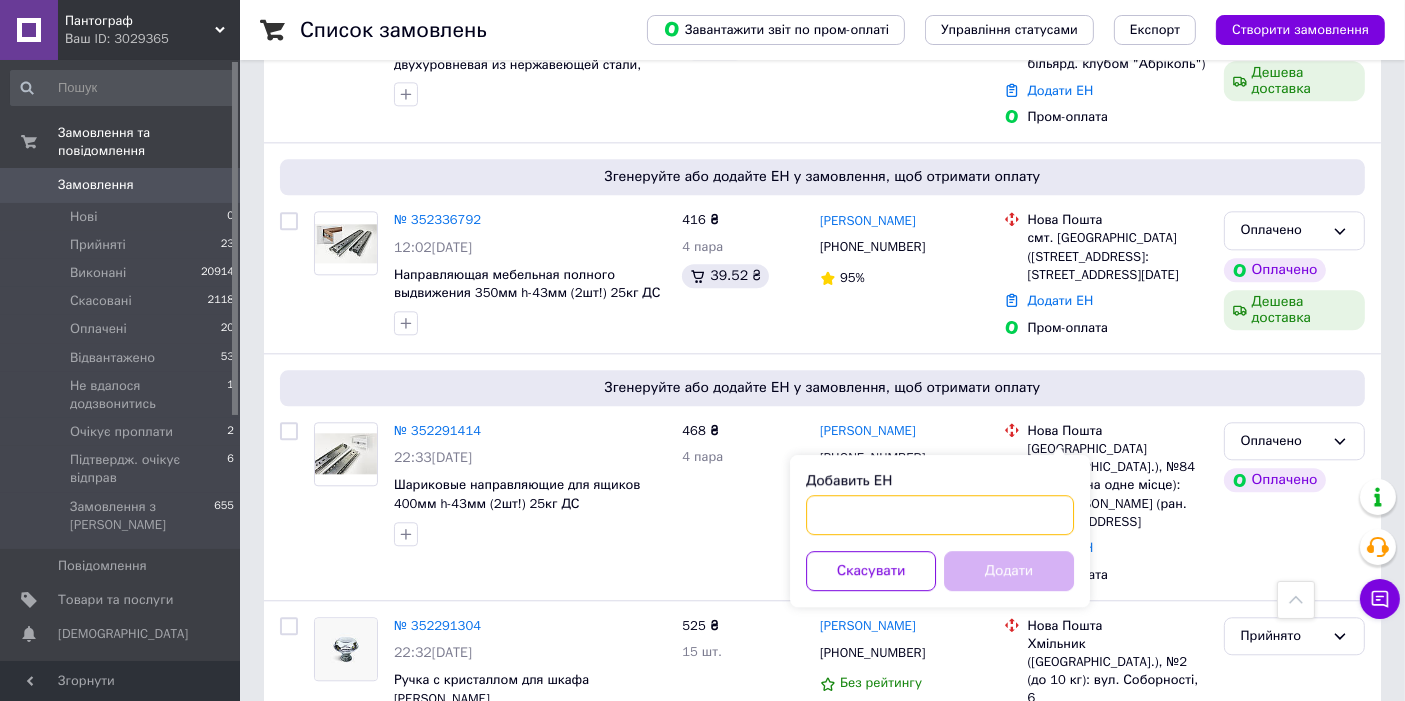 click on "Добавить ЕН" at bounding box center (940, 515) 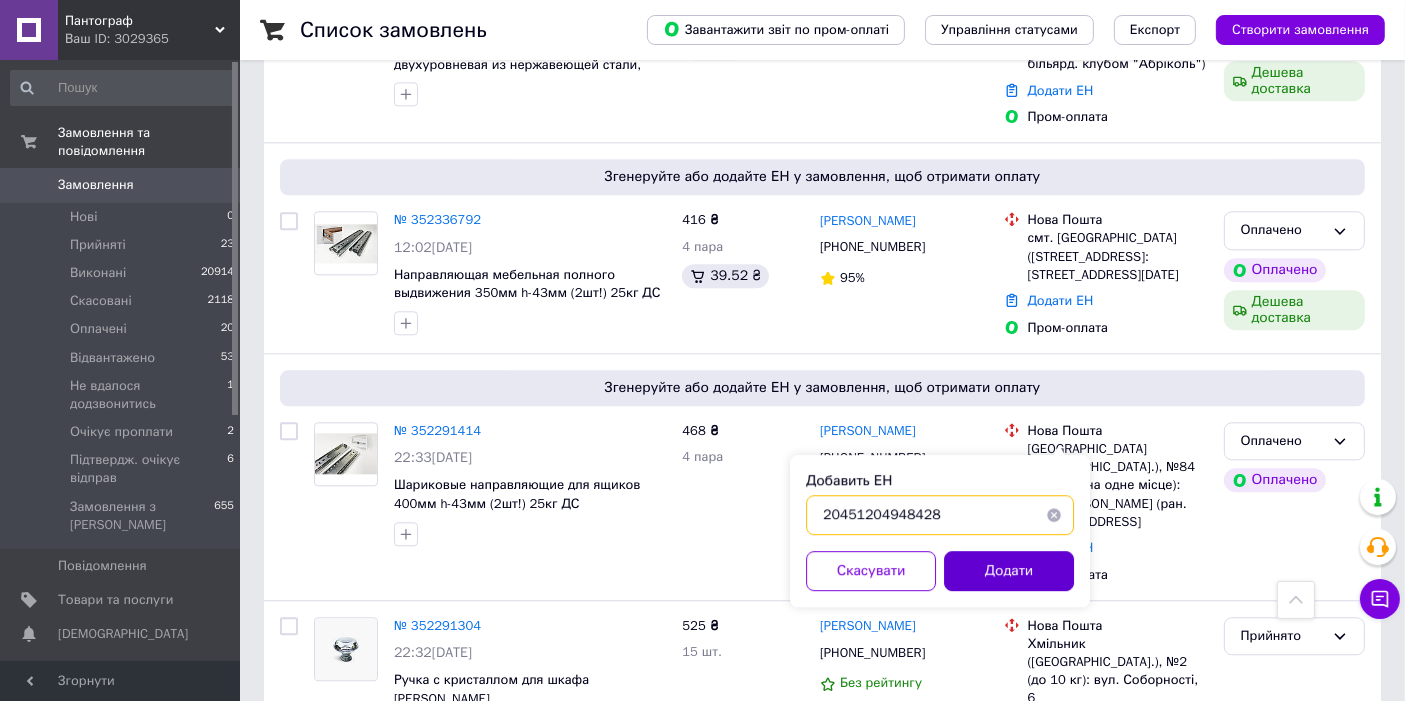 type on "20451204948428" 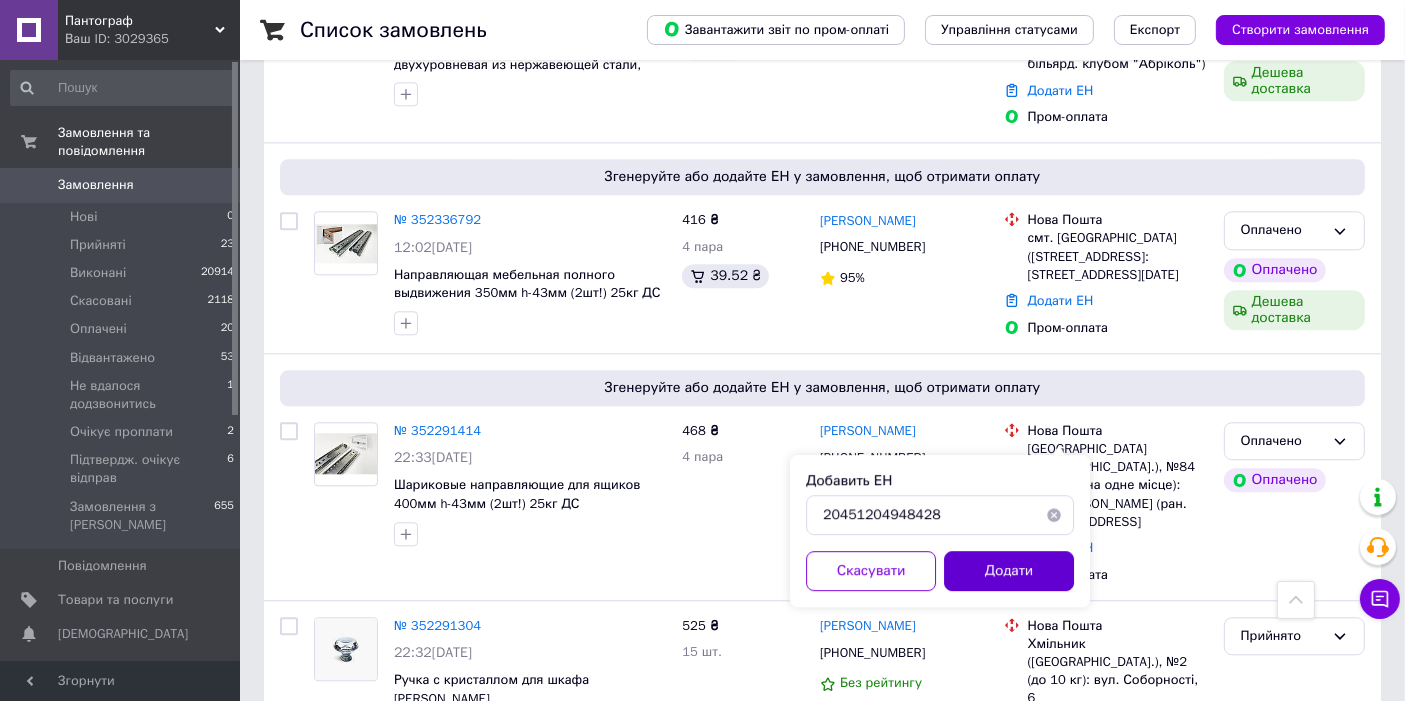 click on "Додати" at bounding box center (1009, 571) 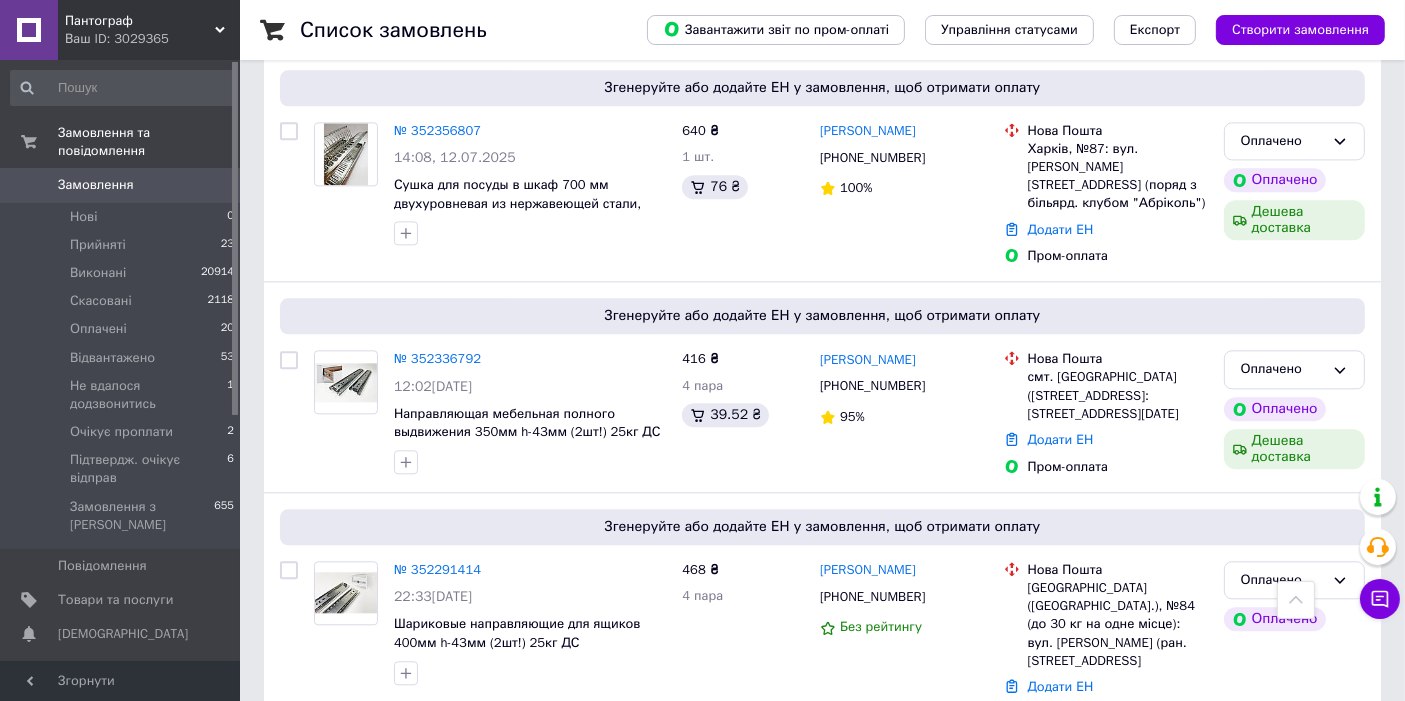scroll, scrollTop: 4666, scrollLeft: 0, axis: vertical 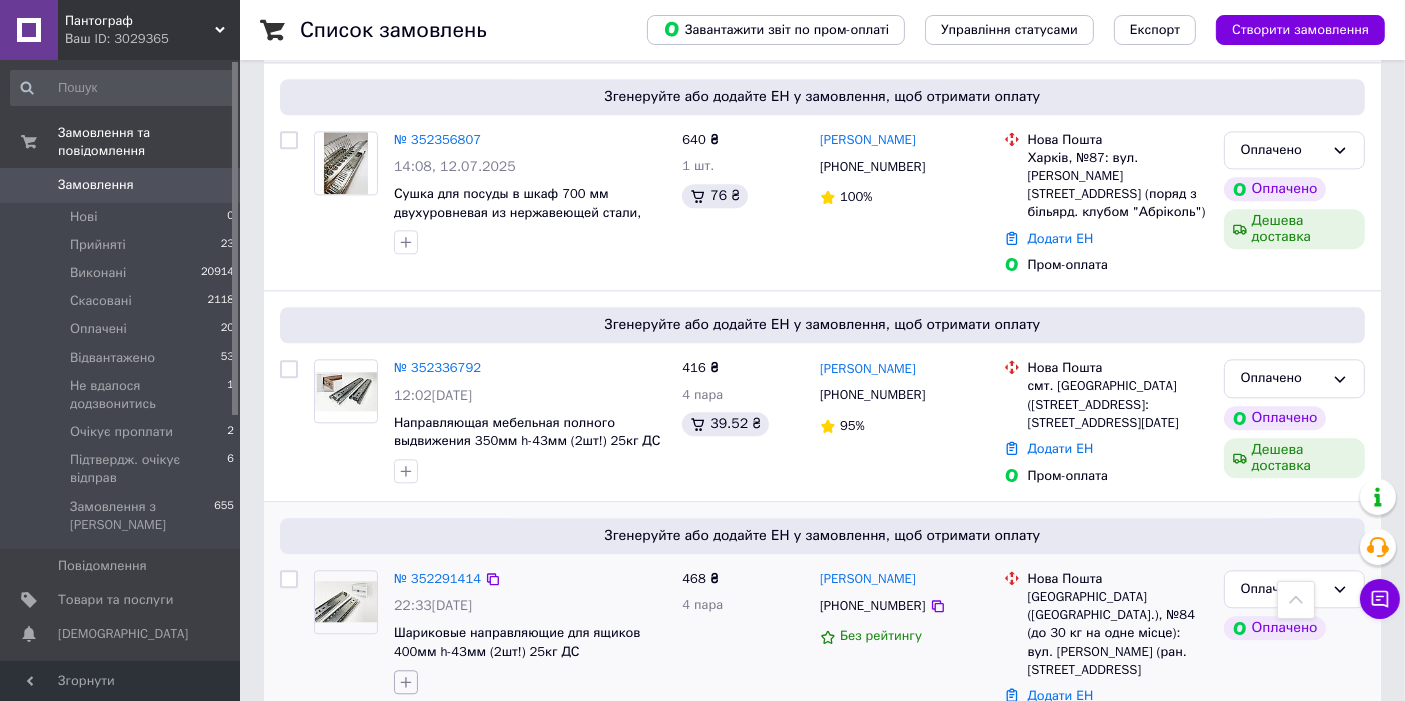 click 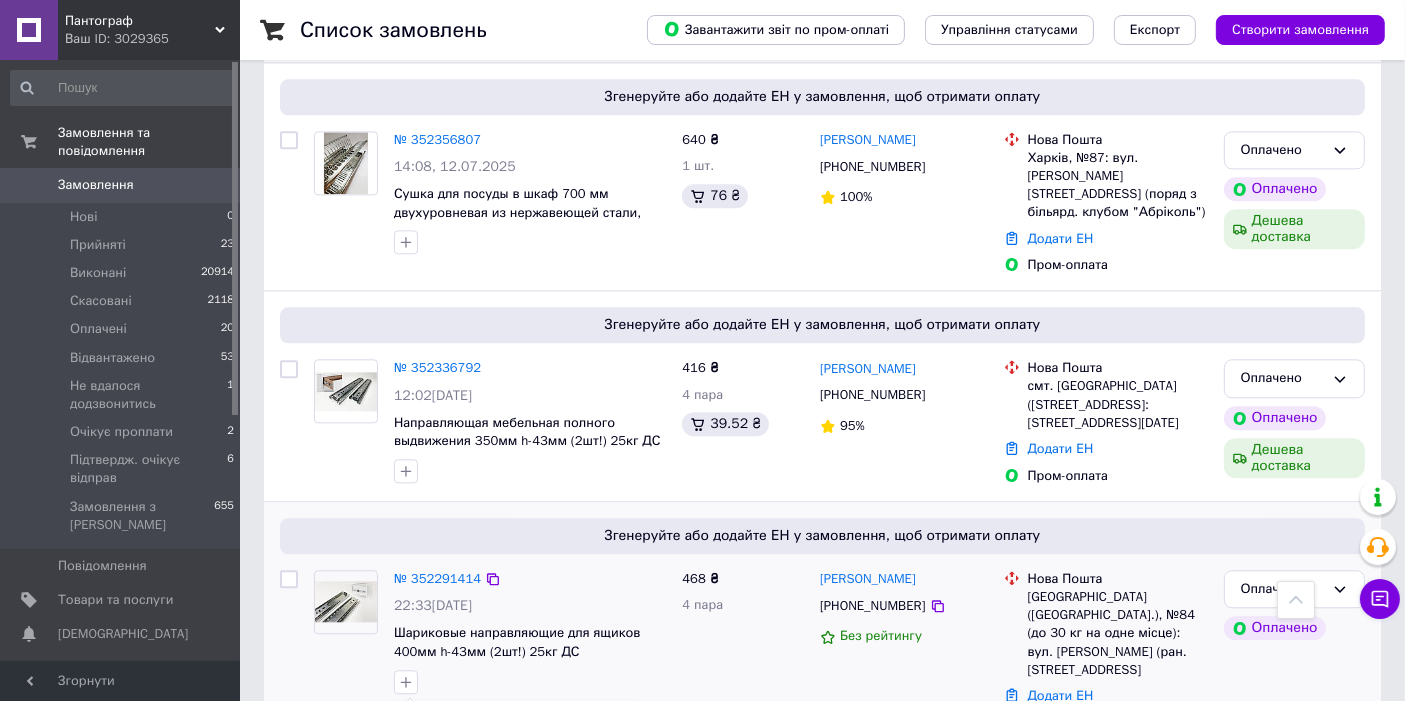 click on "мій акаунт" at bounding box center (460, 862) 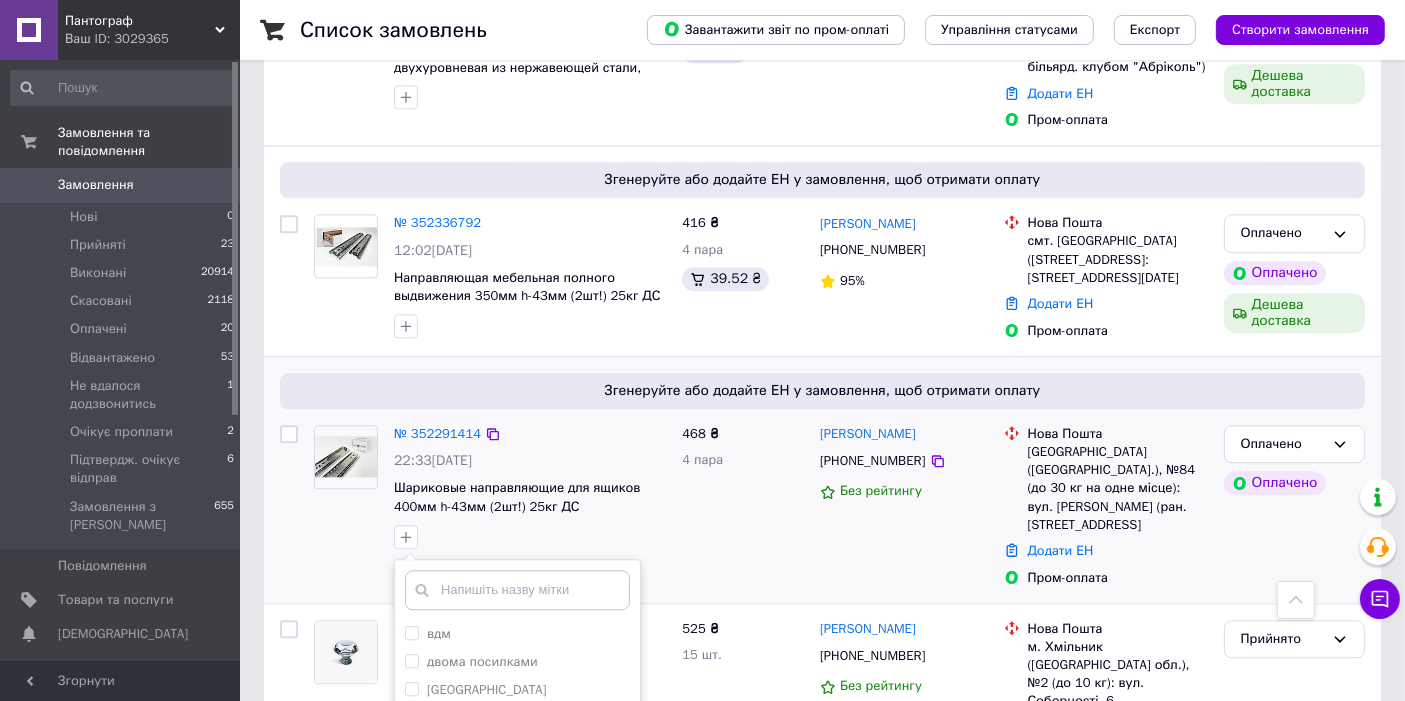 scroll, scrollTop: 4814, scrollLeft: 0, axis: vertical 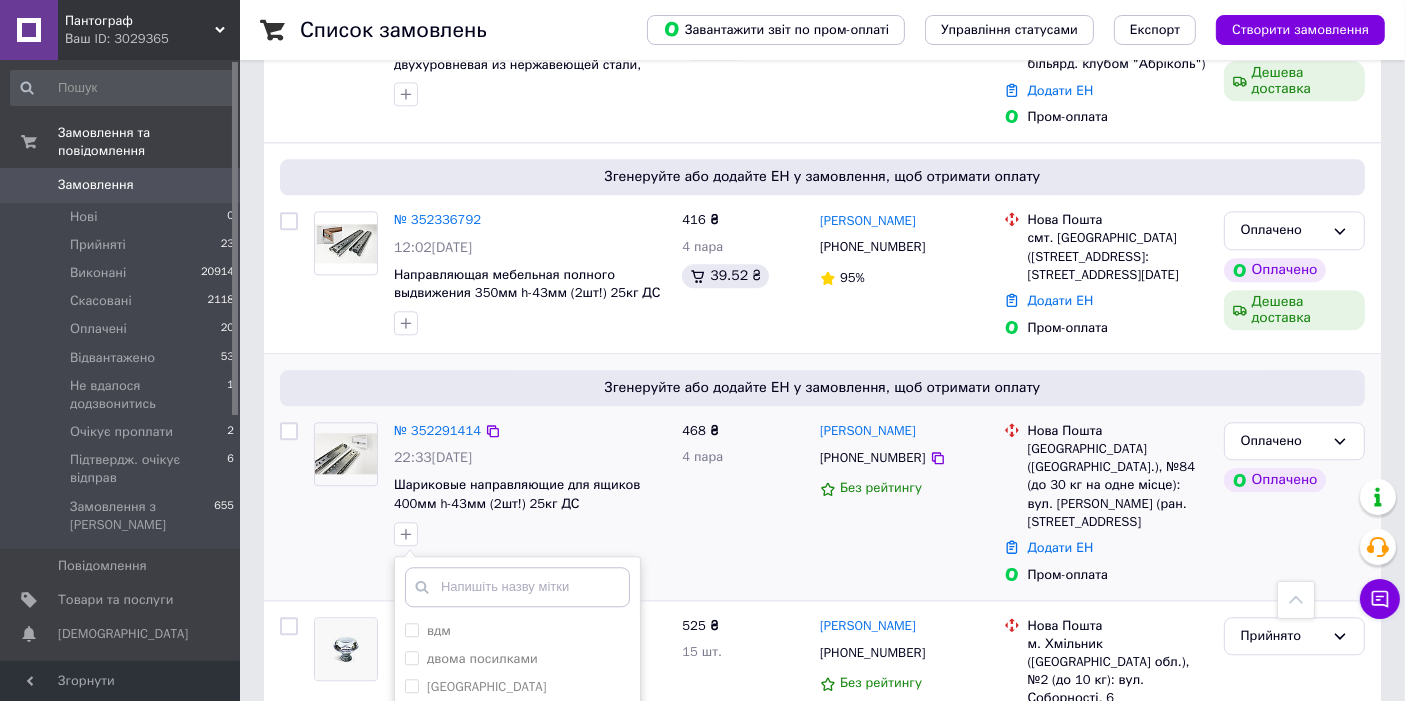 click on "Додати мітку" at bounding box center [517, 853] 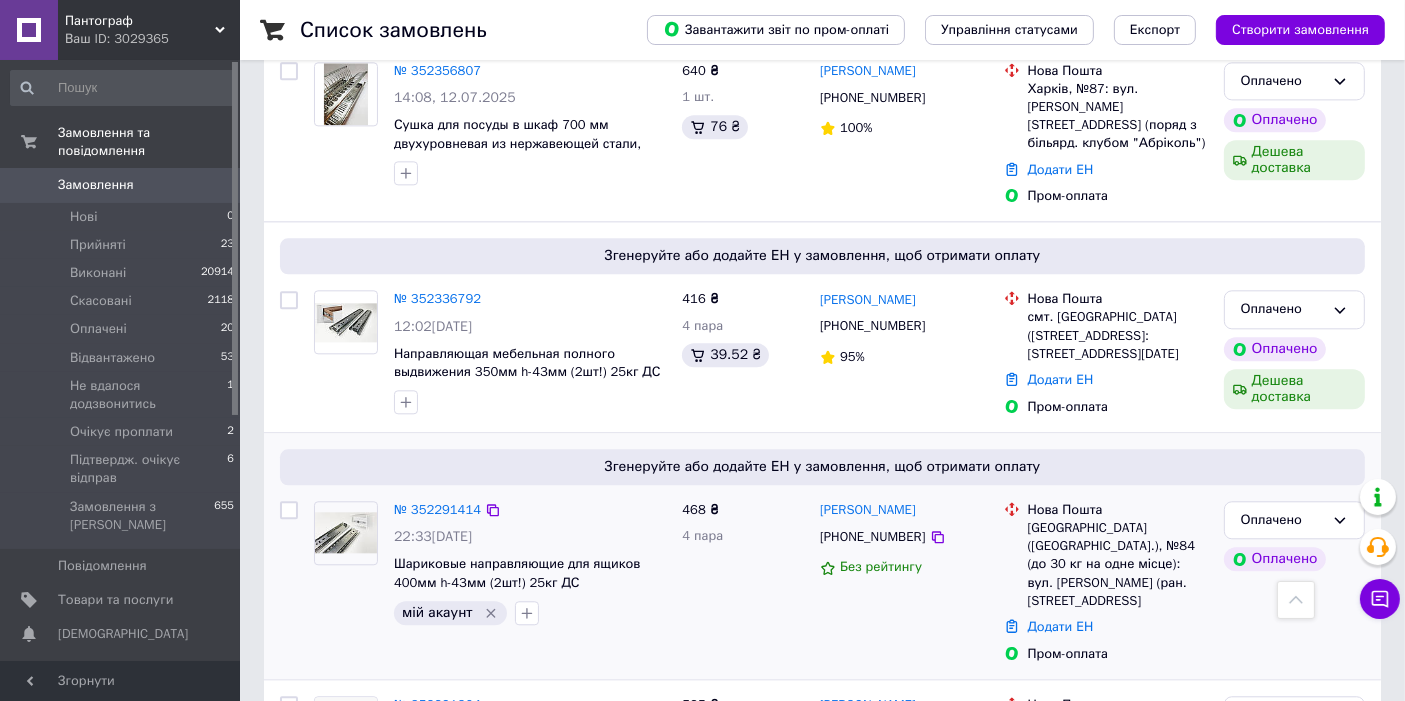 scroll, scrollTop: 4666, scrollLeft: 0, axis: vertical 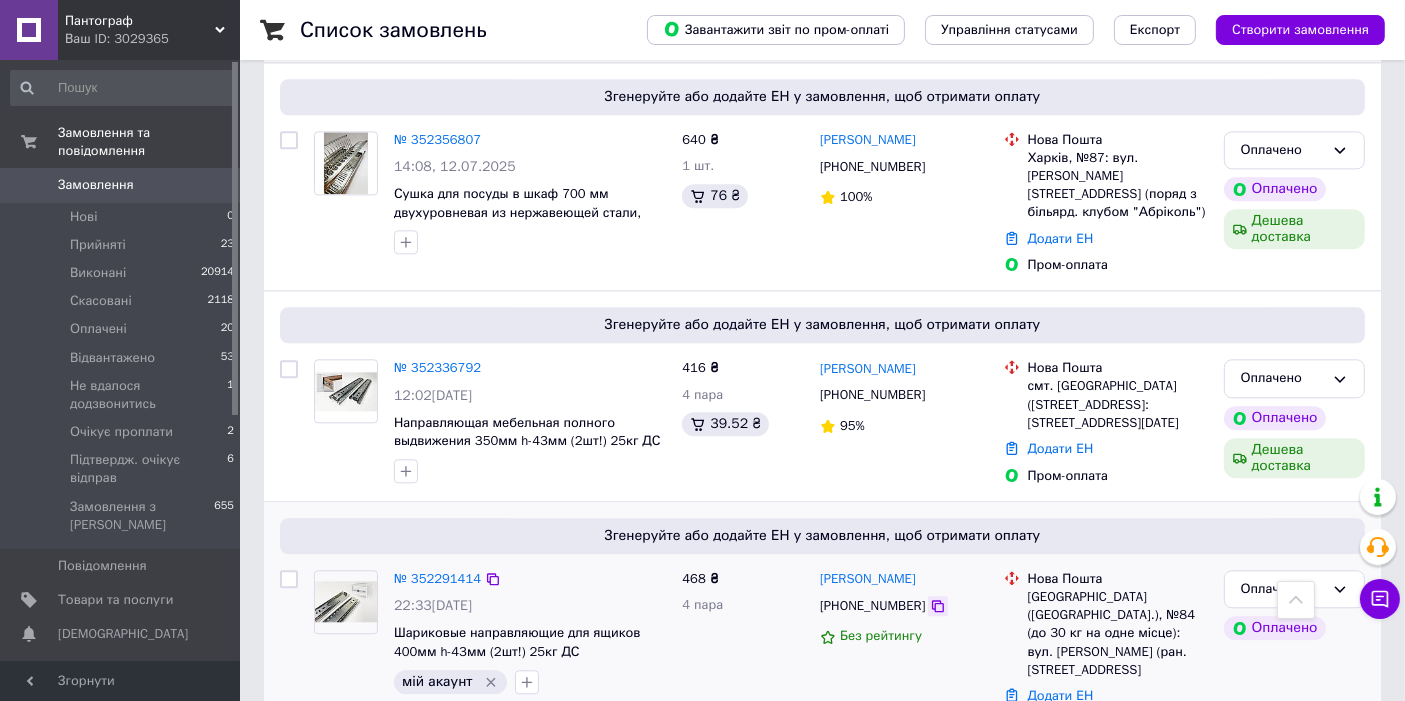 click at bounding box center [938, 606] 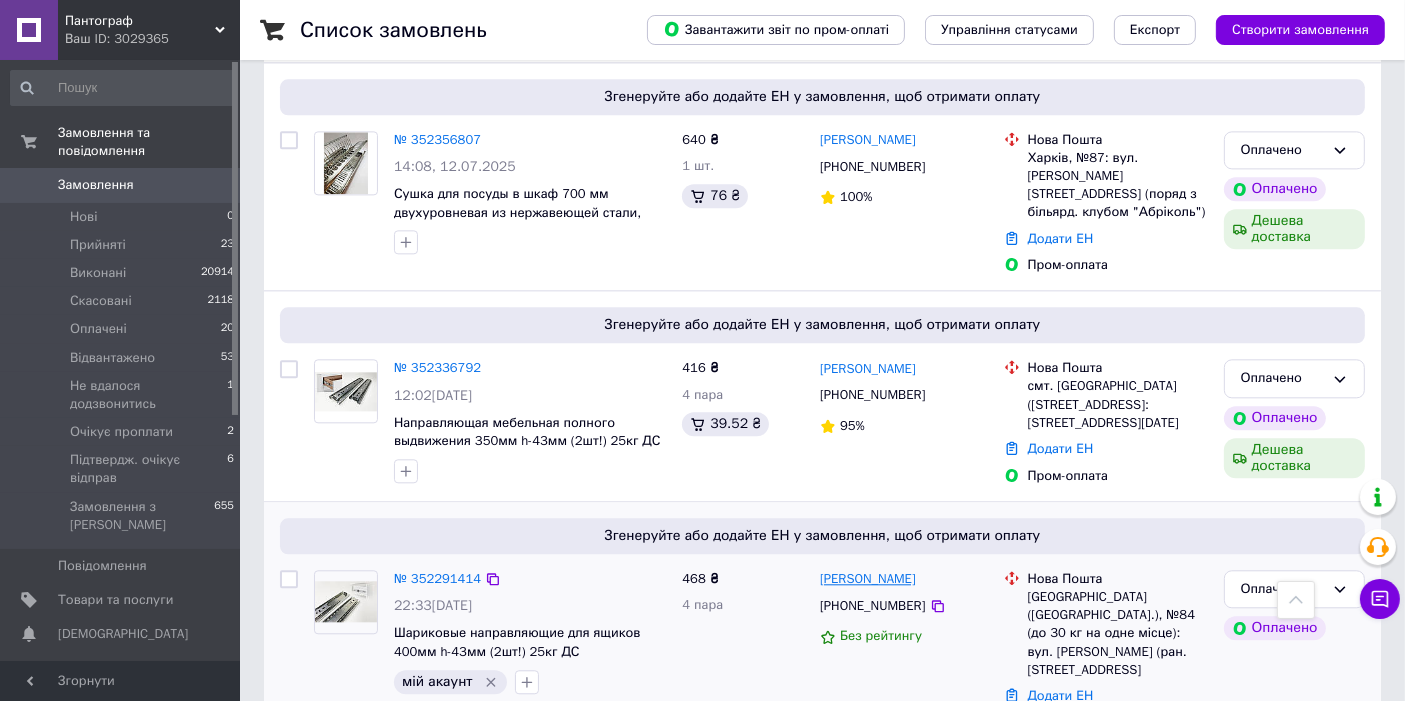 drag, startPoint x: 959, startPoint y: 325, endPoint x: 885, endPoint y: 327, distance: 74.02702 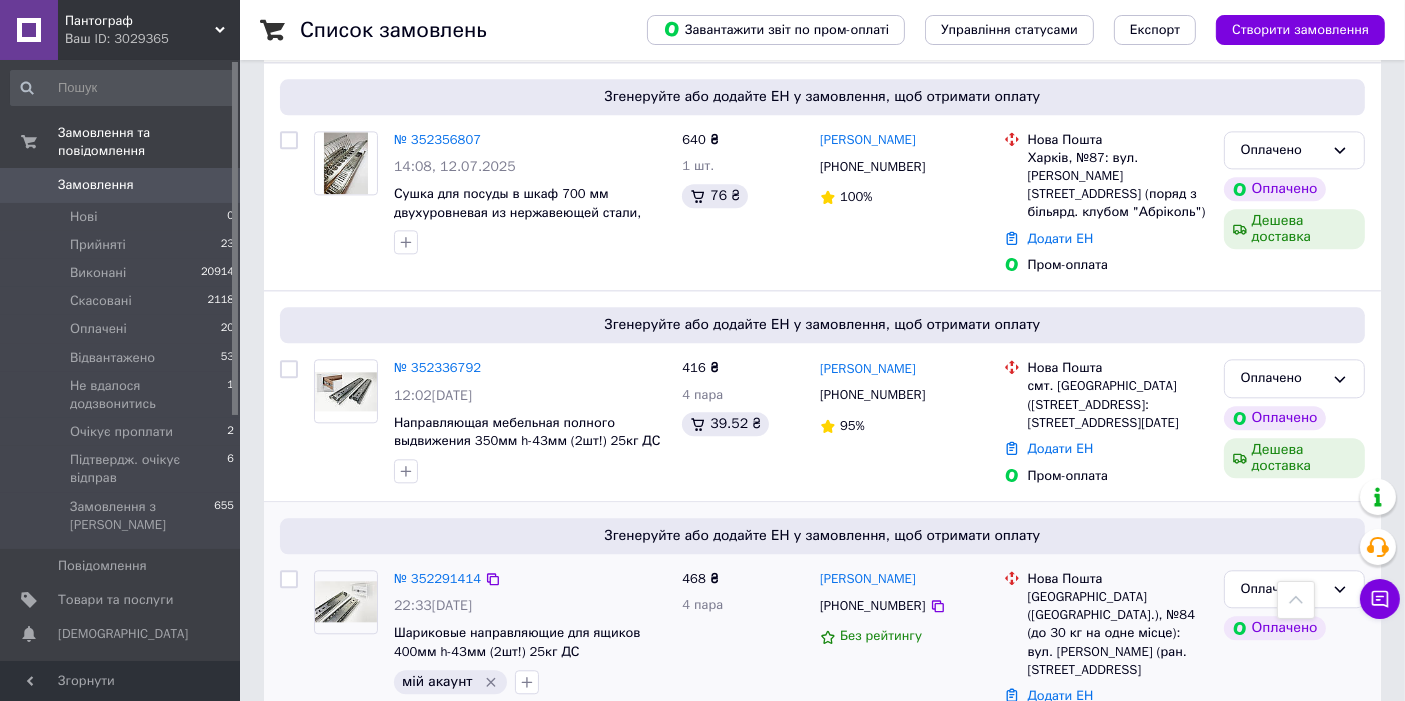 click on "Додати ЕН" at bounding box center (1061, 695) 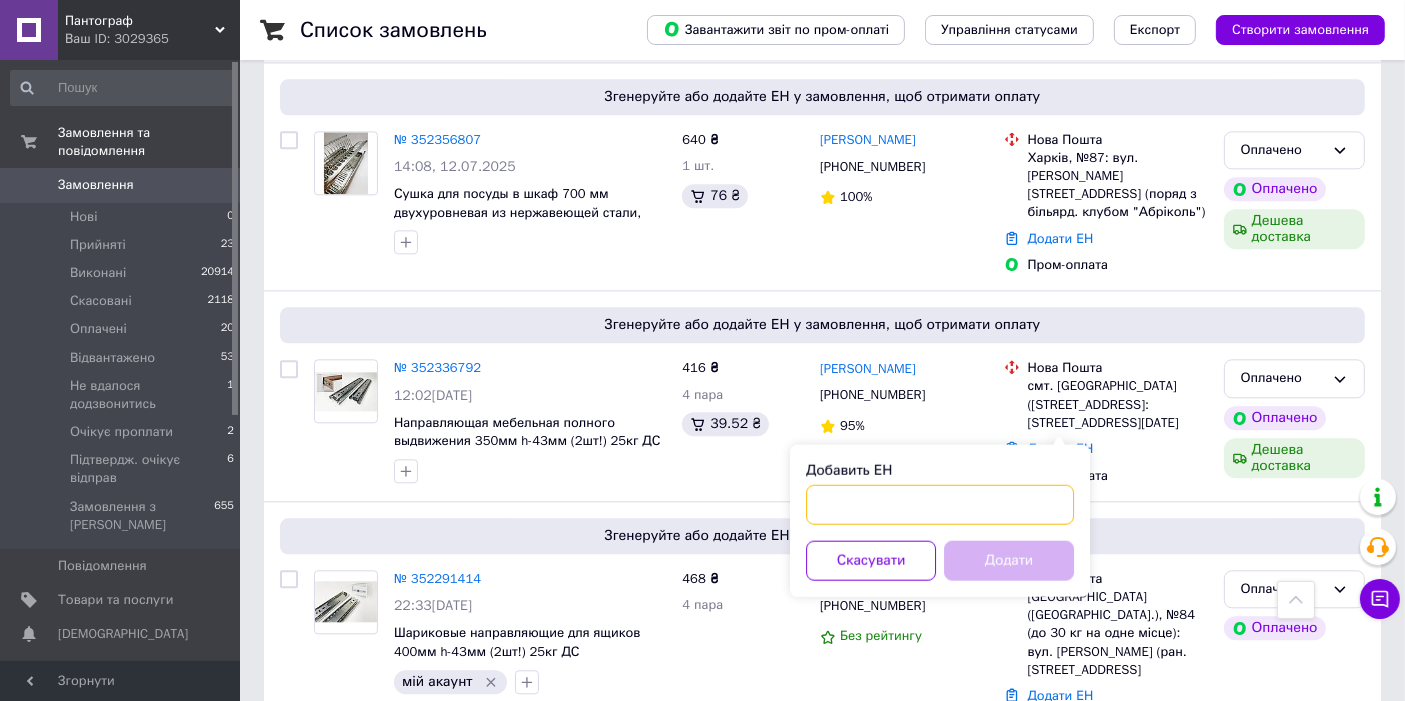 click on "Добавить ЕН" at bounding box center (940, 504) 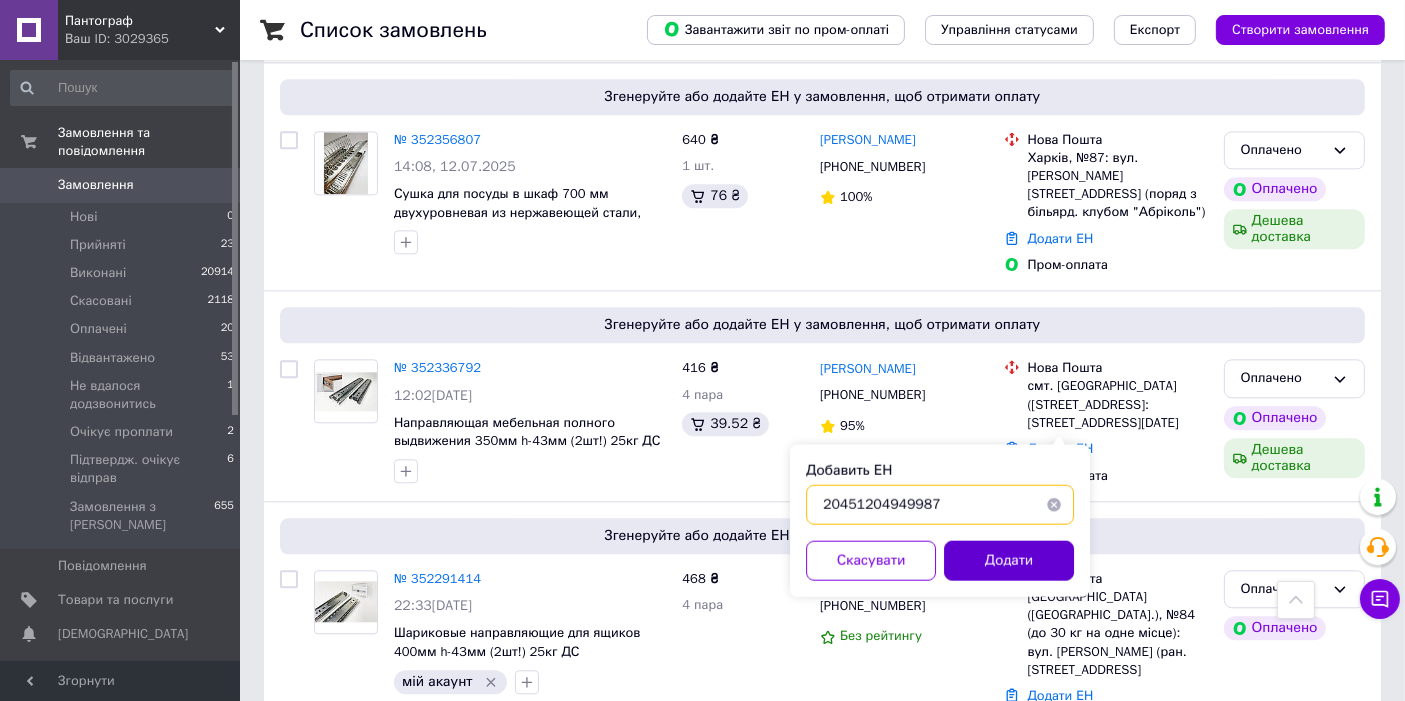 type on "20451204949987" 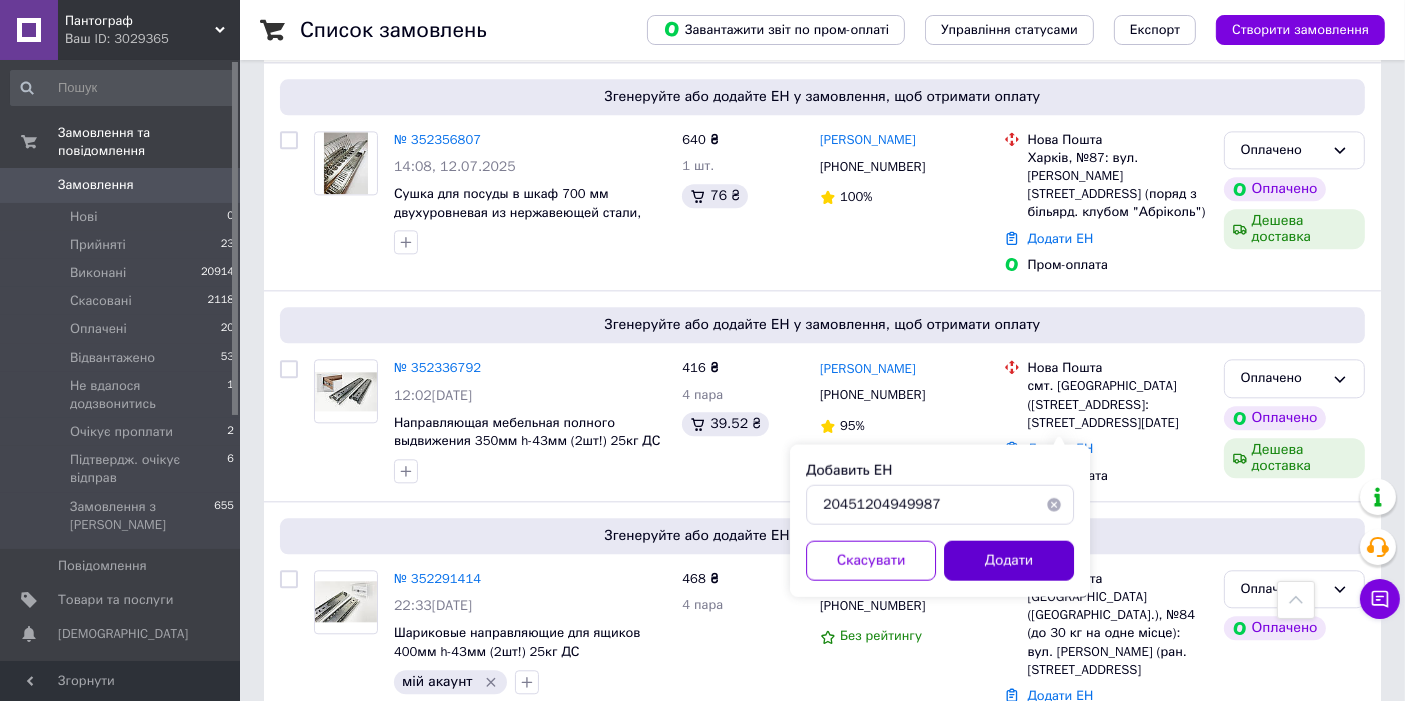 click on "Додати" at bounding box center [1009, 560] 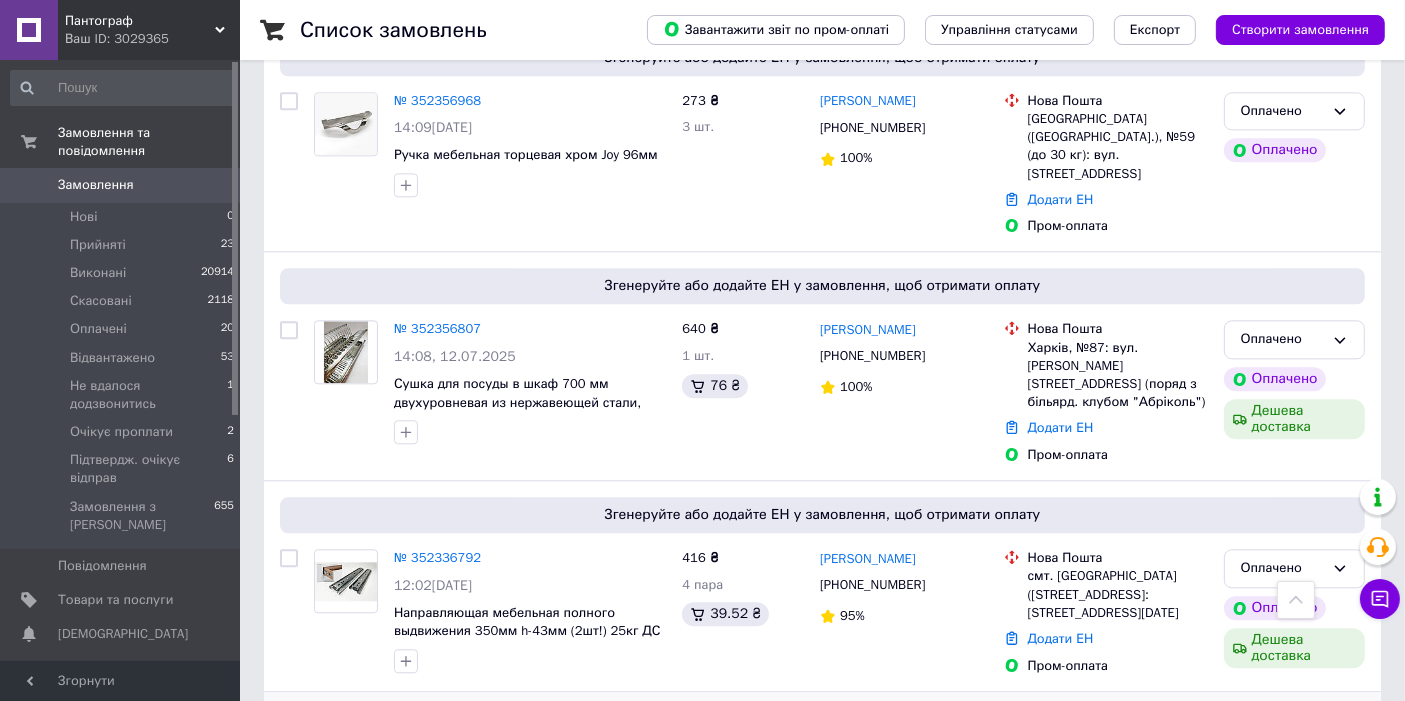 scroll, scrollTop: 4747, scrollLeft: 0, axis: vertical 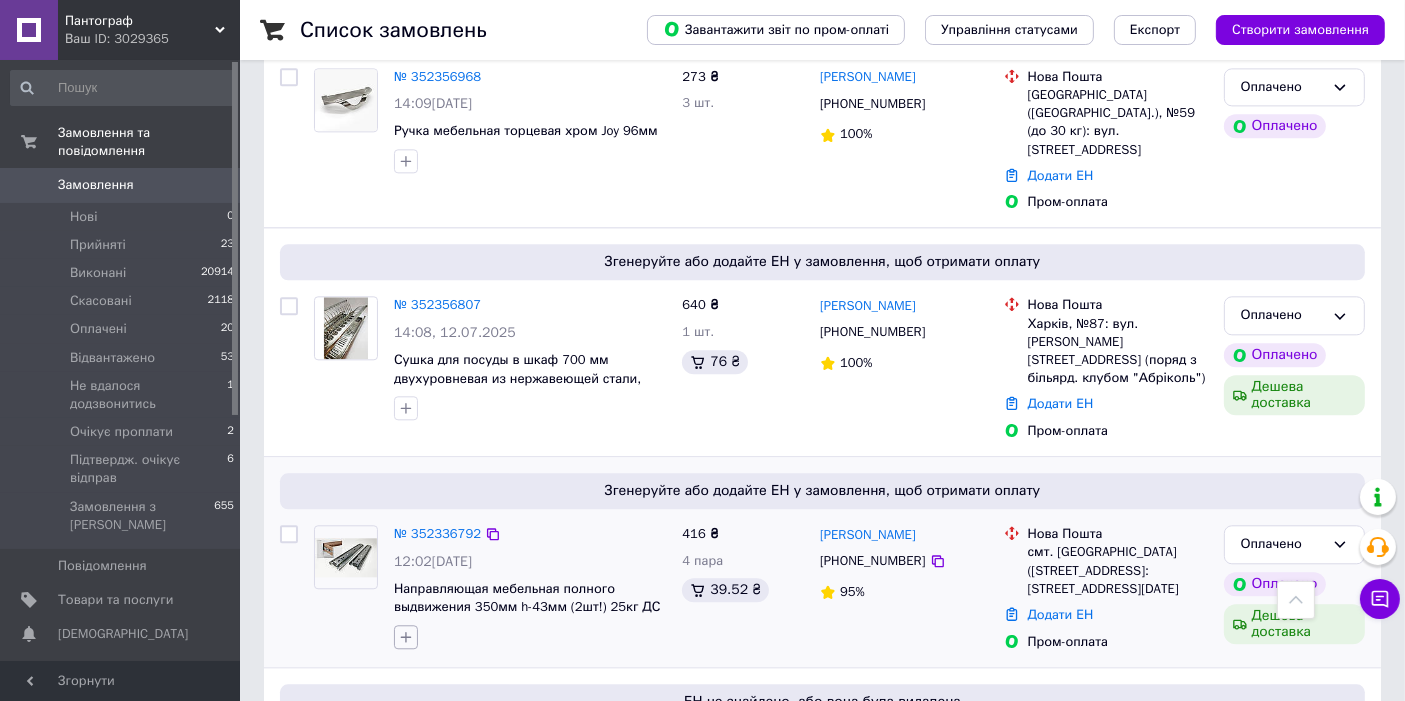 click 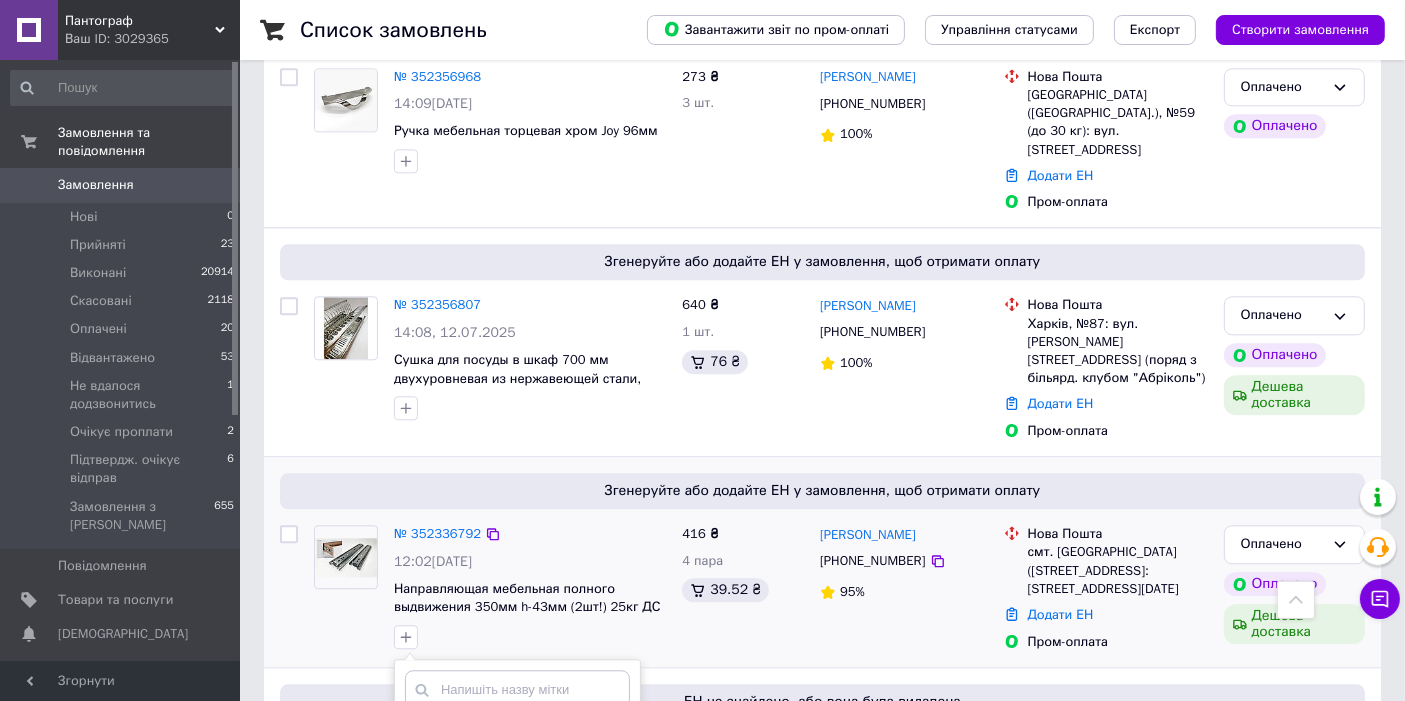 click on "мій акаунт" at bounding box center [449, 818] 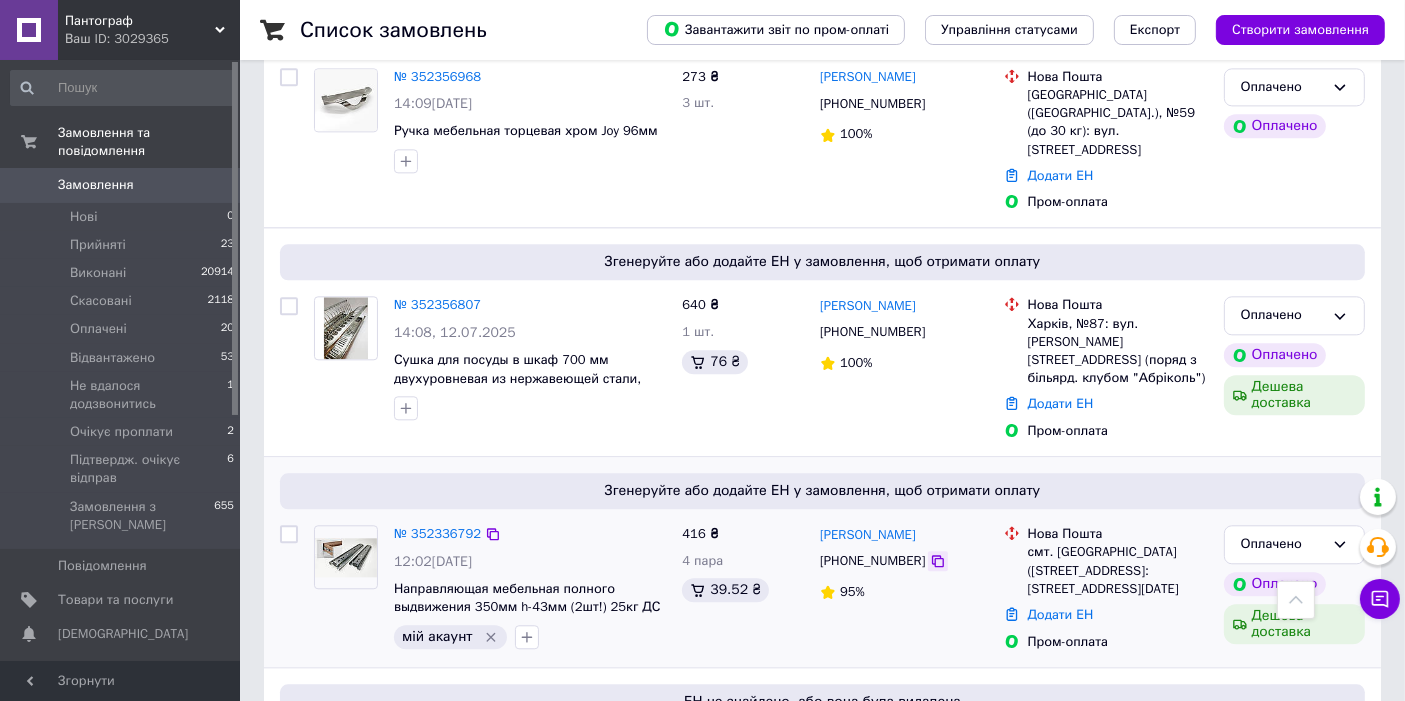 click 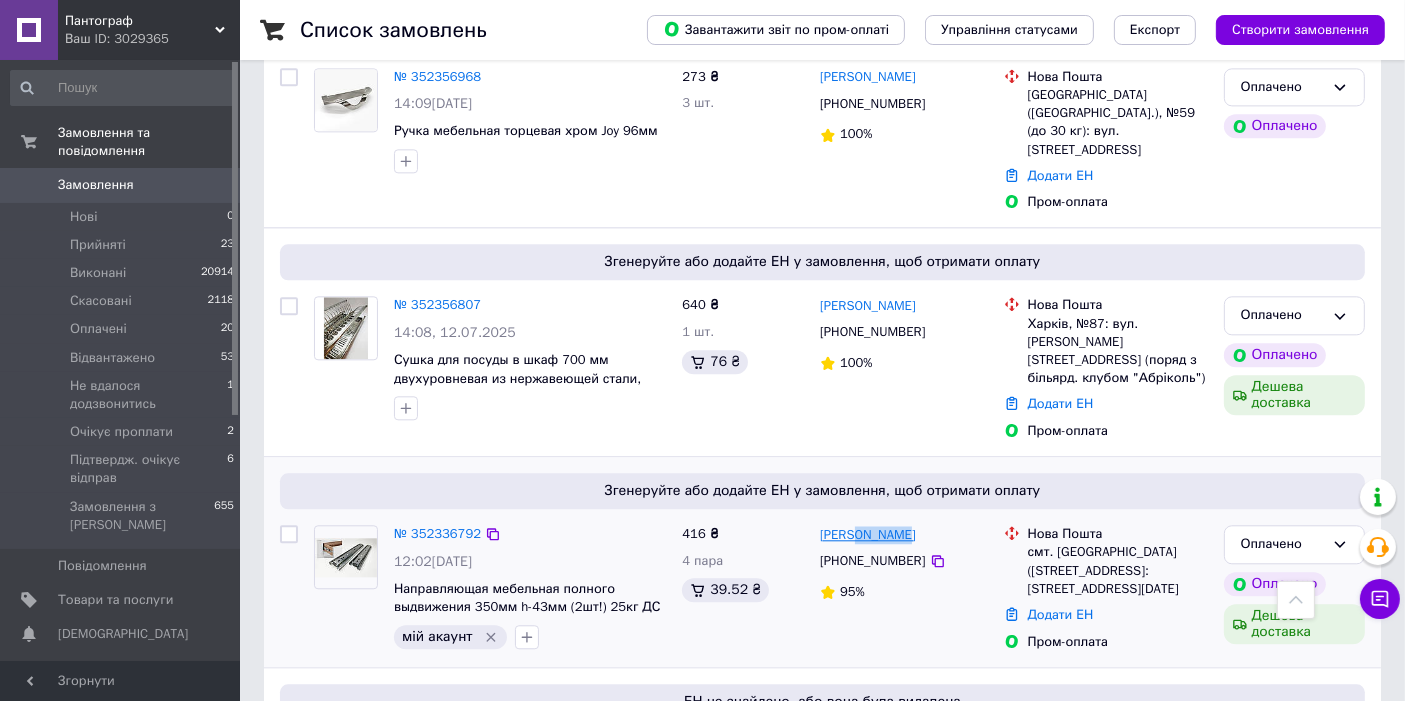 drag, startPoint x: 928, startPoint y: 257, endPoint x: 853, endPoint y: 258, distance: 75.00667 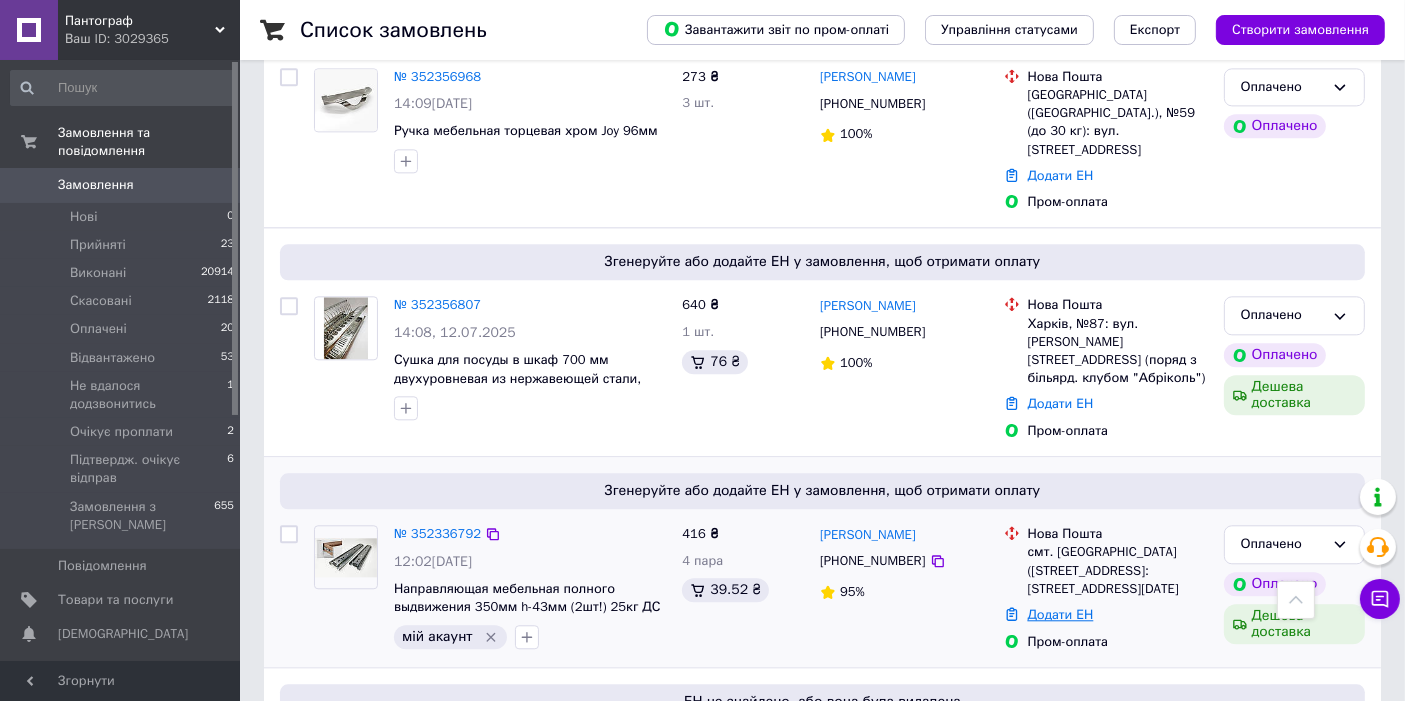 click on "Додати ЕН" at bounding box center (1061, 614) 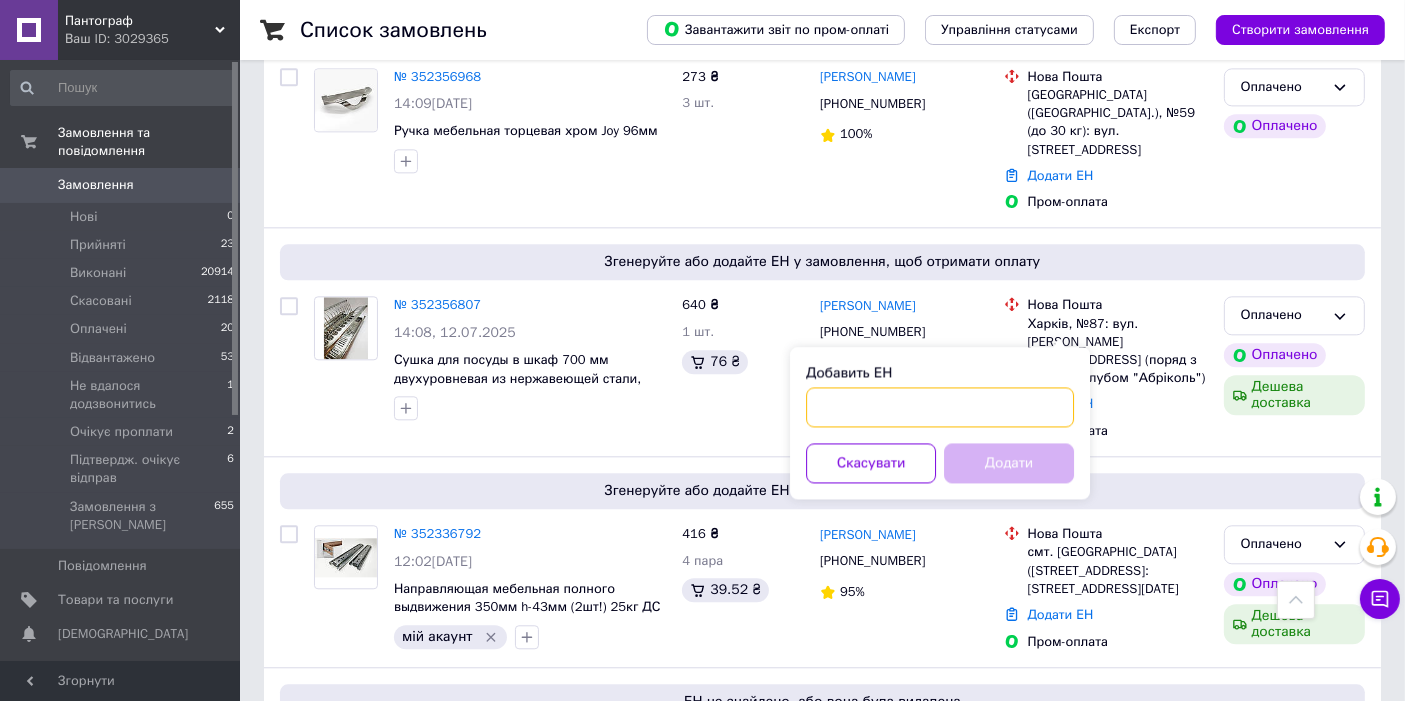 click on "Добавить ЕН" at bounding box center [940, 407] 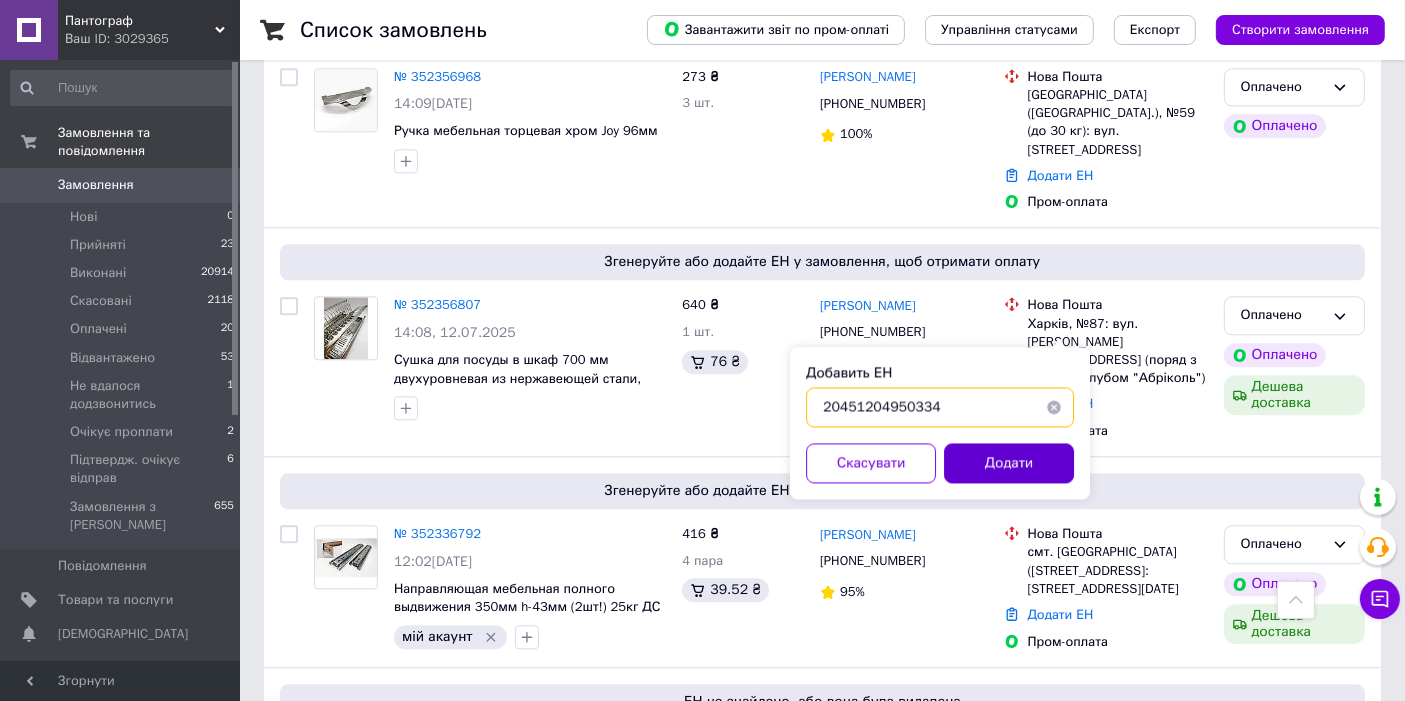 type on "20451204950334" 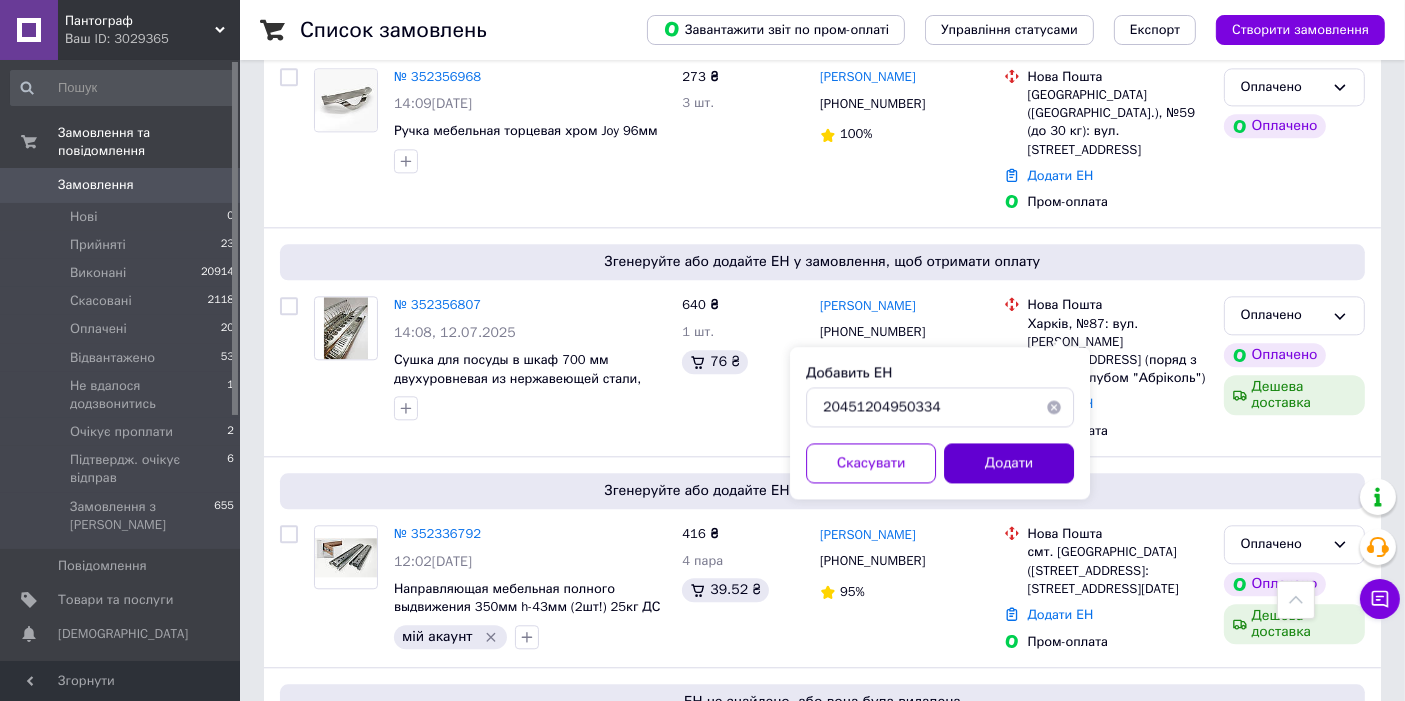 click on "Додати" at bounding box center [1009, 463] 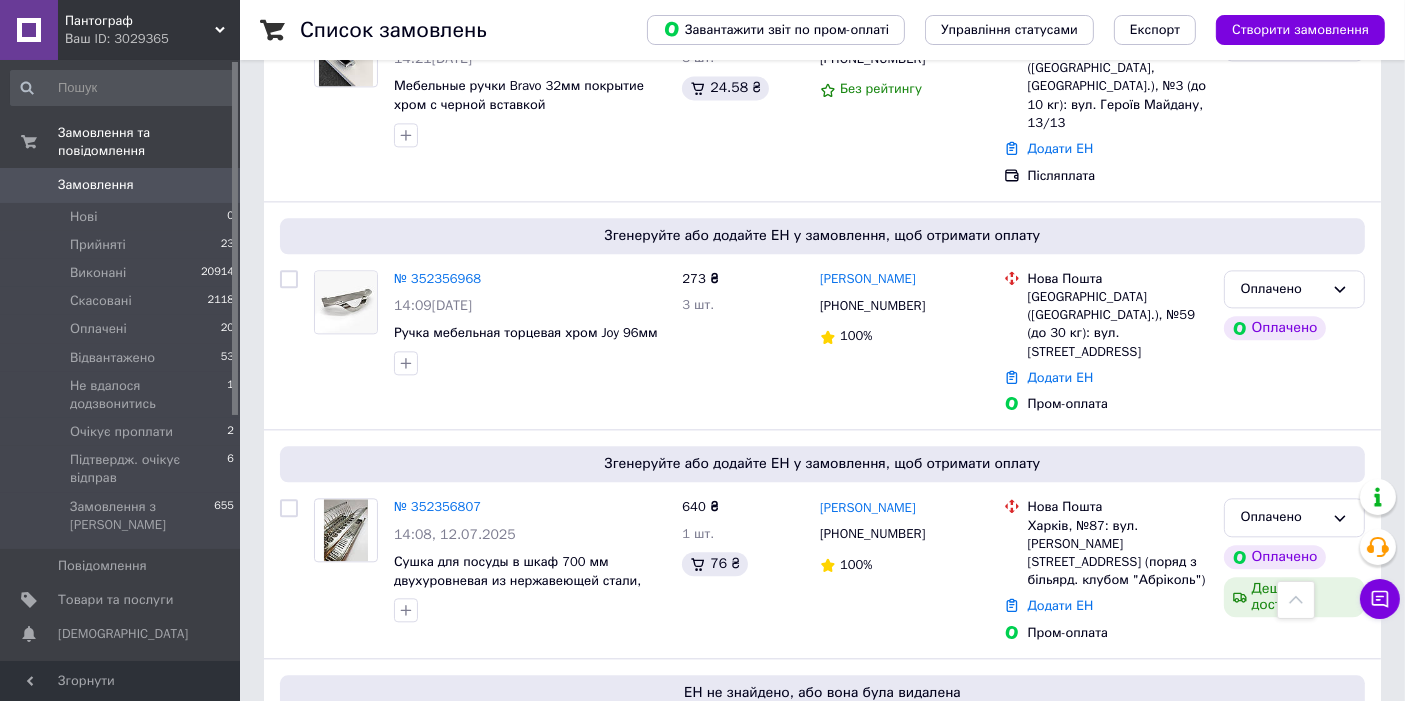 scroll, scrollTop: 4525, scrollLeft: 0, axis: vertical 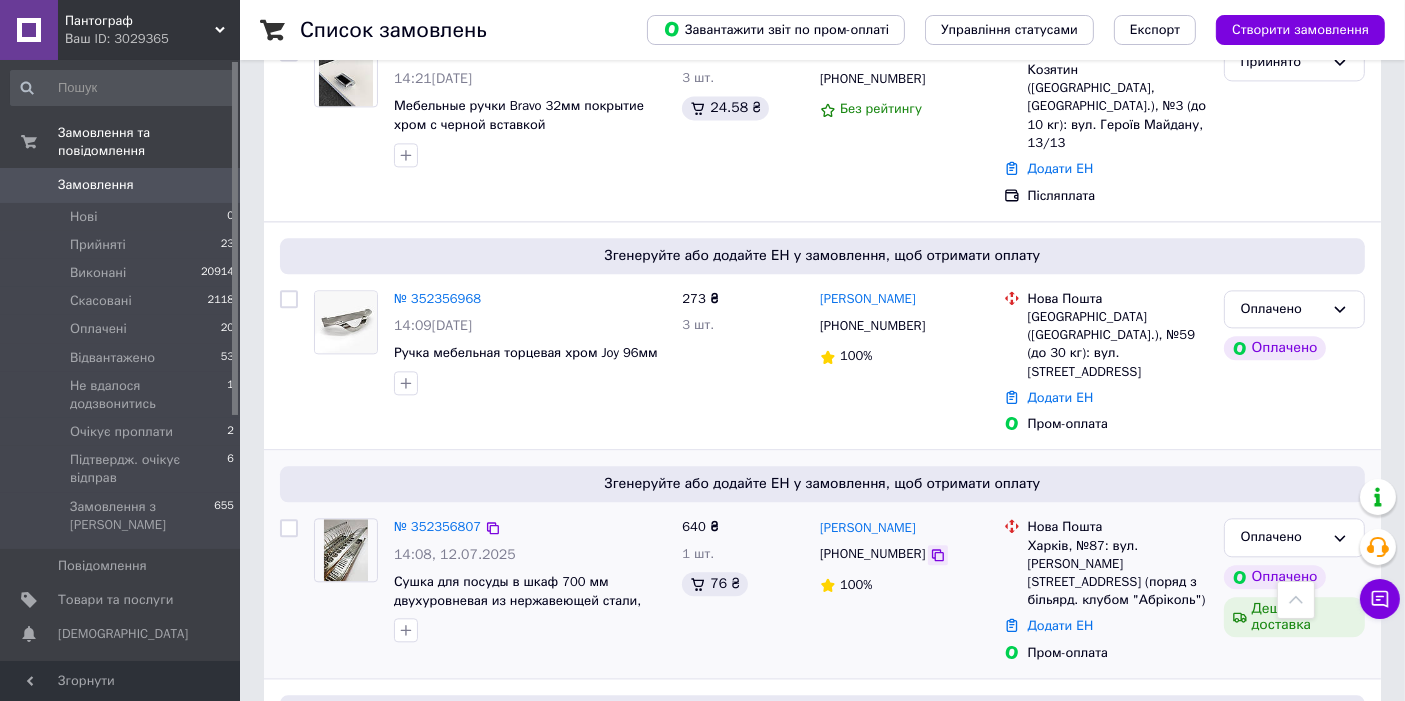 click 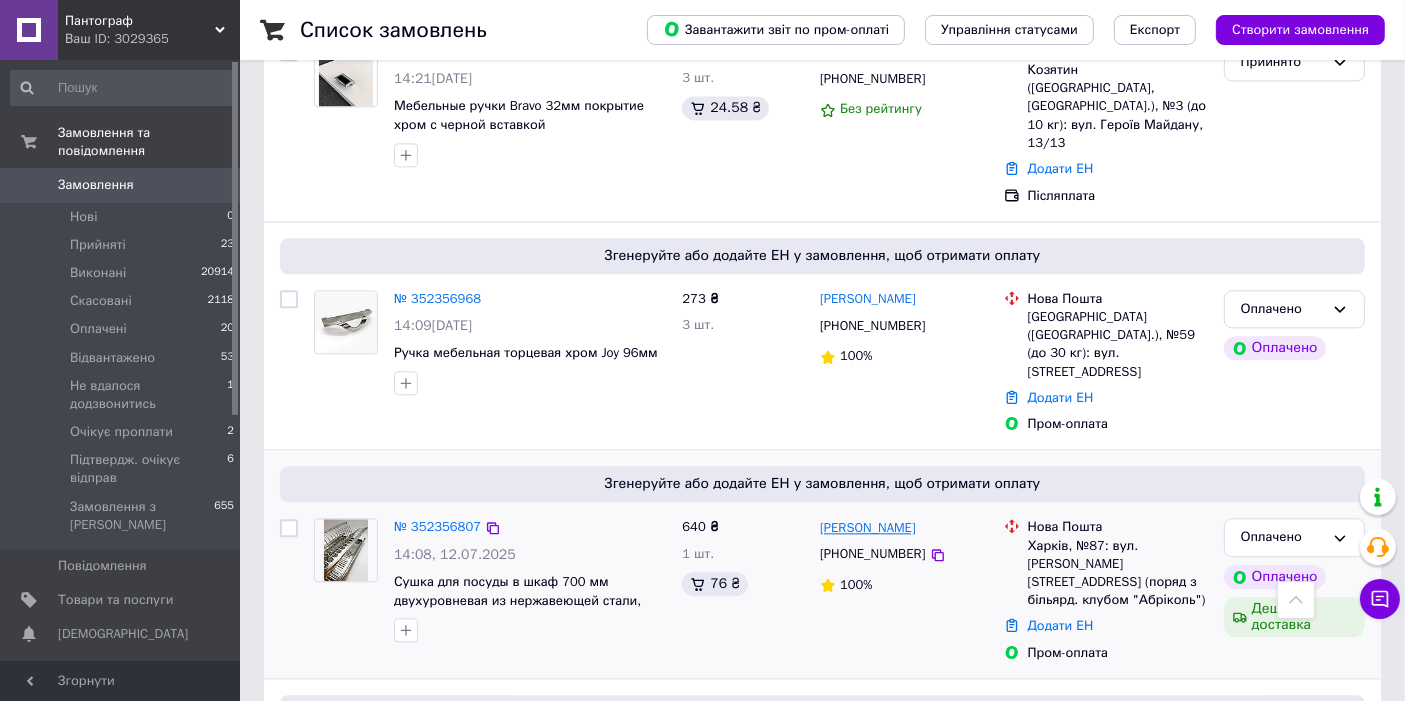 drag, startPoint x: 948, startPoint y: 278, endPoint x: 877, endPoint y: 277, distance: 71.00704 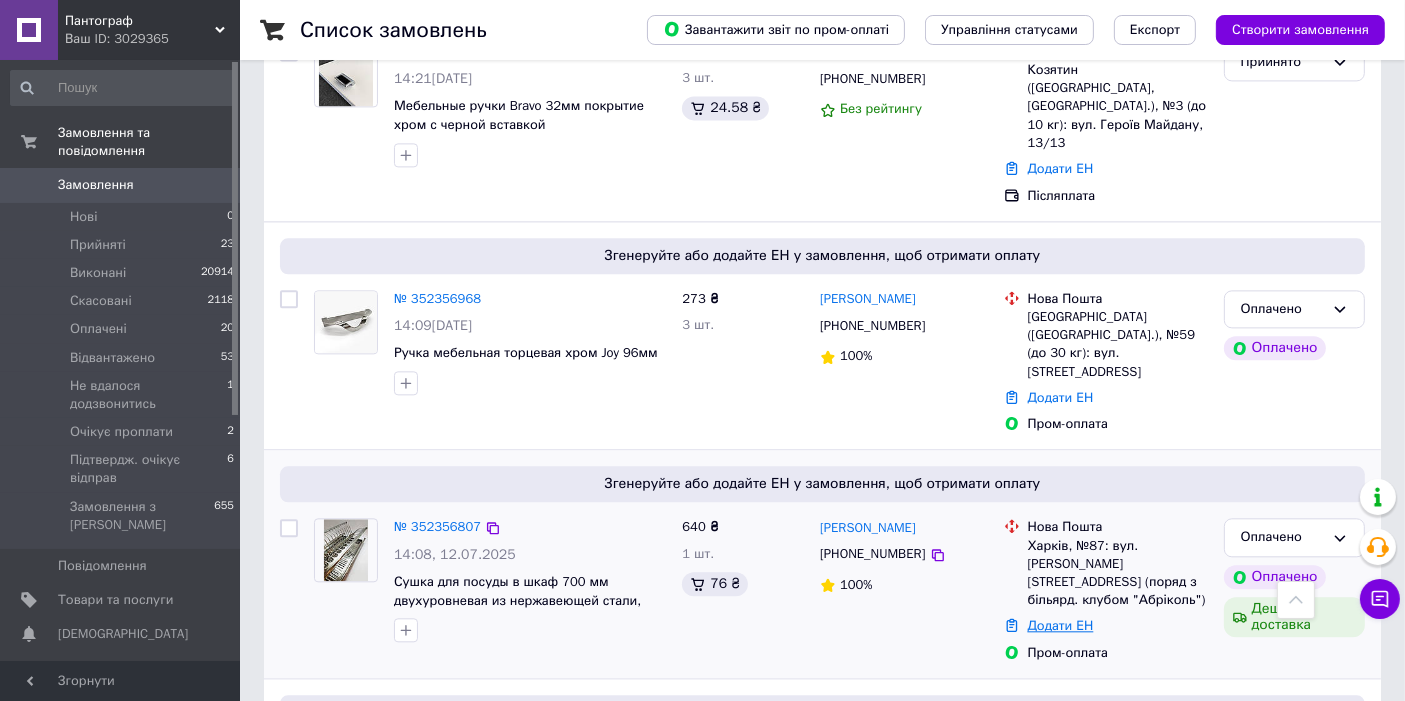 click on "Додати ЕН" at bounding box center (1061, 625) 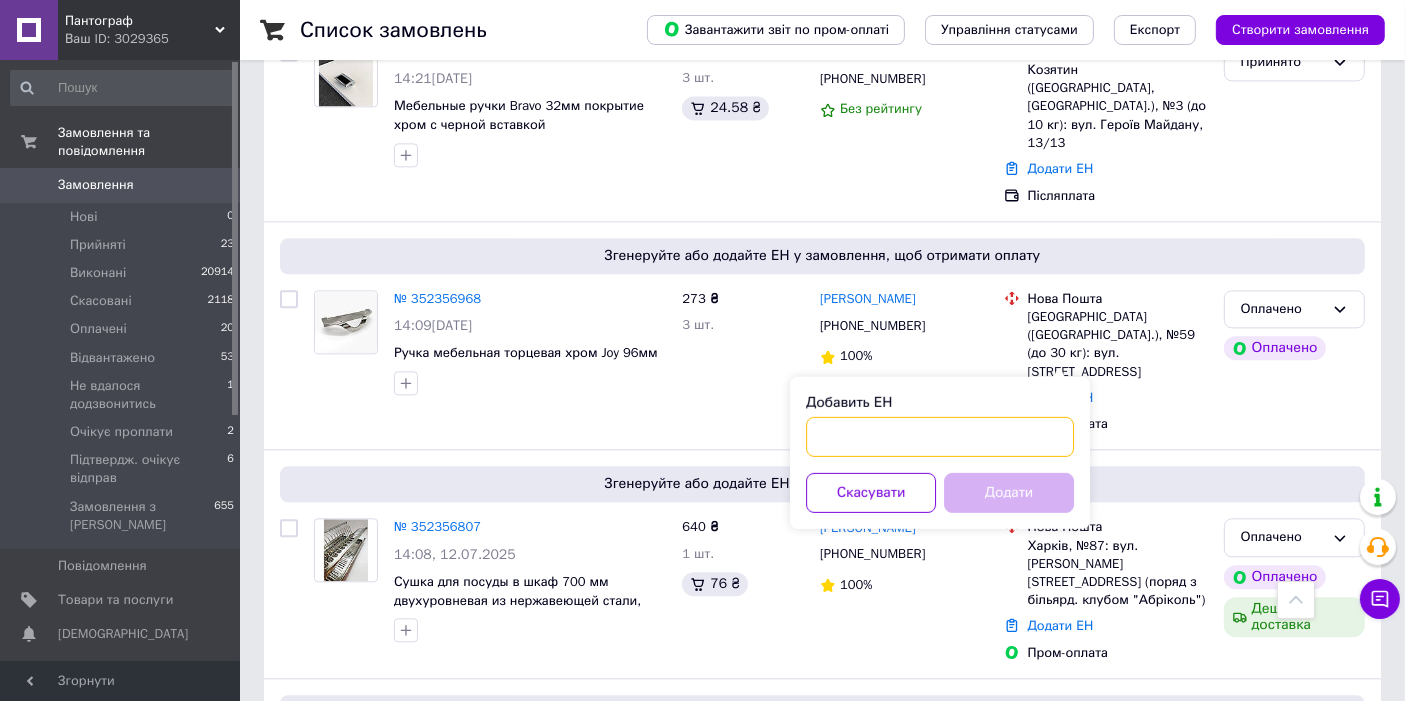 click on "Добавить ЕН" at bounding box center (940, 436) 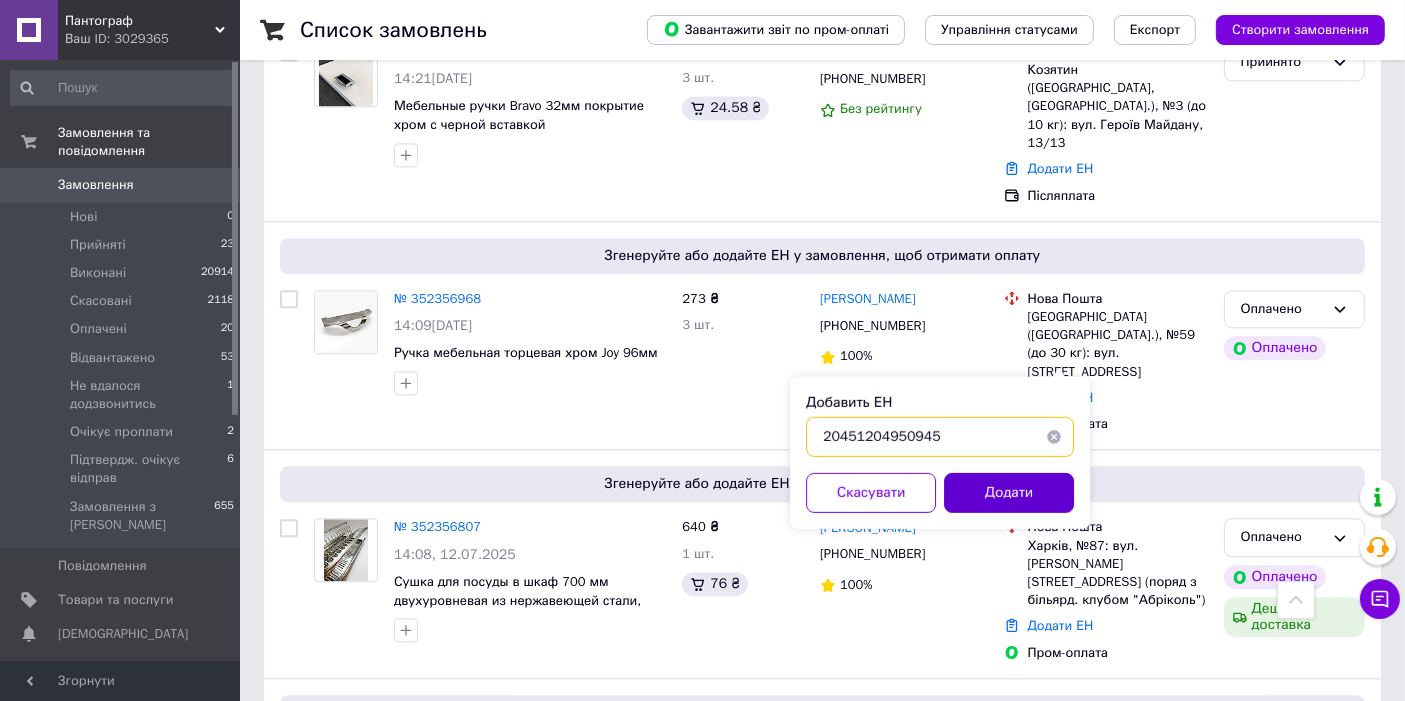 type on "20451204950945" 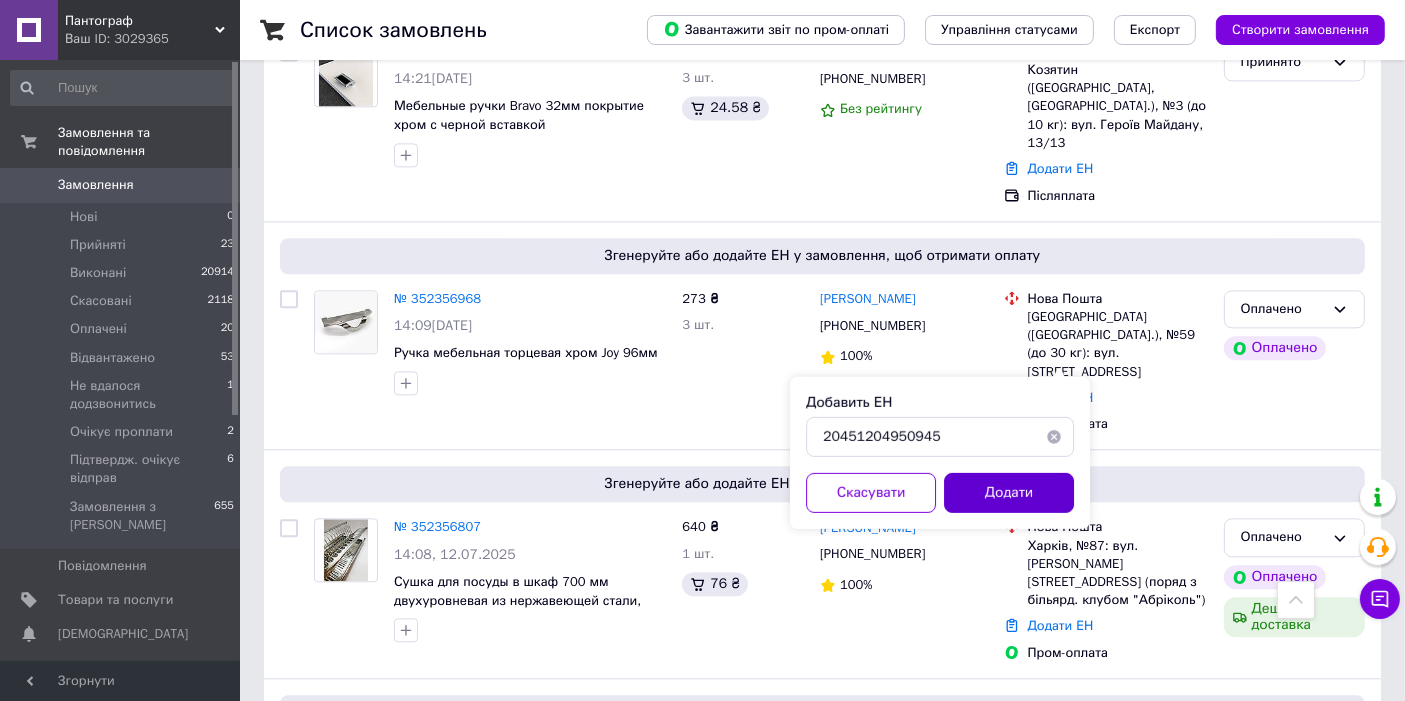 click on "Додати" at bounding box center [1009, 492] 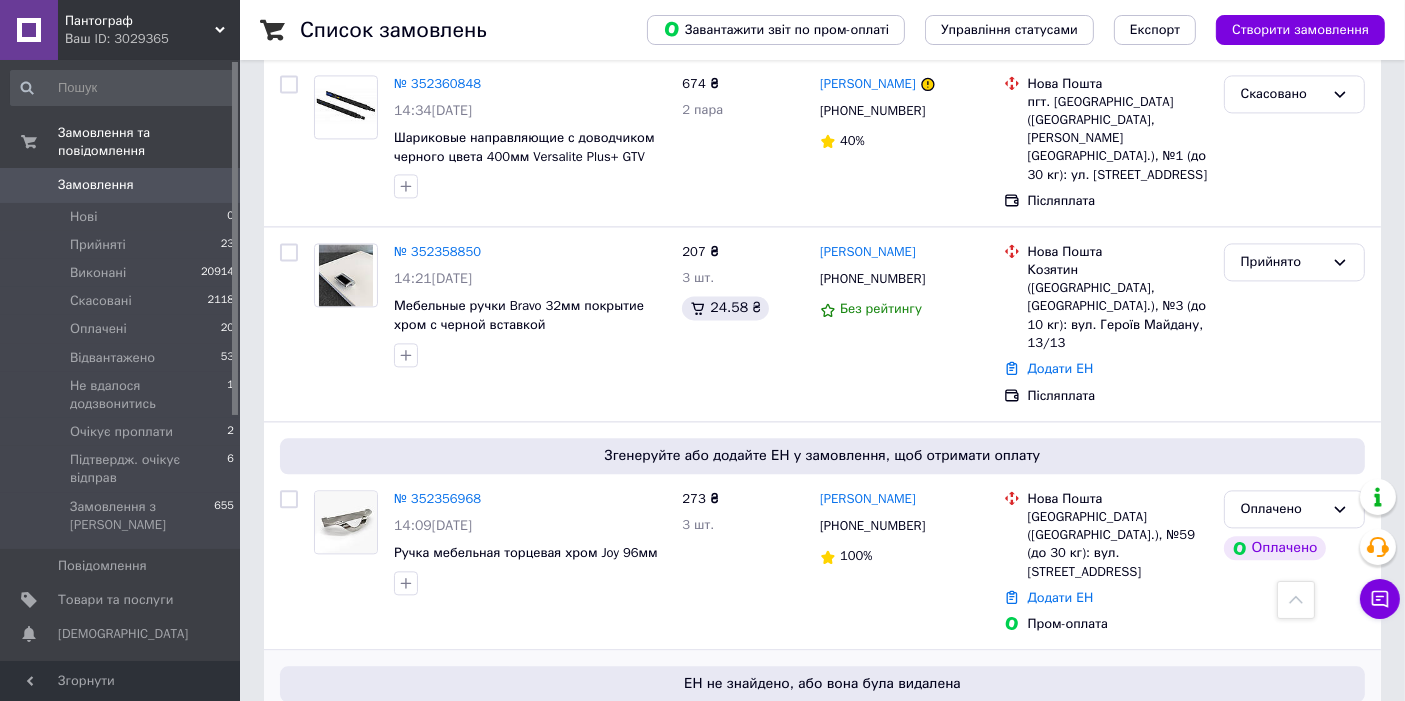 scroll, scrollTop: 4302, scrollLeft: 0, axis: vertical 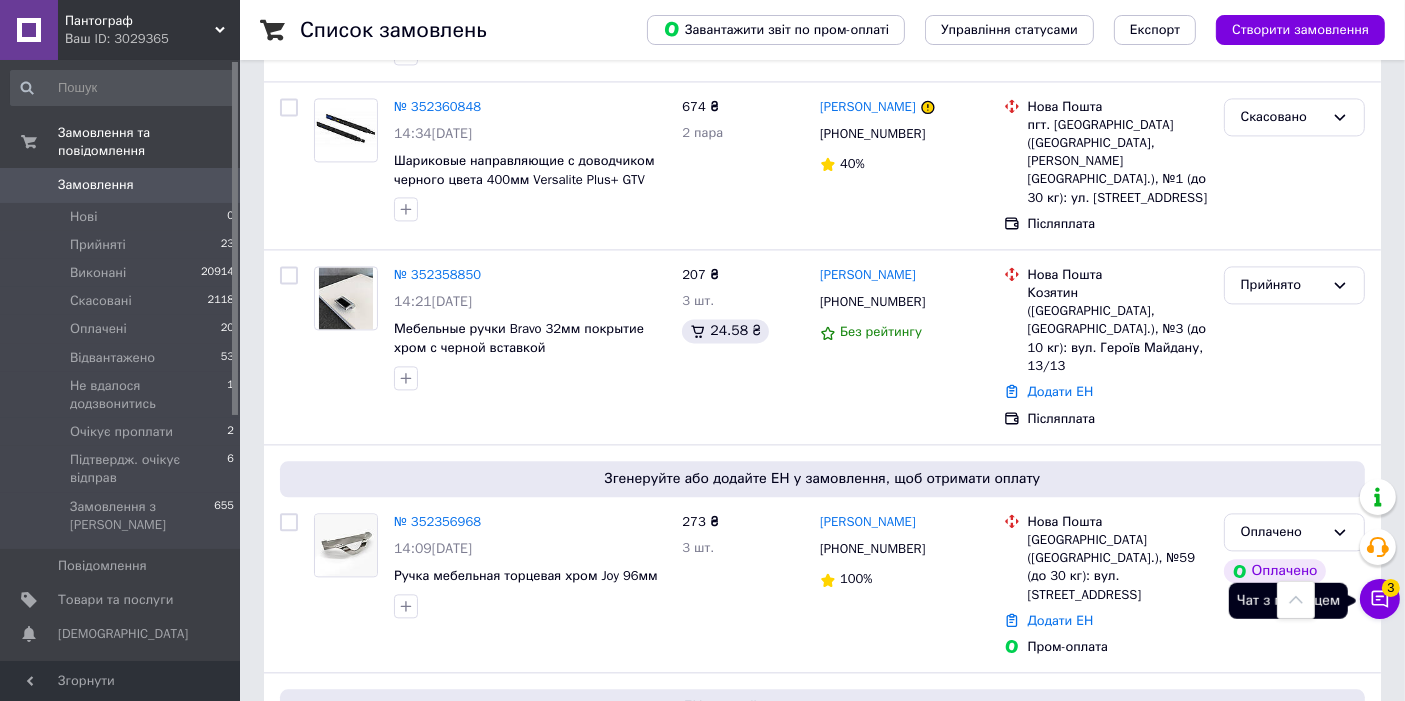 click 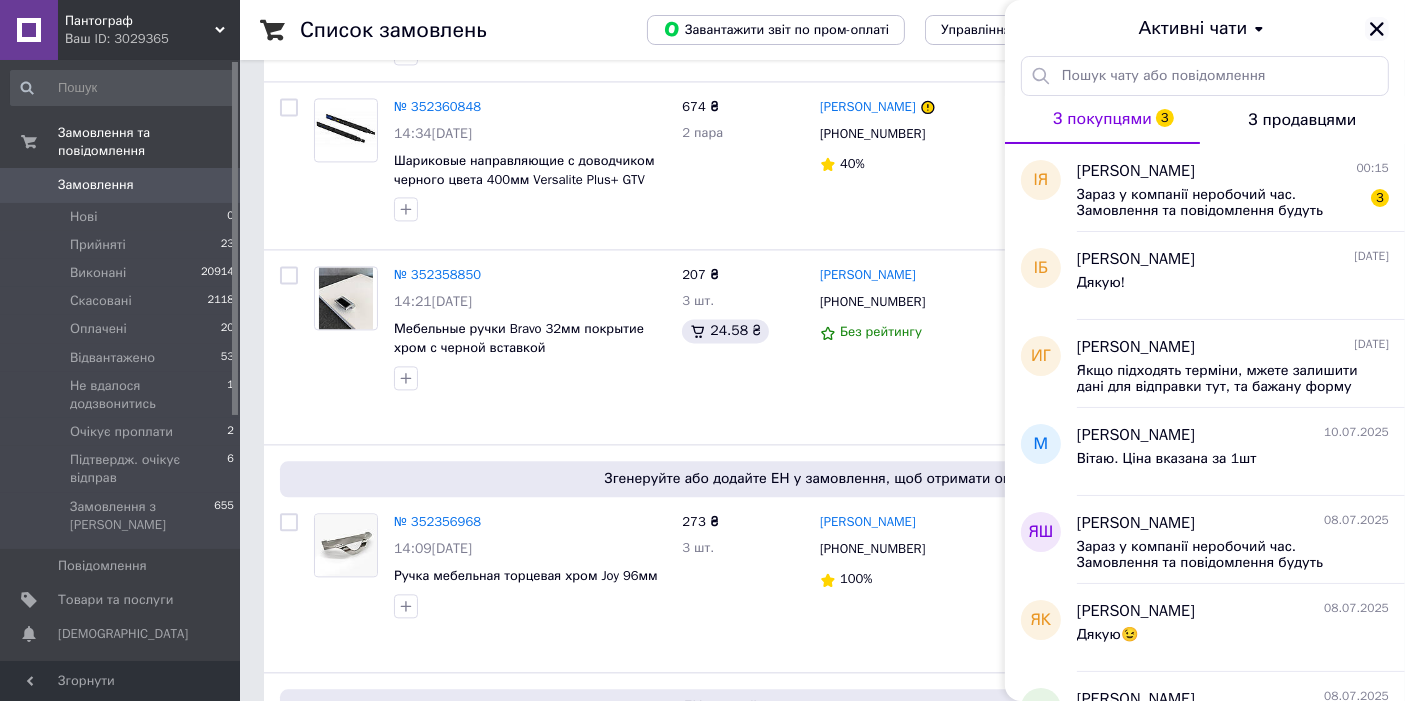 click 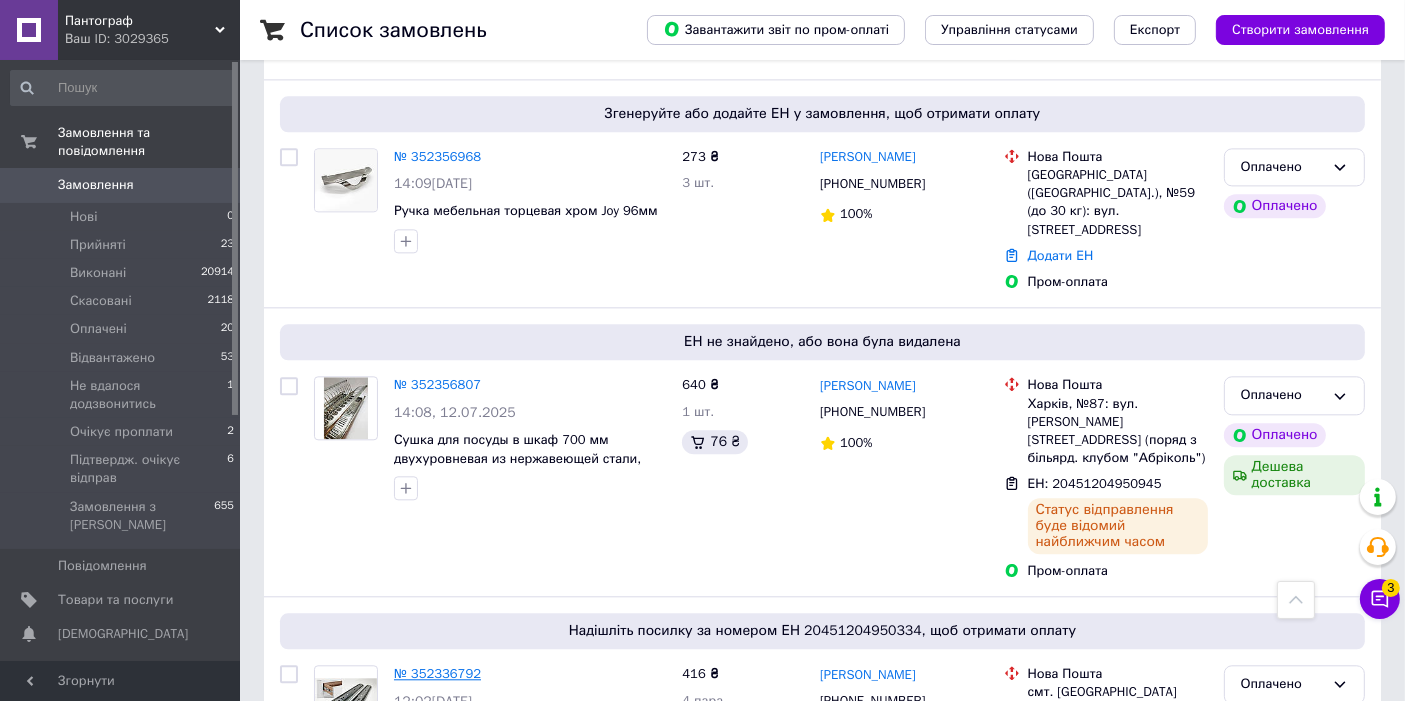 scroll, scrollTop: 4673, scrollLeft: 0, axis: vertical 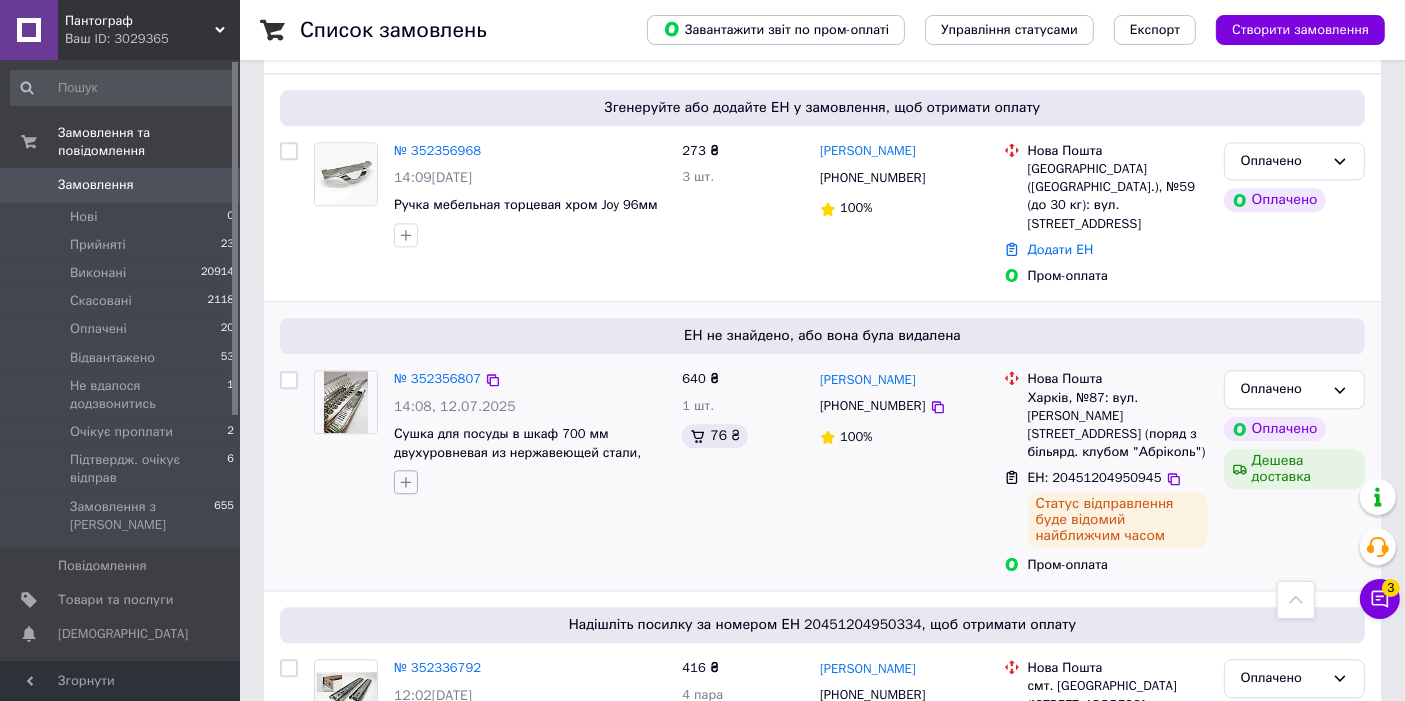 click 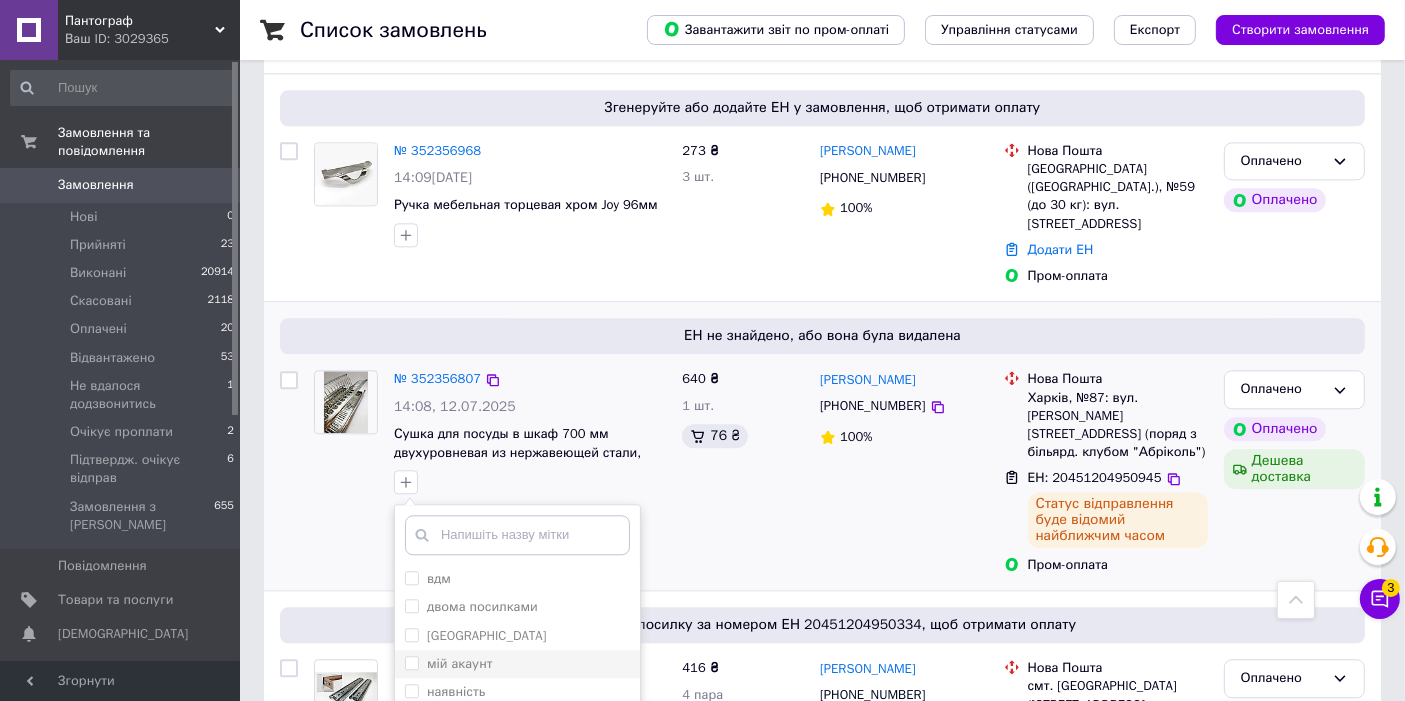 click on "мій акаунт" at bounding box center [411, 662] 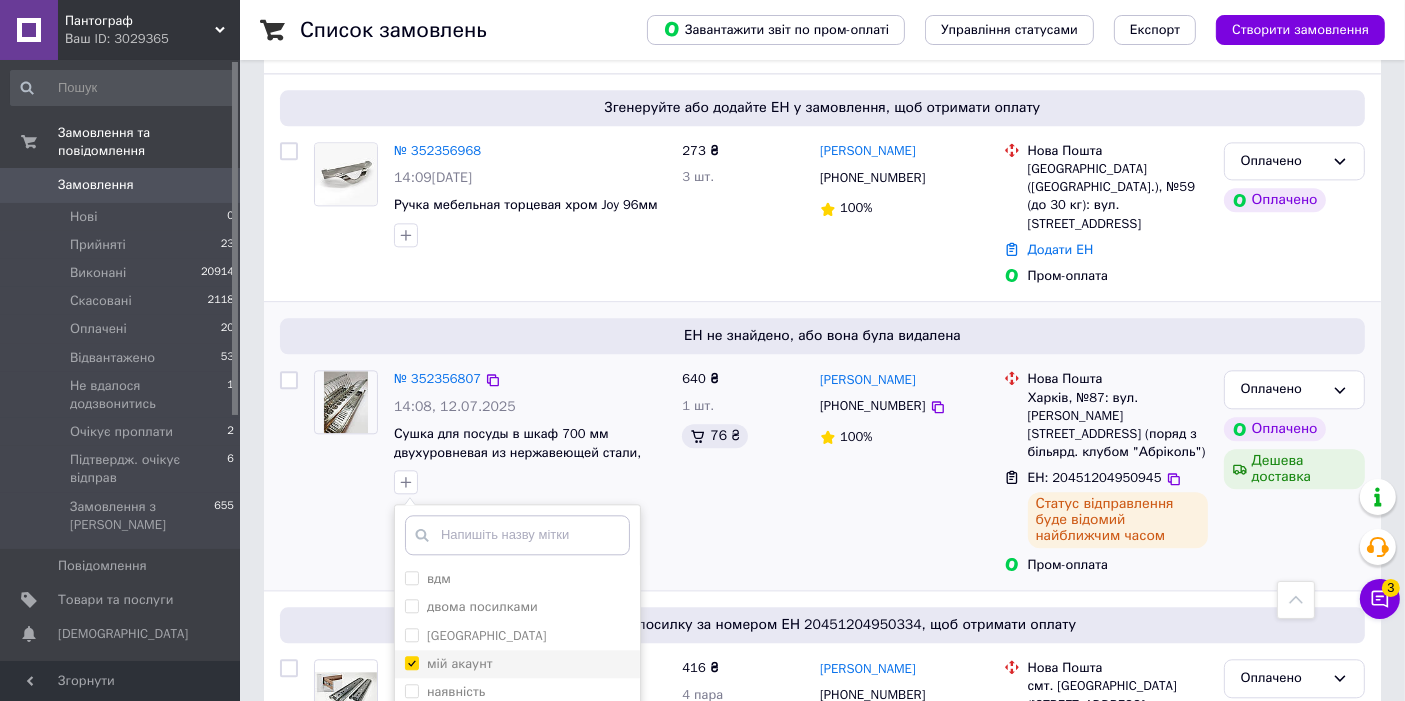 checkbox on "true" 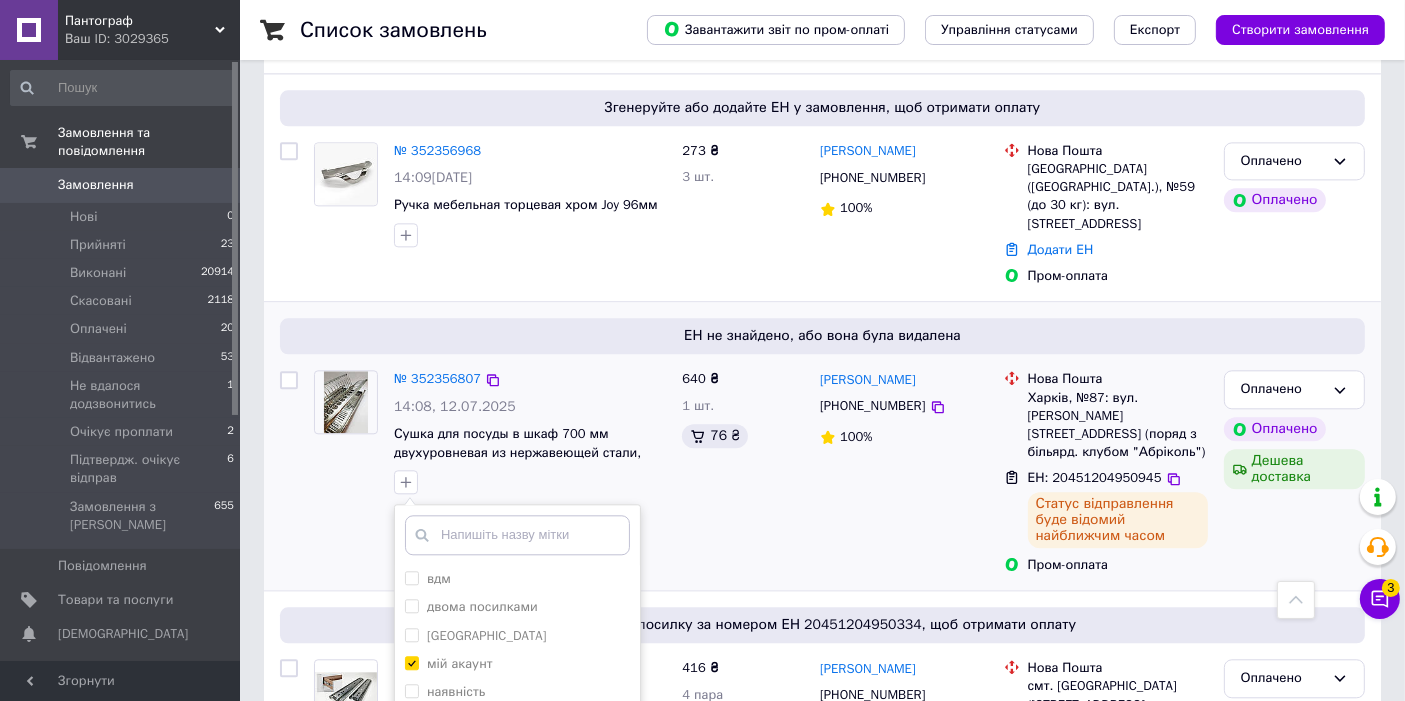 click on "Додати мітку" at bounding box center (517, 801) 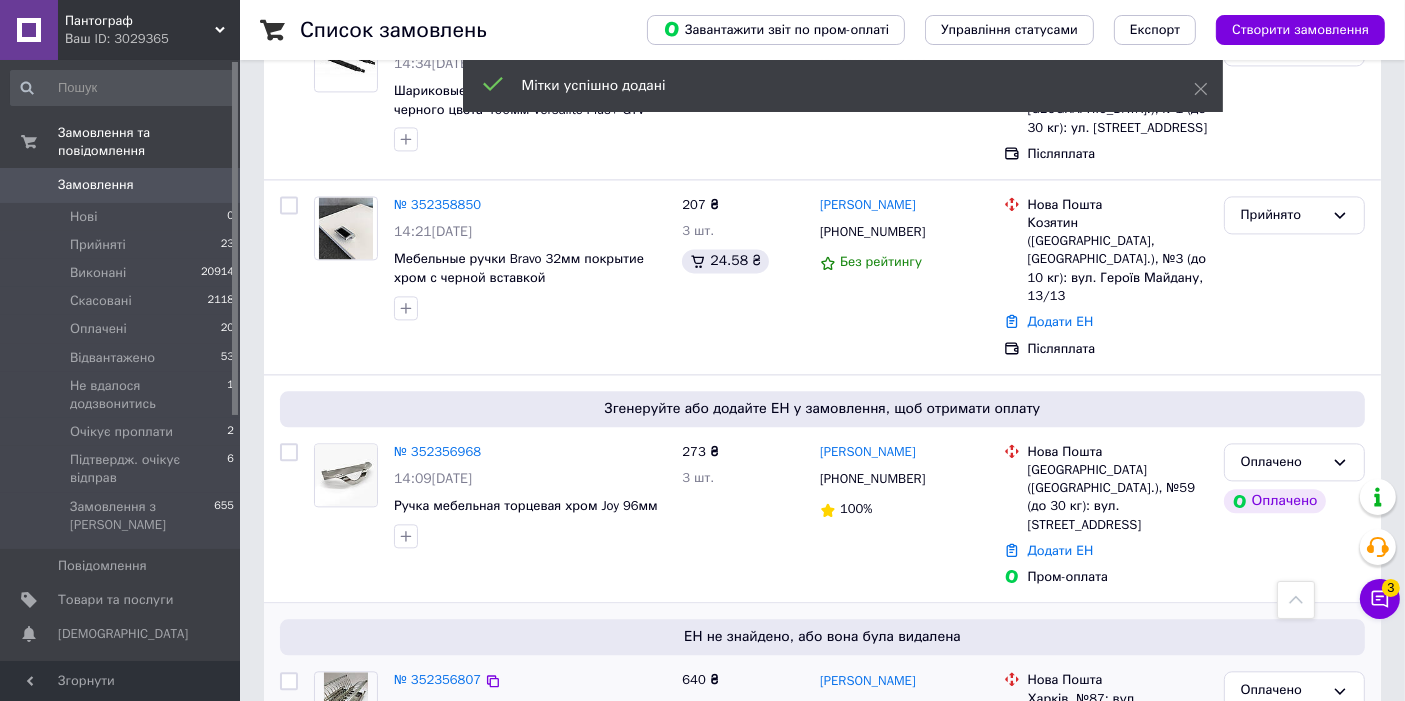 scroll, scrollTop: 4302, scrollLeft: 0, axis: vertical 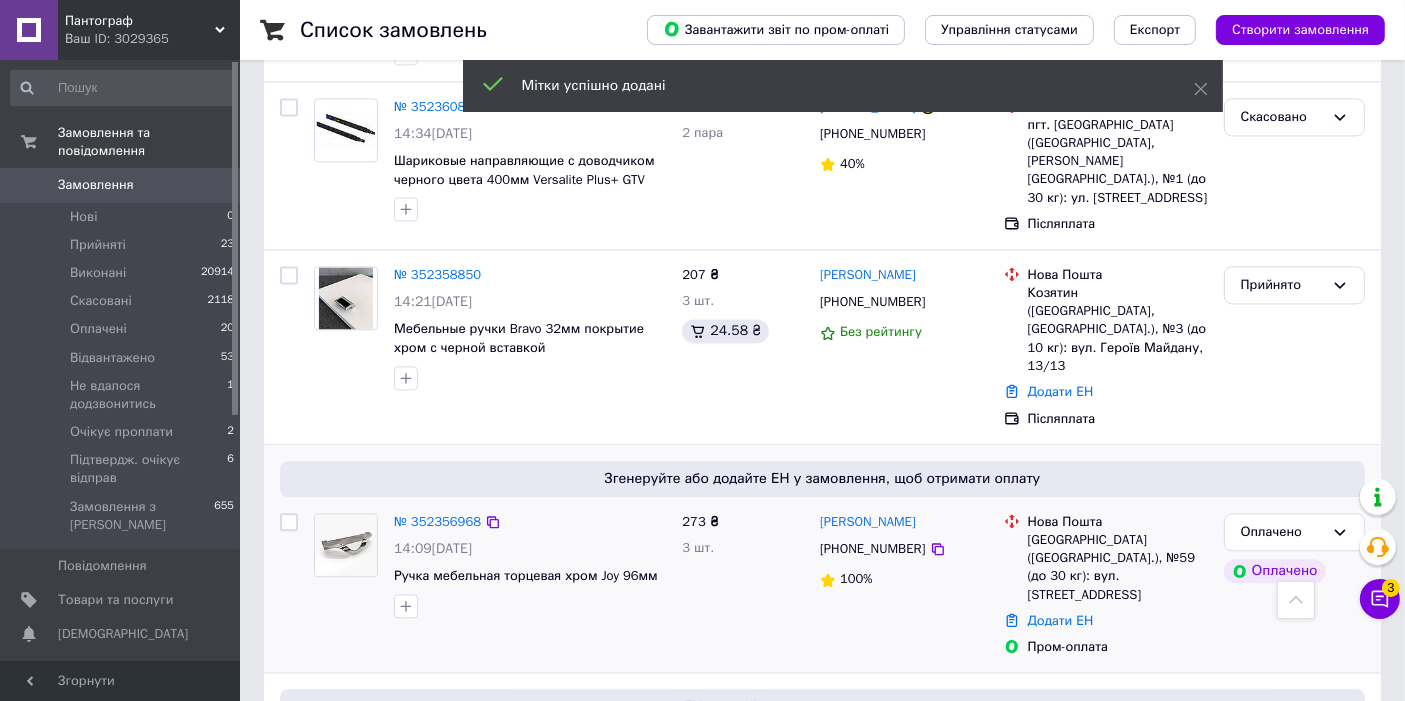 click on "Додати ЕН" at bounding box center (1118, 621) 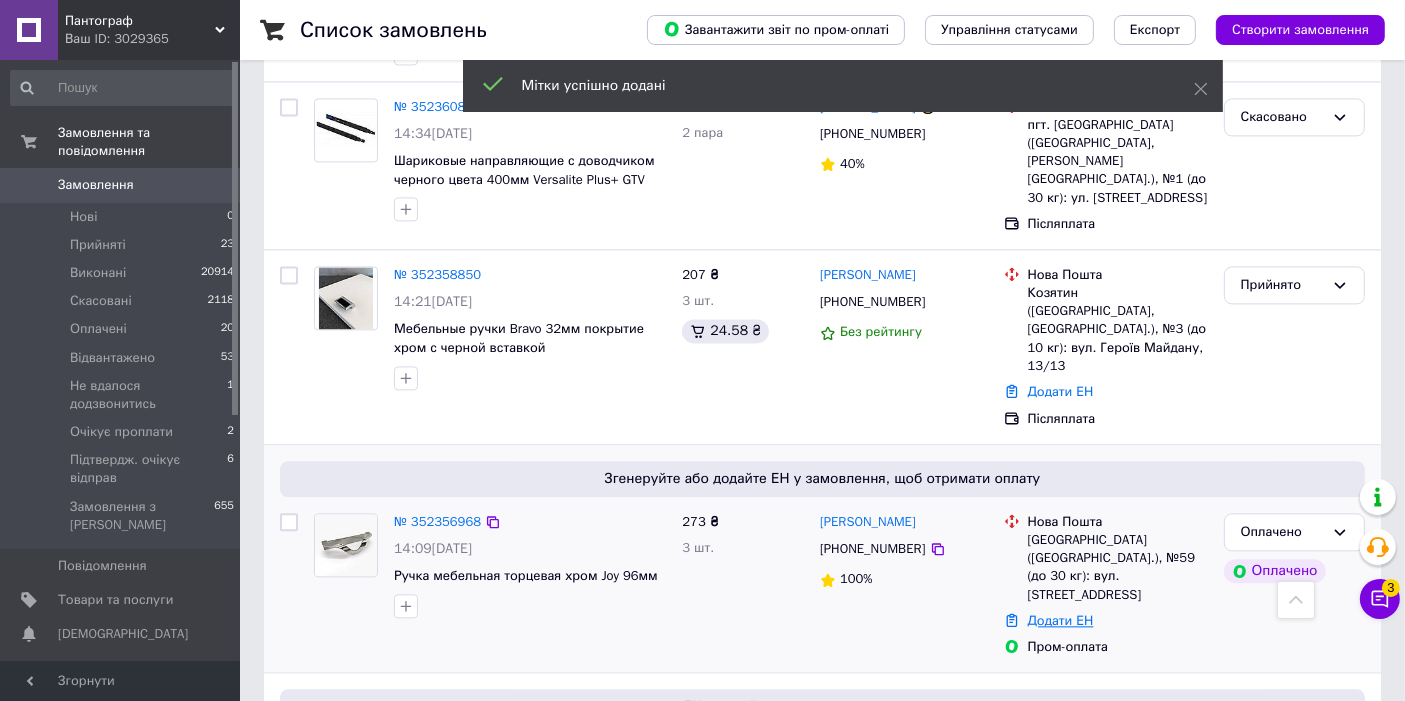 click on "Додати ЕН" at bounding box center (1061, 620) 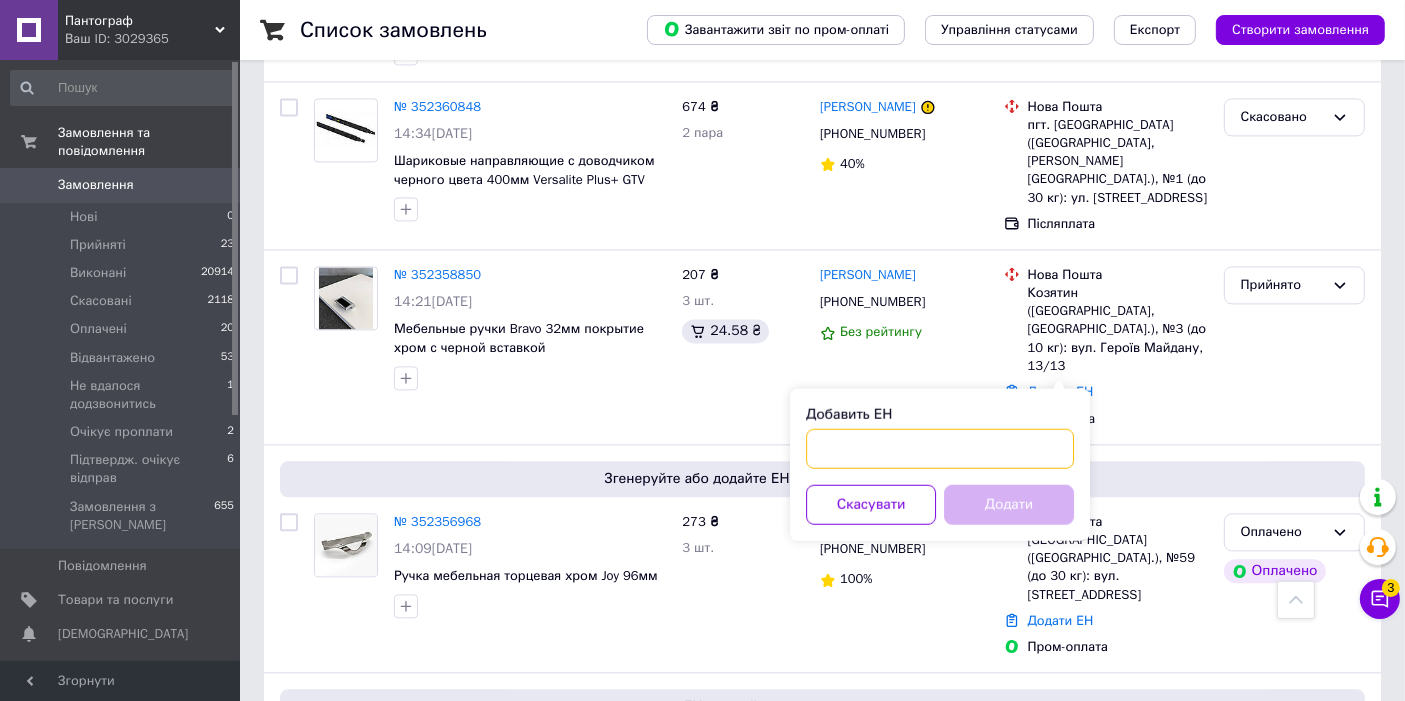 click on "Добавить ЕН" at bounding box center (940, 448) 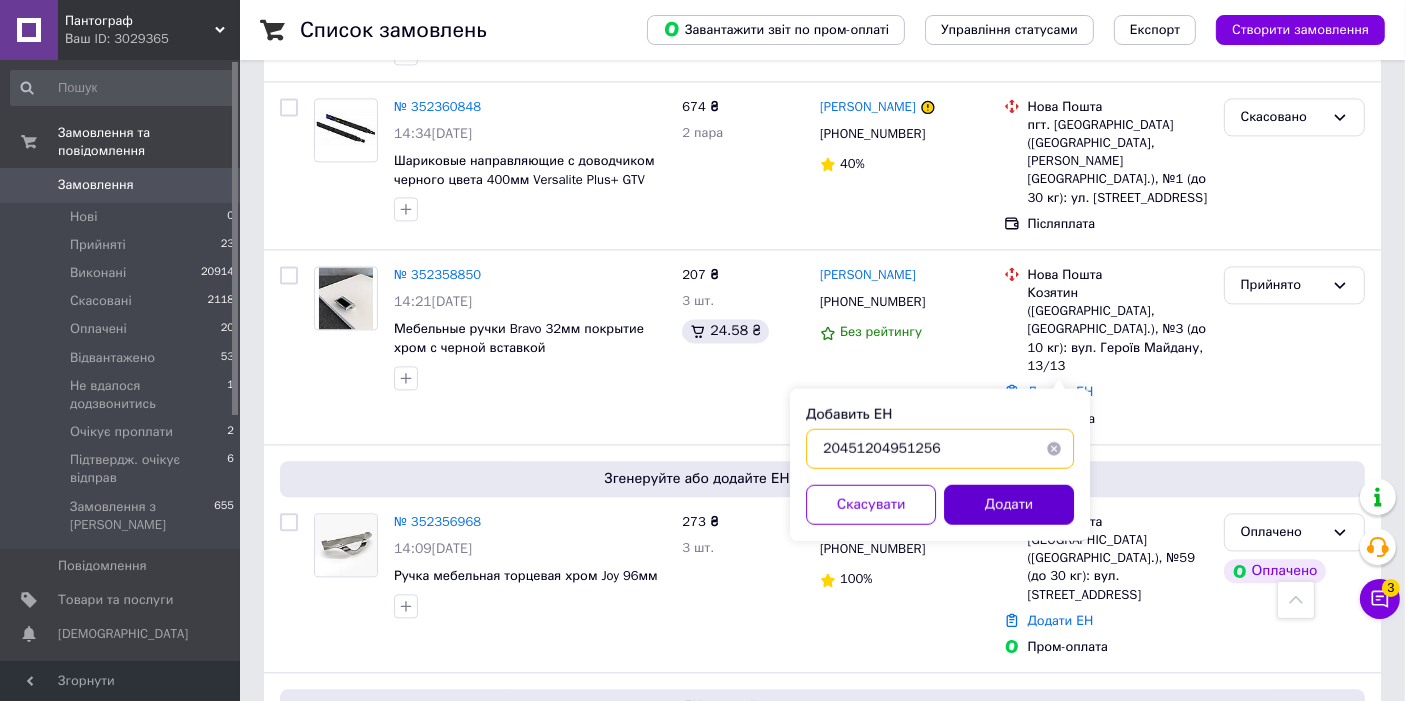 type on "20451204951256" 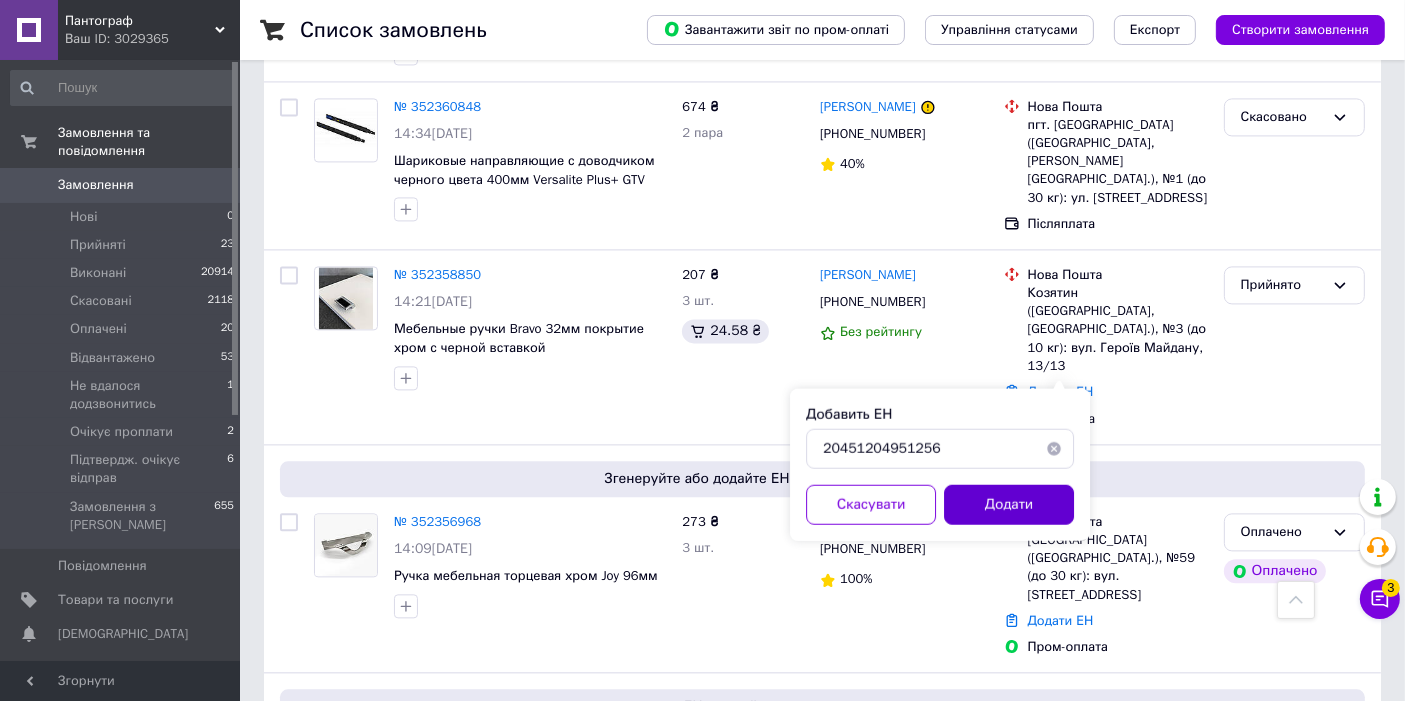 click on "Додати" at bounding box center [1009, 504] 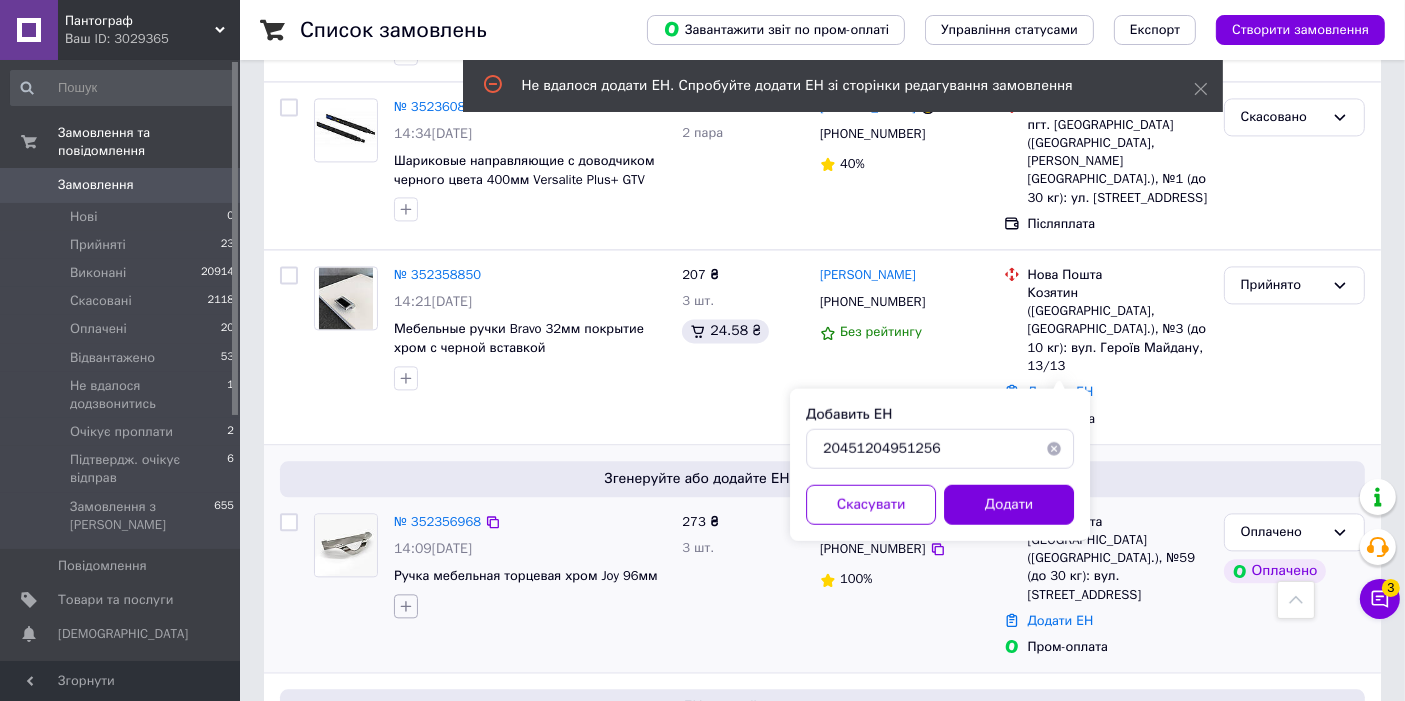 click 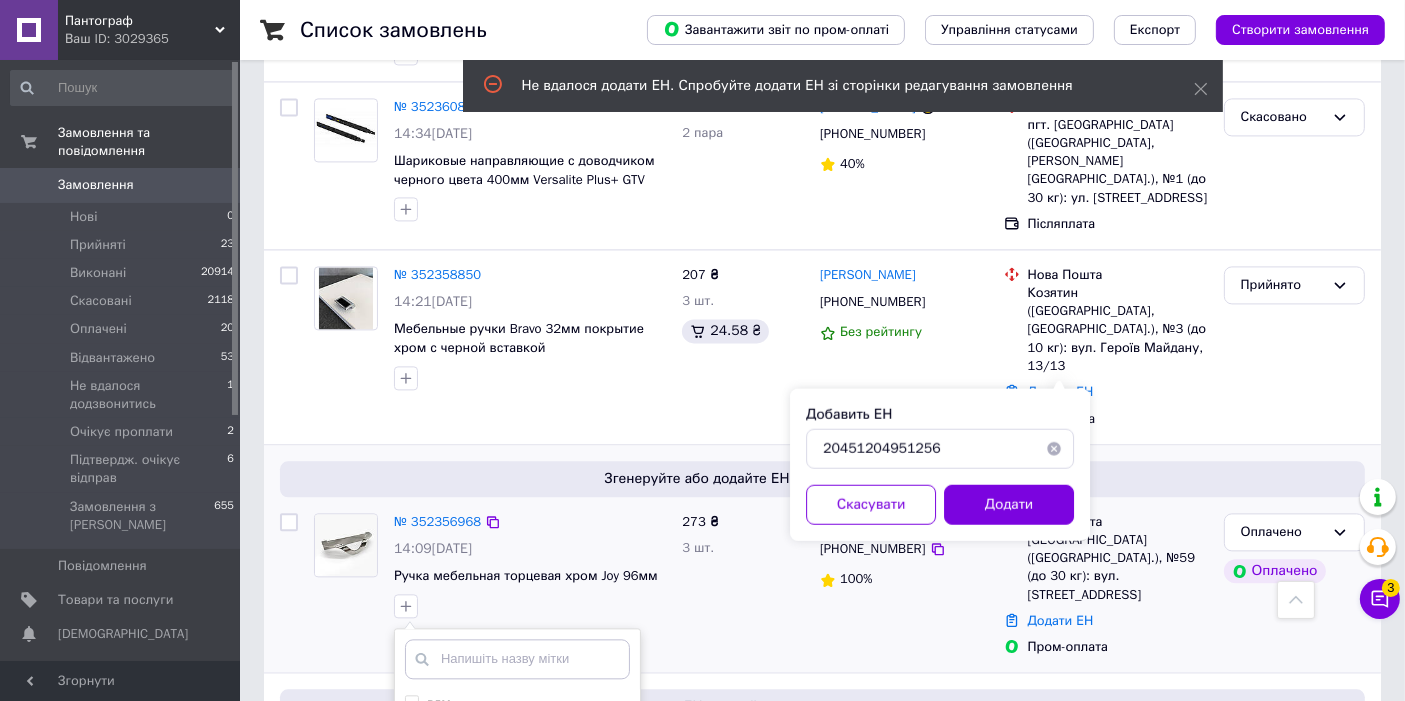 click on "мій акаунт" at bounding box center [411, 786] 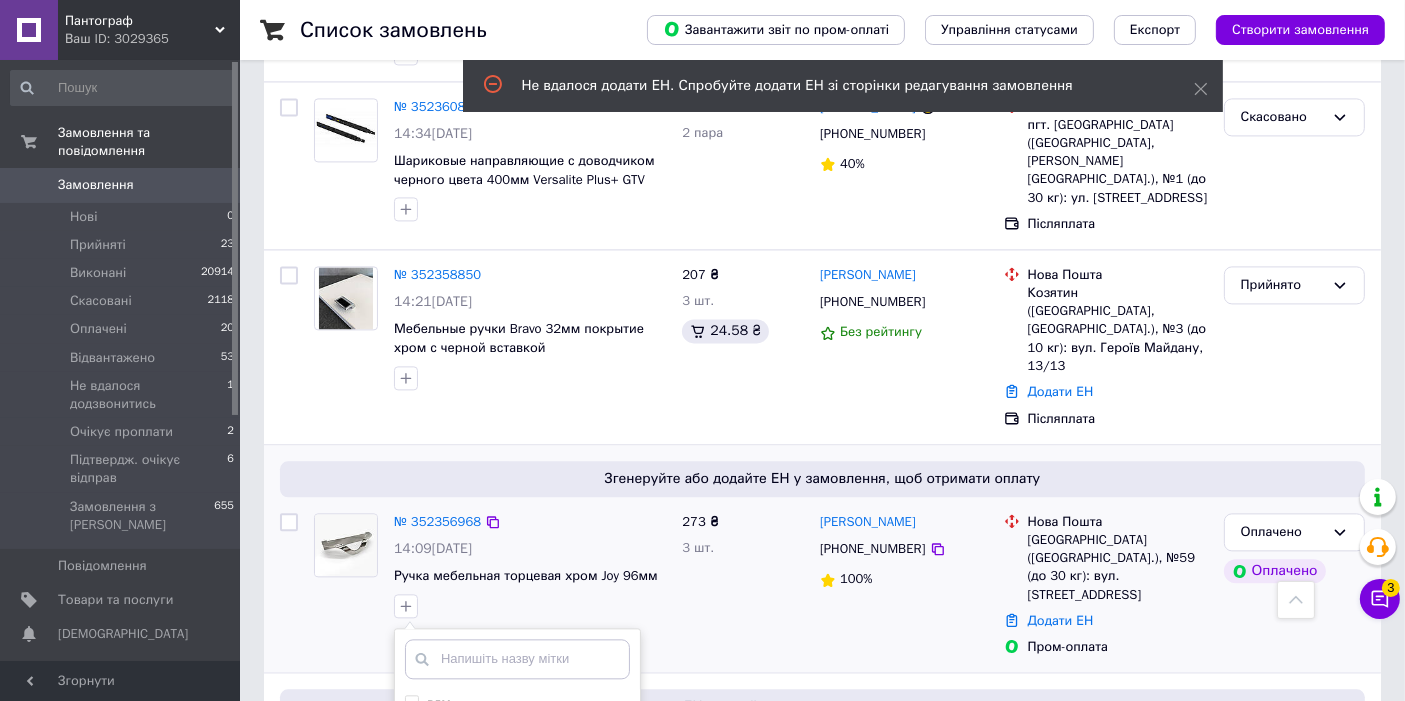 click on "Додати мітку" at bounding box center (517, 925) 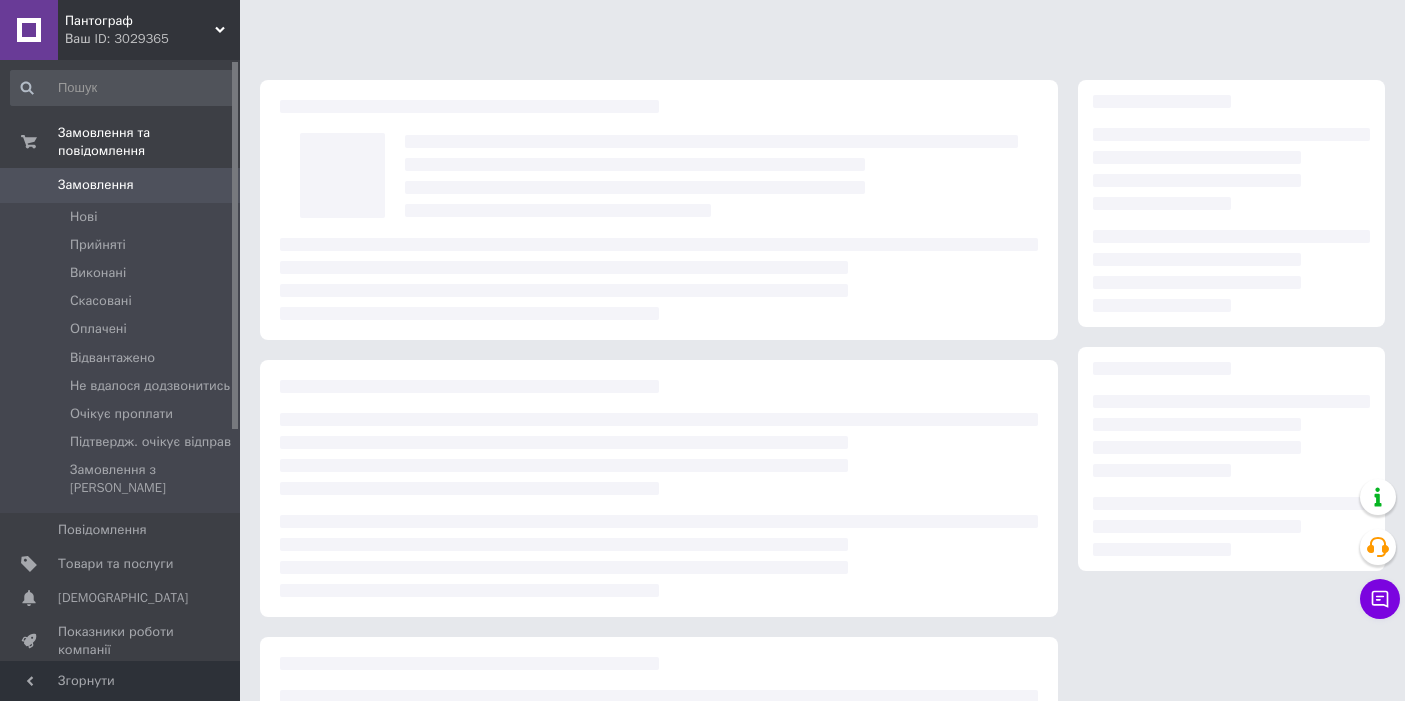 scroll, scrollTop: 0, scrollLeft: 0, axis: both 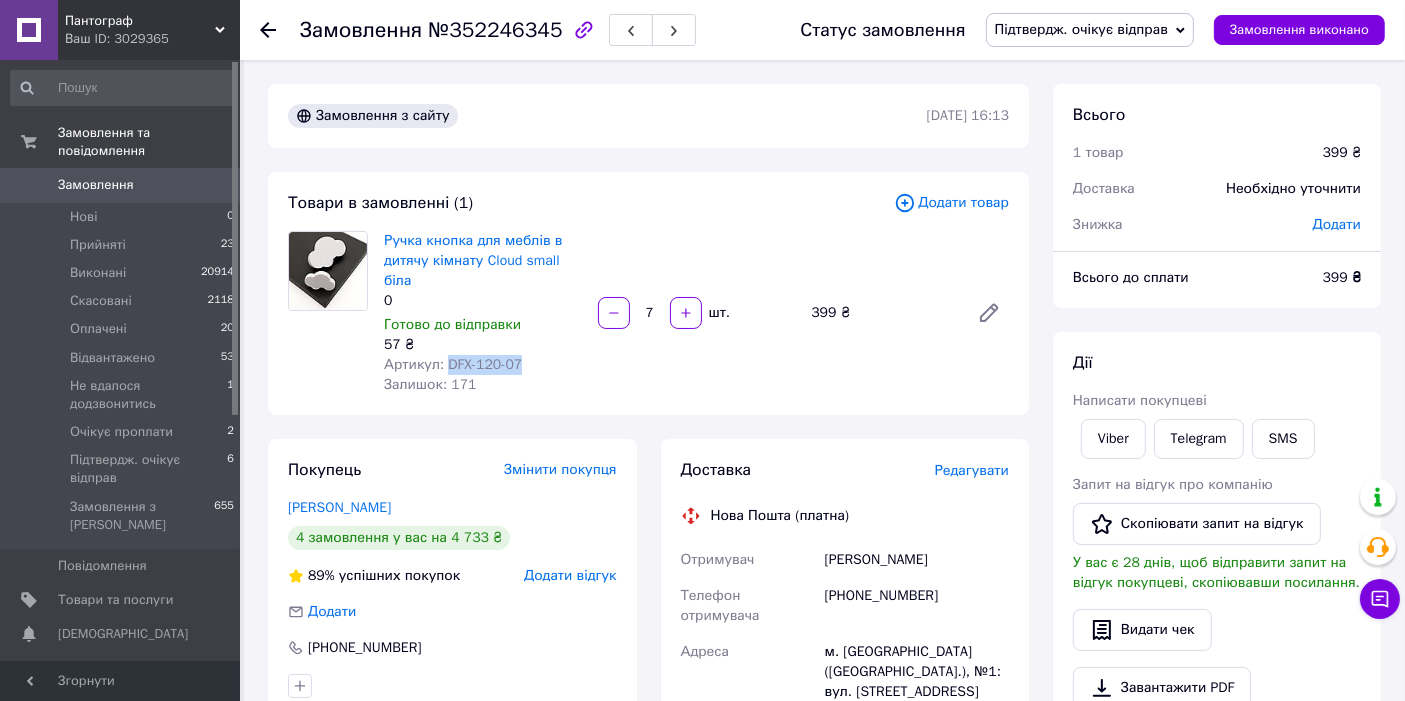 drag, startPoint x: 527, startPoint y: 363, endPoint x: 442, endPoint y: 365, distance: 85.02353 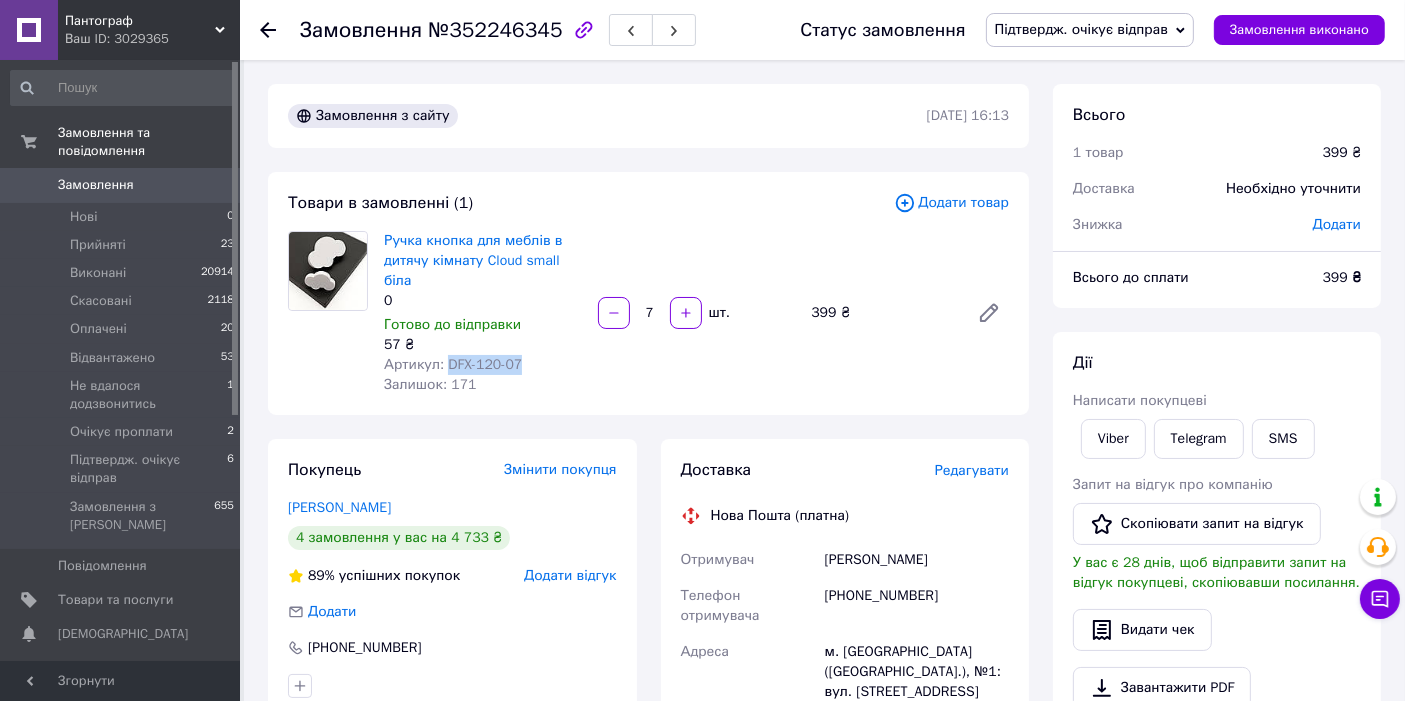 copy on "DFX-120-07" 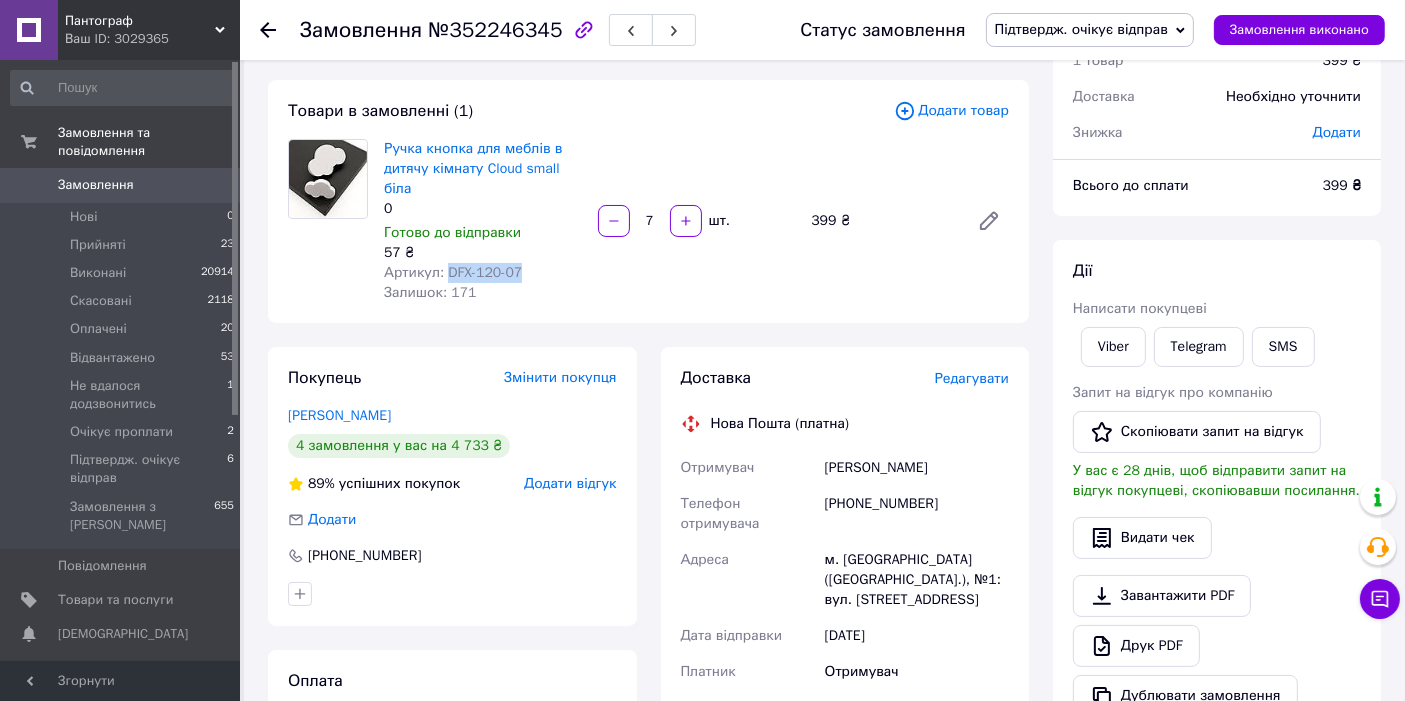 scroll, scrollTop: 0, scrollLeft: 0, axis: both 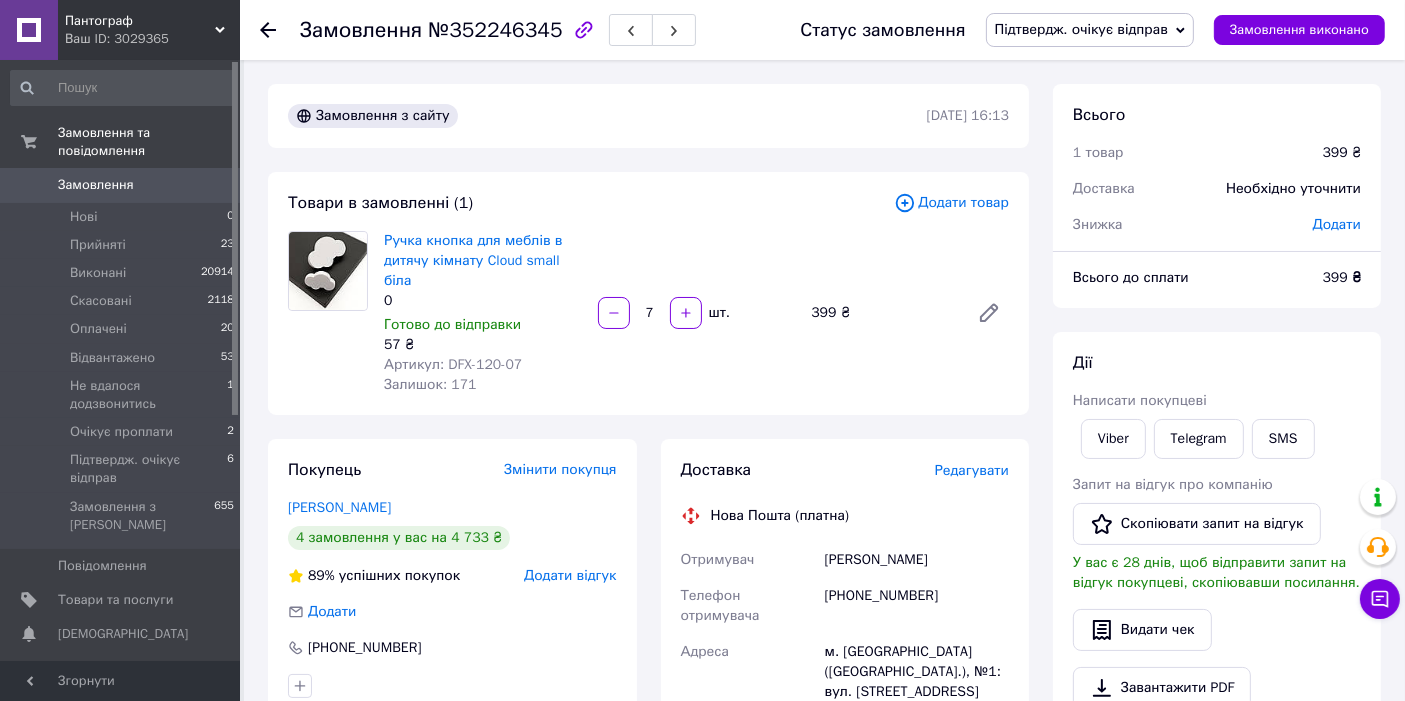 click on "[PHONE_NUMBER]" at bounding box center [917, 606] 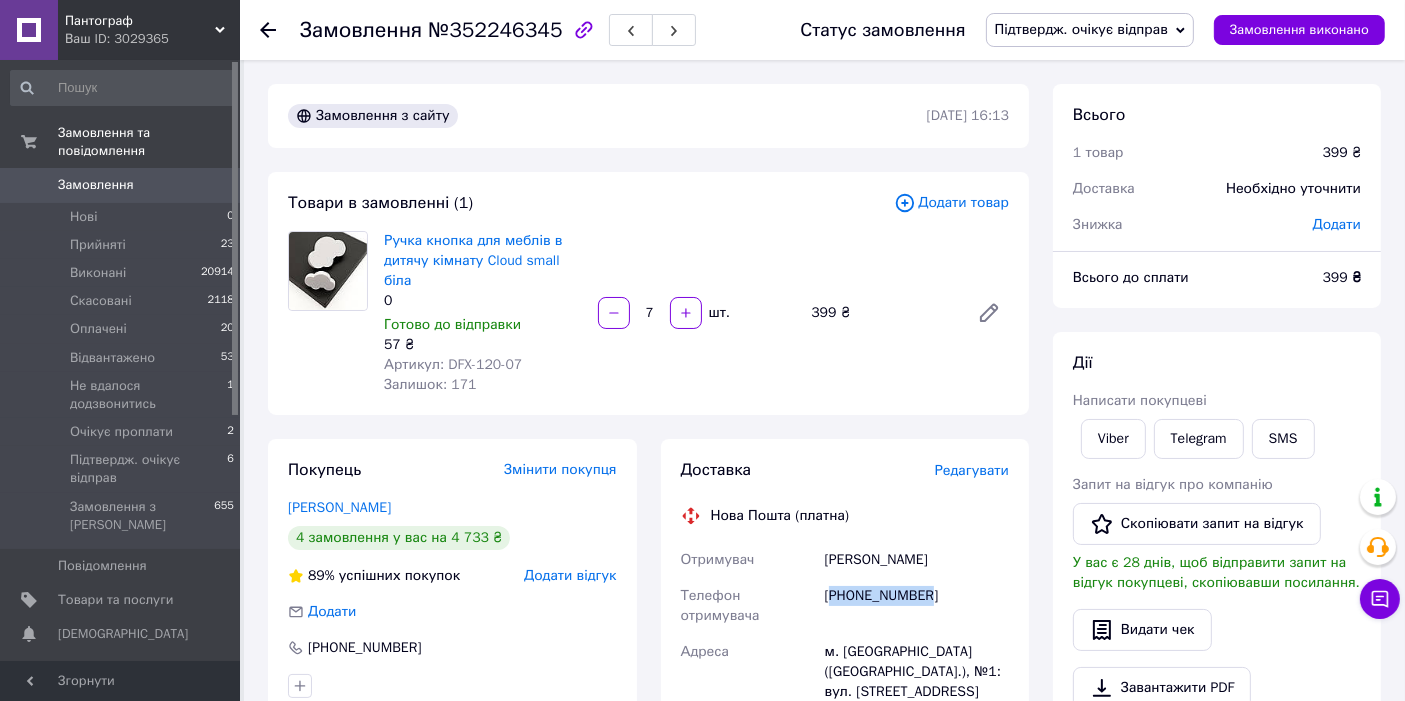 click on "[PHONE_NUMBER]" at bounding box center (917, 606) 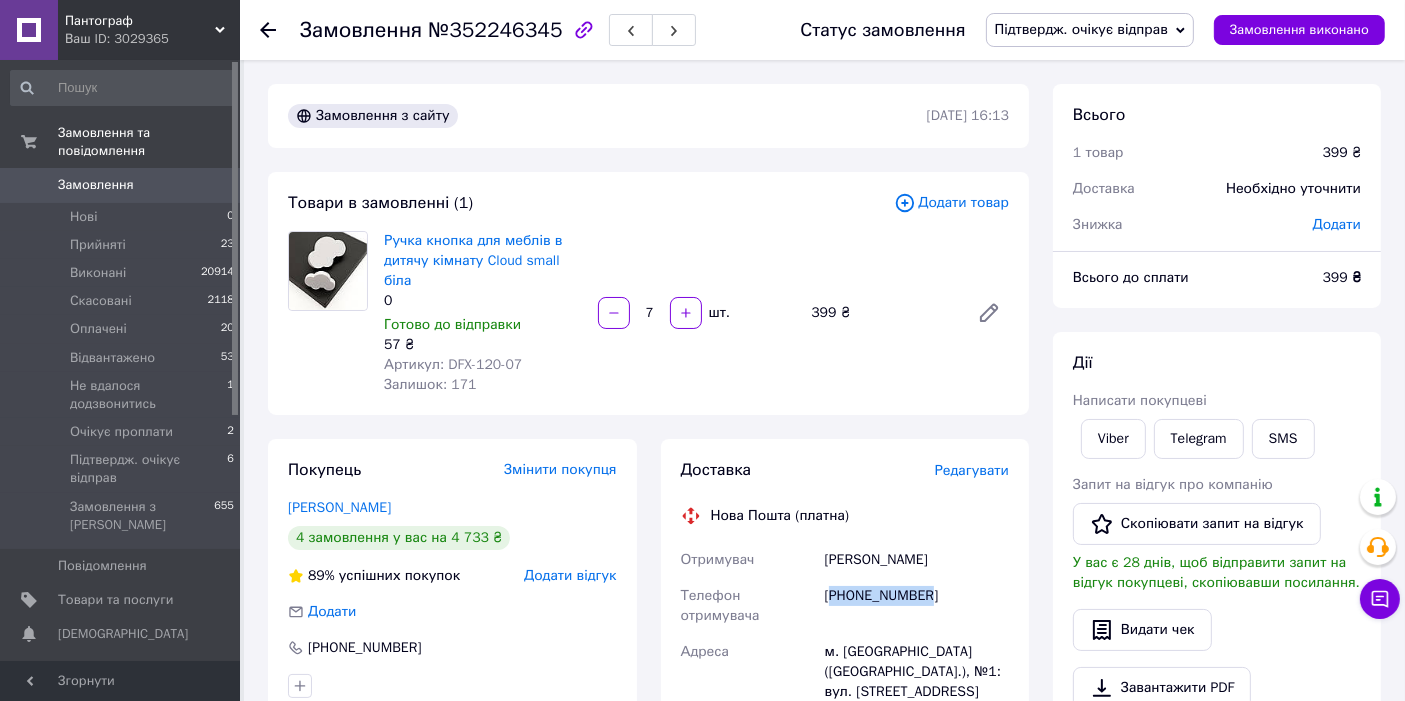 copy on "380992154243" 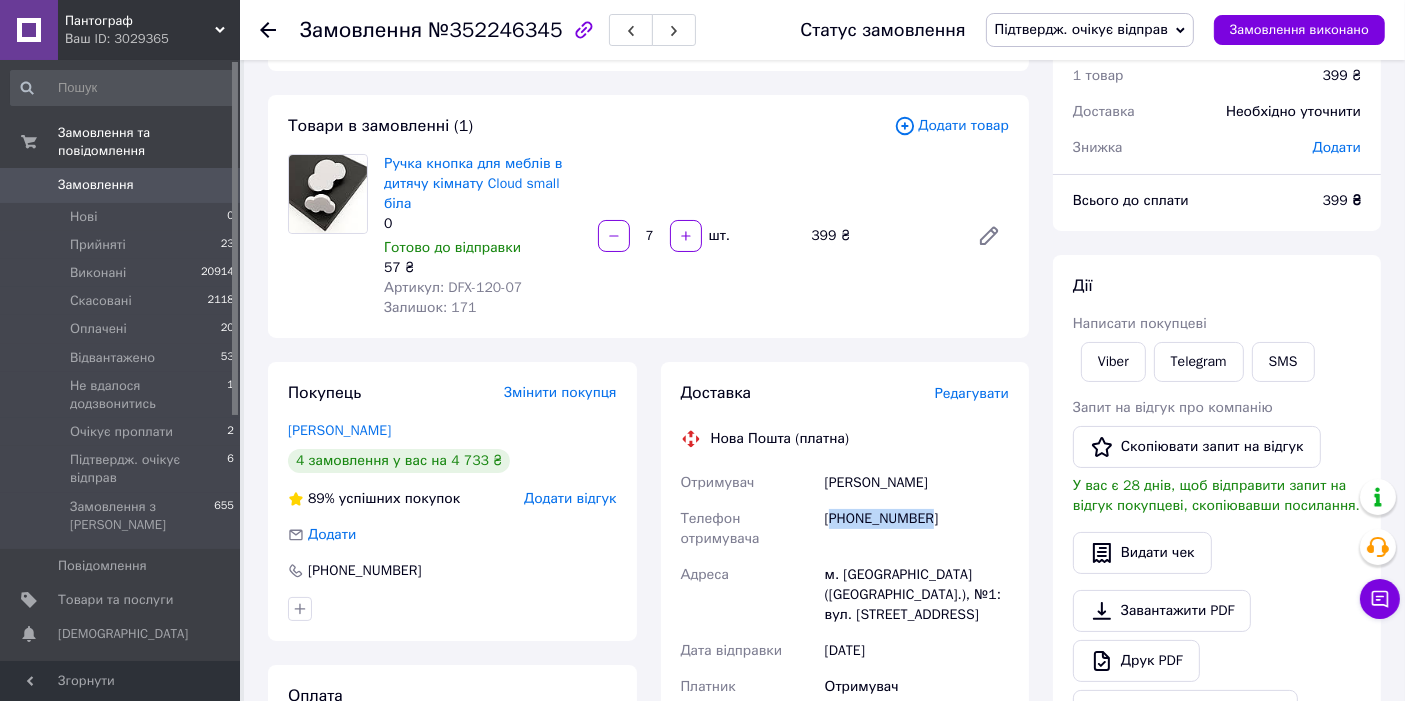 scroll, scrollTop: 74, scrollLeft: 0, axis: vertical 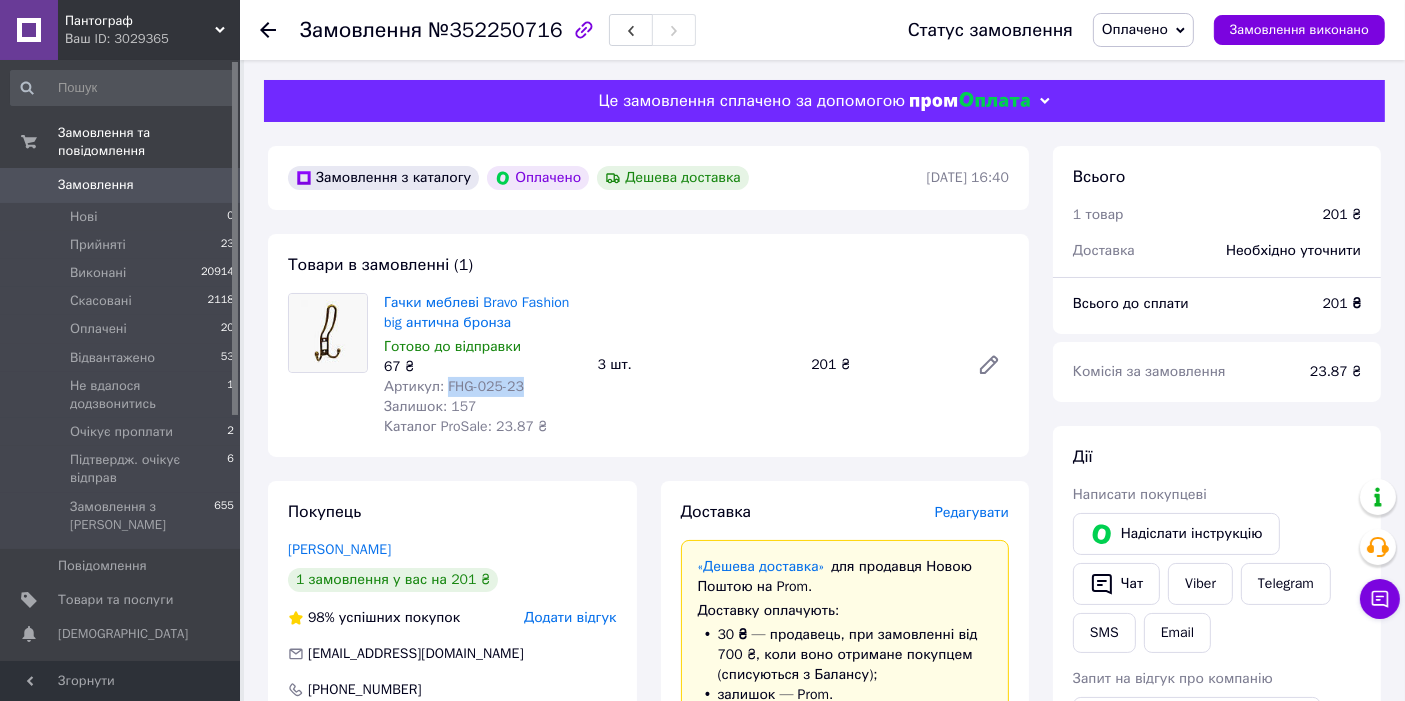 drag, startPoint x: 554, startPoint y: 384, endPoint x: 442, endPoint y: 390, distance: 112.1606 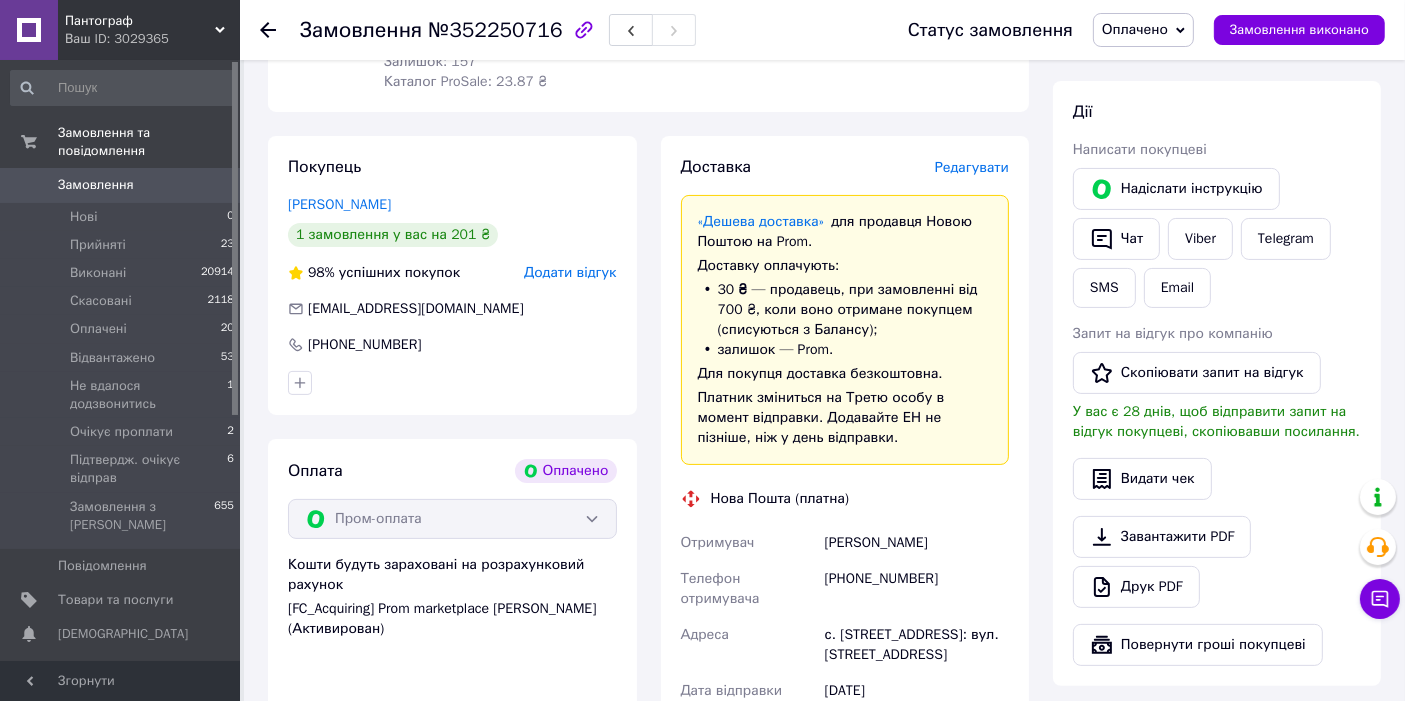 scroll, scrollTop: 370, scrollLeft: 0, axis: vertical 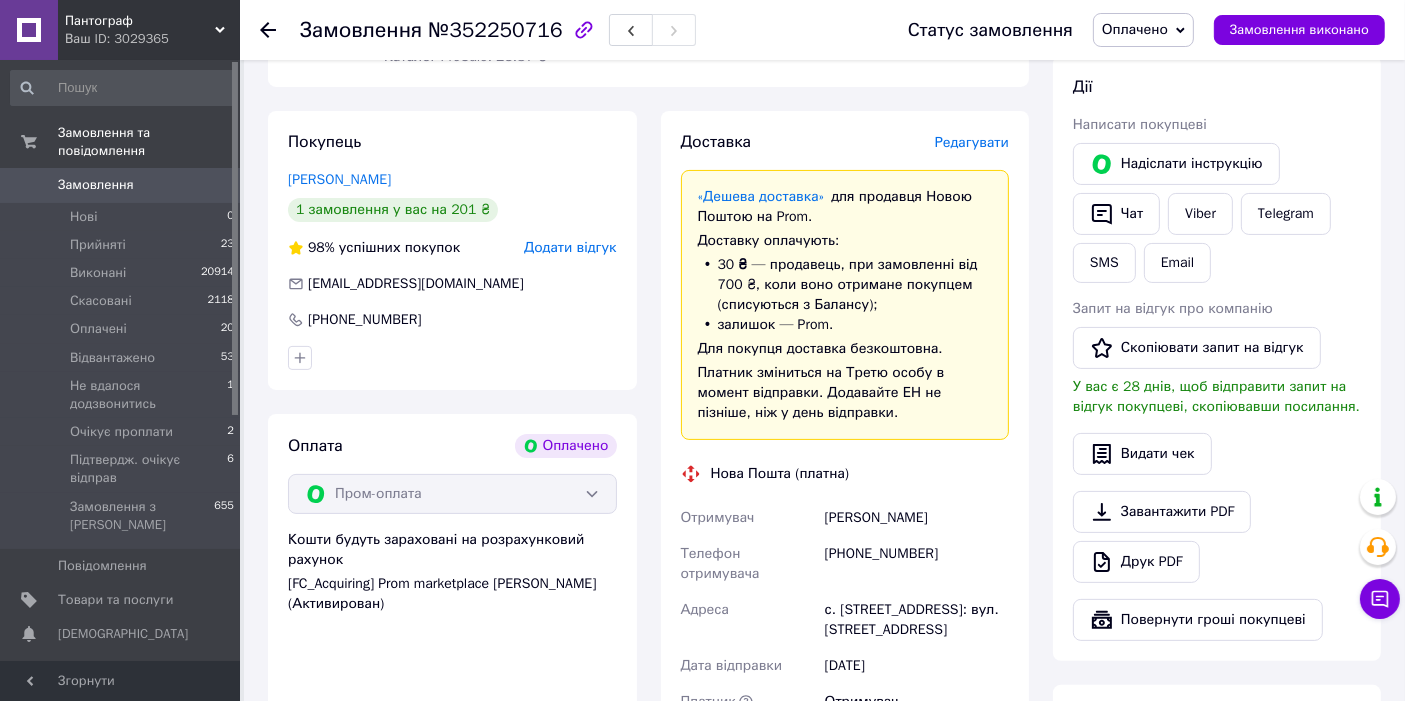 click on "[PHONE_NUMBER]" at bounding box center [917, 564] 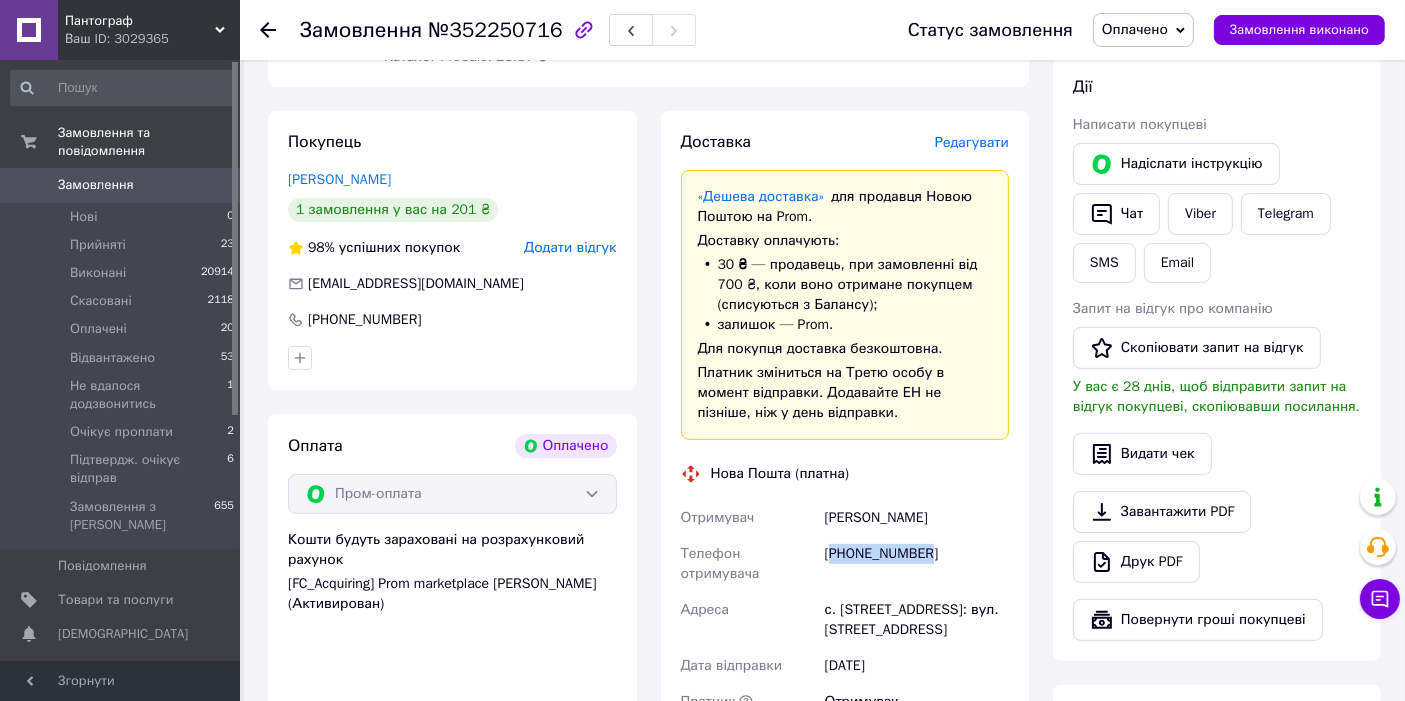 click on "[PHONE_NUMBER]" at bounding box center (917, 564) 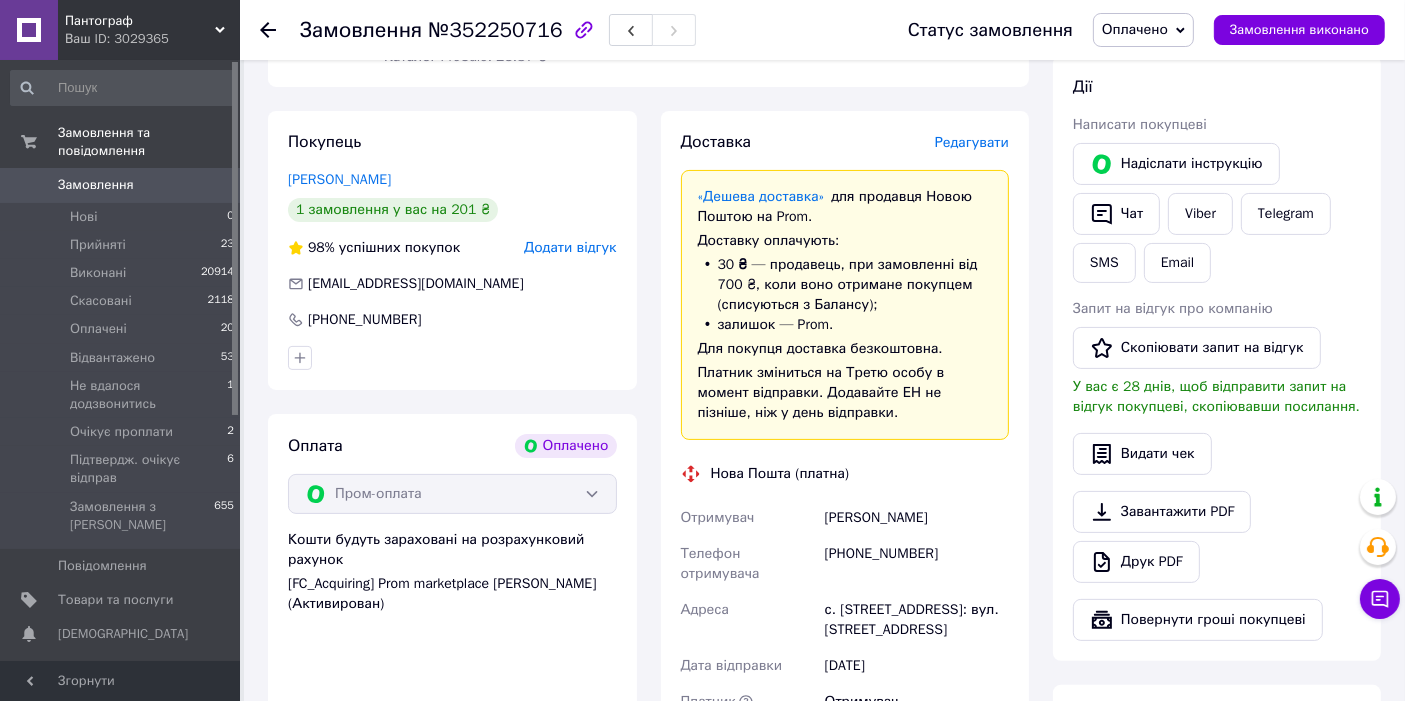 click on "[PERSON_NAME]" at bounding box center (917, 518) 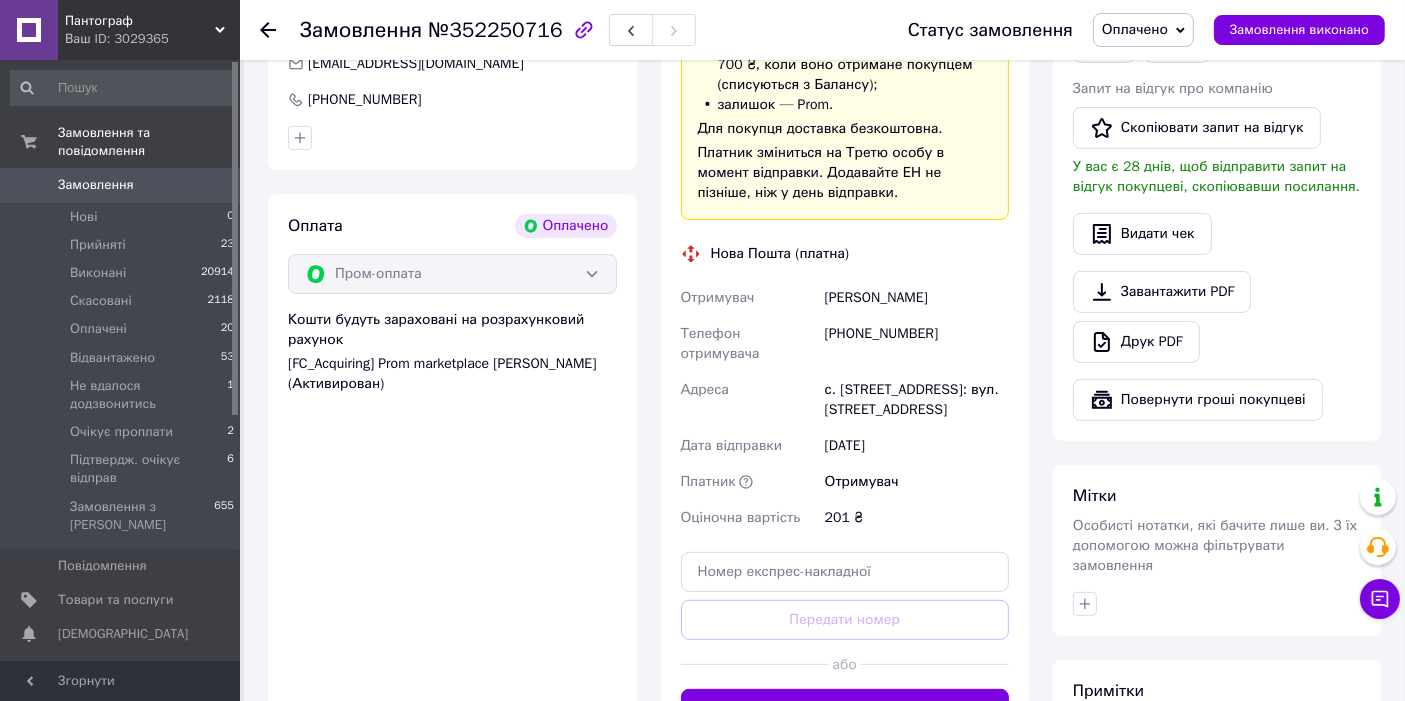 scroll, scrollTop: 666, scrollLeft: 0, axis: vertical 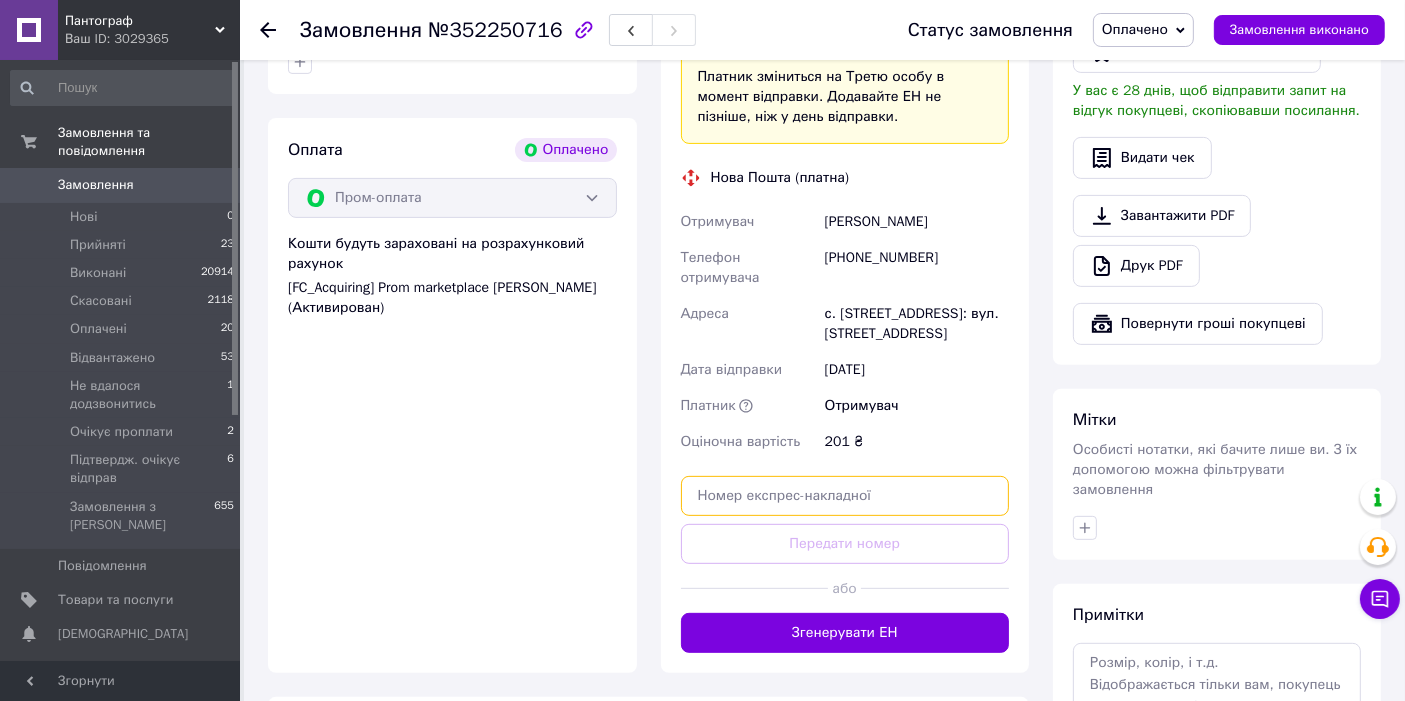 click at bounding box center (845, 496) 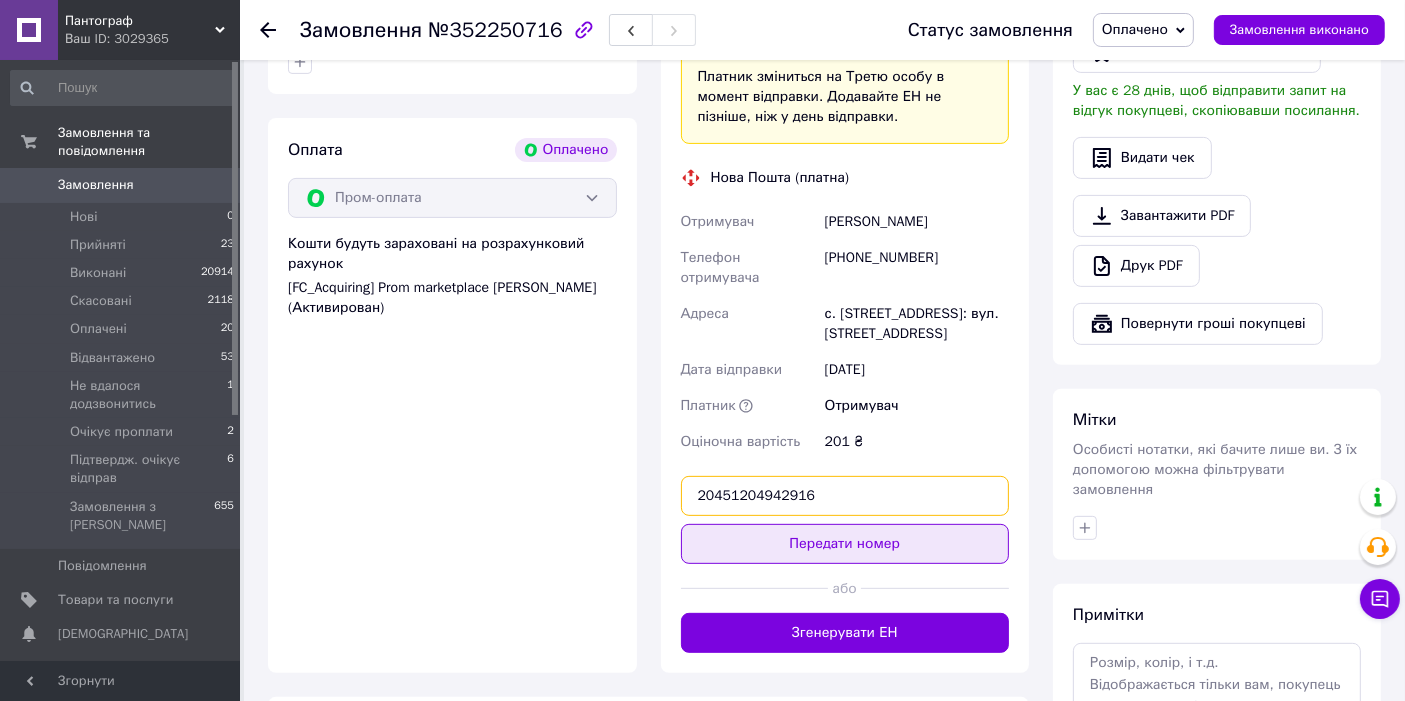type on "20451204942916" 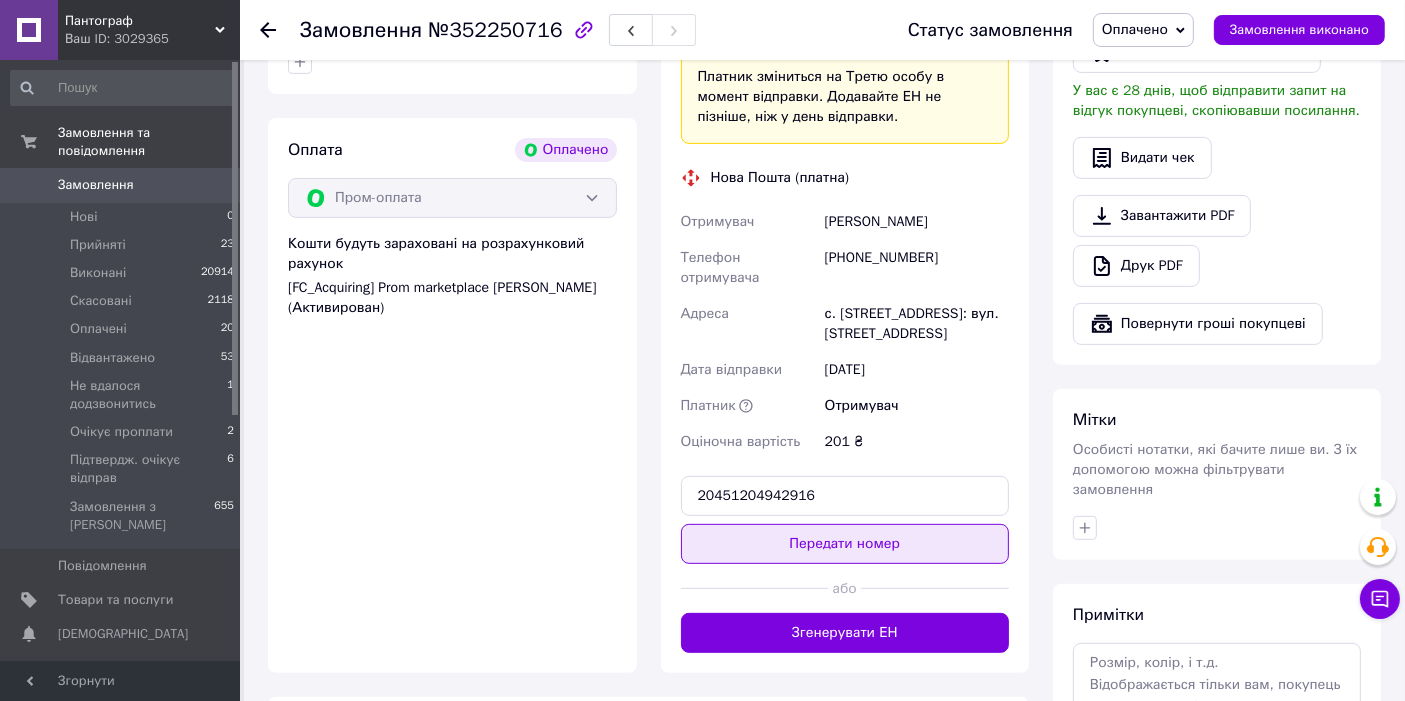 click on "Передати номер" at bounding box center [845, 544] 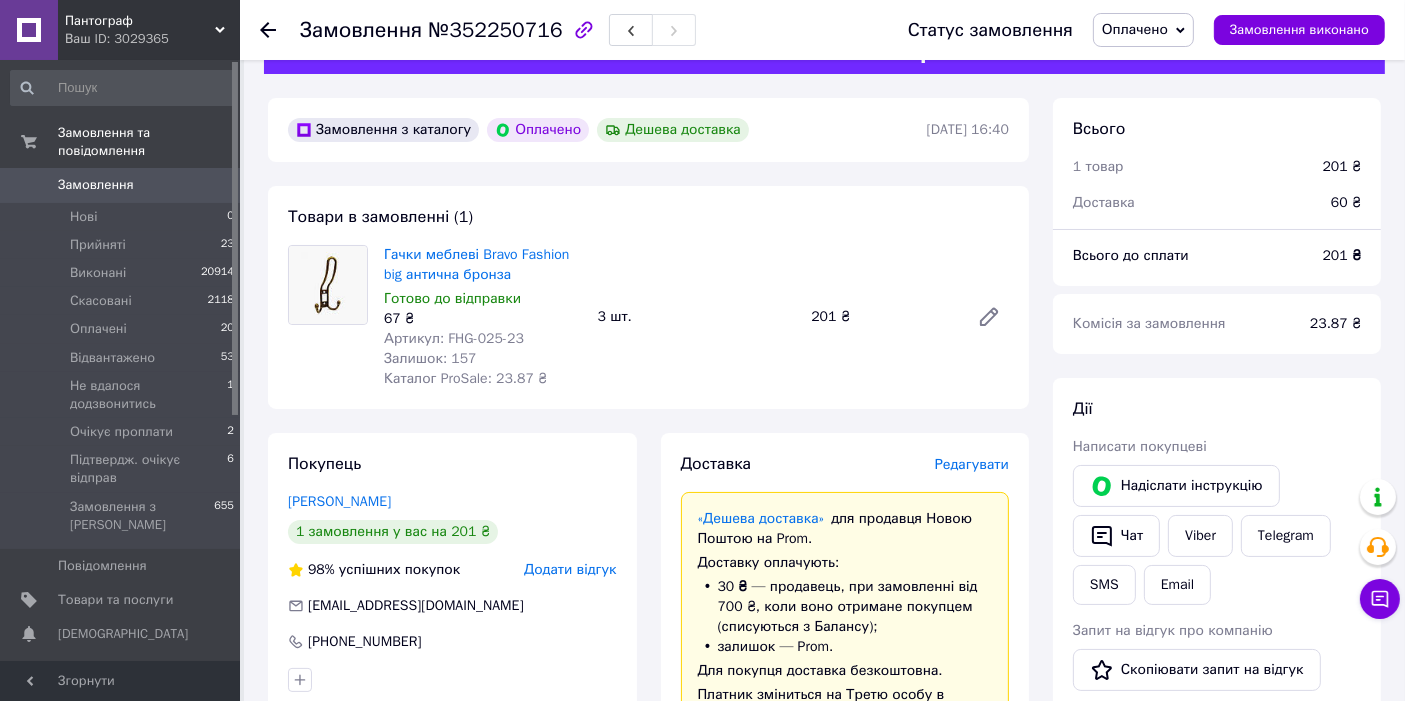 scroll, scrollTop: 0, scrollLeft: 0, axis: both 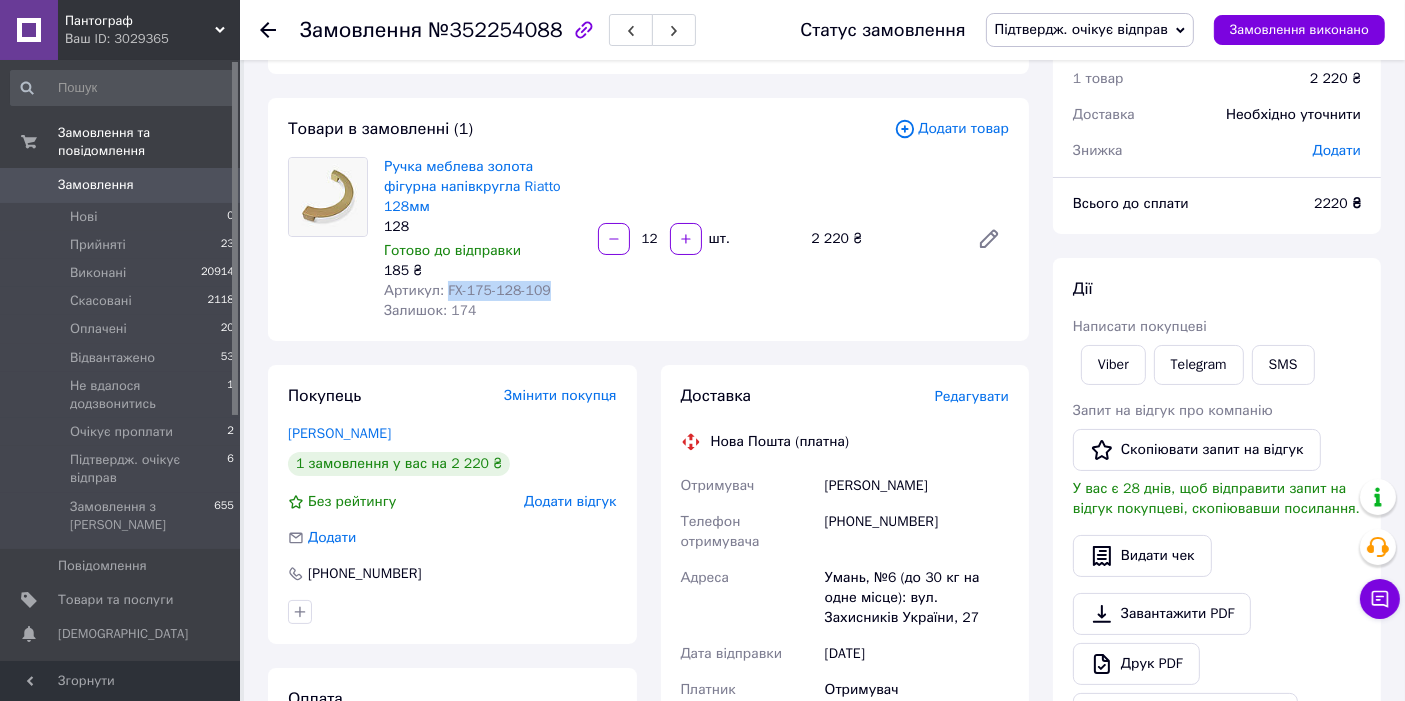 drag, startPoint x: 559, startPoint y: 270, endPoint x: 443, endPoint y: 273, distance: 116.03879 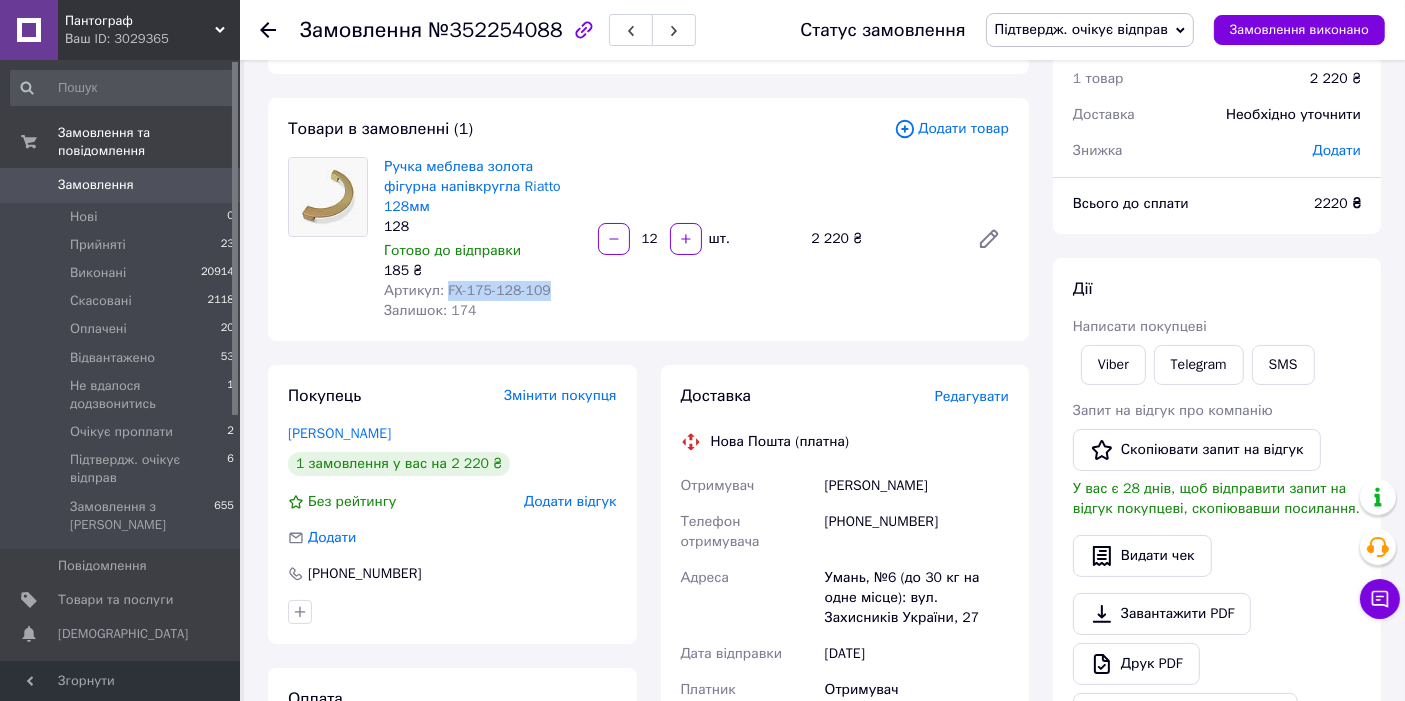 copy on "FX-175-128-109" 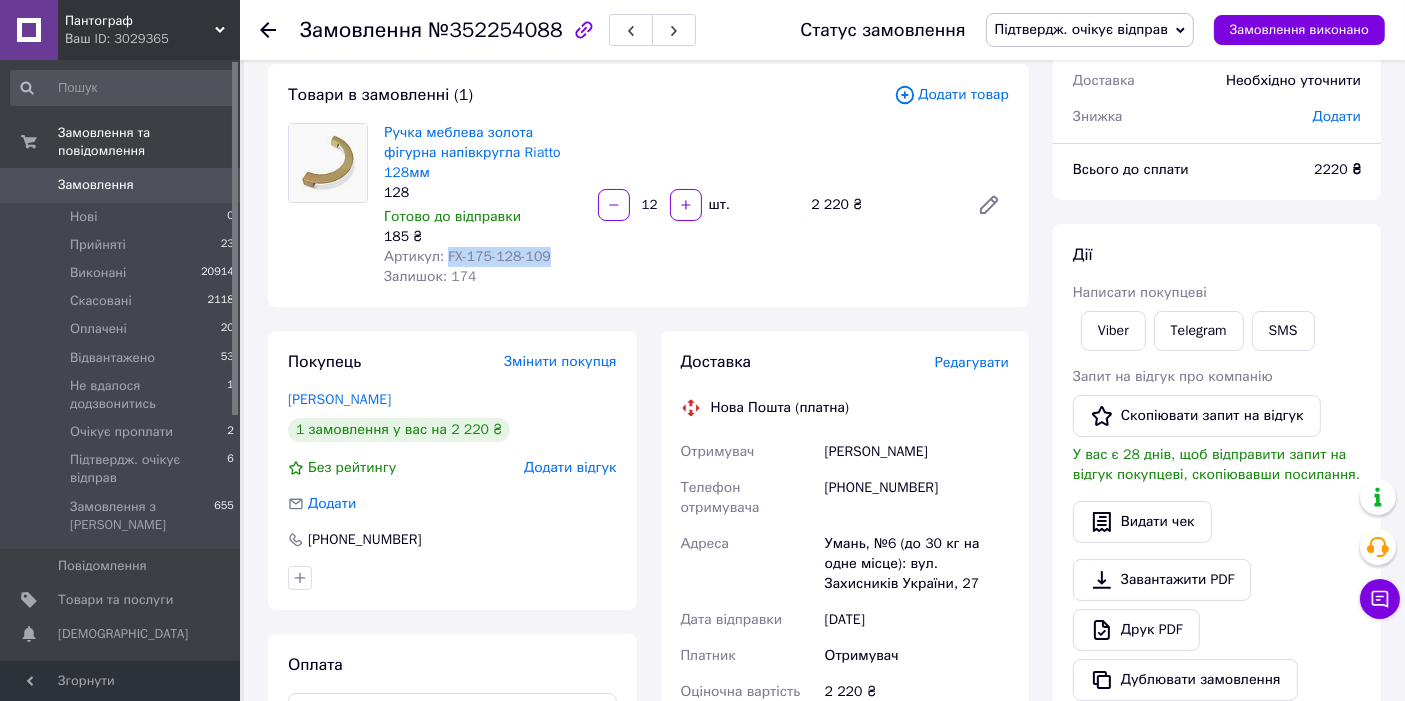 scroll, scrollTop: 74, scrollLeft: 0, axis: vertical 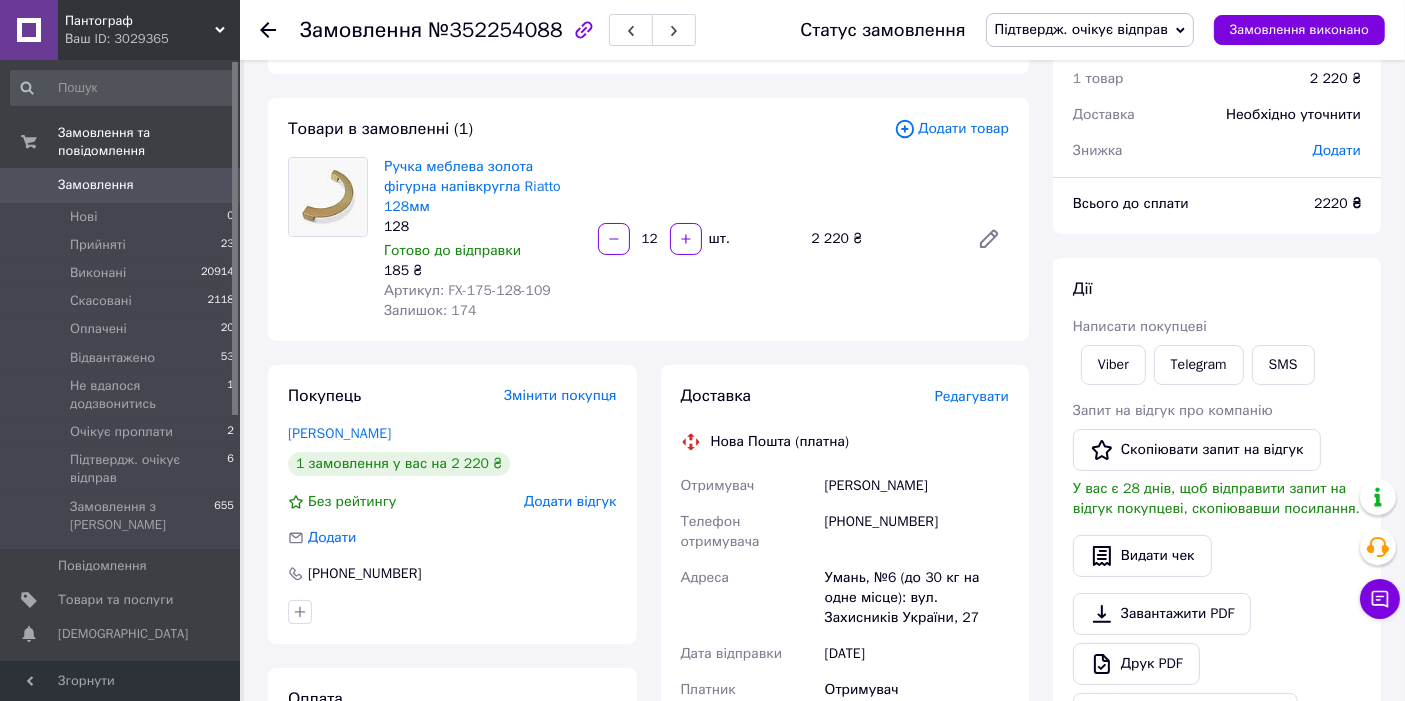 click on "[PHONE_NUMBER]" at bounding box center (917, 532) 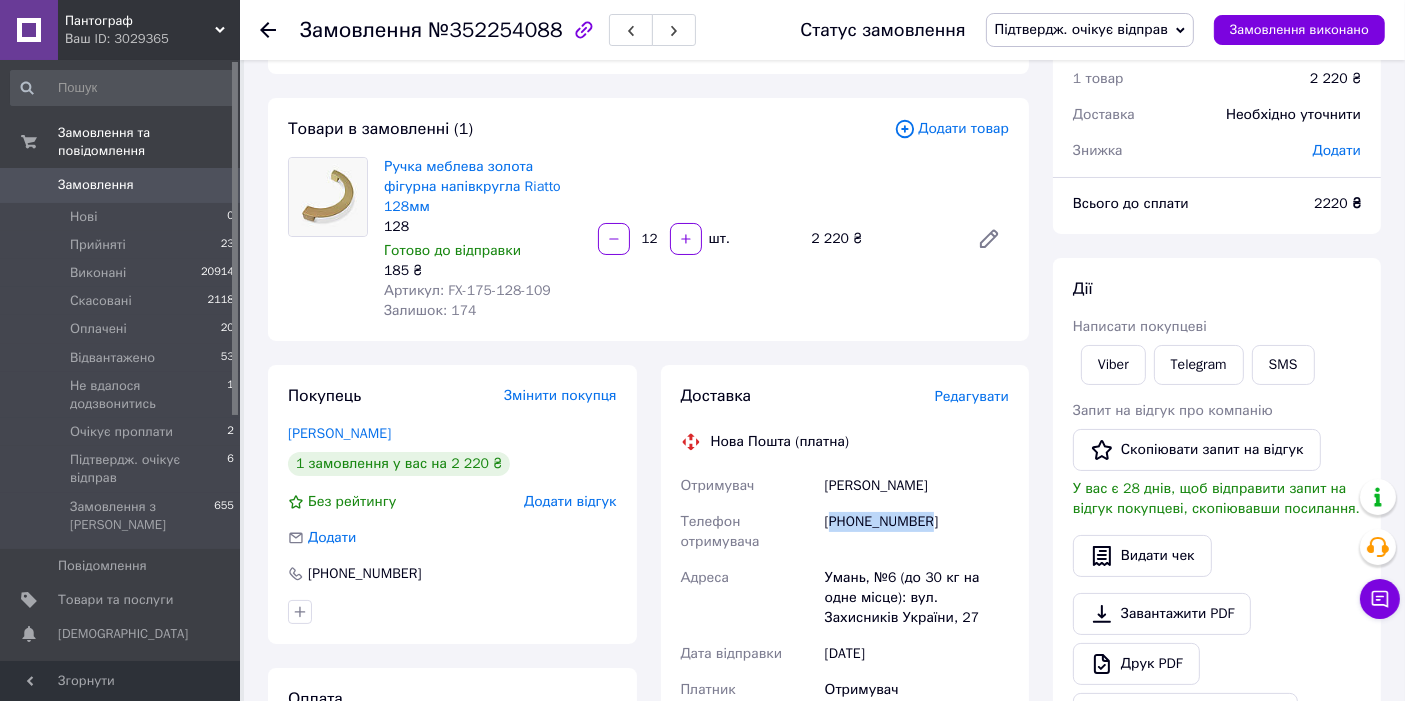 click on "+380978732195" at bounding box center [917, 532] 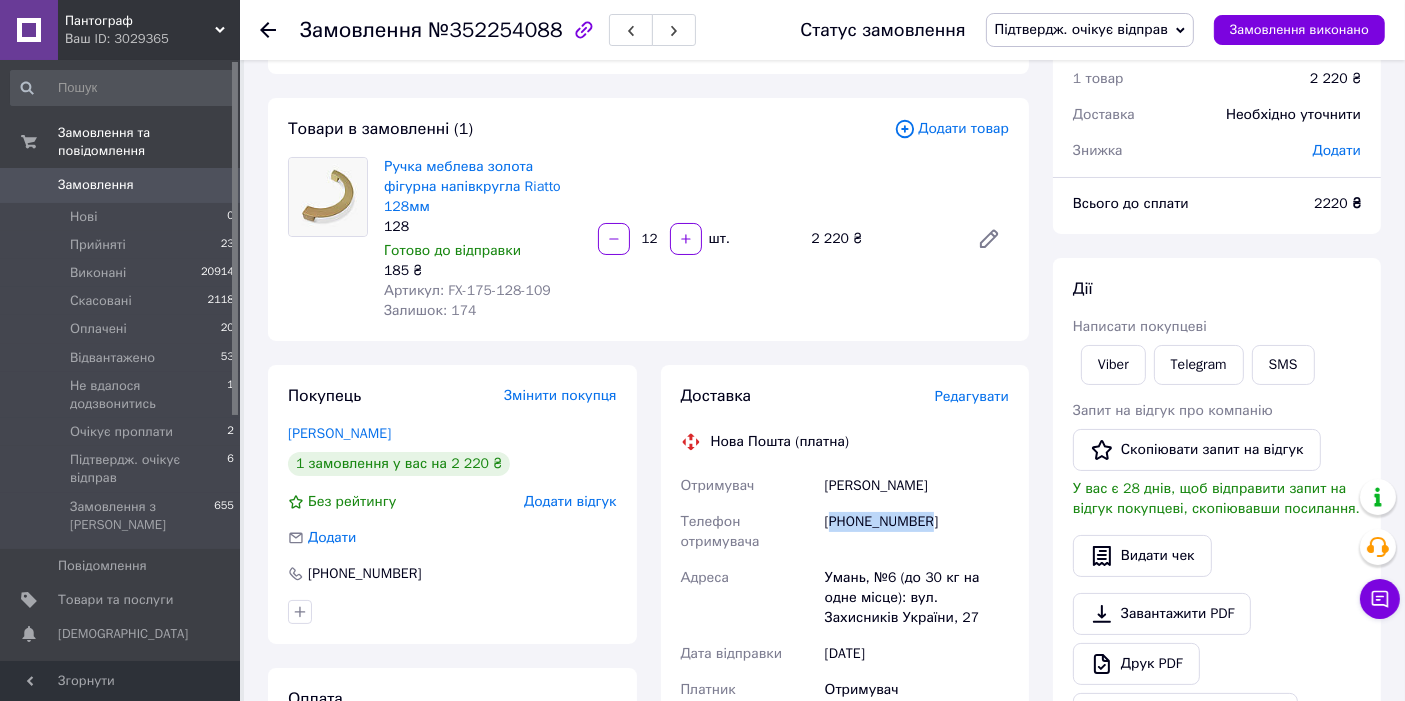 copy on "380978732195" 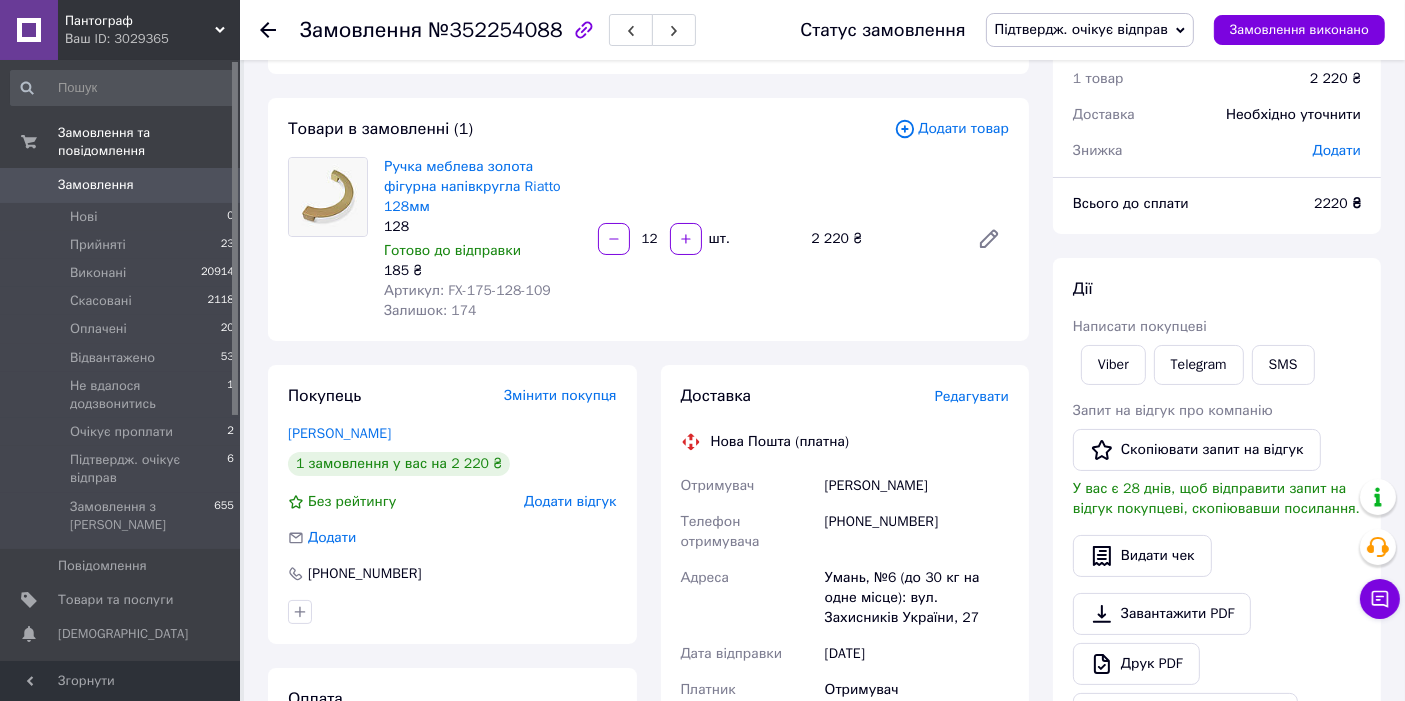 click on "Марець Вікторія" at bounding box center [917, 486] 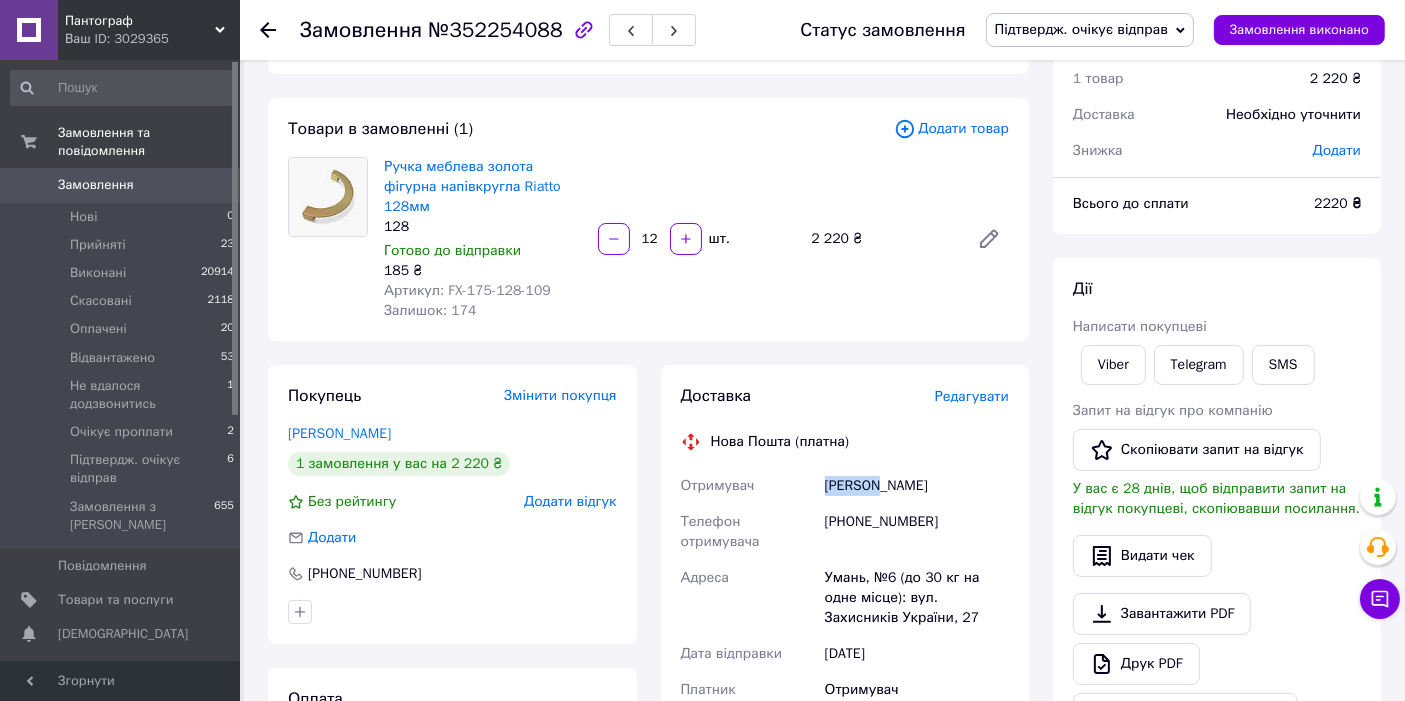 click on "Марець Вікторія" at bounding box center (917, 486) 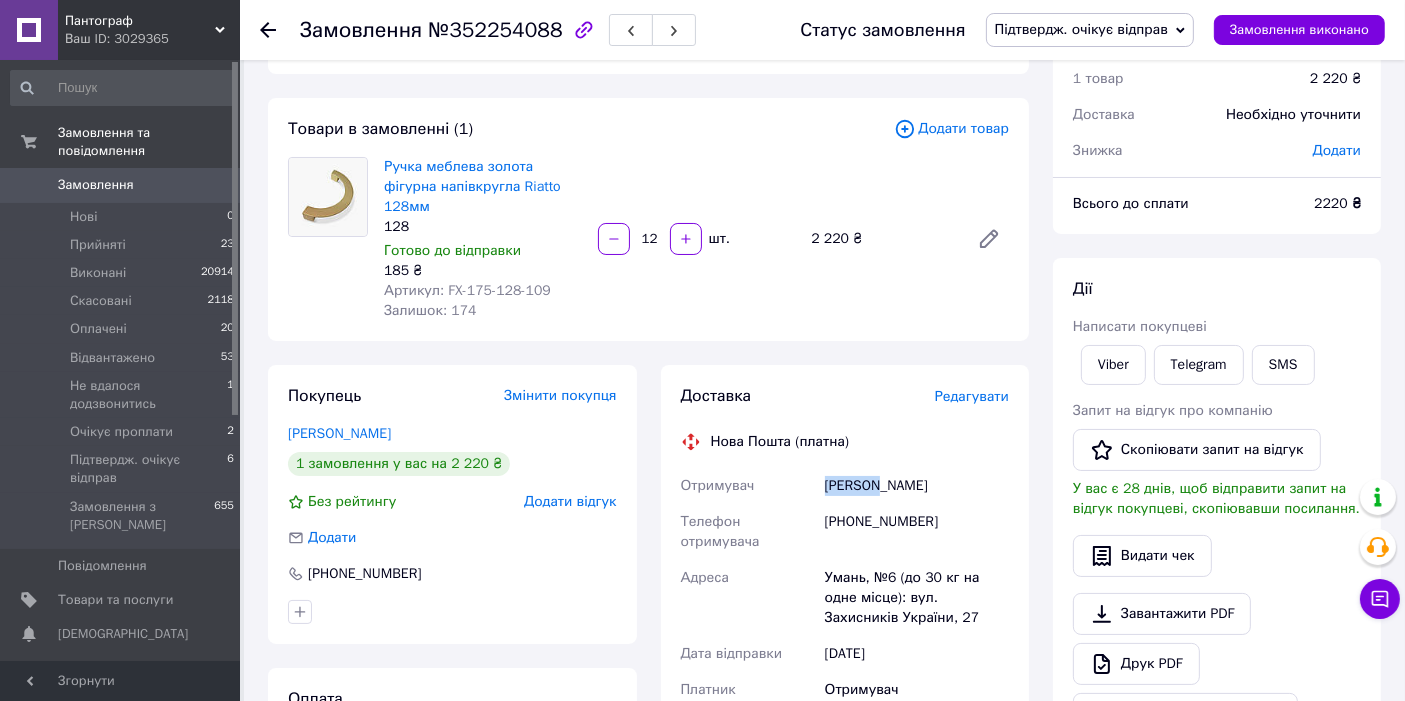 copy on "Марець" 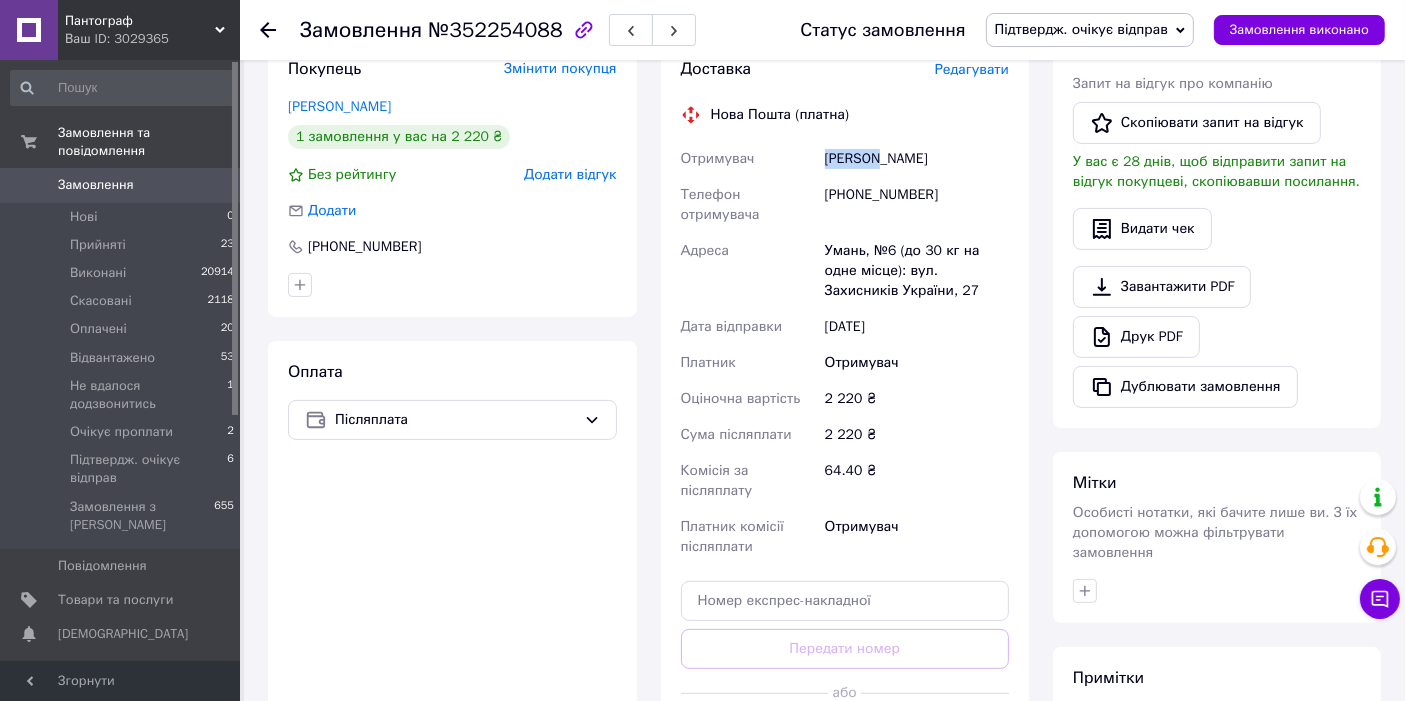 scroll, scrollTop: 444, scrollLeft: 0, axis: vertical 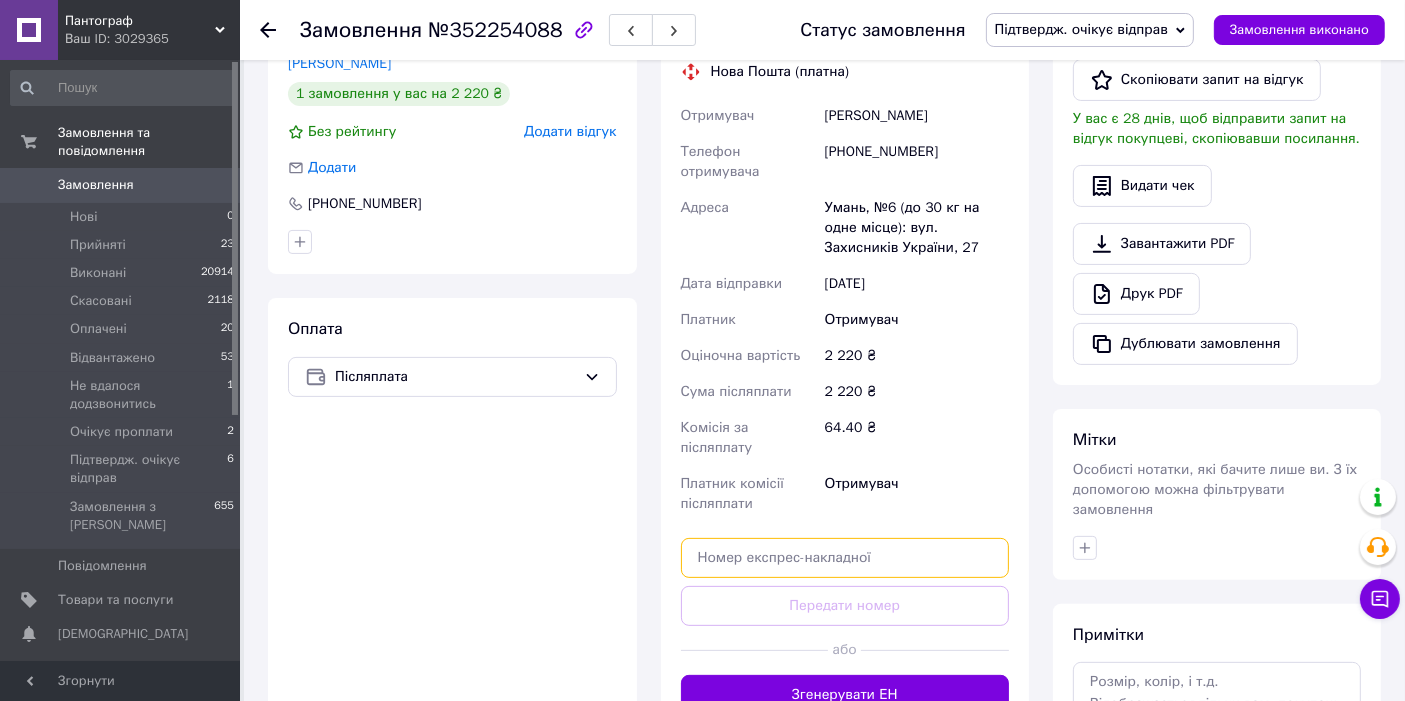 click at bounding box center (845, 558) 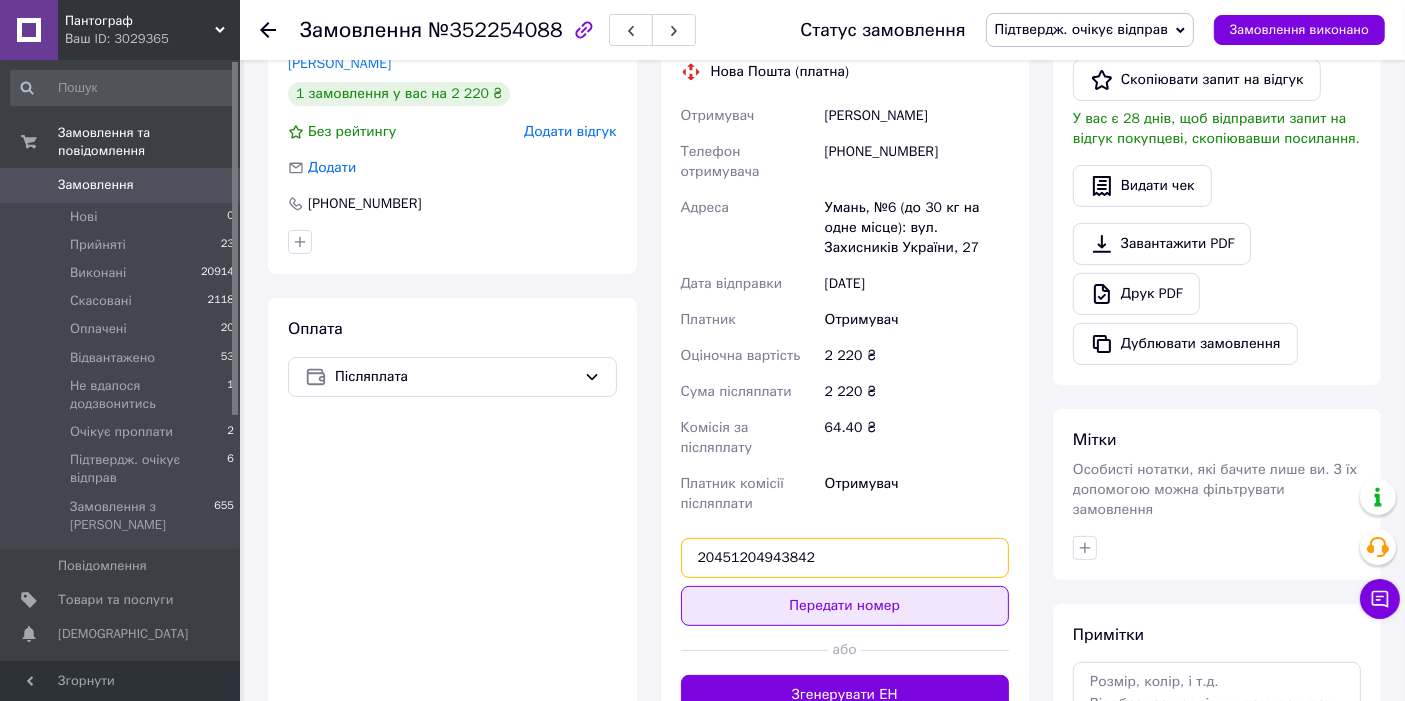 type on "20451204943842" 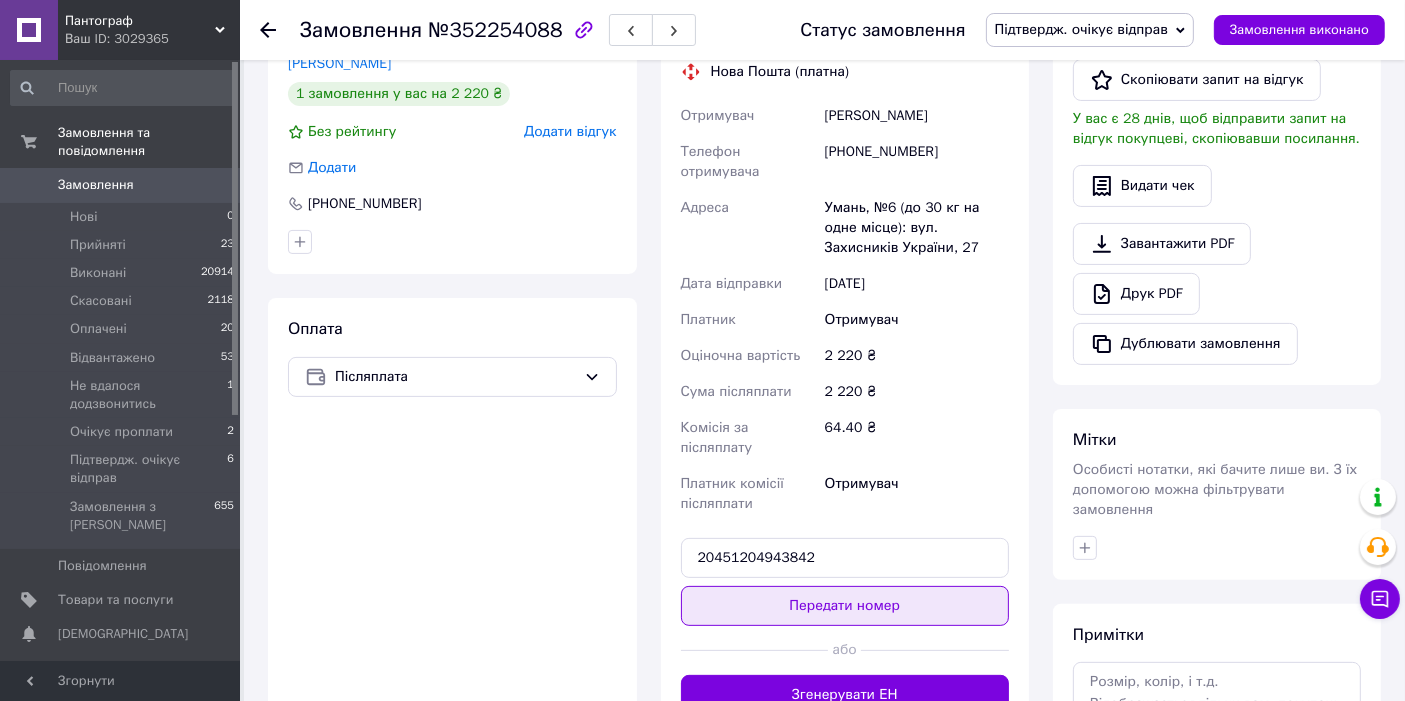 click on "Передати номер" at bounding box center (845, 606) 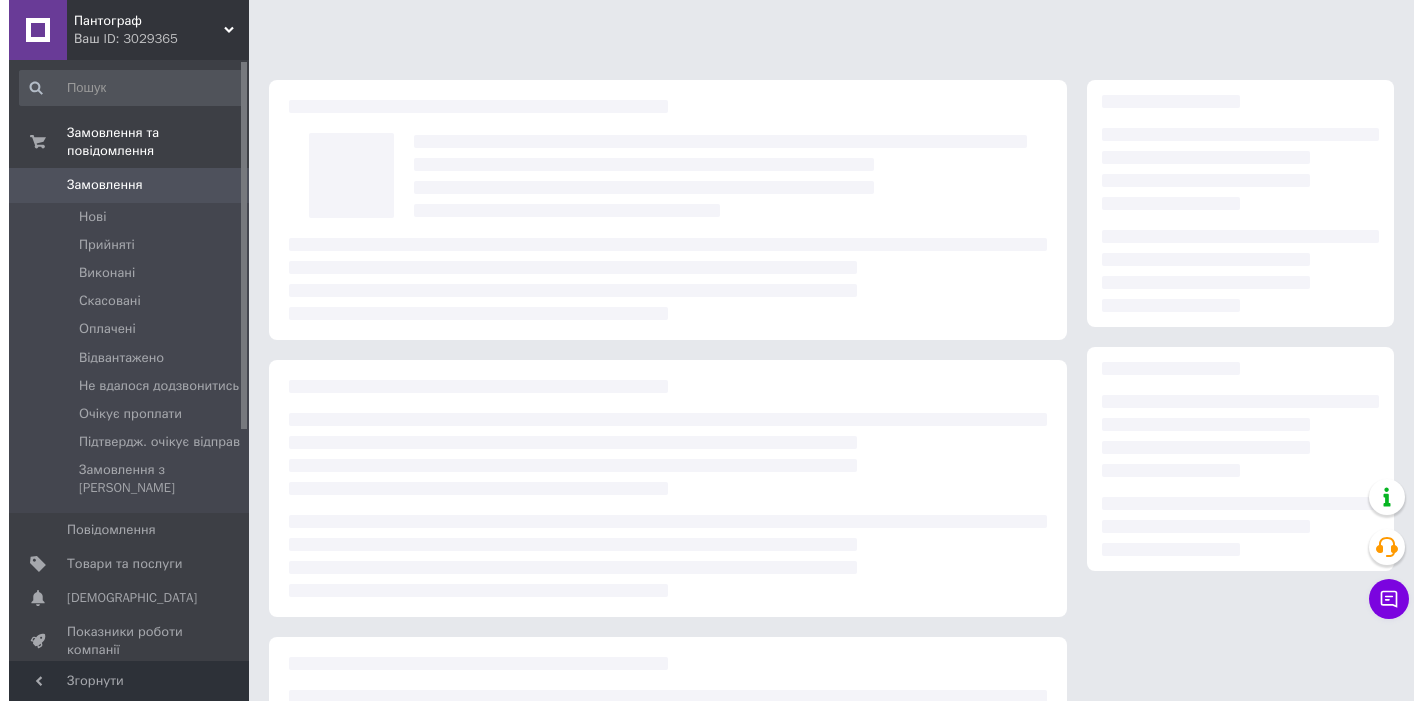 scroll, scrollTop: 0, scrollLeft: 0, axis: both 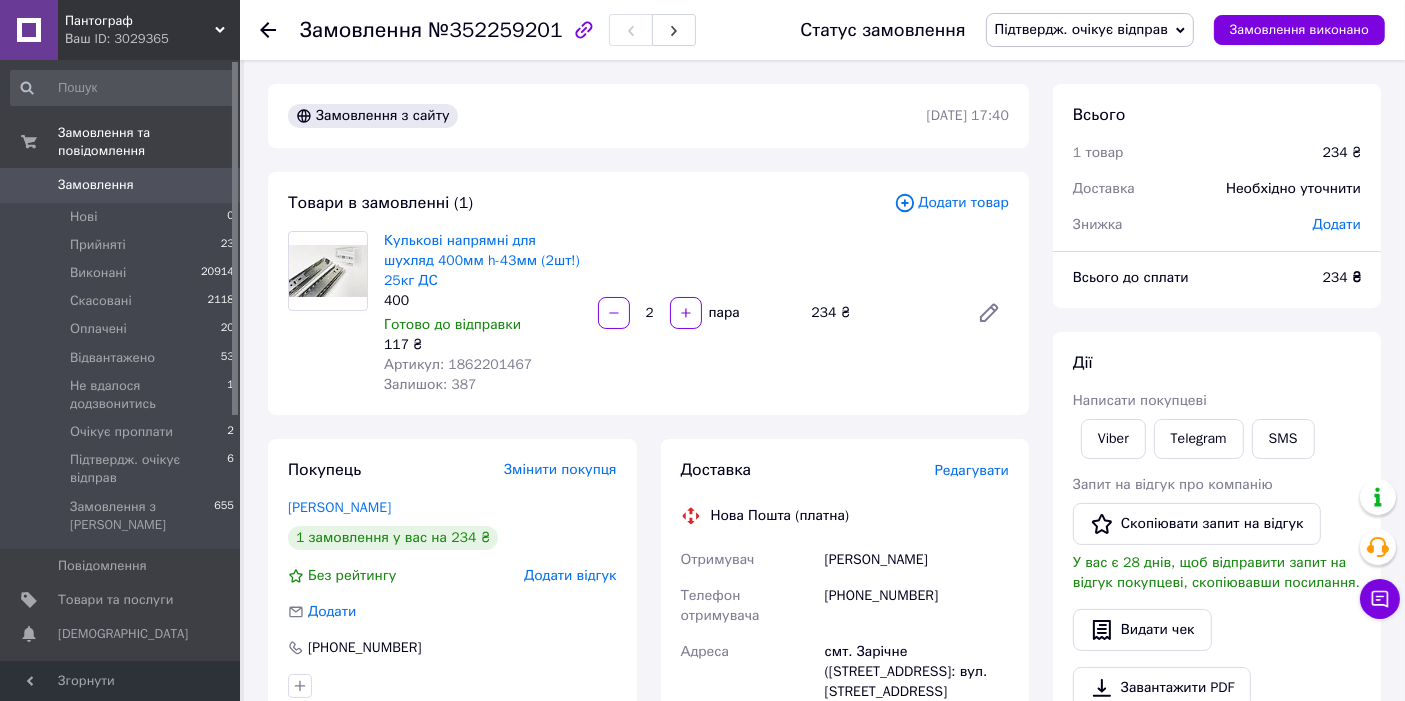 click on "Редагувати" at bounding box center (972, 470) 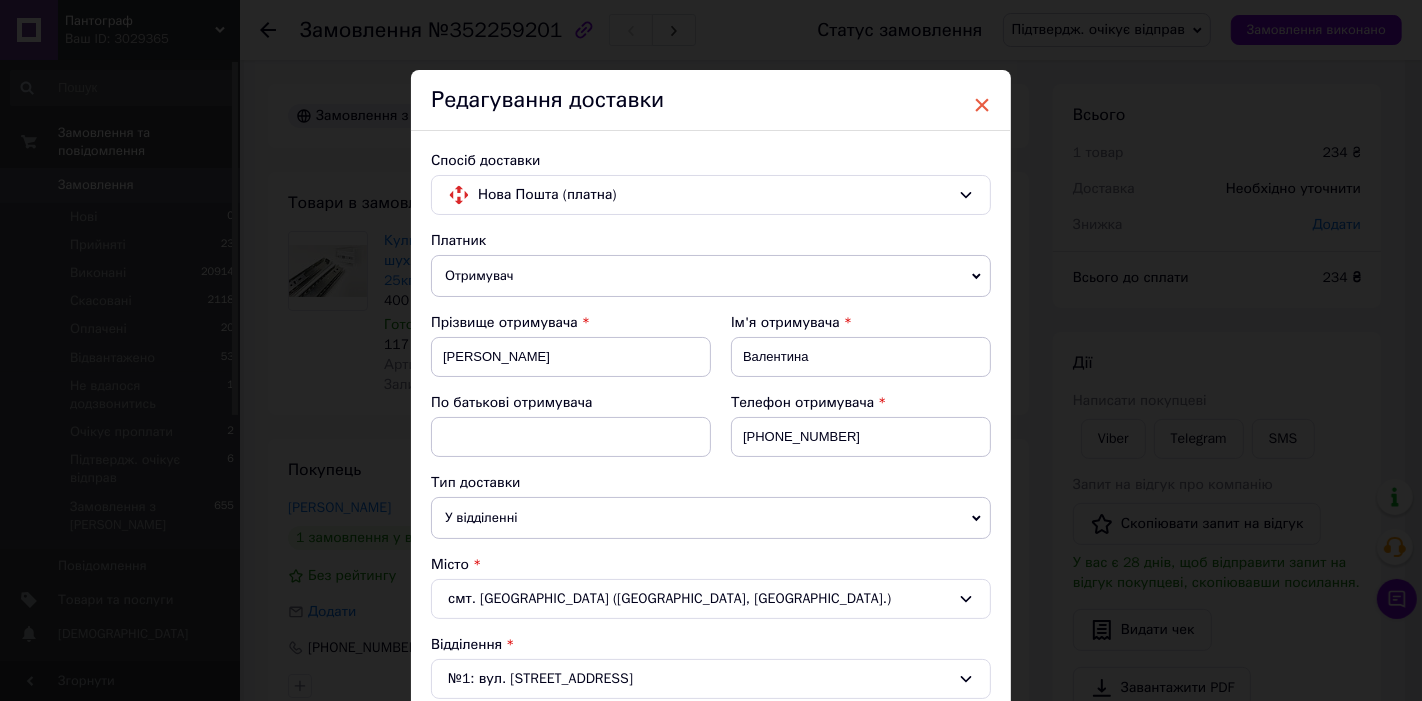 click on "×" at bounding box center [982, 105] 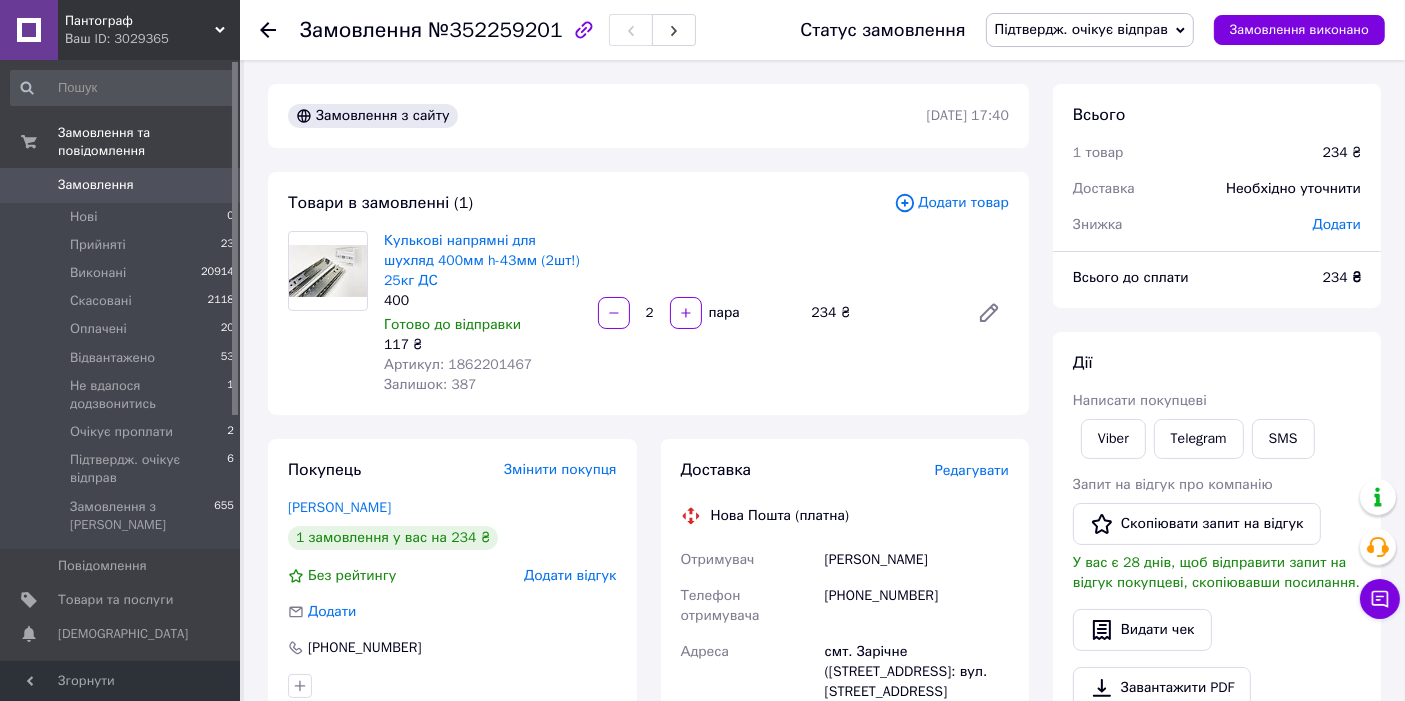 click on "Редагувати" at bounding box center [972, 470] 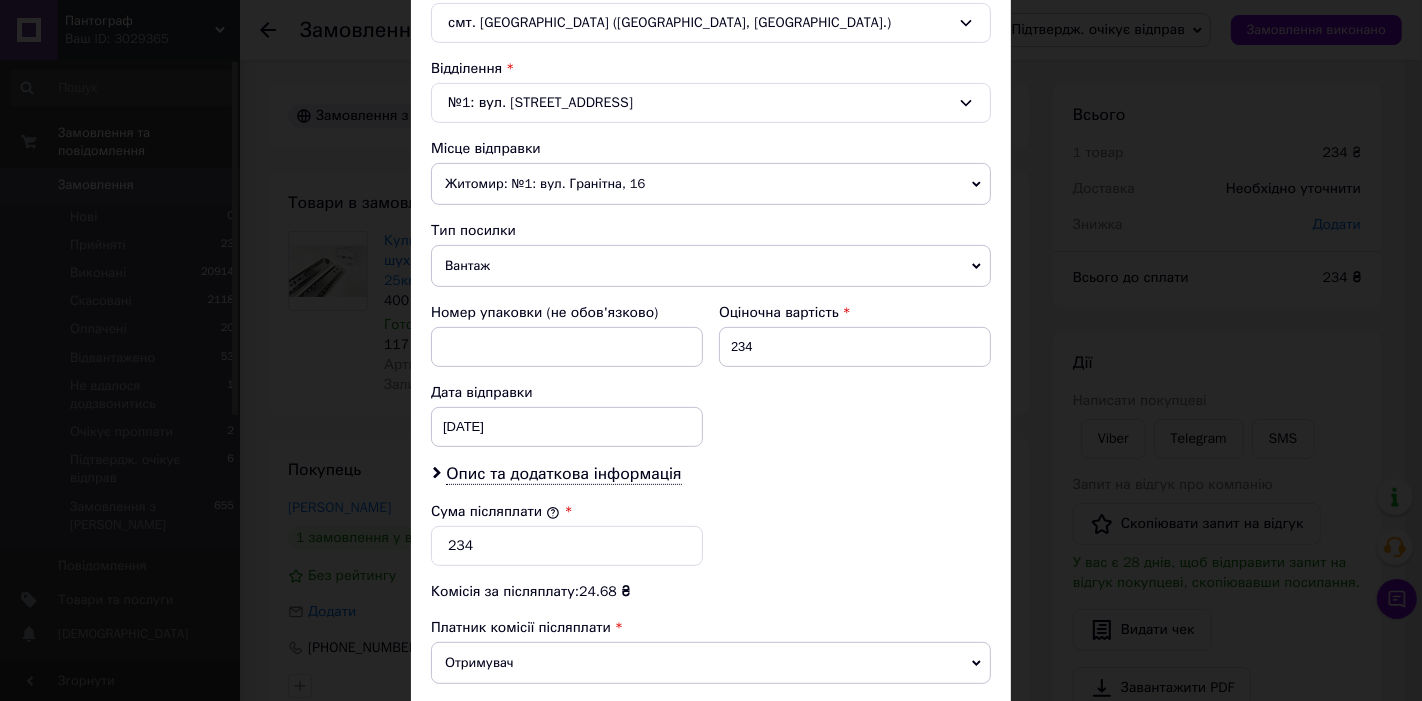scroll, scrollTop: 666, scrollLeft: 0, axis: vertical 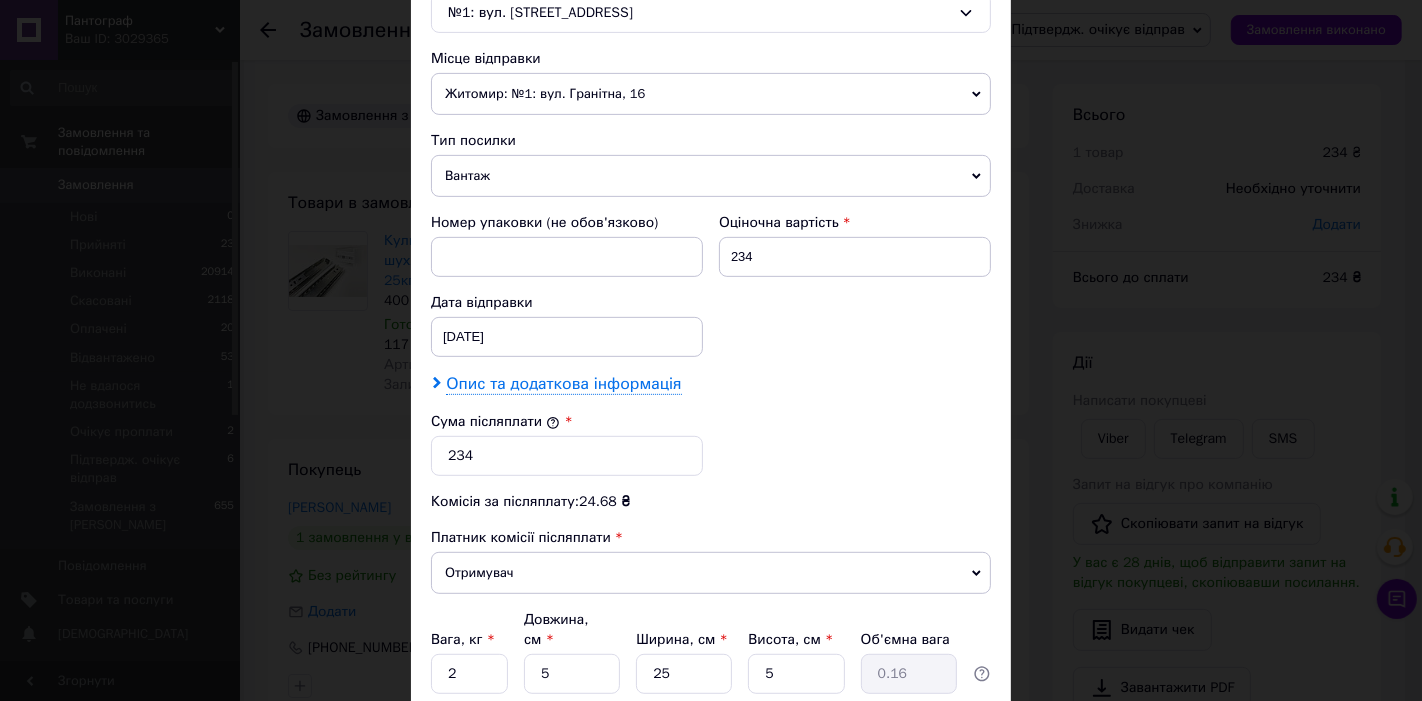 click on "Опис та додаткова інформація" at bounding box center [563, 384] 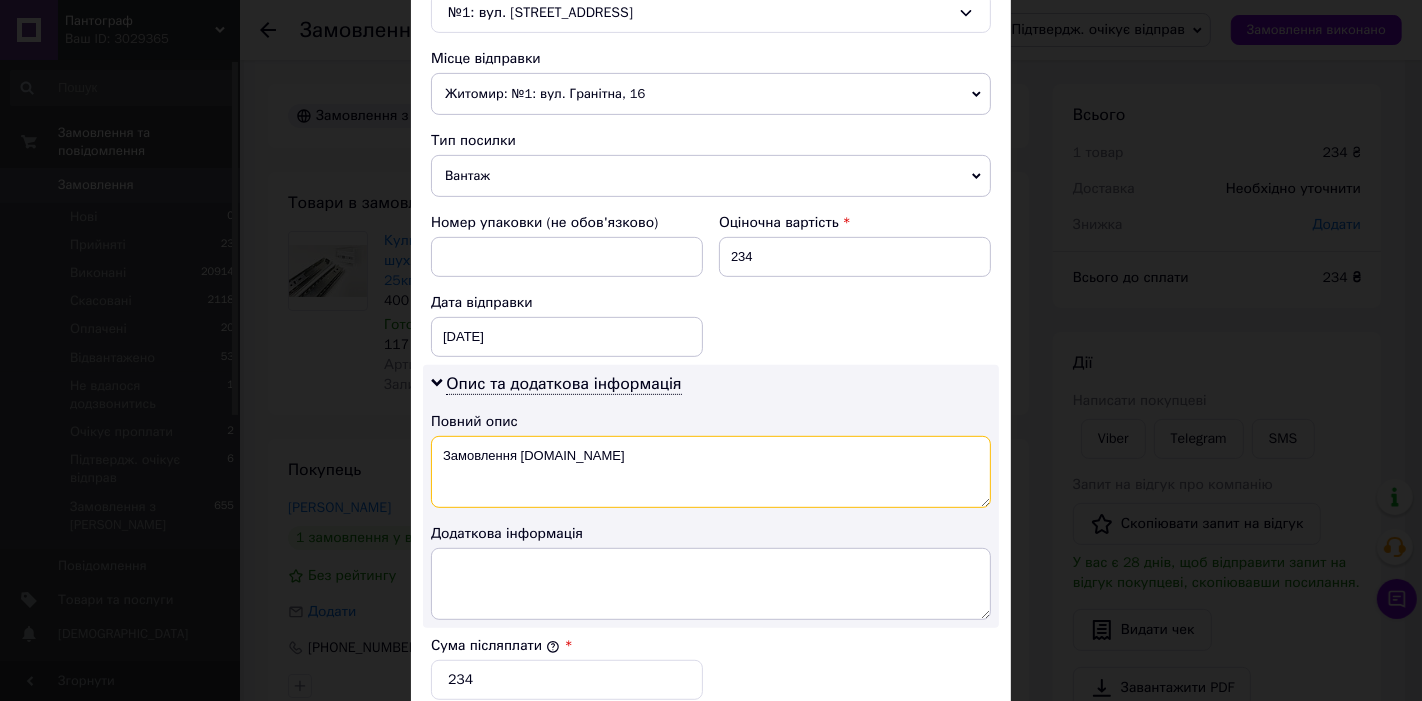 drag, startPoint x: 629, startPoint y: 462, endPoint x: 434, endPoint y: 450, distance: 195.36888 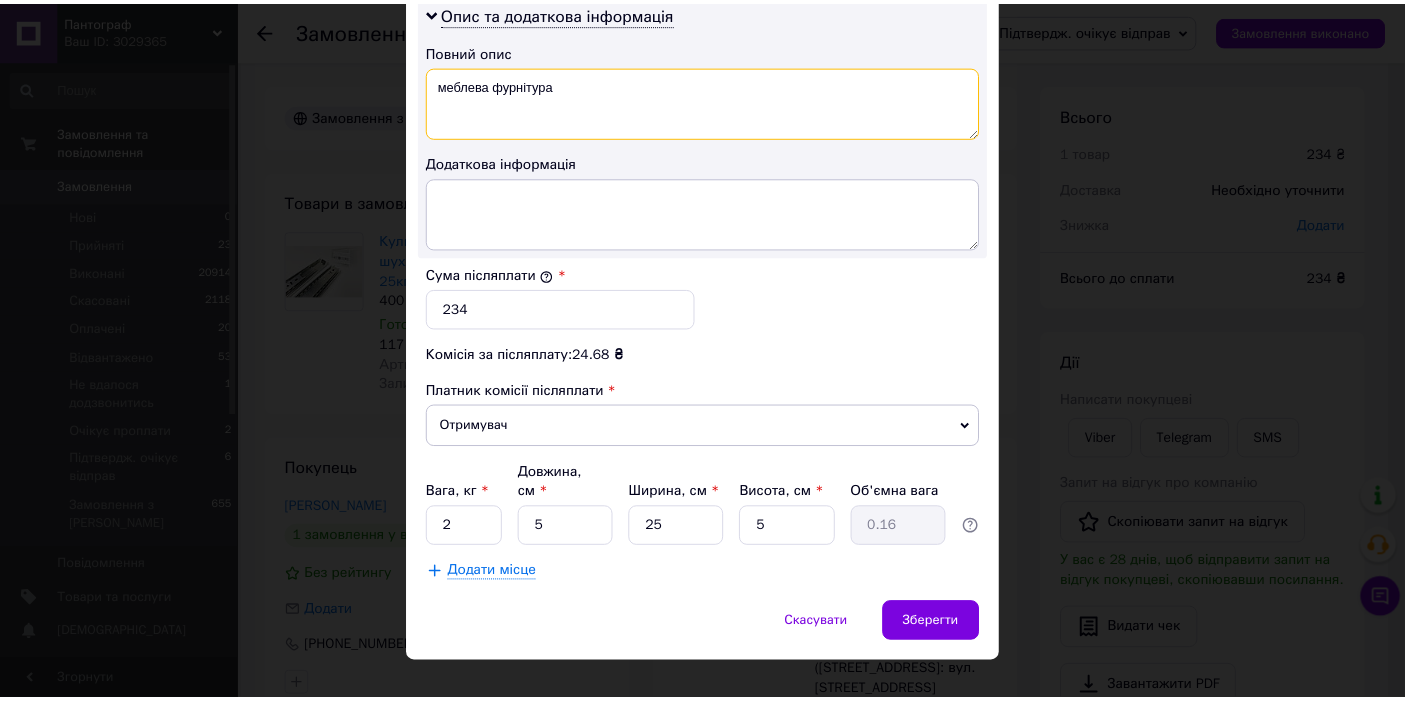 scroll, scrollTop: 1039, scrollLeft: 0, axis: vertical 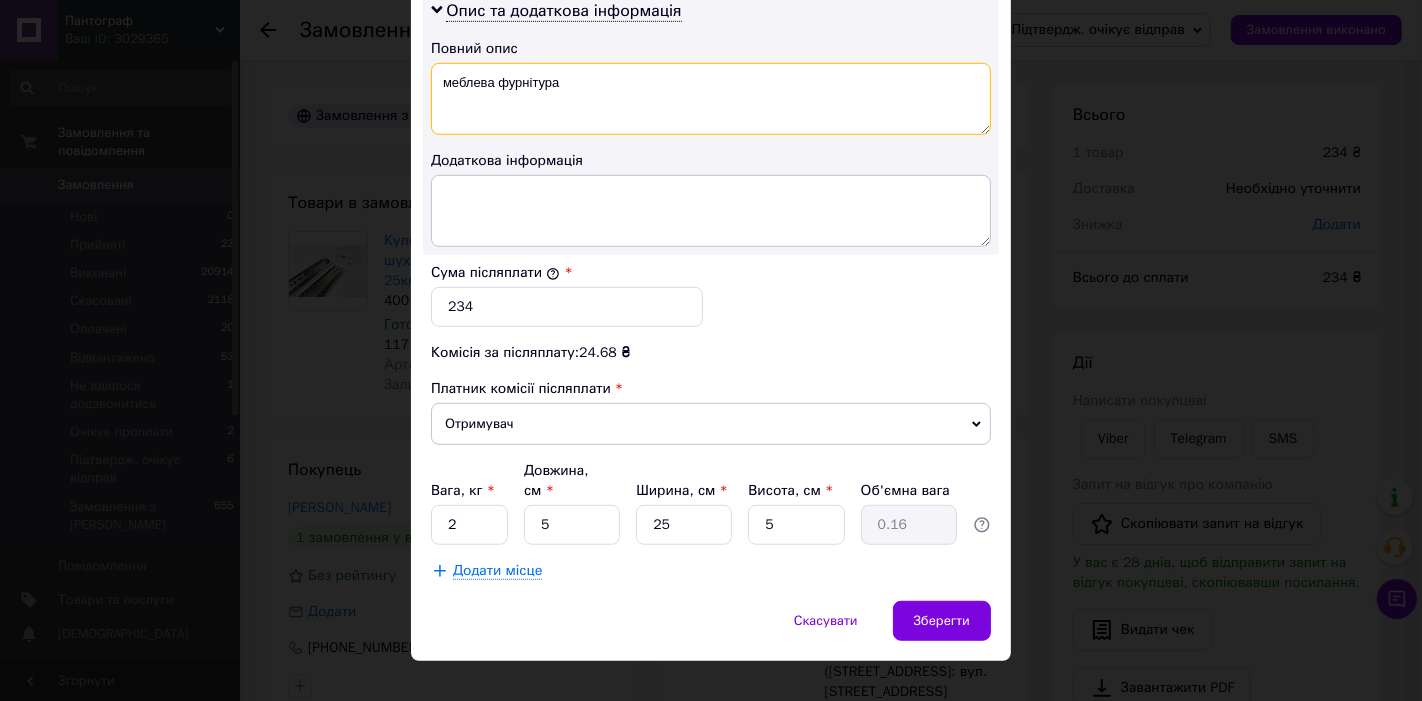 type on "меблева фурнітура" 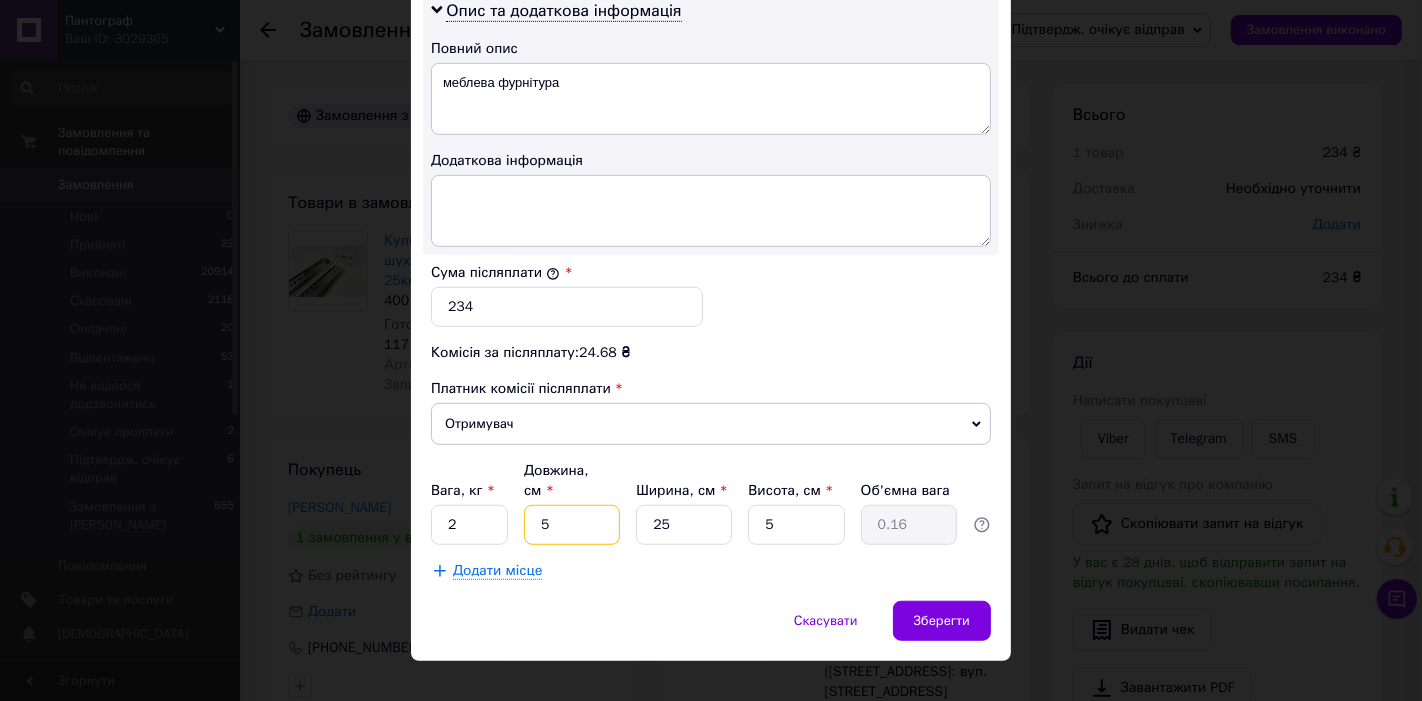 click on "5" at bounding box center [572, 525] 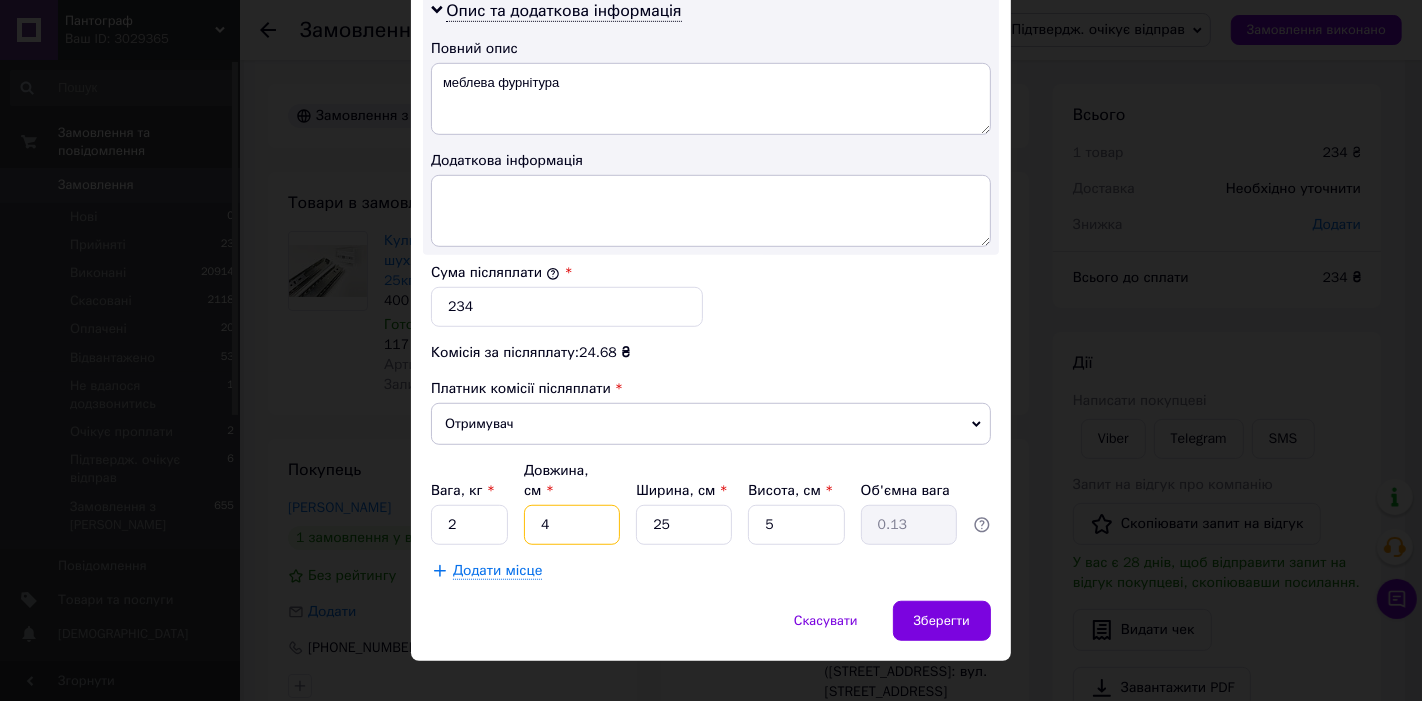type on "40" 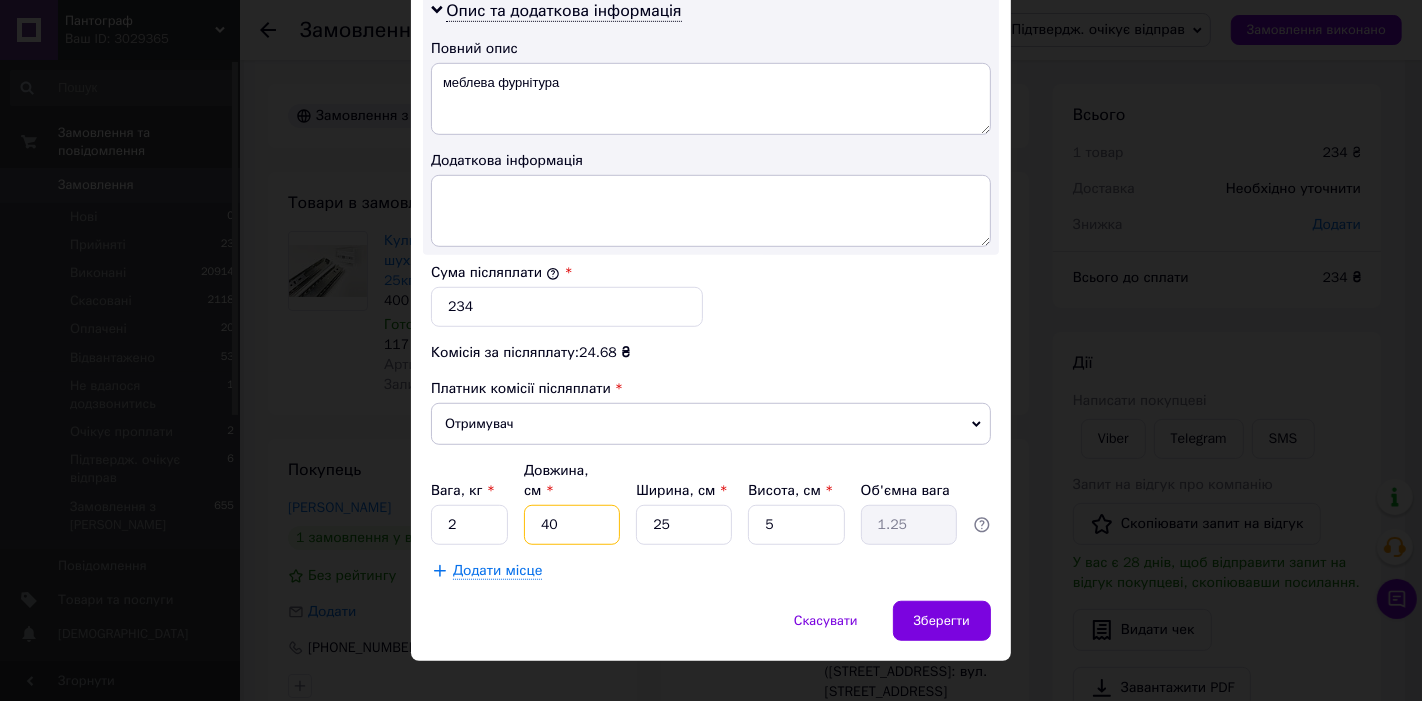 type on "4" 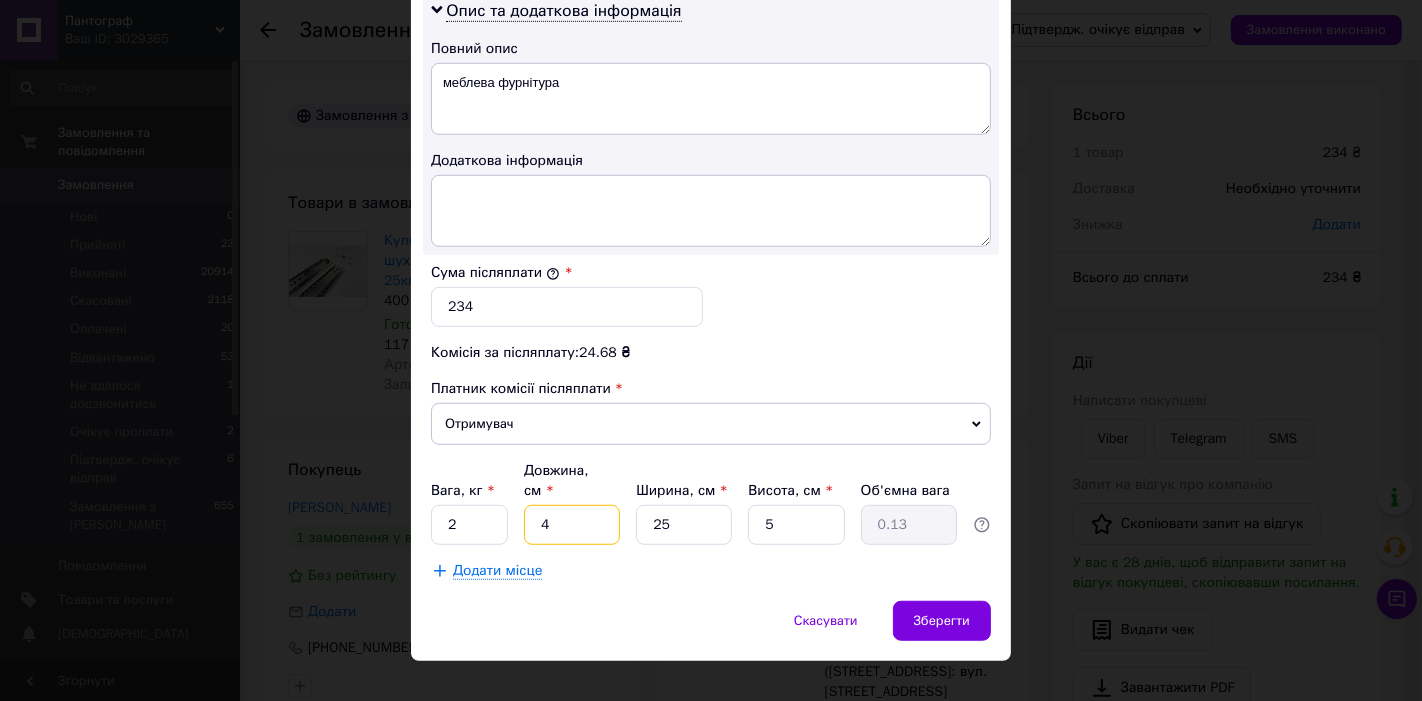 type on "41" 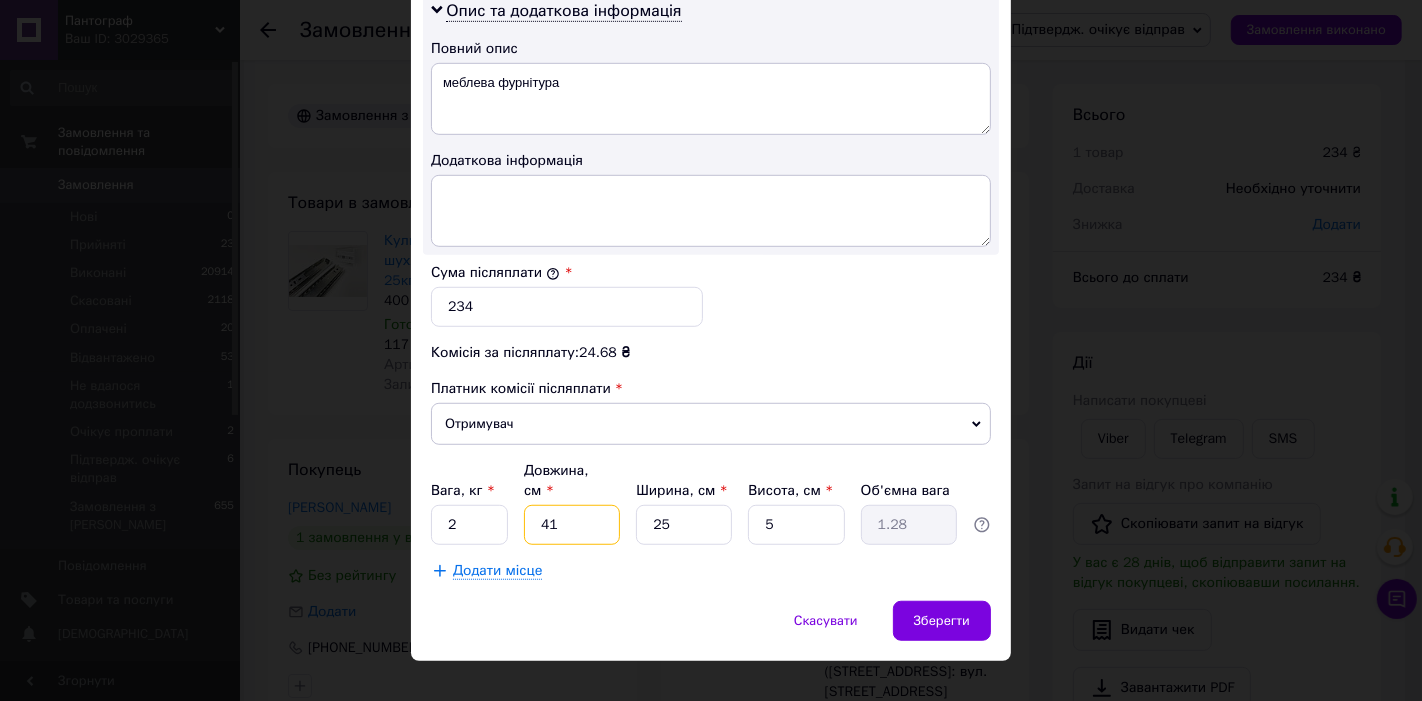 type on "41" 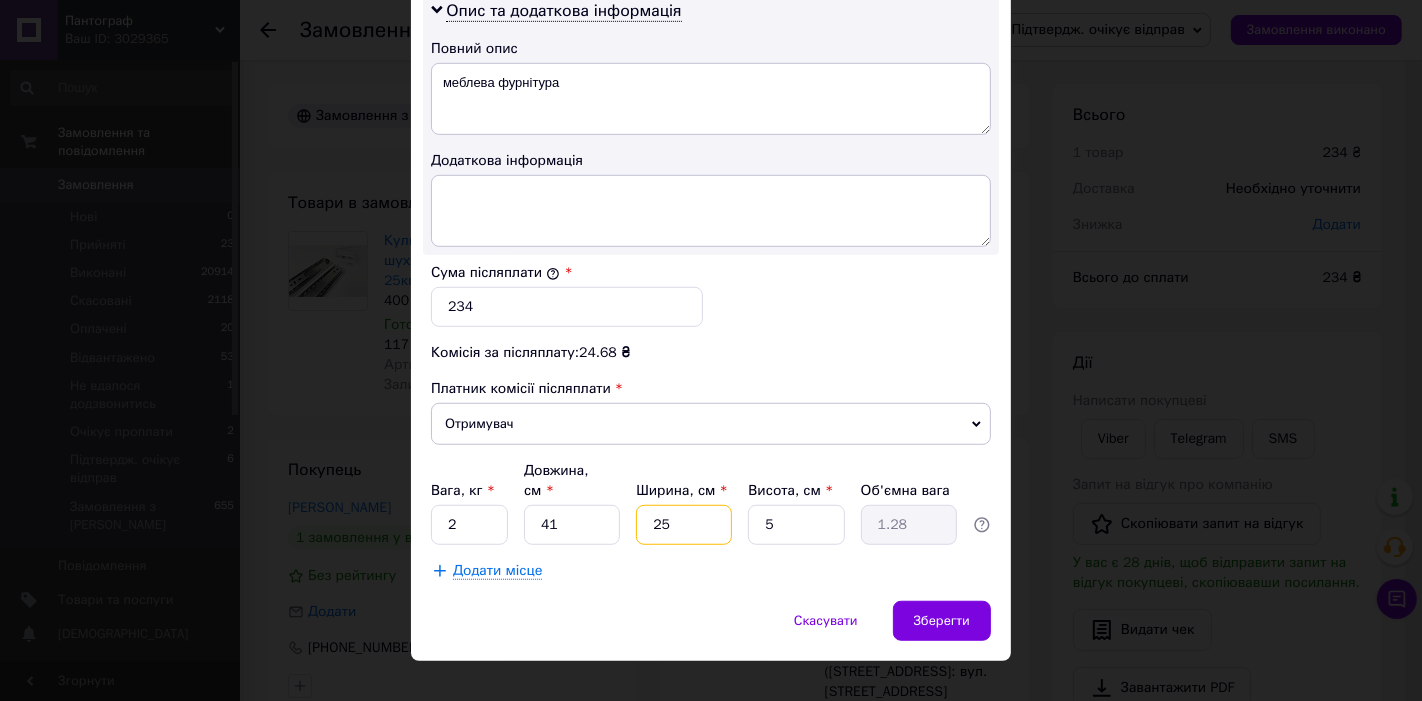 click on "25" at bounding box center [684, 525] 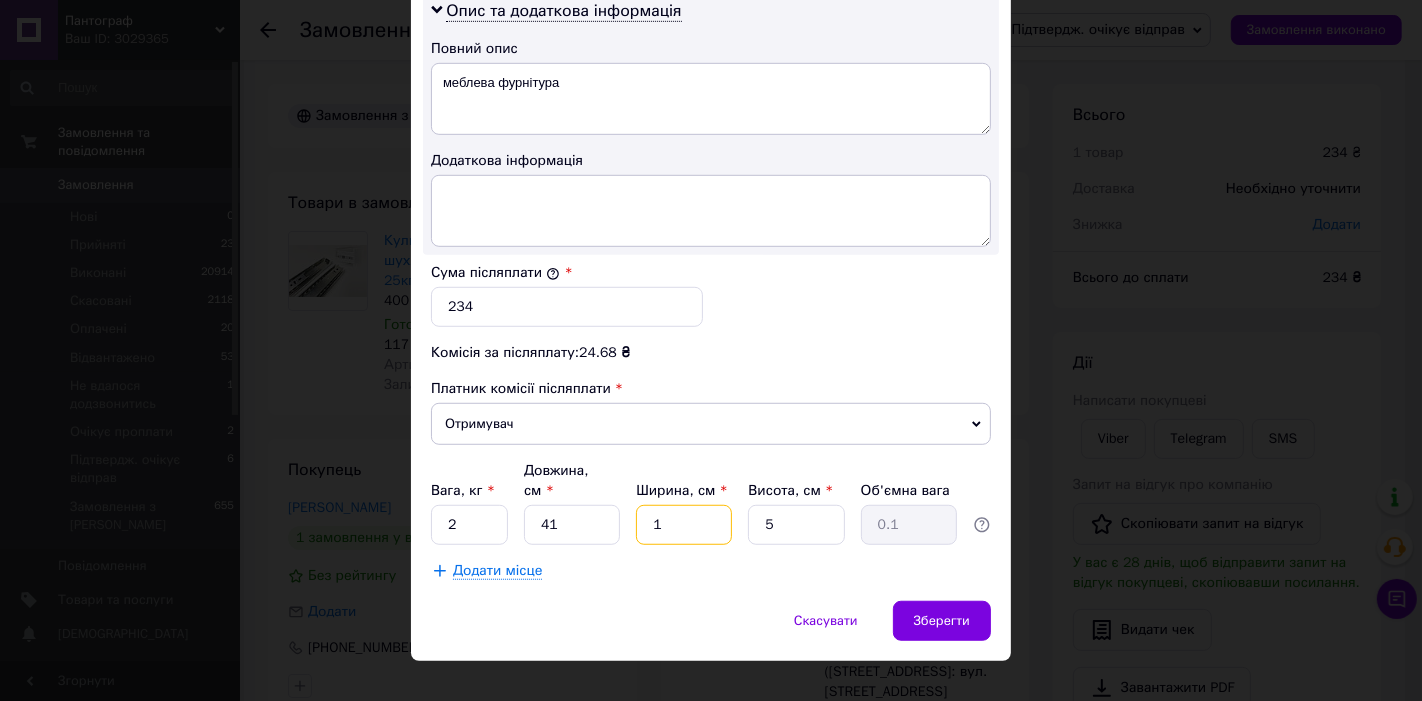 type on "10" 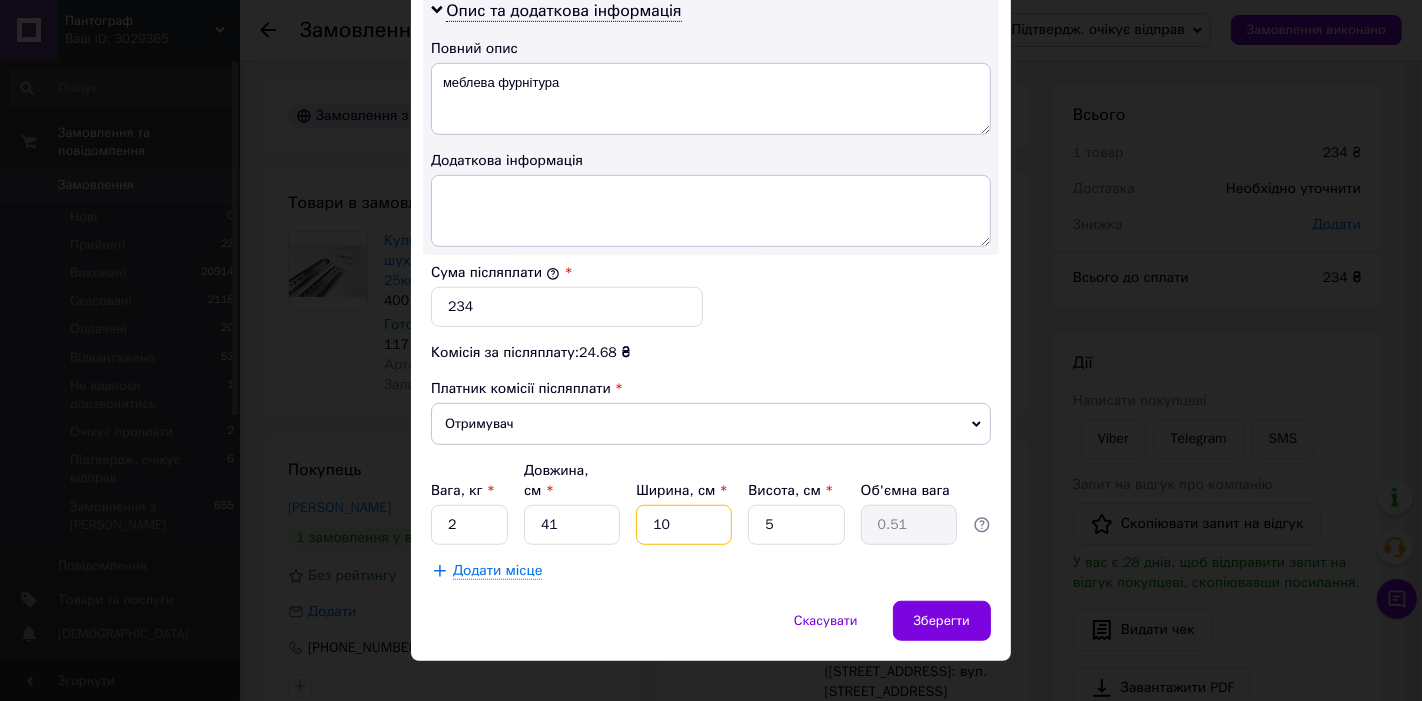 type on "10" 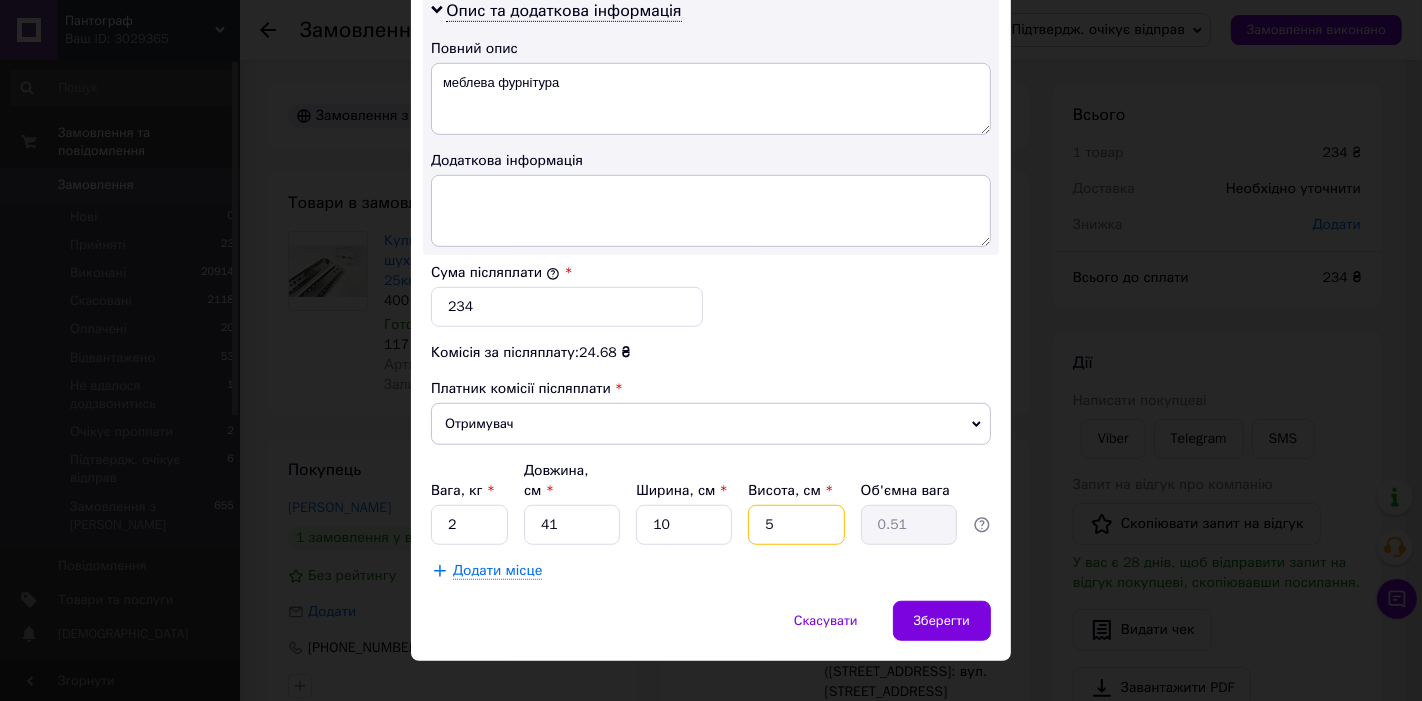 click on "5" at bounding box center [796, 525] 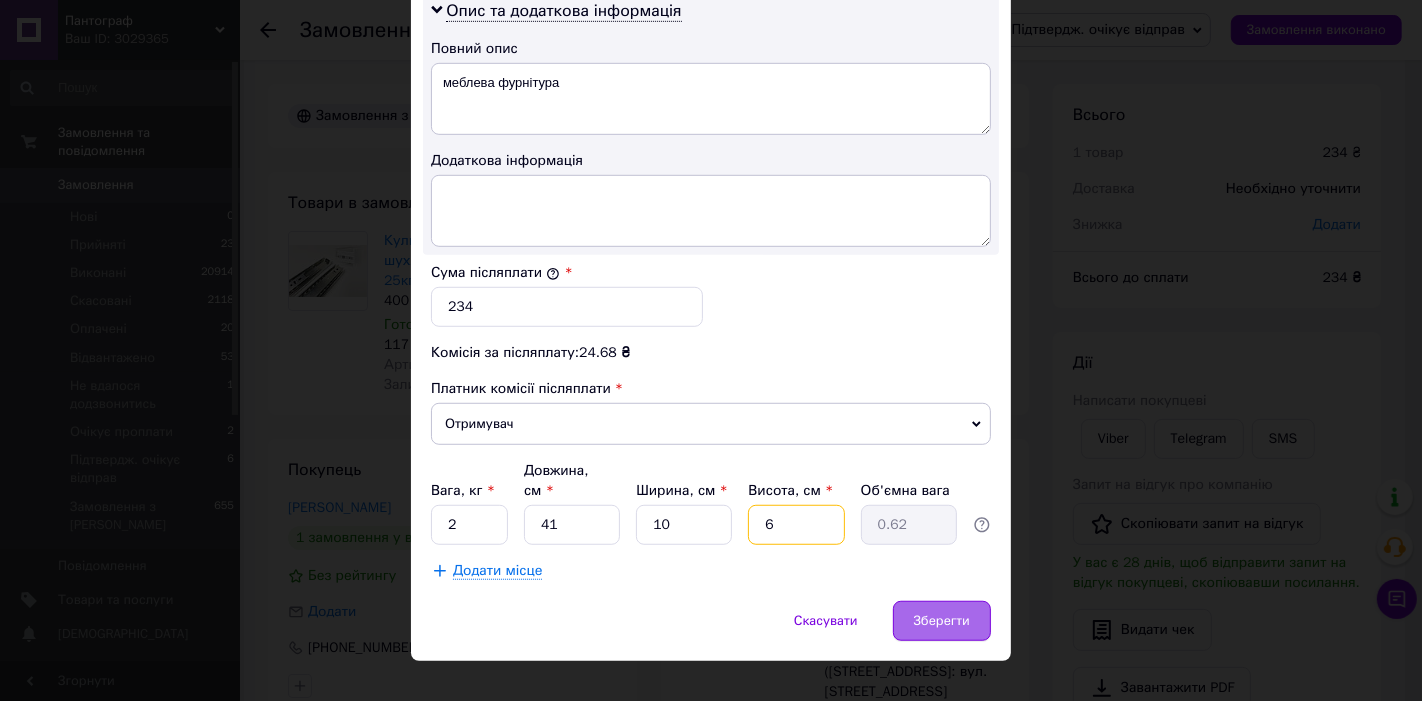 type on "6" 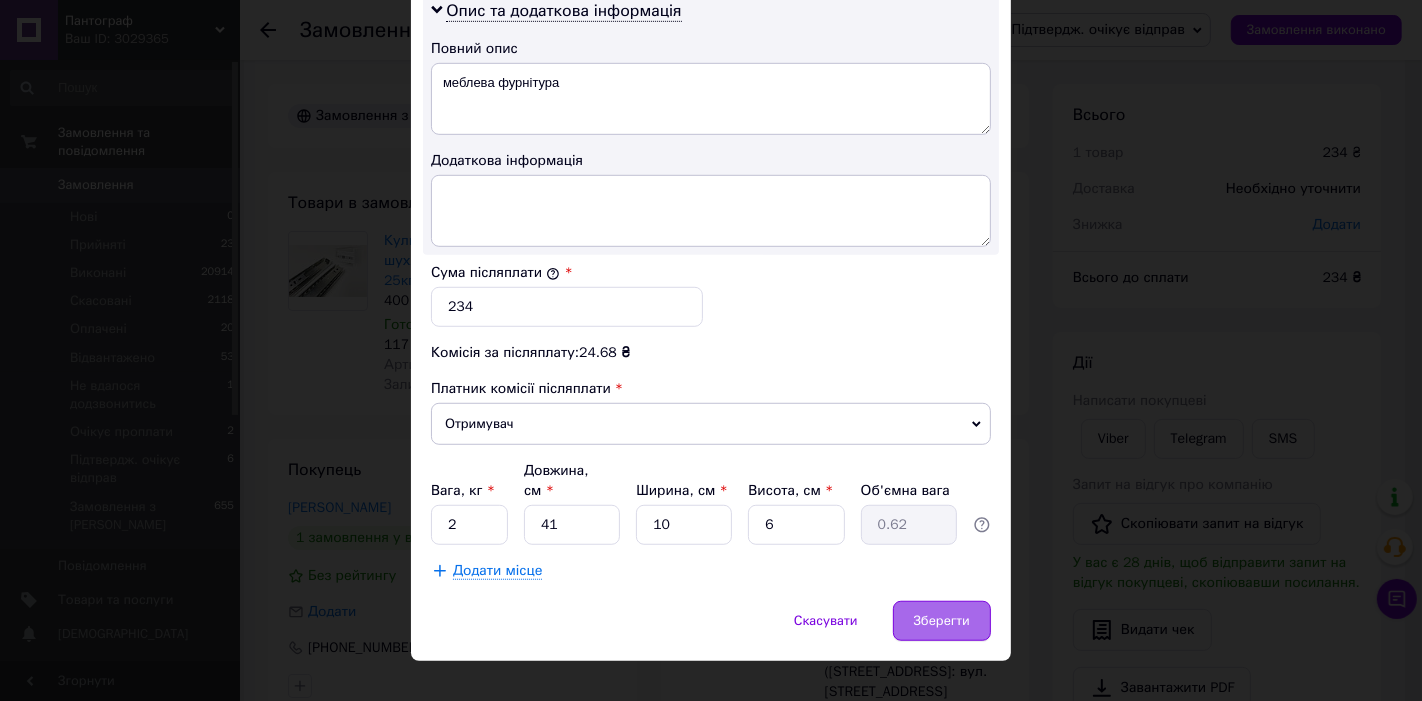 click on "Зберегти" at bounding box center [942, 621] 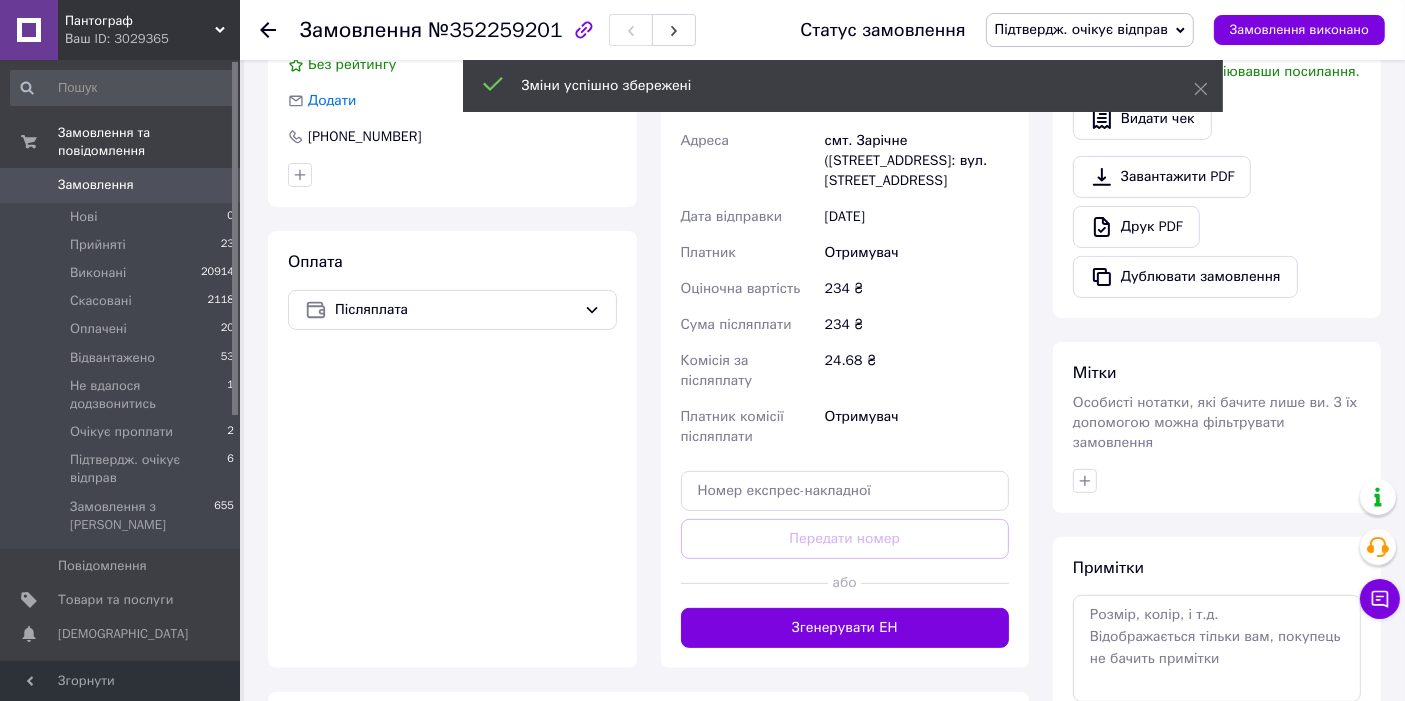 scroll, scrollTop: 518, scrollLeft: 0, axis: vertical 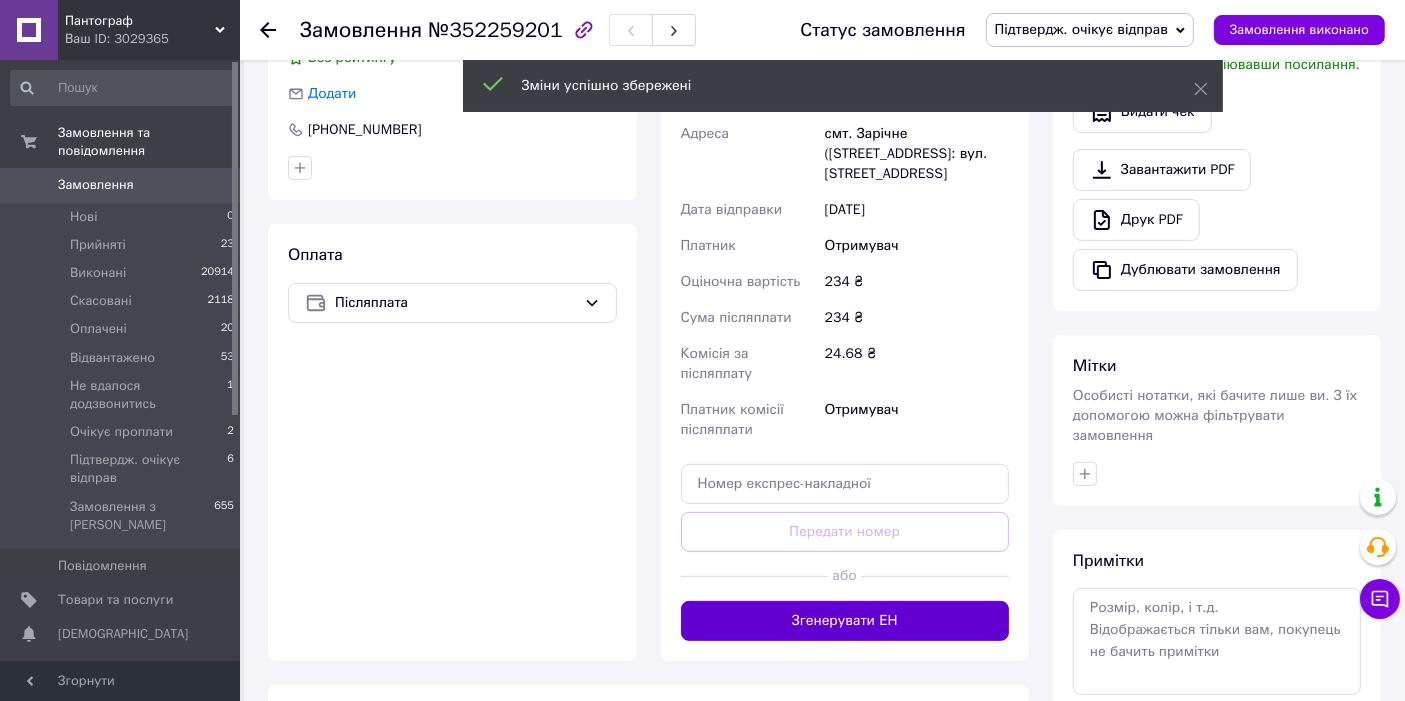 click on "Згенерувати ЕН" at bounding box center (845, 621) 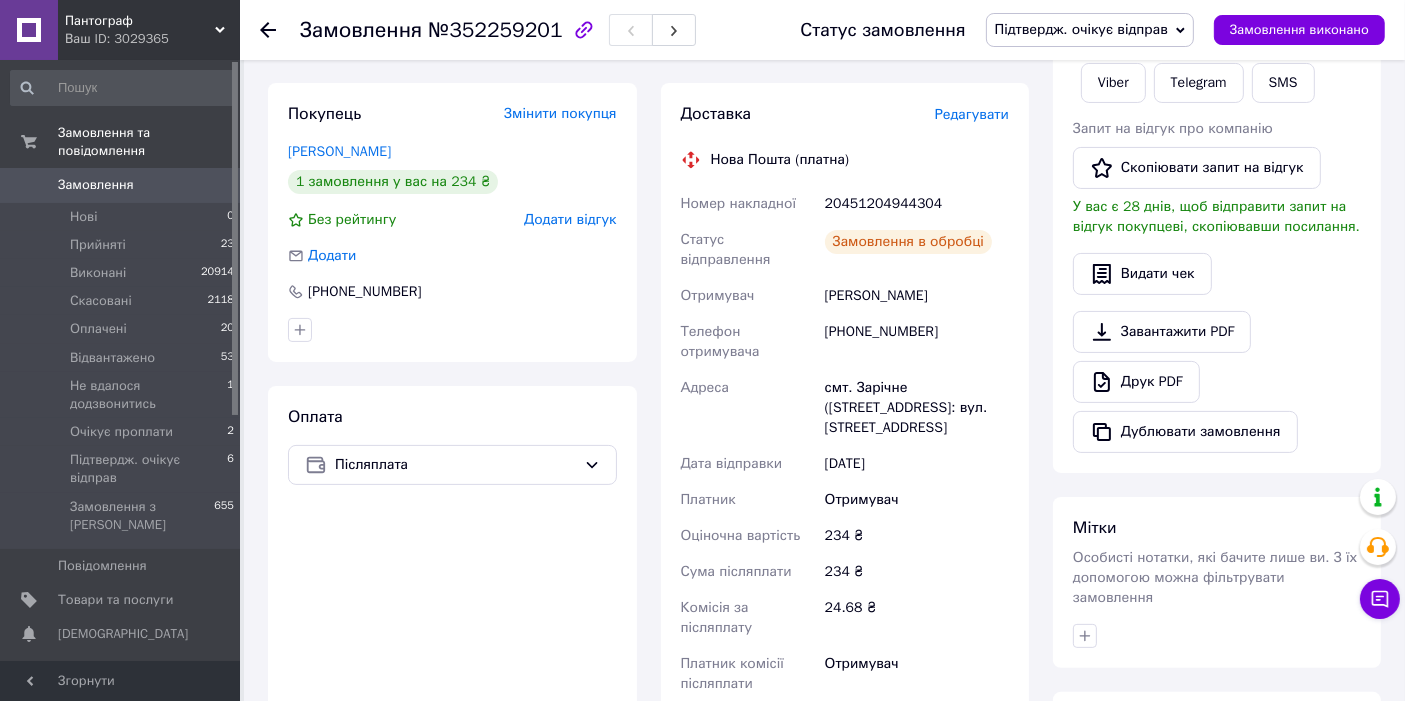 scroll, scrollTop: 296, scrollLeft: 0, axis: vertical 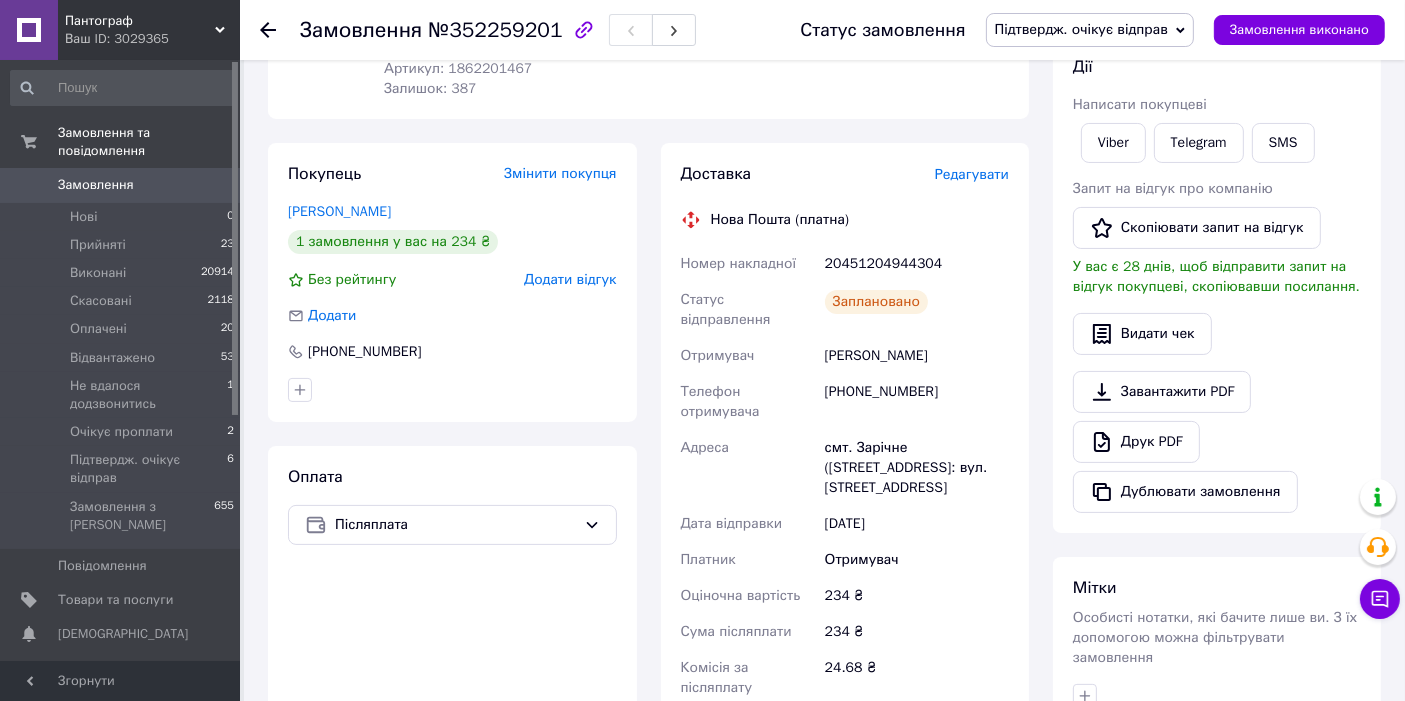 click on "20451204944304" at bounding box center (917, 264) 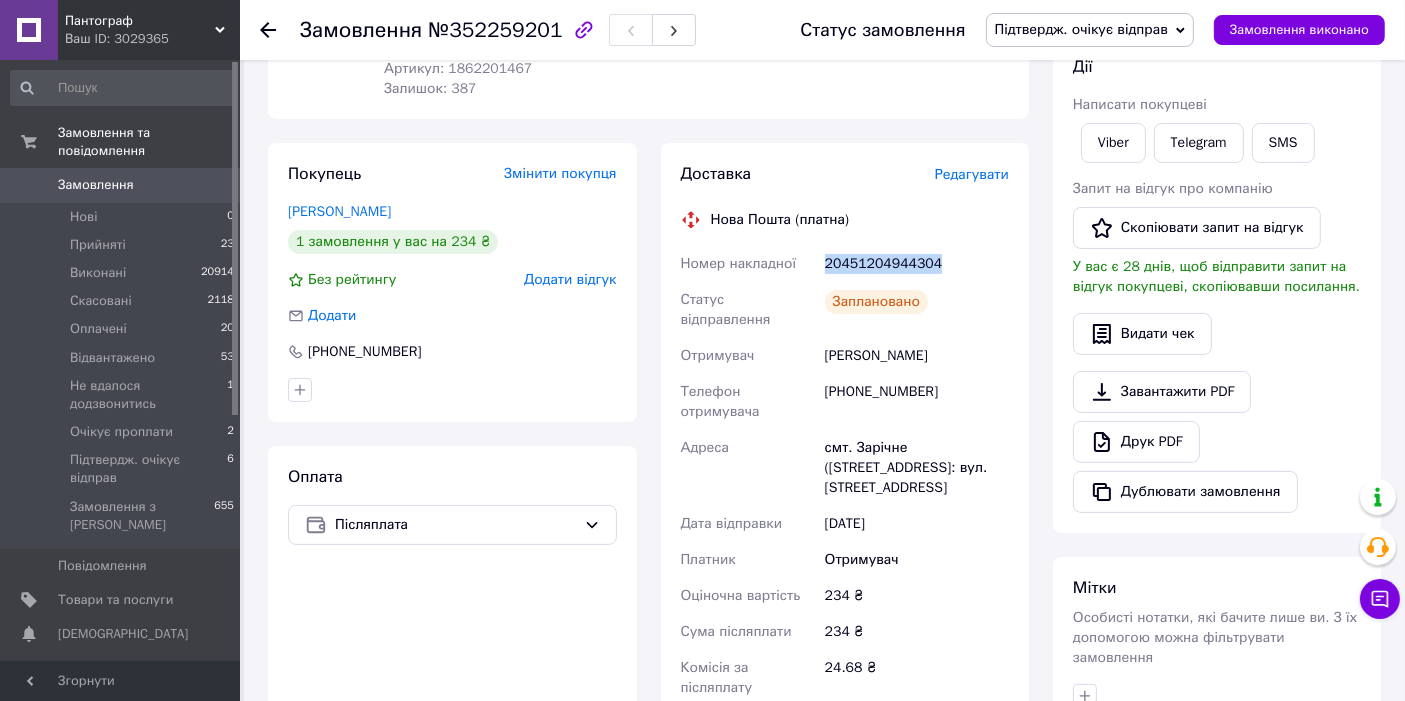 click on "20451204944304" at bounding box center (917, 264) 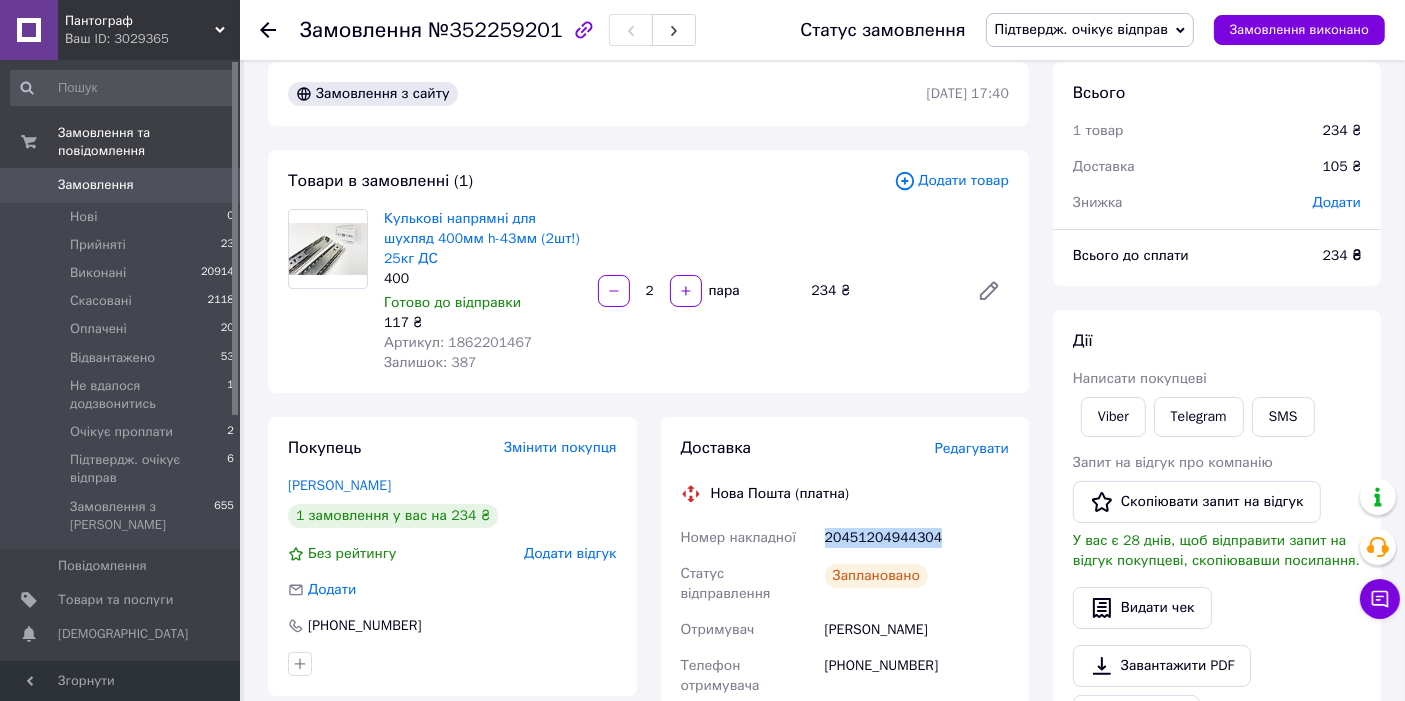 scroll, scrollTop: 0, scrollLeft: 0, axis: both 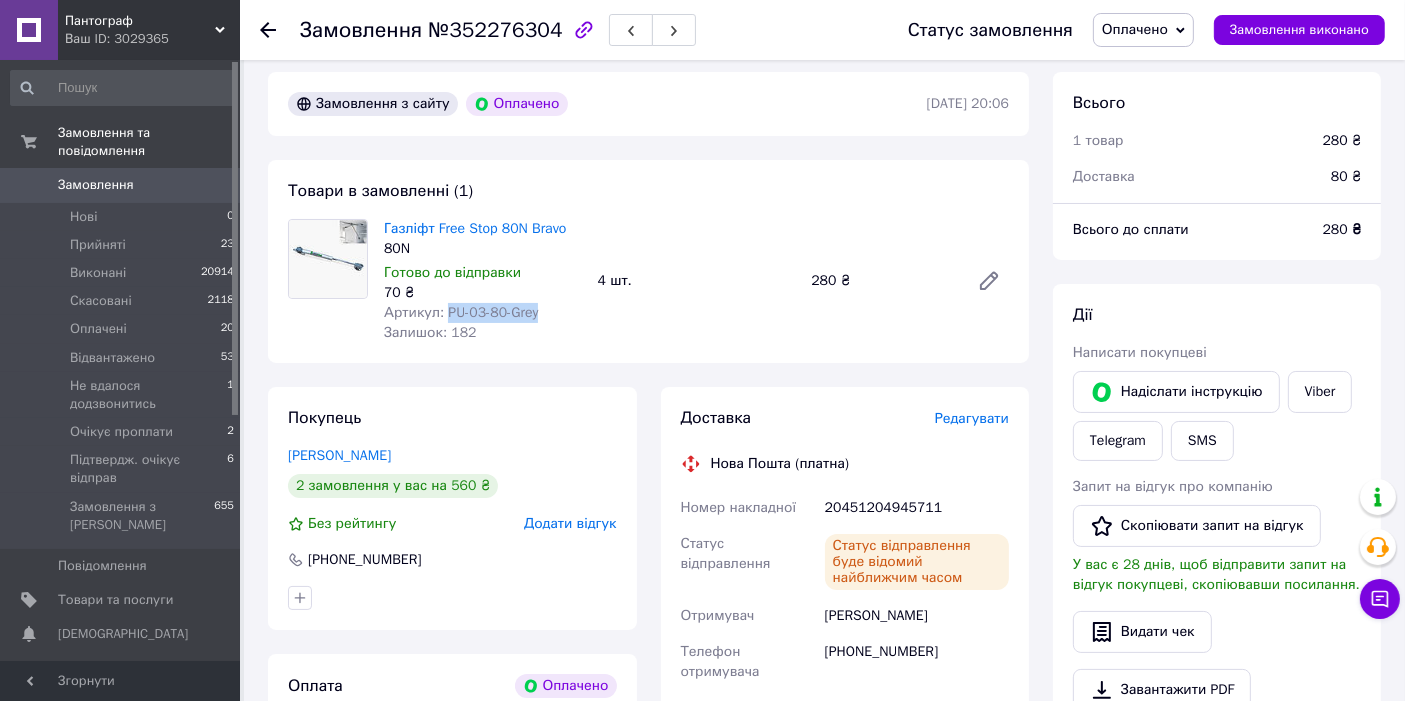 drag, startPoint x: 558, startPoint y: 311, endPoint x: 442, endPoint y: 307, distance: 116.06895 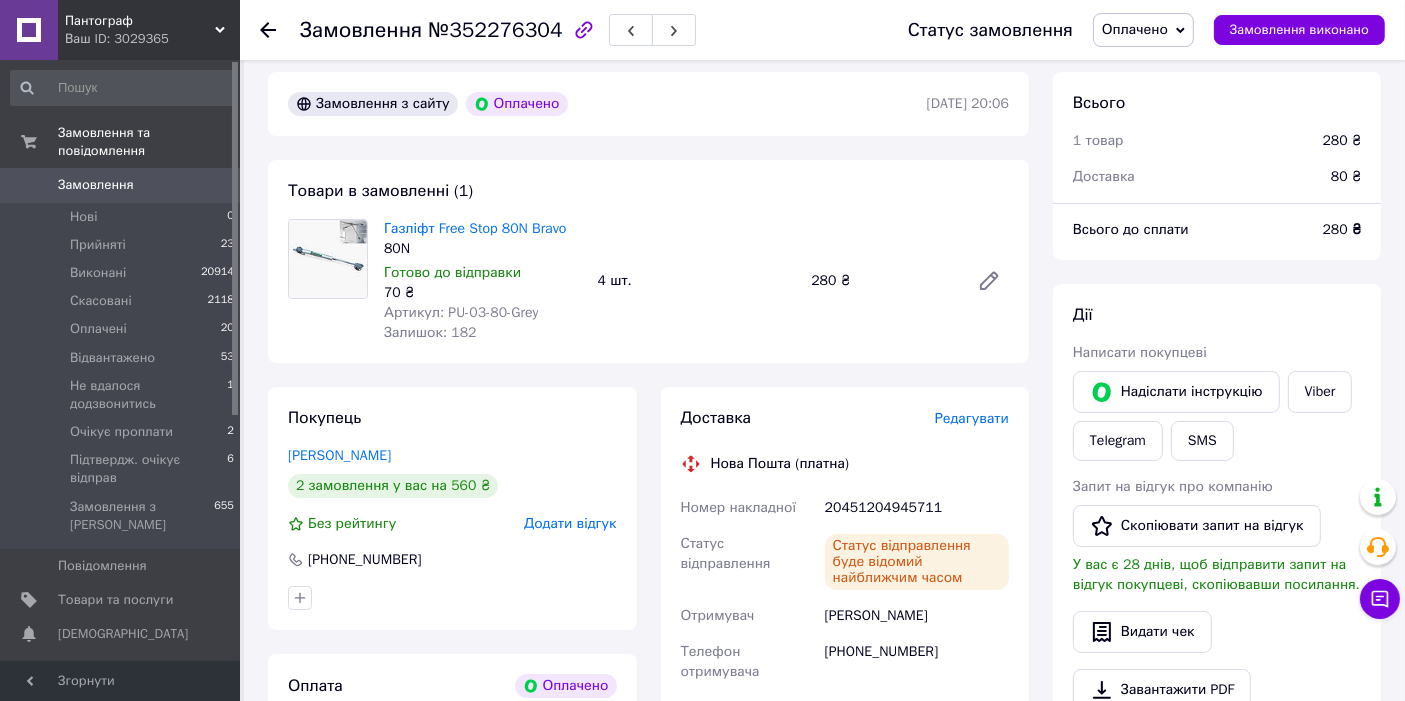 click on "20451204945711" at bounding box center (917, 508) 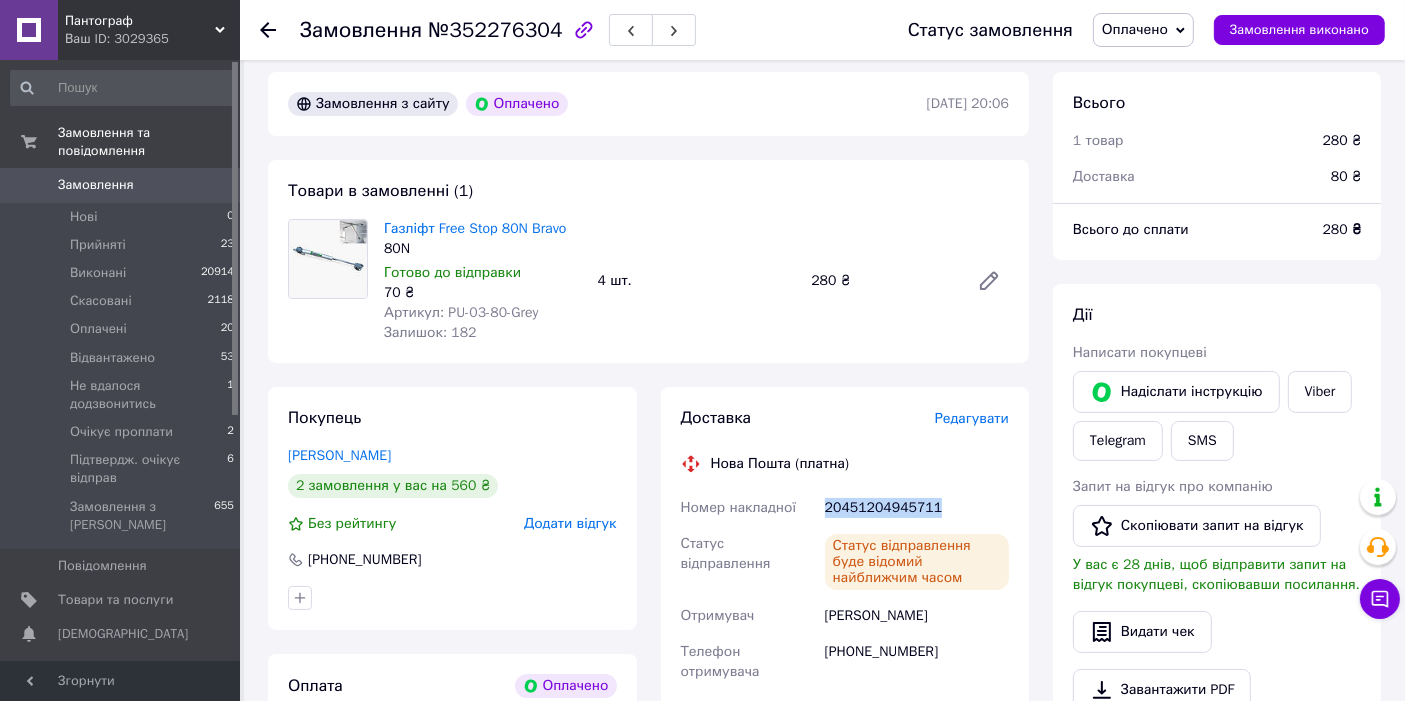 click on "20451204945711" at bounding box center (917, 508) 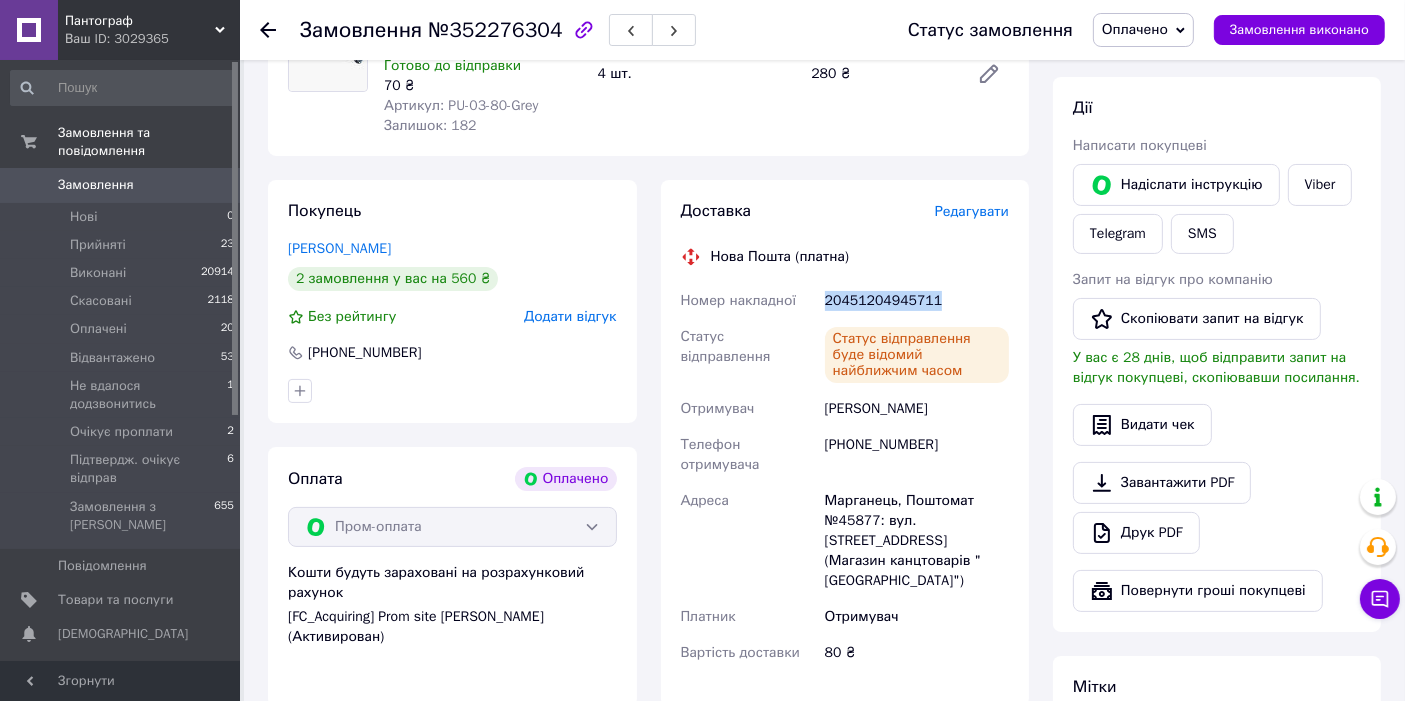 scroll, scrollTop: 296, scrollLeft: 0, axis: vertical 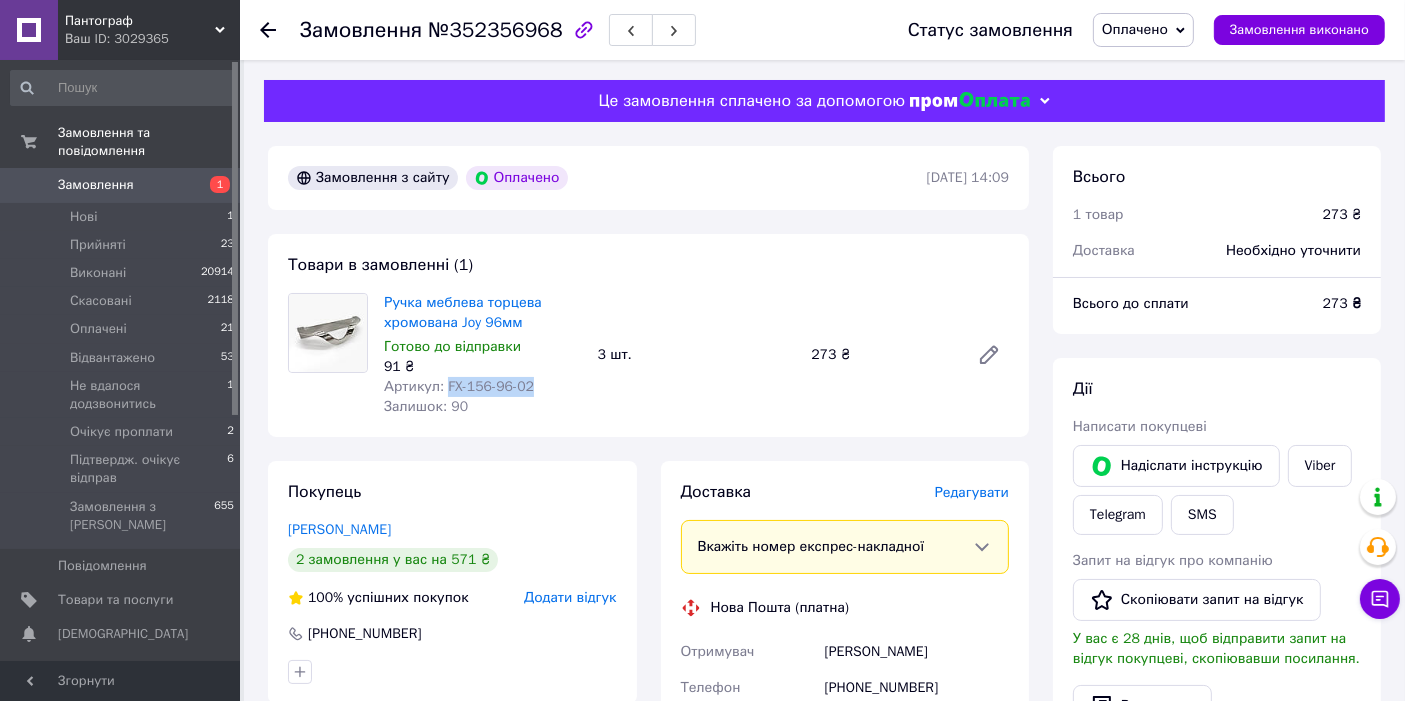 drag, startPoint x: 558, startPoint y: 391, endPoint x: 445, endPoint y: 387, distance: 113.07078 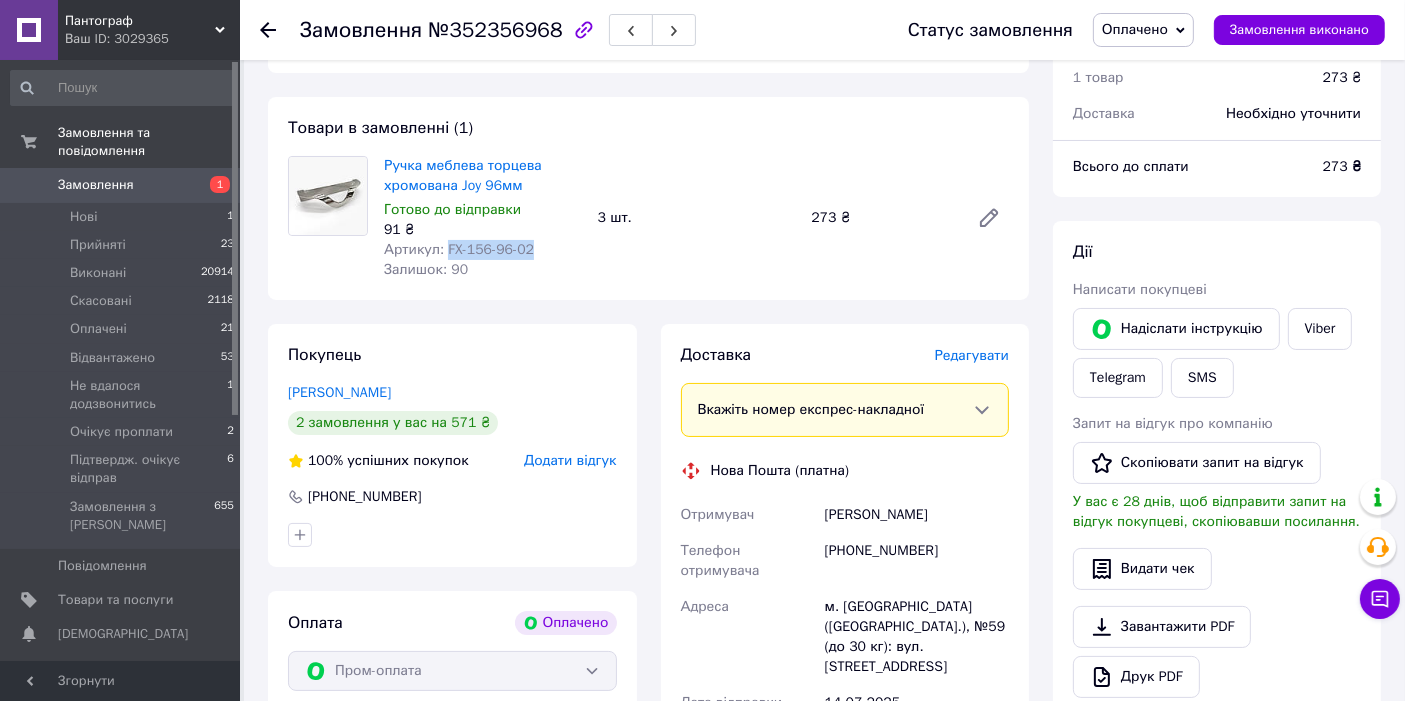 scroll, scrollTop: 222, scrollLeft: 0, axis: vertical 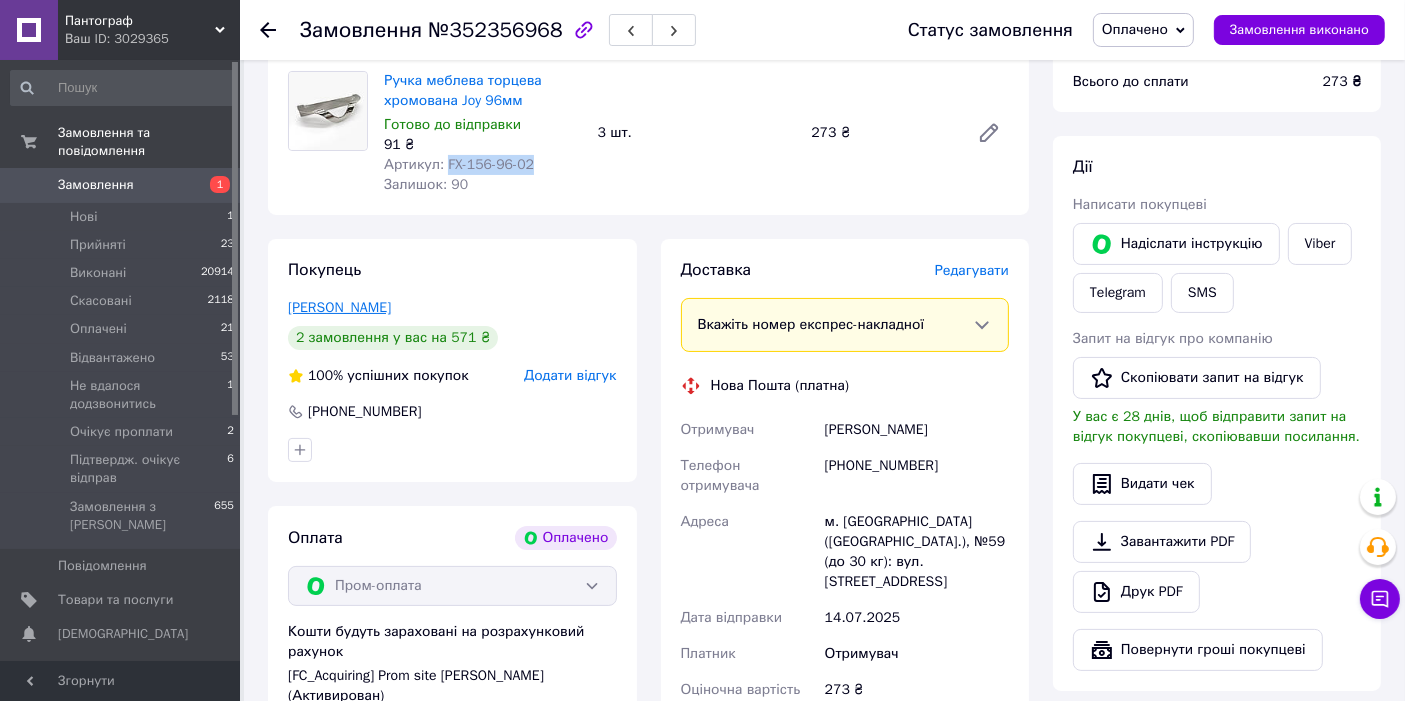click on "[PERSON_NAME]" at bounding box center [339, 307] 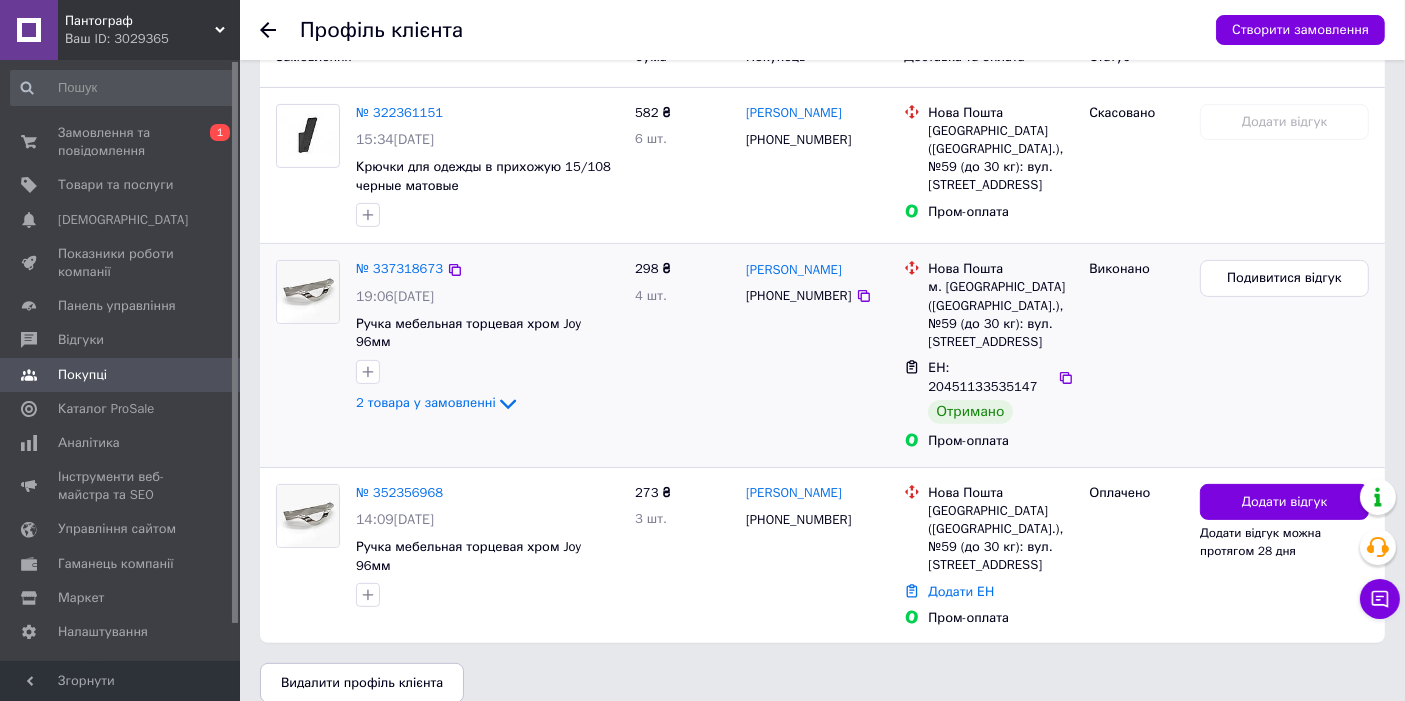 scroll, scrollTop: 548, scrollLeft: 0, axis: vertical 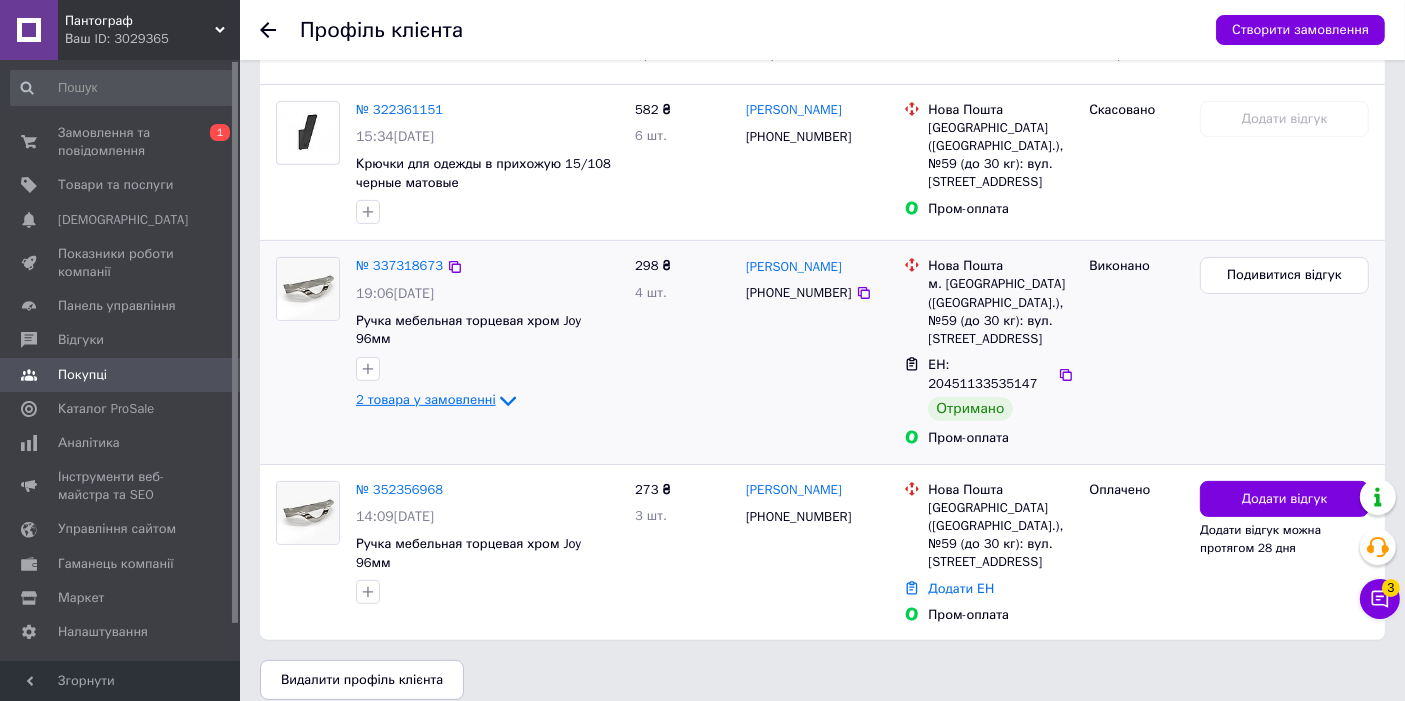 click on "2 товара у замовленні" at bounding box center [426, 400] 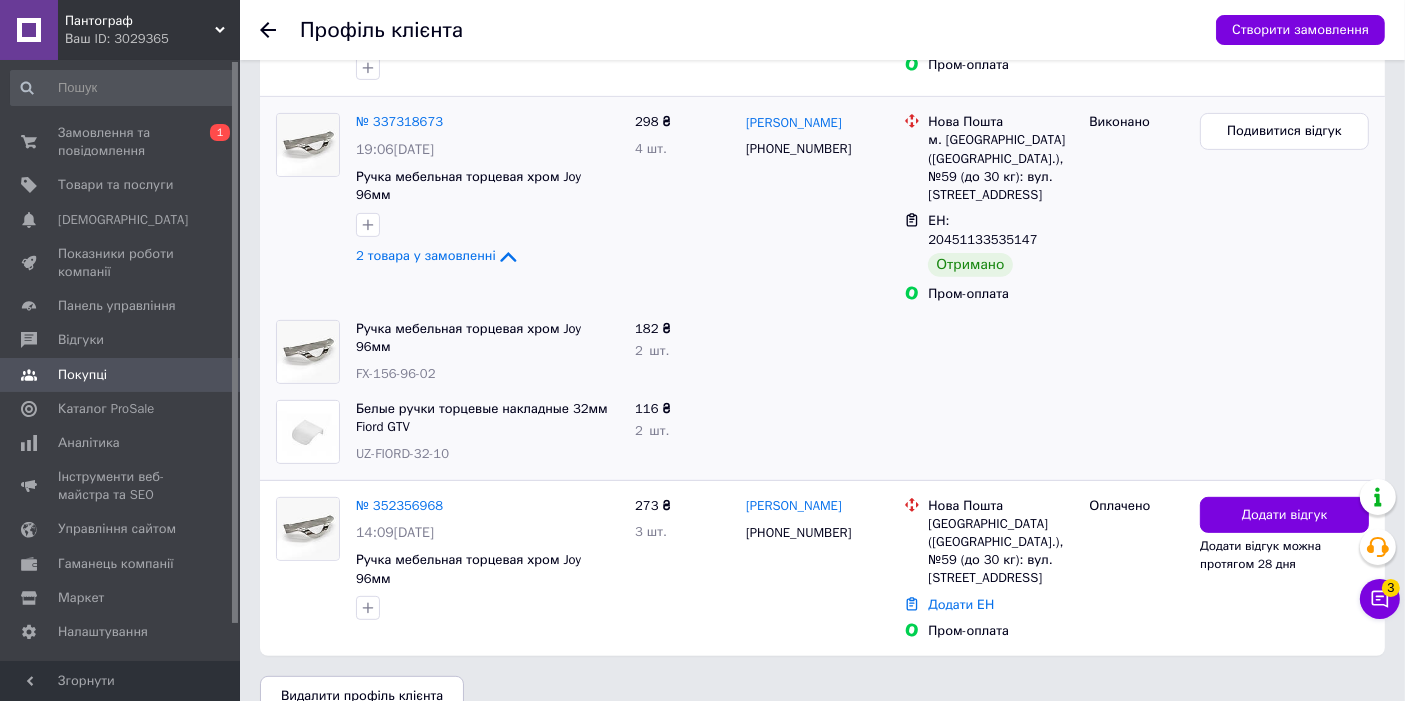 scroll, scrollTop: 708, scrollLeft: 0, axis: vertical 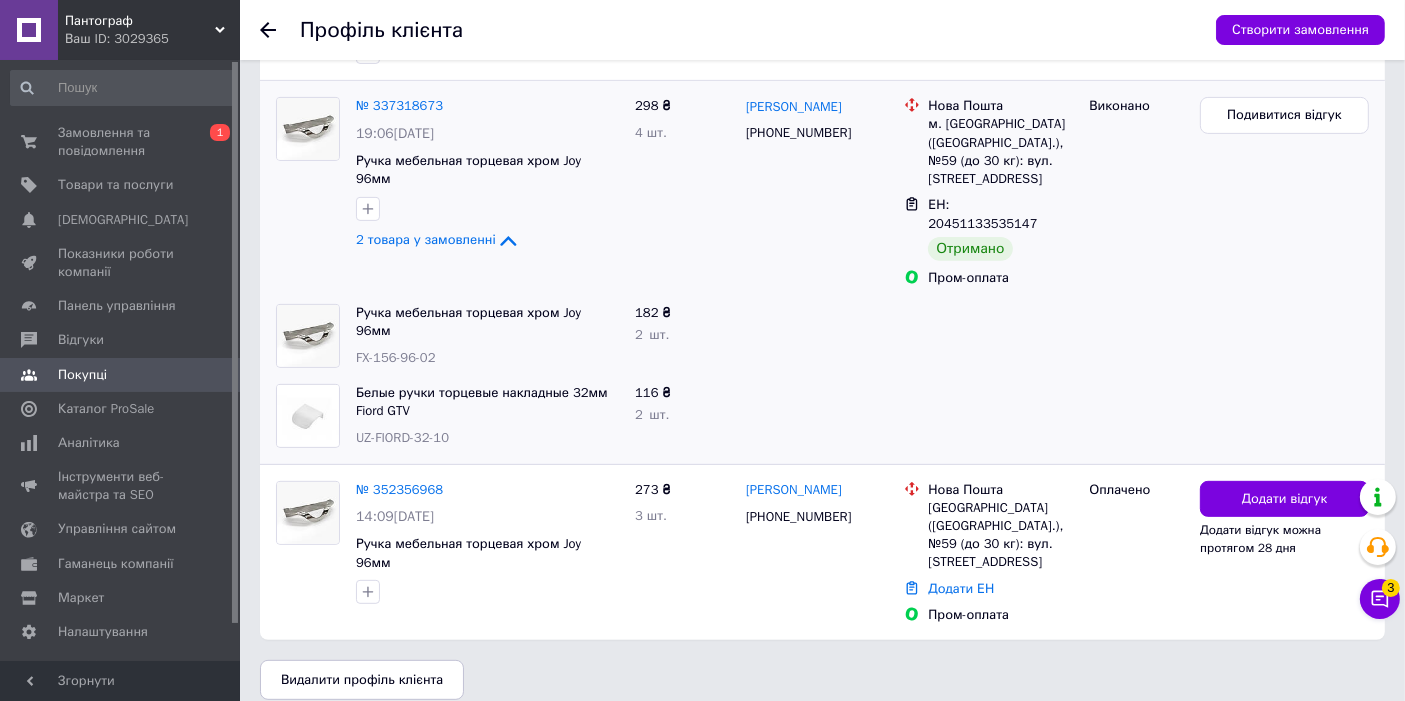 click 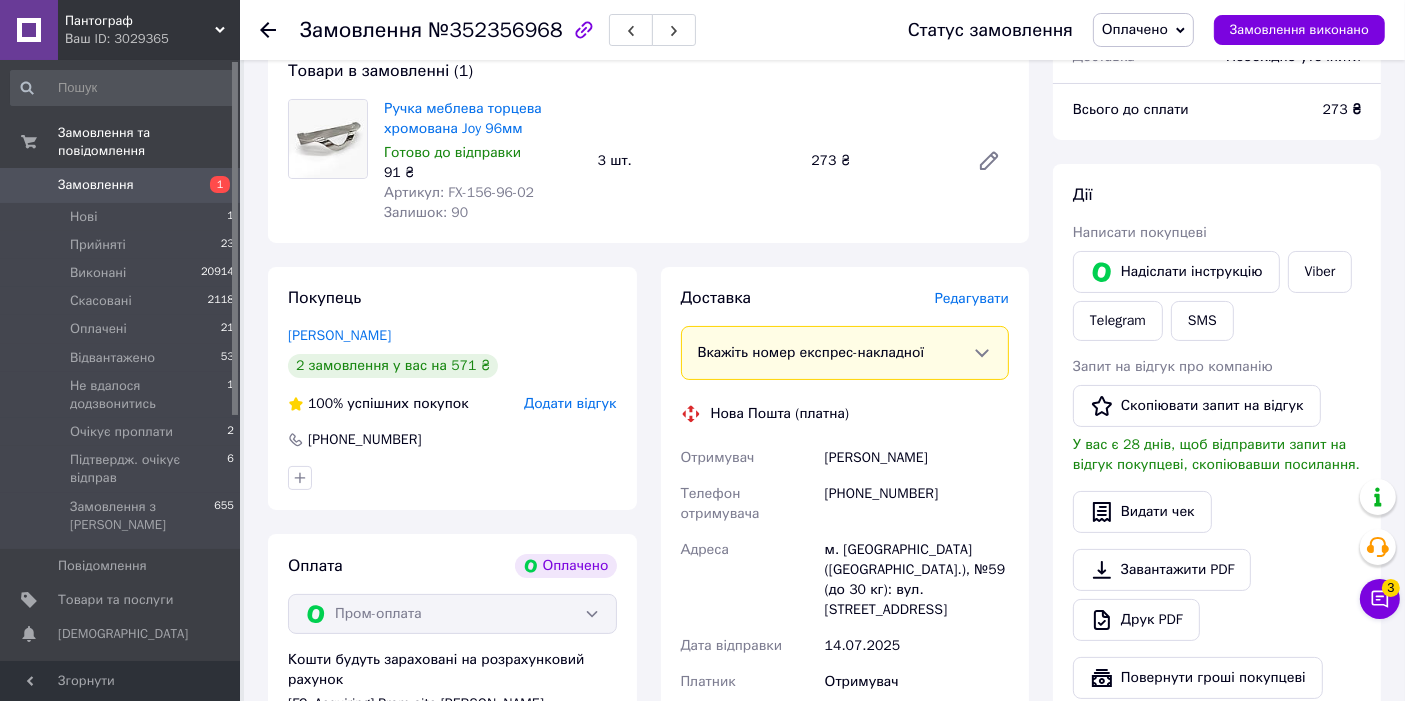 scroll, scrollTop: 211, scrollLeft: 0, axis: vertical 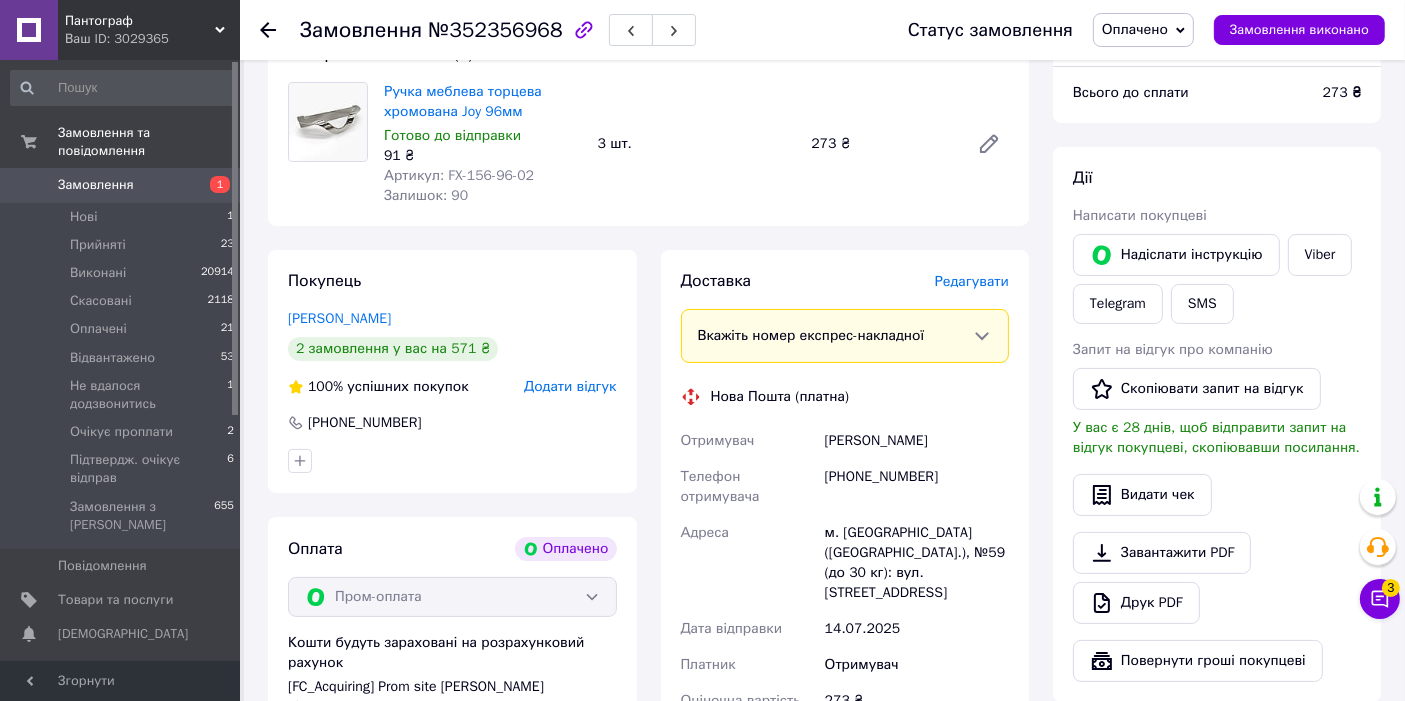 click on "[PHONE_NUMBER]" at bounding box center [917, 487] 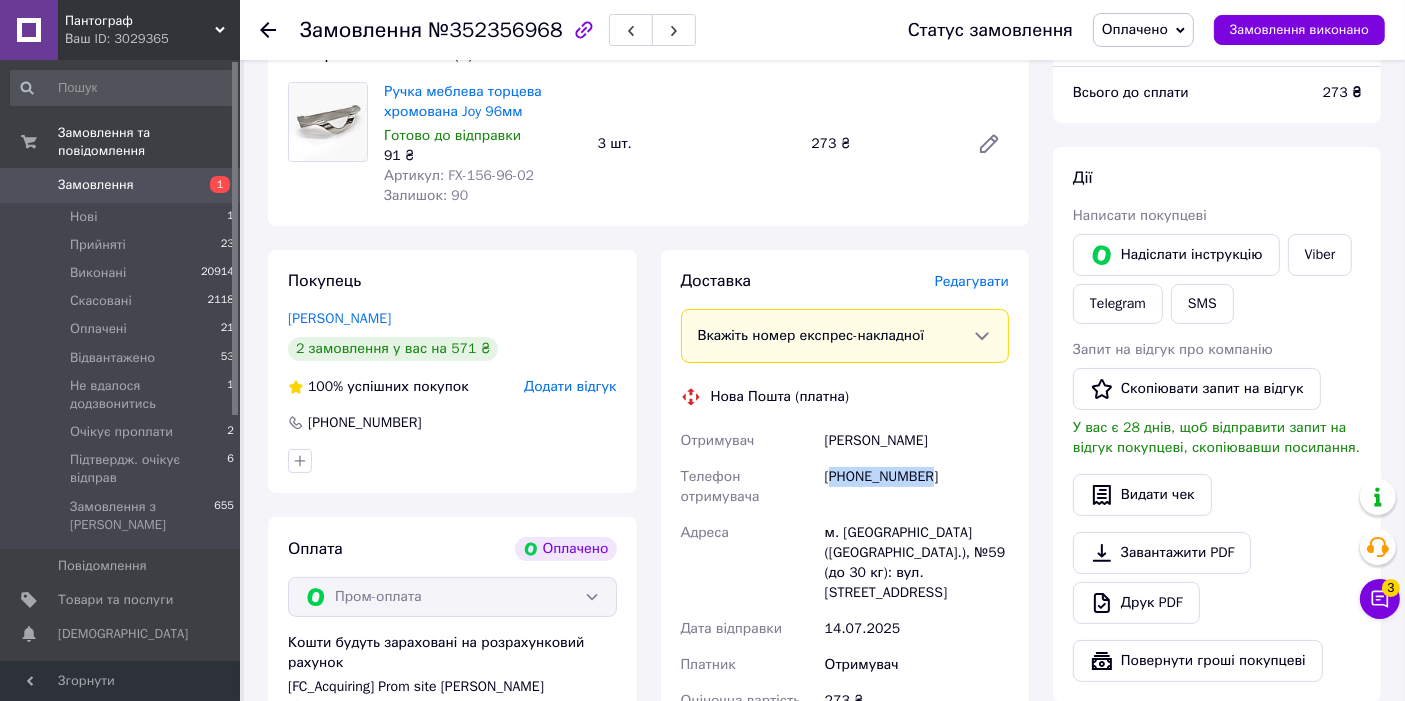 click on "[PHONE_NUMBER]" at bounding box center (917, 487) 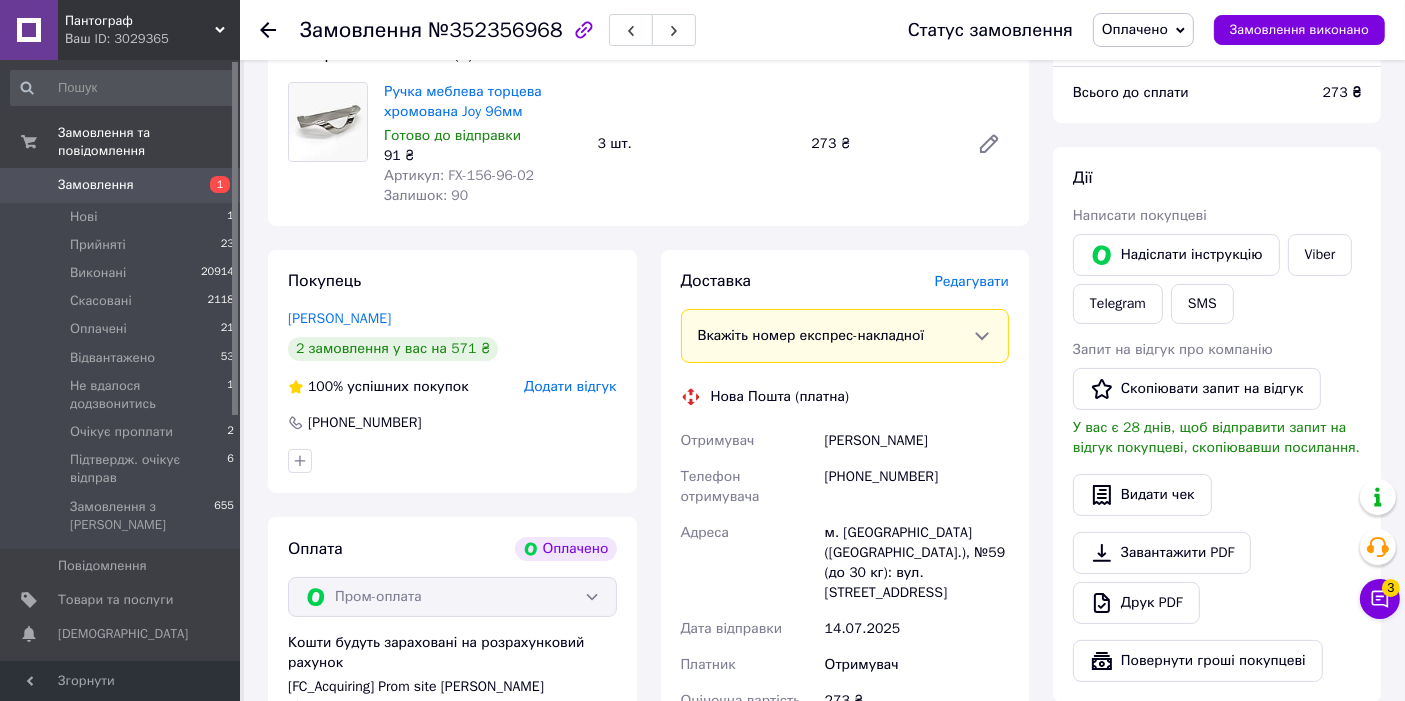 click on "[PERSON_NAME]" at bounding box center (917, 441) 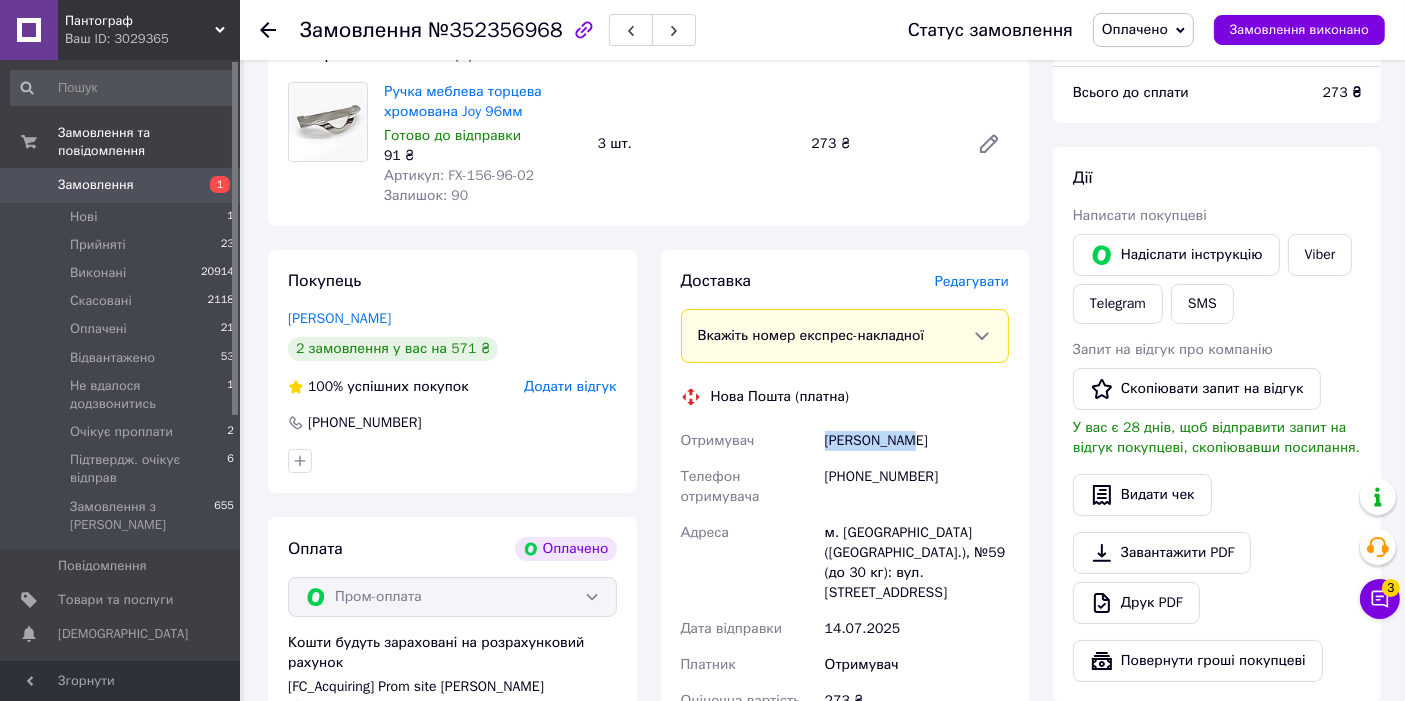 click on "[PERSON_NAME]" at bounding box center (917, 441) 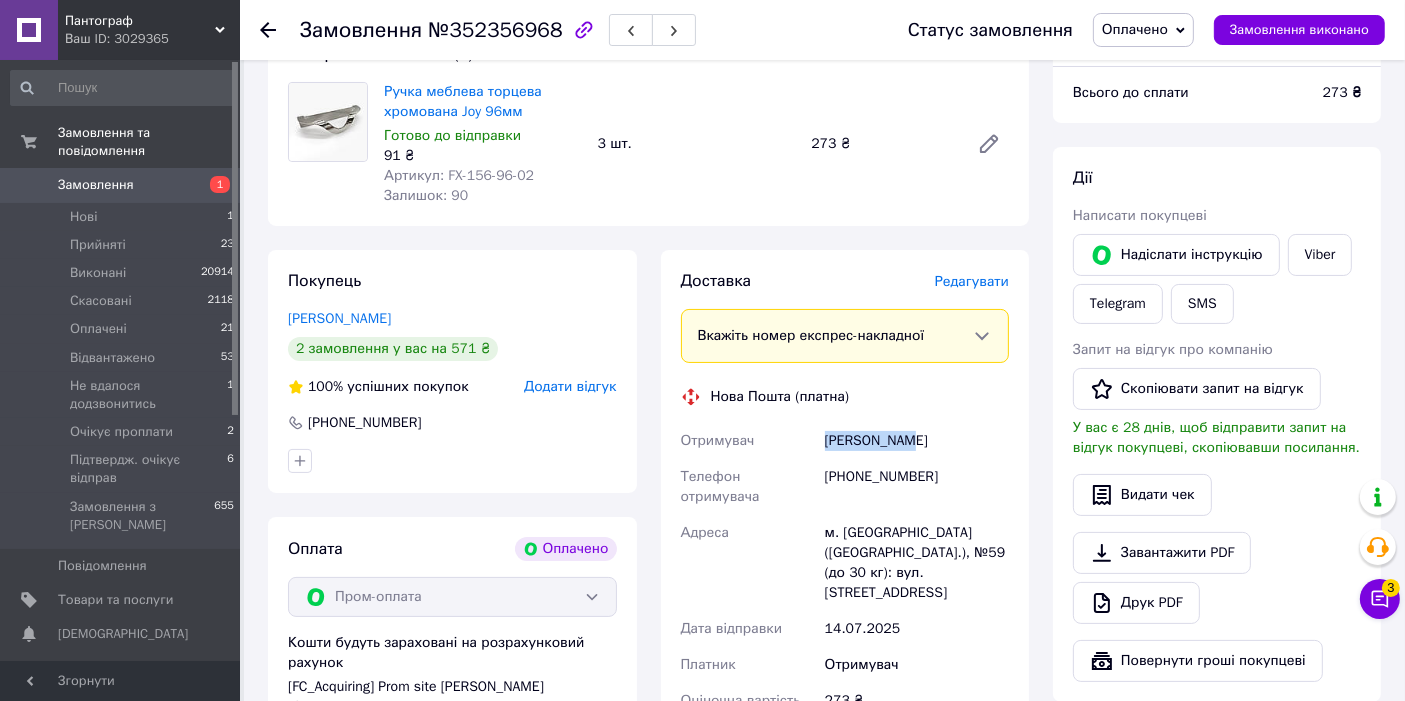 scroll, scrollTop: 285, scrollLeft: 0, axis: vertical 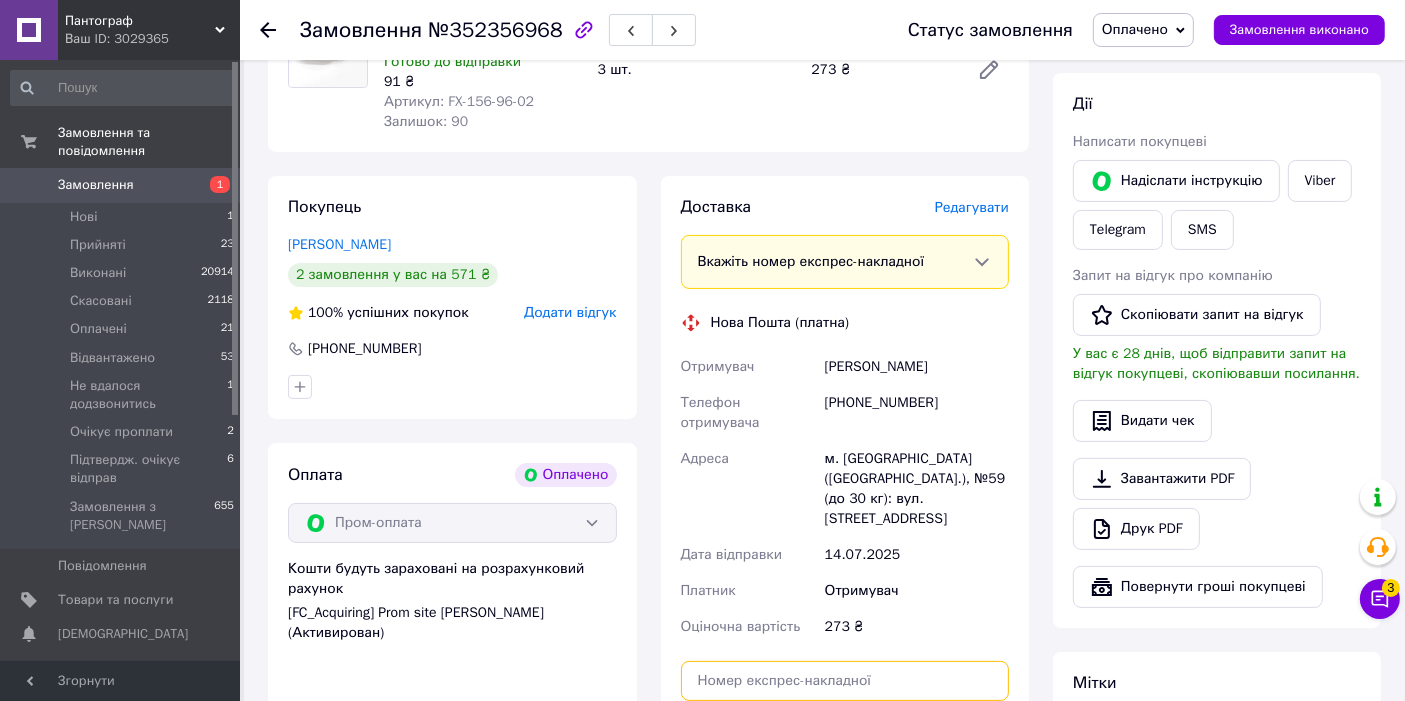 click at bounding box center (845, 681) 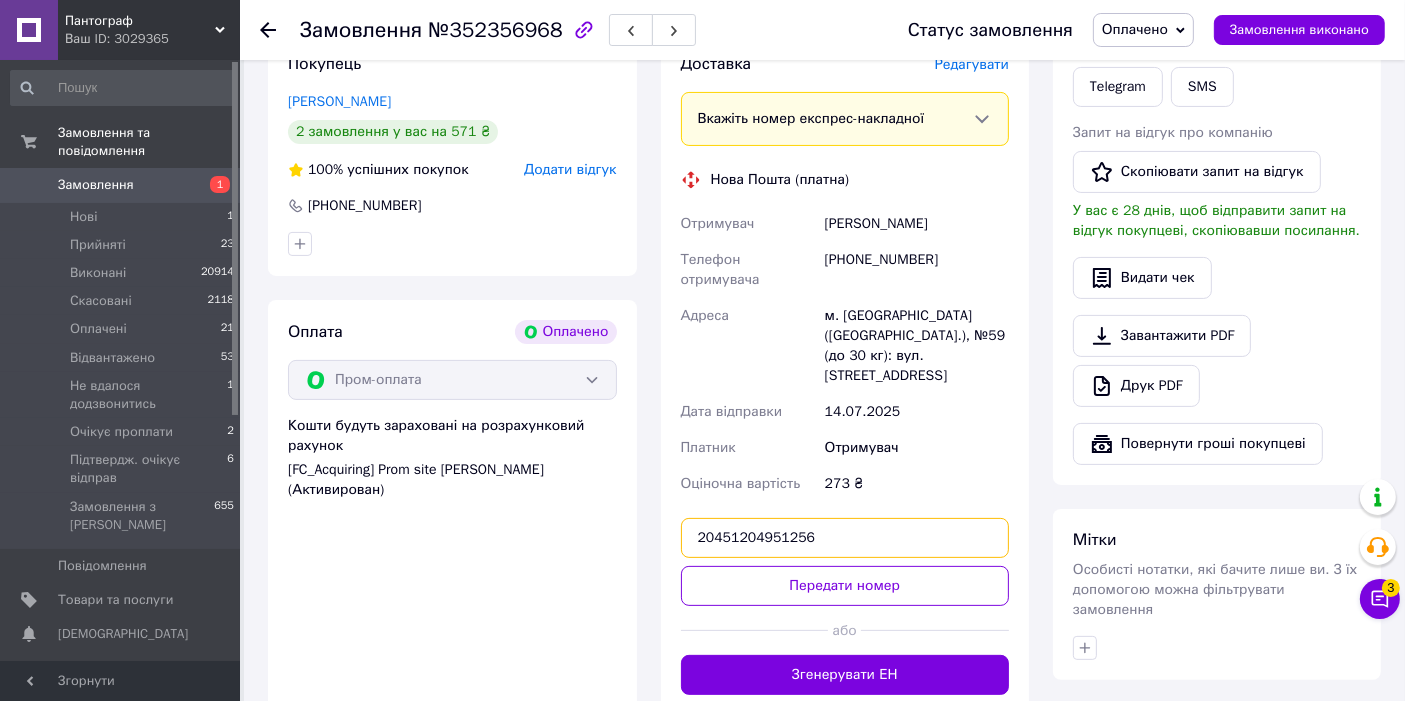 scroll, scrollTop: 434, scrollLeft: 0, axis: vertical 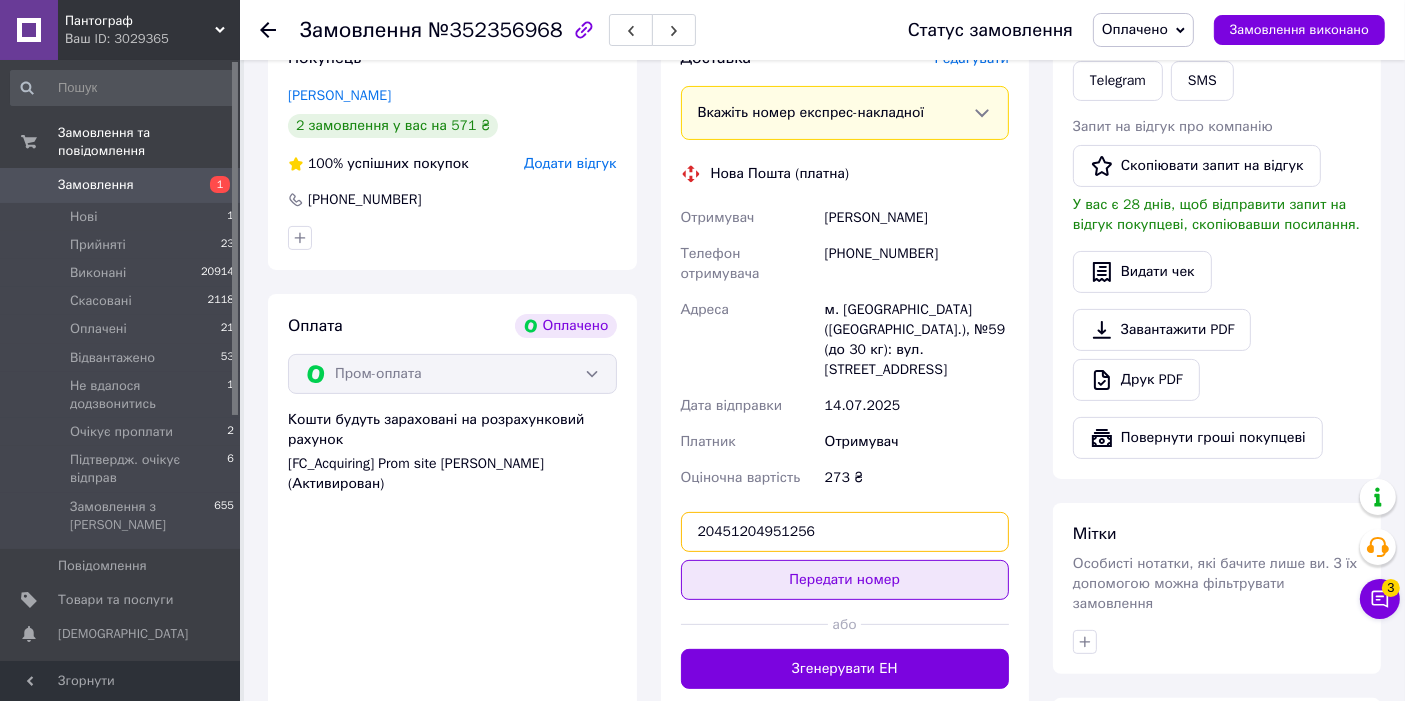 type on "20451204951256" 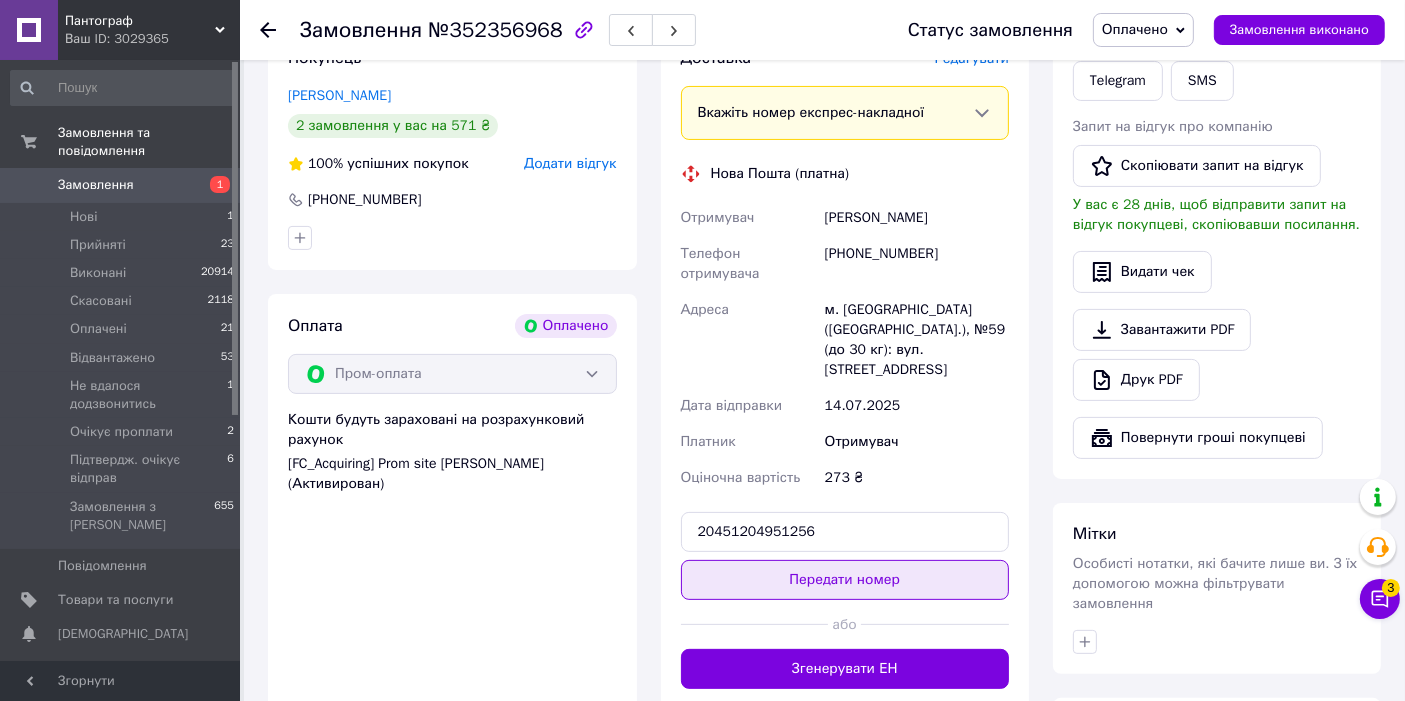 click on "Передати номер" at bounding box center (845, 580) 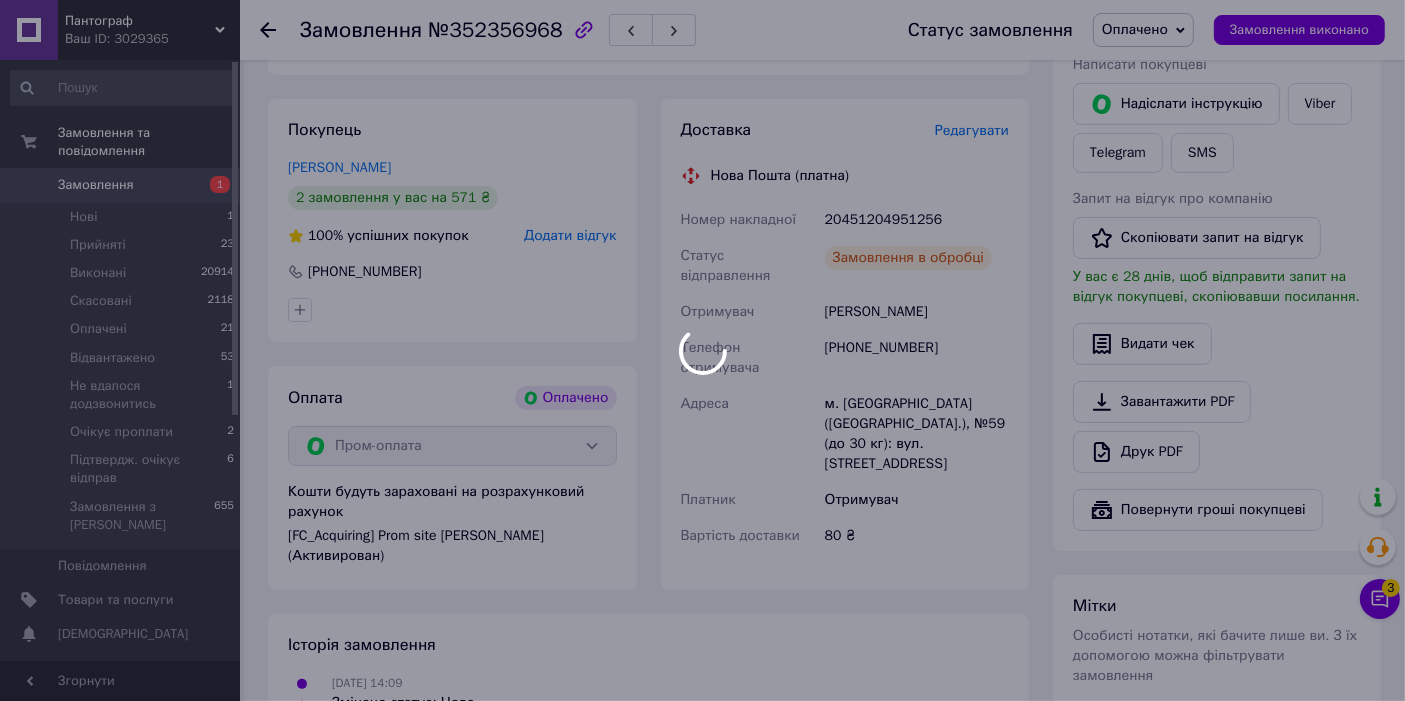 scroll, scrollTop: 211, scrollLeft: 0, axis: vertical 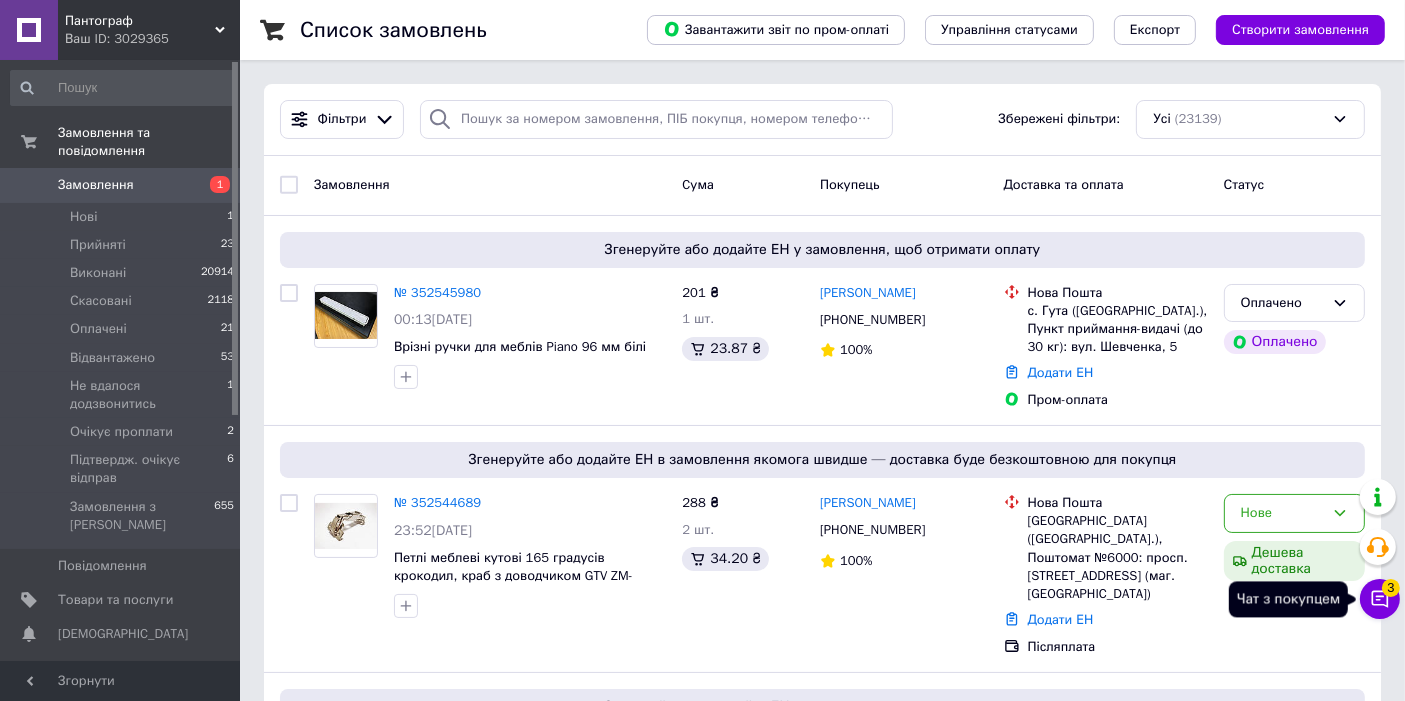 click 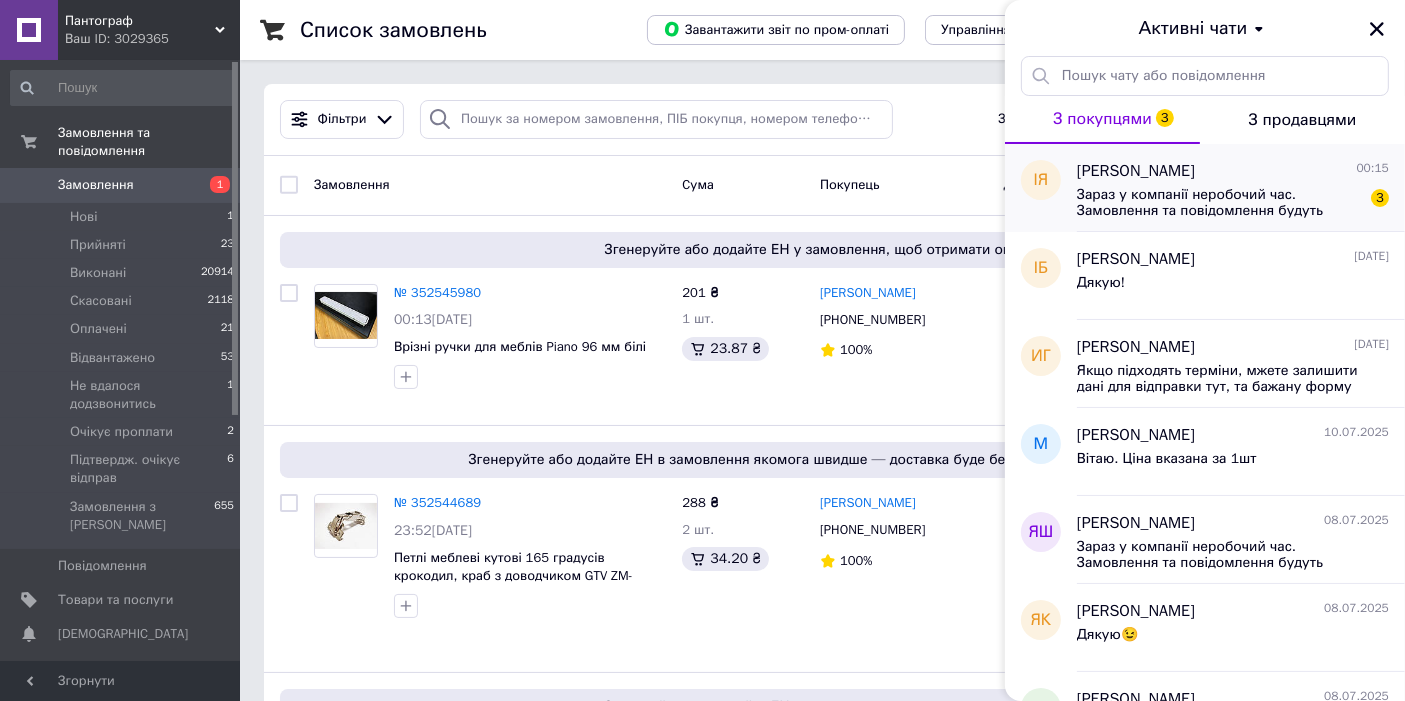 click on "Іван Яремчук 00:15" at bounding box center [1233, 171] 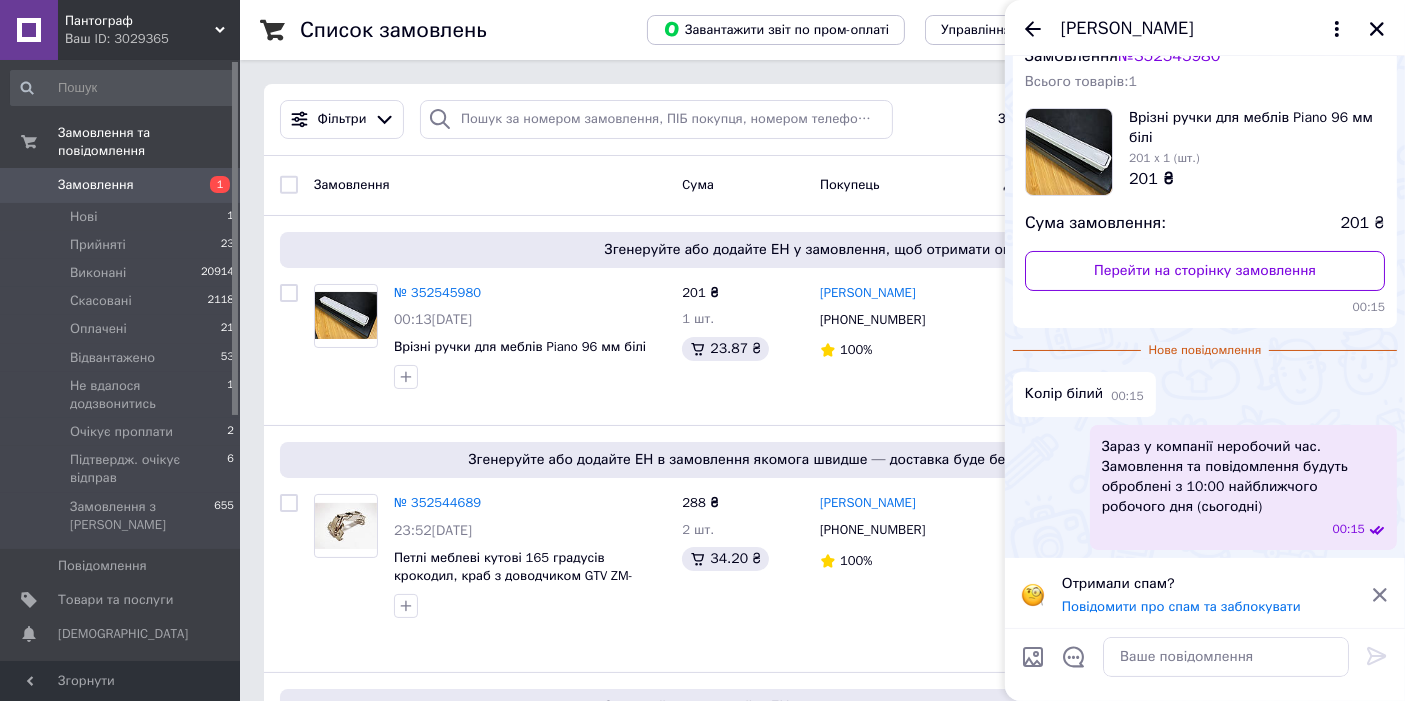 scroll, scrollTop: 77, scrollLeft: 0, axis: vertical 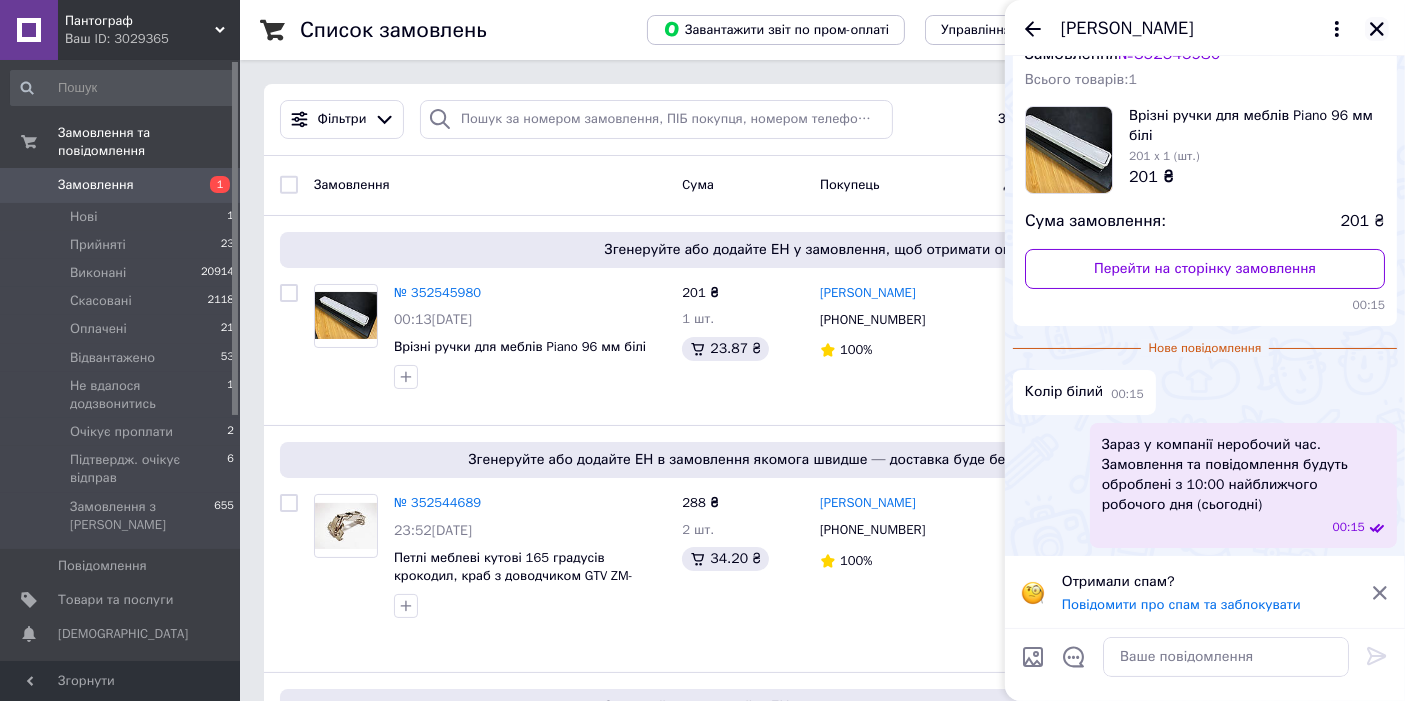 click 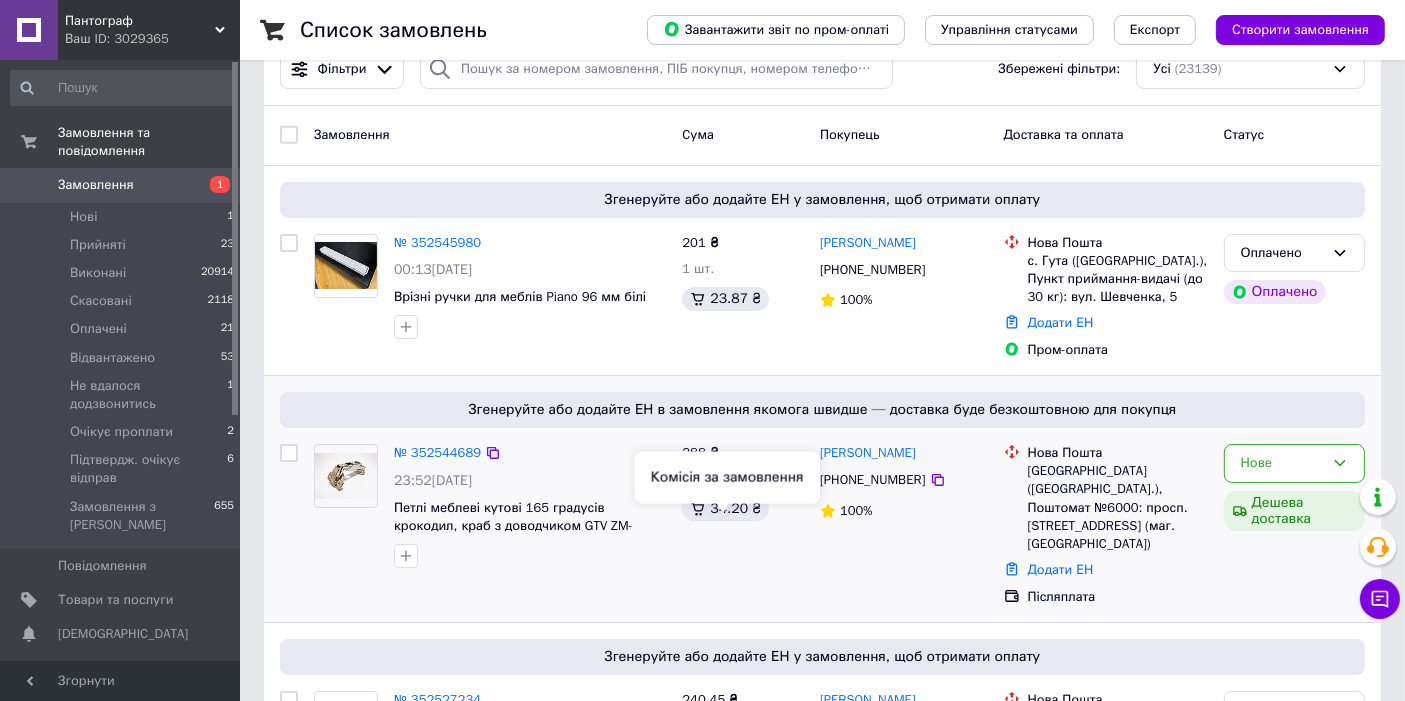 scroll, scrollTop: 148, scrollLeft: 0, axis: vertical 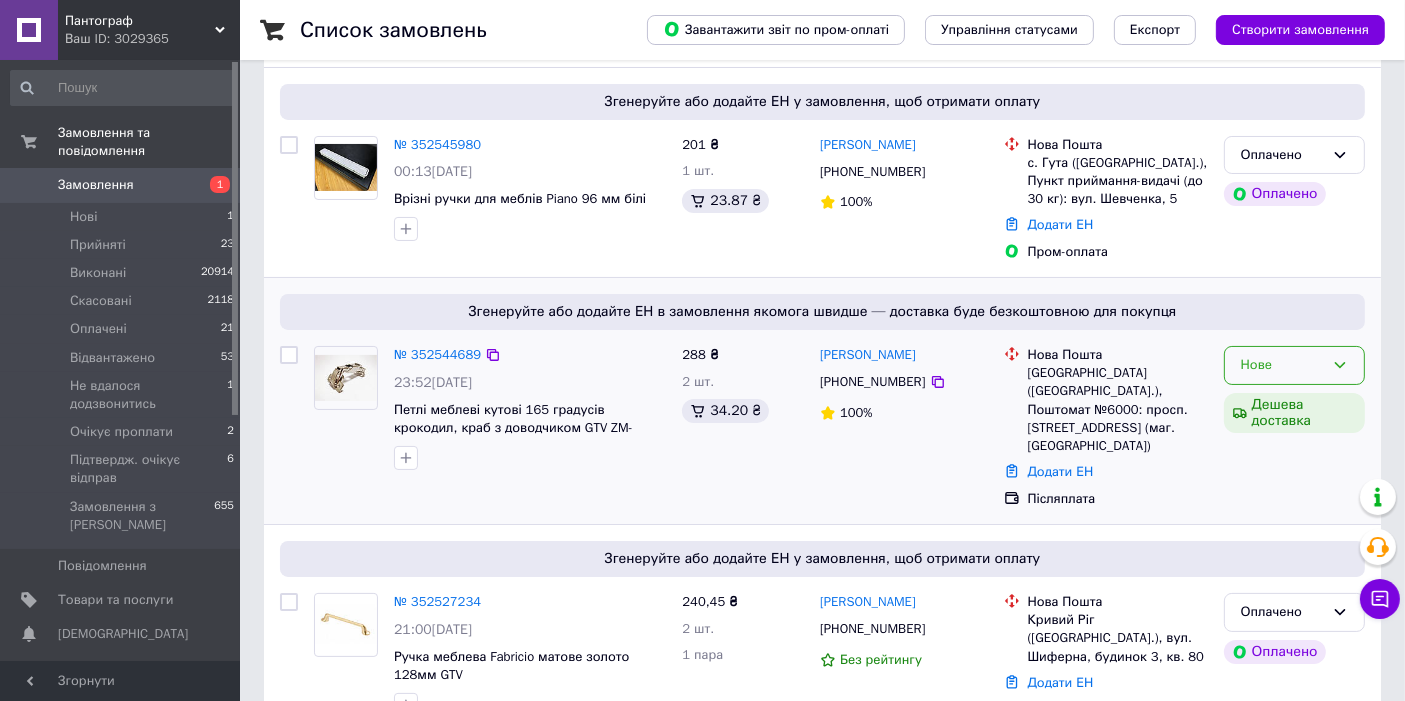 click 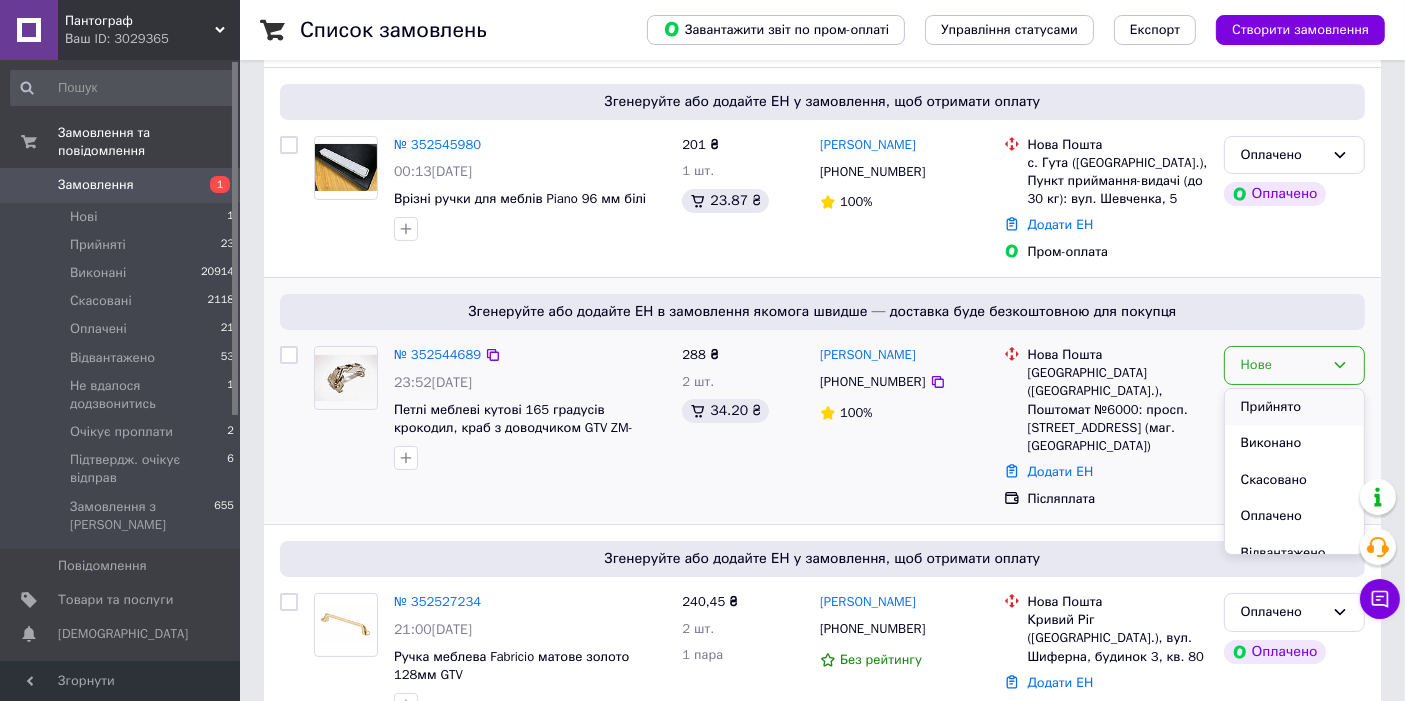 click on "Прийнято" at bounding box center [1294, 407] 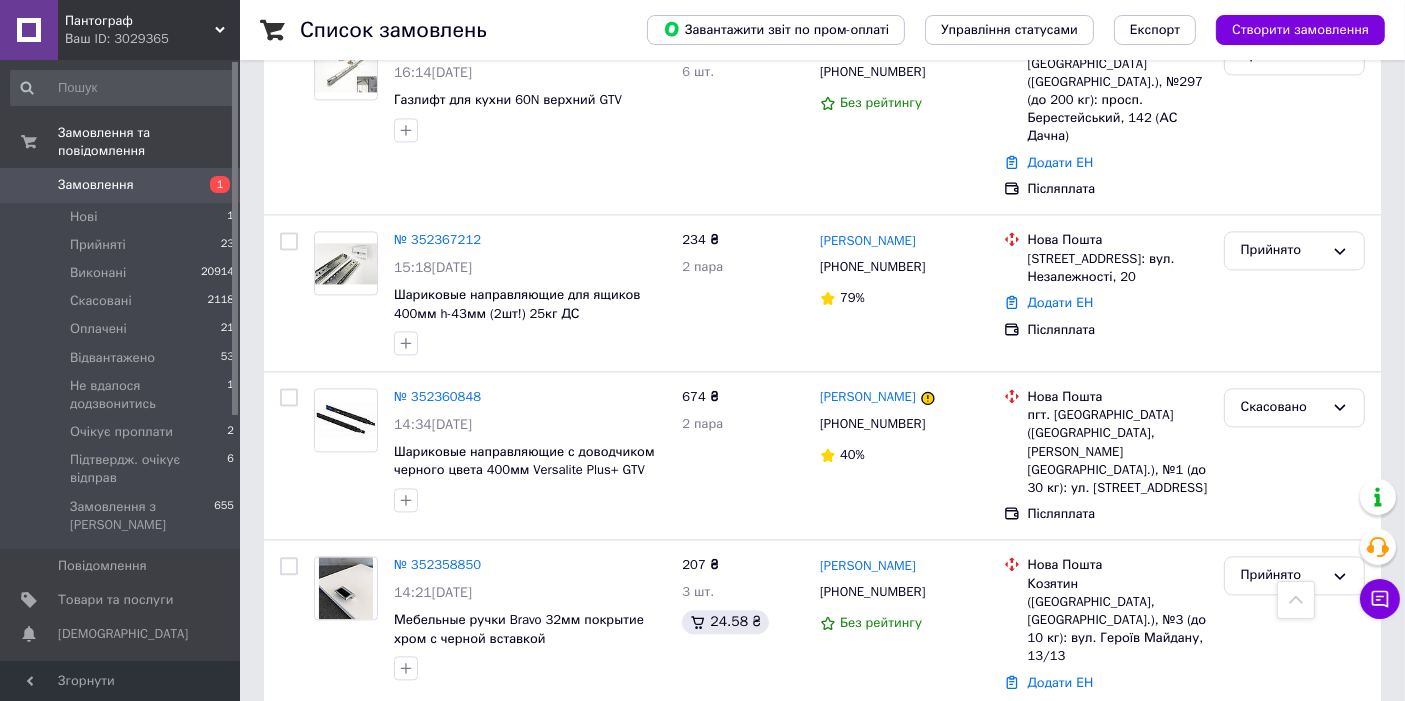 scroll, scrollTop: 4222, scrollLeft: 0, axis: vertical 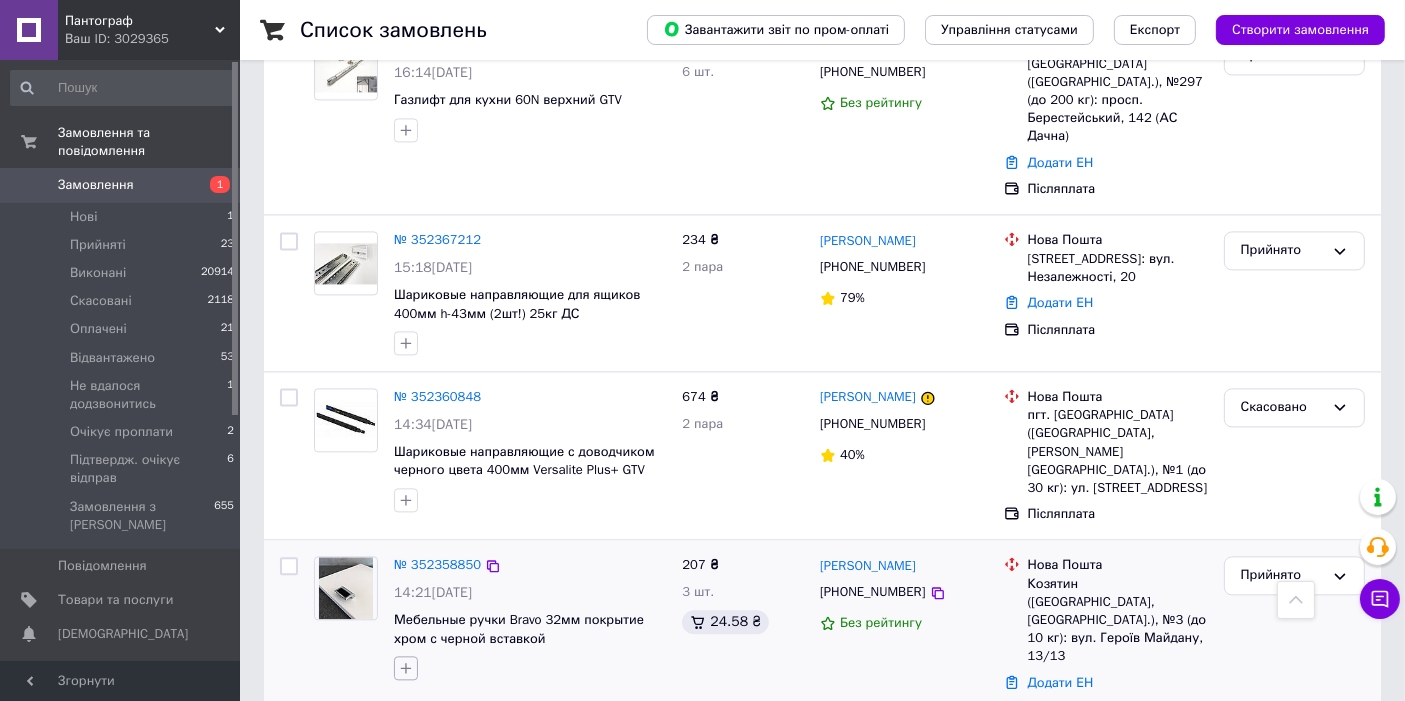click 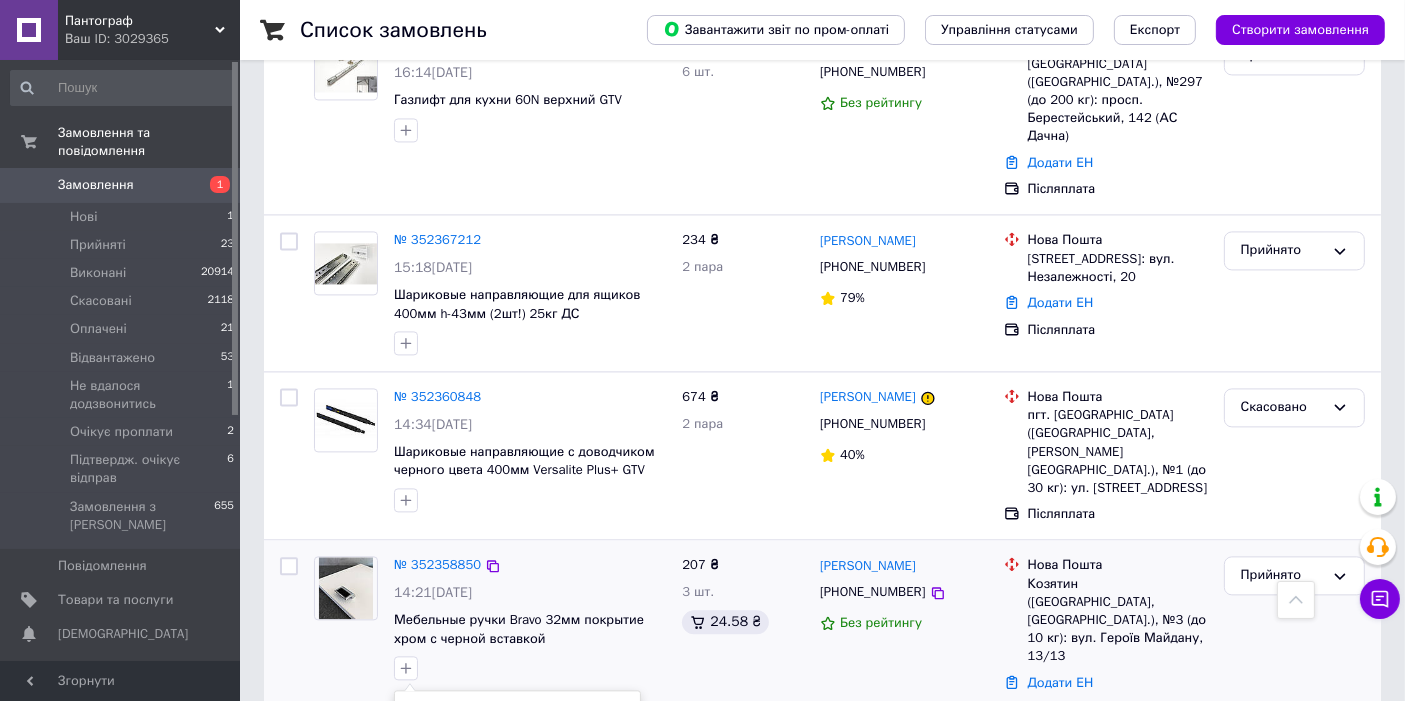 click on "[GEOGRAPHIC_DATA]" at bounding box center [487, 821] 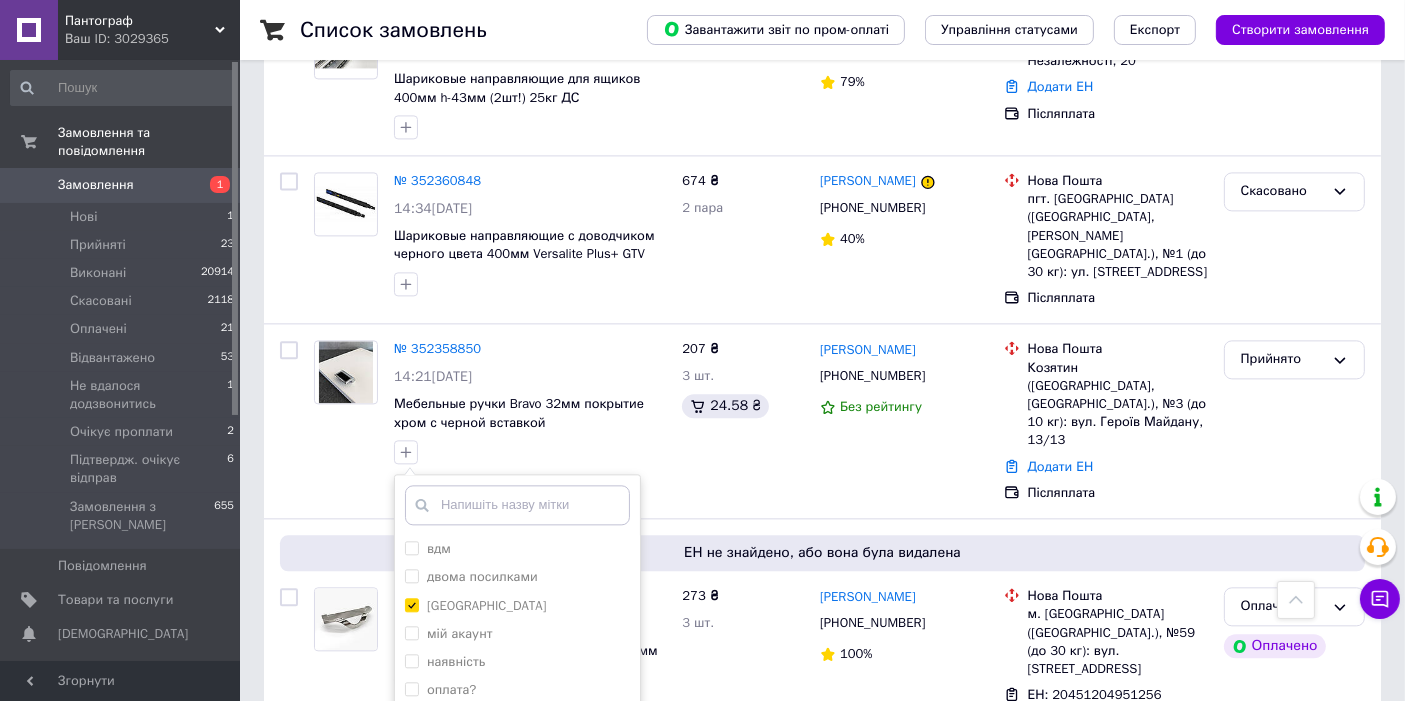scroll, scrollTop: 4444, scrollLeft: 0, axis: vertical 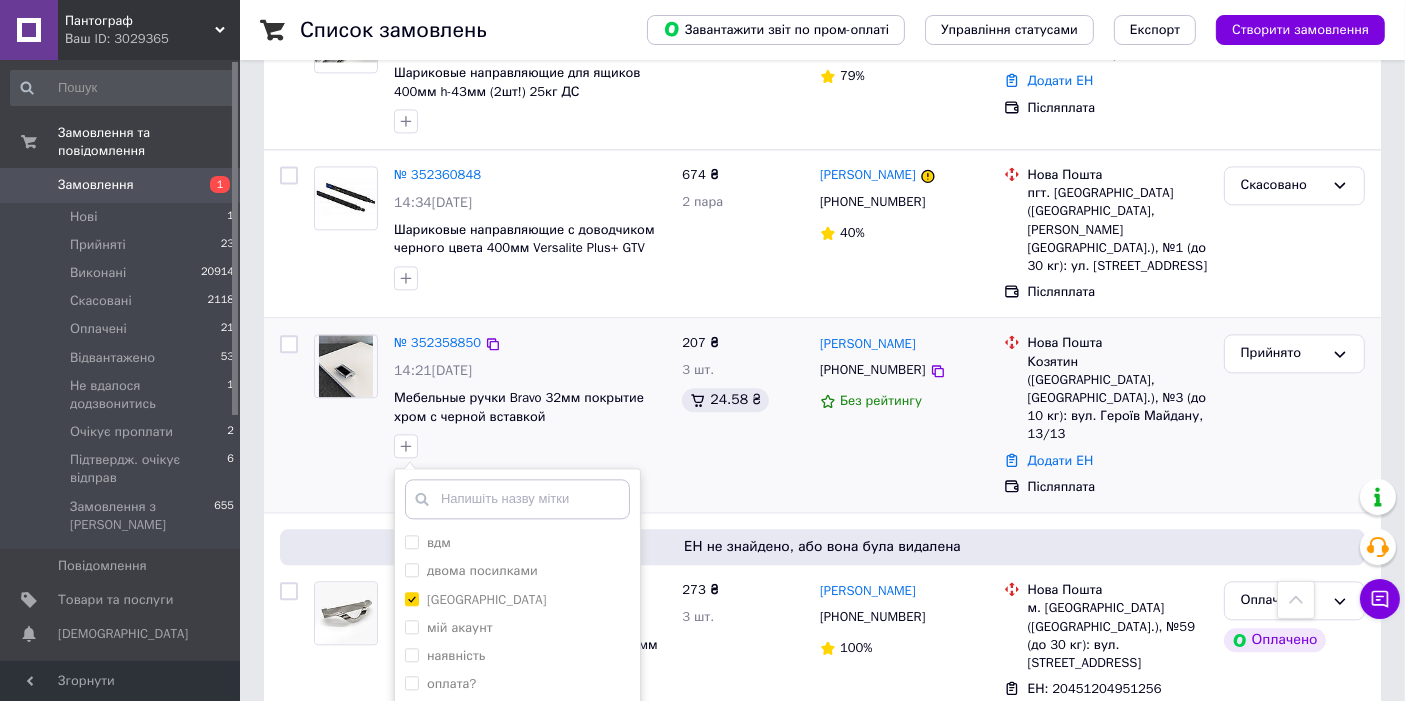 click on "Додати мітку" at bounding box center [517, 765] 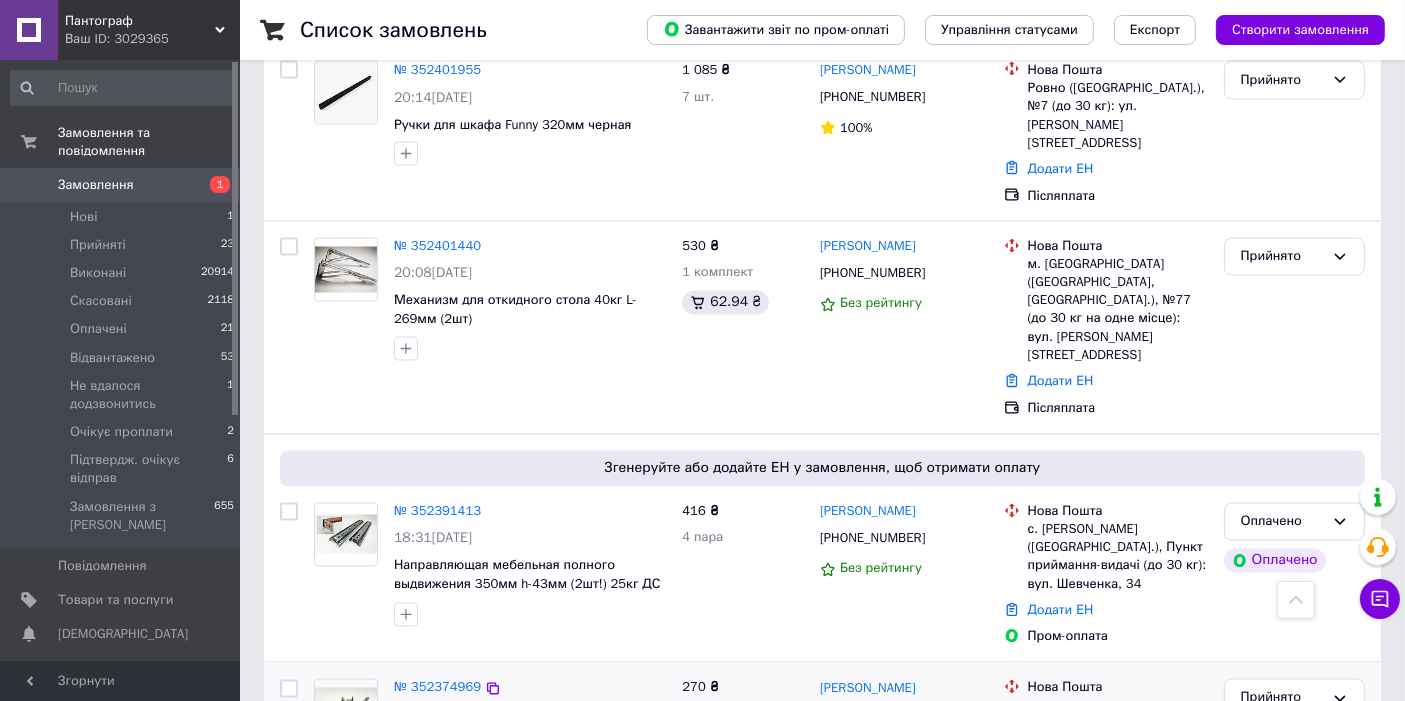 scroll, scrollTop: 3555, scrollLeft: 0, axis: vertical 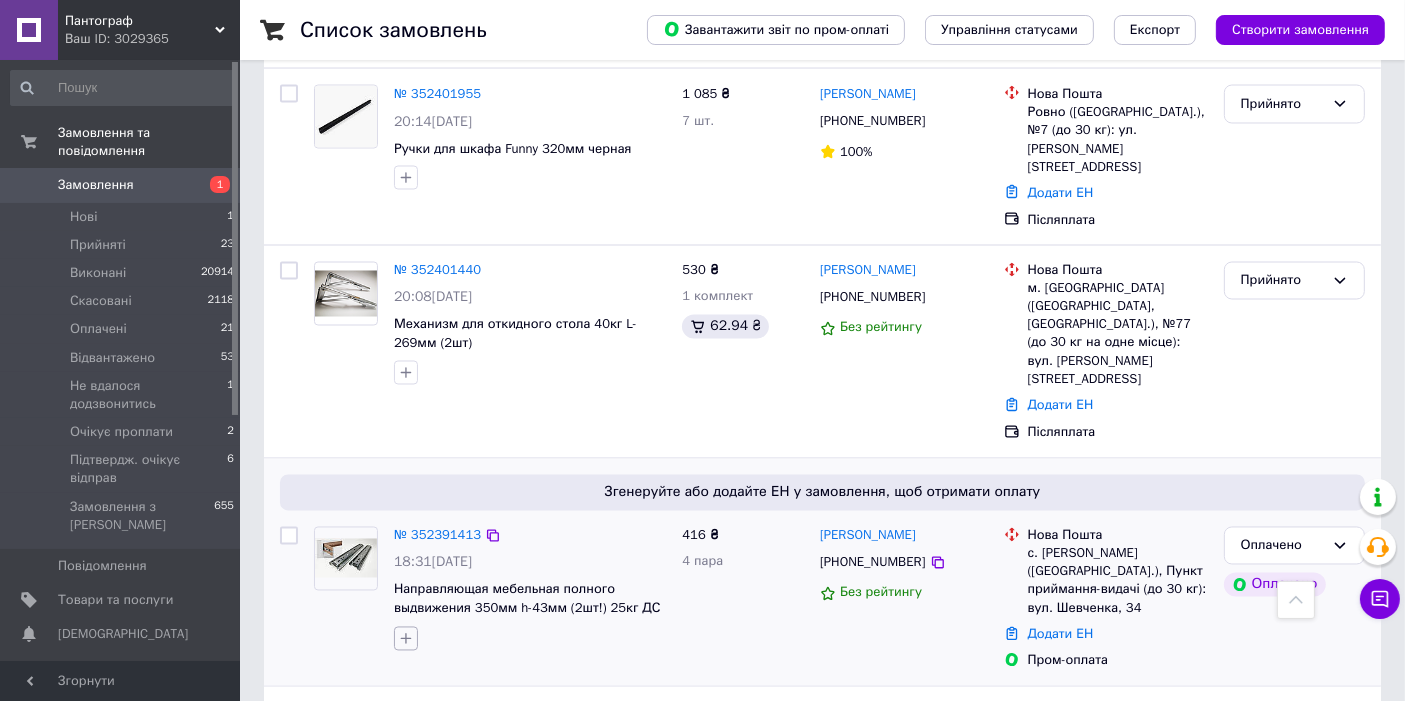 click 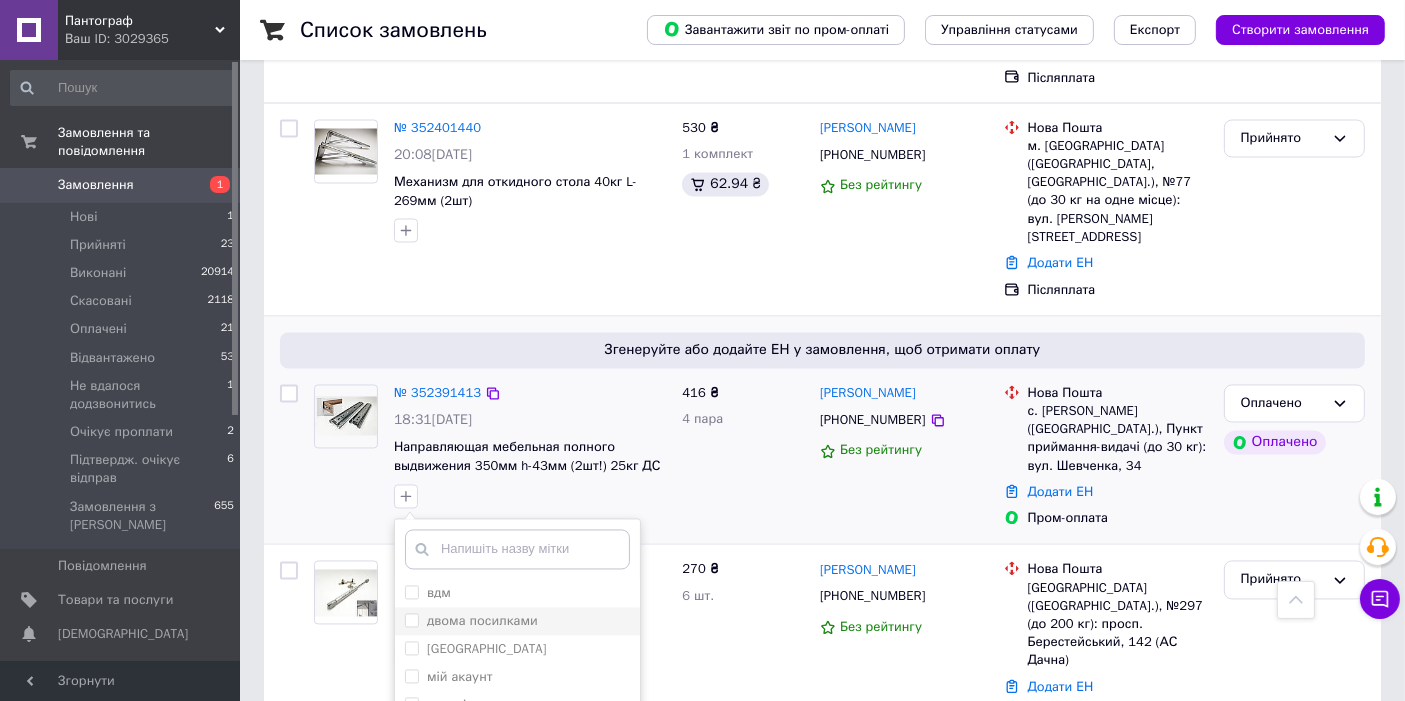 scroll, scrollTop: 3703, scrollLeft: 0, axis: vertical 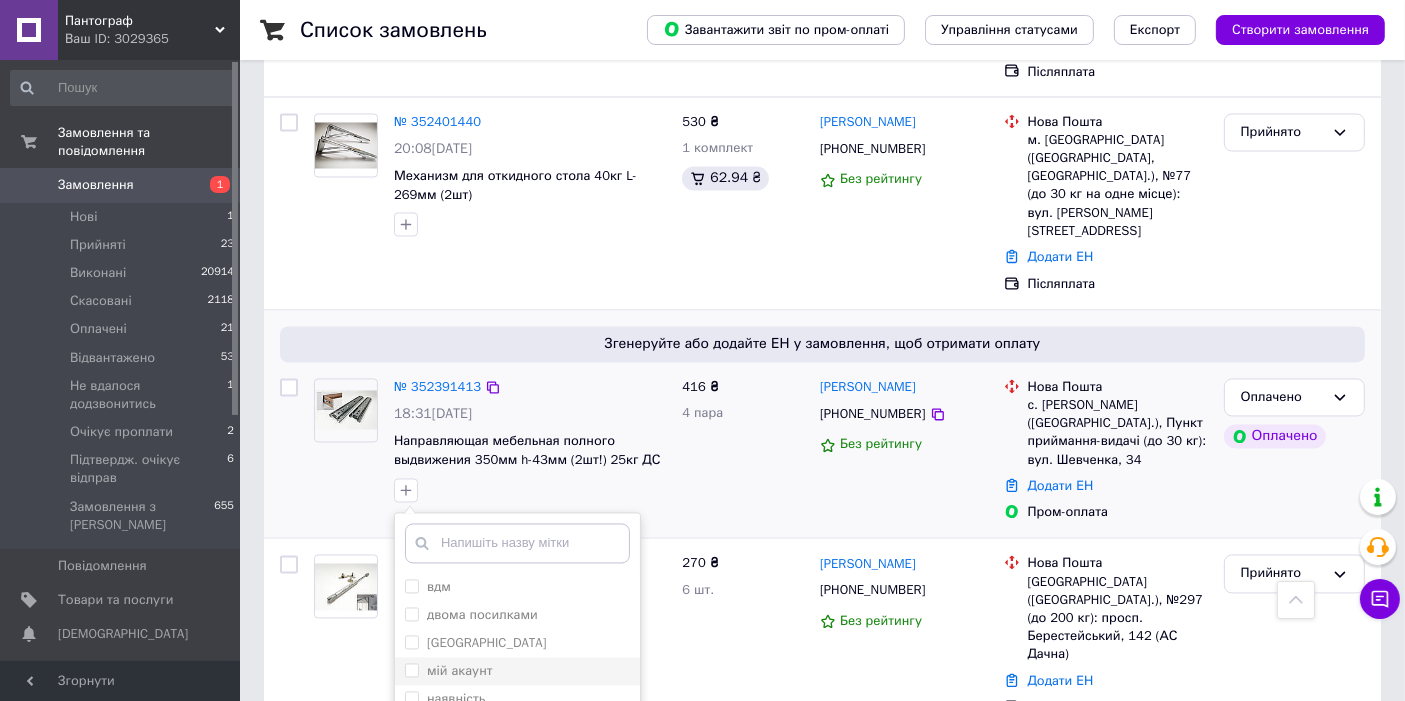 click on "мій акаунт" at bounding box center (411, 670) 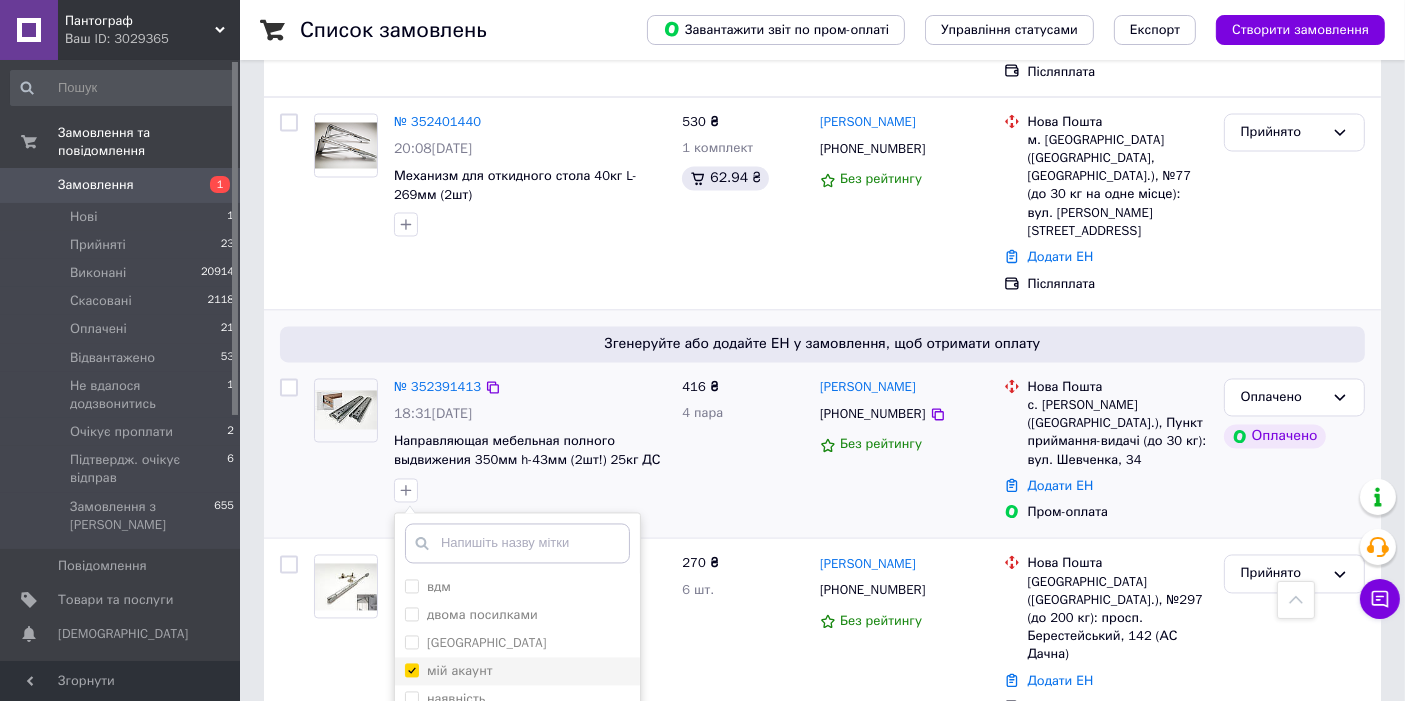 checkbox on "true" 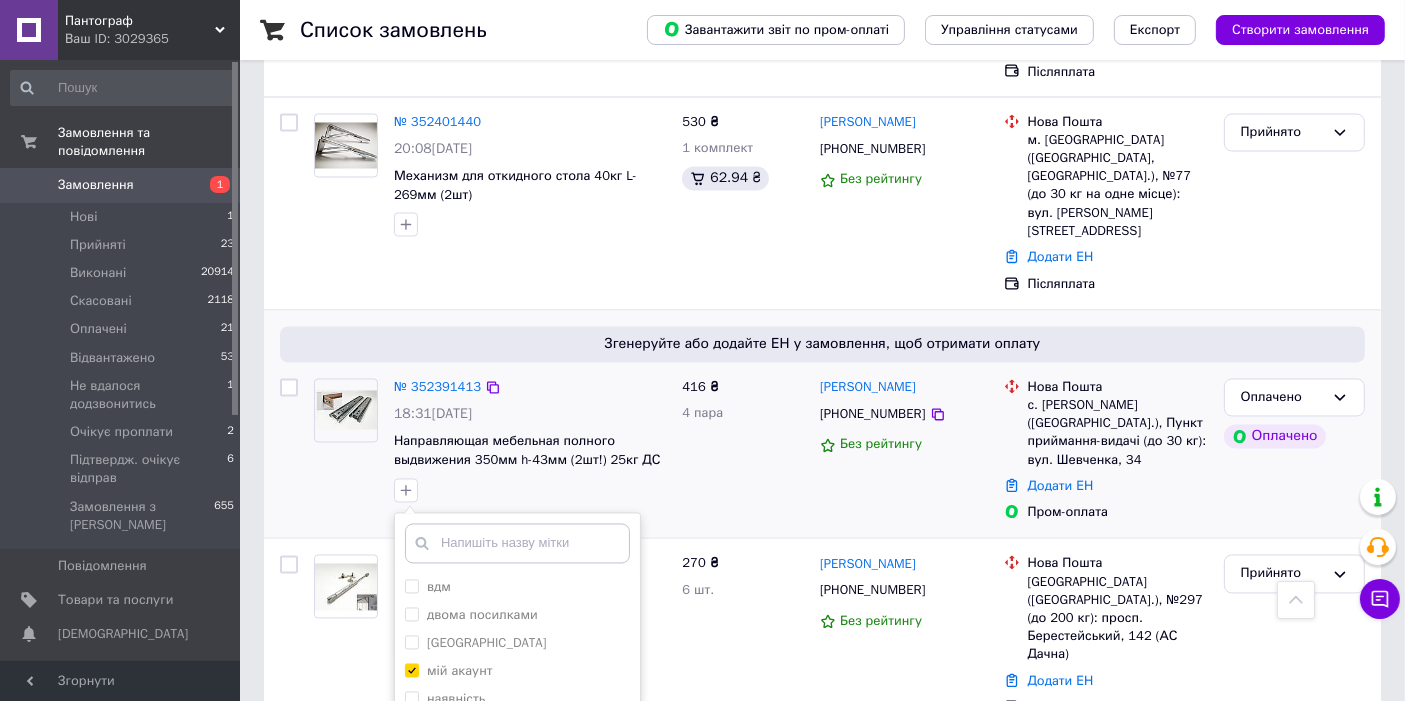 click on "Додати мітку" at bounding box center [517, 810] 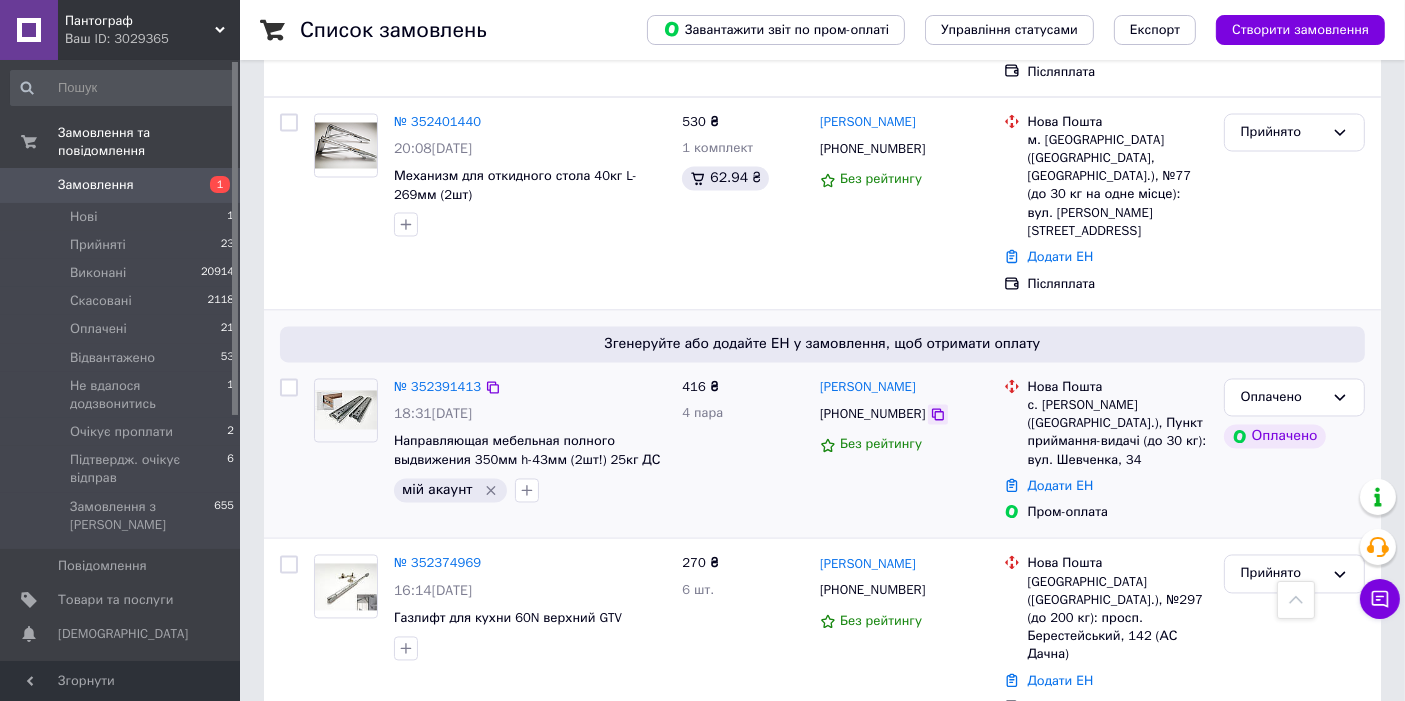 click 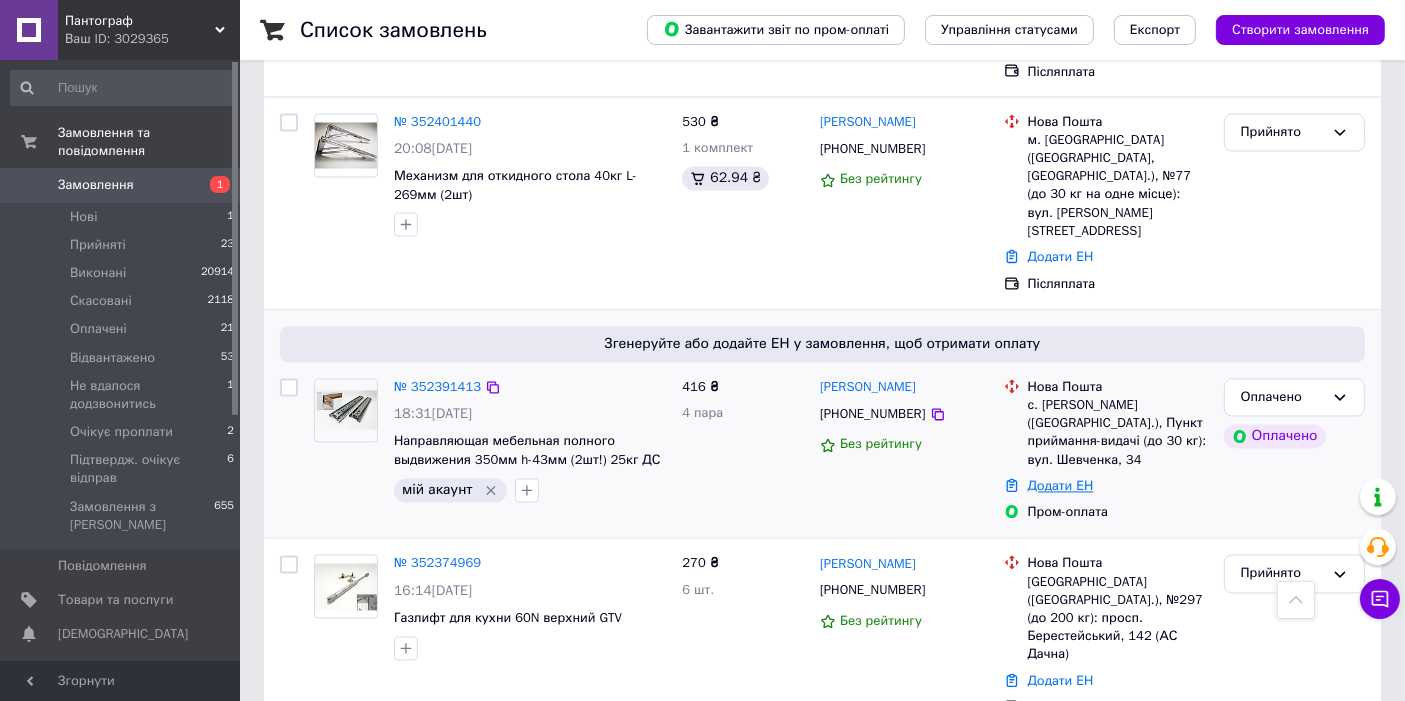 click on "Додати ЕН" at bounding box center (1061, 486) 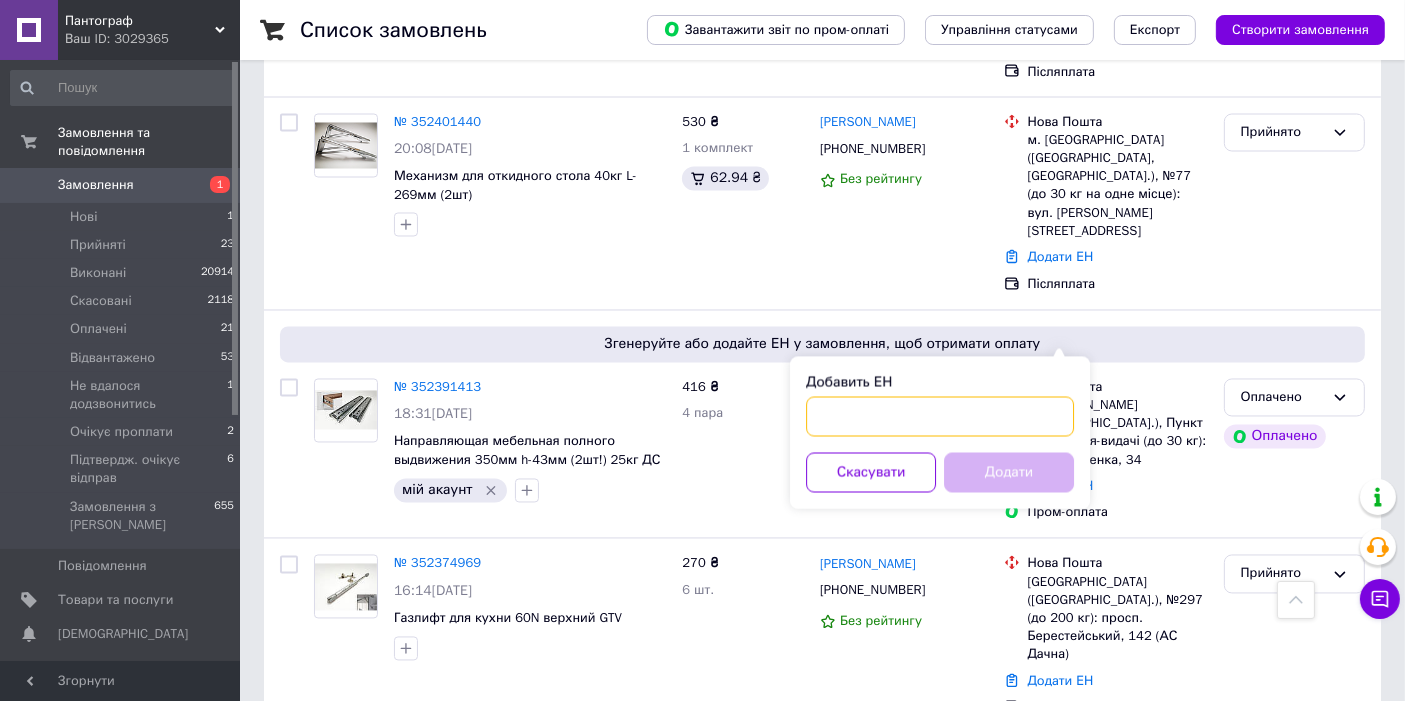 click on "Добавить ЕН" at bounding box center [940, 417] 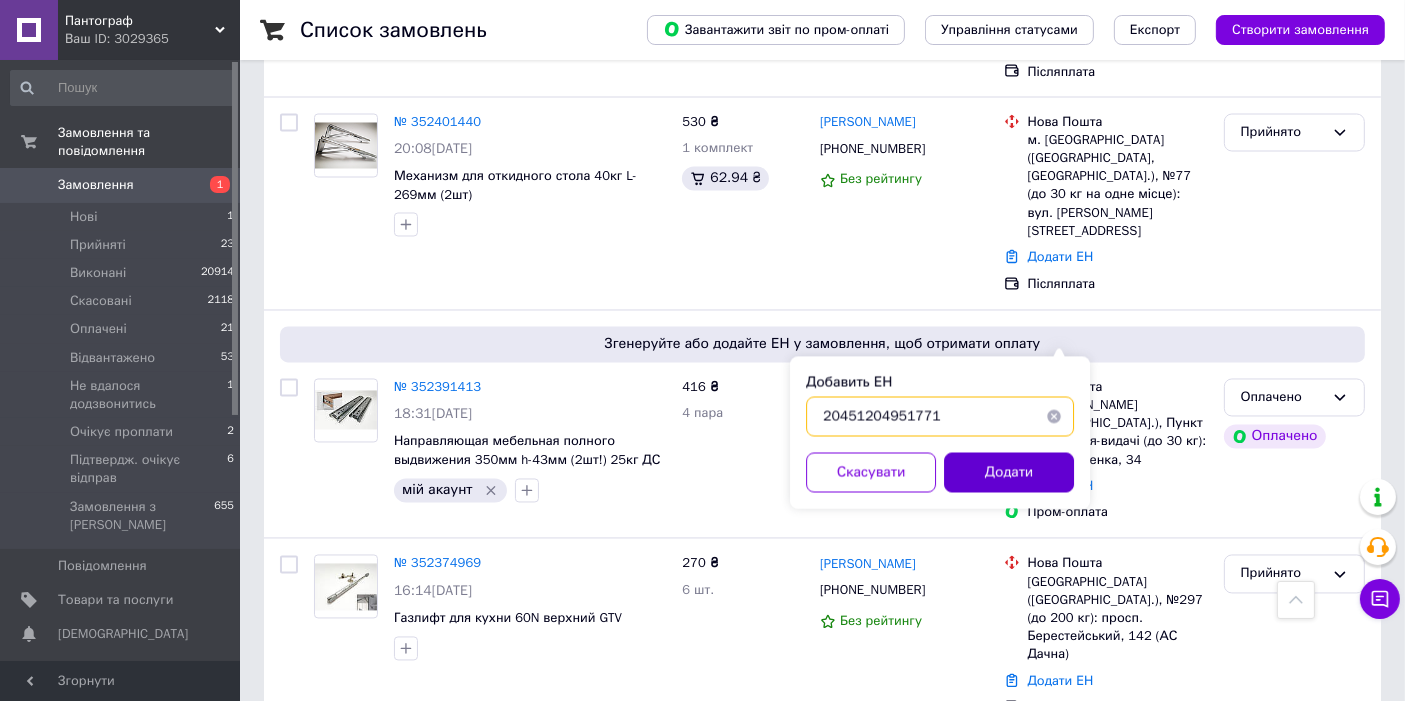 type on "20451204951771" 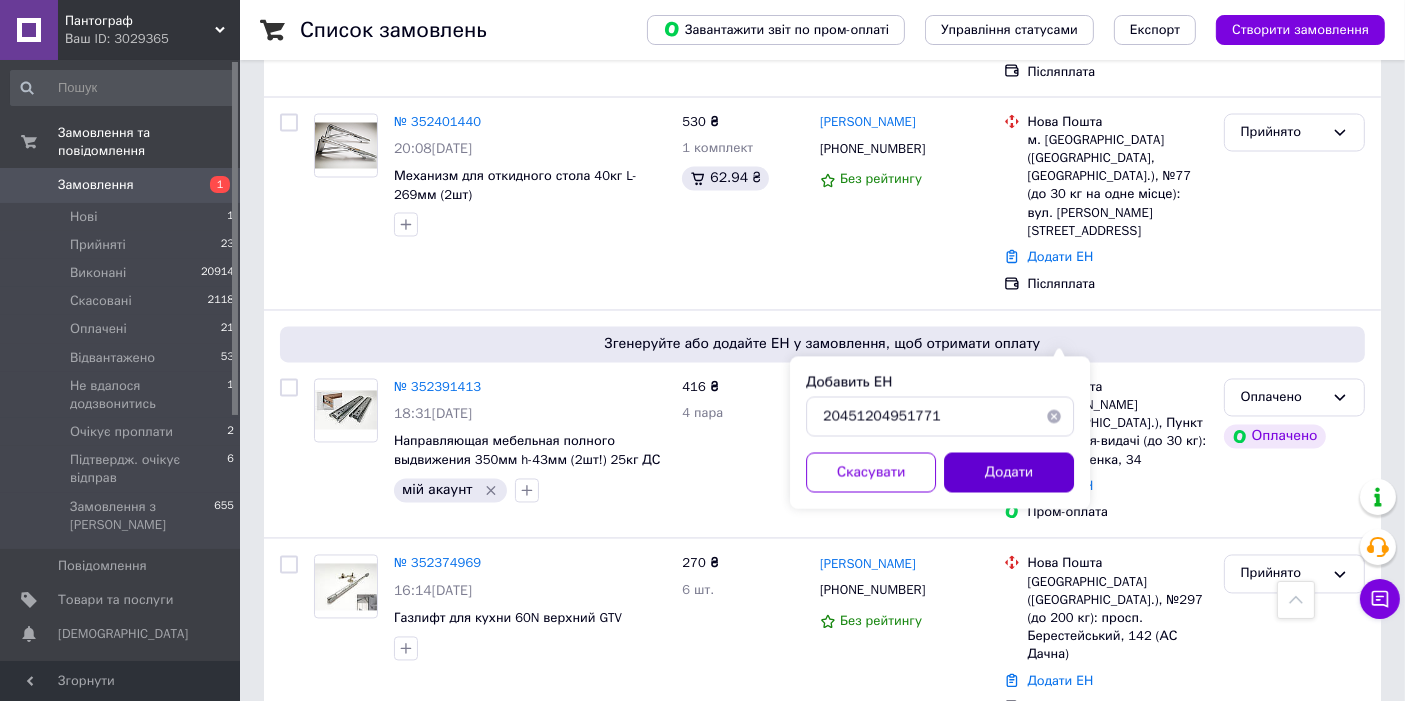 click on "Додати" at bounding box center [1009, 473] 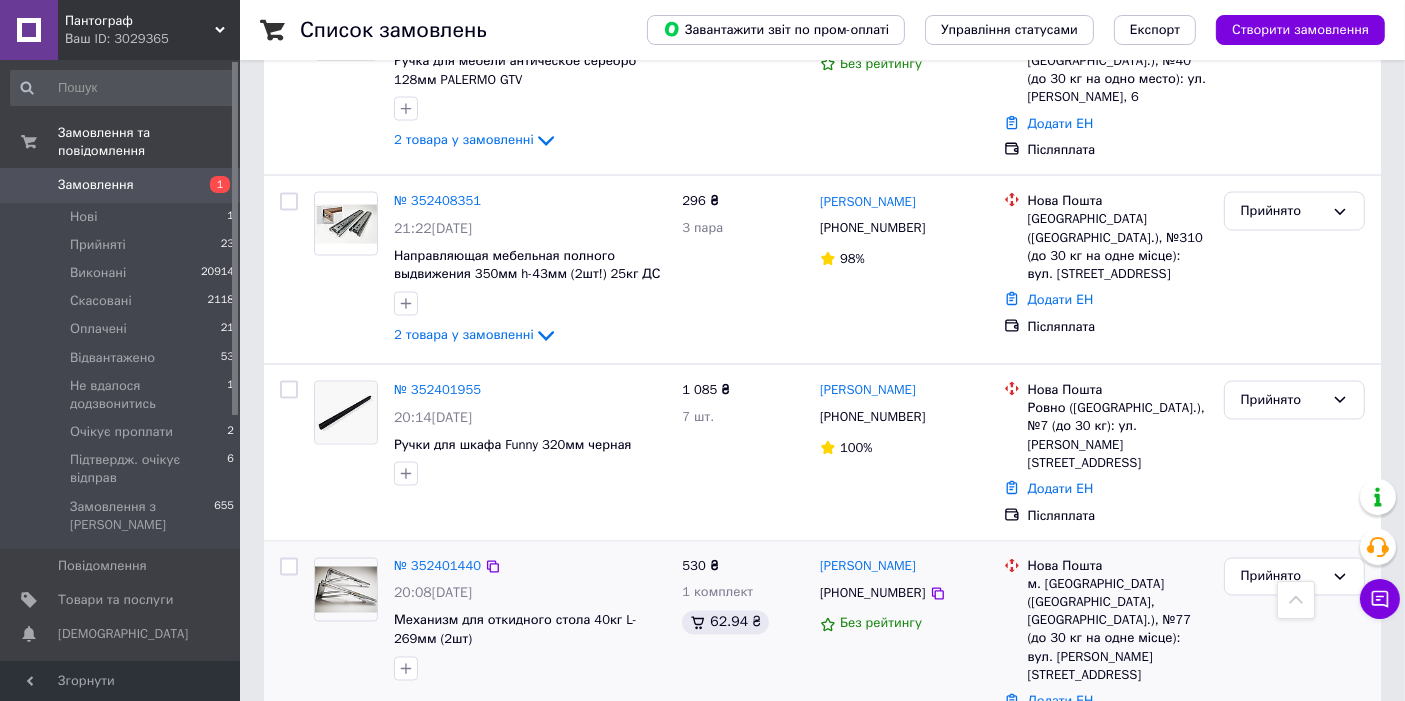 scroll, scrollTop: 3185, scrollLeft: 0, axis: vertical 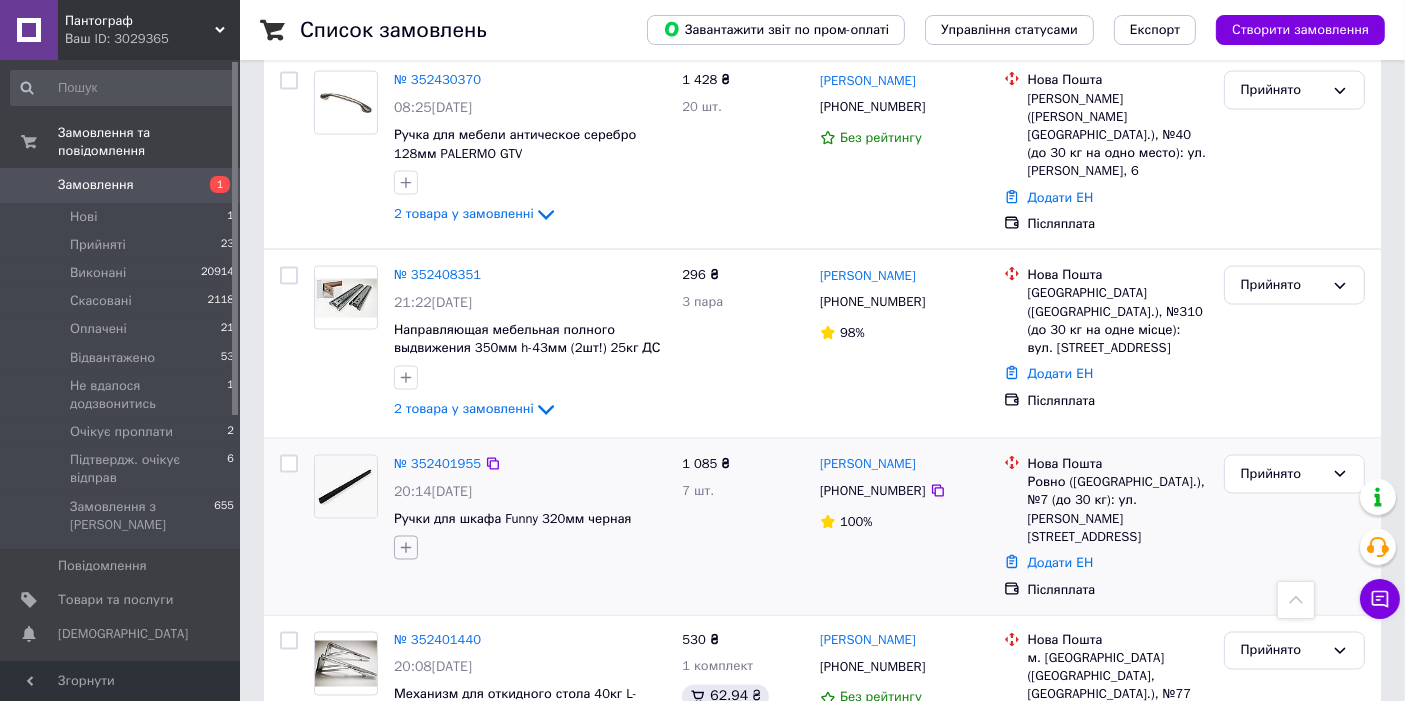 click 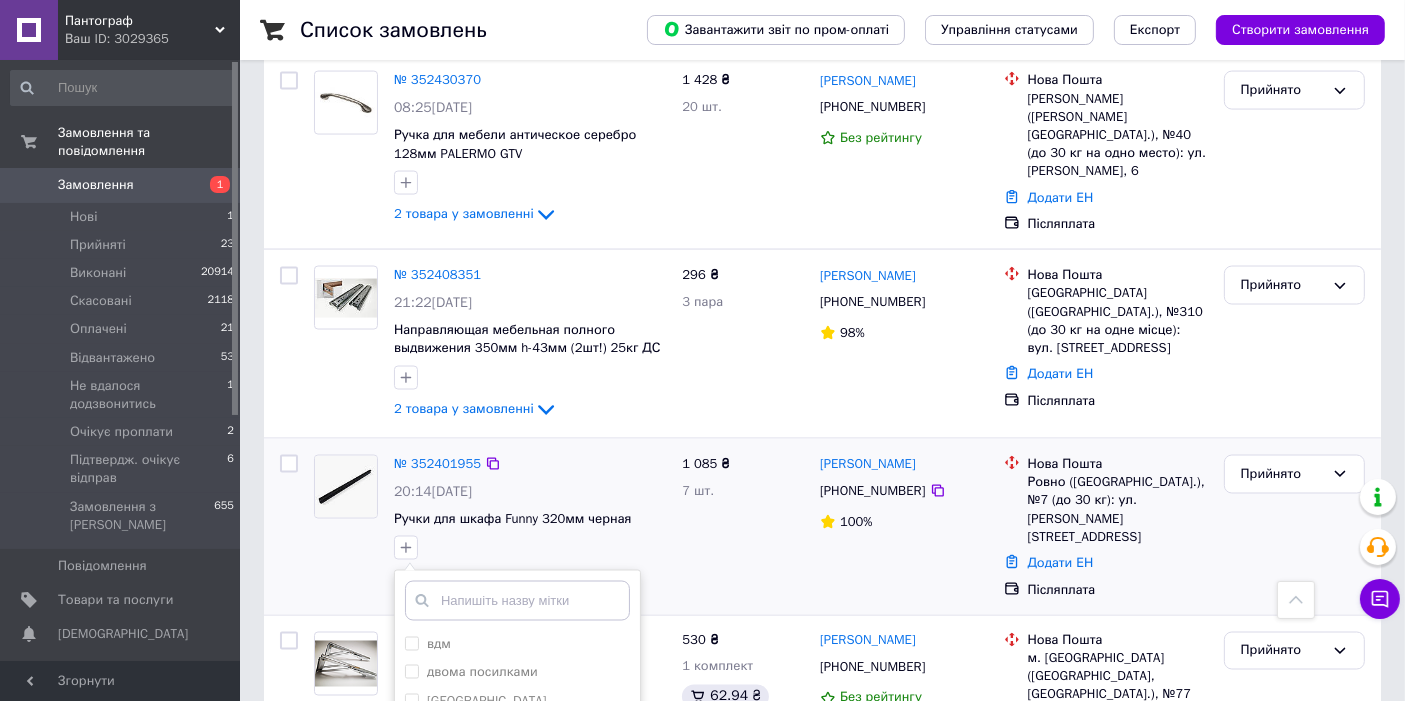 click on "мій акаунт" at bounding box center [449, 730] 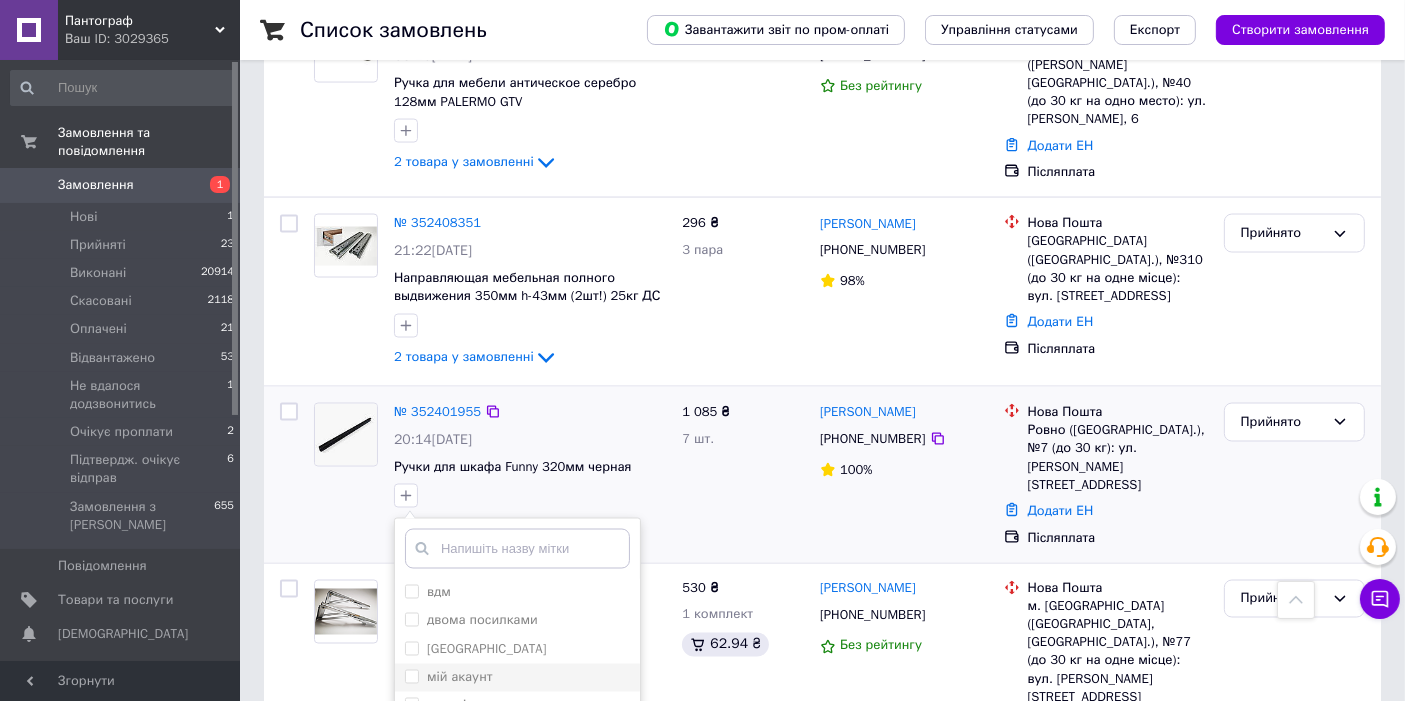 scroll, scrollTop: 3333, scrollLeft: 0, axis: vertical 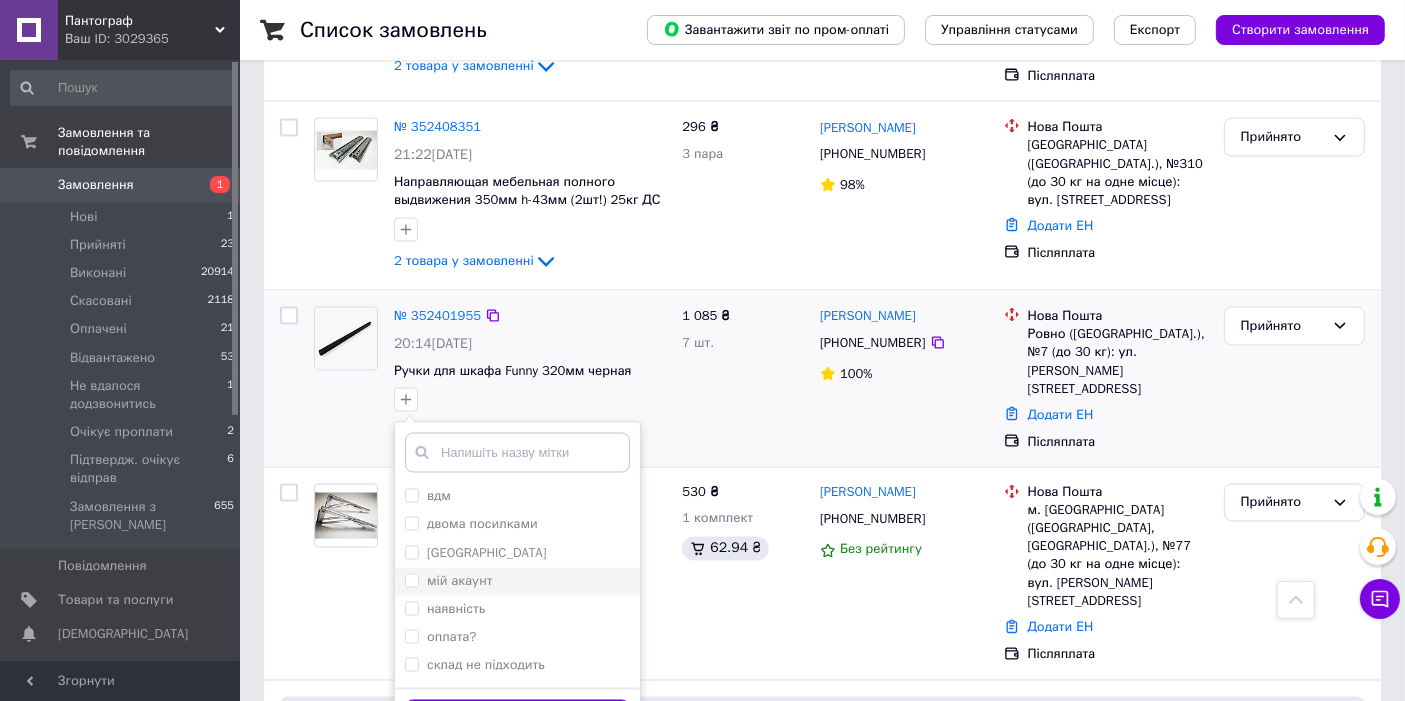 click on "мій акаунт" at bounding box center [460, 581] 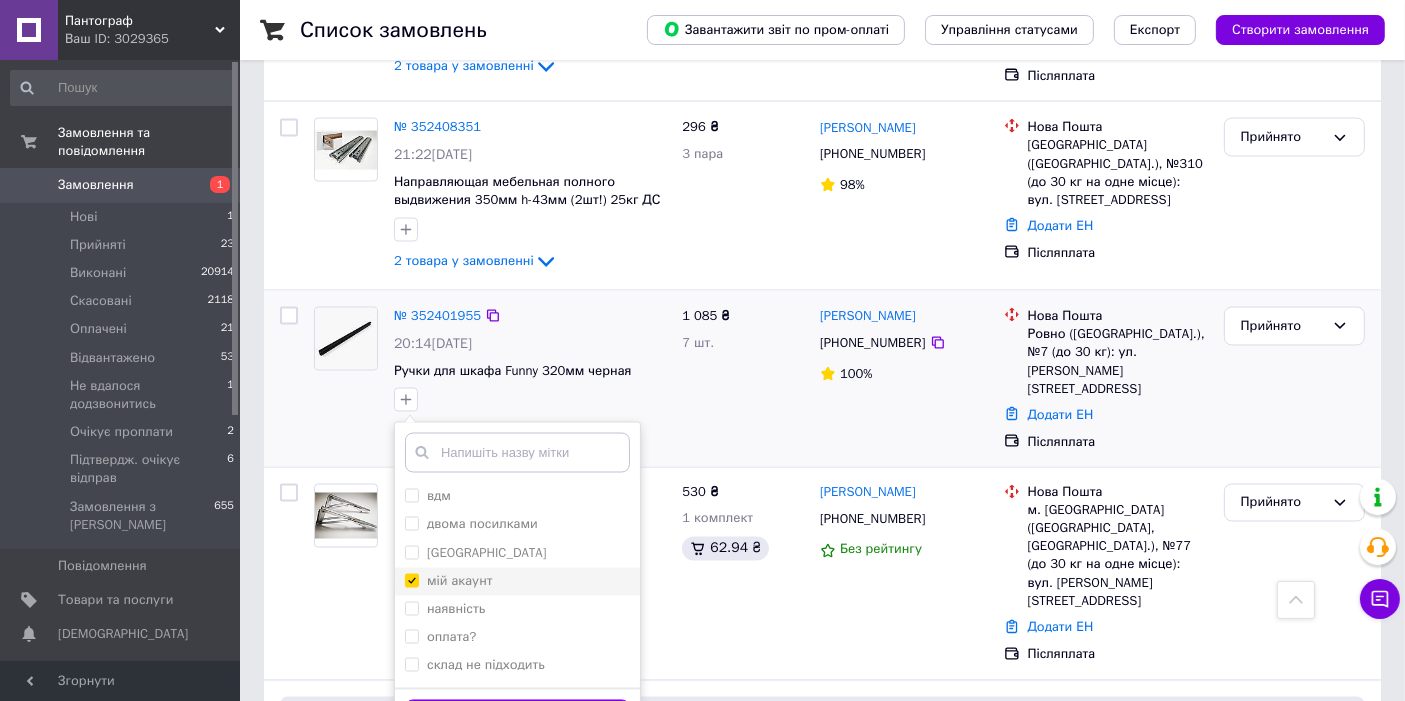 checkbox on "true" 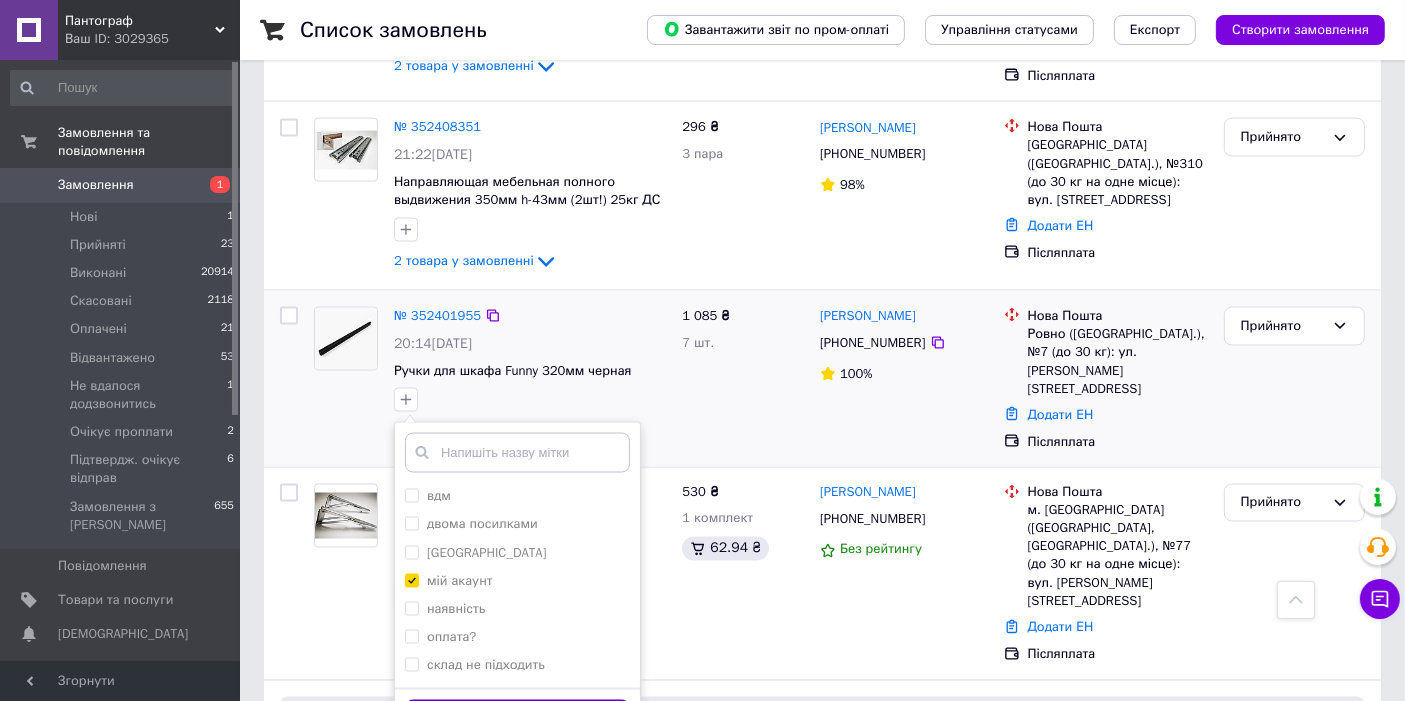 click on "Додати мітку" at bounding box center [517, 719] 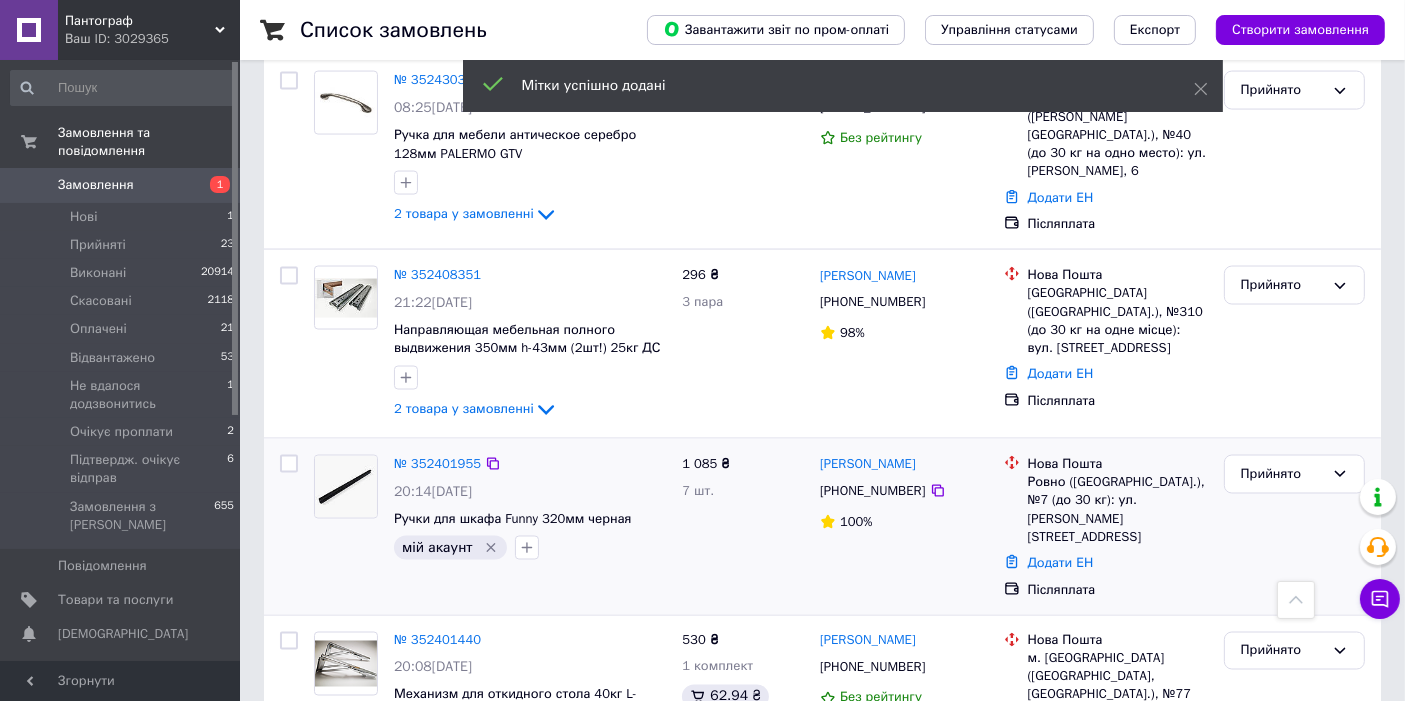 scroll, scrollTop: 3185, scrollLeft: 0, axis: vertical 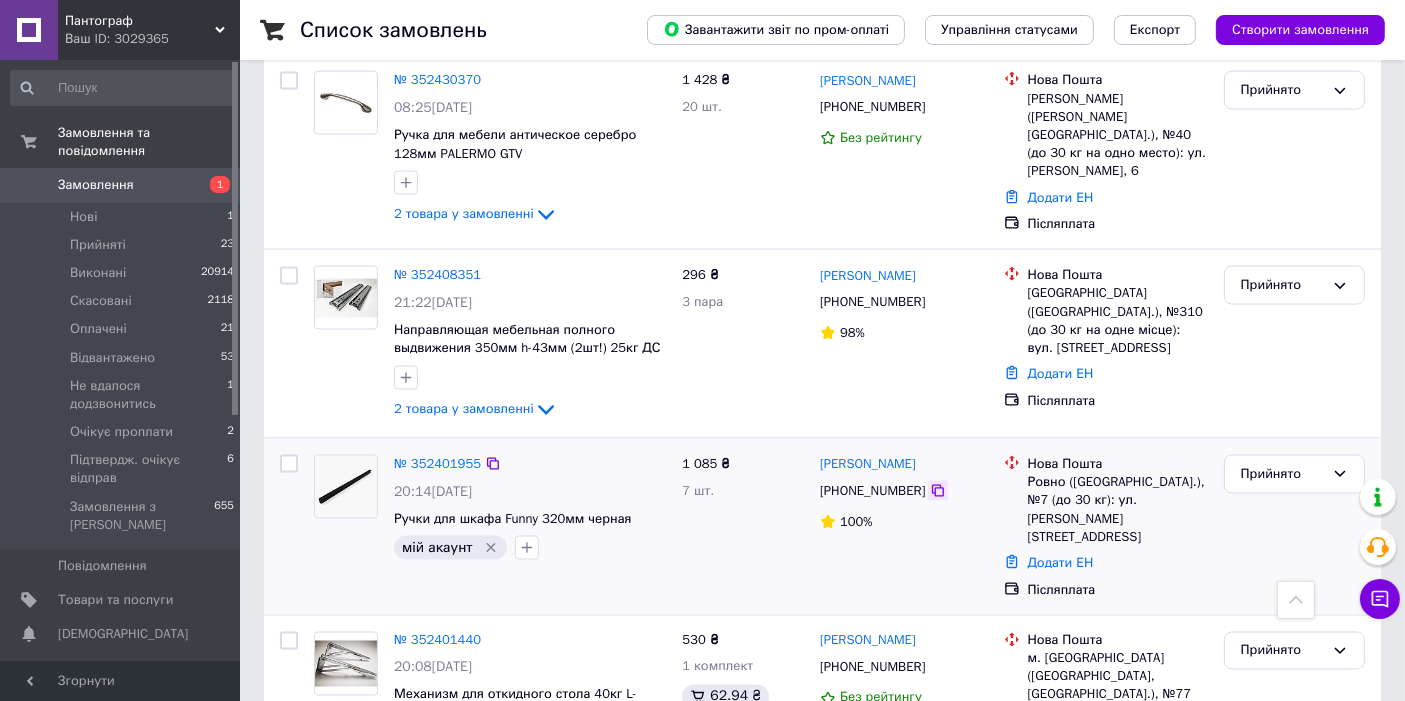 click 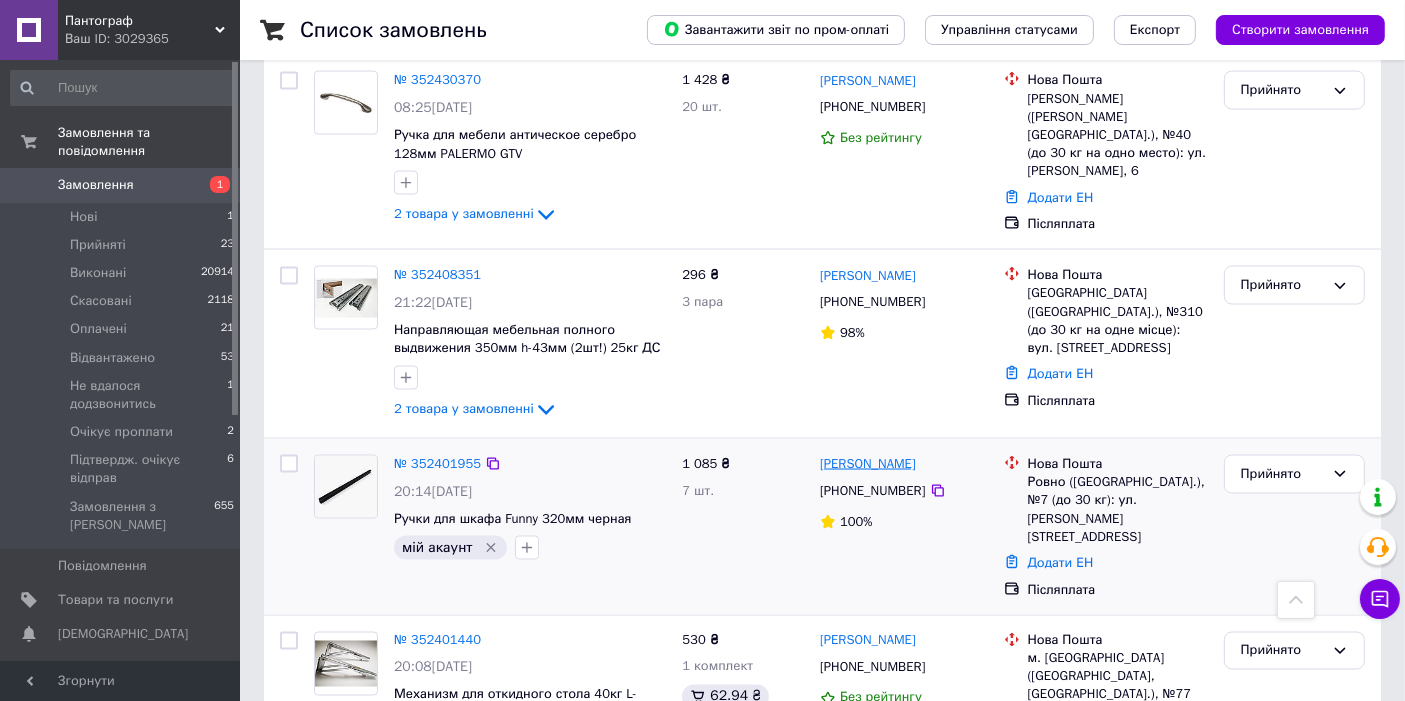 drag, startPoint x: 945, startPoint y: 385, endPoint x: 889, endPoint y: 388, distance: 56.0803 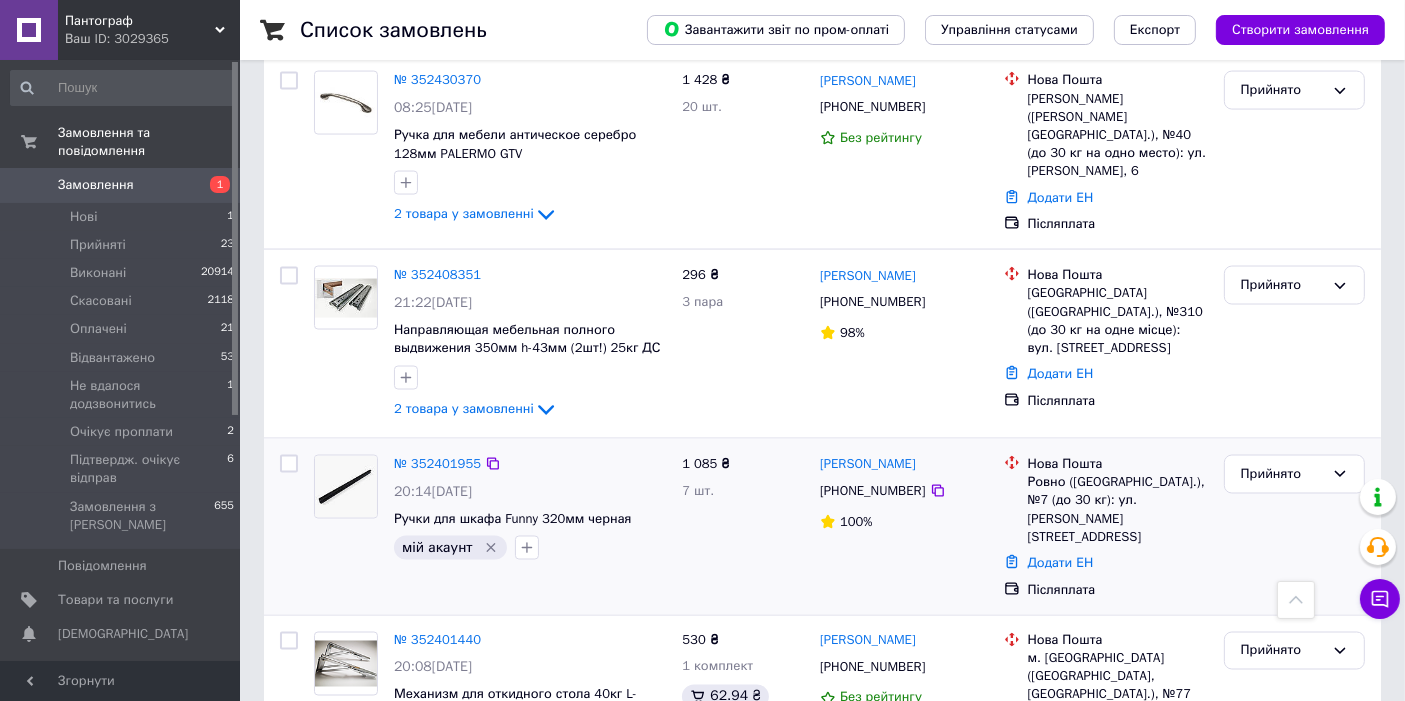 copy on "Левчук" 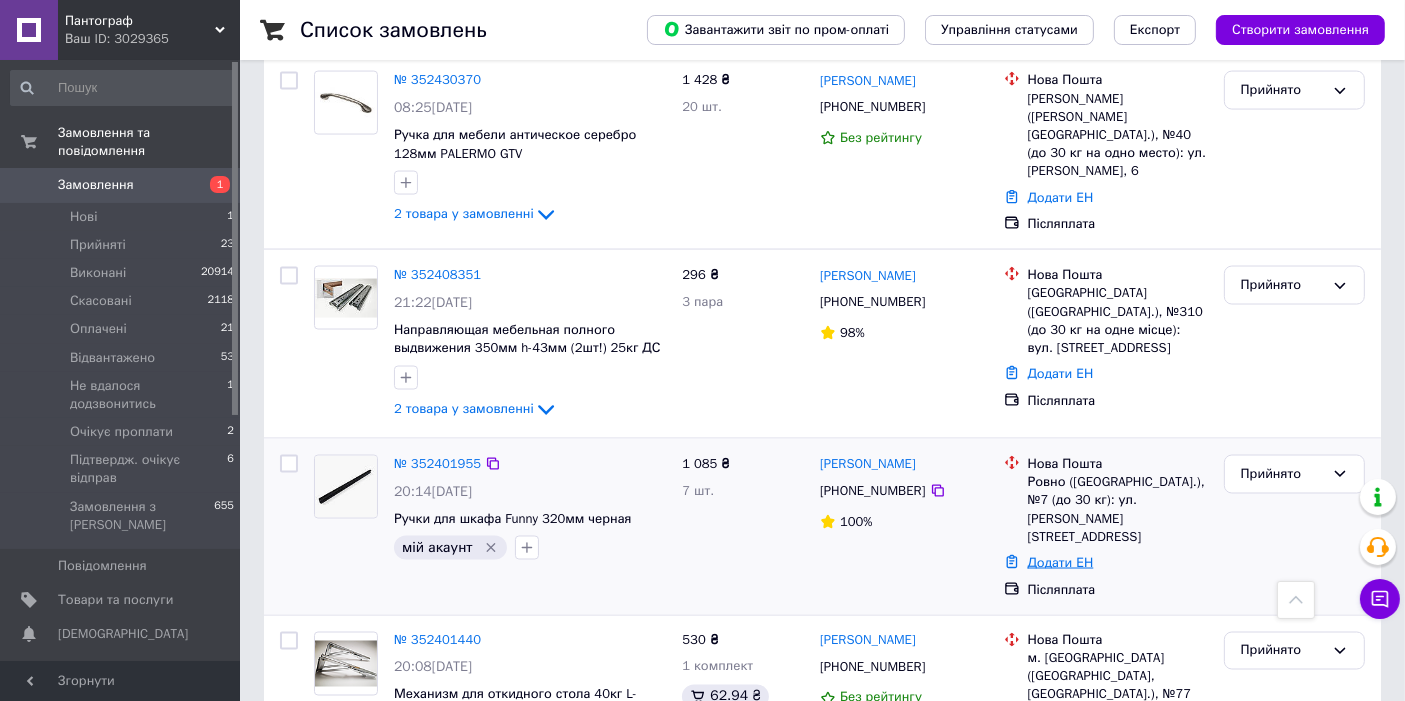 click on "Додати ЕН" at bounding box center [1061, 562] 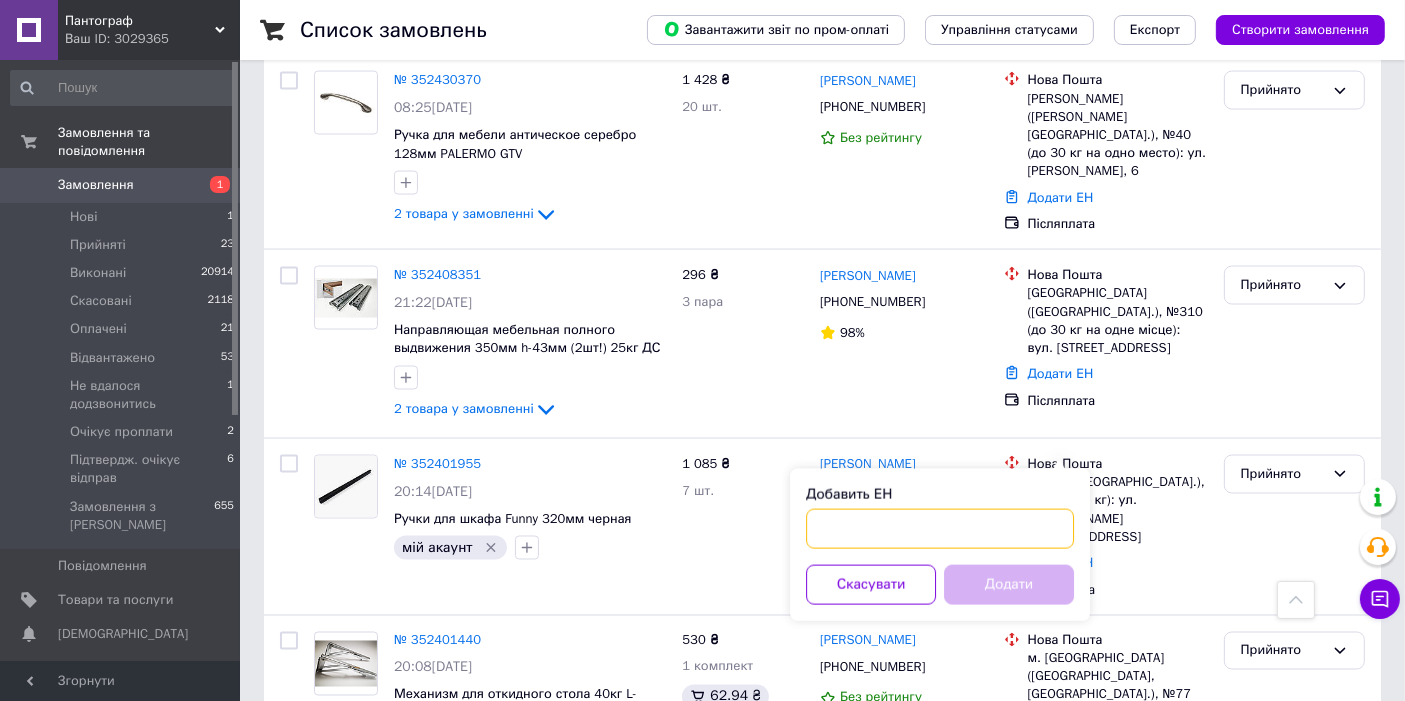 click on "Добавить ЕН" at bounding box center [940, 529] 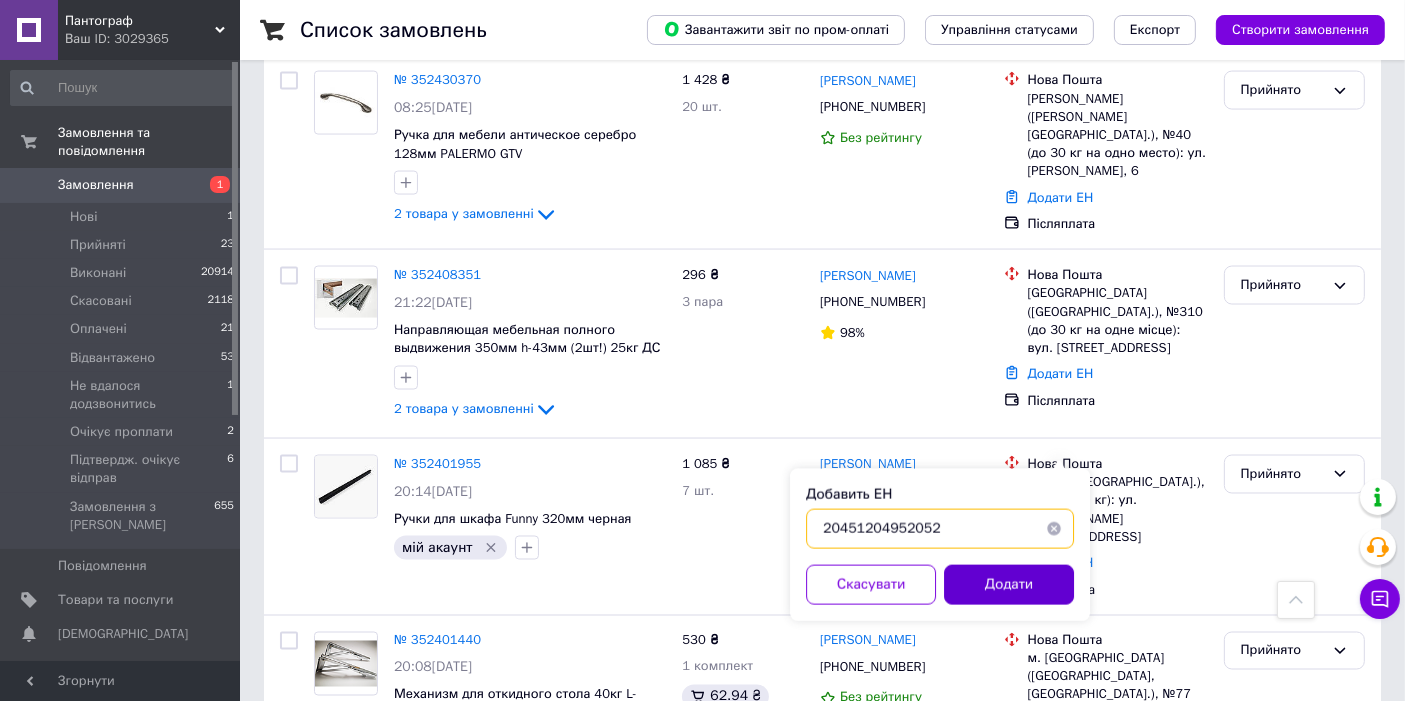 type on "20451204952052" 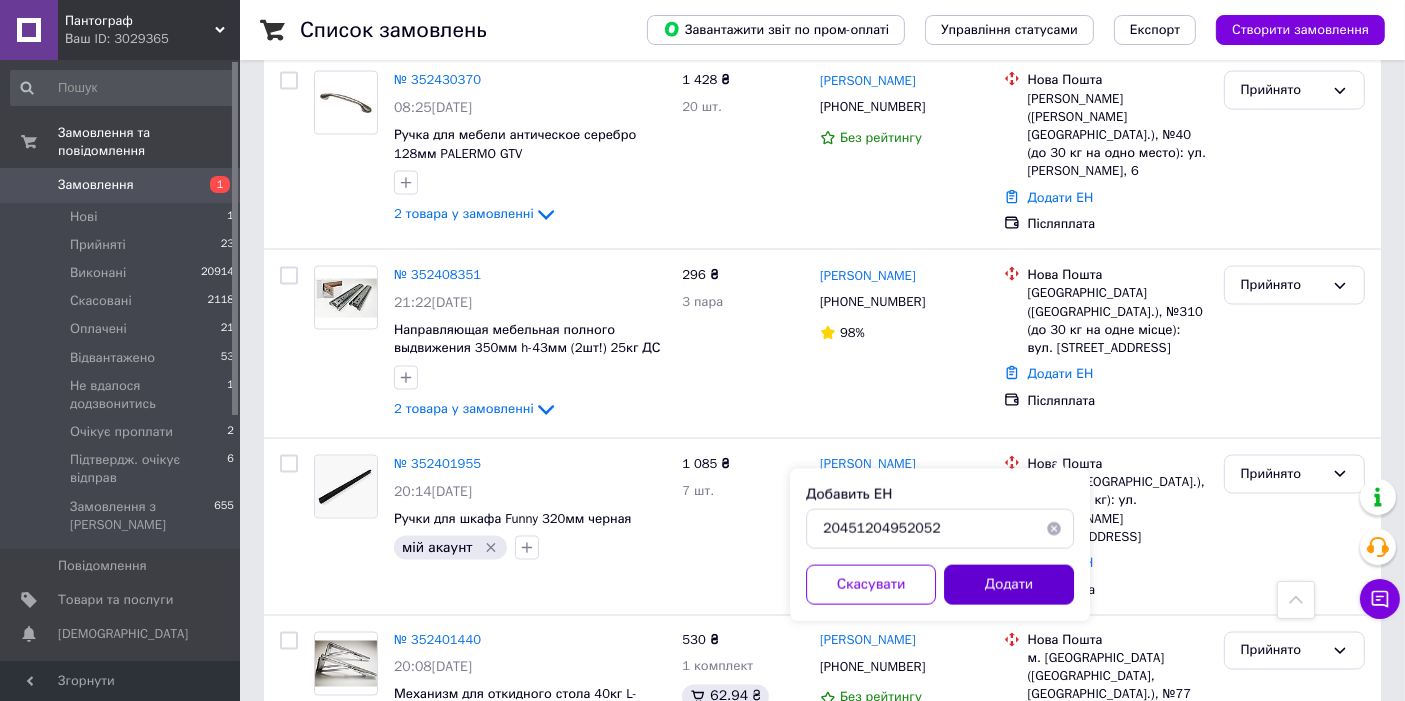 click on "Додати" at bounding box center (1009, 585) 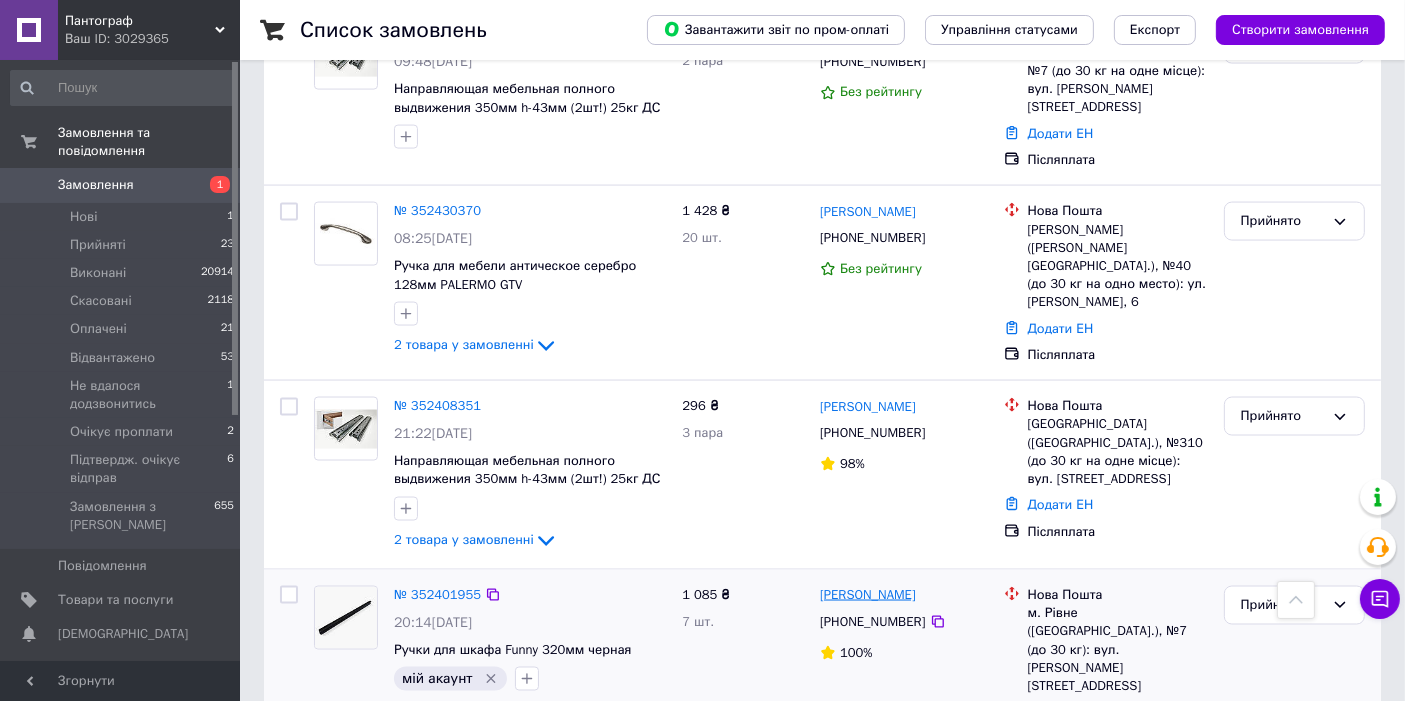 scroll, scrollTop: 3037, scrollLeft: 0, axis: vertical 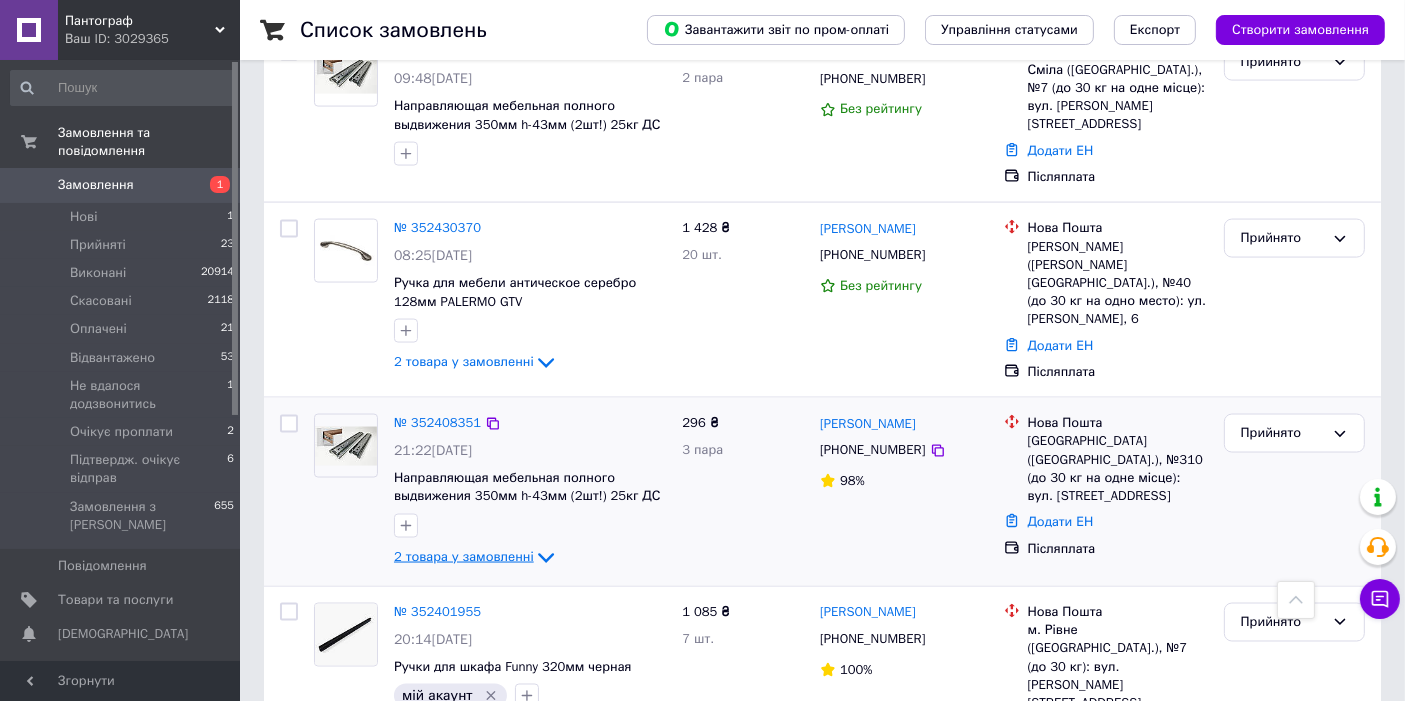 click 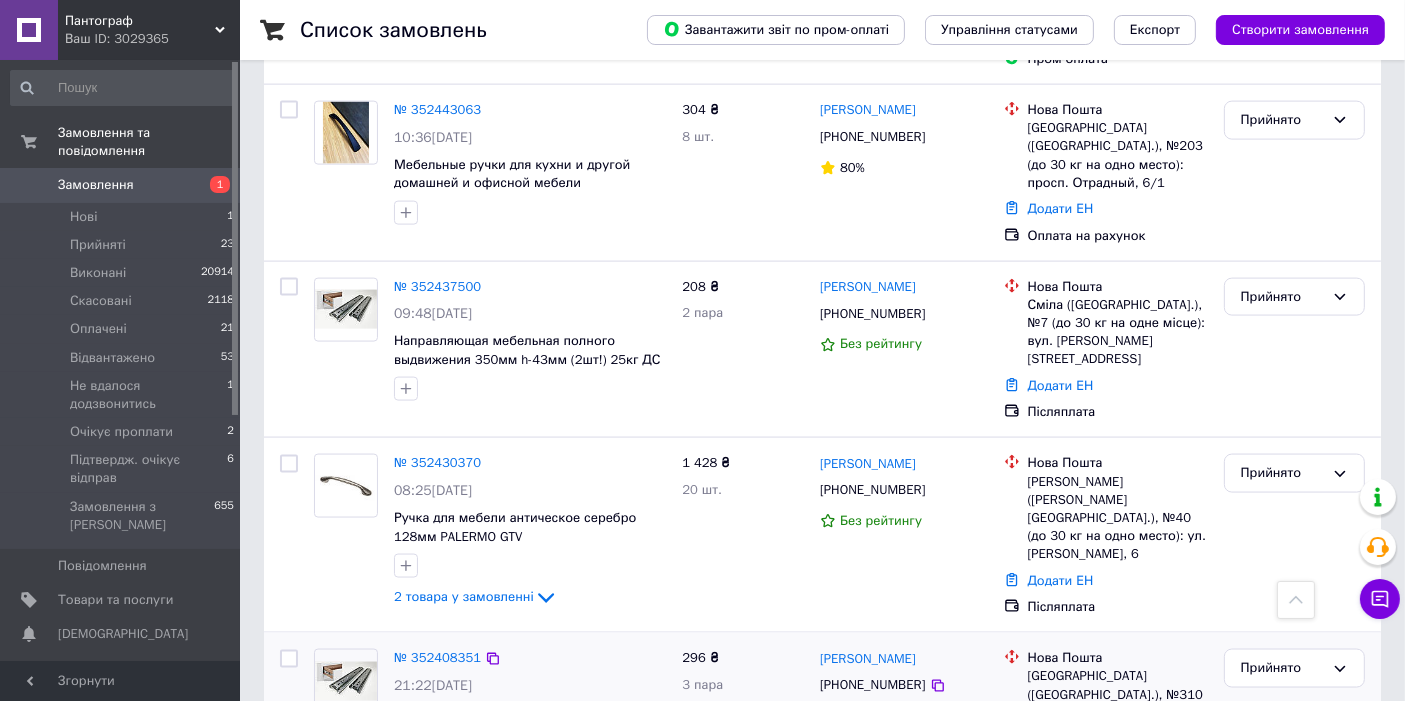 scroll, scrollTop: 2740, scrollLeft: 0, axis: vertical 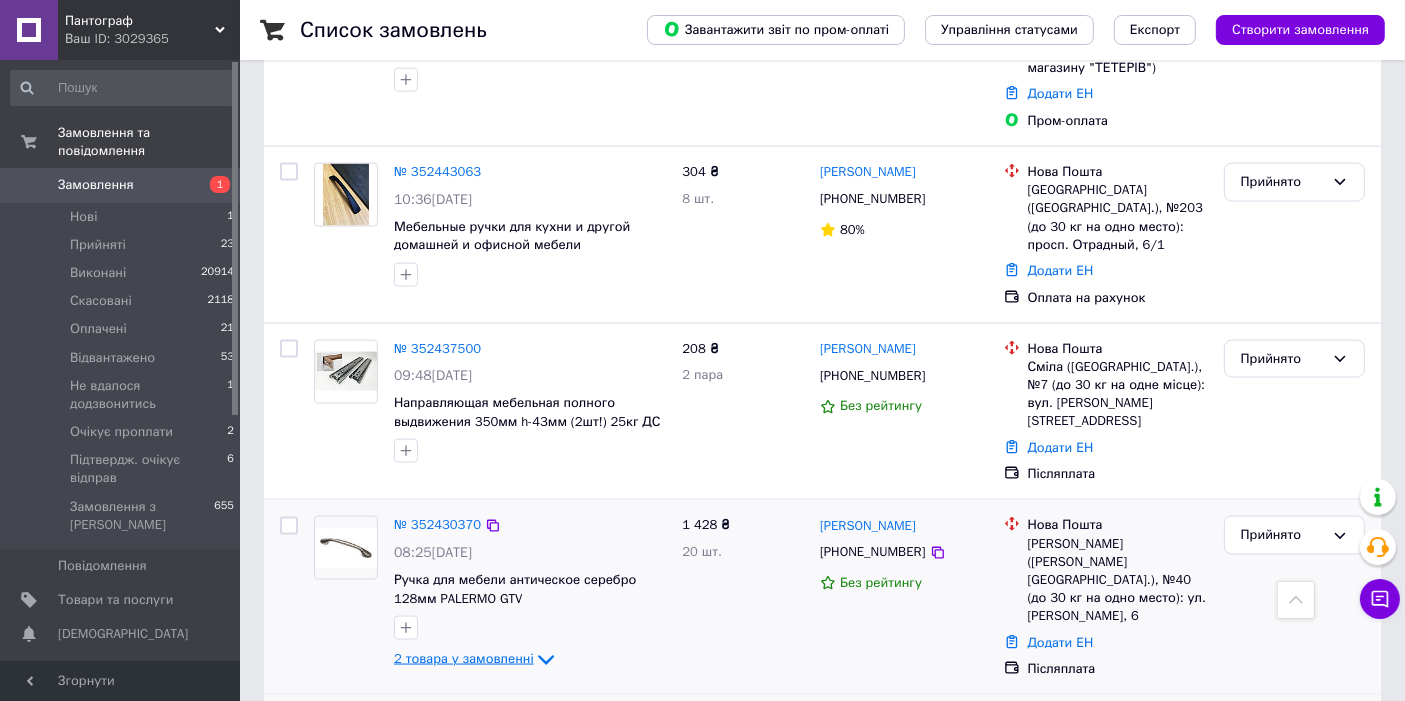 click 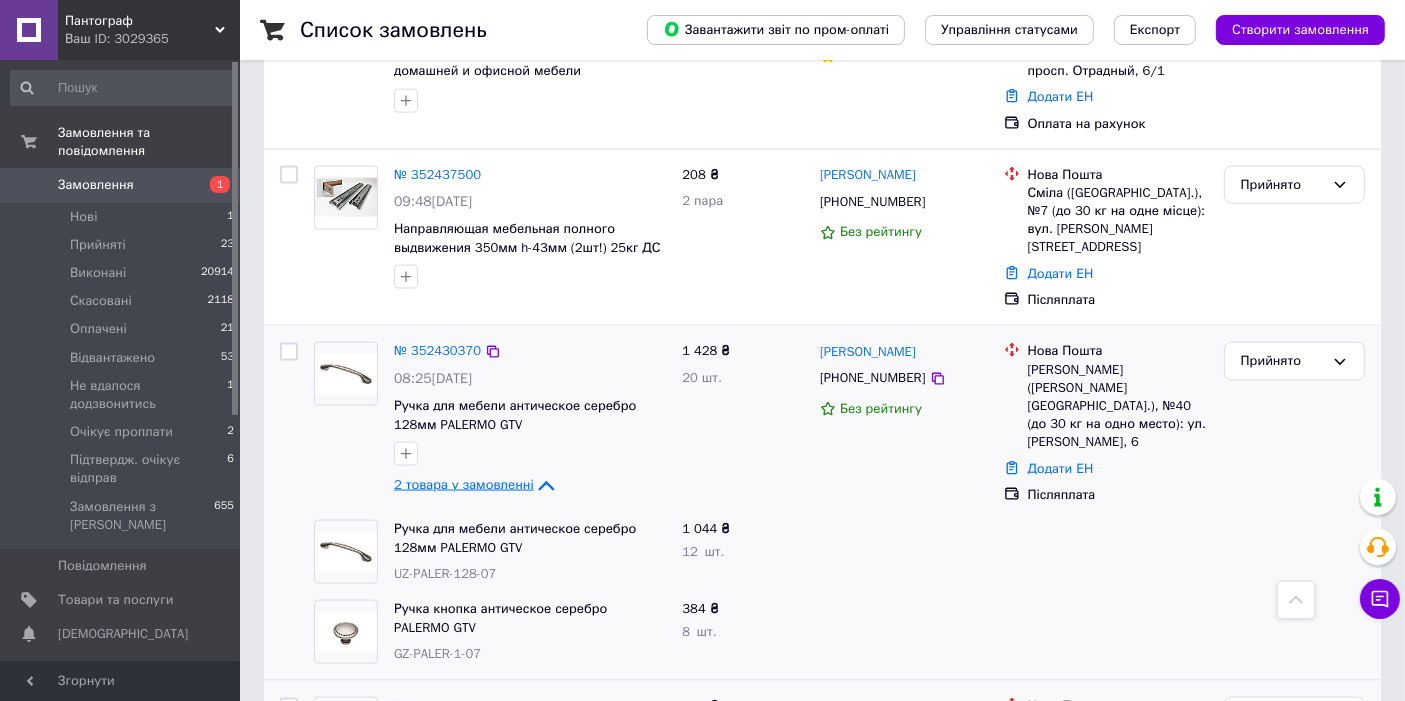 scroll, scrollTop: 2962, scrollLeft: 0, axis: vertical 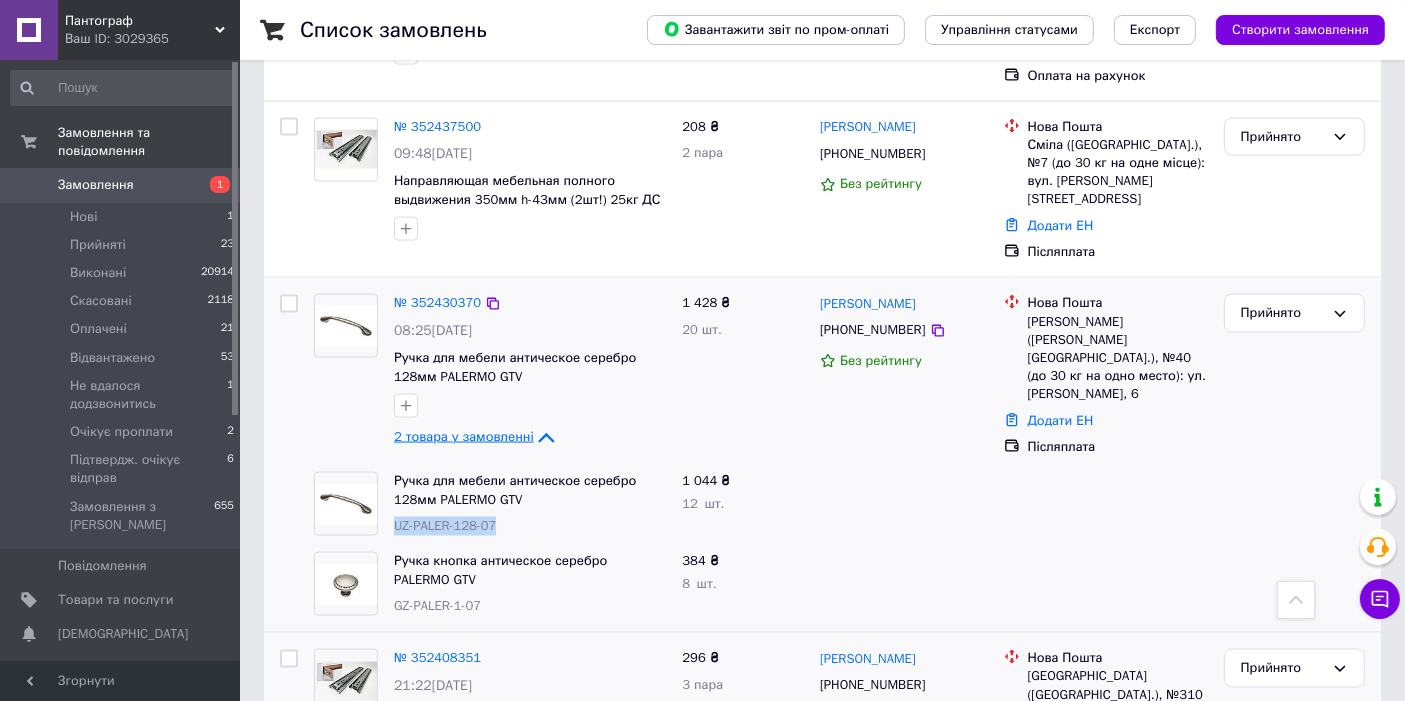 drag, startPoint x: 517, startPoint y: 446, endPoint x: 395, endPoint y: 450, distance: 122.06556 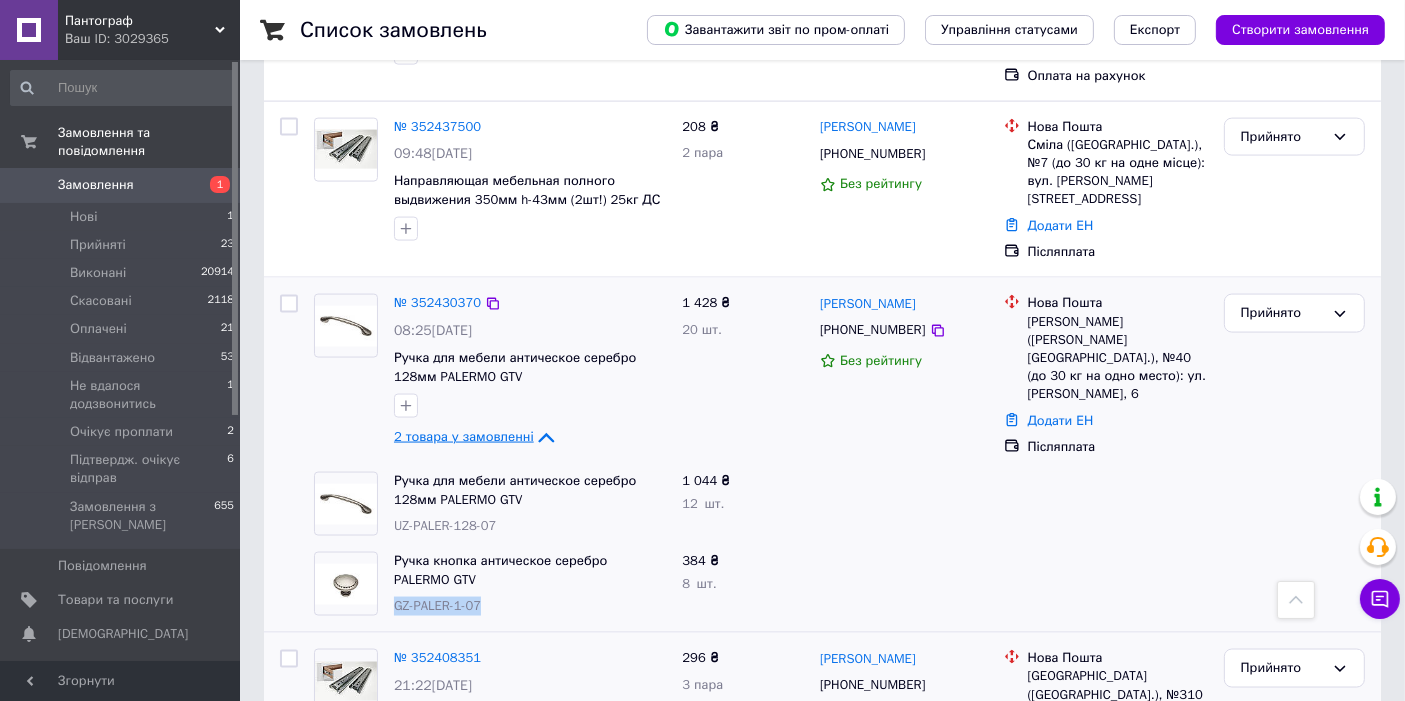 drag, startPoint x: 505, startPoint y: 525, endPoint x: 394, endPoint y: 530, distance: 111.11256 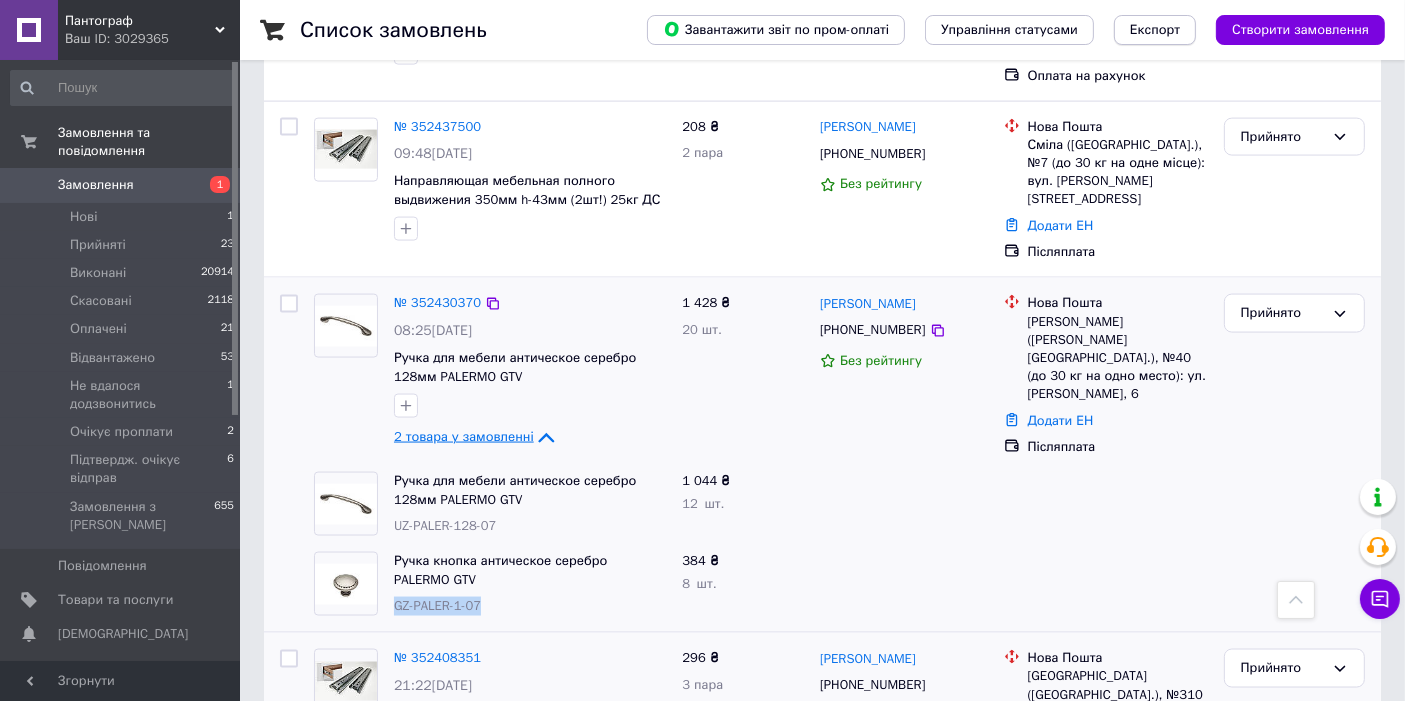copy on "GZ-PALER-1-07" 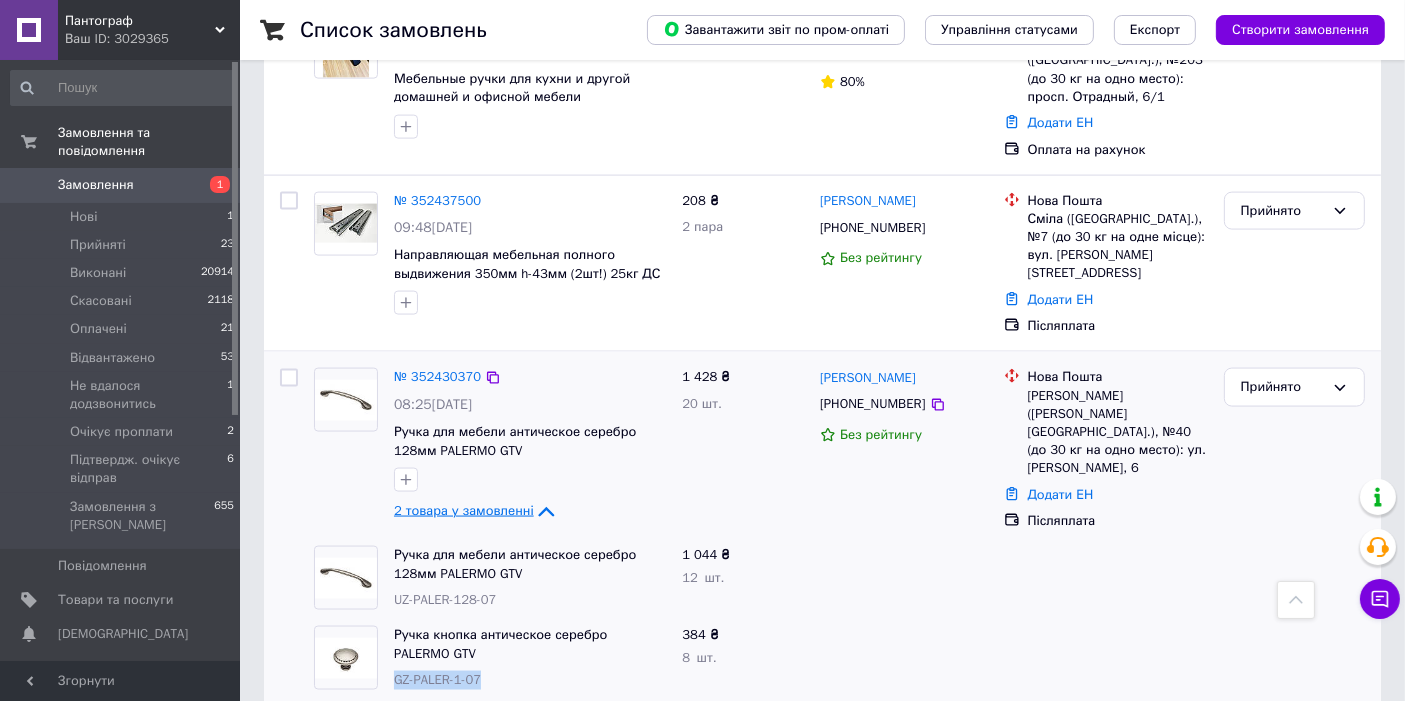 scroll, scrollTop: 2962, scrollLeft: 0, axis: vertical 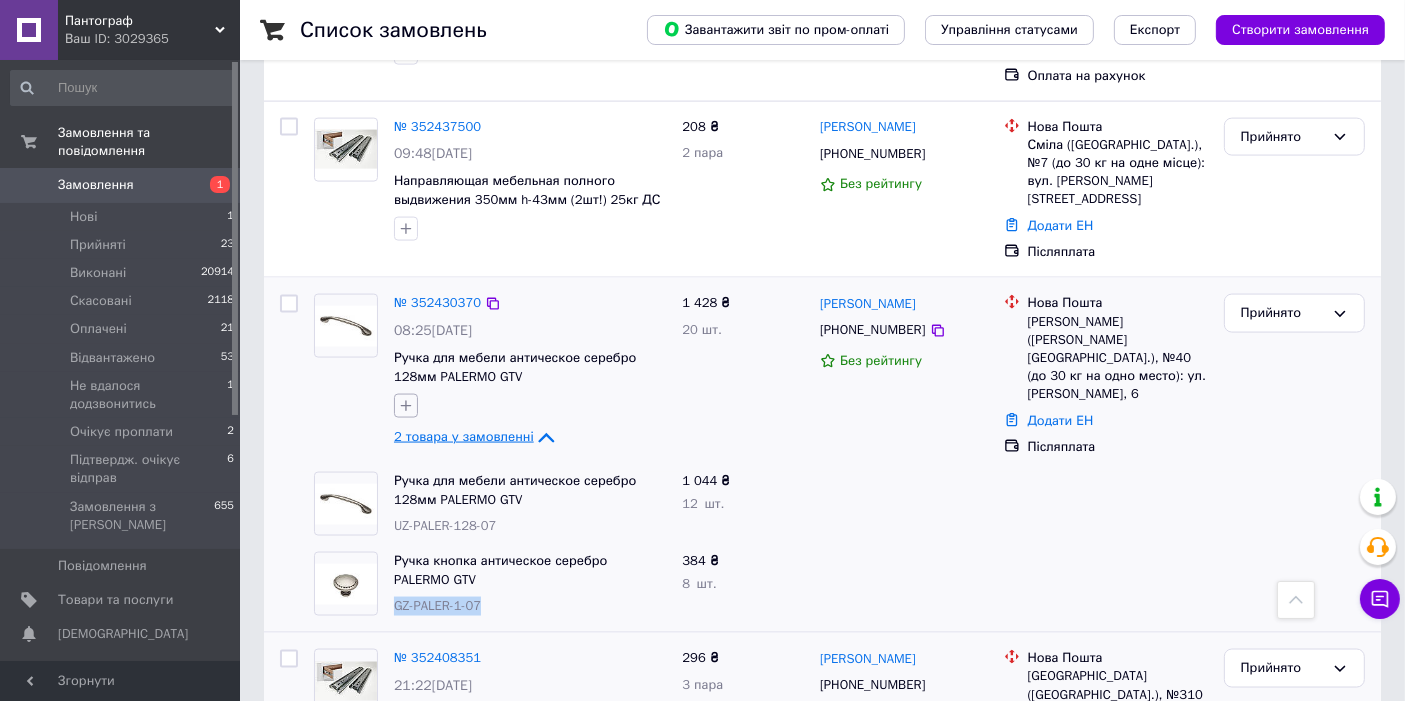 click 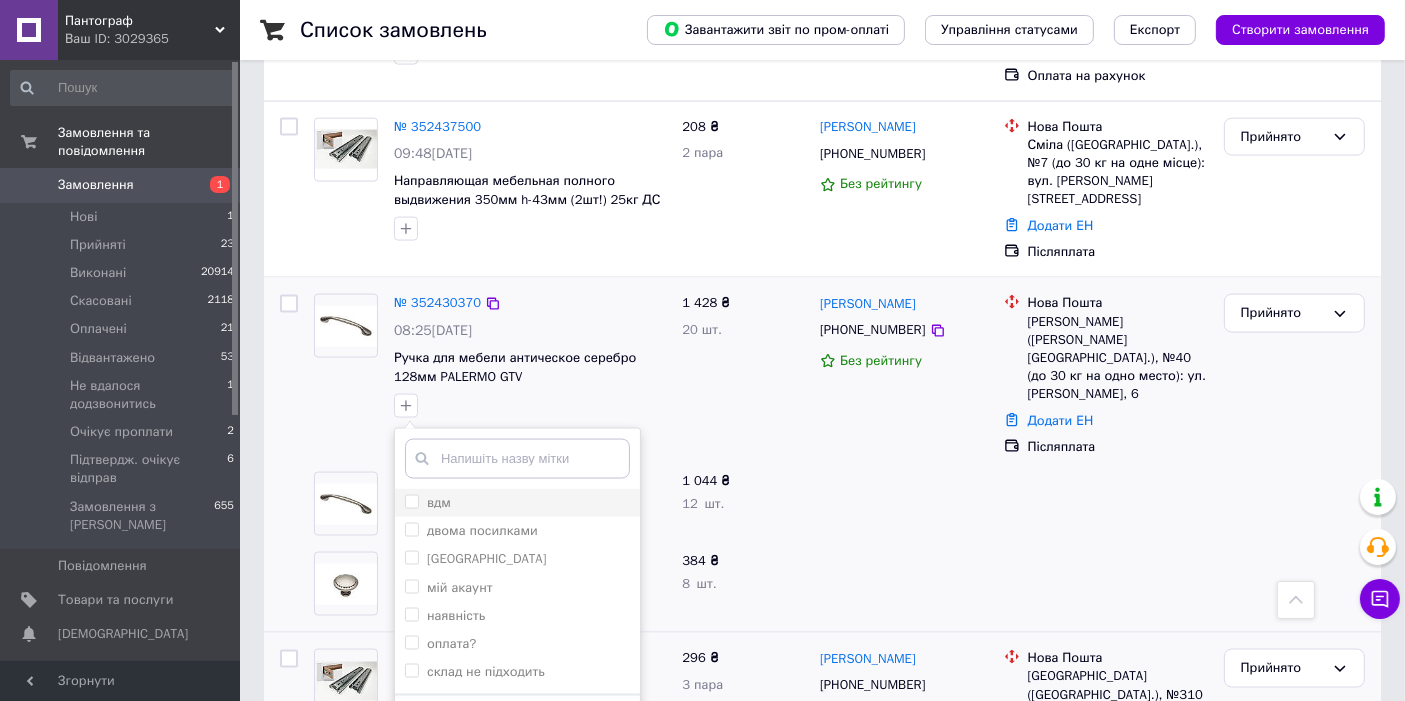 click on "вдм" at bounding box center [439, 502] 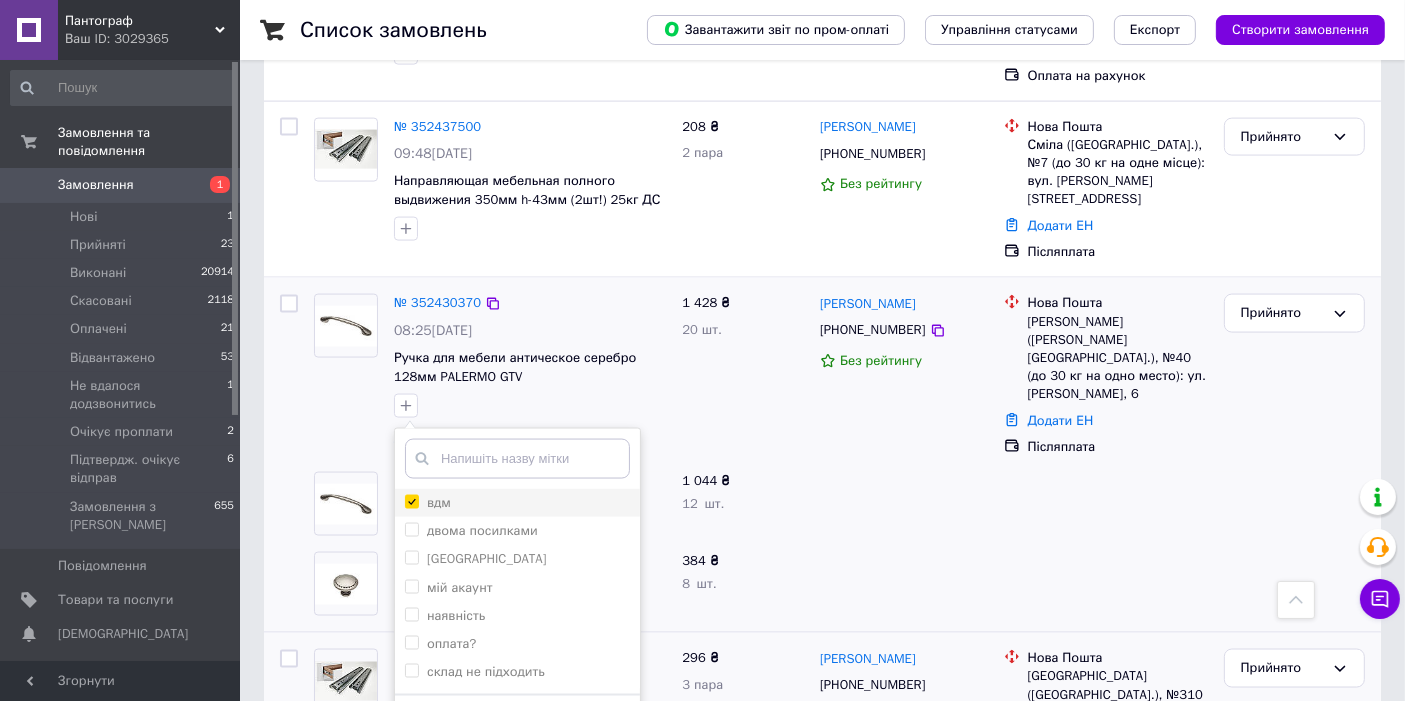 checkbox on "true" 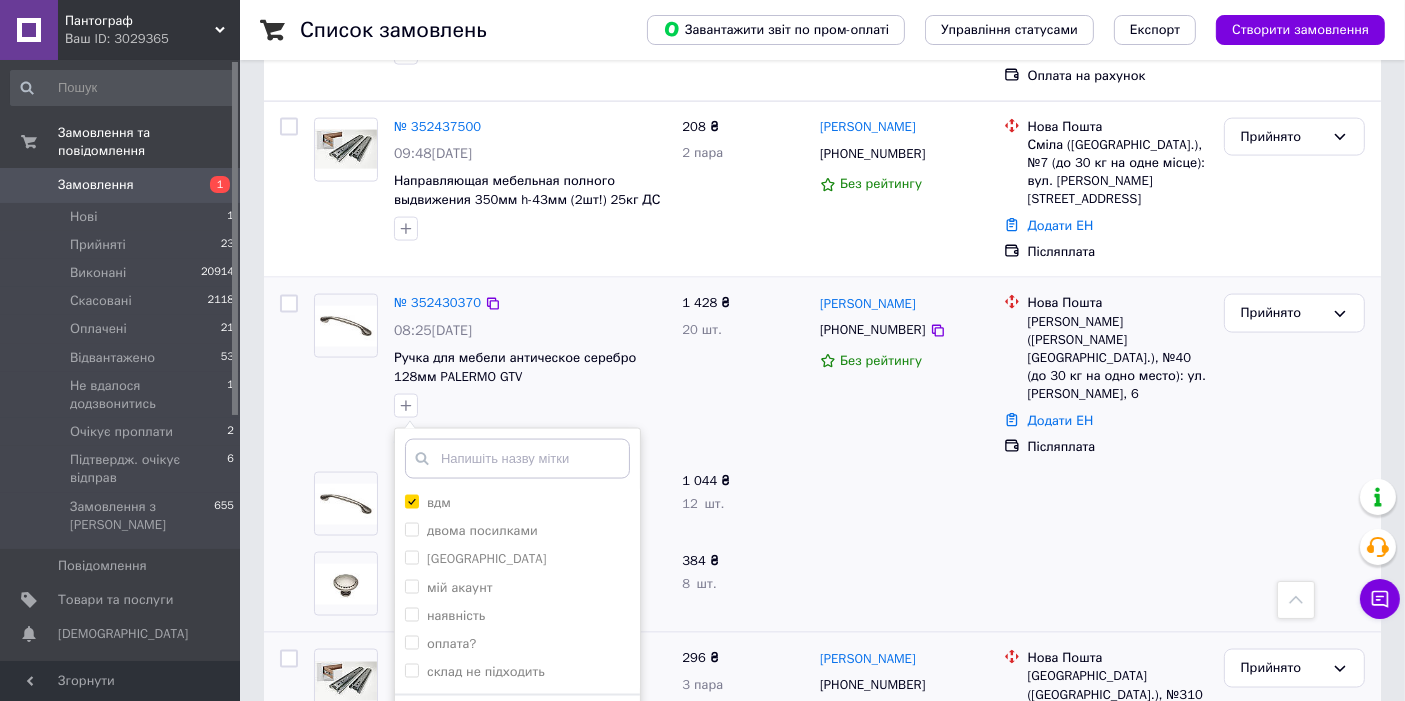 click on "Додати мітку" at bounding box center [517, 725] 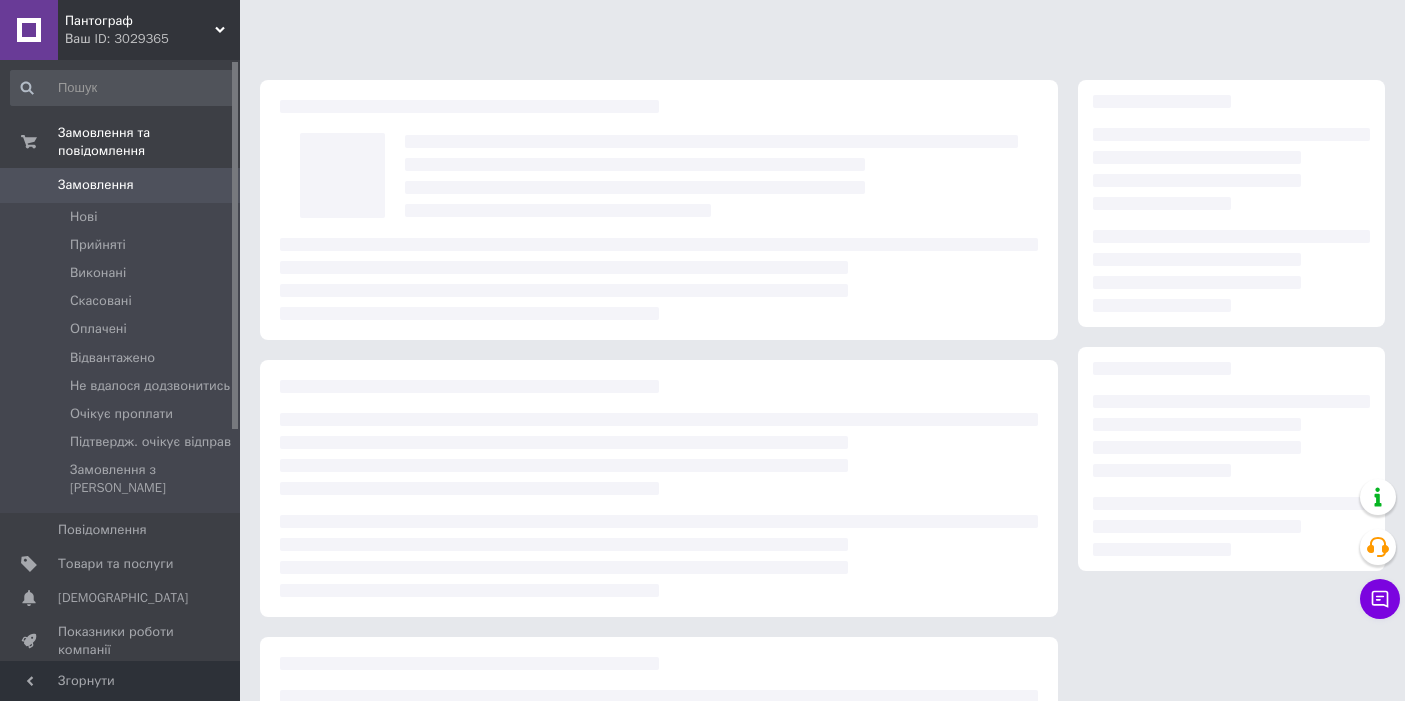 scroll, scrollTop: 0, scrollLeft: 0, axis: both 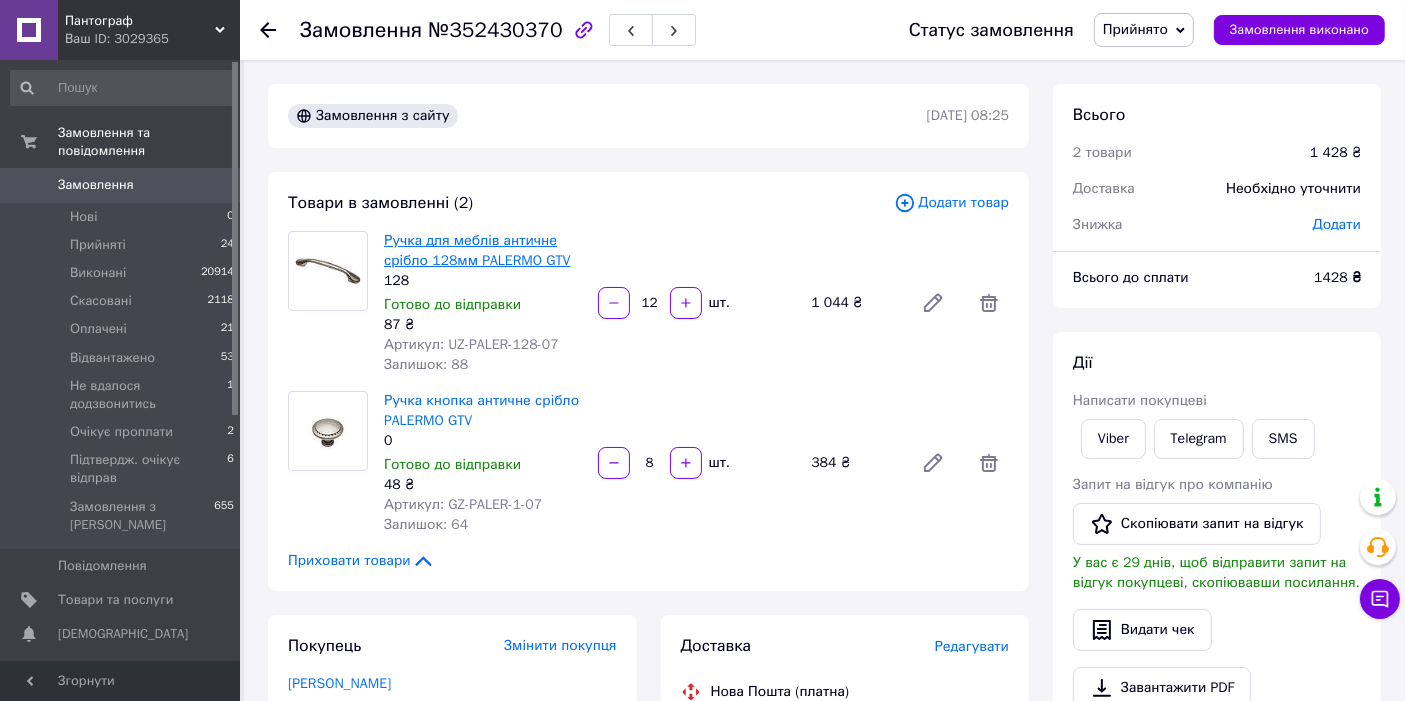 click on "Ручка для меблів античне срібло 128мм PALERMO GTV" at bounding box center [477, 250] 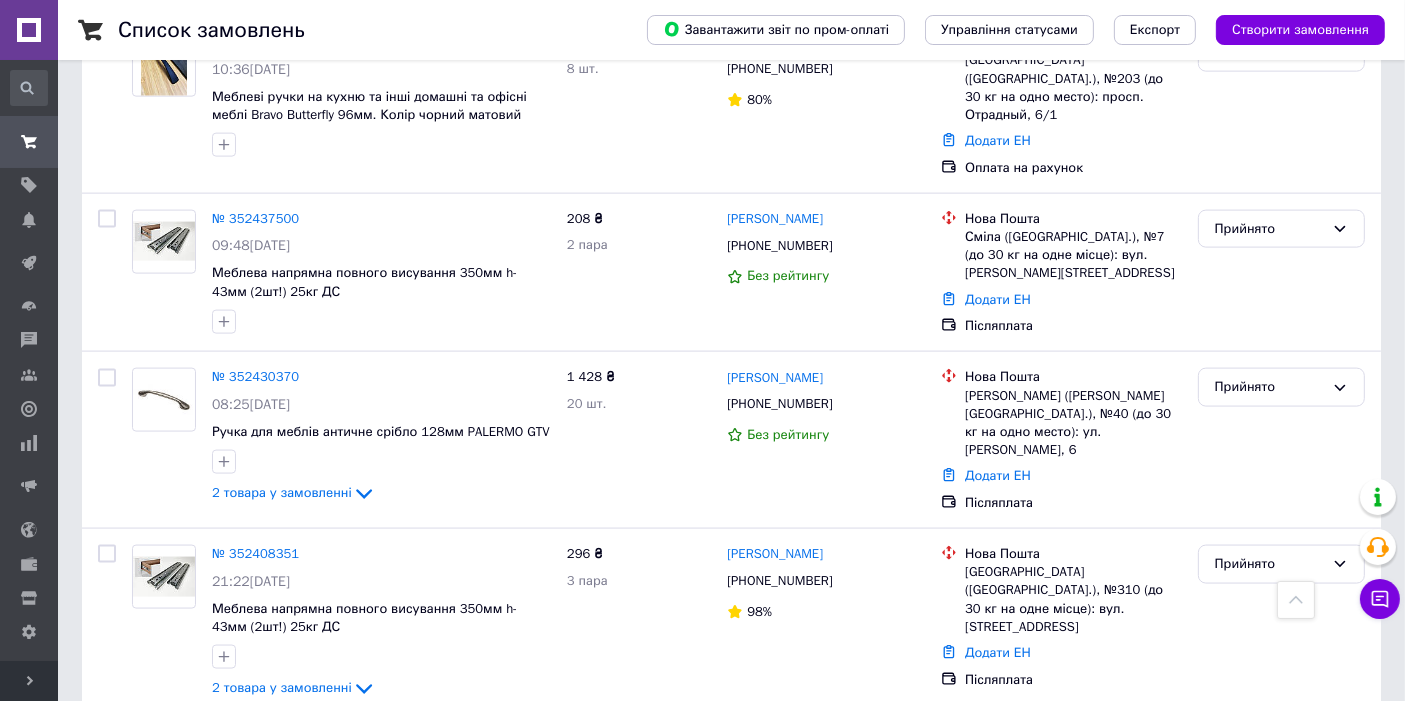 scroll, scrollTop: 2740, scrollLeft: 0, axis: vertical 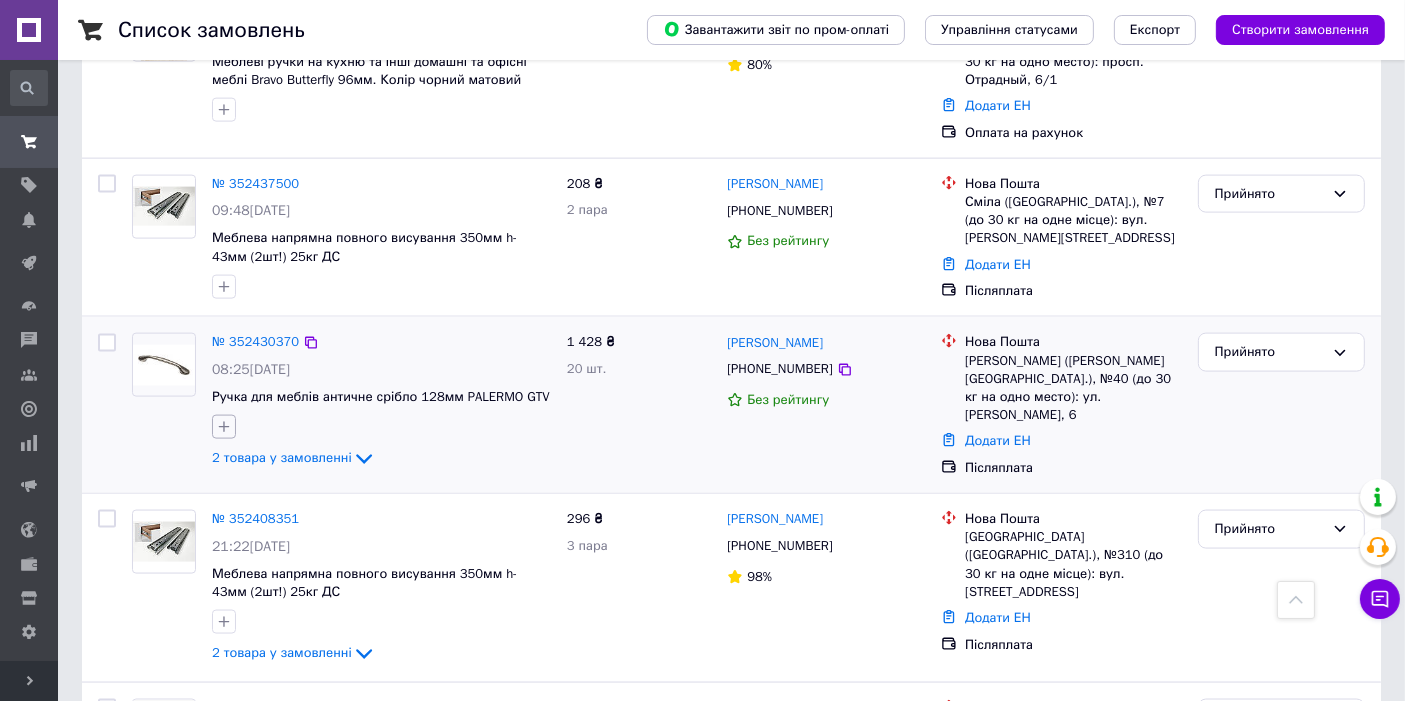 click 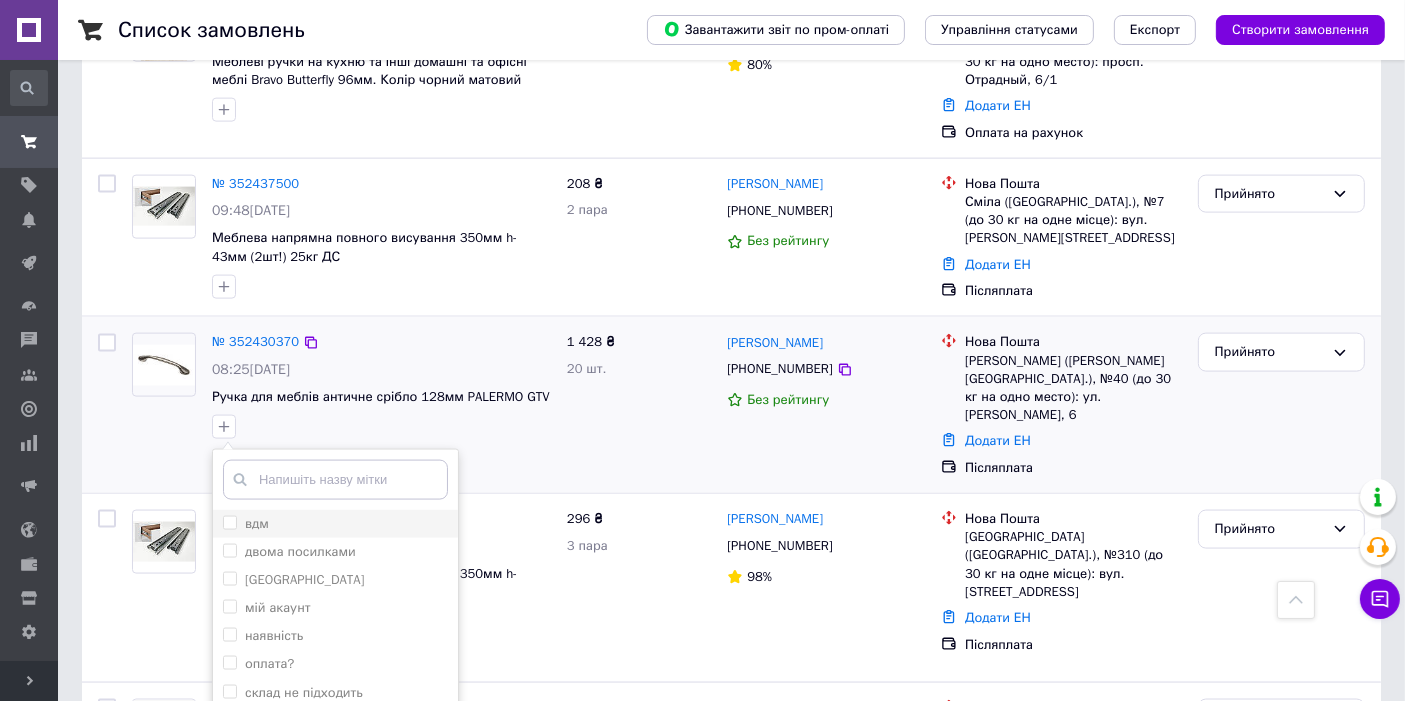 click on "вдм" at bounding box center (257, 523) 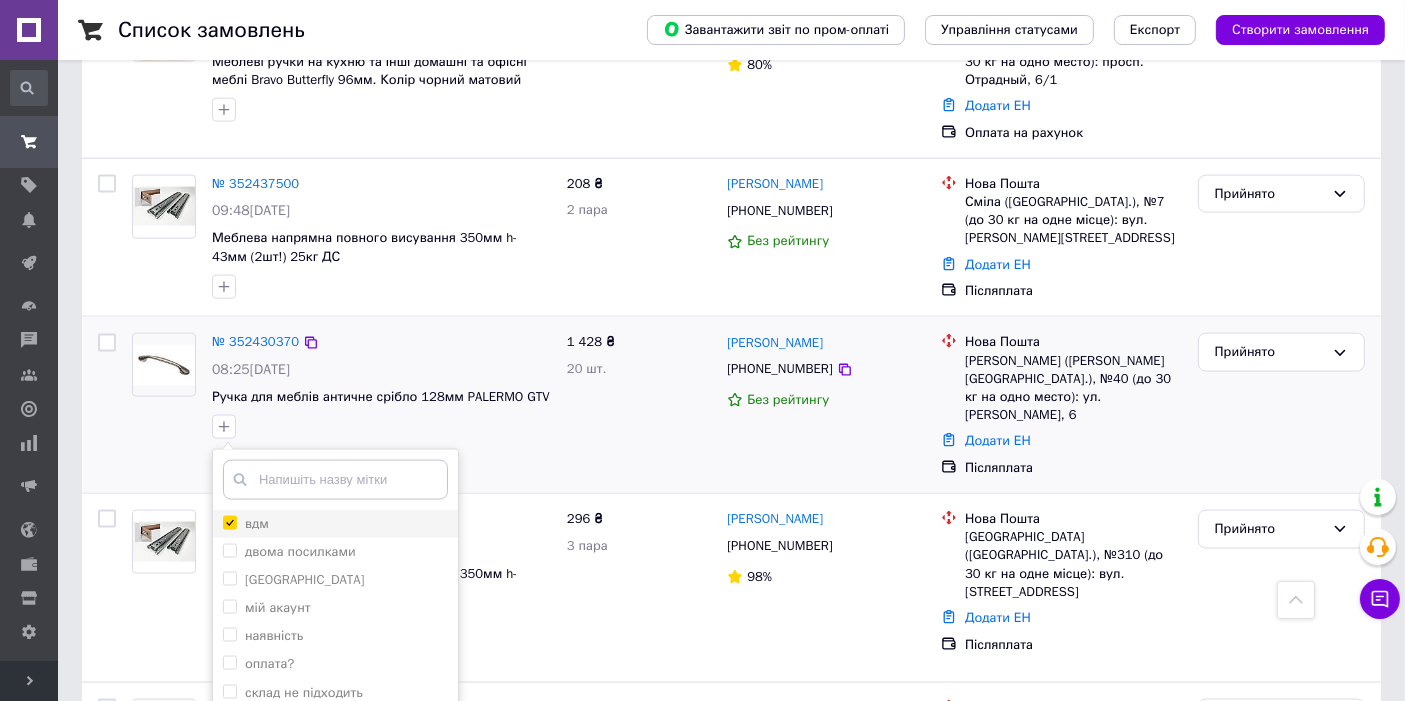 checkbox on "true" 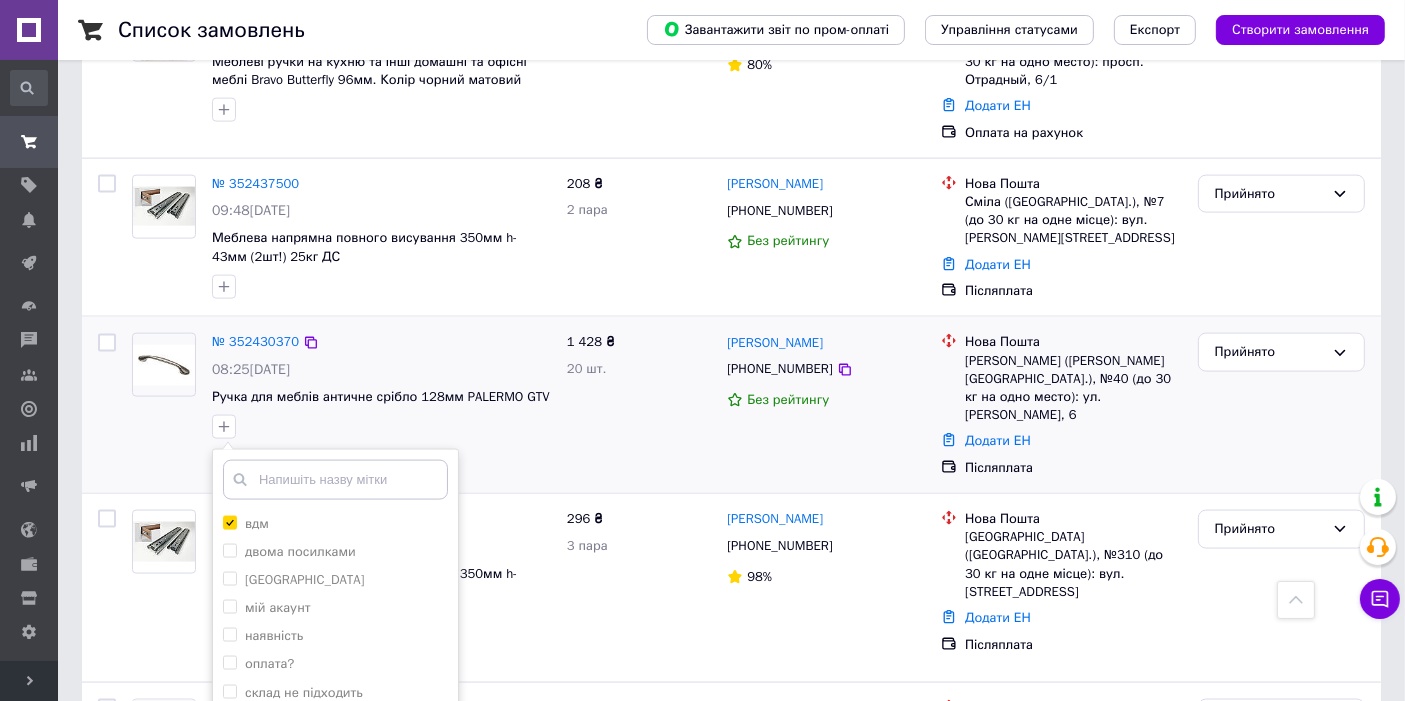 click on "Додати мітку" at bounding box center [335, 746] 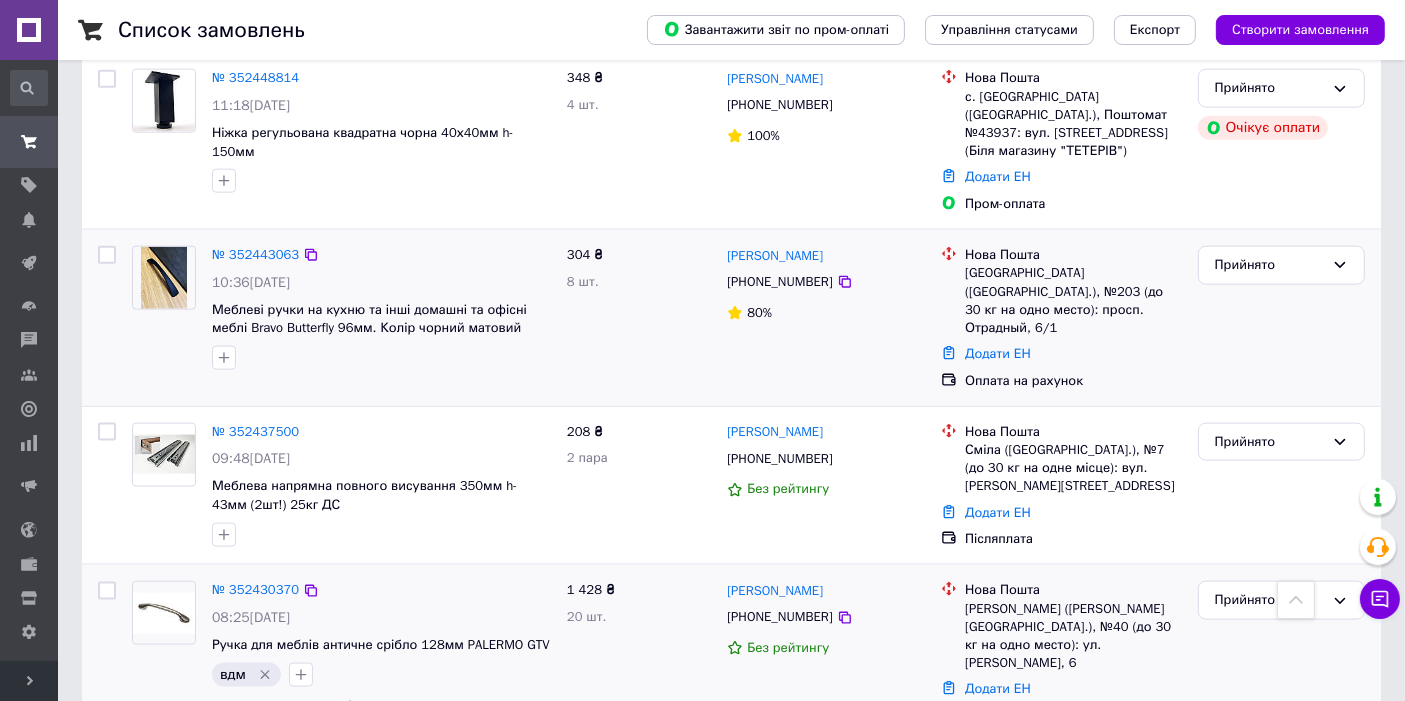 scroll, scrollTop: 2518, scrollLeft: 0, axis: vertical 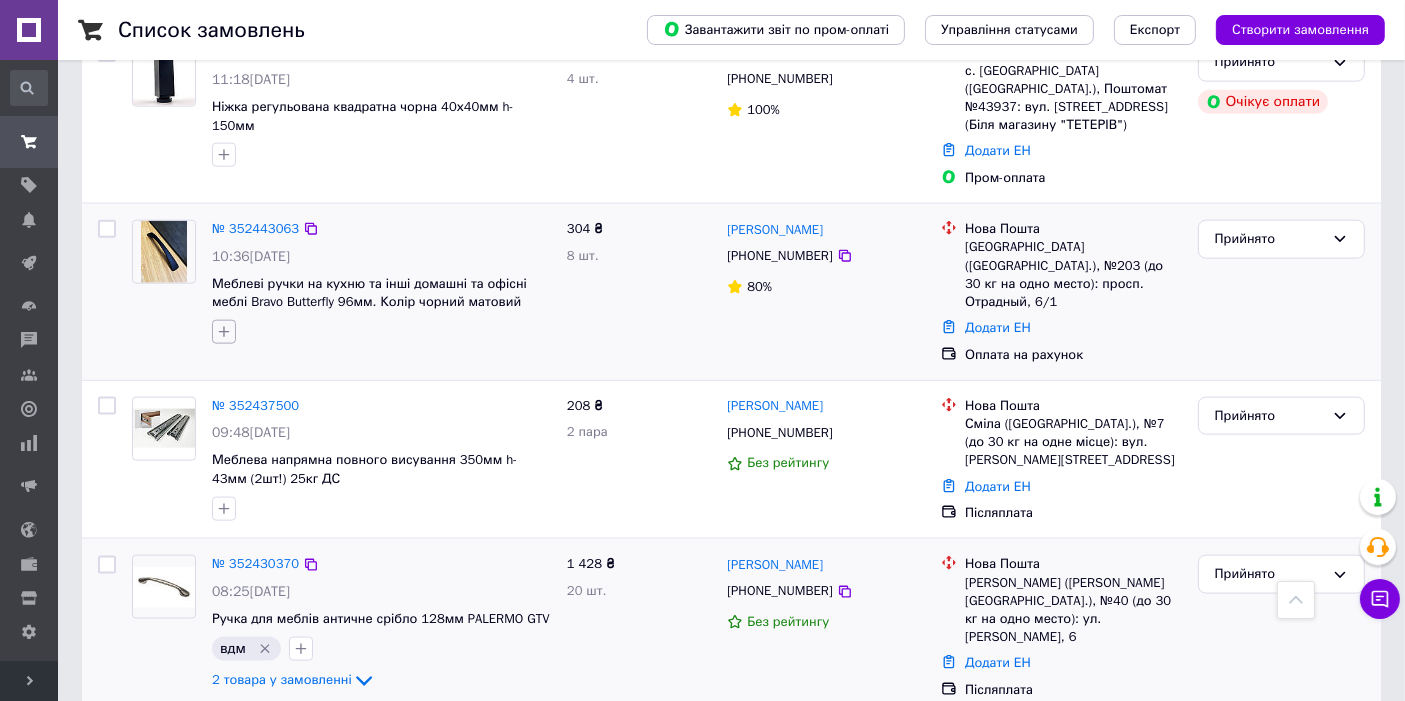 click 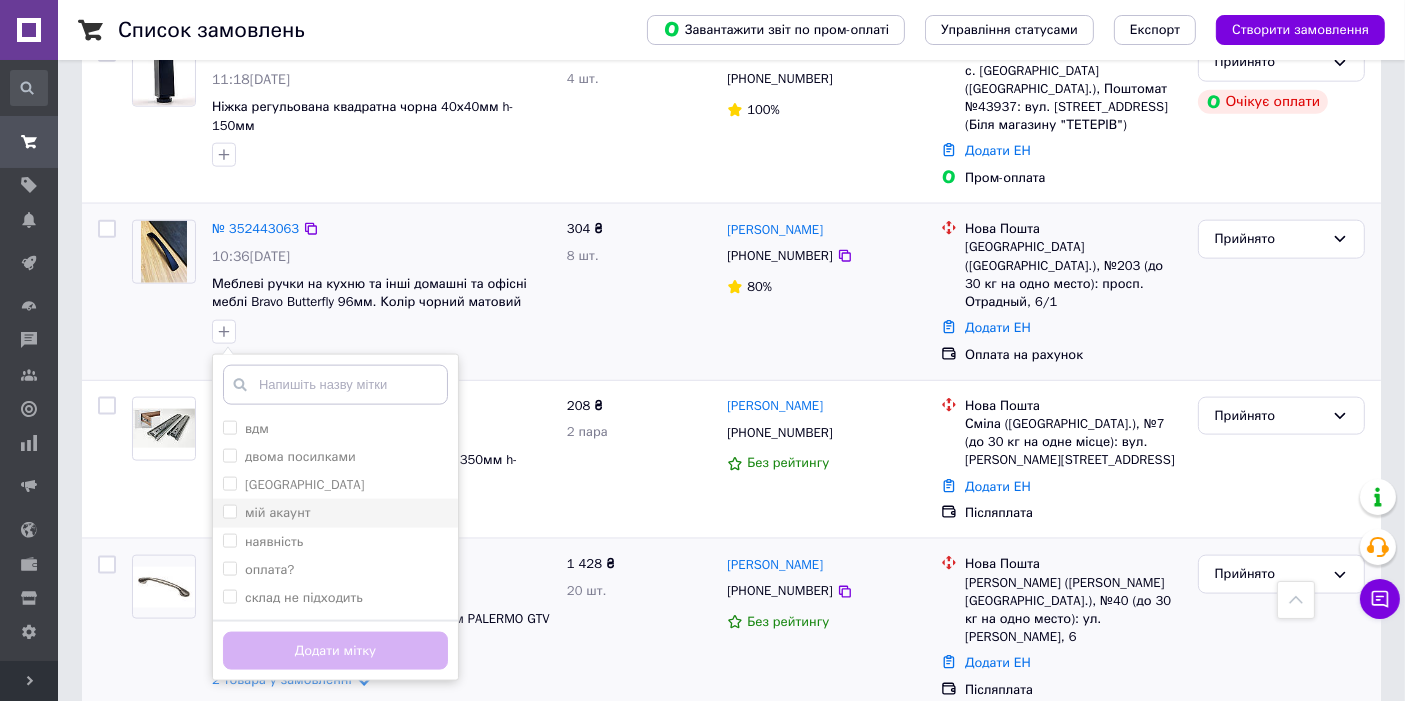 click on "мій акаунт" at bounding box center [229, 511] 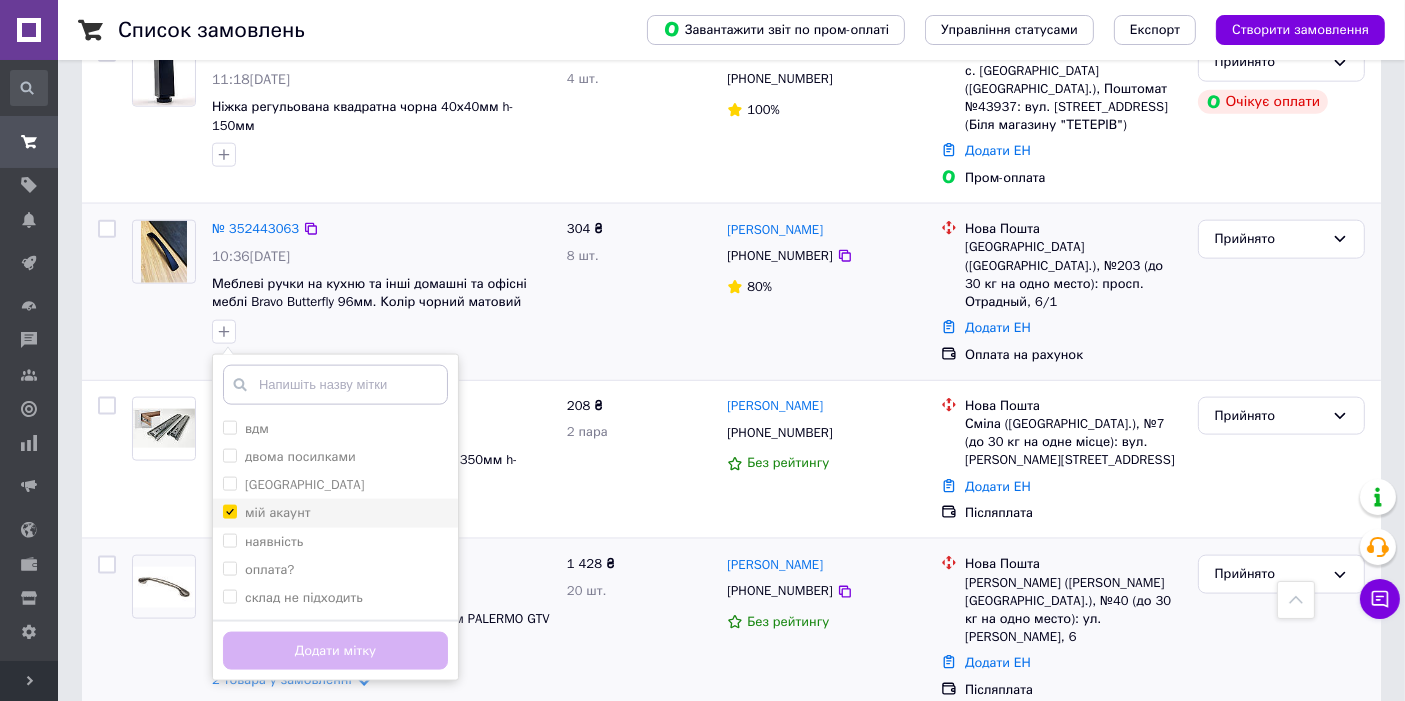 checkbox on "true" 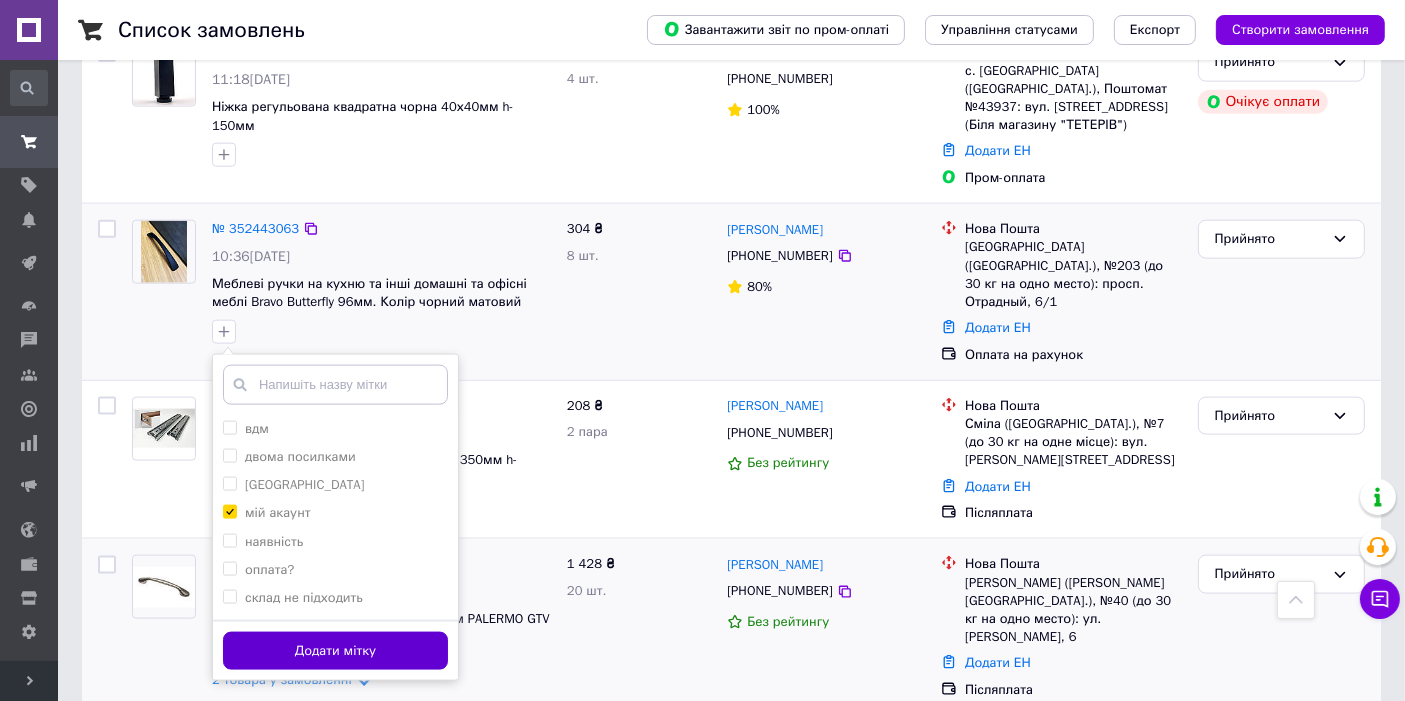 click on "Додати мітку" at bounding box center [335, 651] 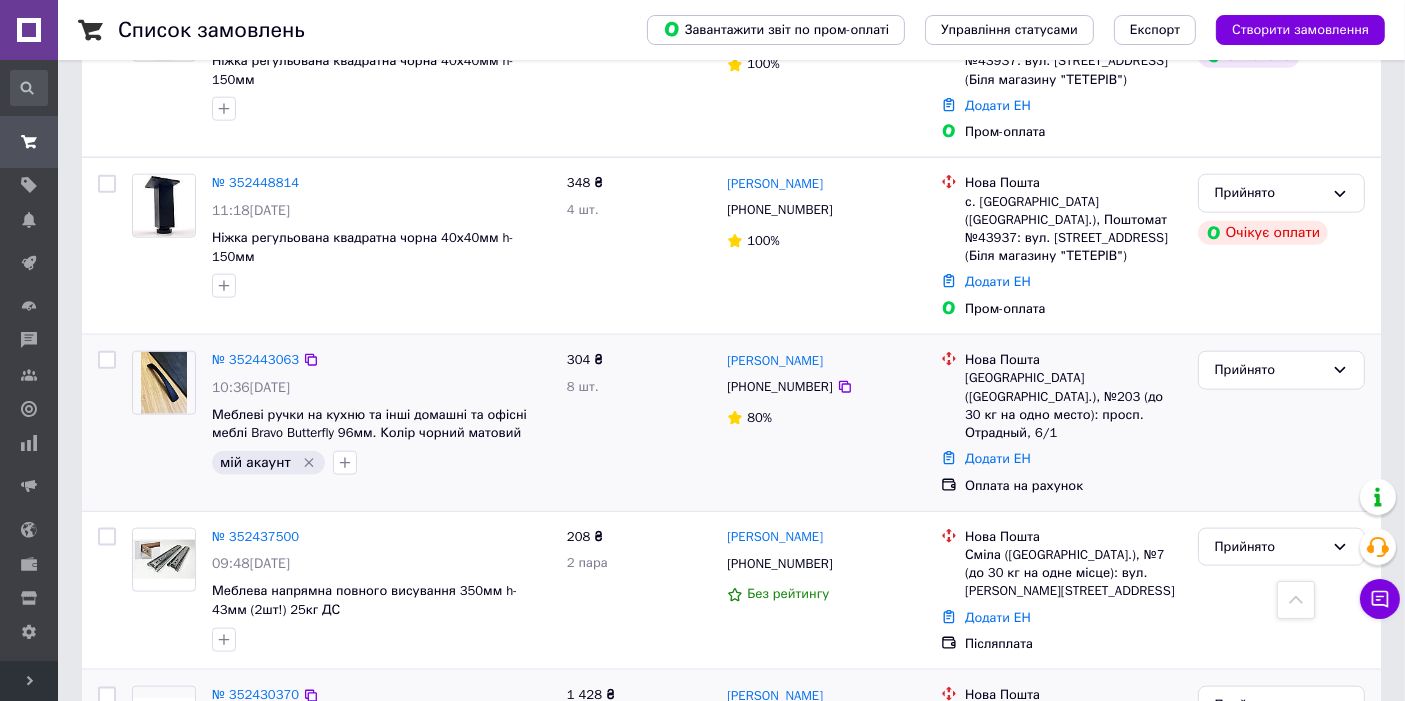scroll, scrollTop: 2370, scrollLeft: 0, axis: vertical 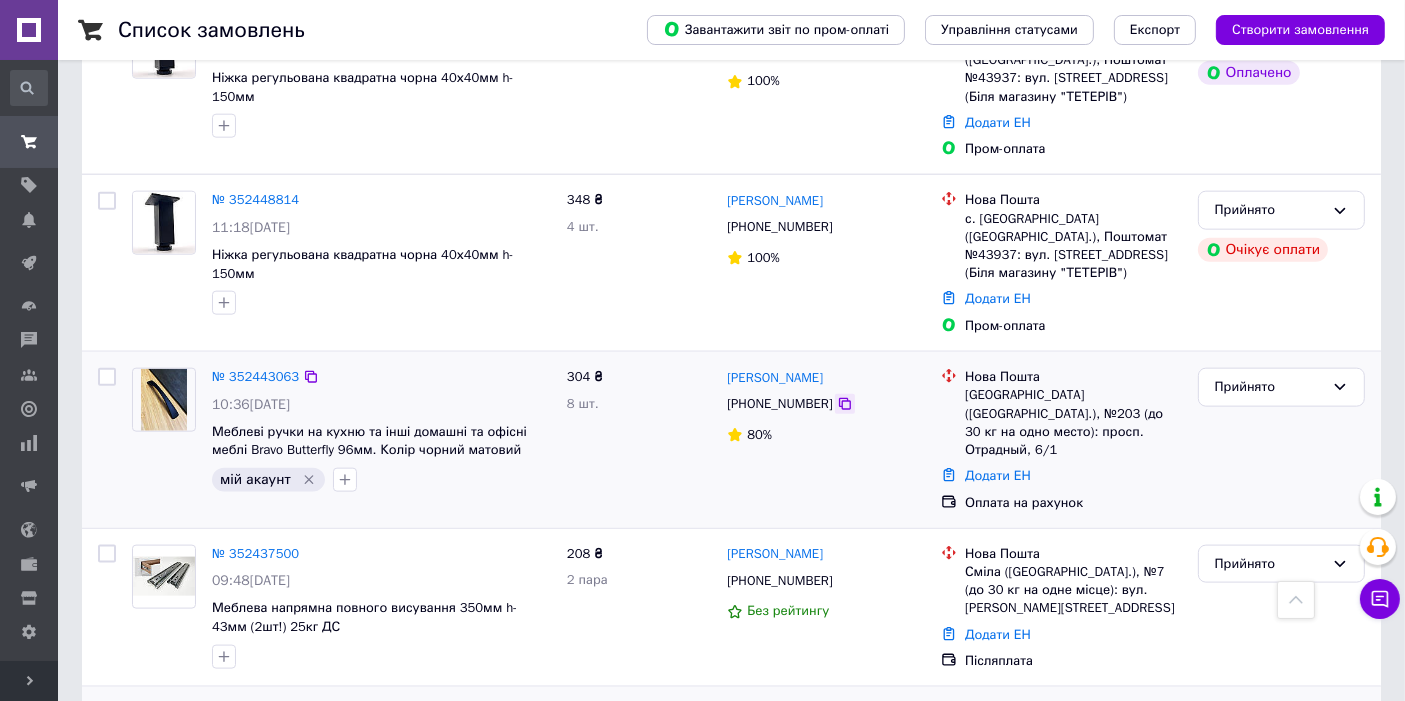 click 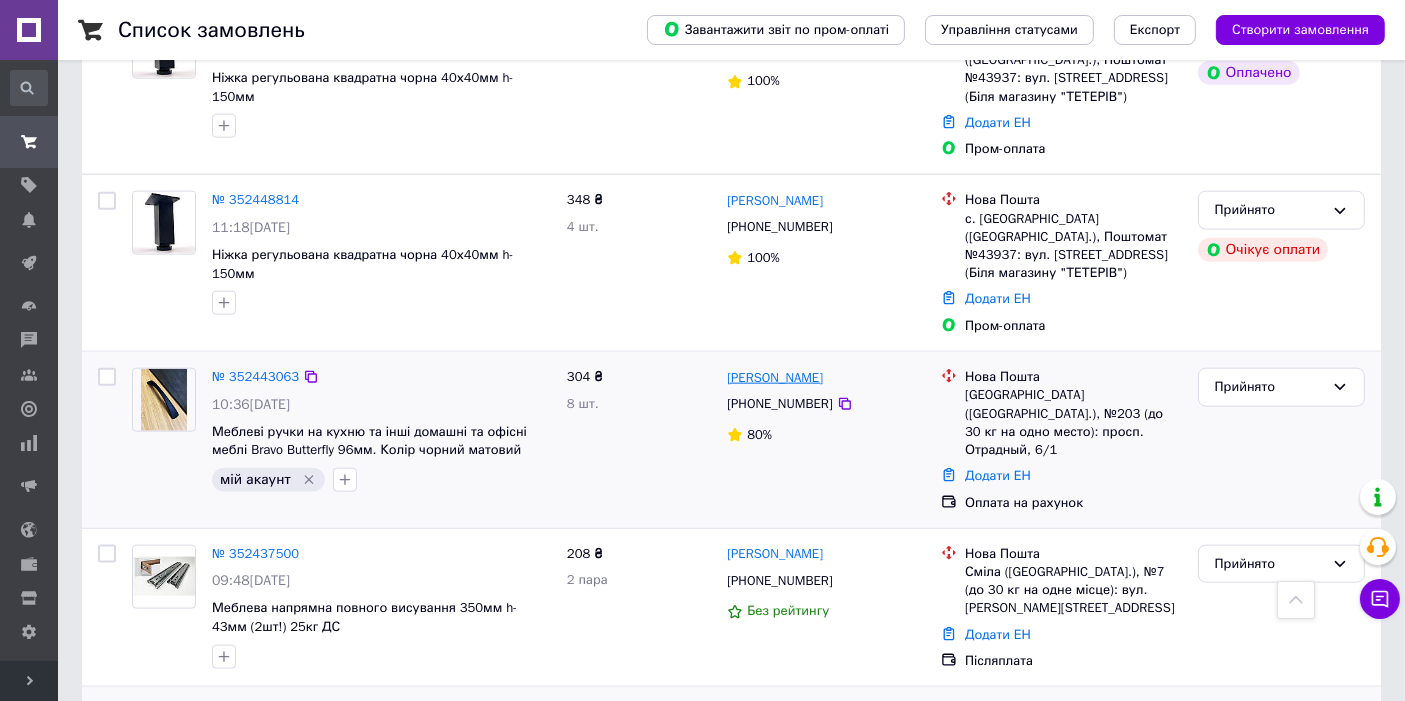 drag, startPoint x: 870, startPoint y: 338, endPoint x: 777, endPoint y: 347, distance: 93.43447 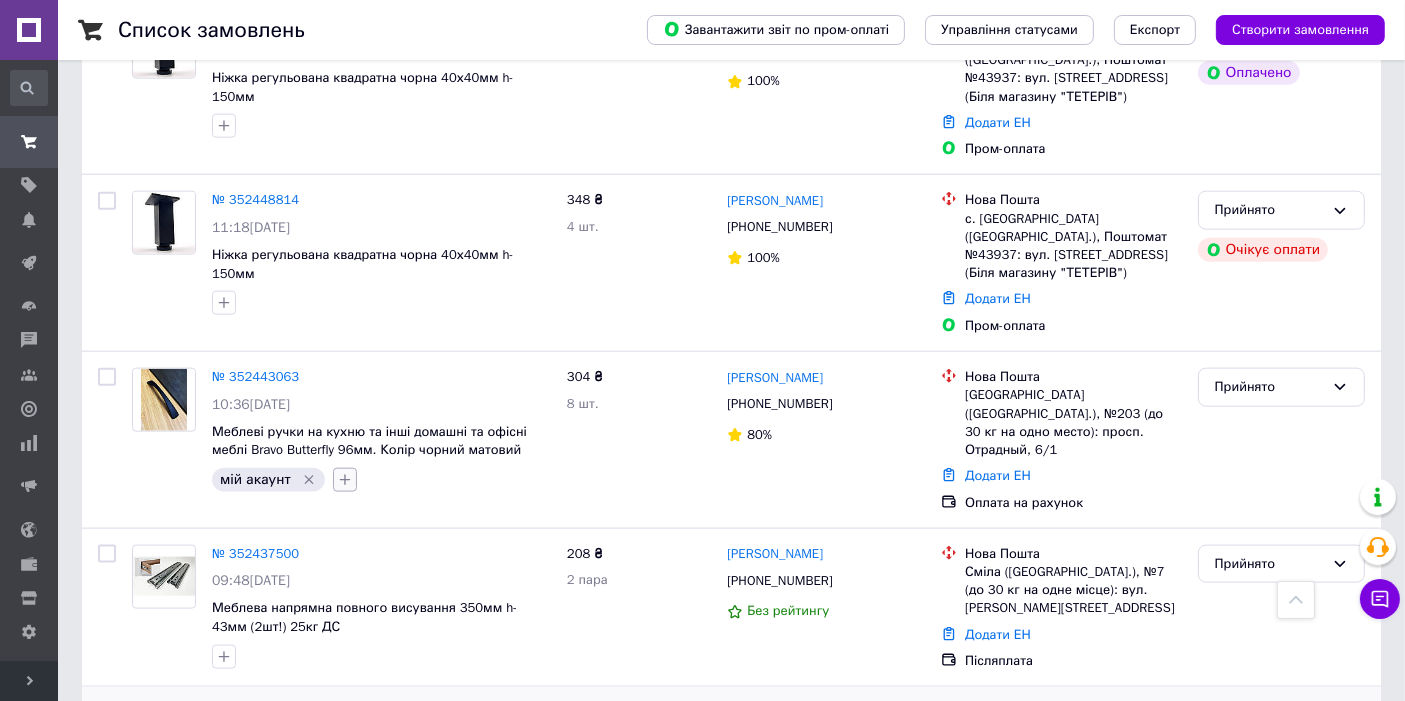 click at bounding box center [345, 480] 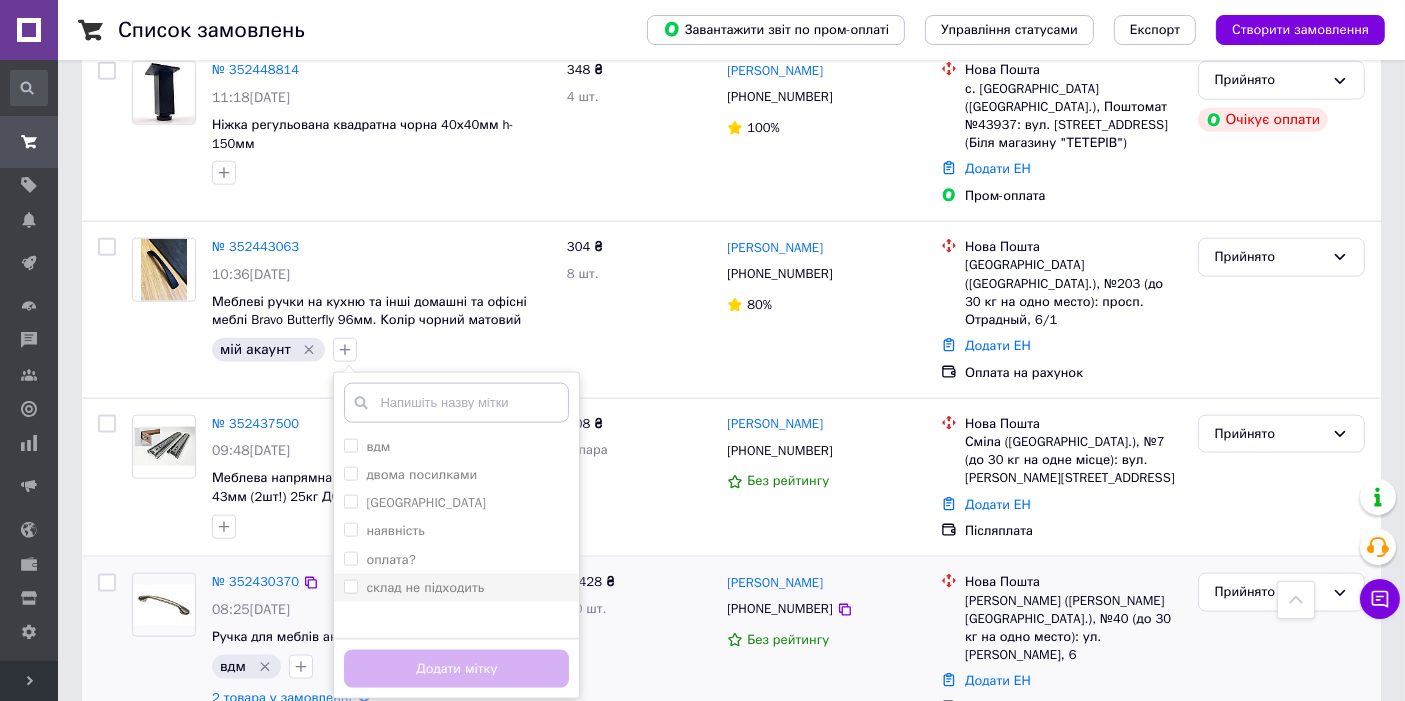 scroll, scrollTop: 2518, scrollLeft: 0, axis: vertical 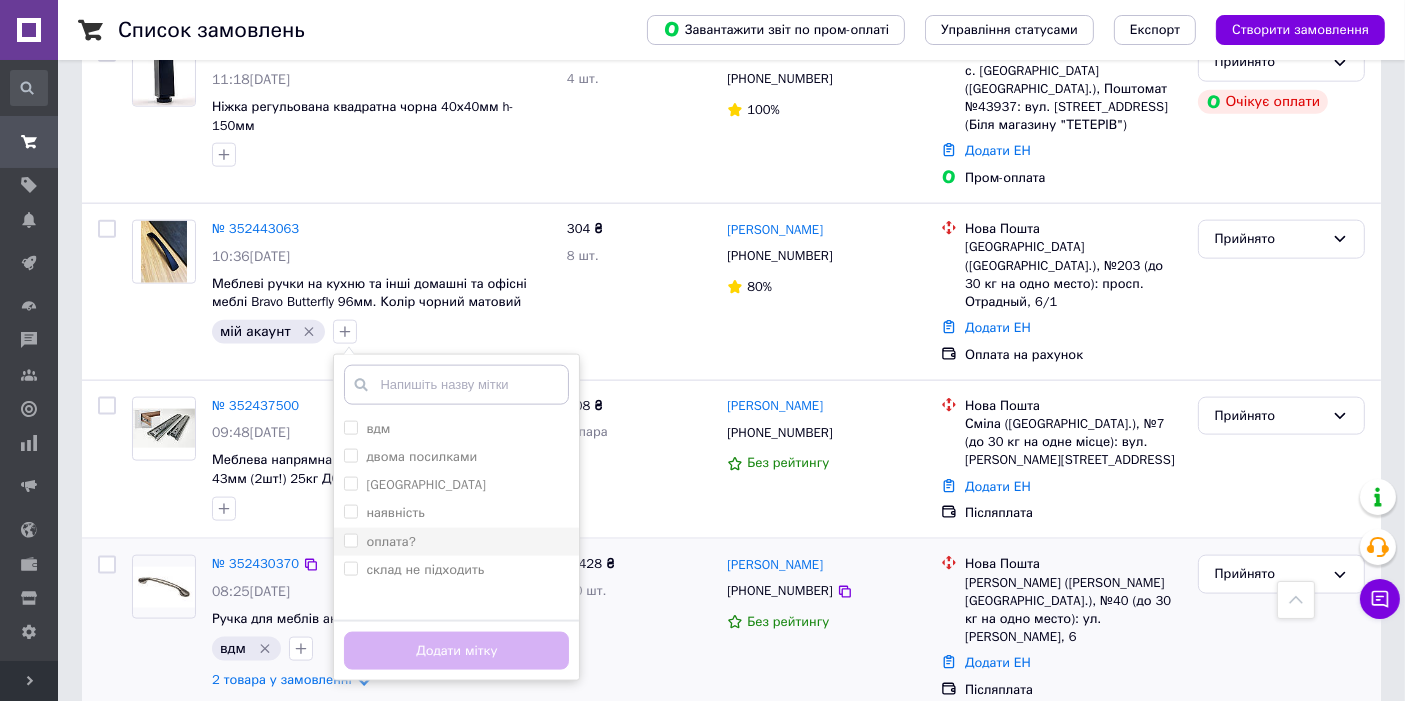 click on "оплата?" at bounding box center [390, 541] 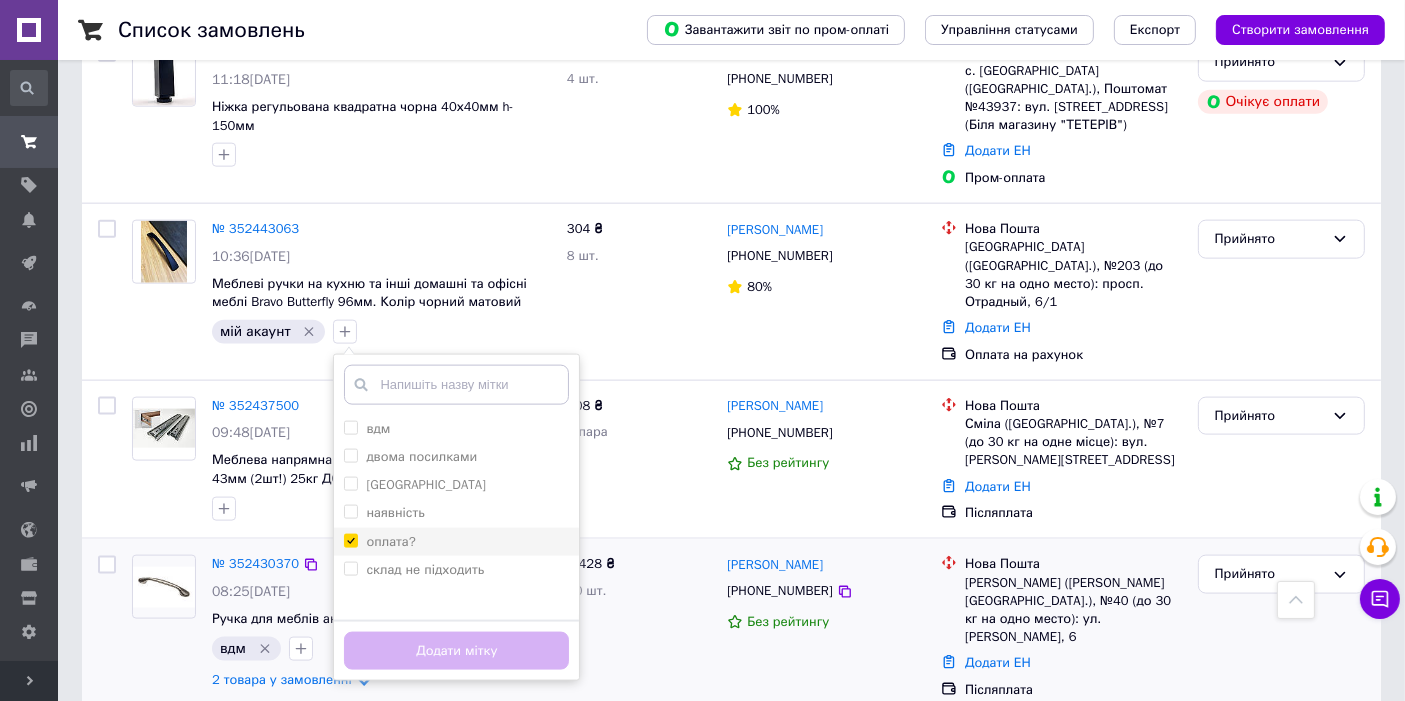 checkbox on "true" 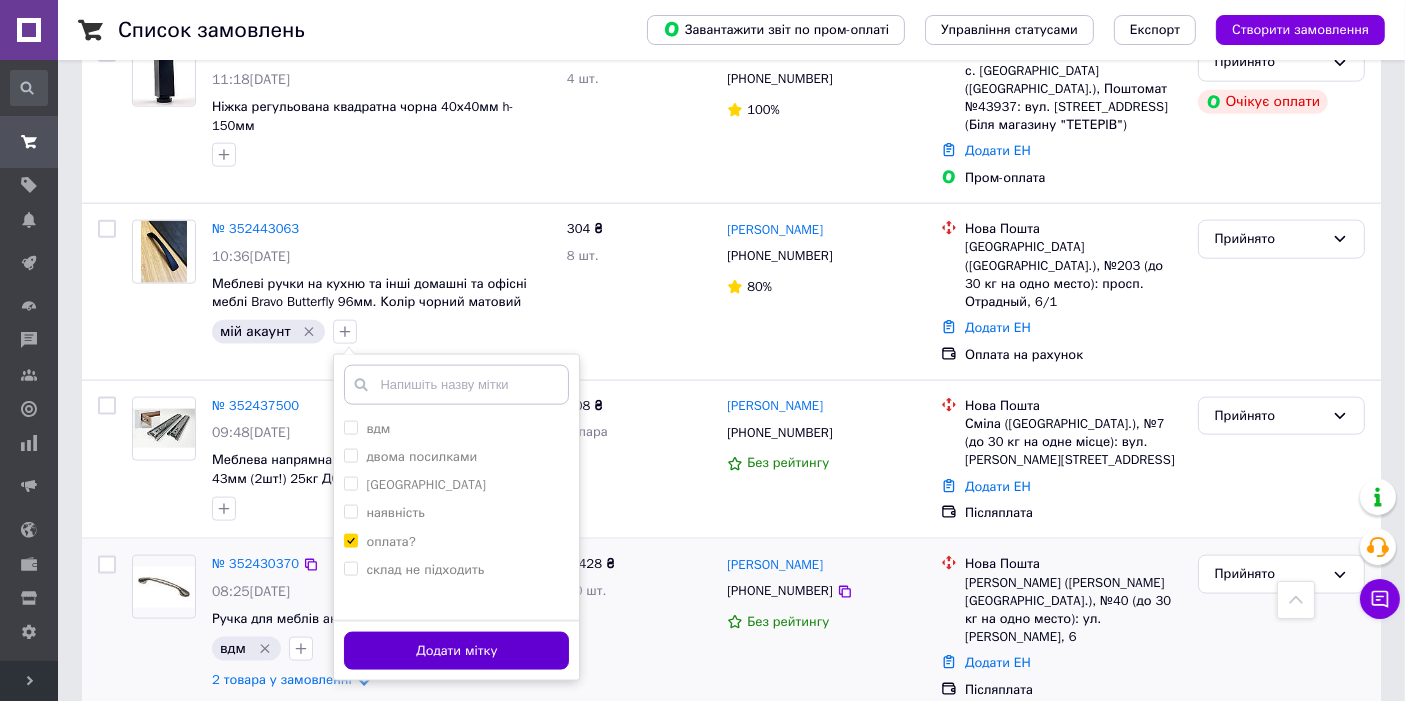 click on "Додати мітку" at bounding box center [456, 651] 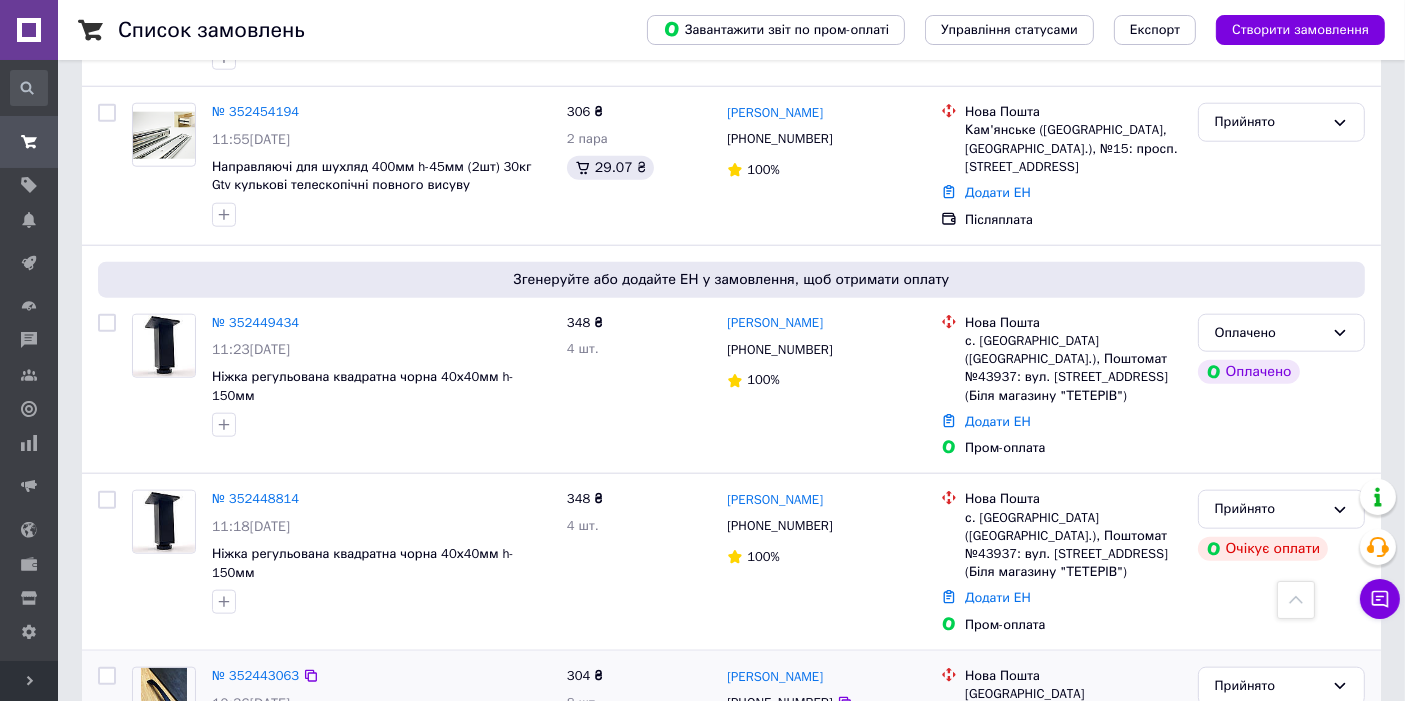scroll, scrollTop: 2000, scrollLeft: 0, axis: vertical 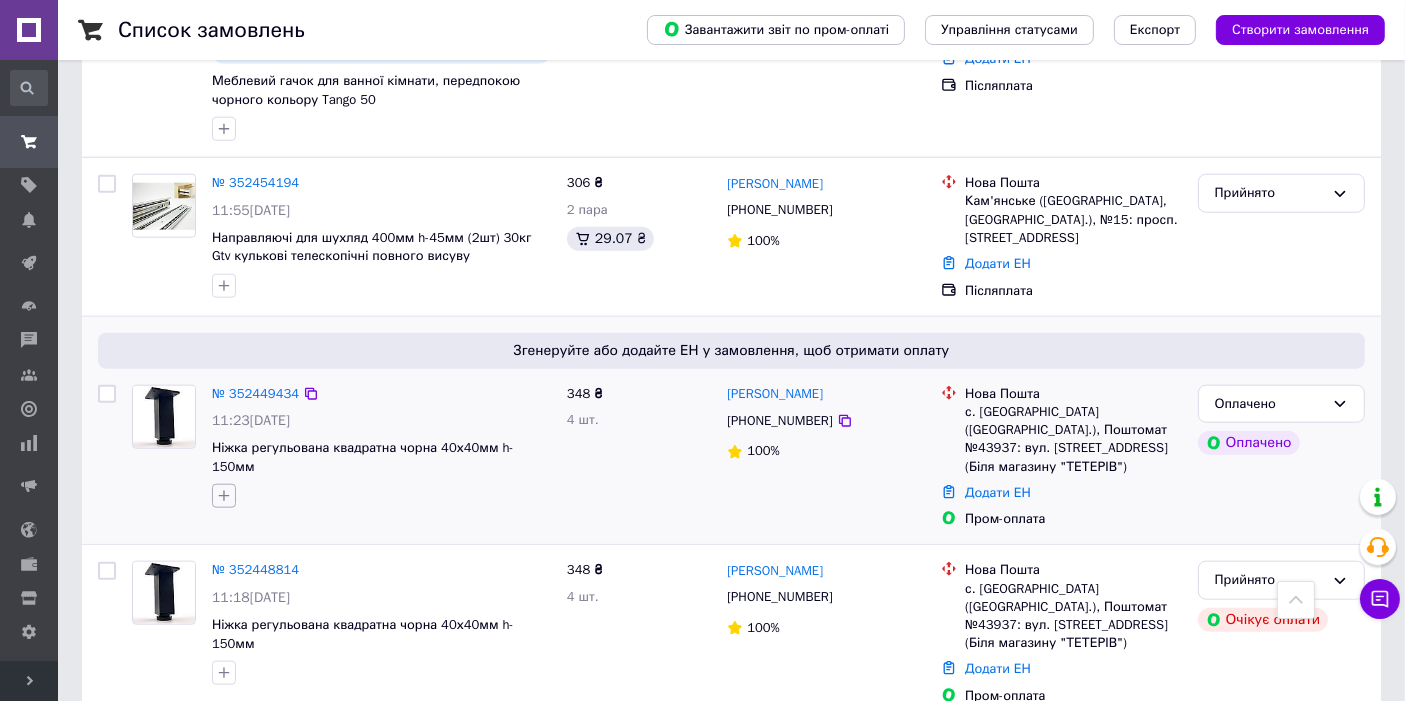 click 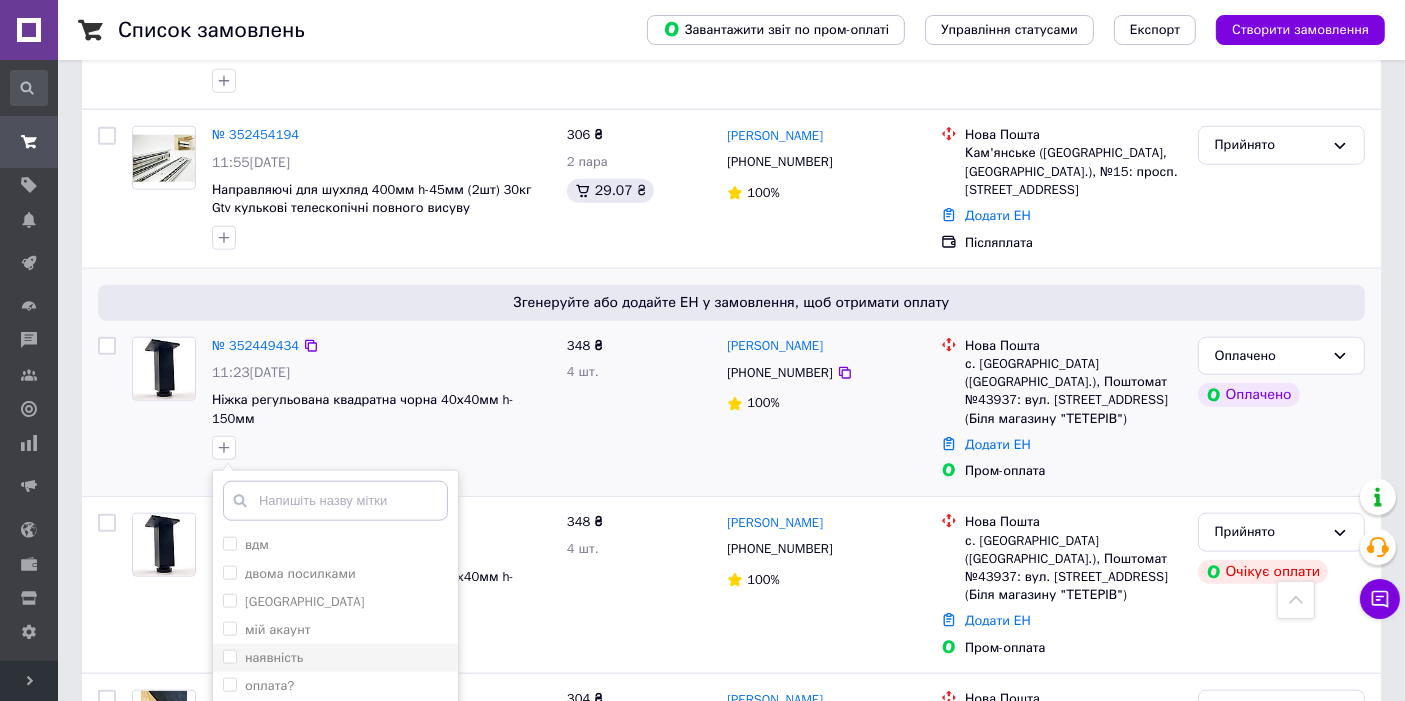 scroll, scrollTop: 2074, scrollLeft: 0, axis: vertical 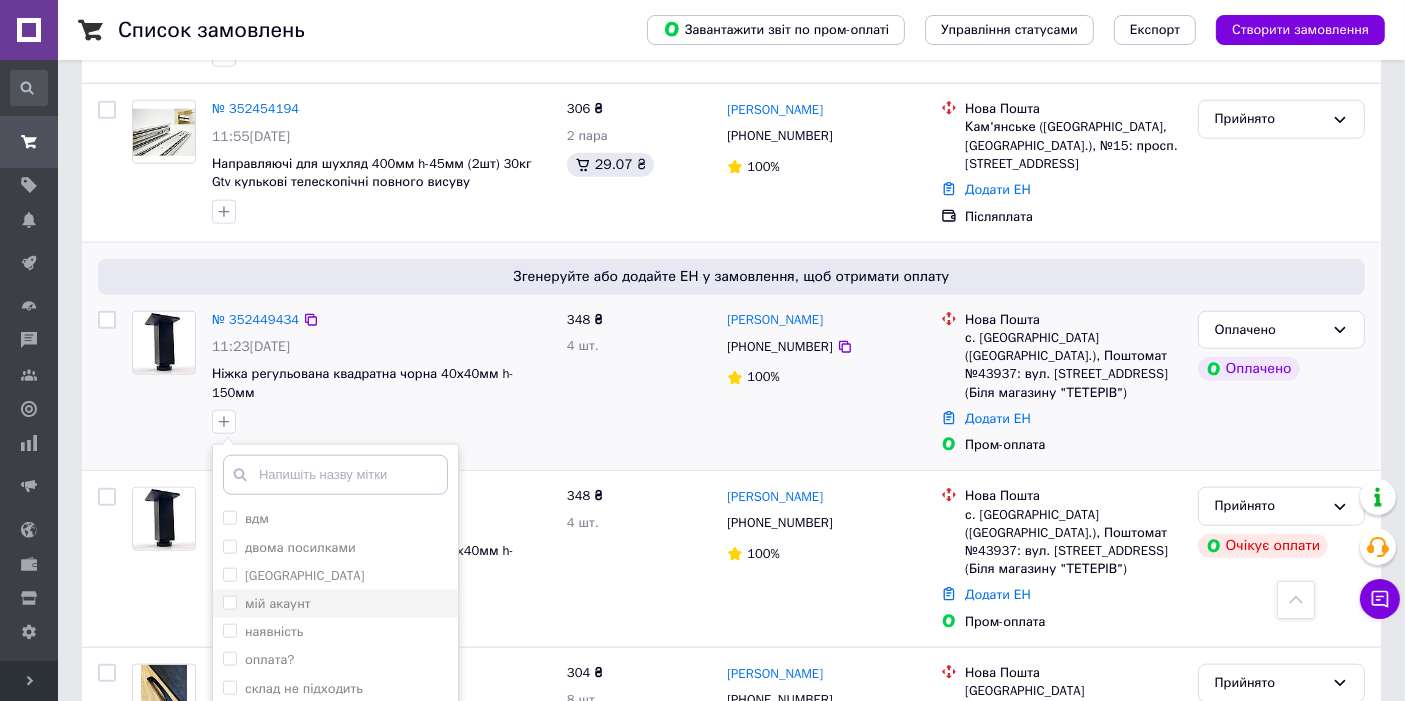 click on "мій акаунт" at bounding box center (278, 603) 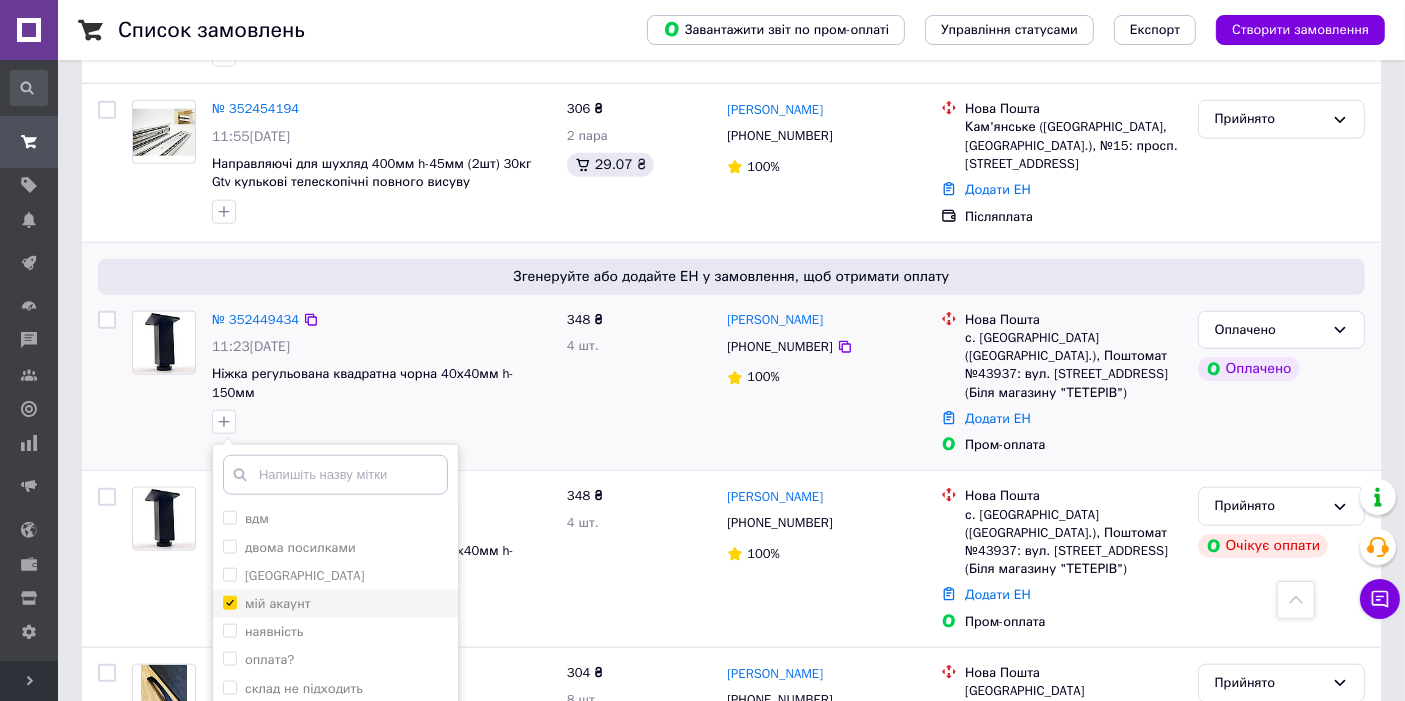 checkbox on "true" 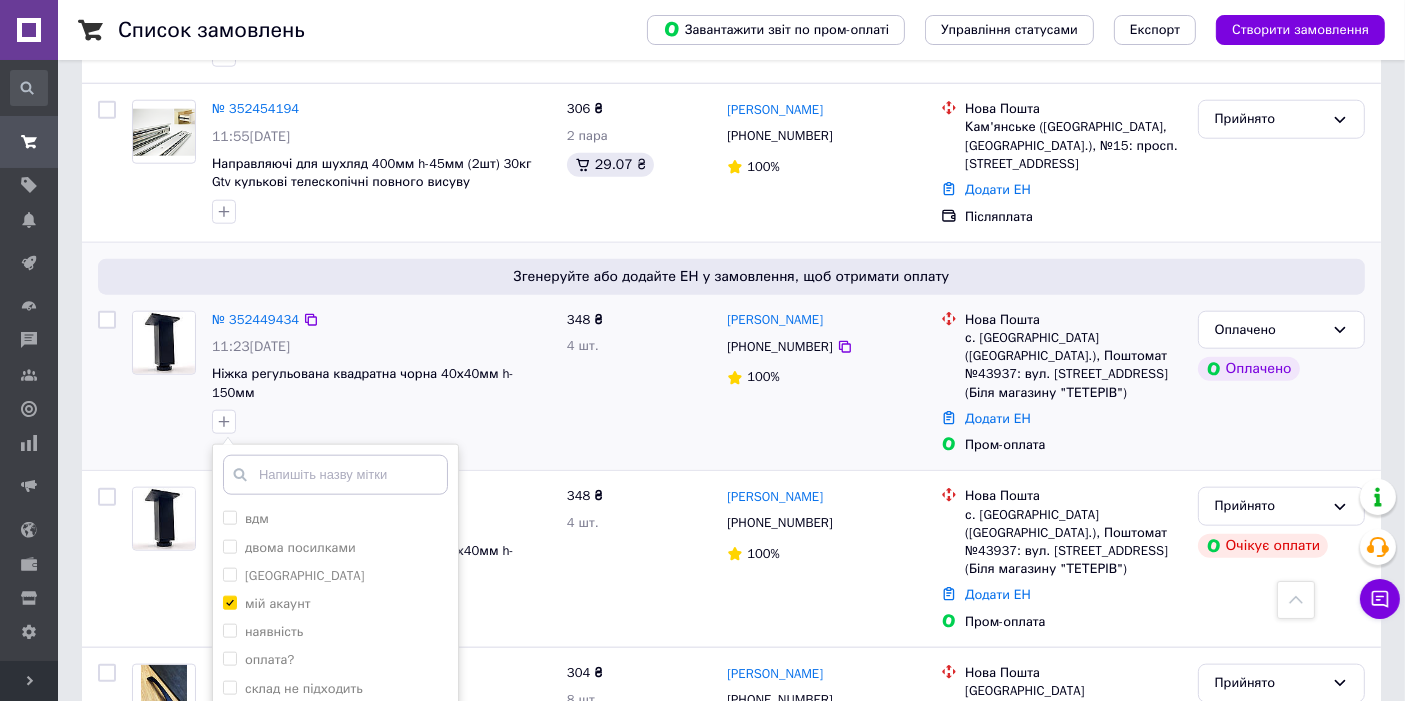 click on "Додати мітку" at bounding box center (335, 741) 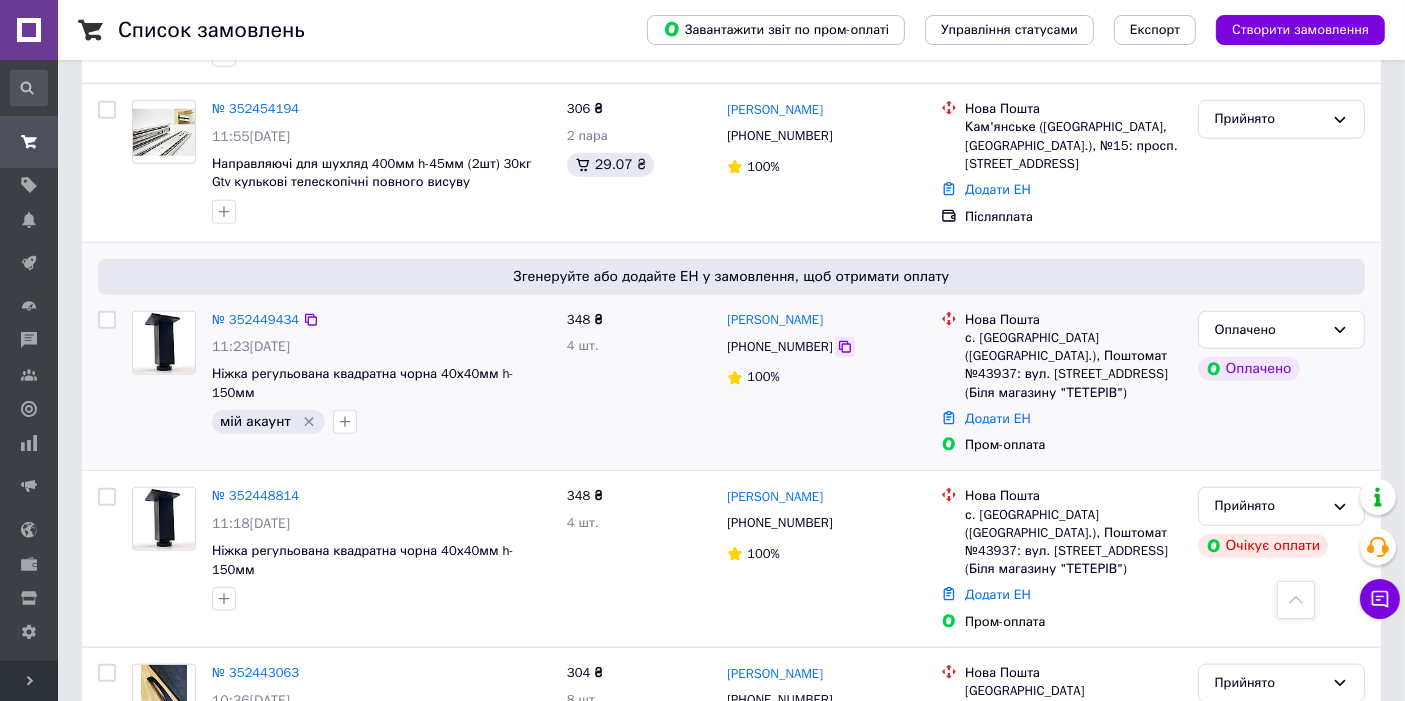 click 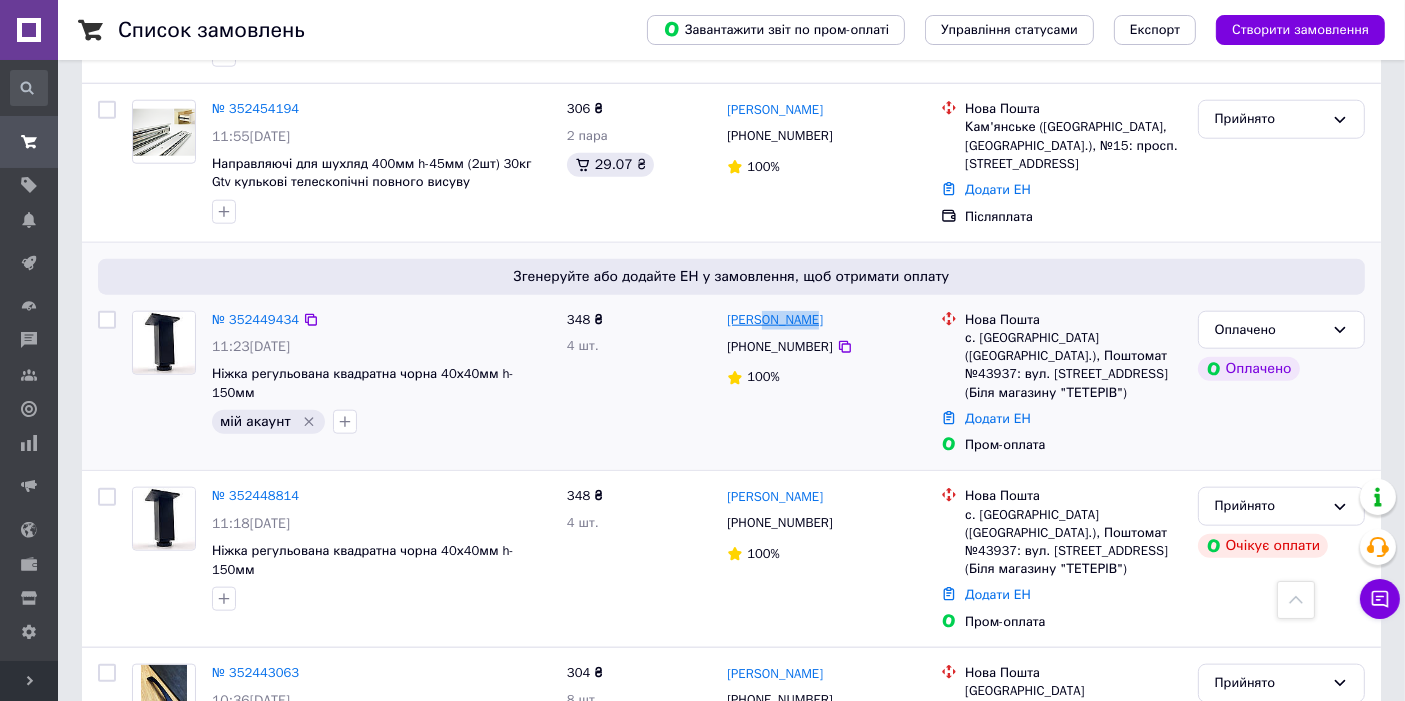 drag, startPoint x: 826, startPoint y: 293, endPoint x: 761, endPoint y: 287, distance: 65.27634 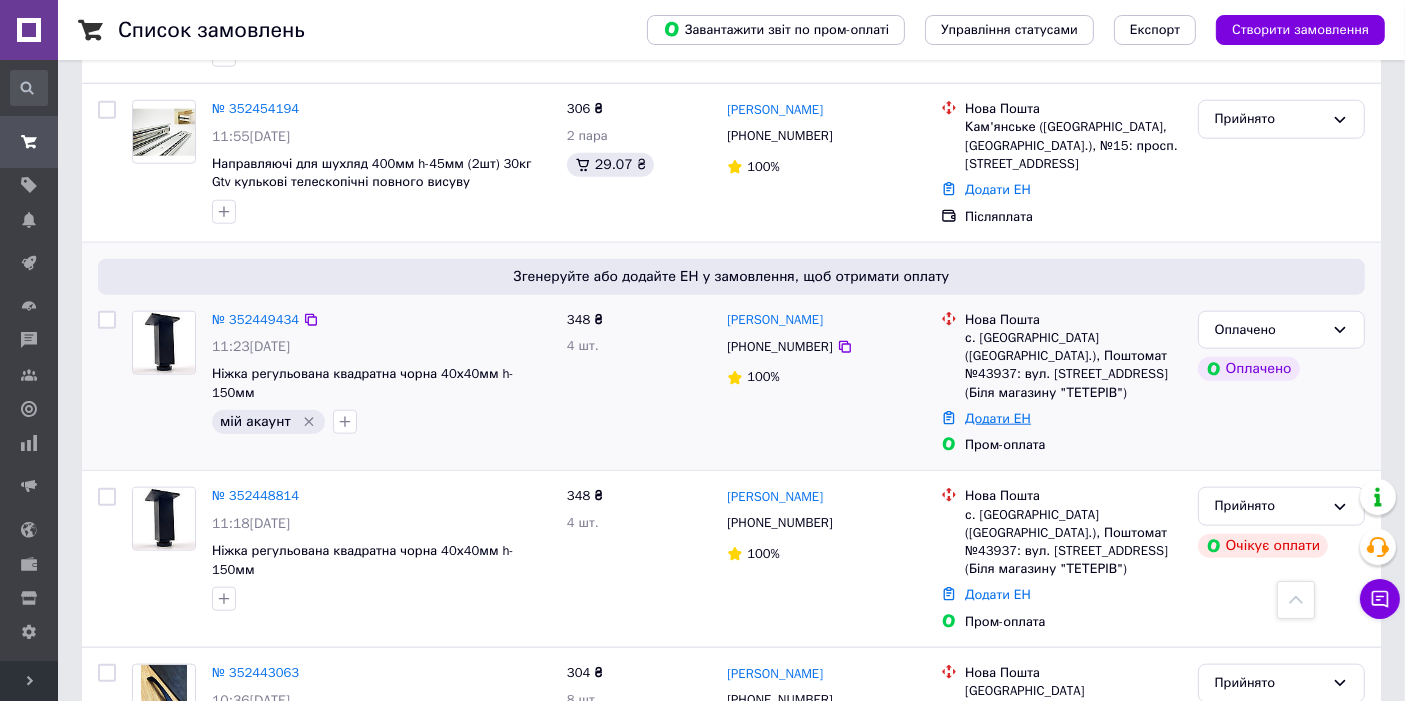click on "Додати ЕН" at bounding box center [998, 418] 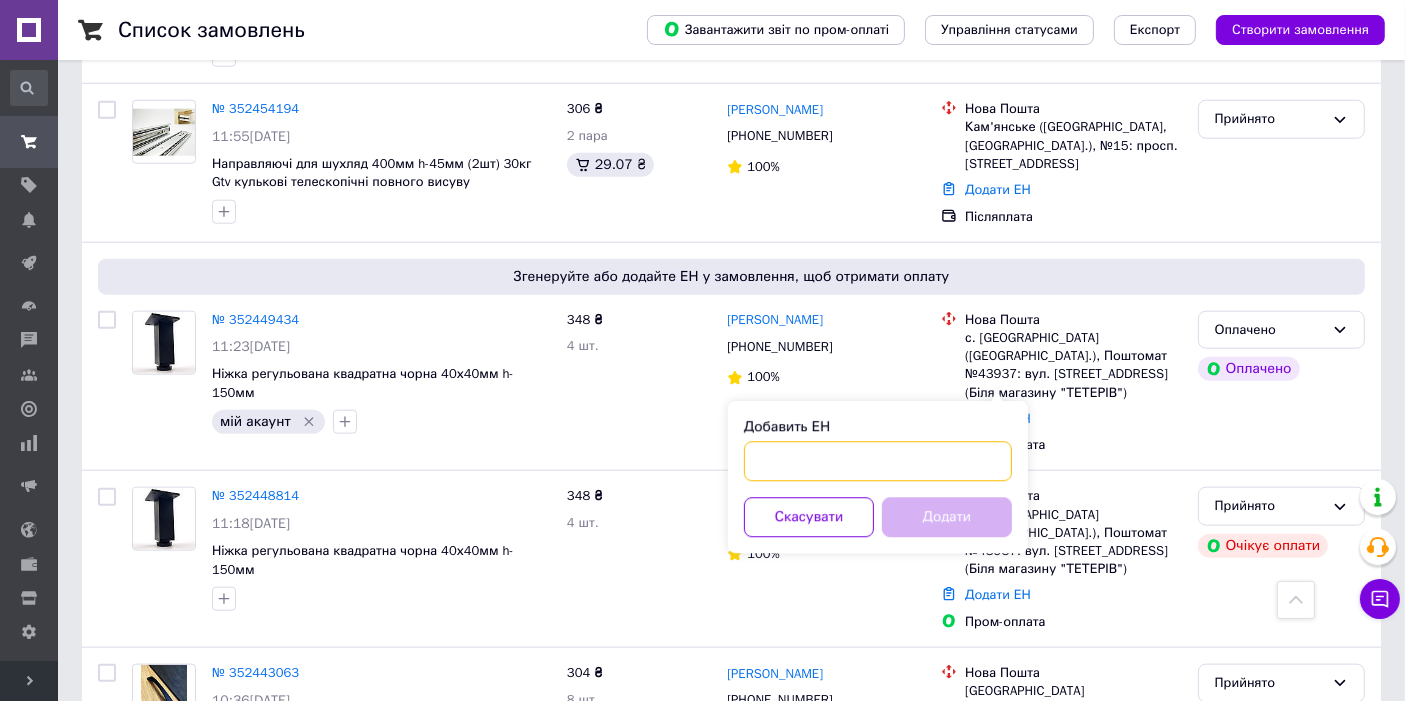 click on "Добавить ЕН" at bounding box center [878, 462] 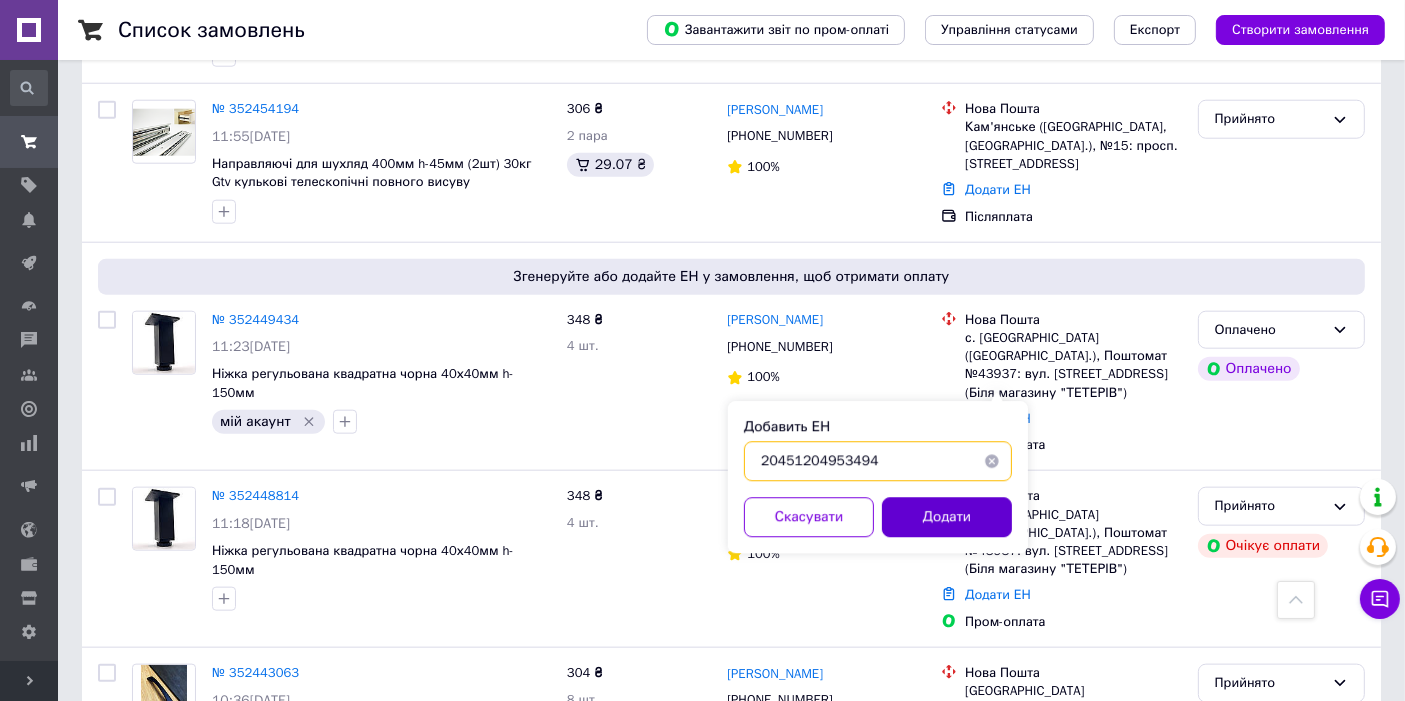 type on "20451204953494" 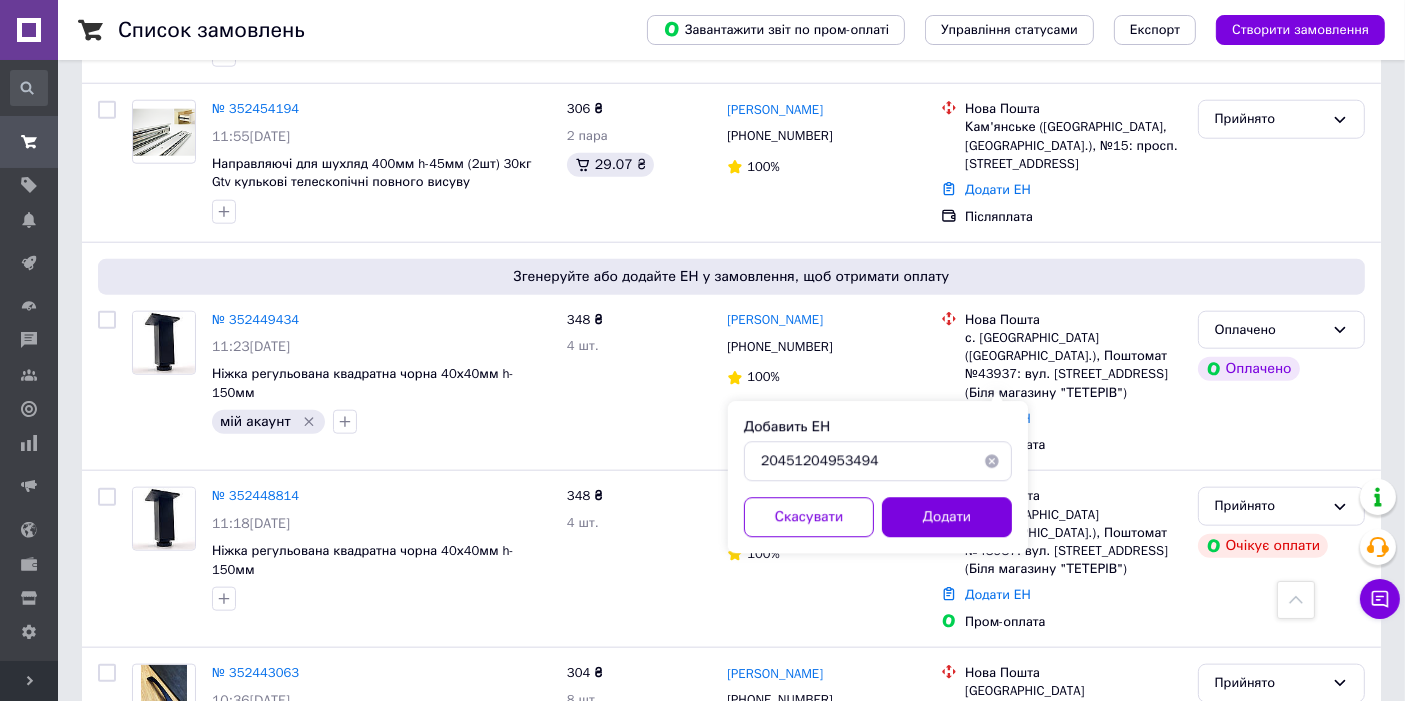 click on "Додати" at bounding box center (947, 518) 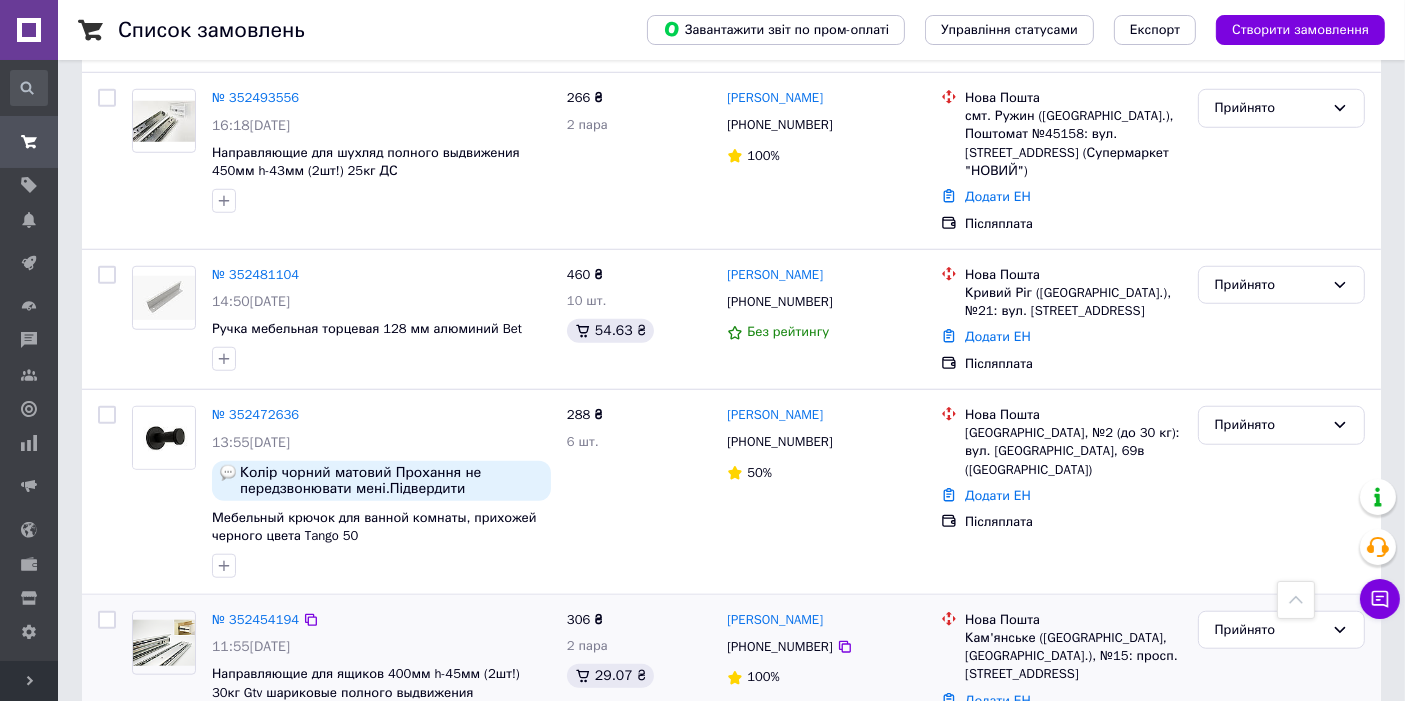 scroll, scrollTop: 1555, scrollLeft: 0, axis: vertical 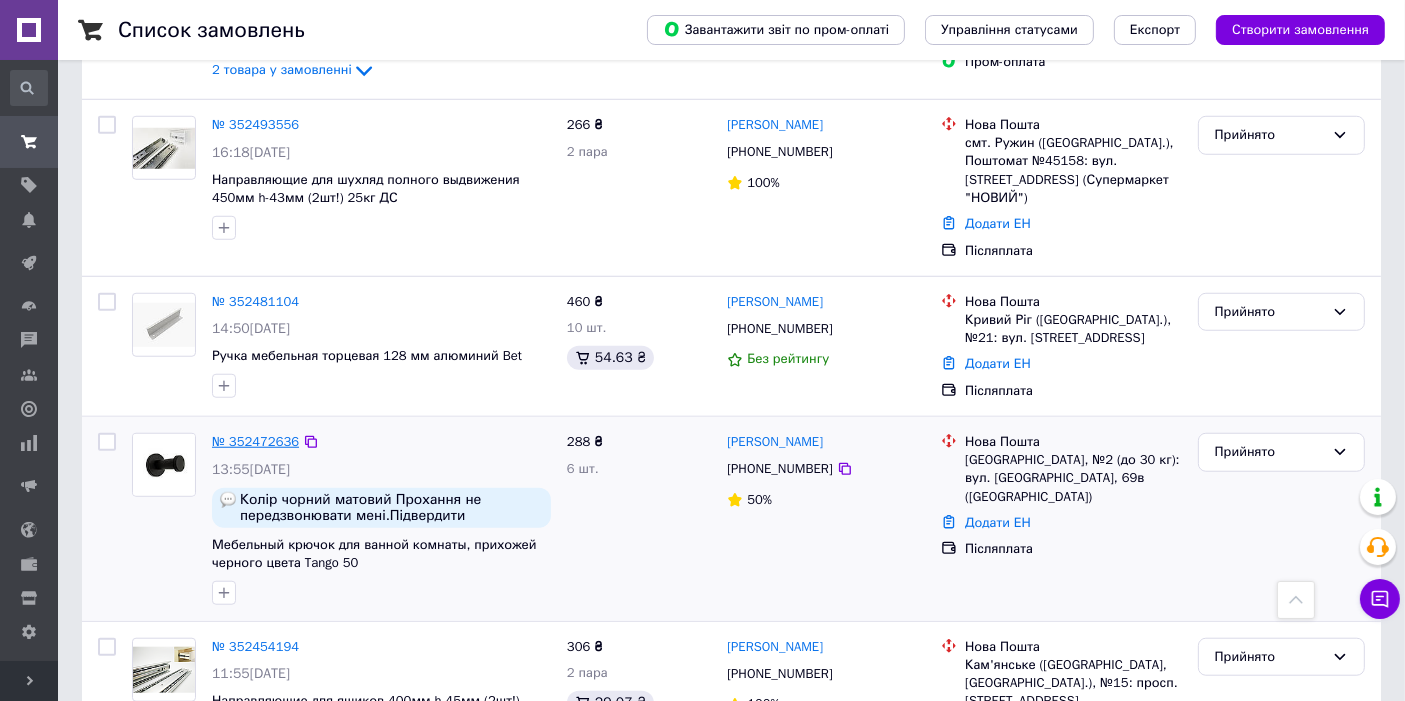 click on "№ 352472636" at bounding box center [255, 441] 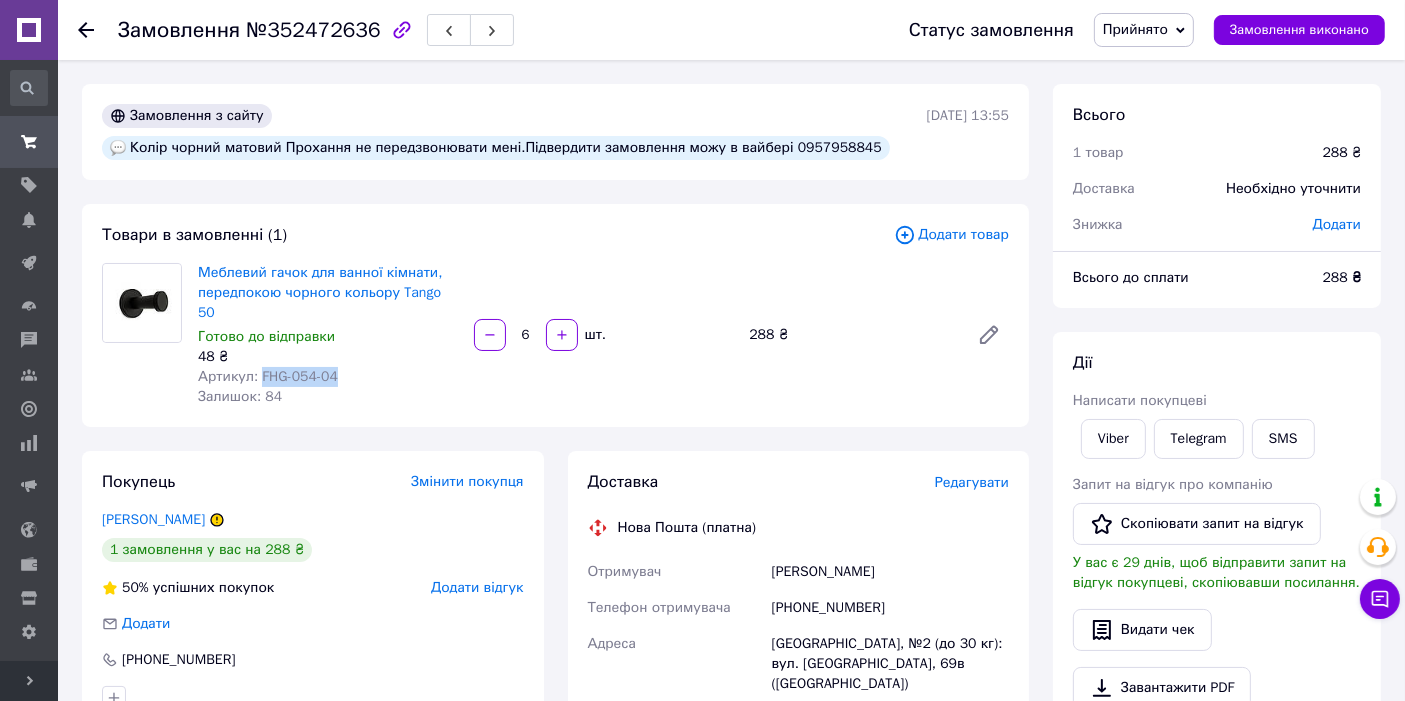 drag, startPoint x: 364, startPoint y: 352, endPoint x: 256, endPoint y: 363, distance: 108.55874 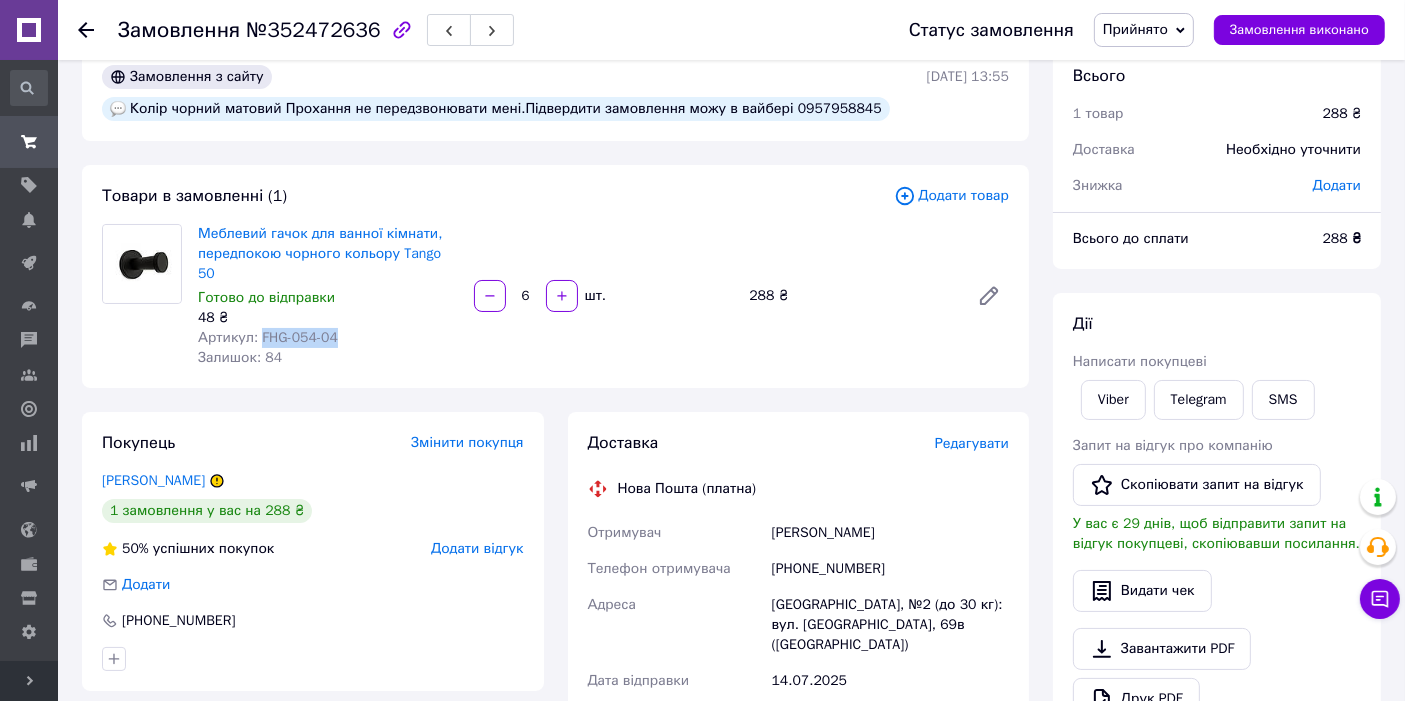 scroll, scrollTop: 74, scrollLeft: 0, axis: vertical 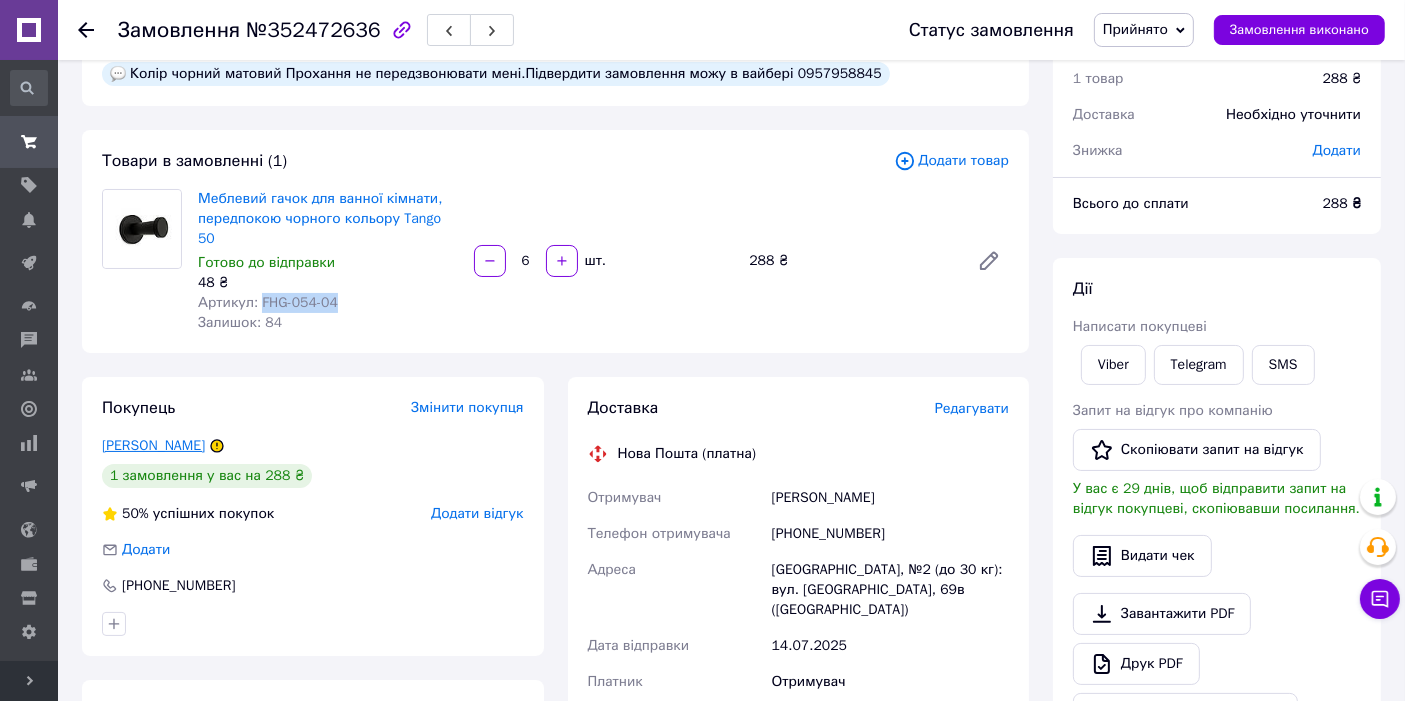 click on "Федосова Анна" at bounding box center [153, 445] 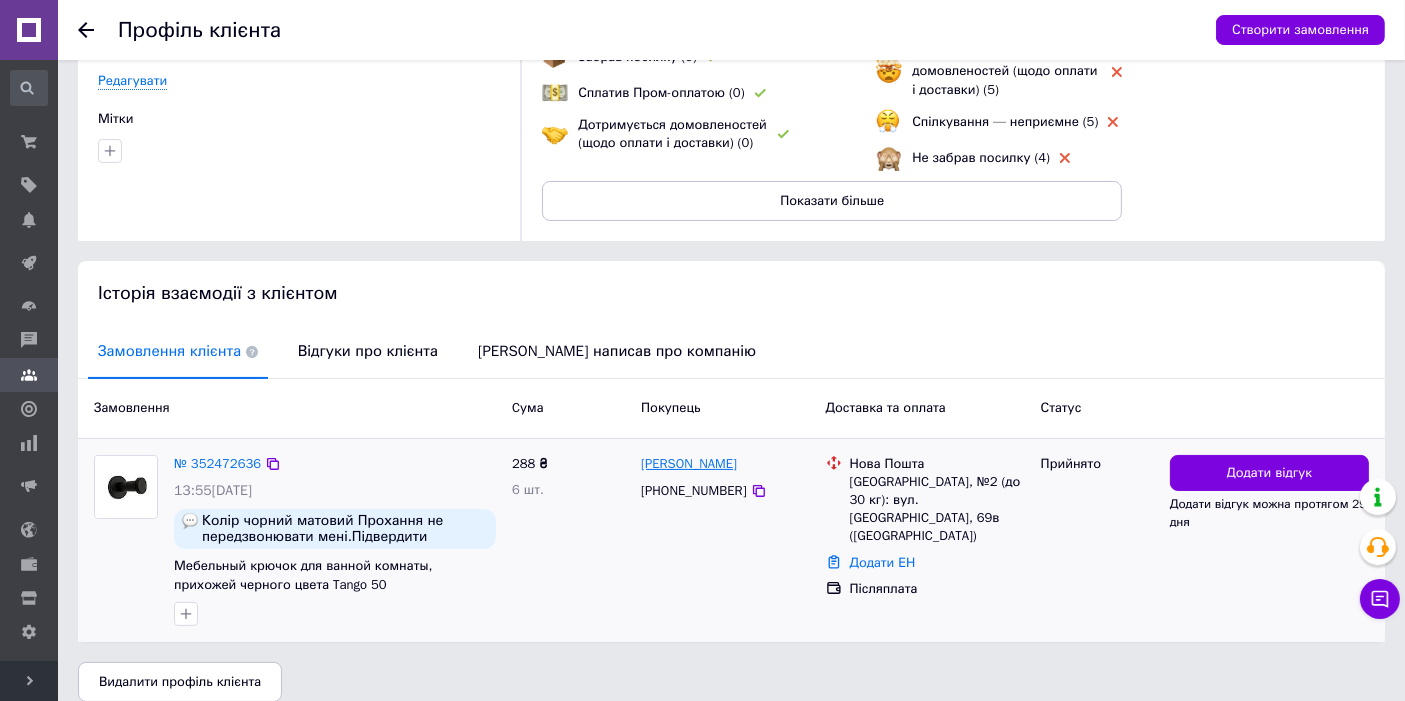 scroll, scrollTop: 214, scrollLeft: 0, axis: vertical 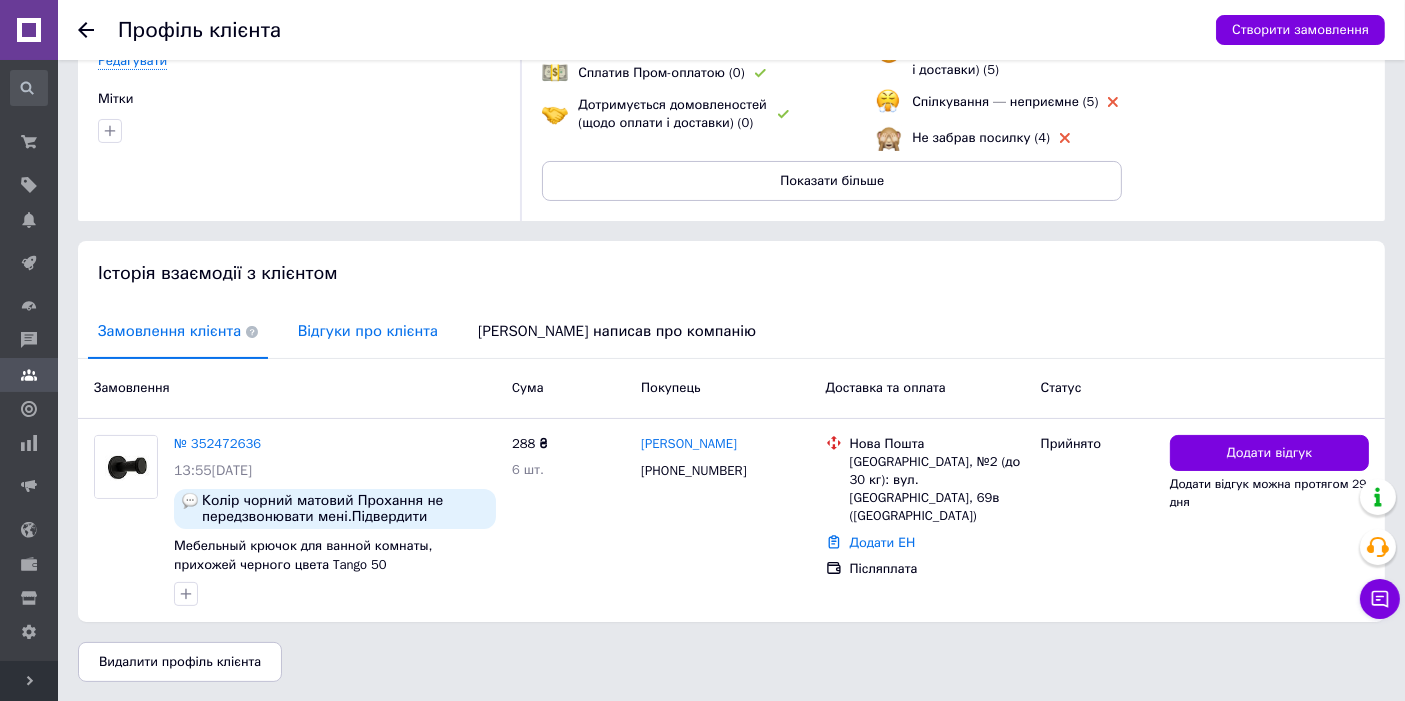 click on "Відгуки про клієнта" at bounding box center (368, 331) 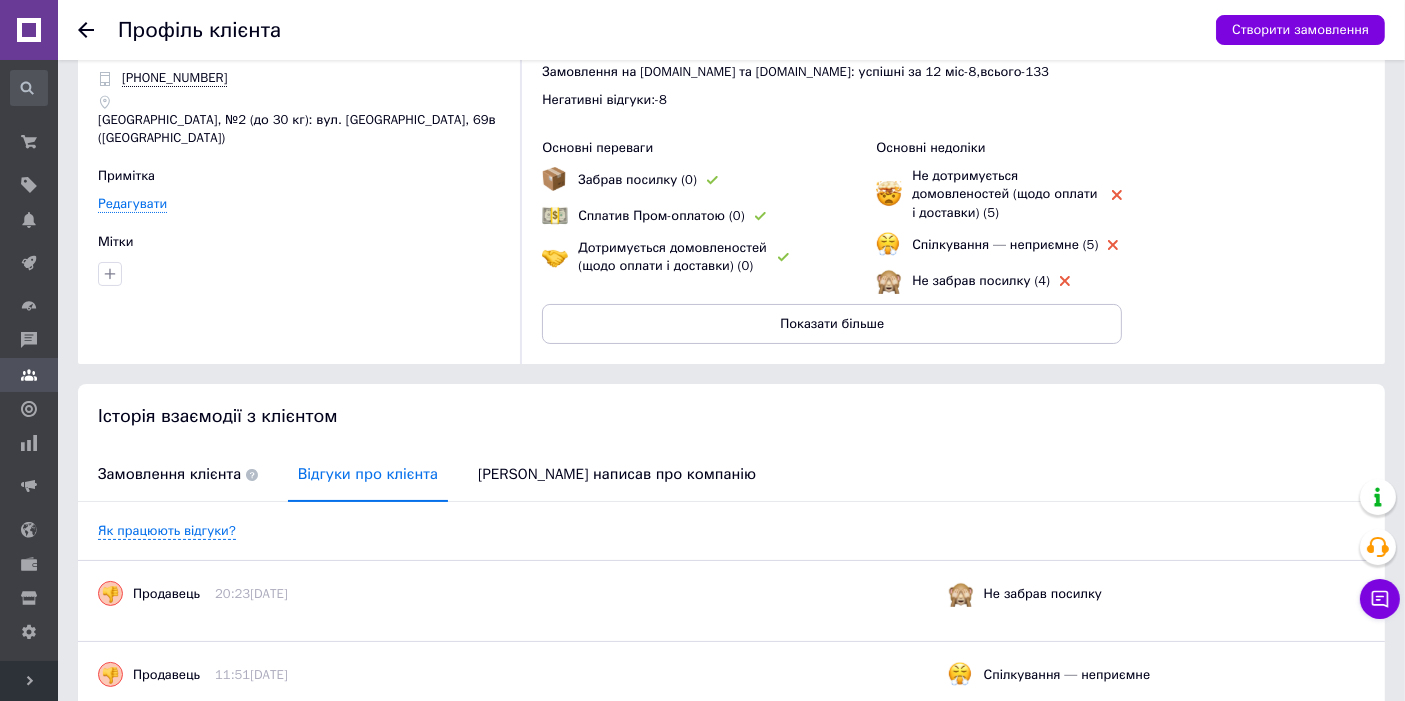 scroll, scrollTop: 0, scrollLeft: 0, axis: both 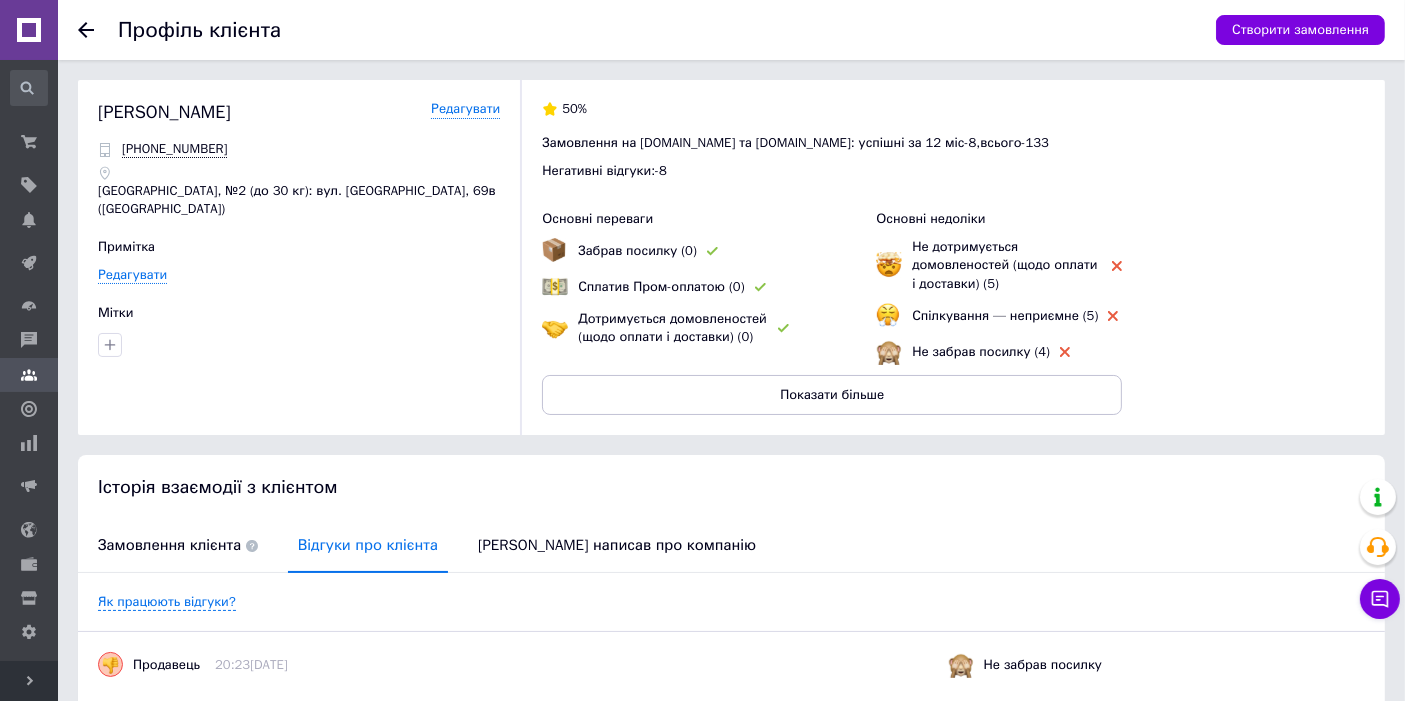 click 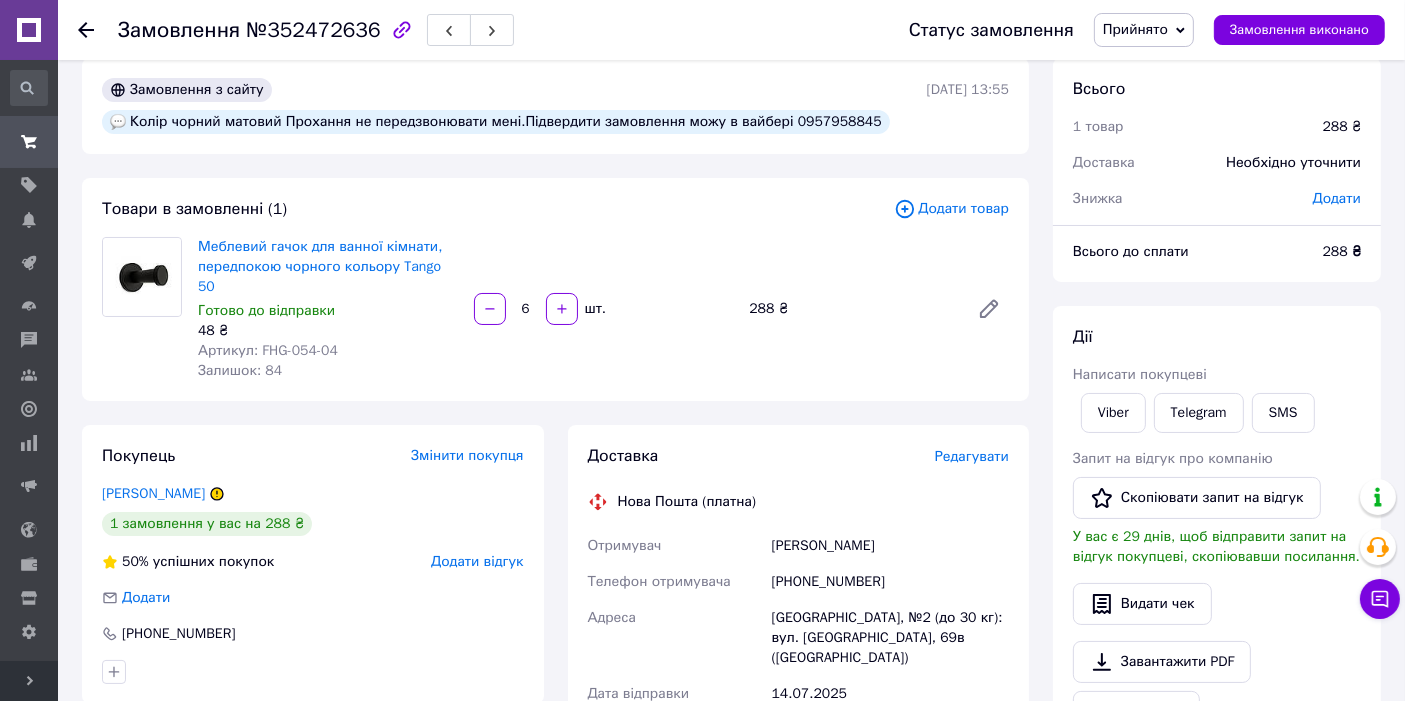 scroll, scrollTop: 74, scrollLeft: 0, axis: vertical 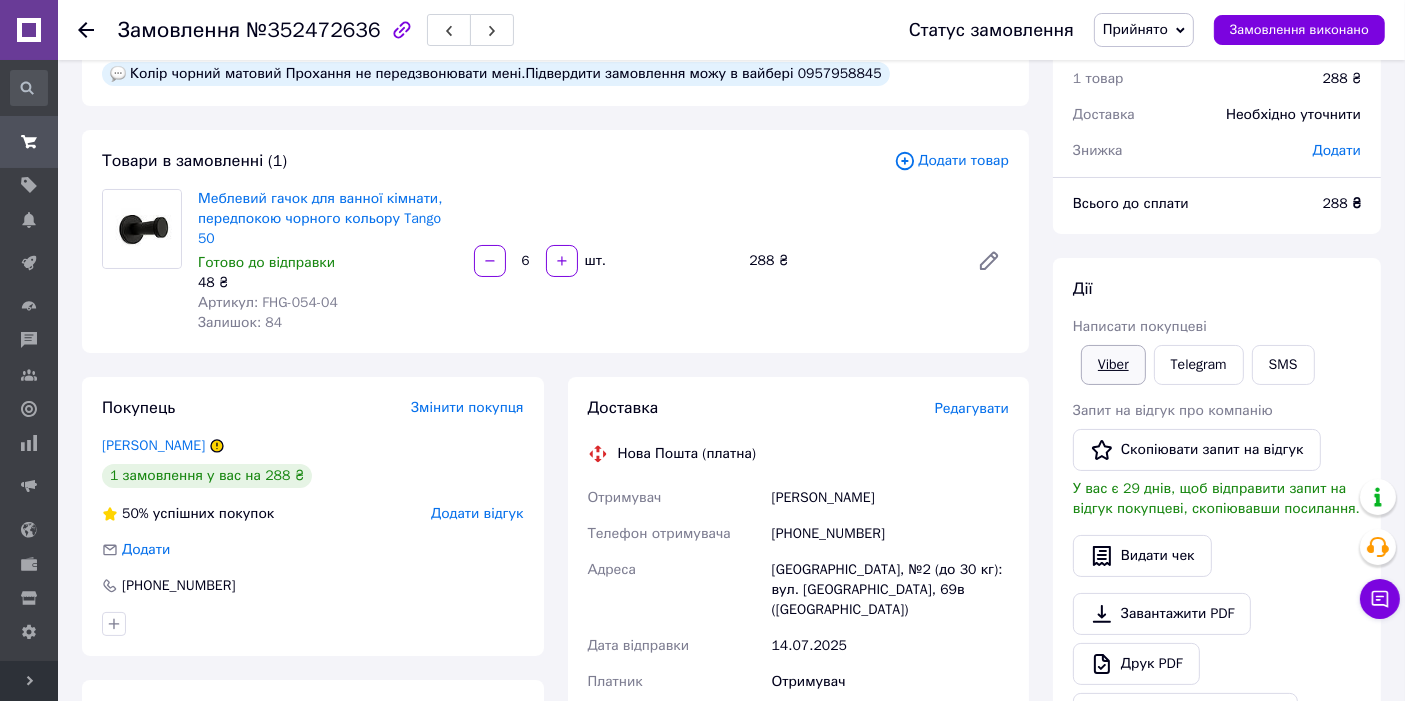 click on "Viber" at bounding box center [1113, 365] 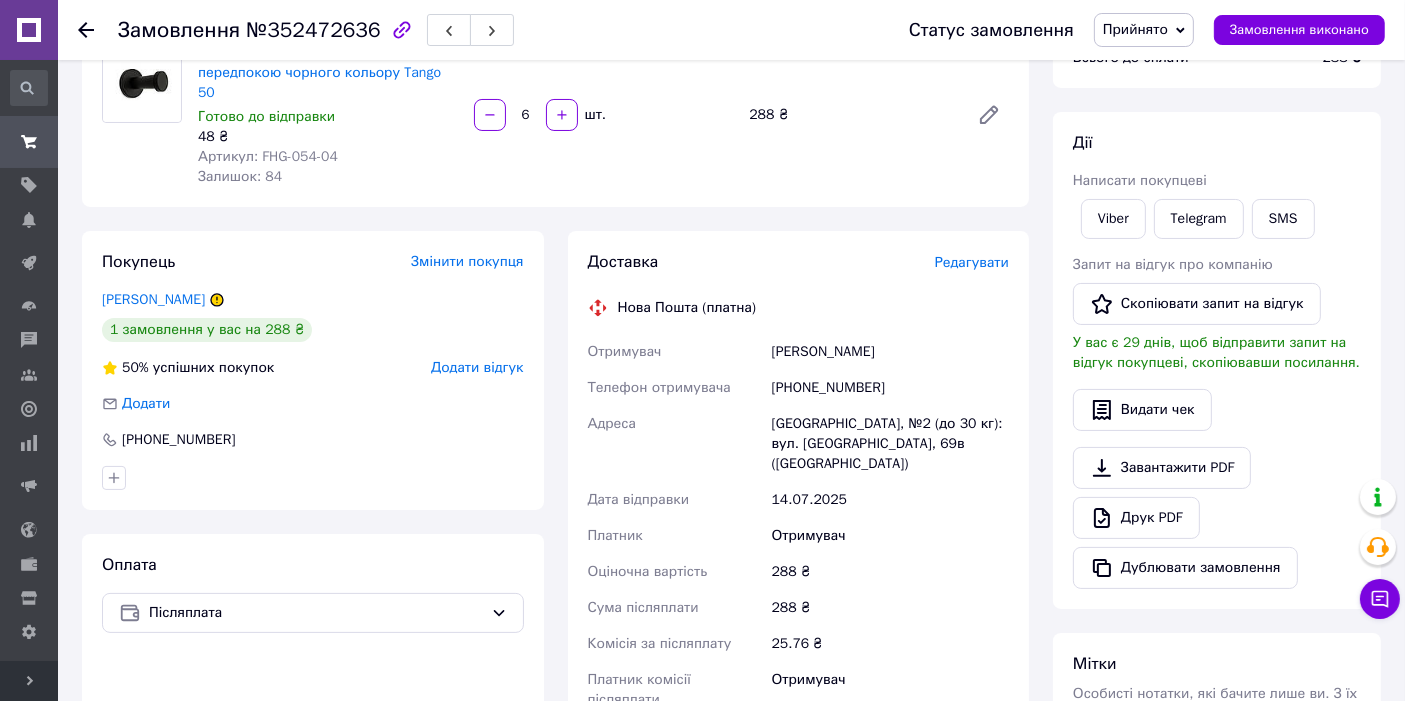 scroll, scrollTop: 222, scrollLeft: 0, axis: vertical 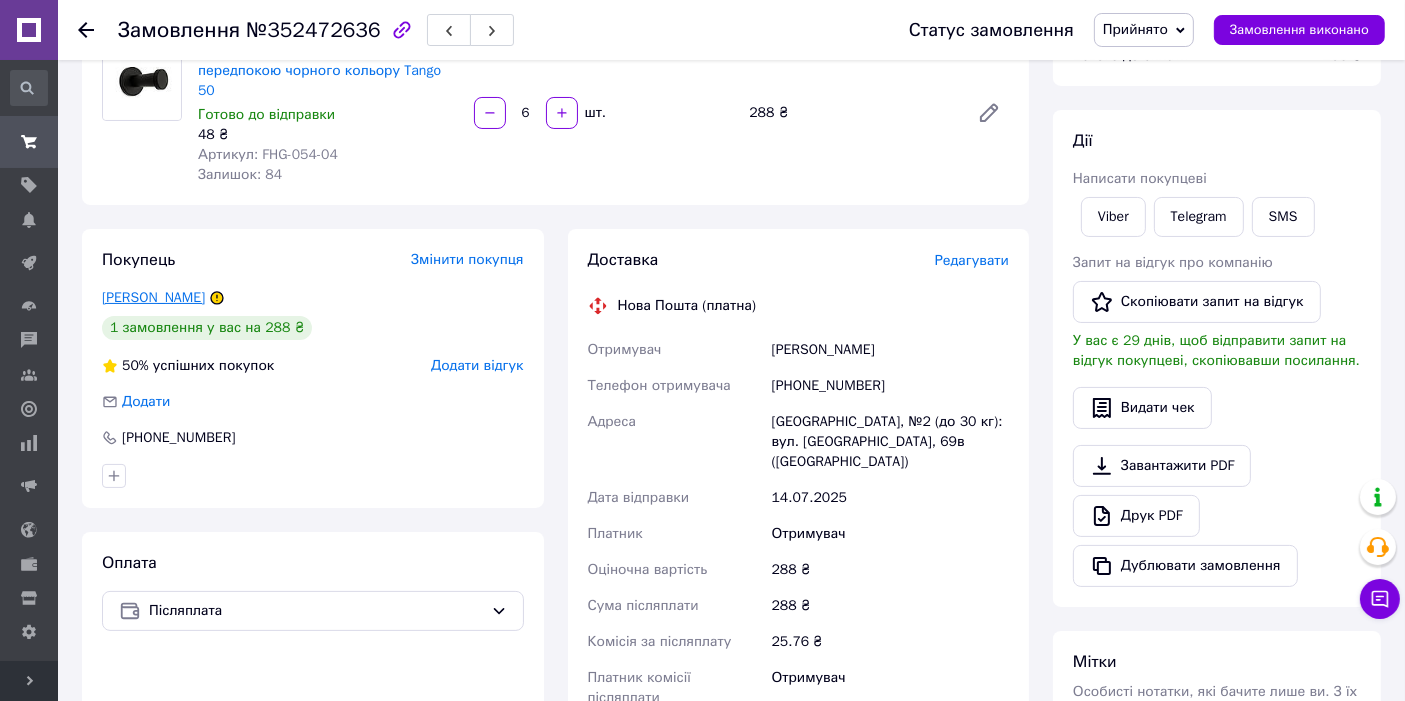click on "Федосова Анна" at bounding box center (153, 297) 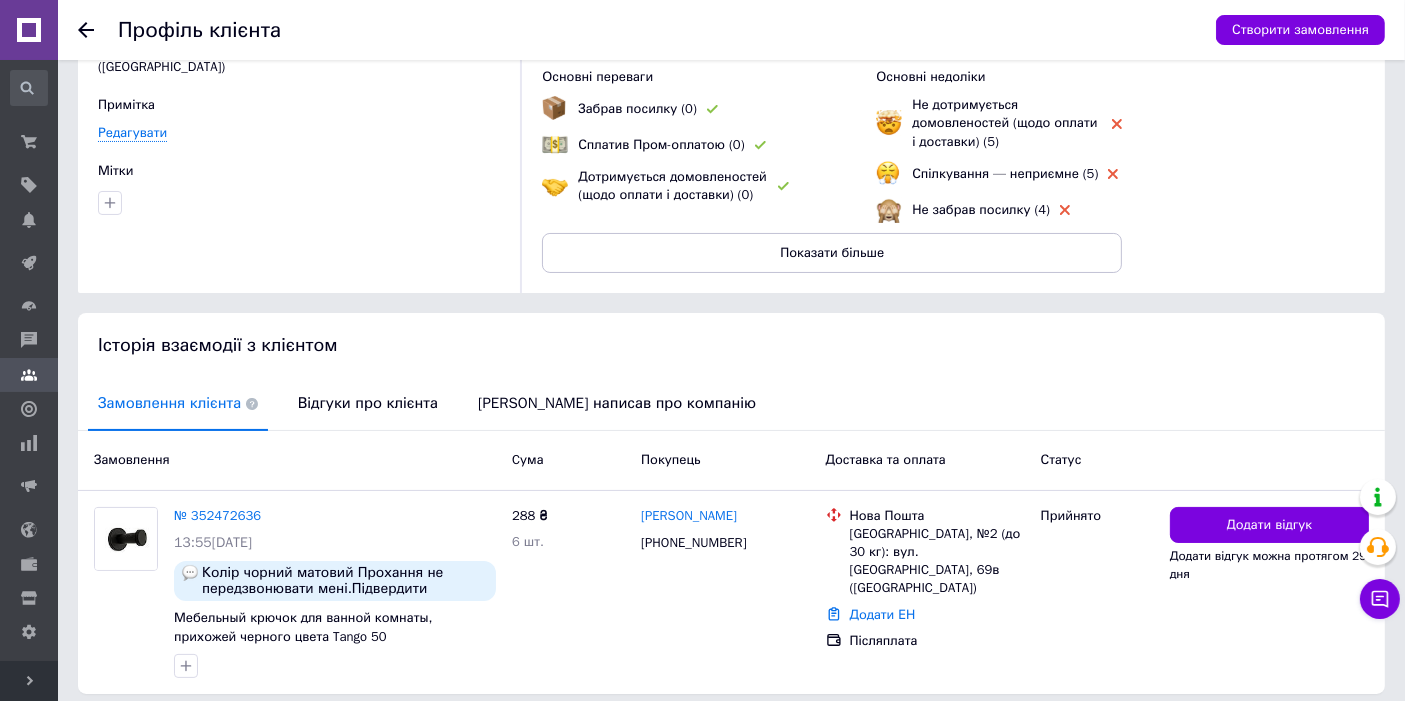 scroll, scrollTop: 148, scrollLeft: 0, axis: vertical 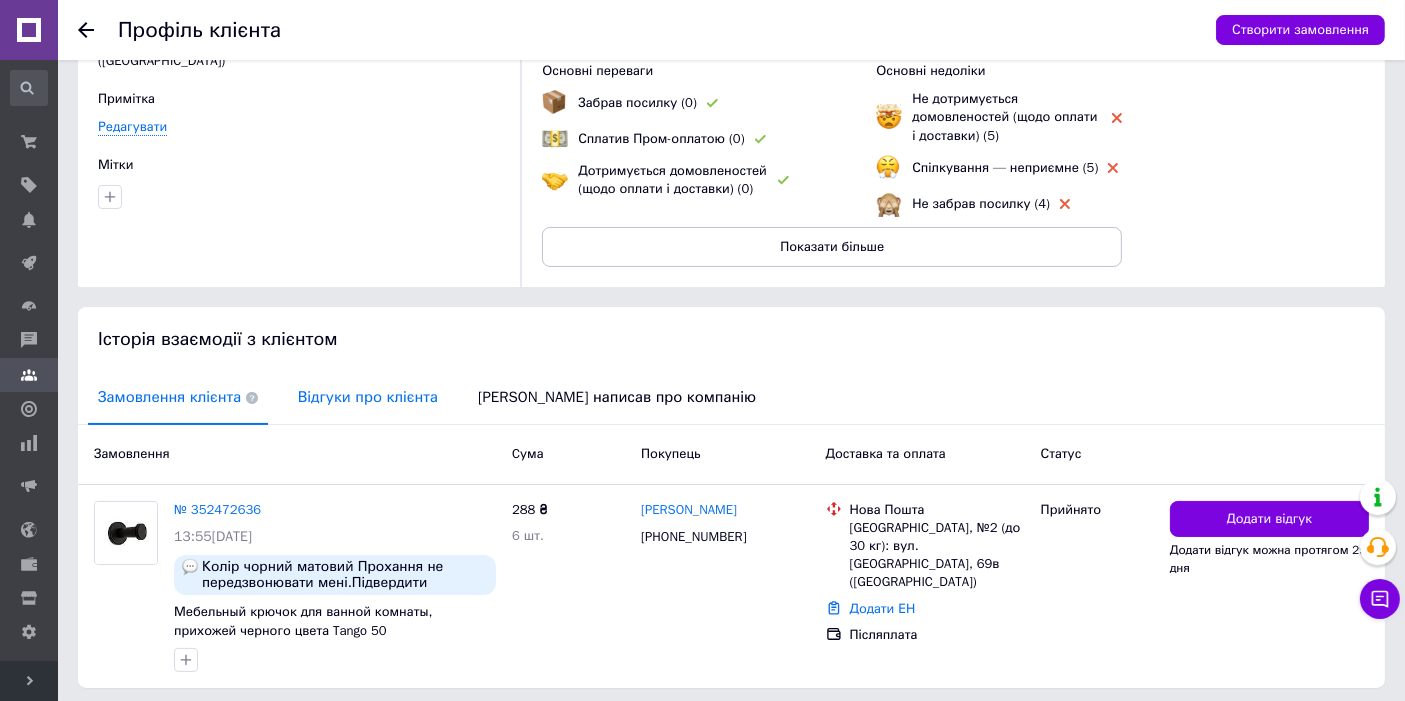 click on "Відгуки про клієнта" at bounding box center (368, 397) 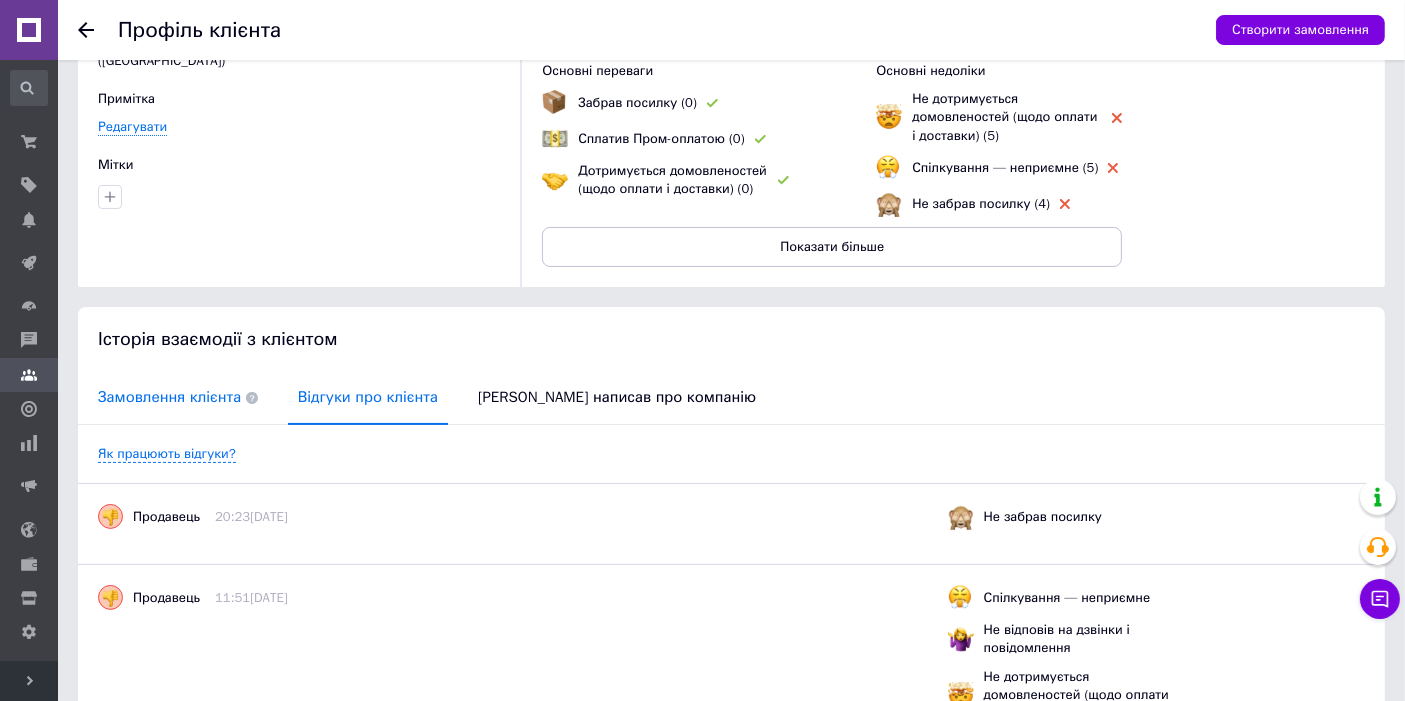 click on "Замовлення клієнта" at bounding box center [178, 397] 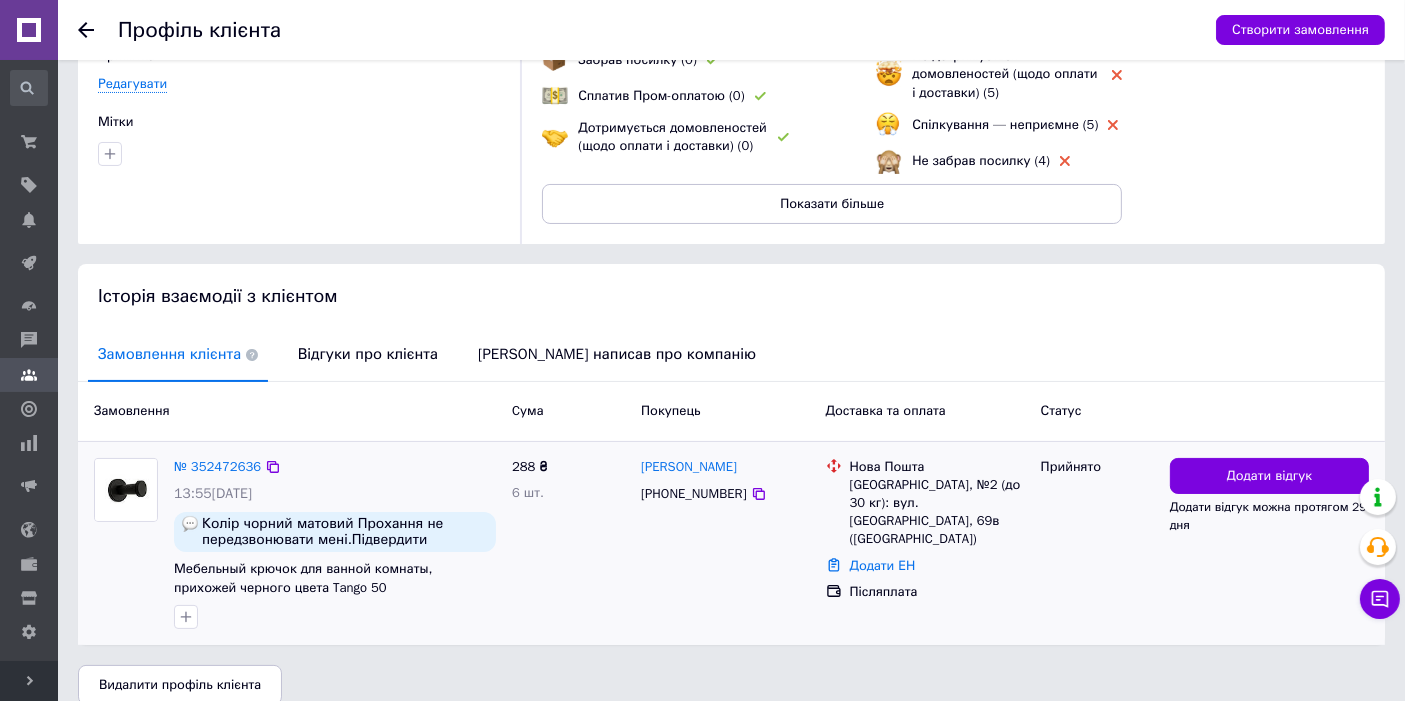scroll, scrollTop: 214, scrollLeft: 0, axis: vertical 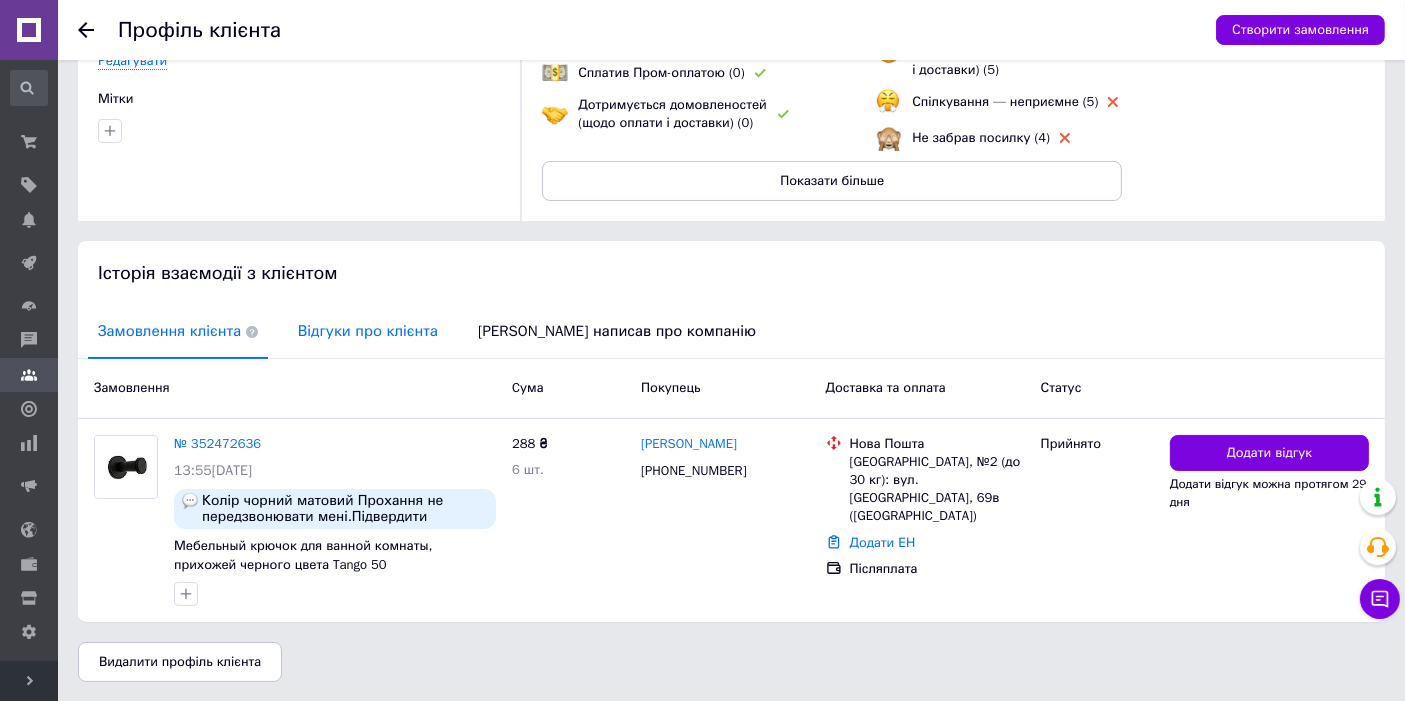 click on "Відгуки про клієнта" at bounding box center [368, 331] 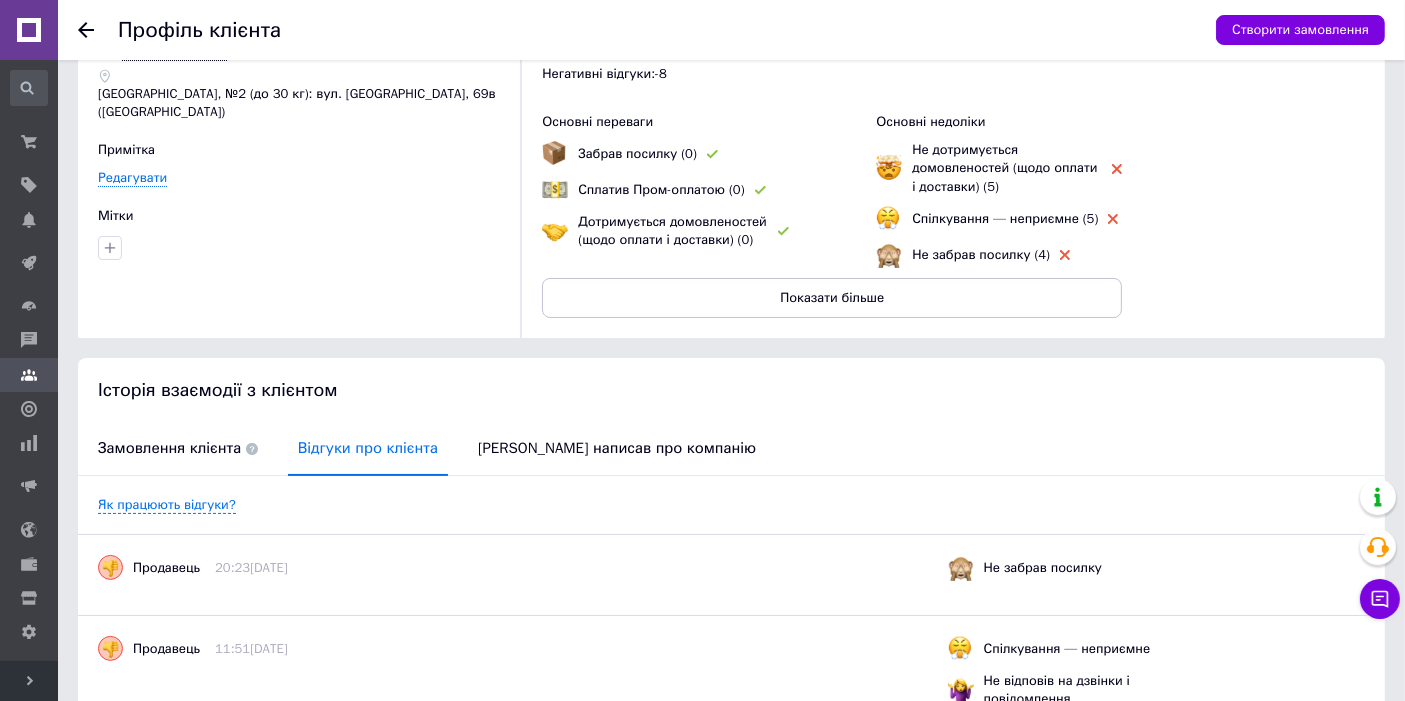 scroll, scrollTop: 0, scrollLeft: 0, axis: both 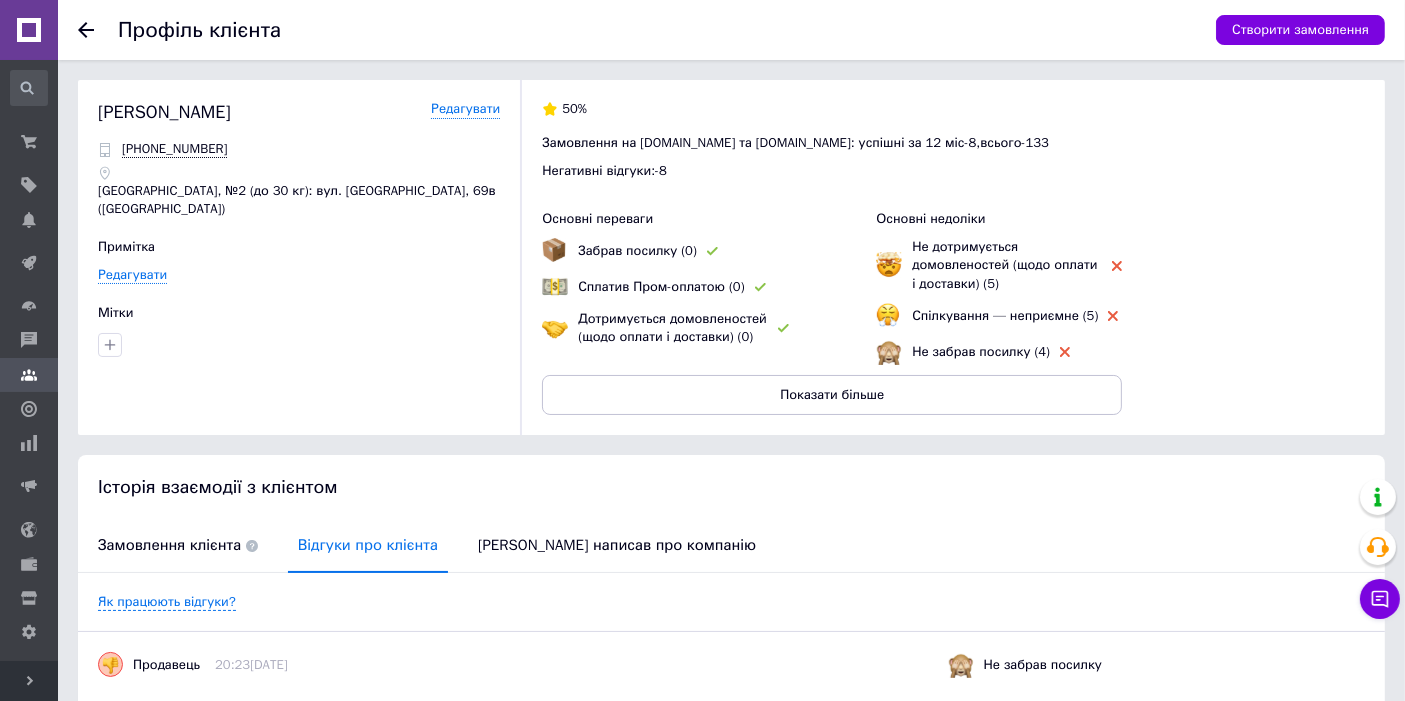 click 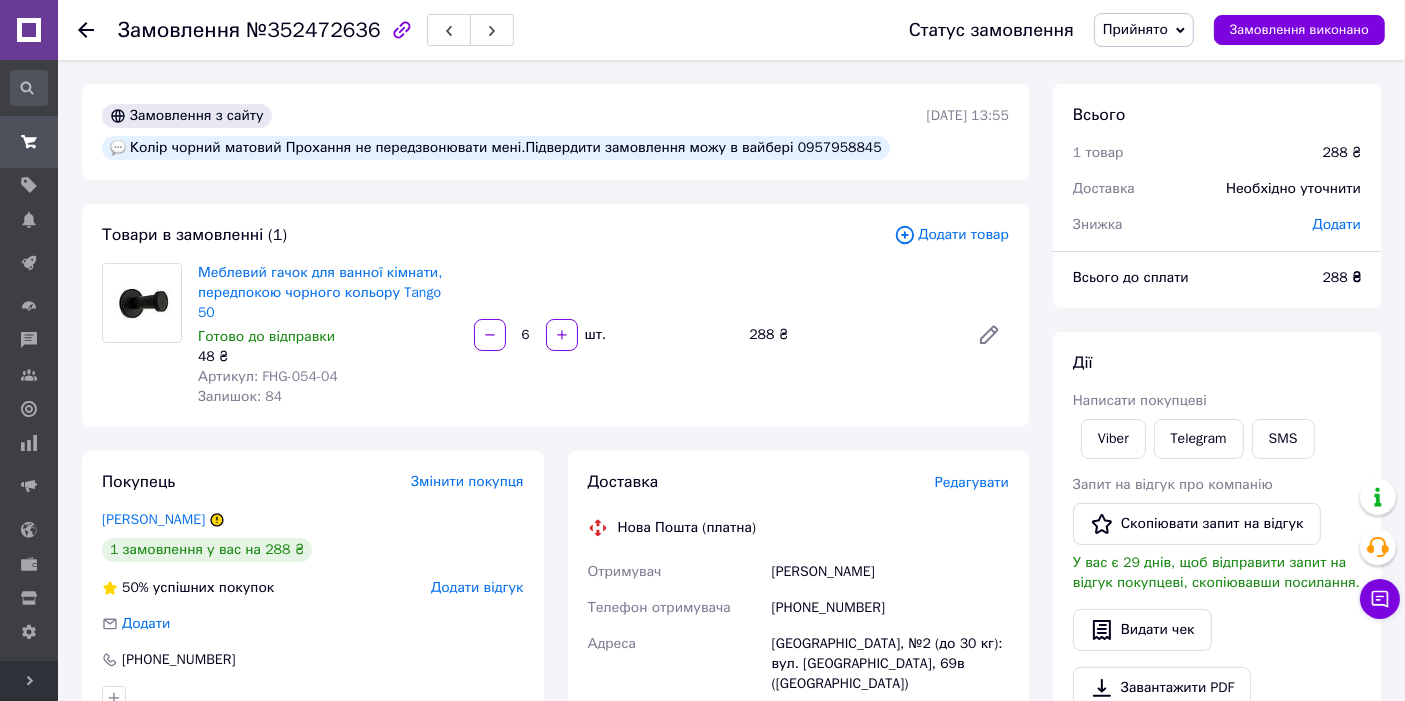 scroll, scrollTop: 74, scrollLeft: 0, axis: vertical 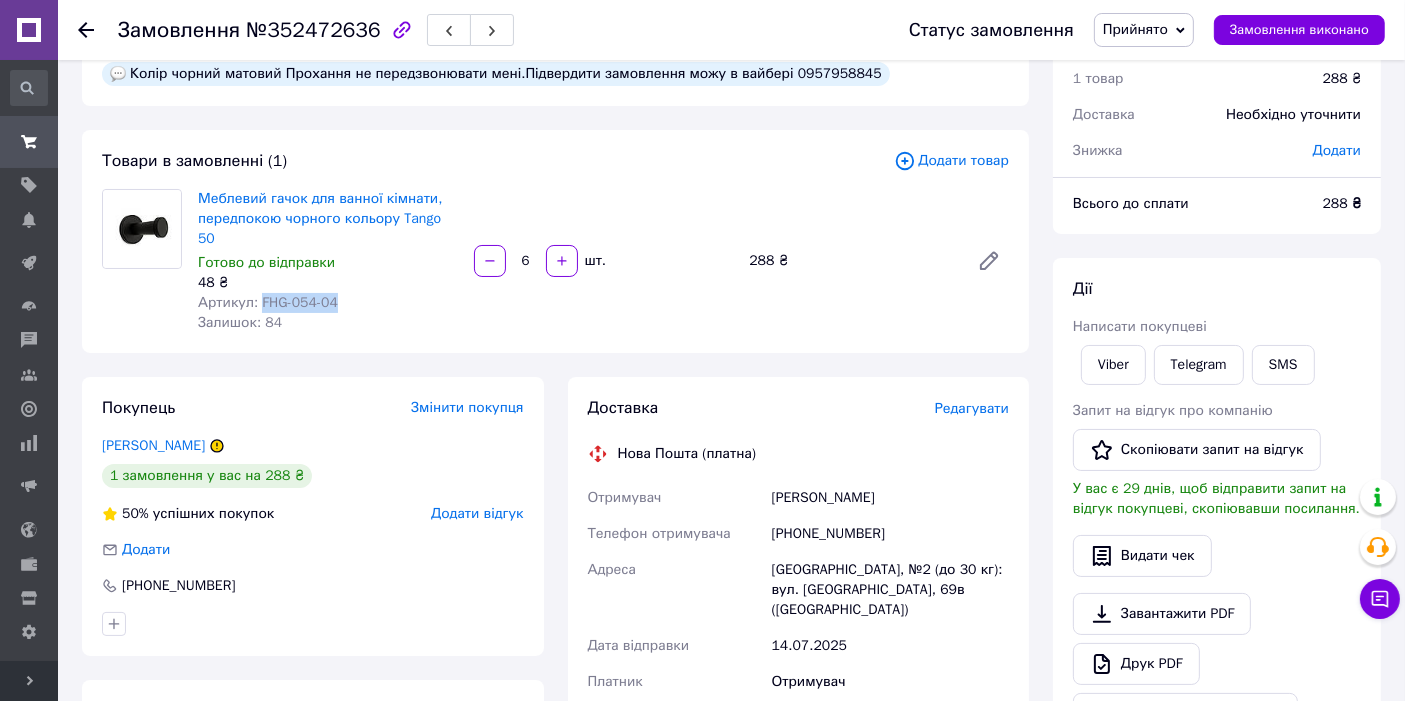drag, startPoint x: 345, startPoint y: 287, endPoint x: 257, endPoint y: 282, distance: 88.14193 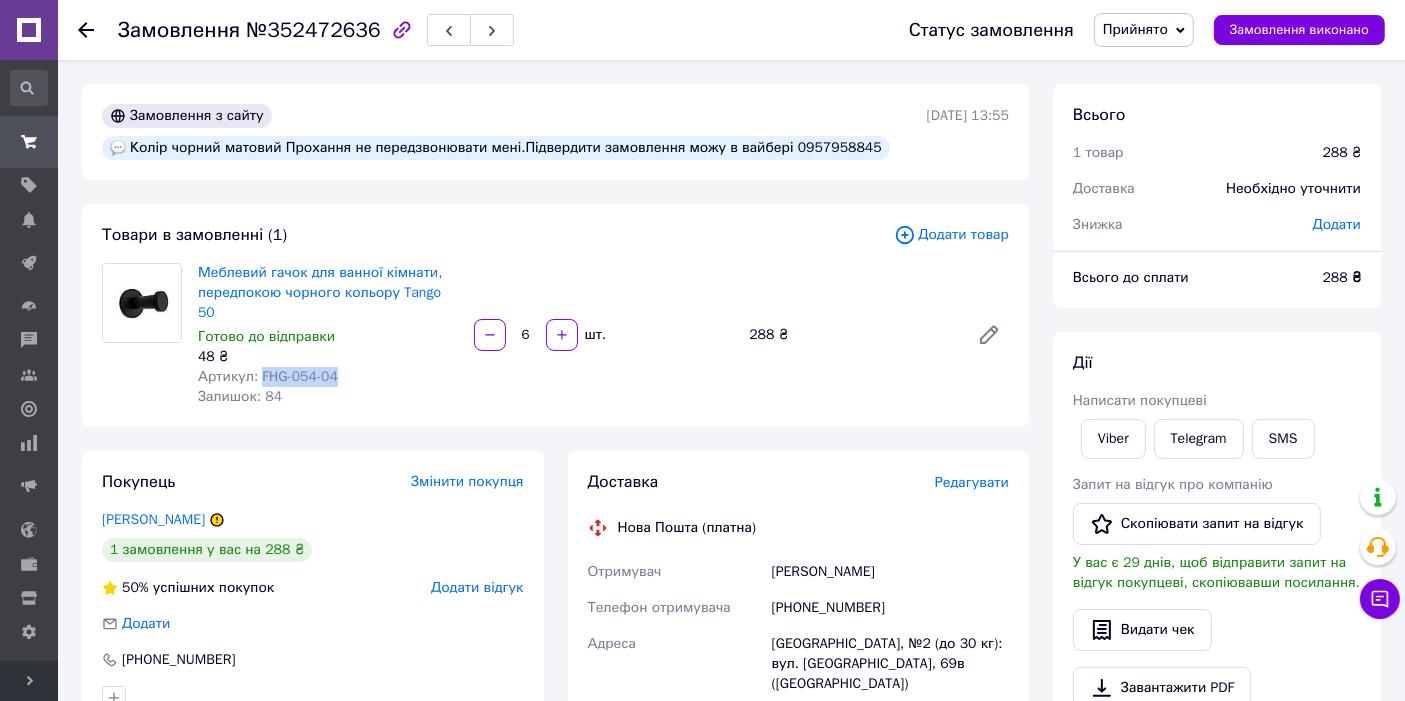 scroll, scrollTop: 0, scrollLeft: 0, axis: both 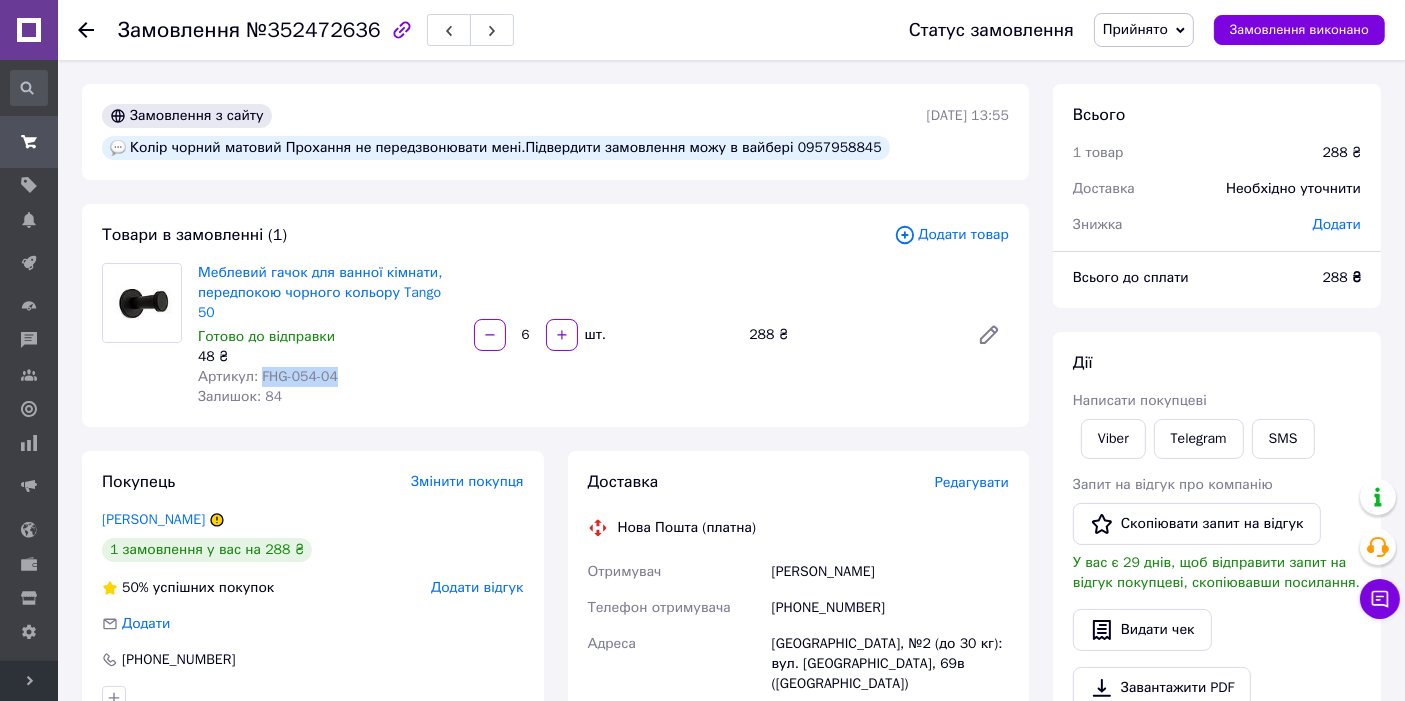 click on "Федосова Анна" at bounding box center [153, 519] 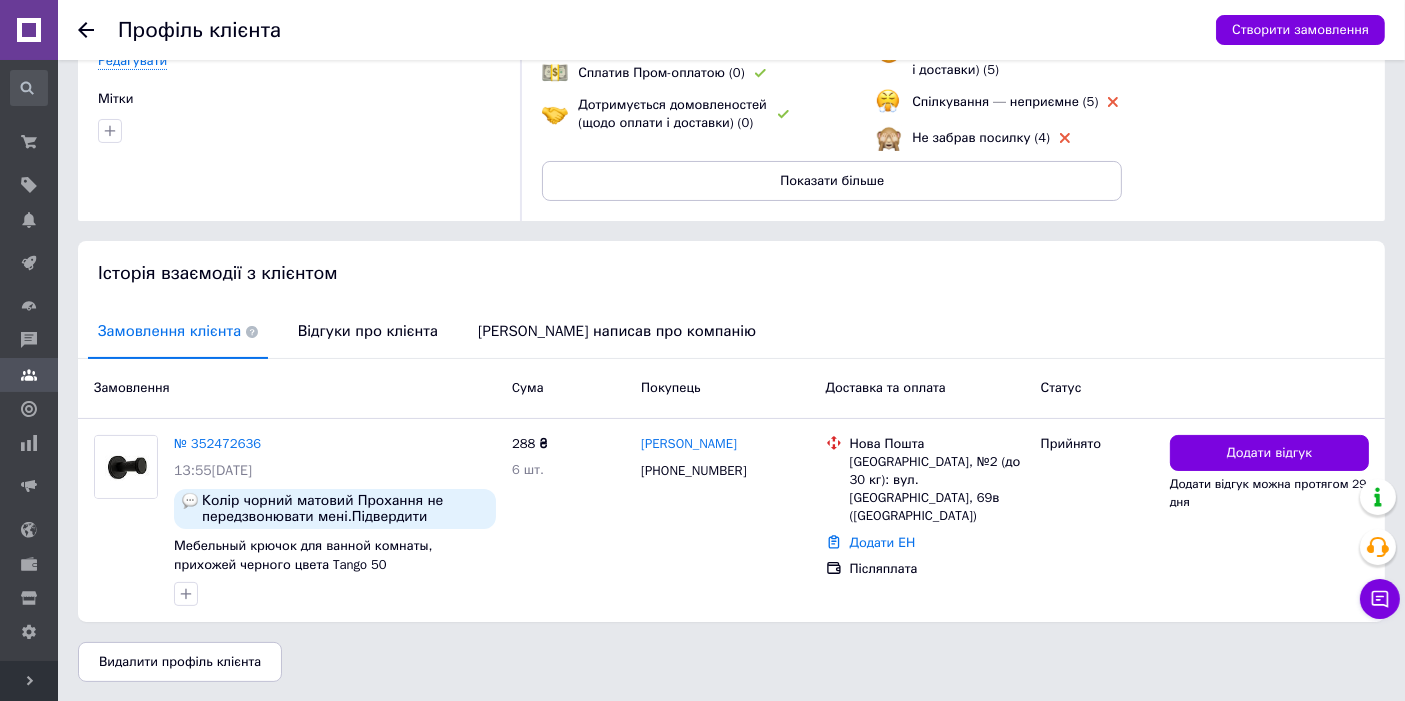 scroll, scrollTop: 214, scrollLeft: 0, axis: vertical 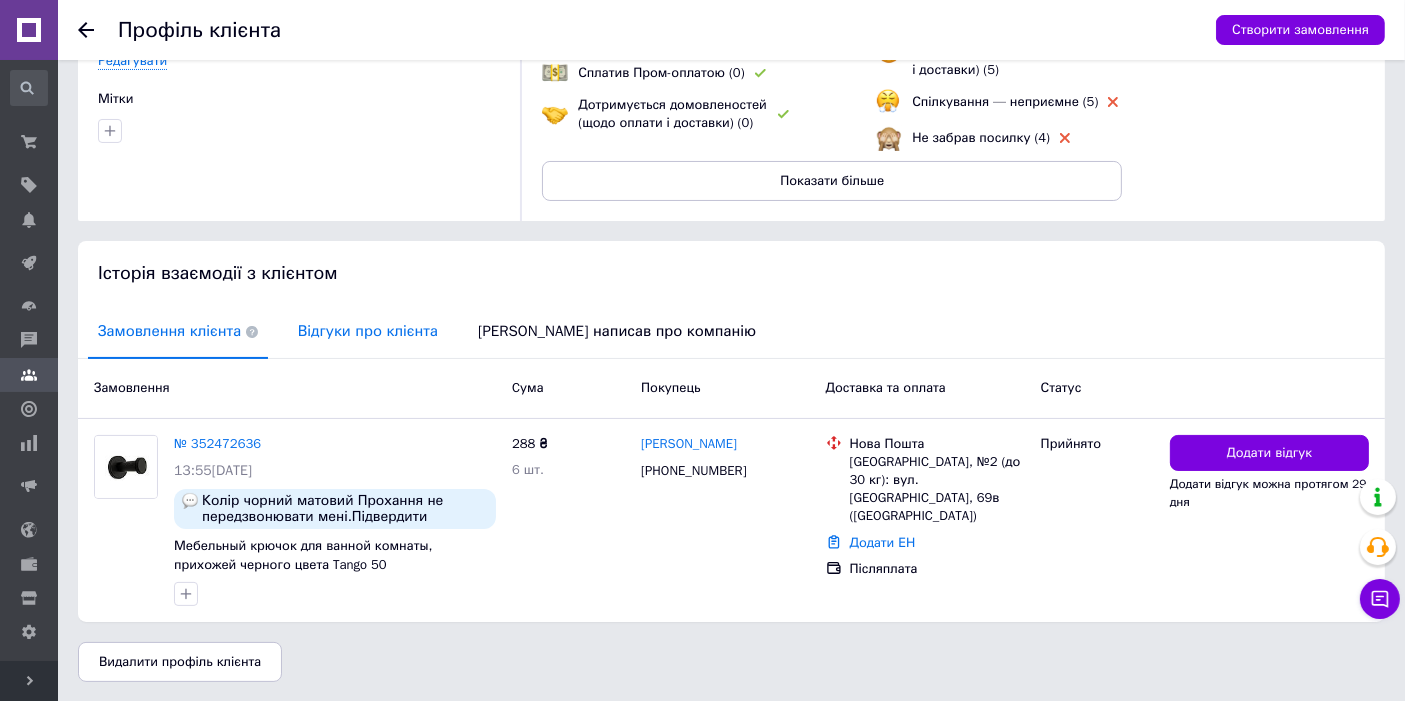 click on "Відгуки про клієнта" at bounding box center [368, 331] 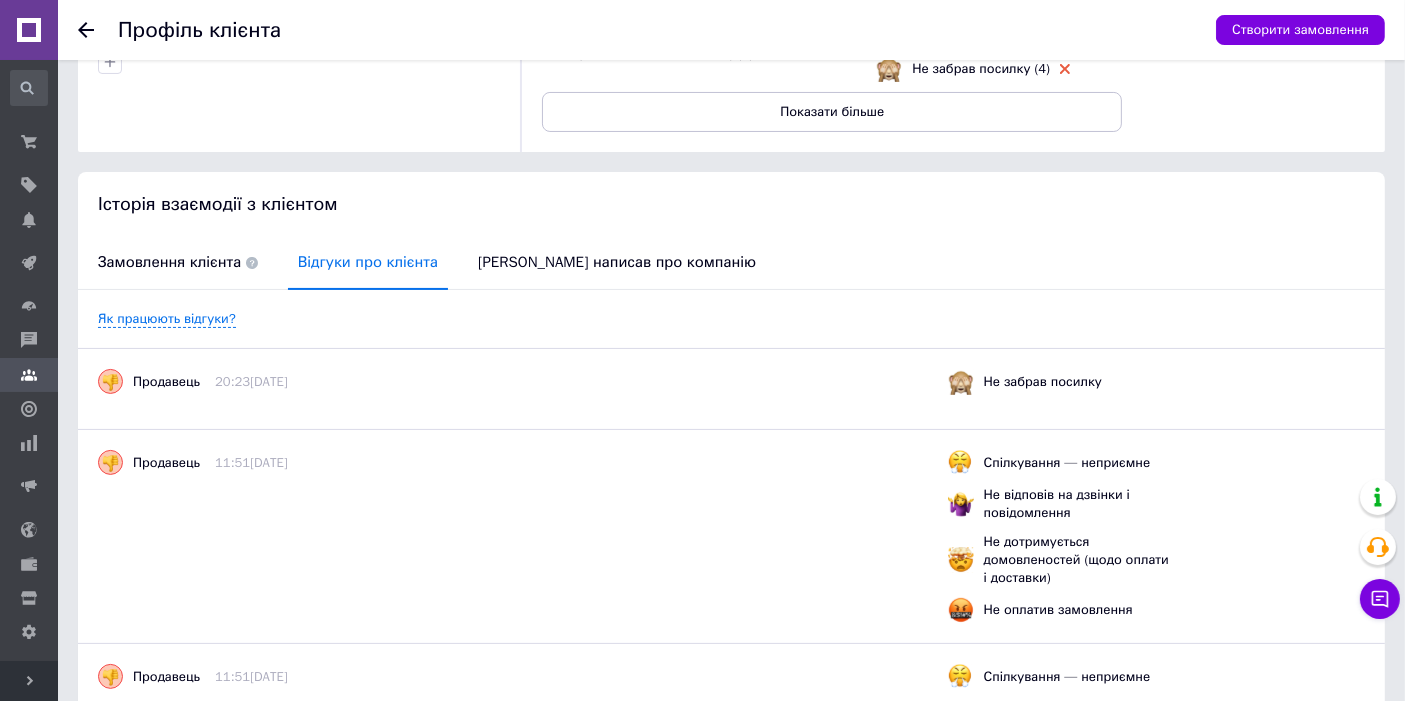 scroll, scrollTop: 0, scrollLeft: 0, axis: both 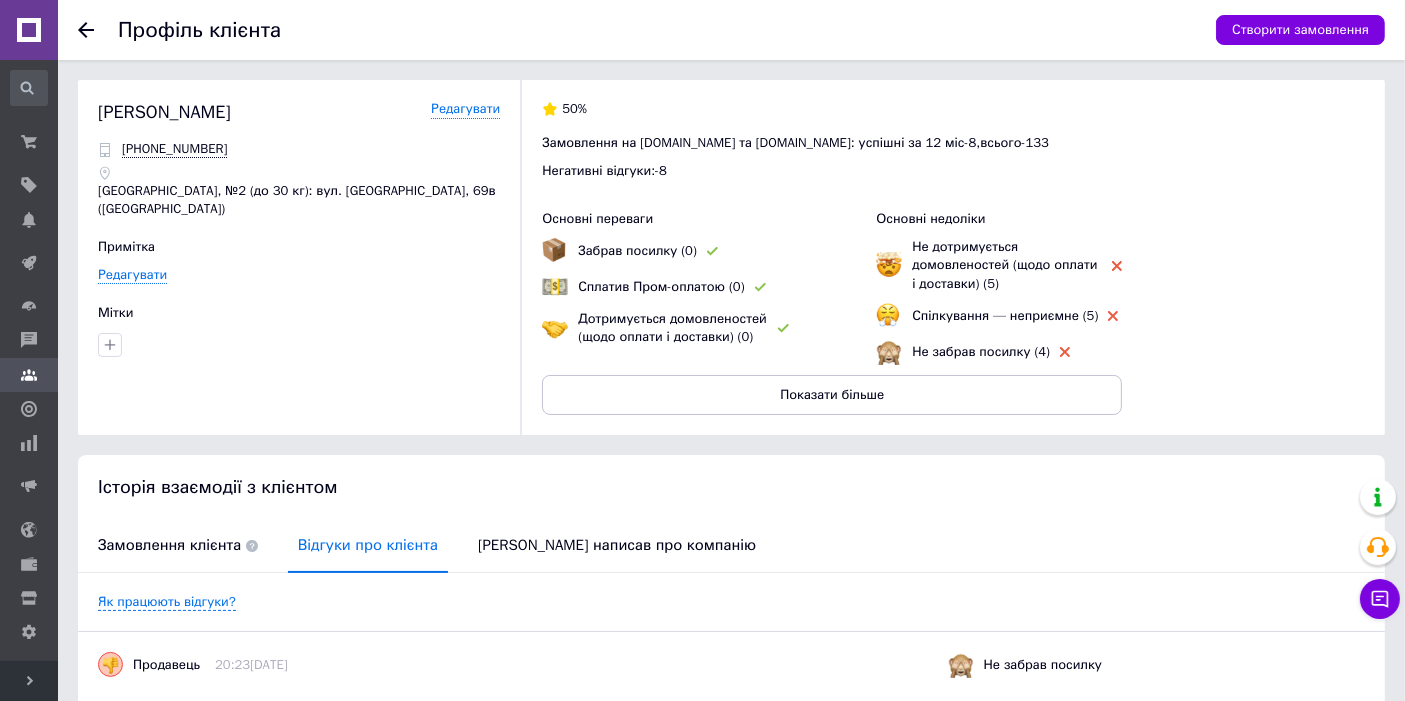 click 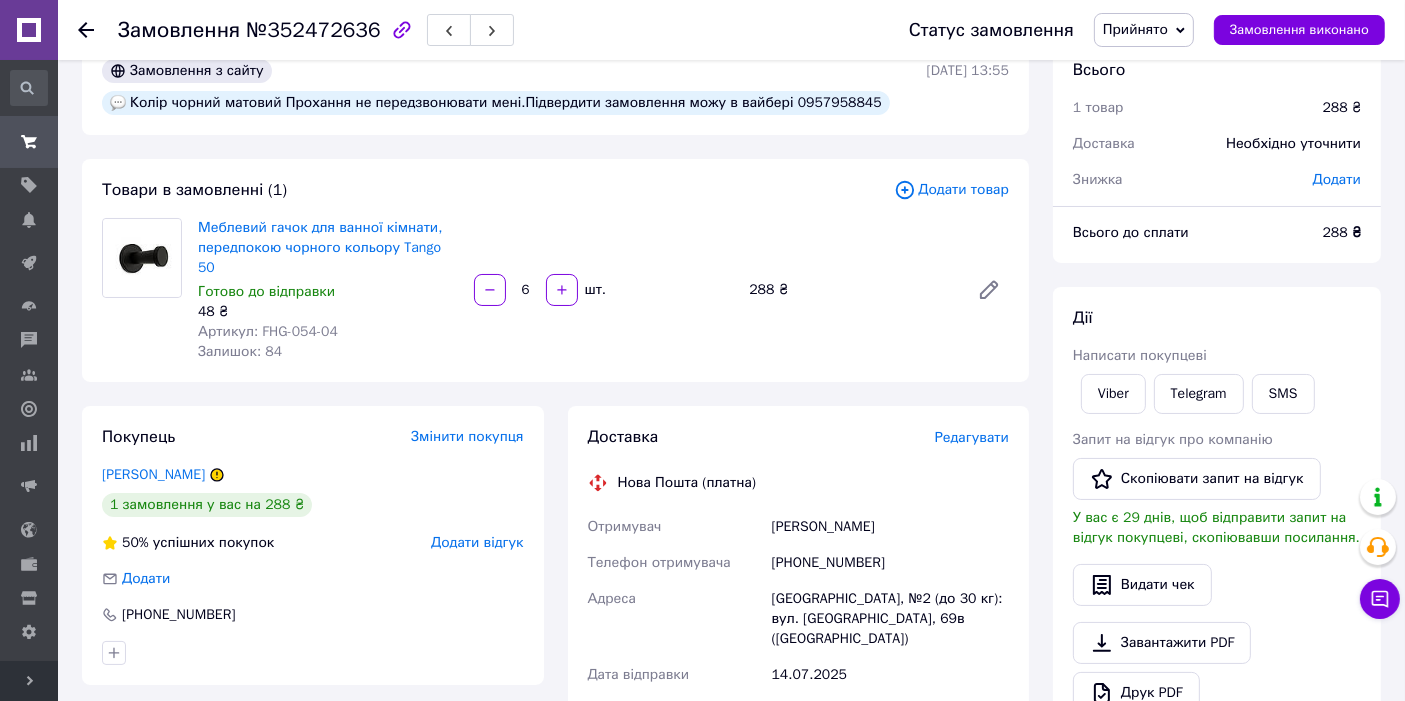 scroll, scrollTop: 0, scrollLeft: 0, axis: both 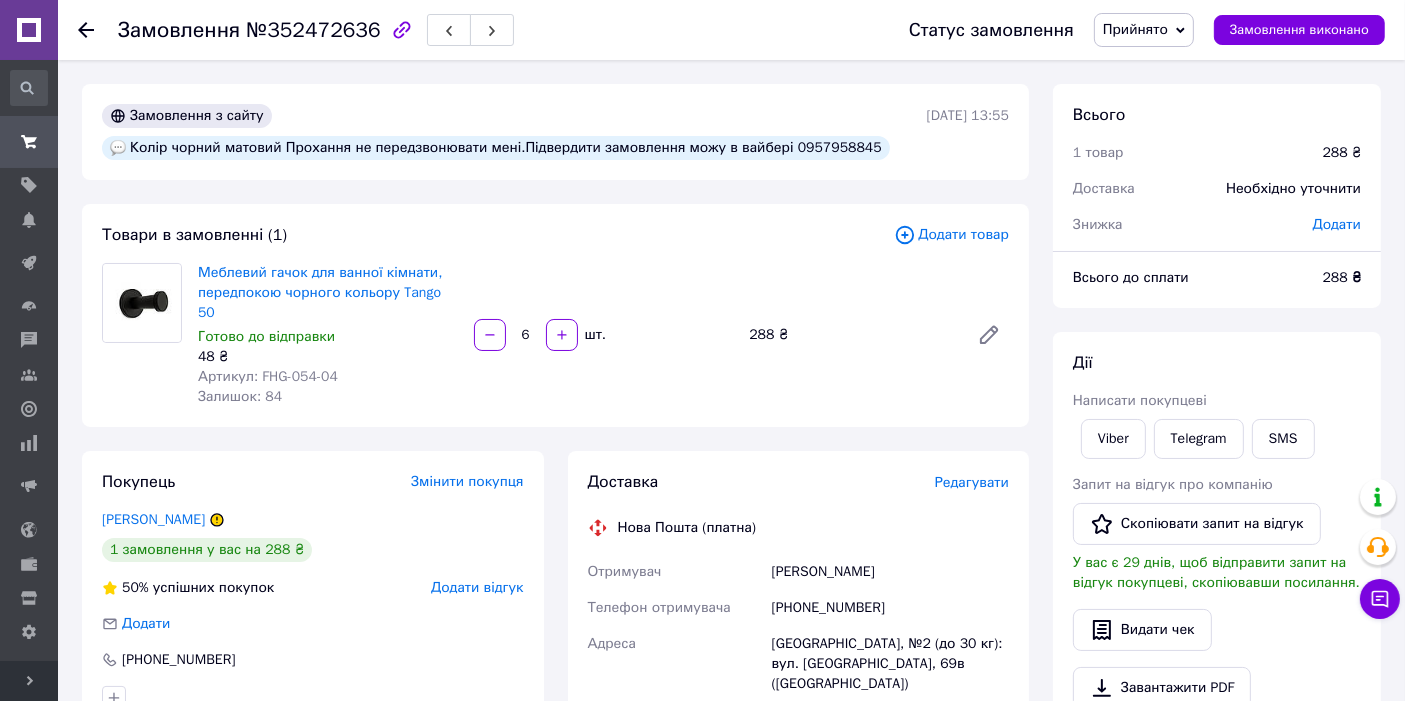 click 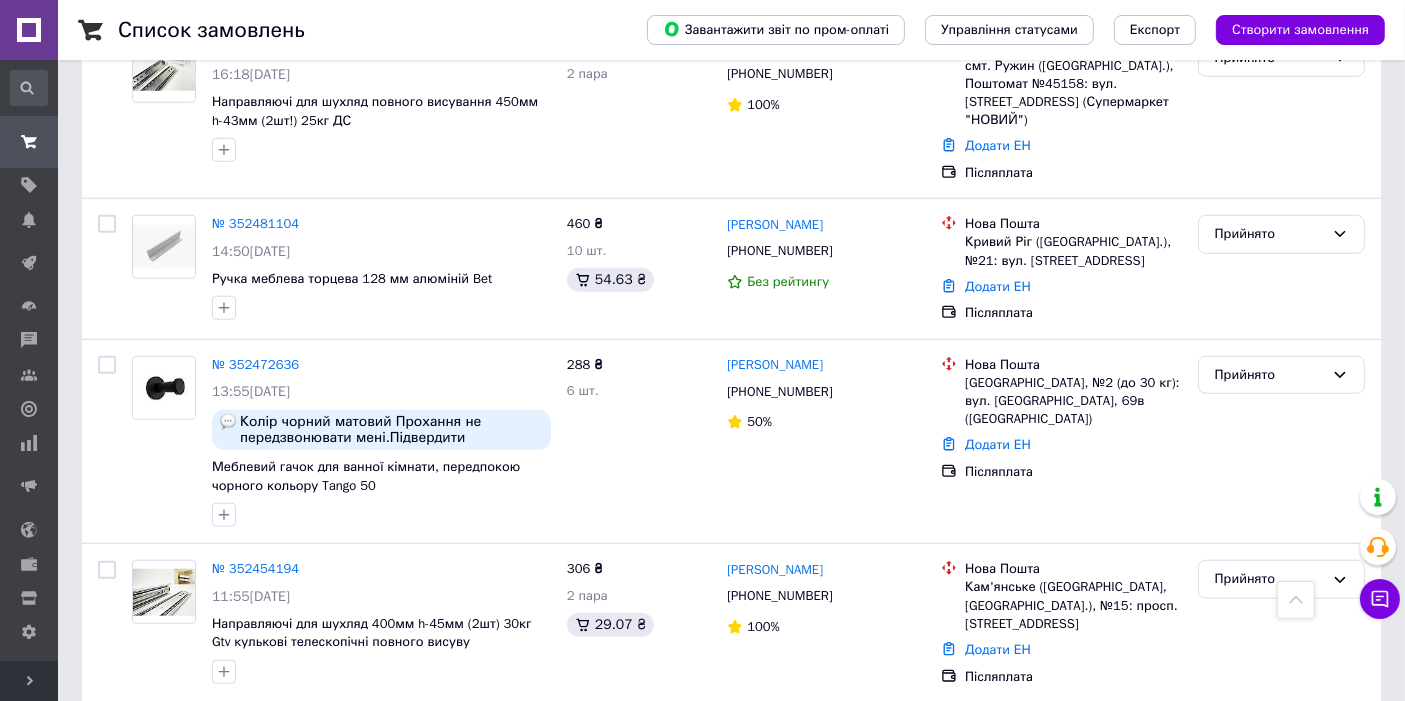 scroll, scrollTop: 1629, scrollLeft: 0, axis: vertical 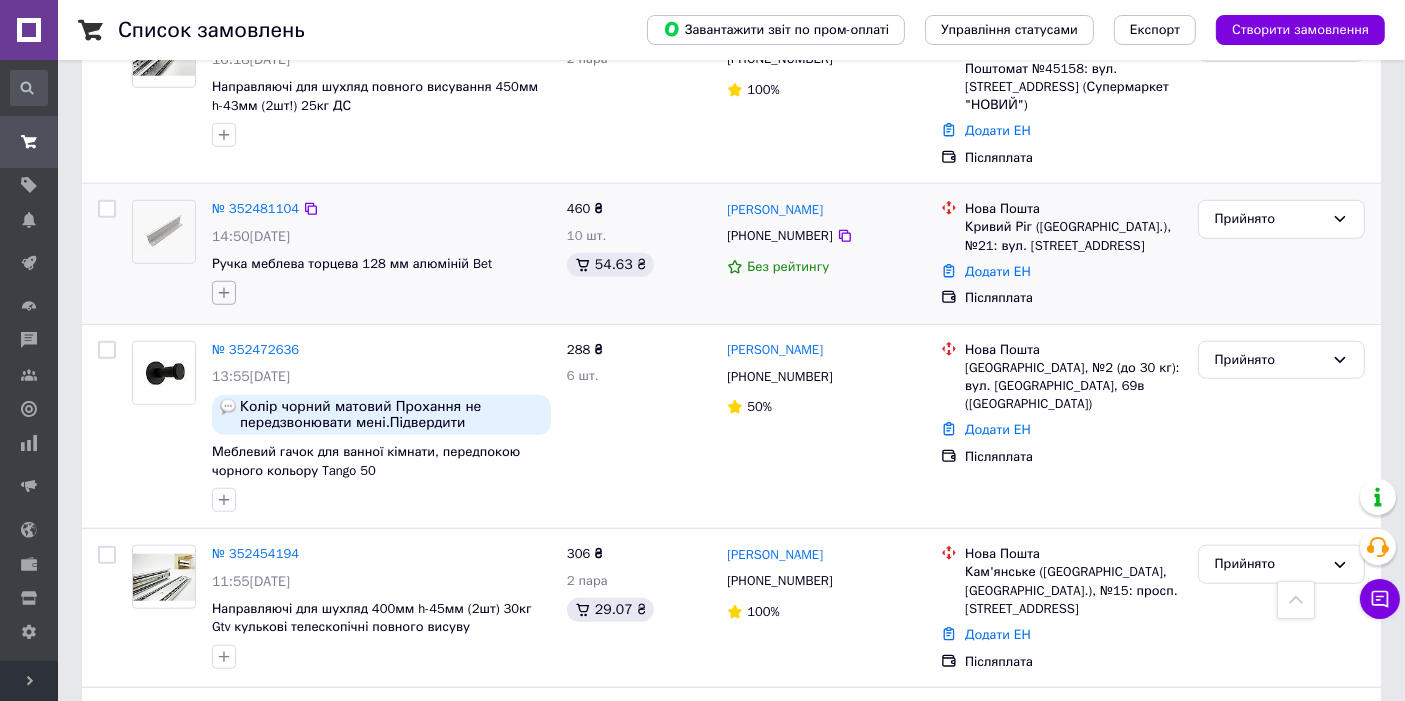 click 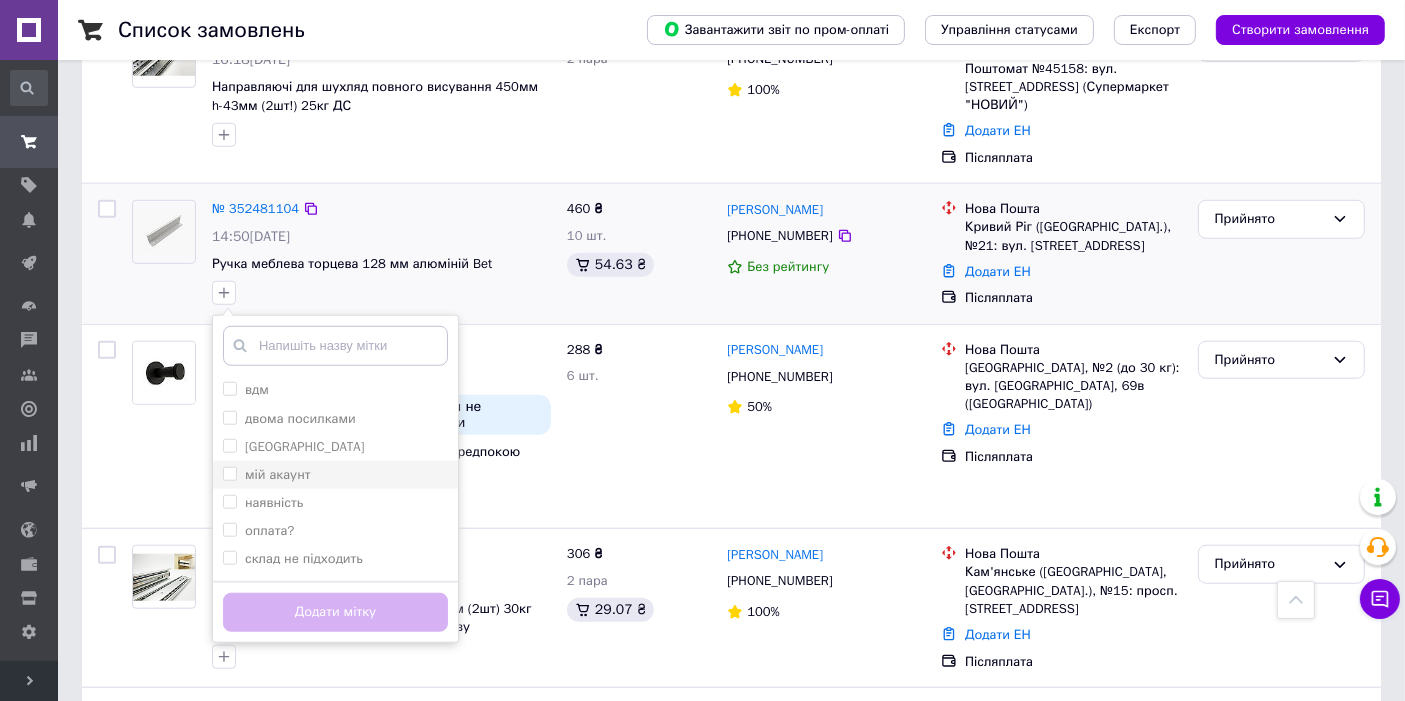 click on "мій акаунт" at bounding box center [278, 474] 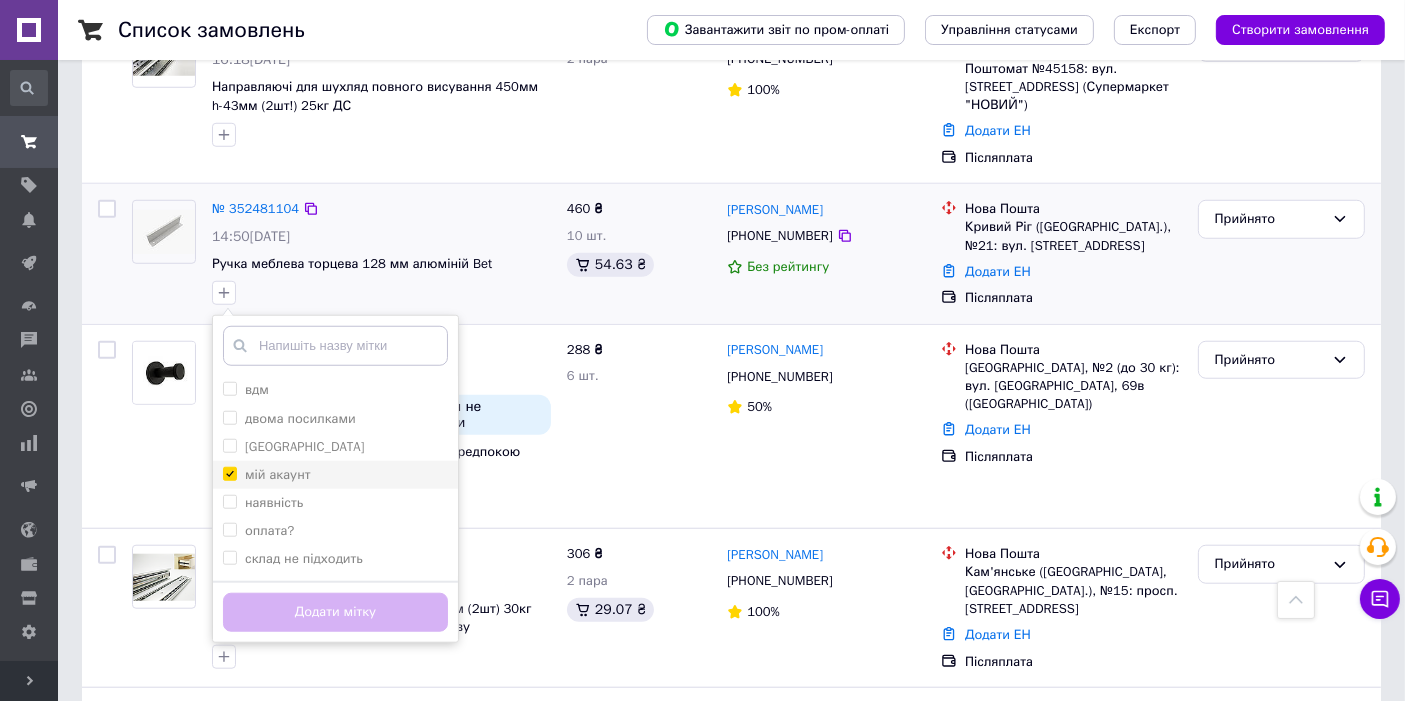 checkbox on "true" 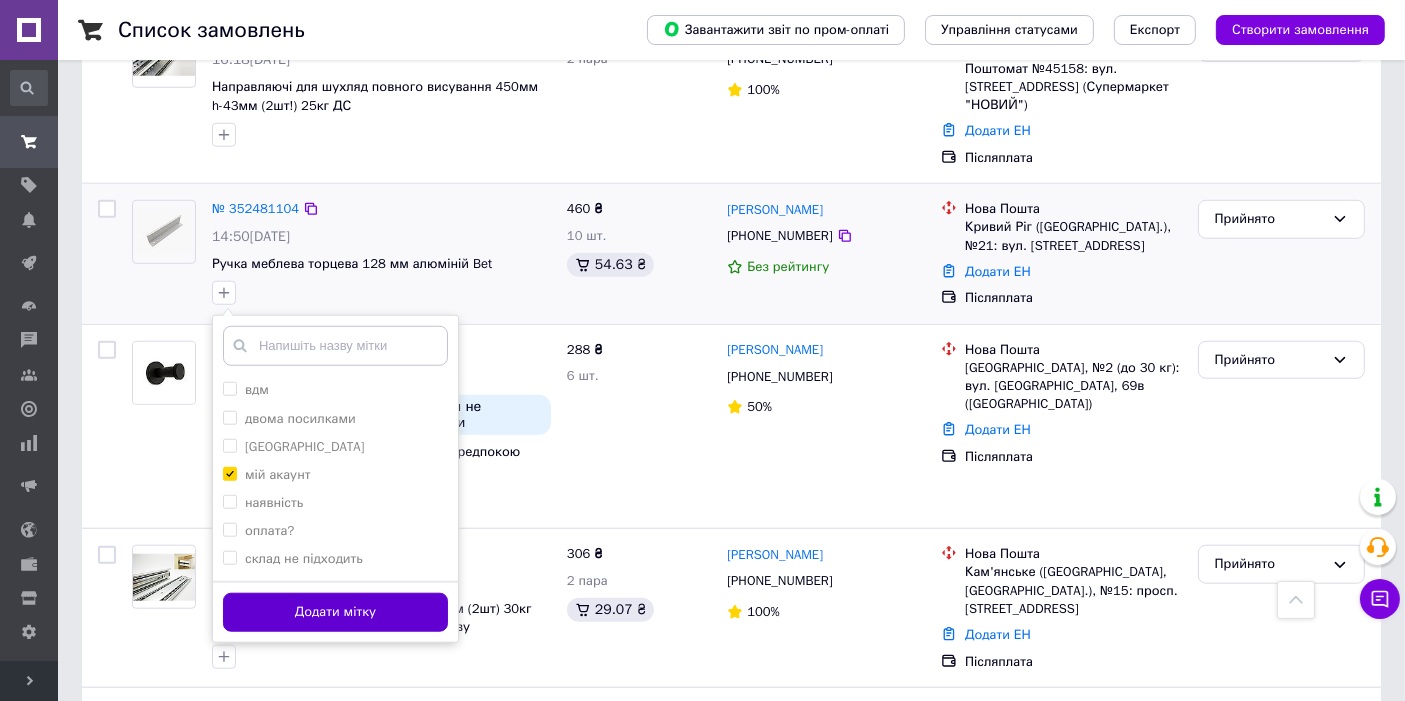 click on "Додати мітку" at bounding box center [335, 612] 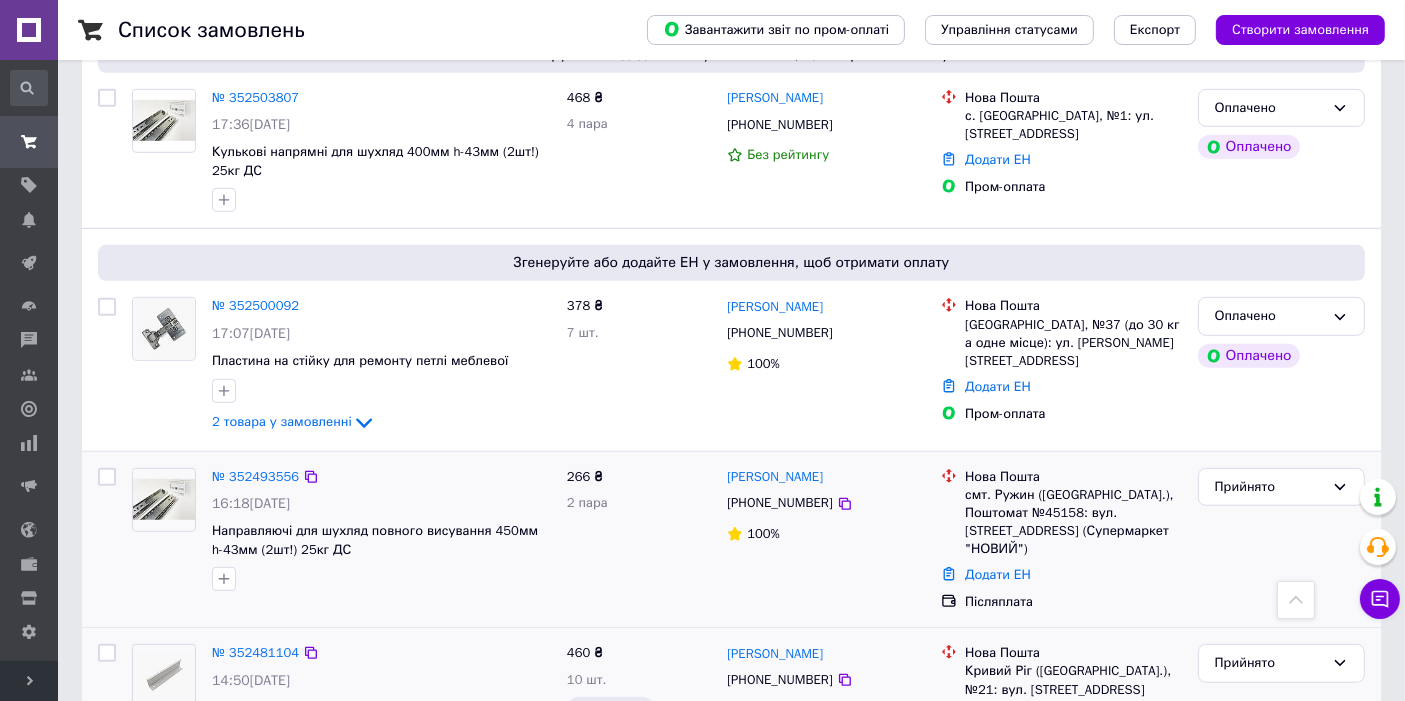 scroll, scrollTop: 1185, scrollLeft: 0, axis: vertical 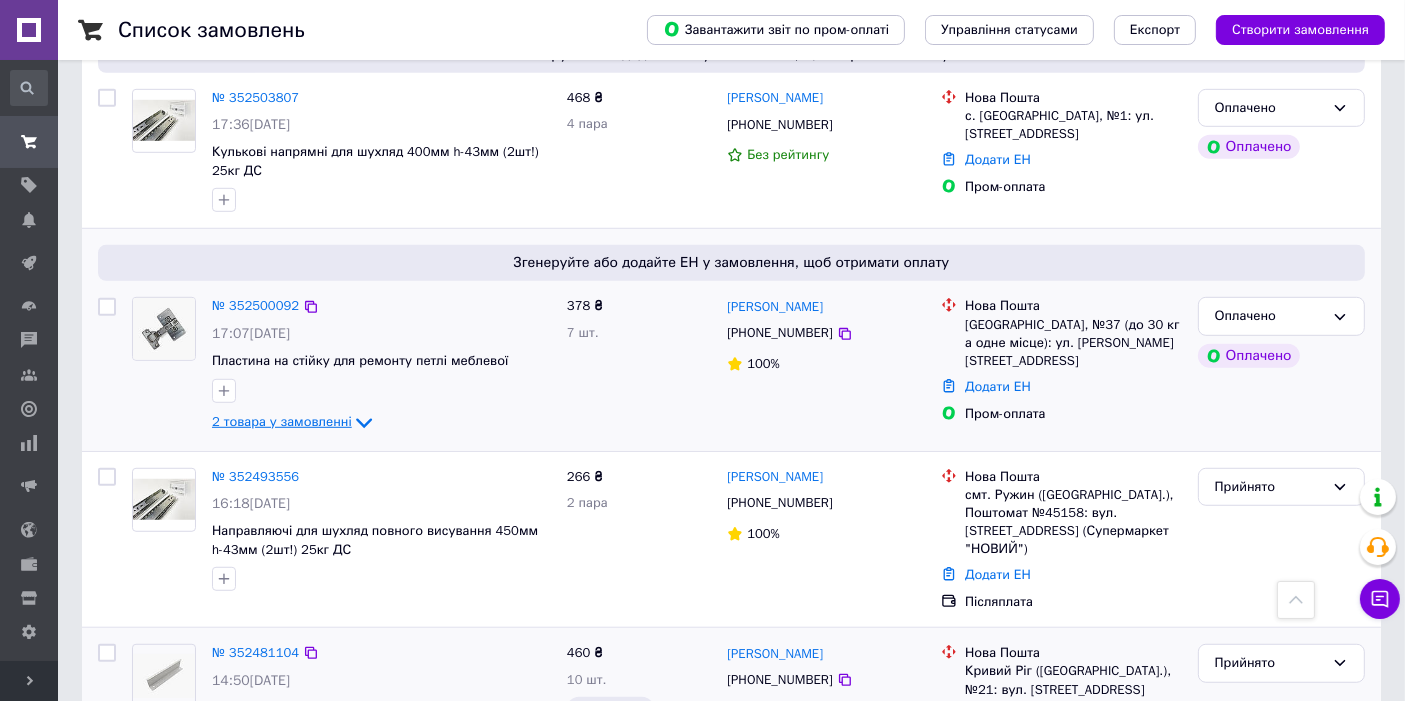 click 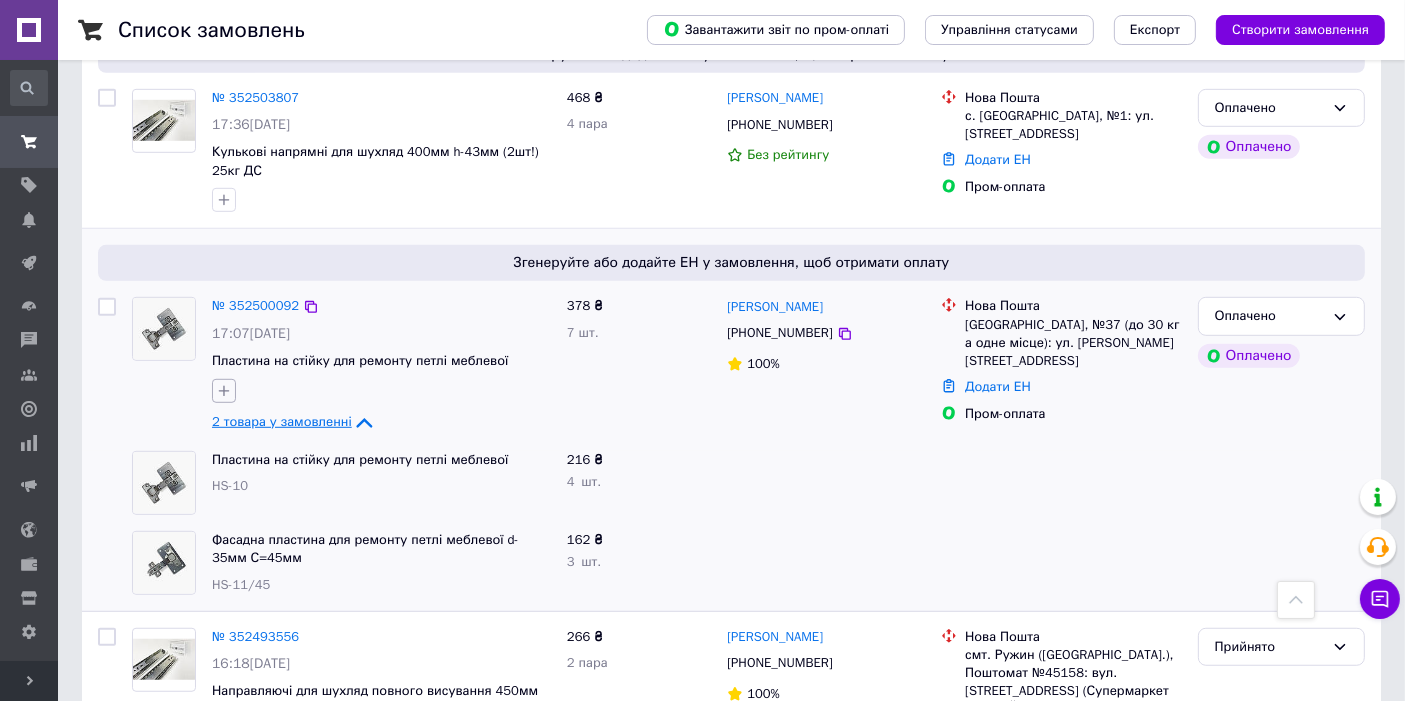 click 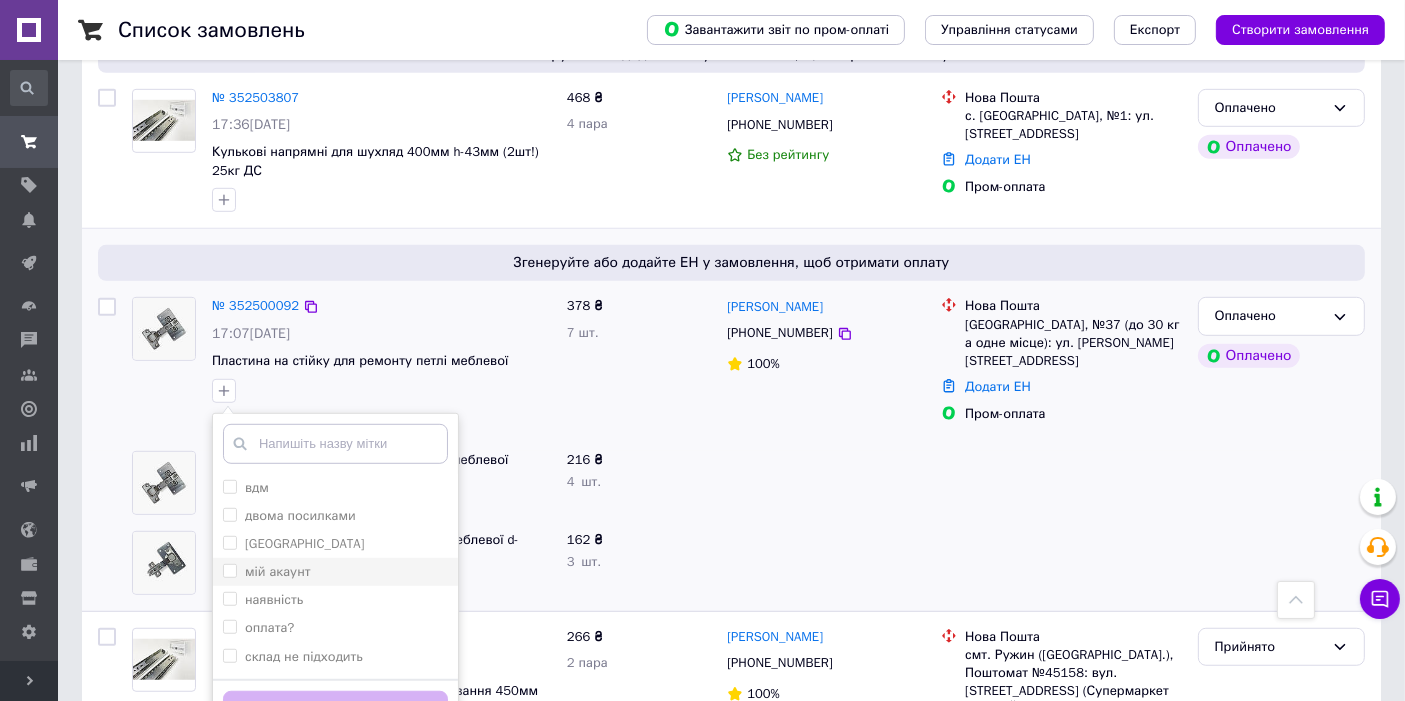 click on "мій акаунт" at bounding box center (278, 571) 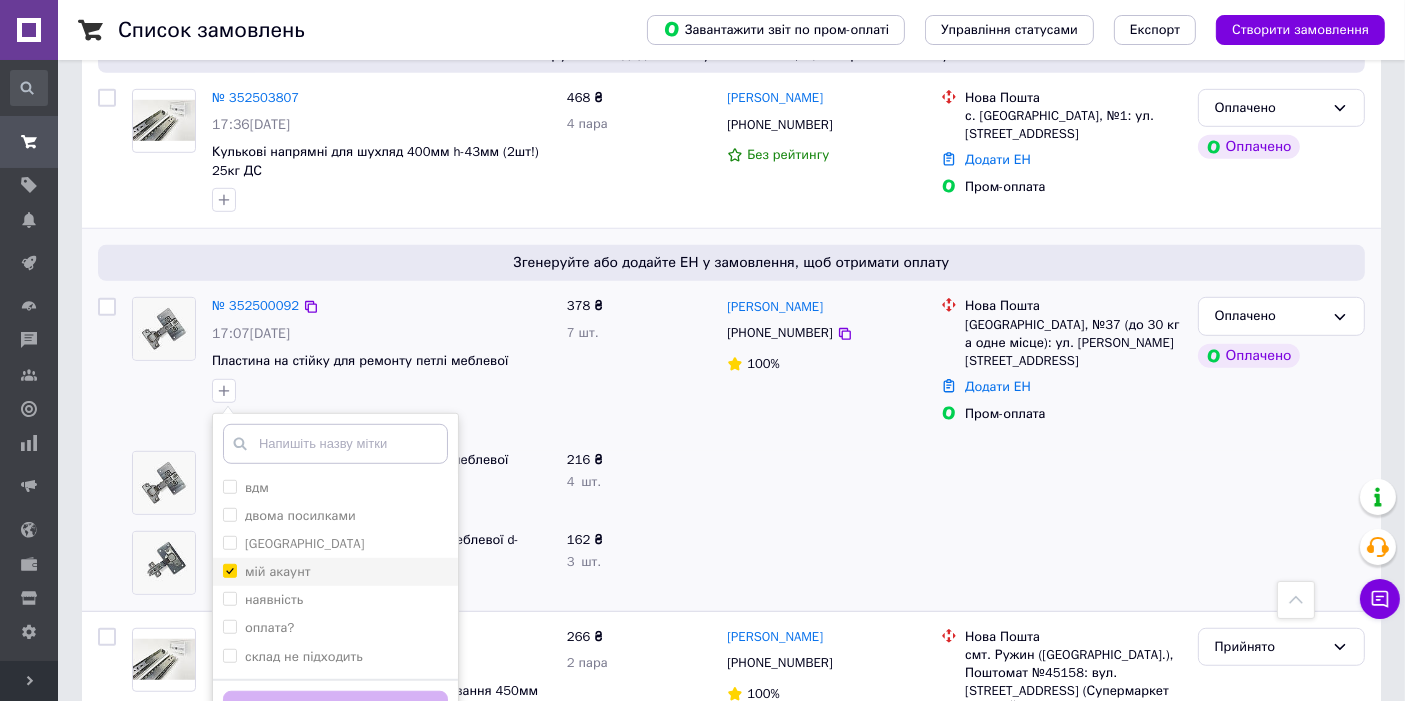 checkbox on "true" 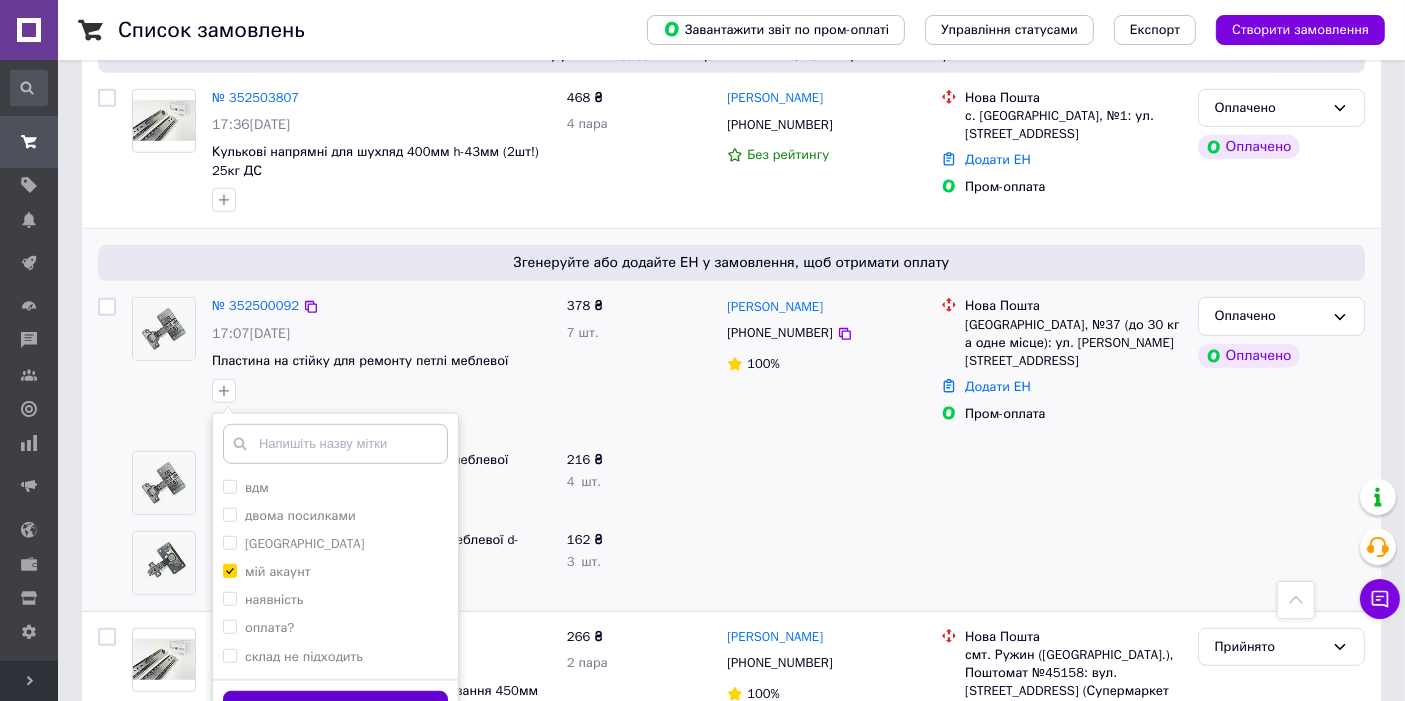 click on "Додати мітку" at bounding box center (335, 710) 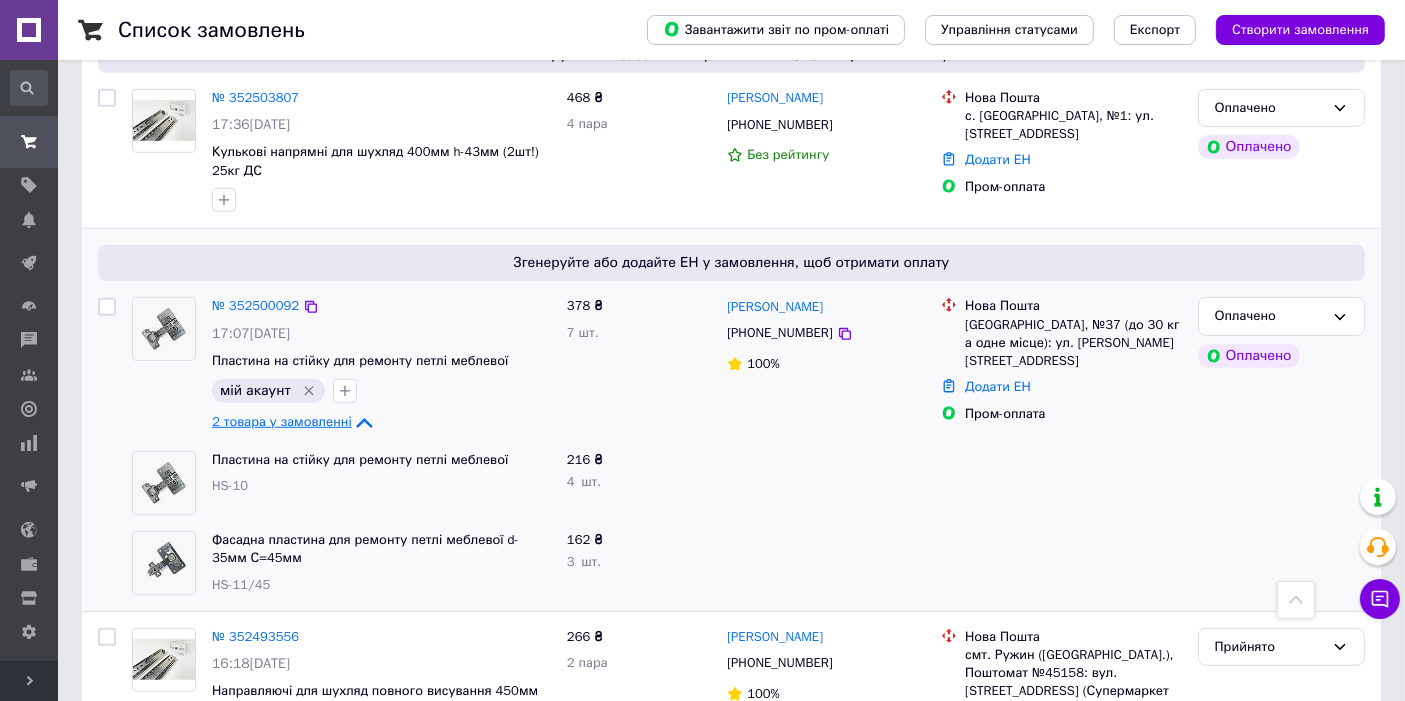 click on "HS-11/45" at bounding box center (381, 585) 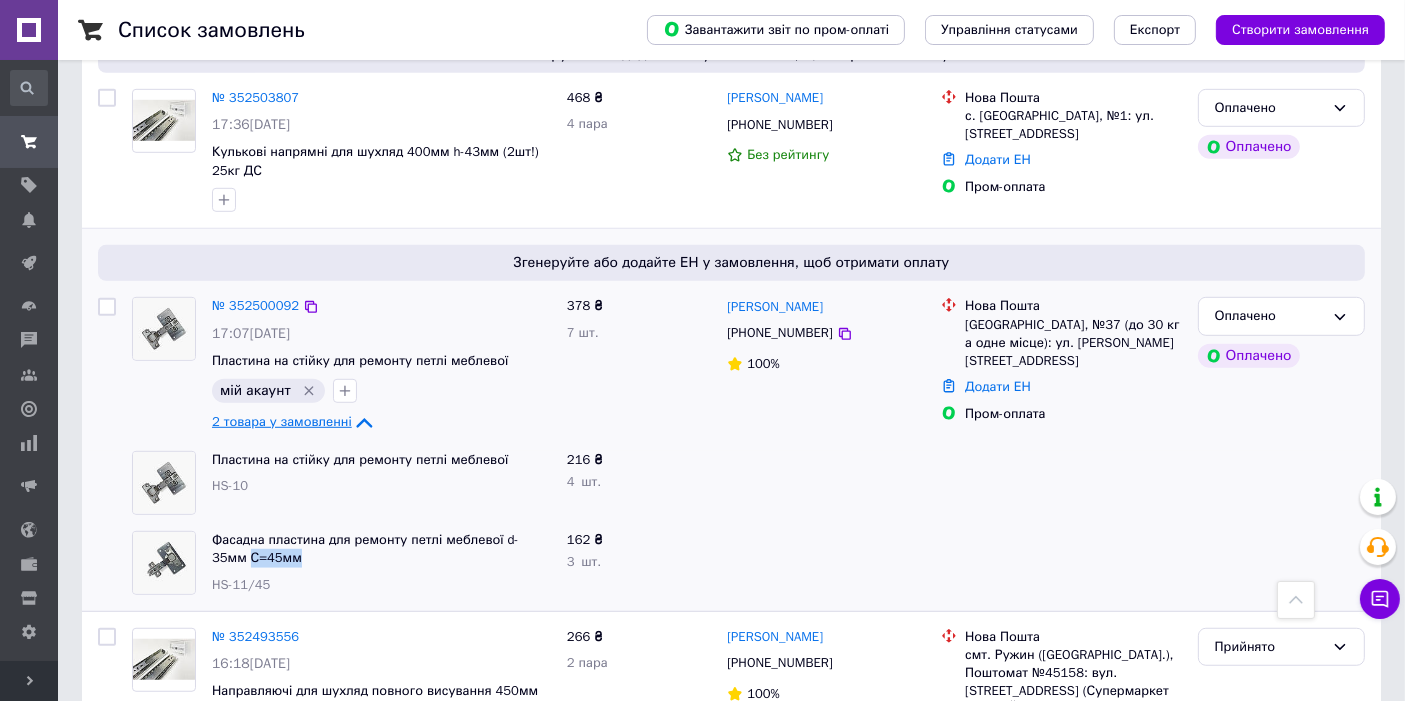 drag, startPoint x: 276, startPoint y: 541, endPoint x: 209, endPoint y: 538, distance: 67.06713 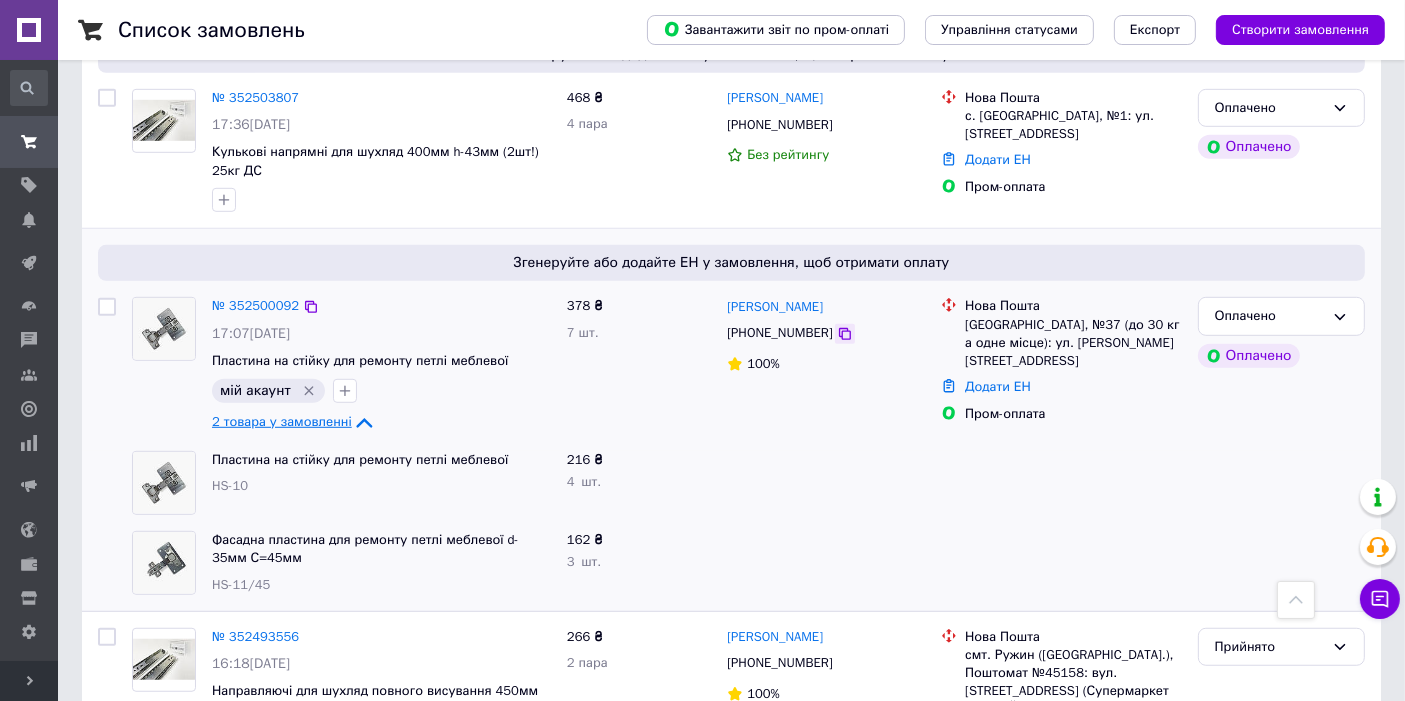 click 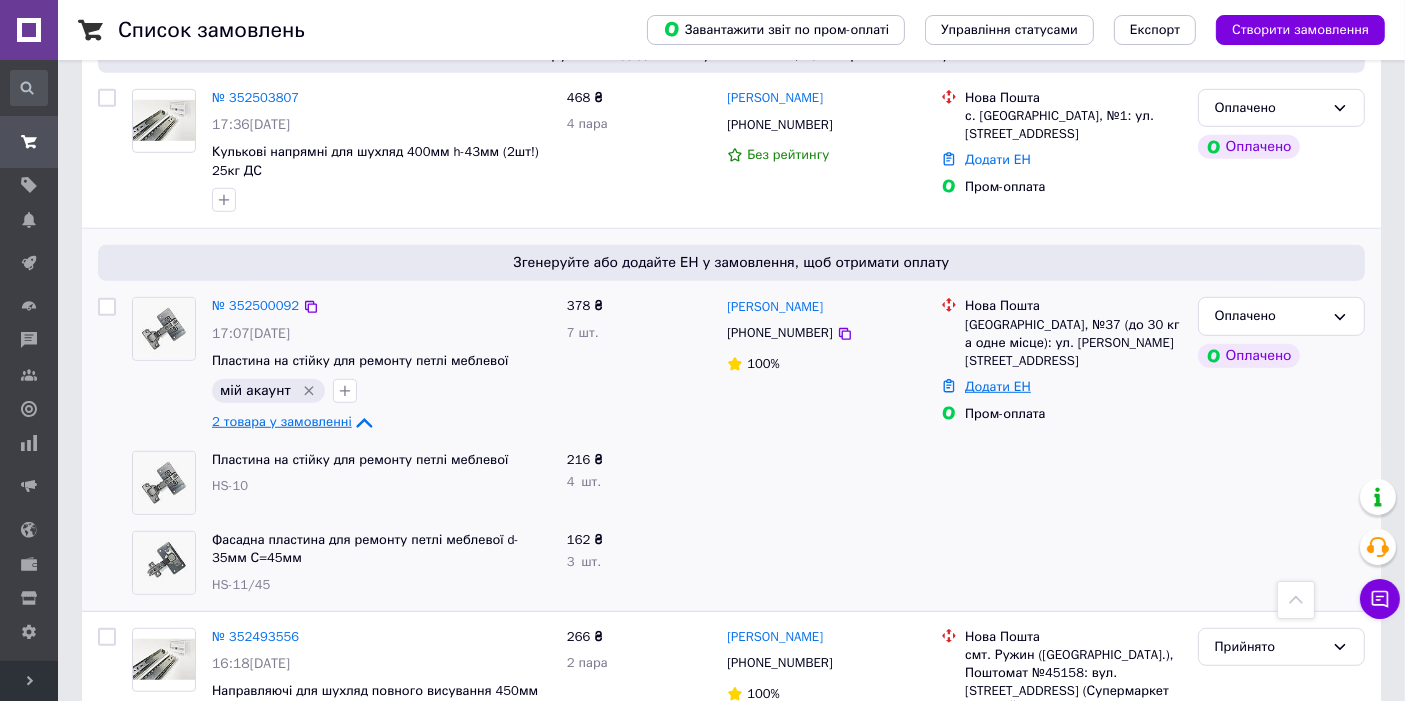 click on "Додати ЕН" at bounding box center (998, 386) 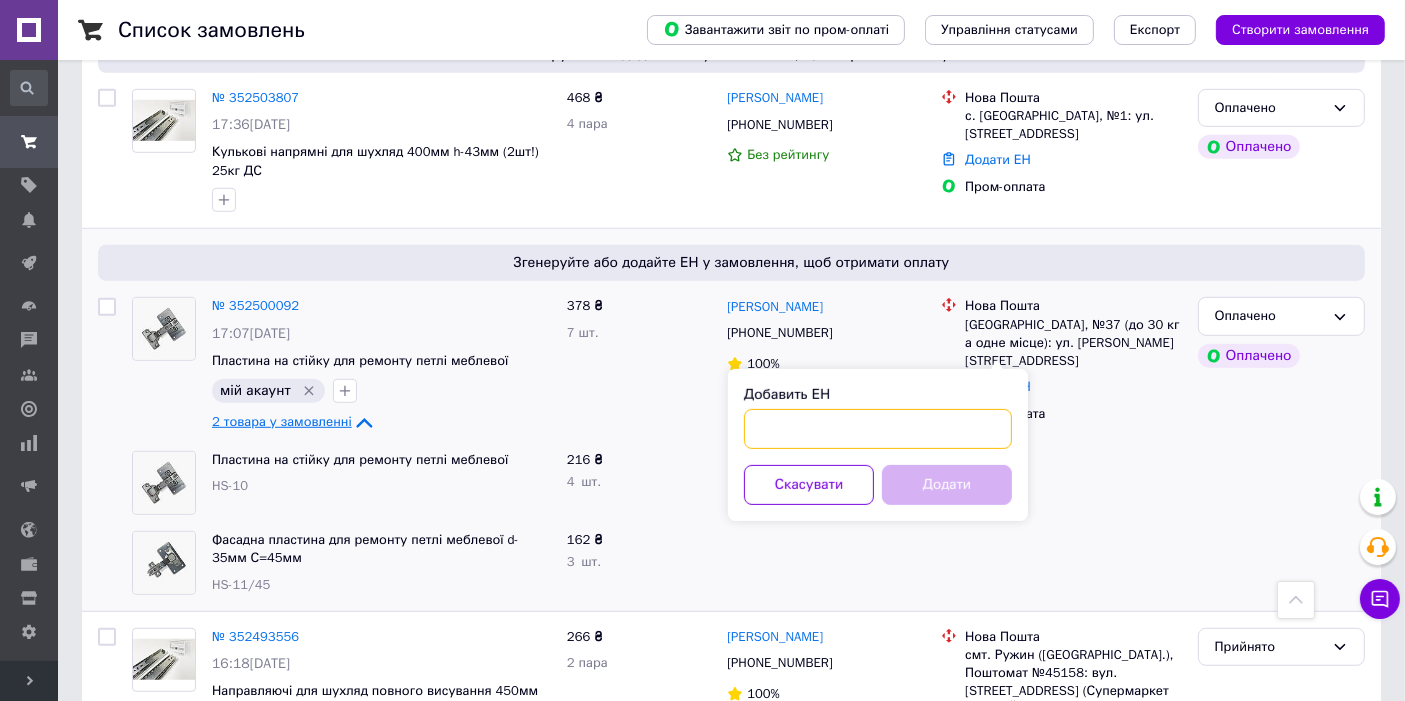 click on "Добавить ЕН" at bounding box center (878, 429) 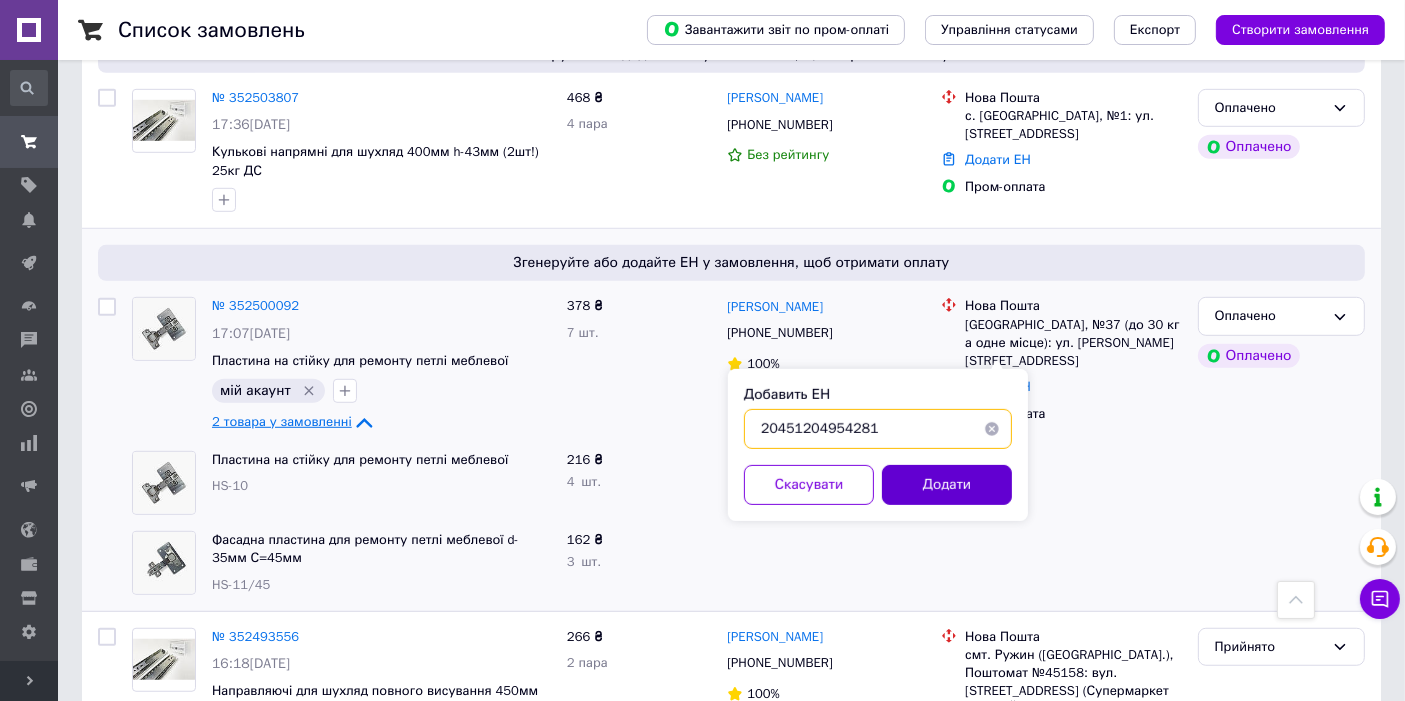 type on "20451204954281" 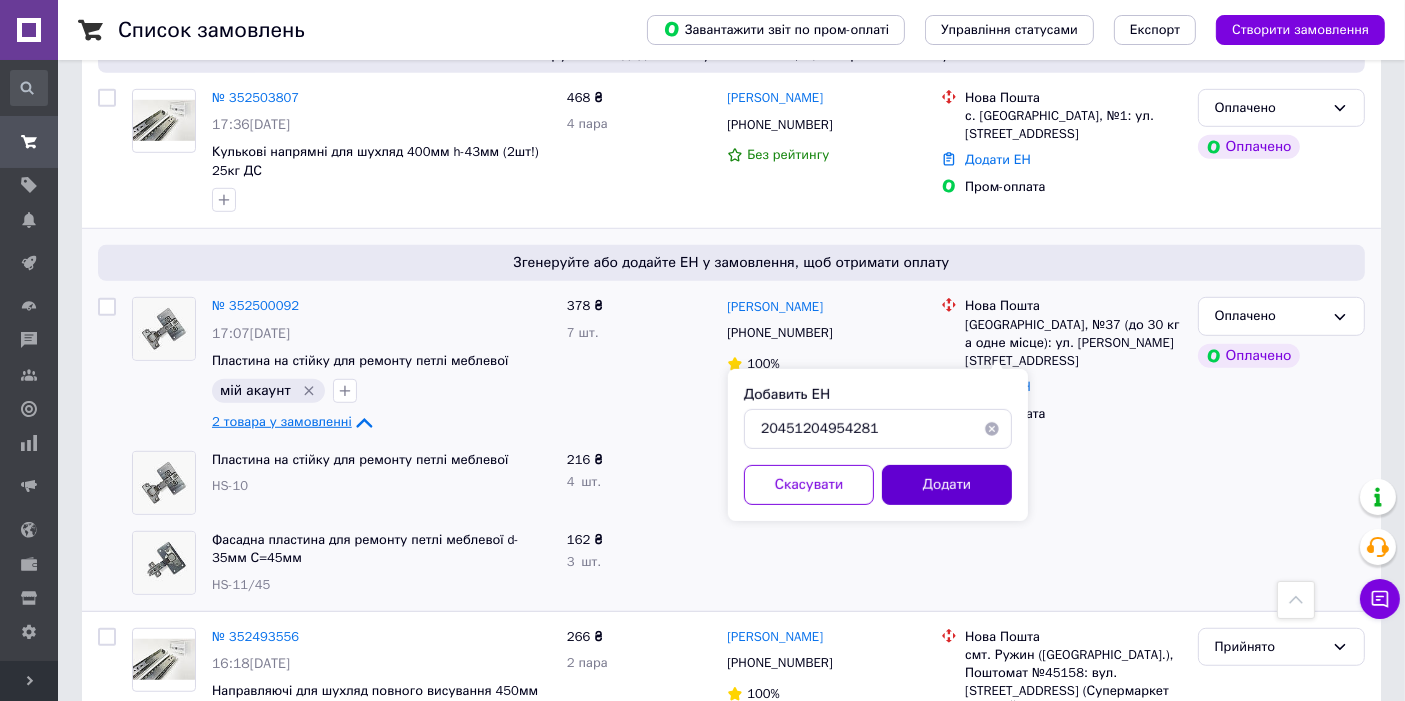 click on "Додати" at bounding box center (947, 485) 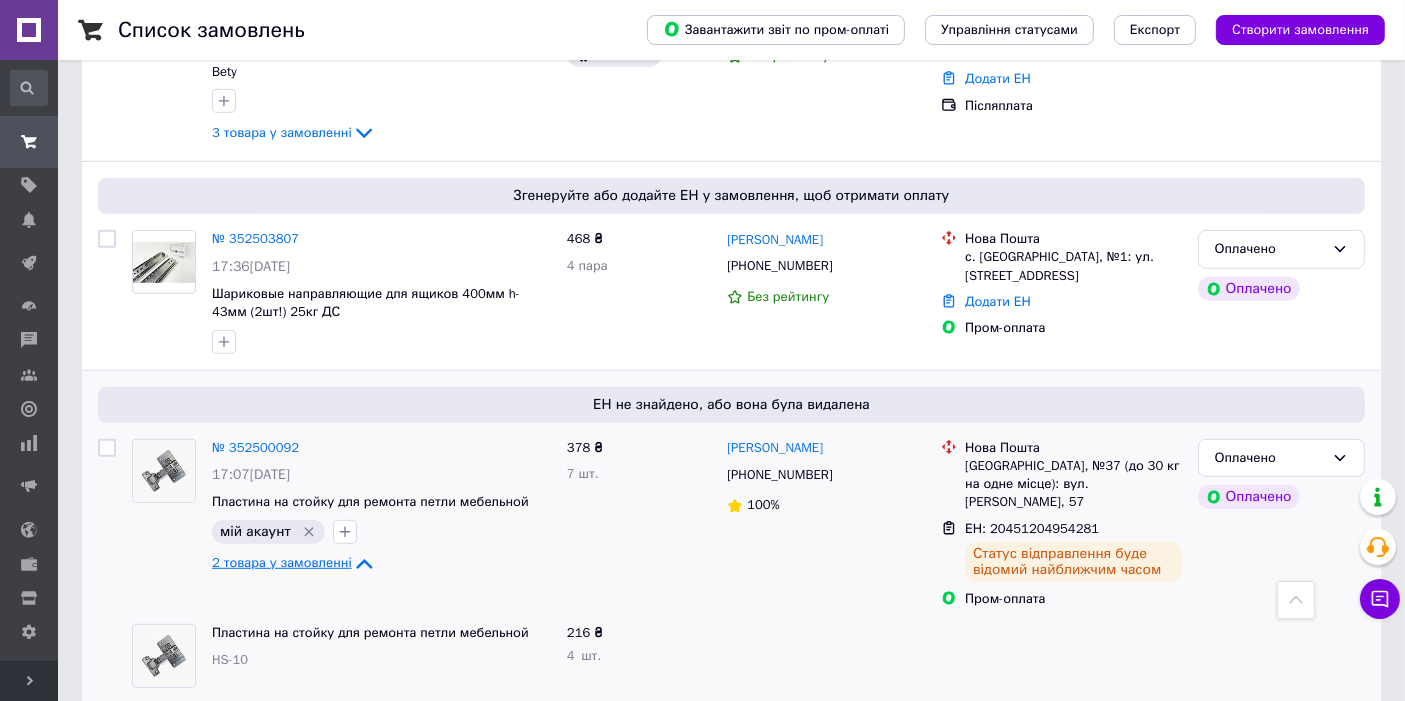 scroll, scrollTop: 1111, scrollLeft: 0, axis: vertical 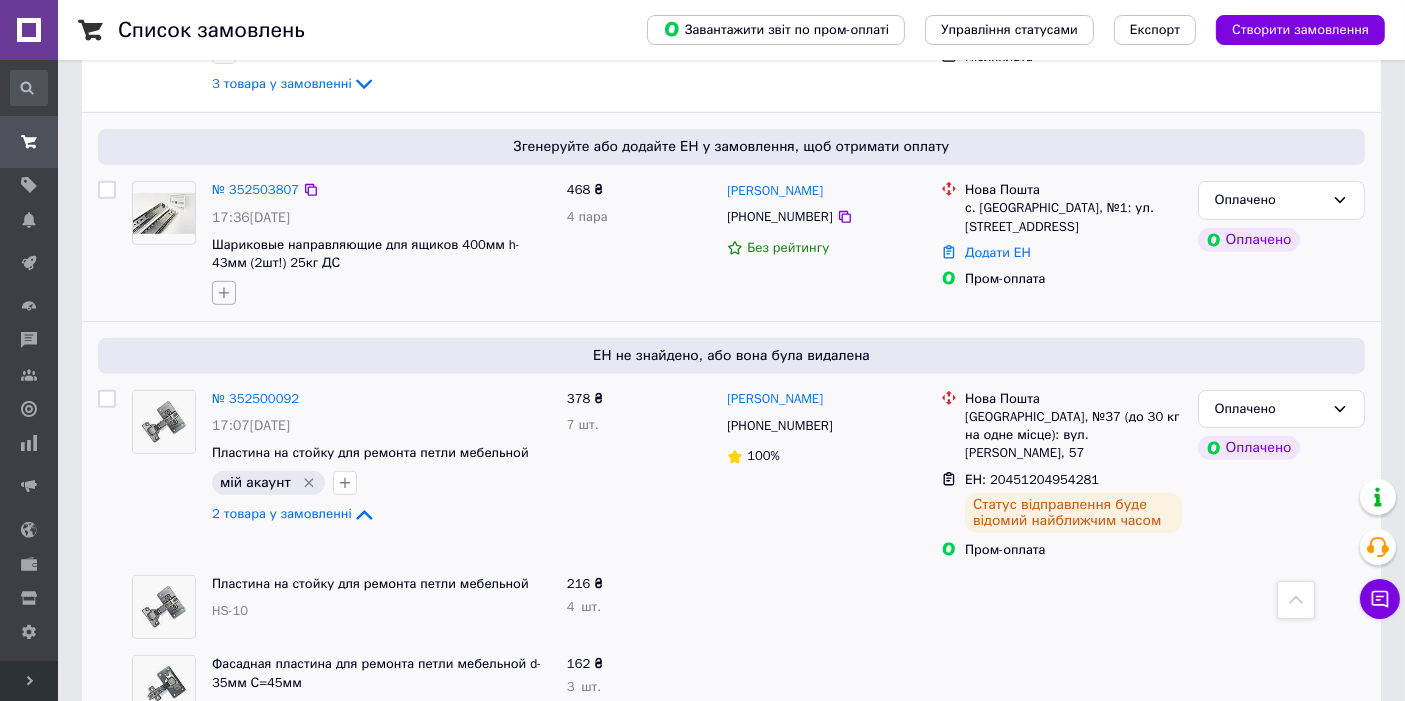 click 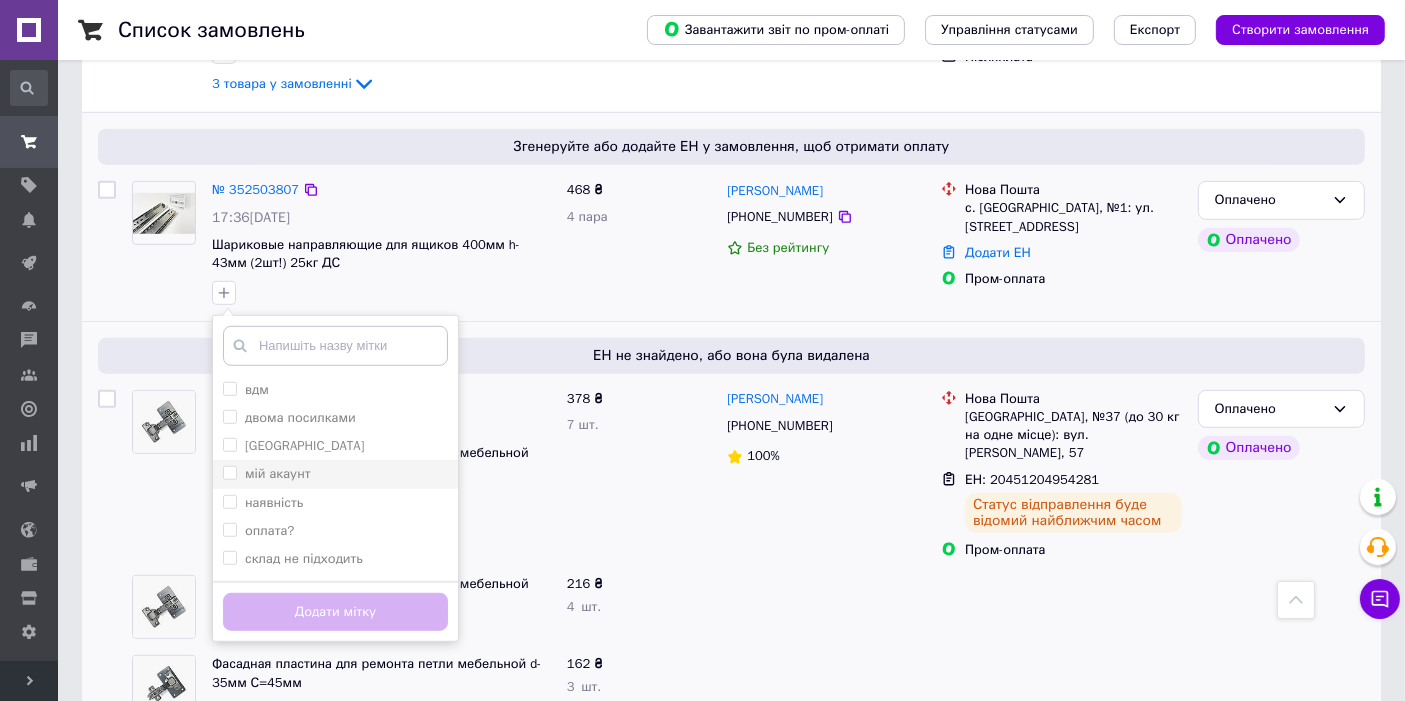 click on "мій акаунт" at bounding box center (278, 473) 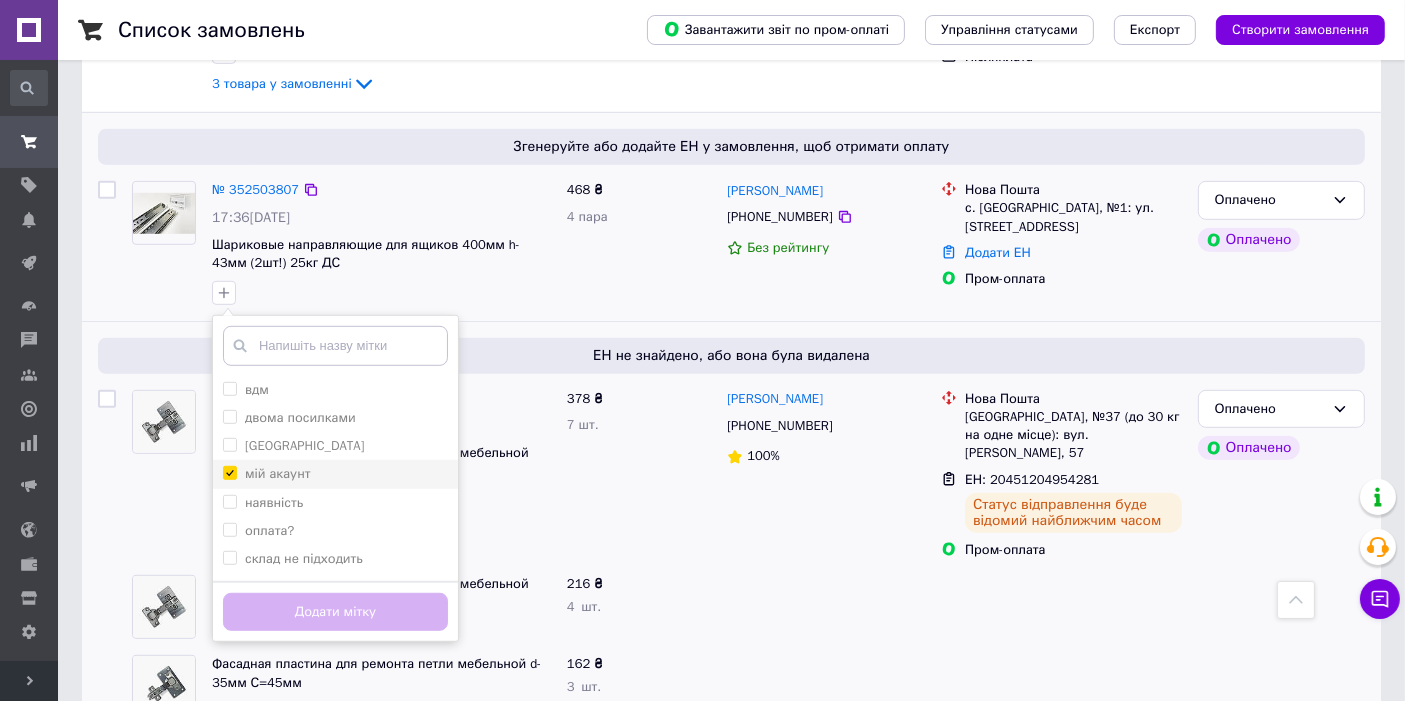 checkbox on "true" 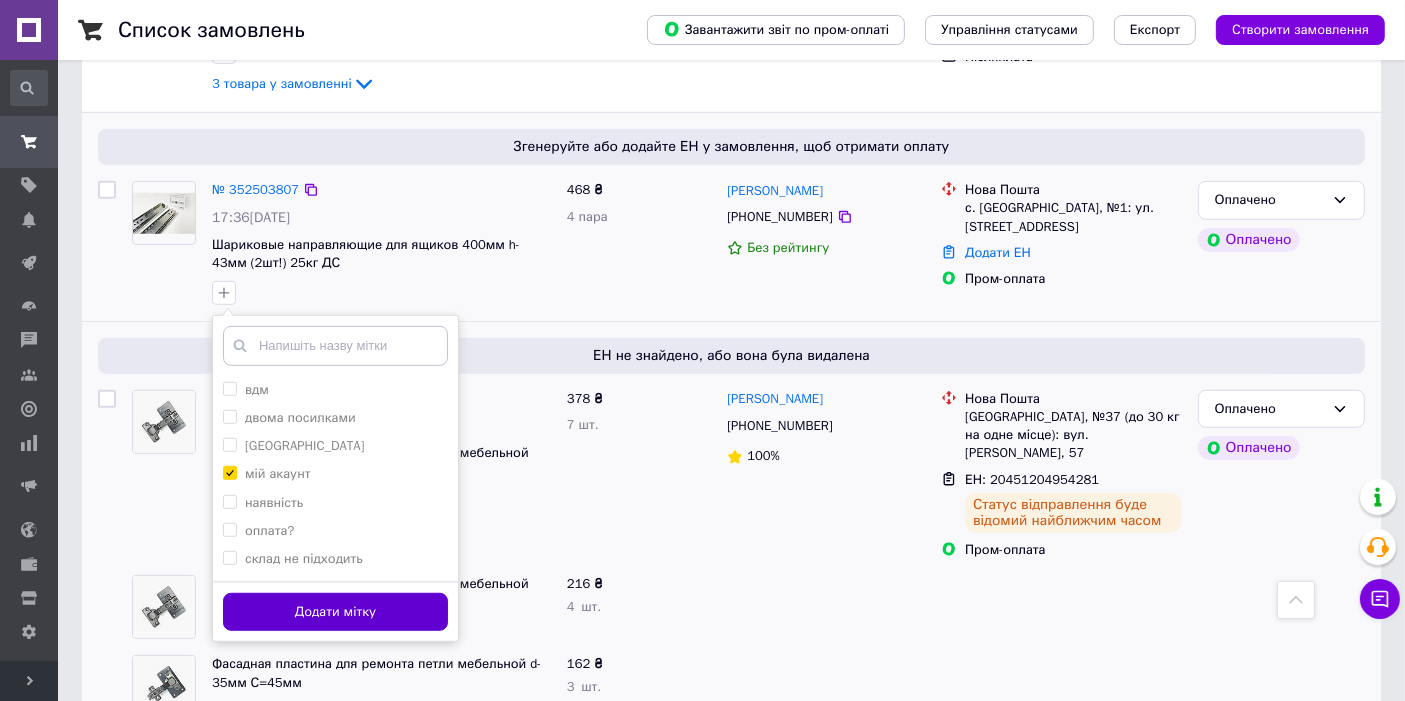 click on "Додати мітку" at bounding box center [335, 612] 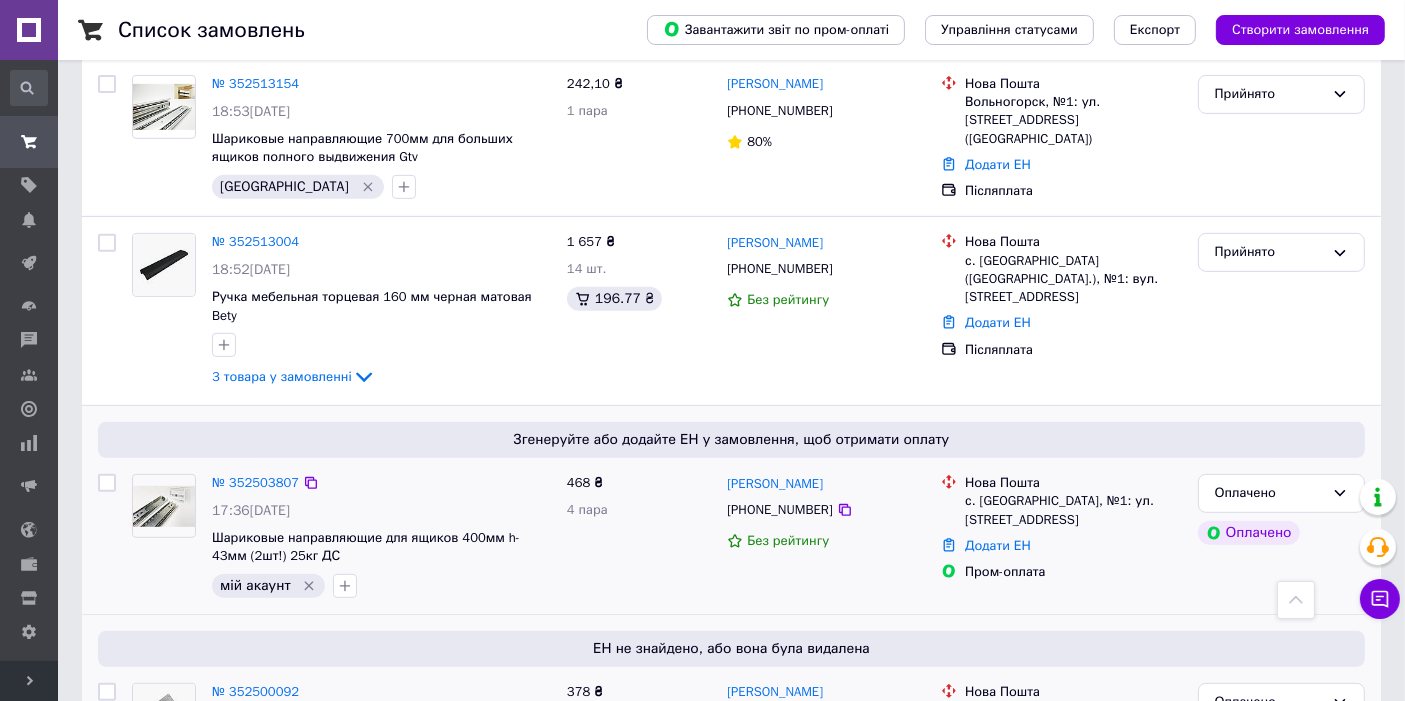 scroll, scrollTop: 814, scrollLeft: 0, axis: vertical 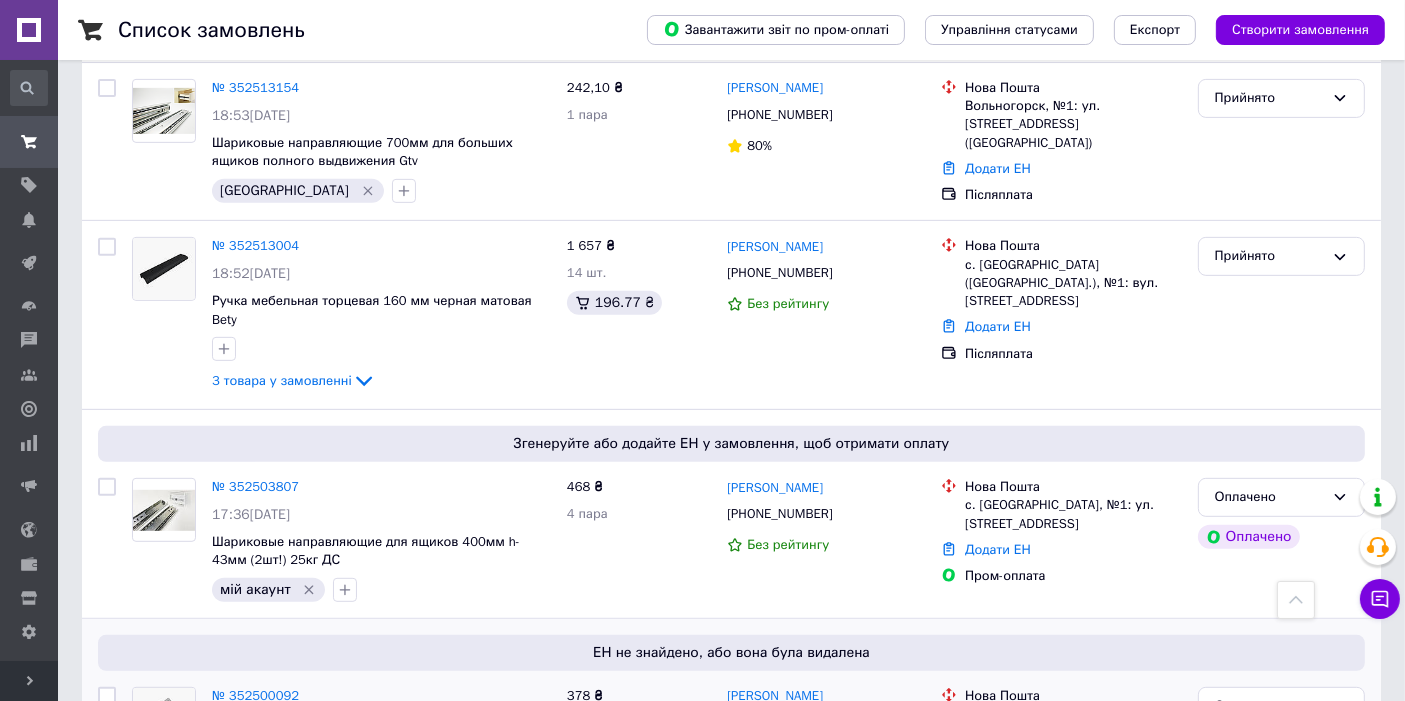 click 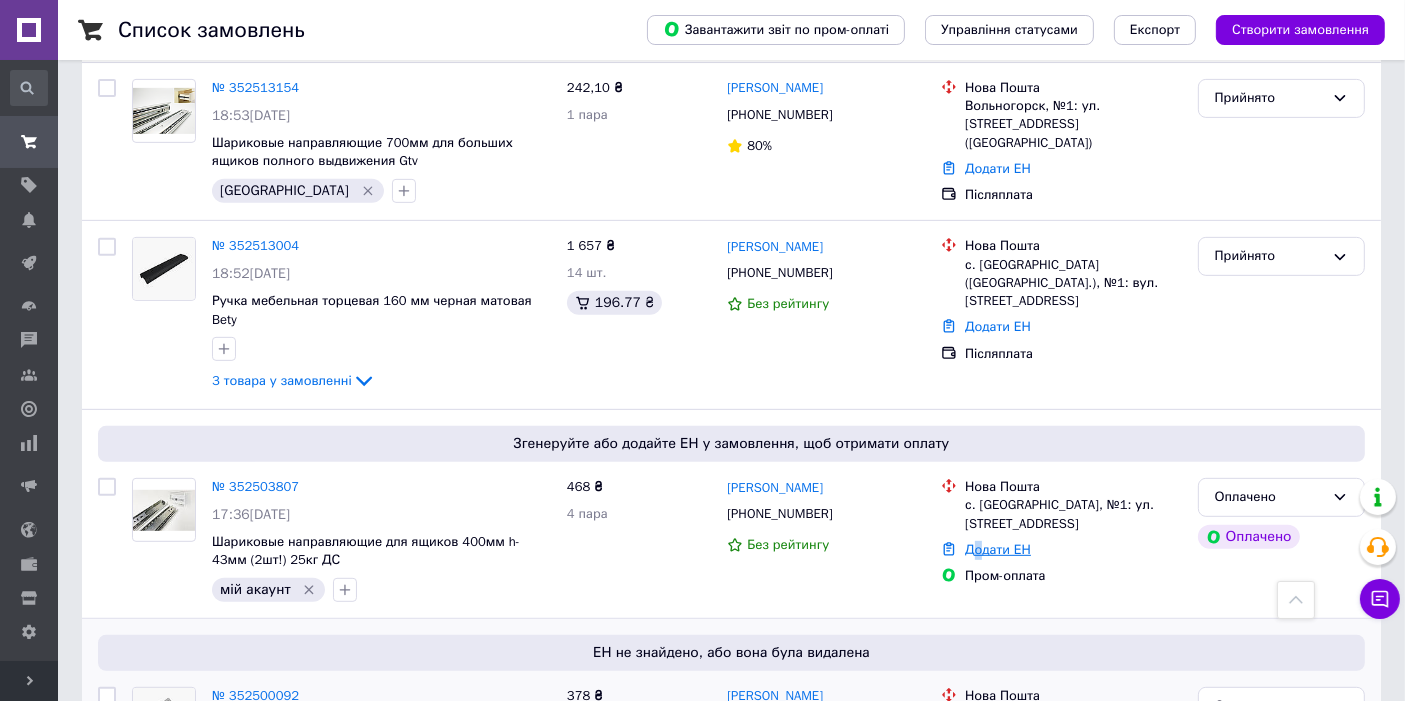 click on "Додати ЕН" at bounding box center [998, 549] 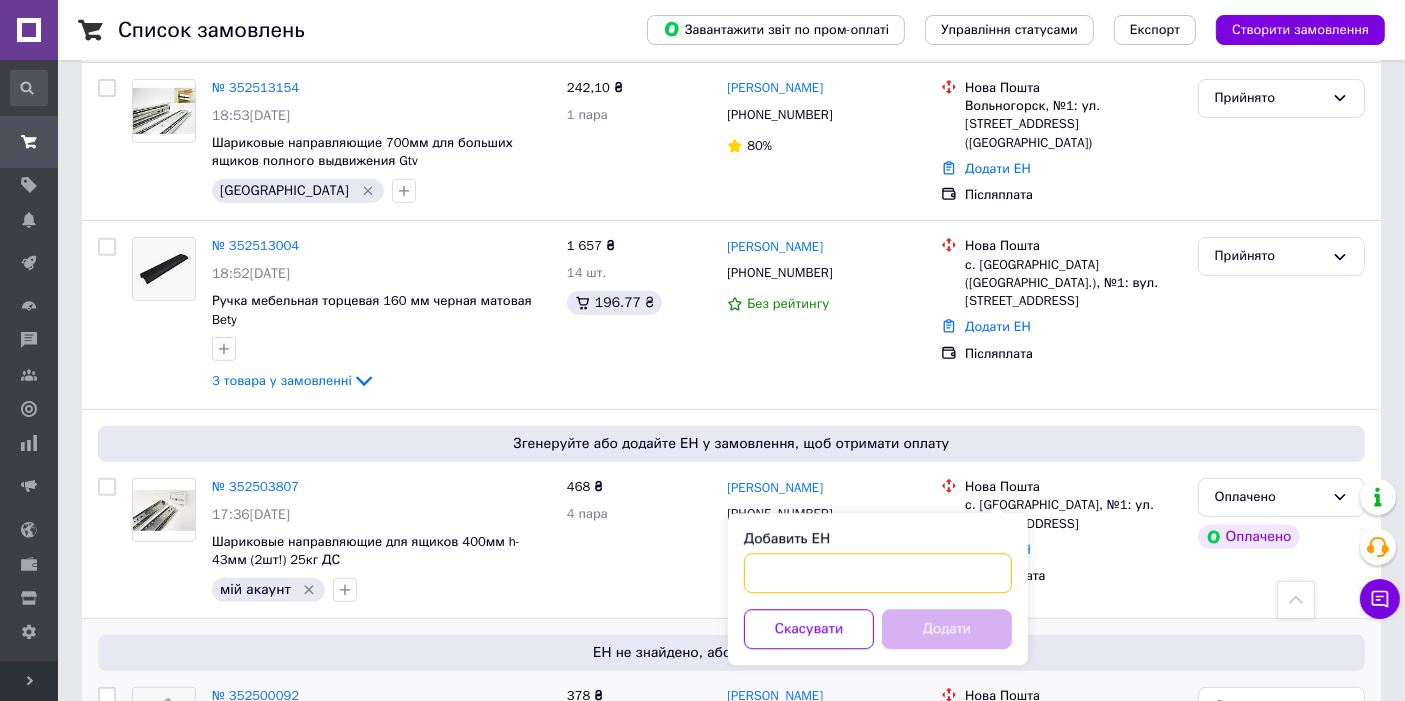 click on "Добавить ЕН" at bounding box center (878, 573) 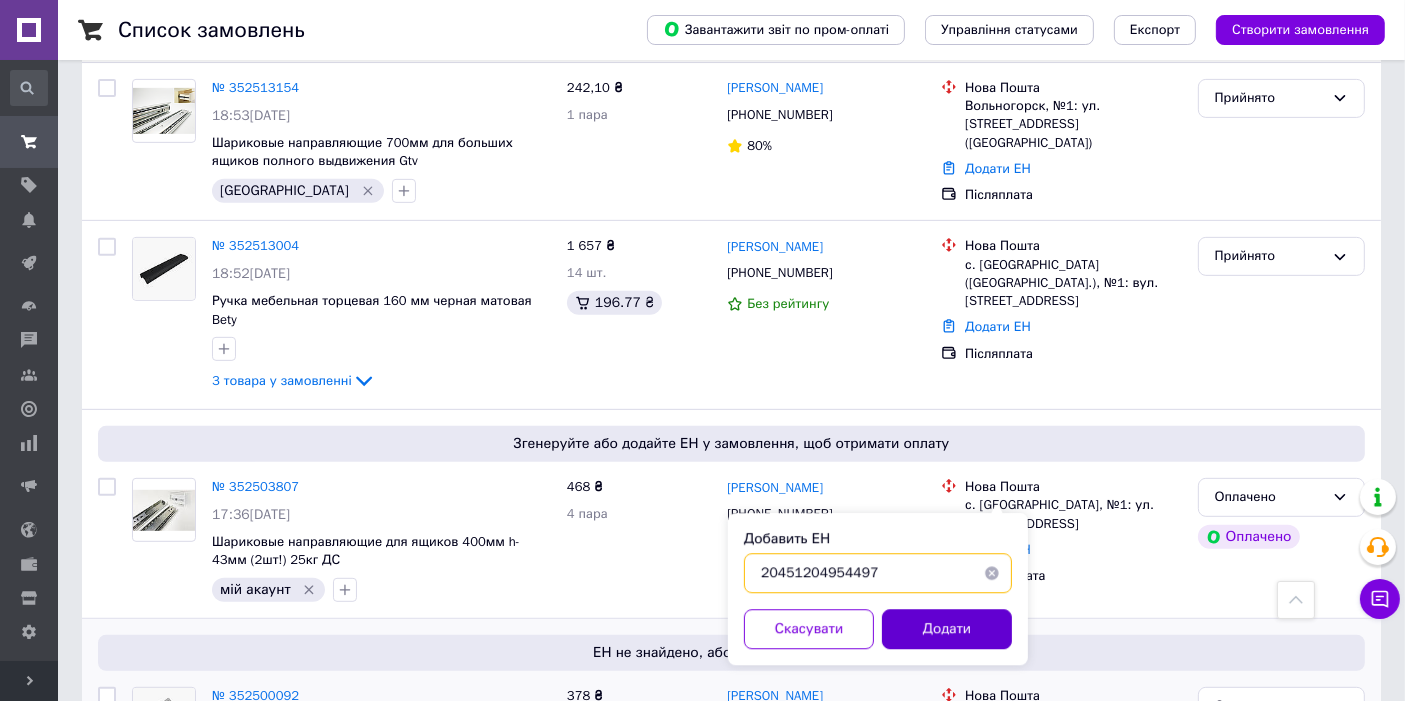 type on "20451204954497" 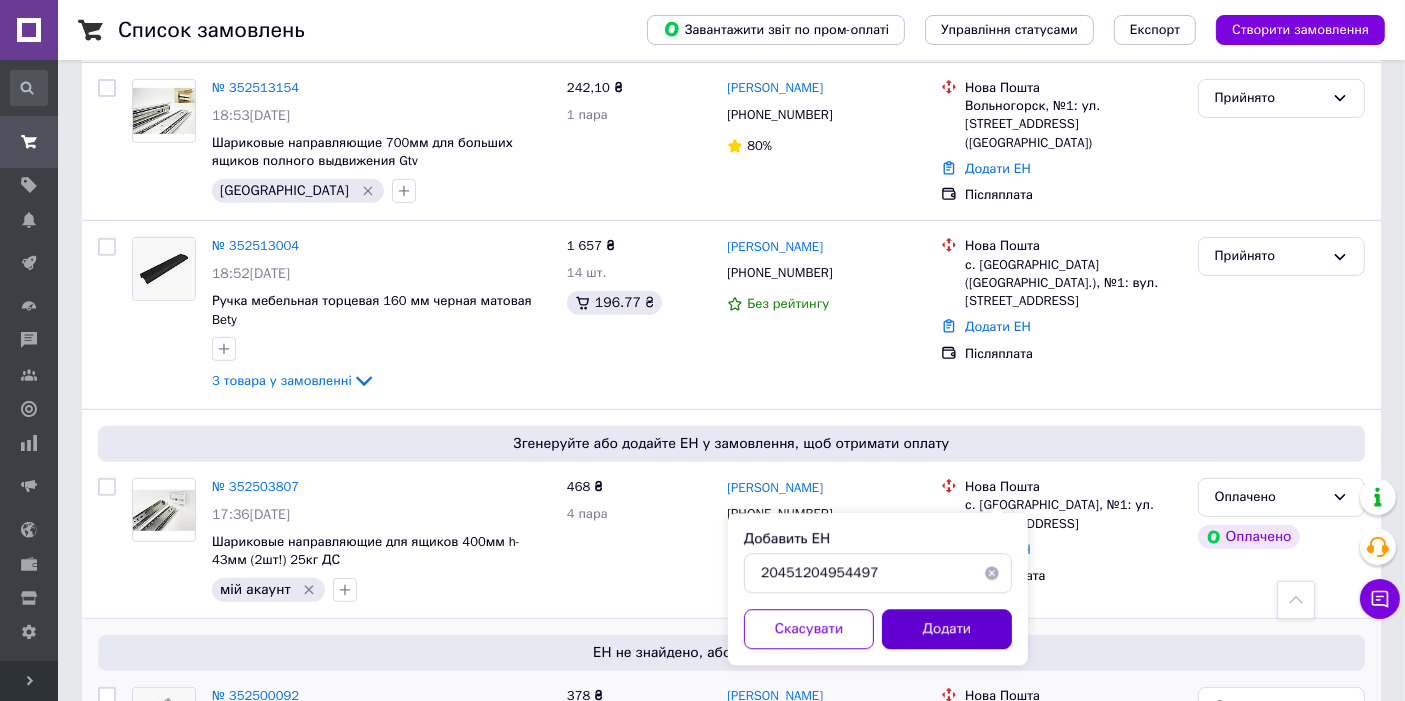 click on "Додати" at bounding box center (947, 629) 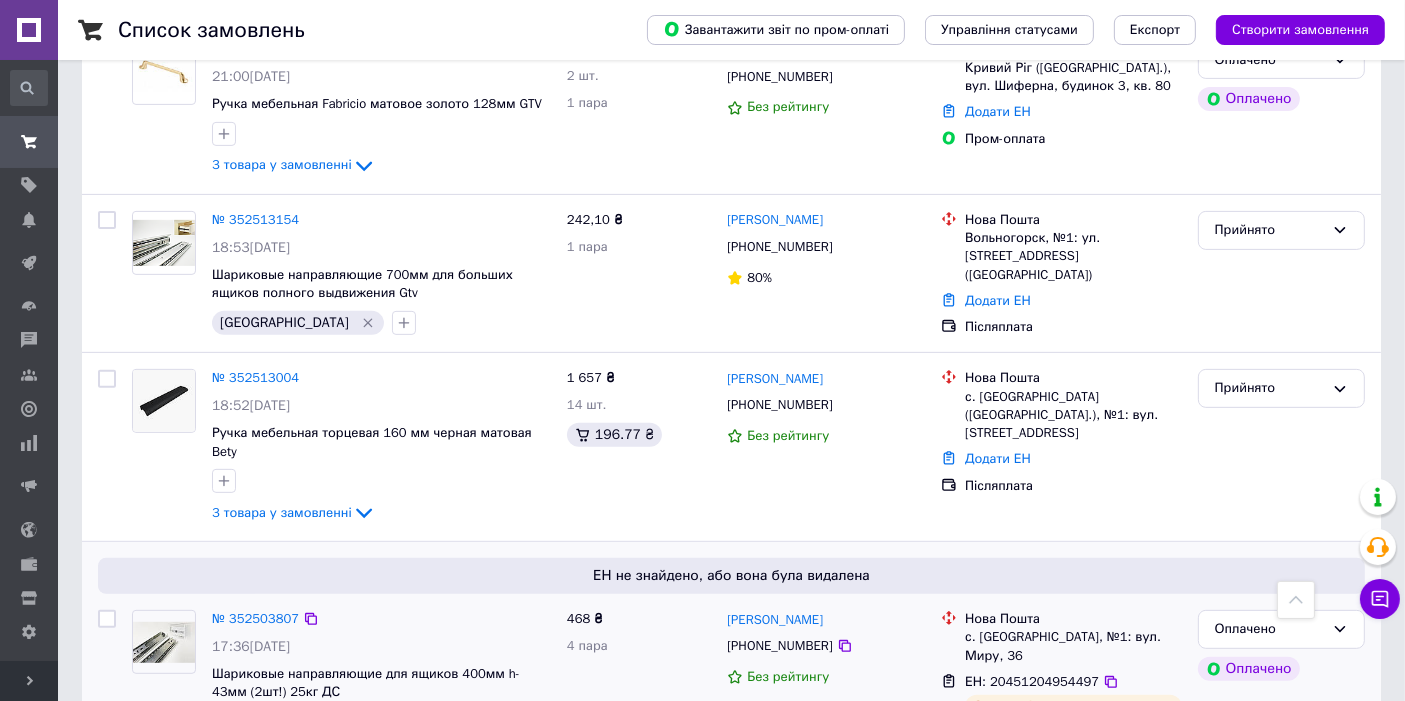 scroll, scrollTop: 666, scrollLeft: 0, axis: vertical 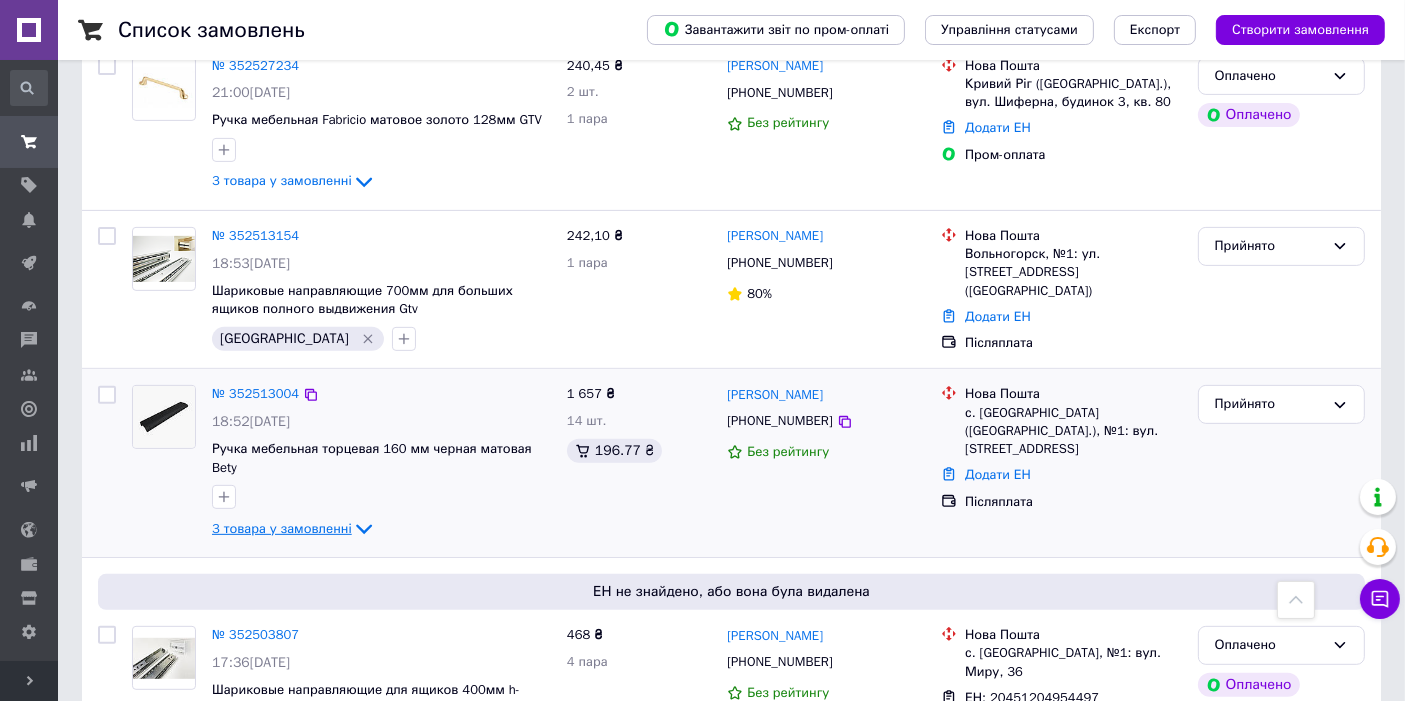 click 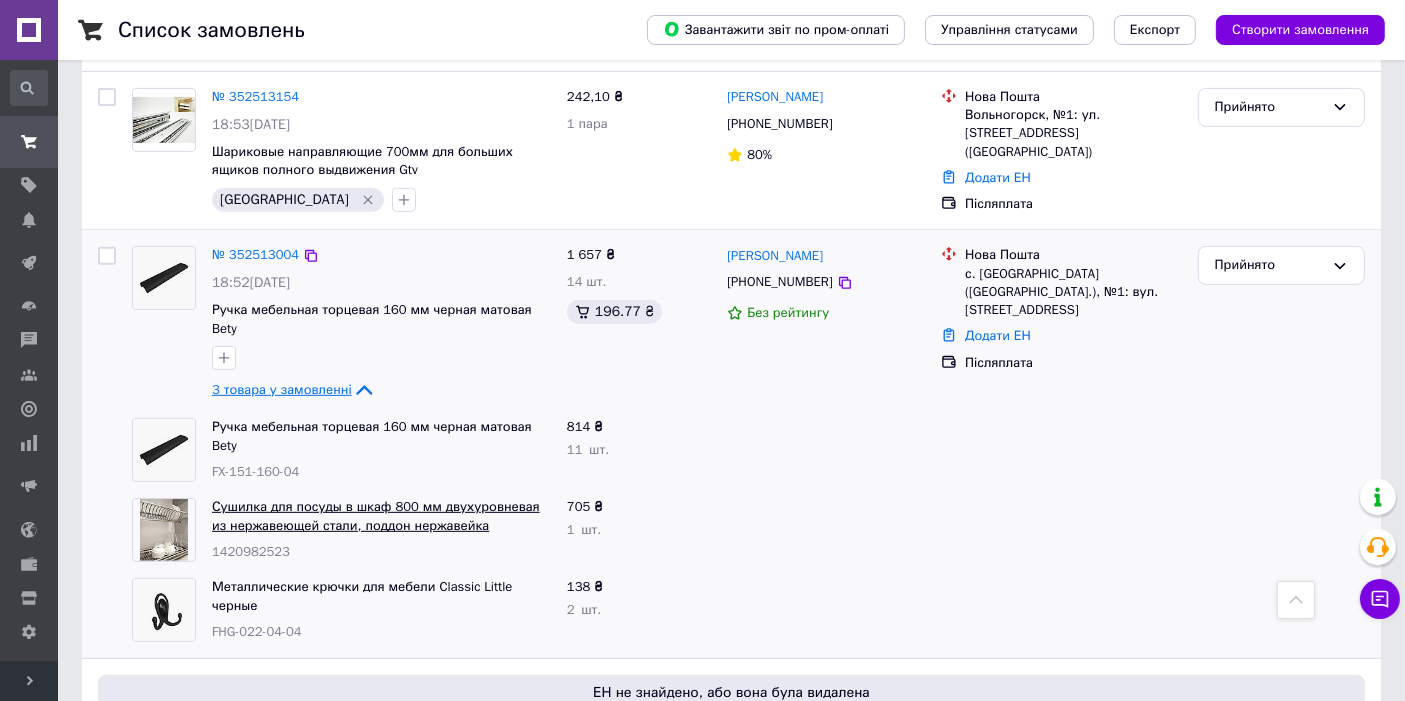 scroll, scrollTop: 814, scrollLeft: 0, axis: vertical 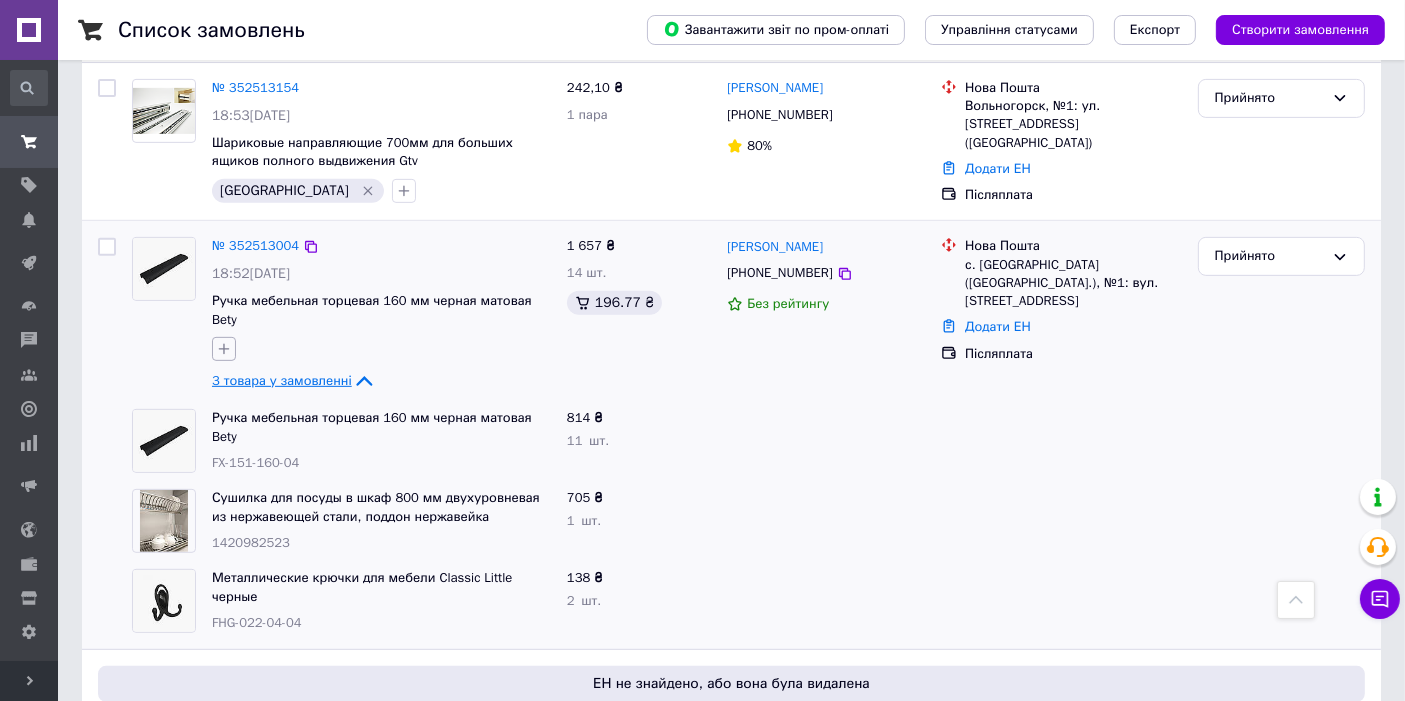 click 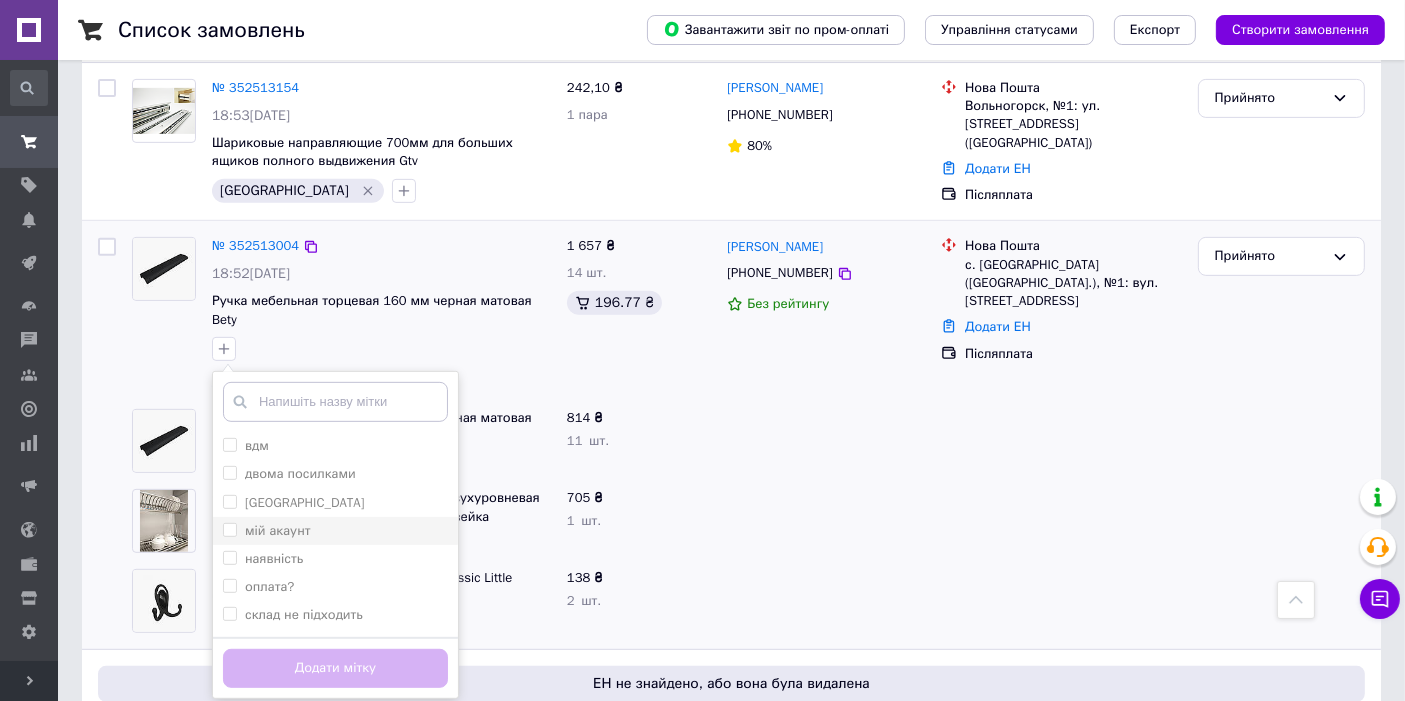 click on "мій акаунт" at bounding box center (278, 530) 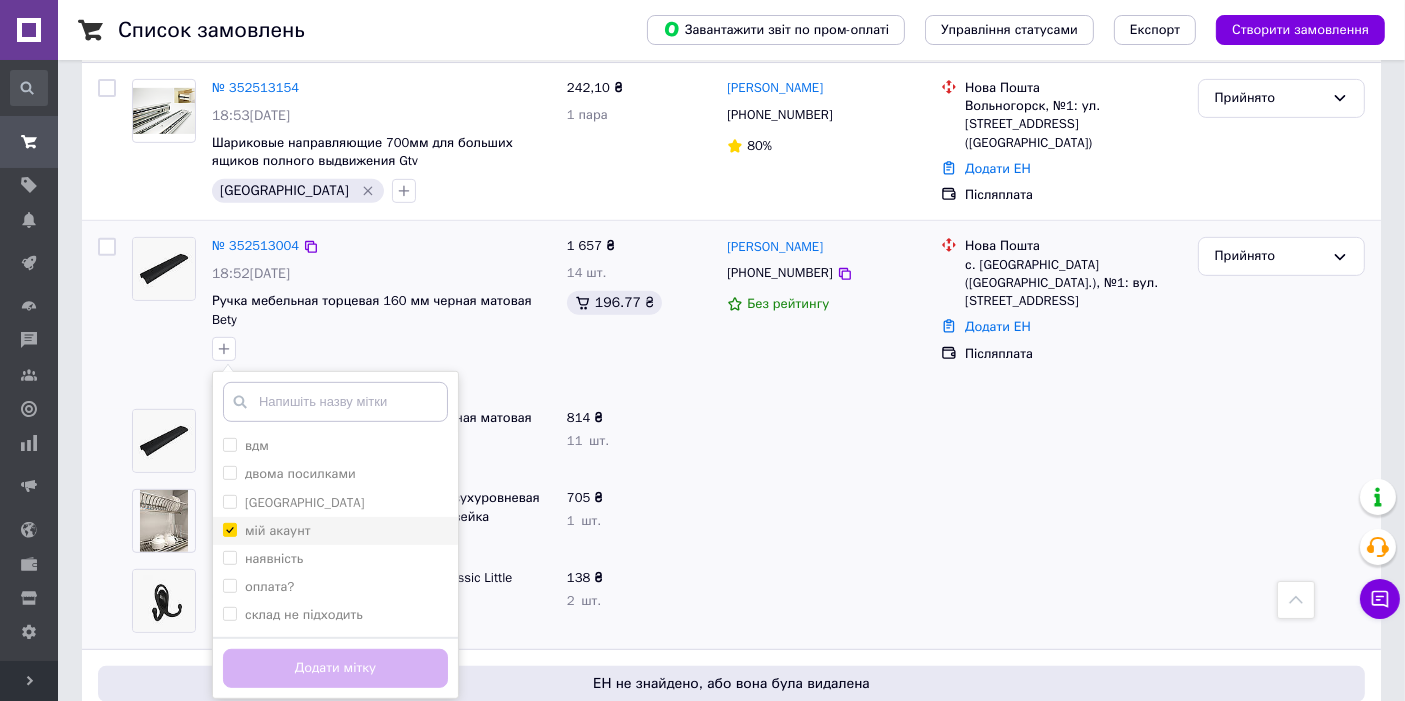 checkbox on "true" 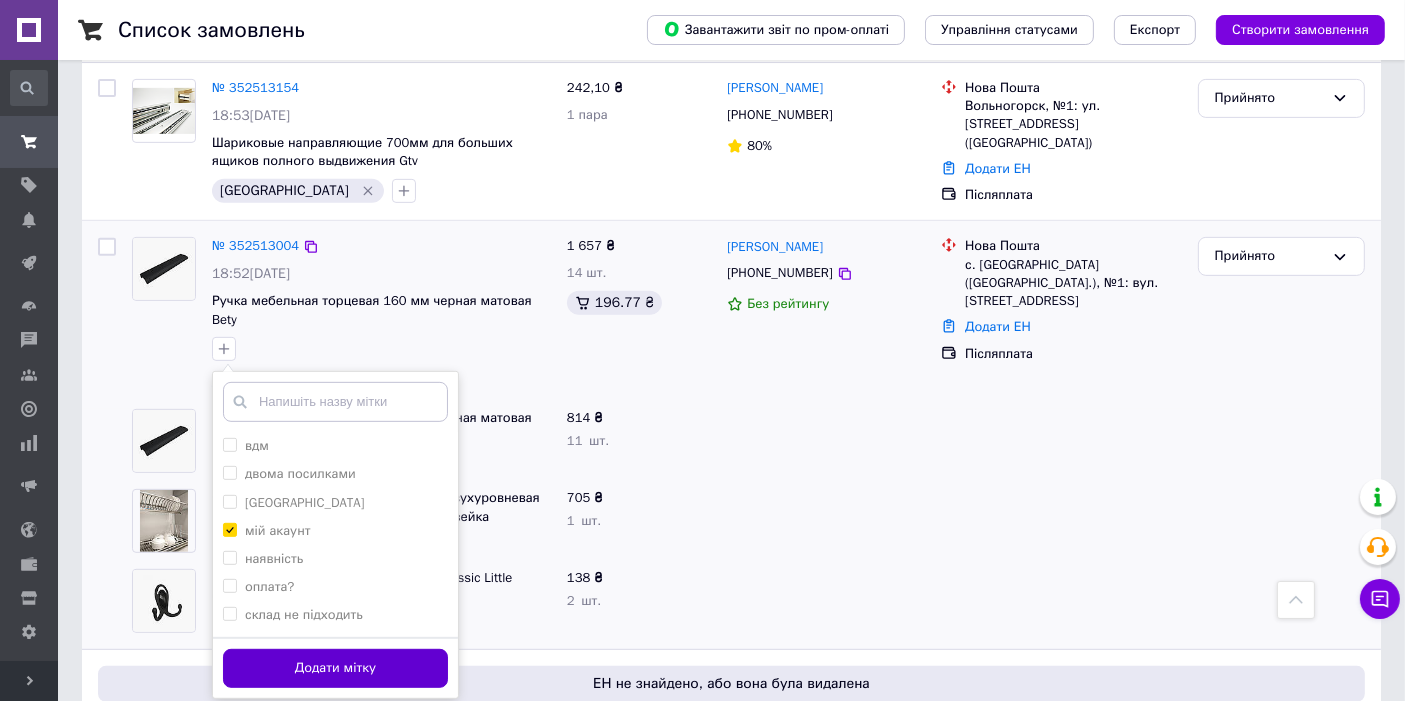 click on "Додати мітку" at bounding box center (335, 668) 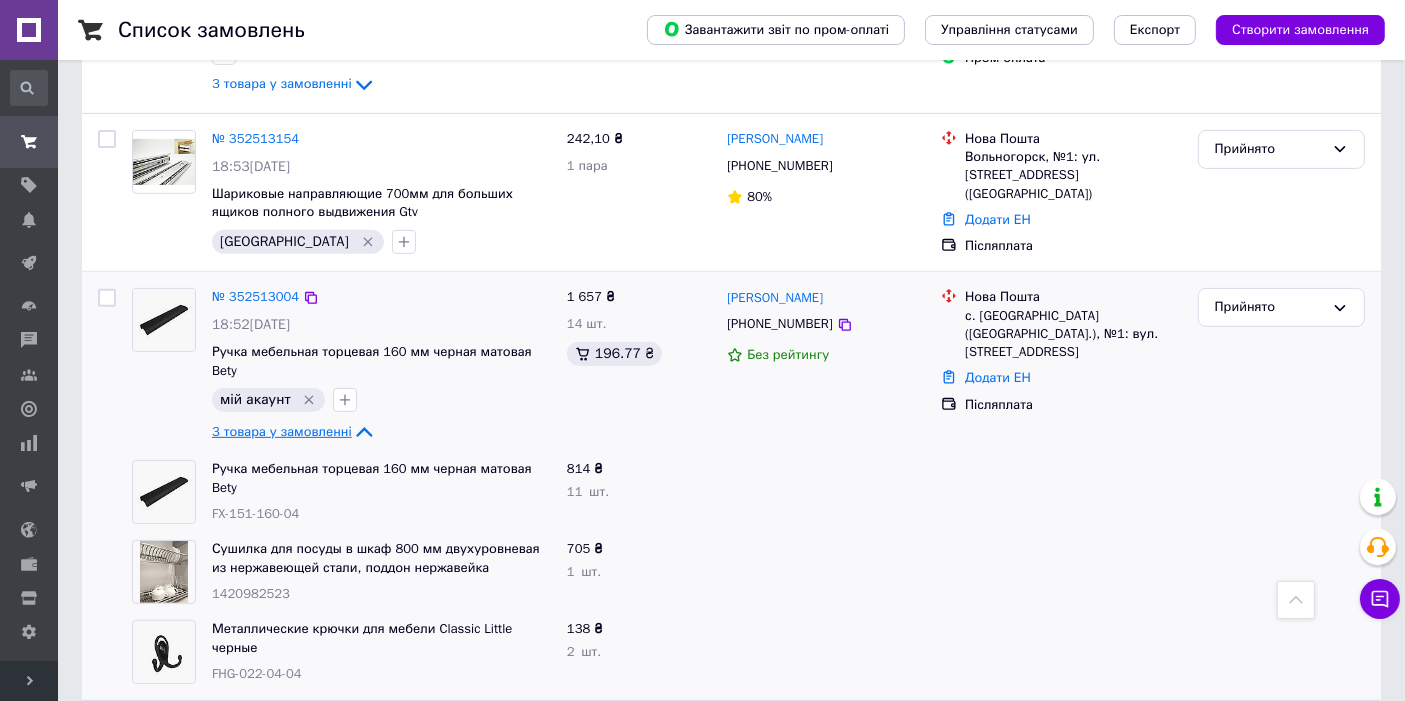 scroll, scrollTop: 740, scrollLeft: 0, axis: vertical 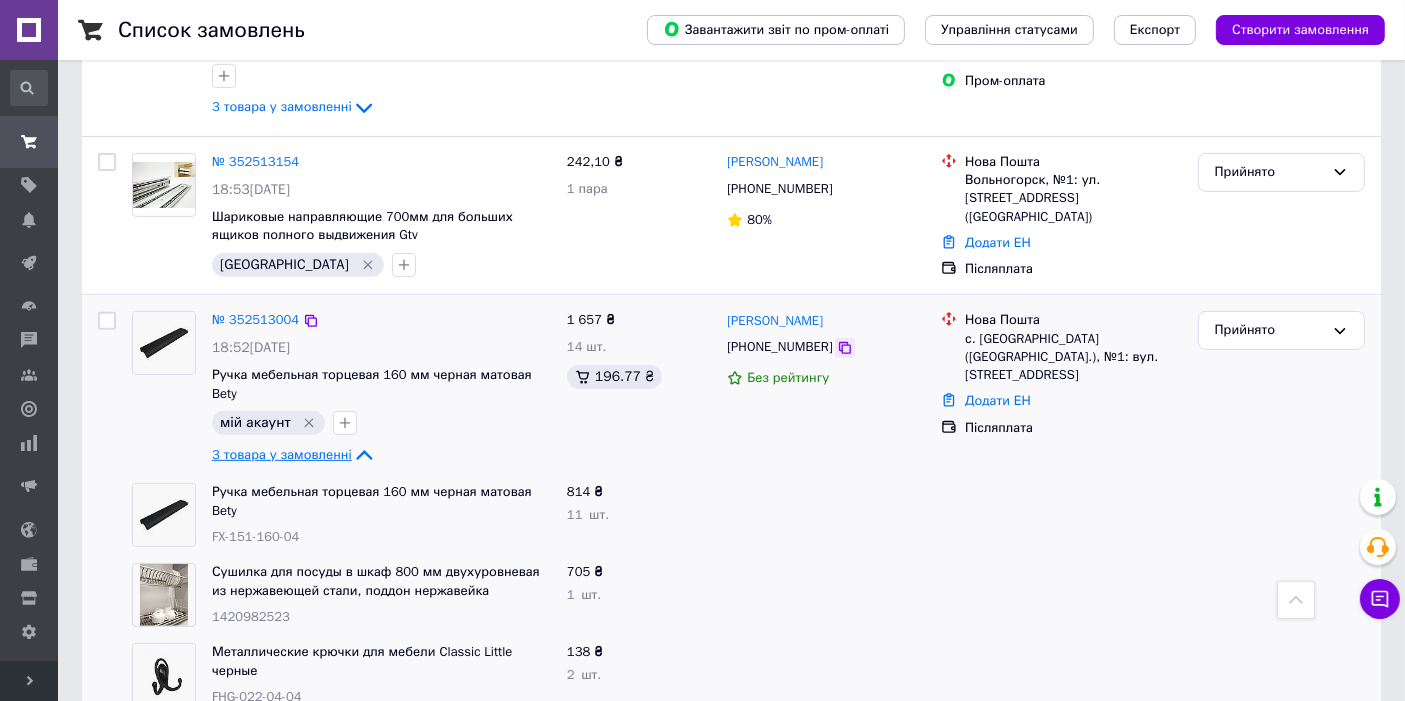 click 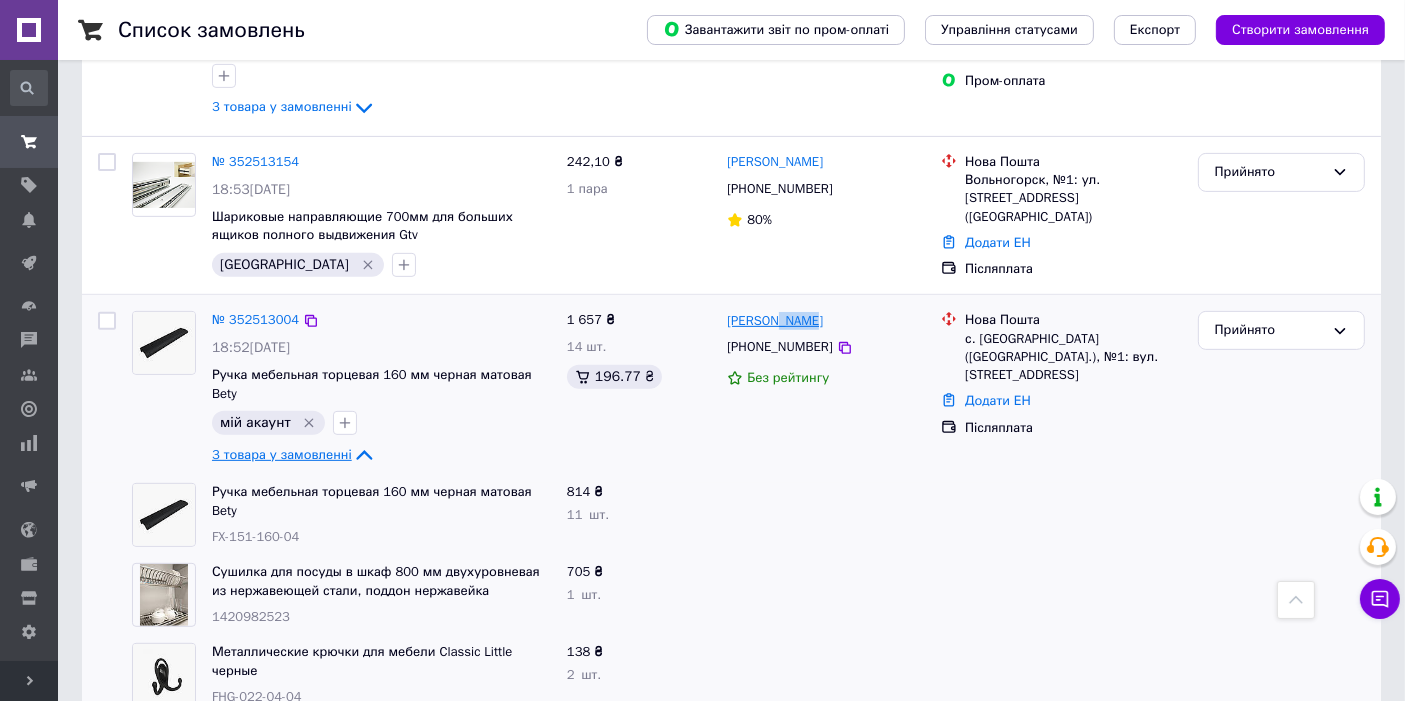drag, startPoint x: 834, startPoint y: 303, endPoint x: 774, endPoint y: 299, distance: 60.133186 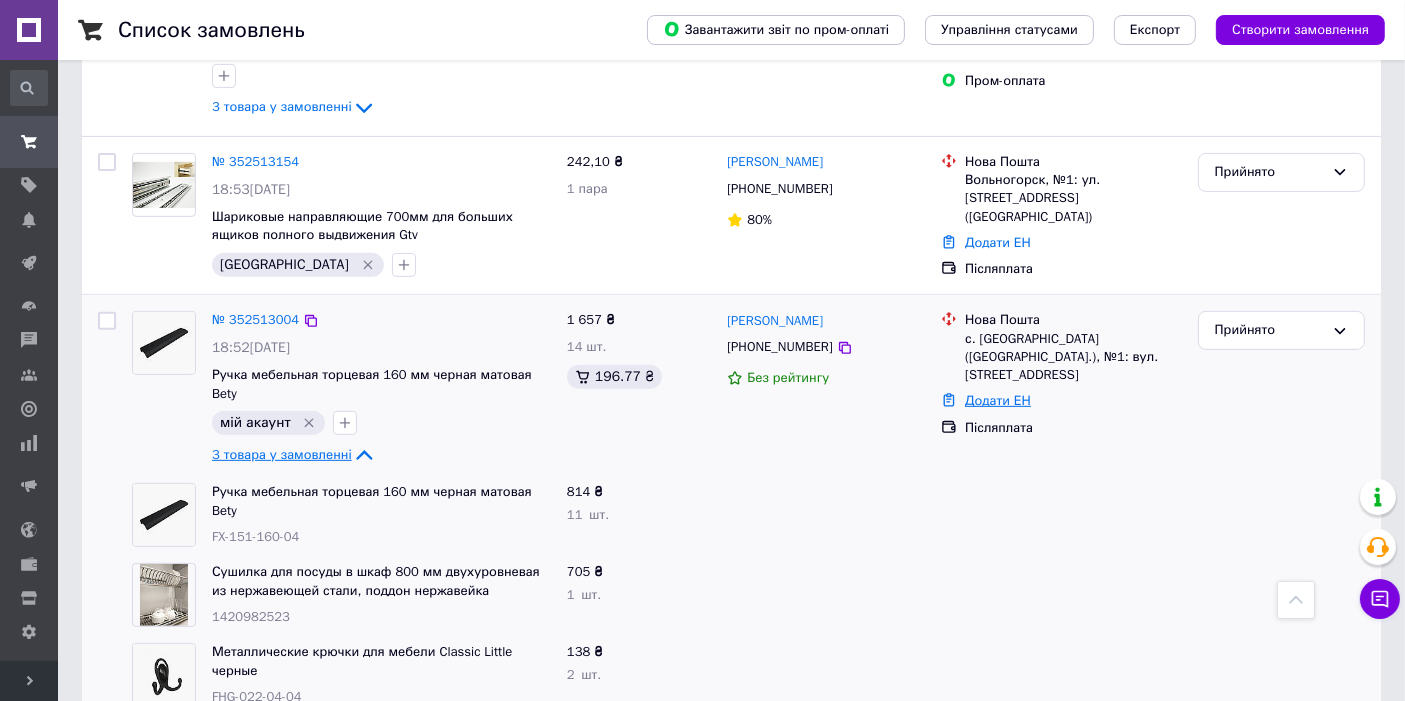 click on "Додати ЕН" at bounding box center (998, 400) 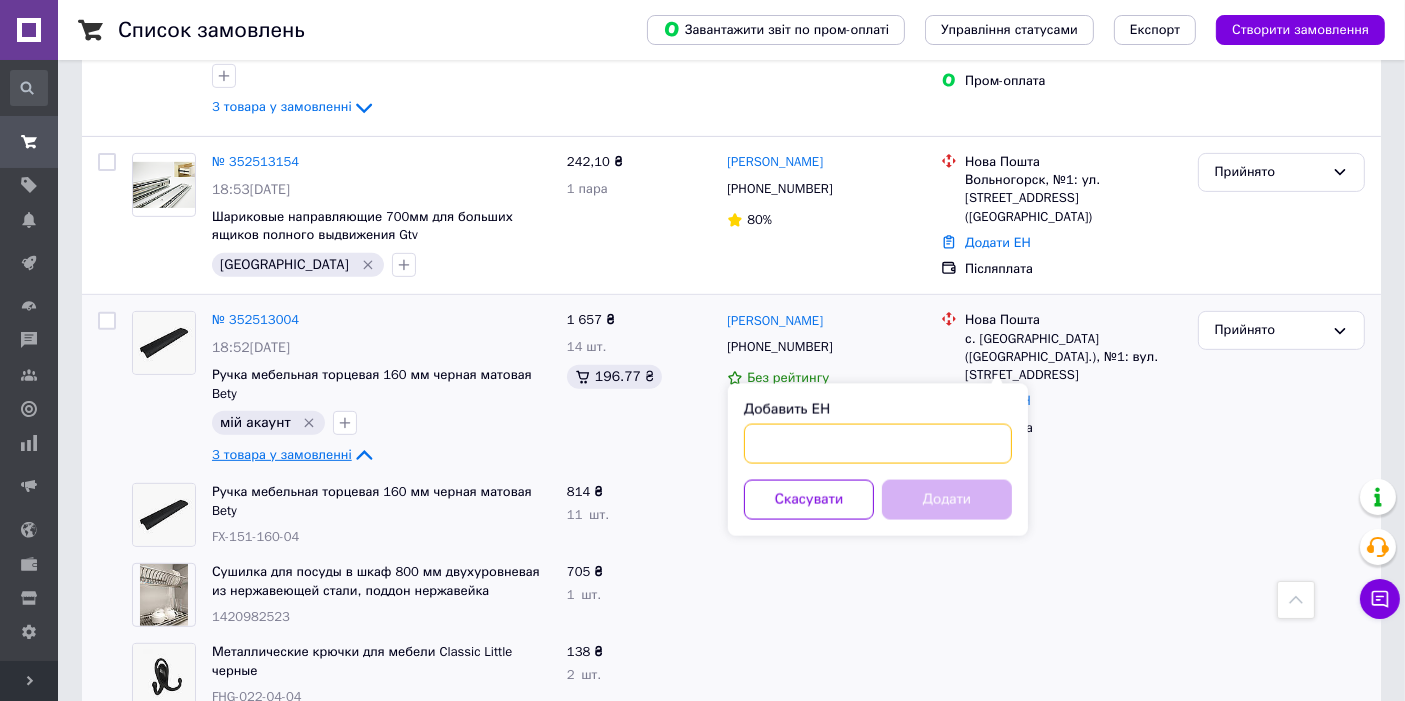 click on "Добавить ЕН" at bounding box center (878, 444) 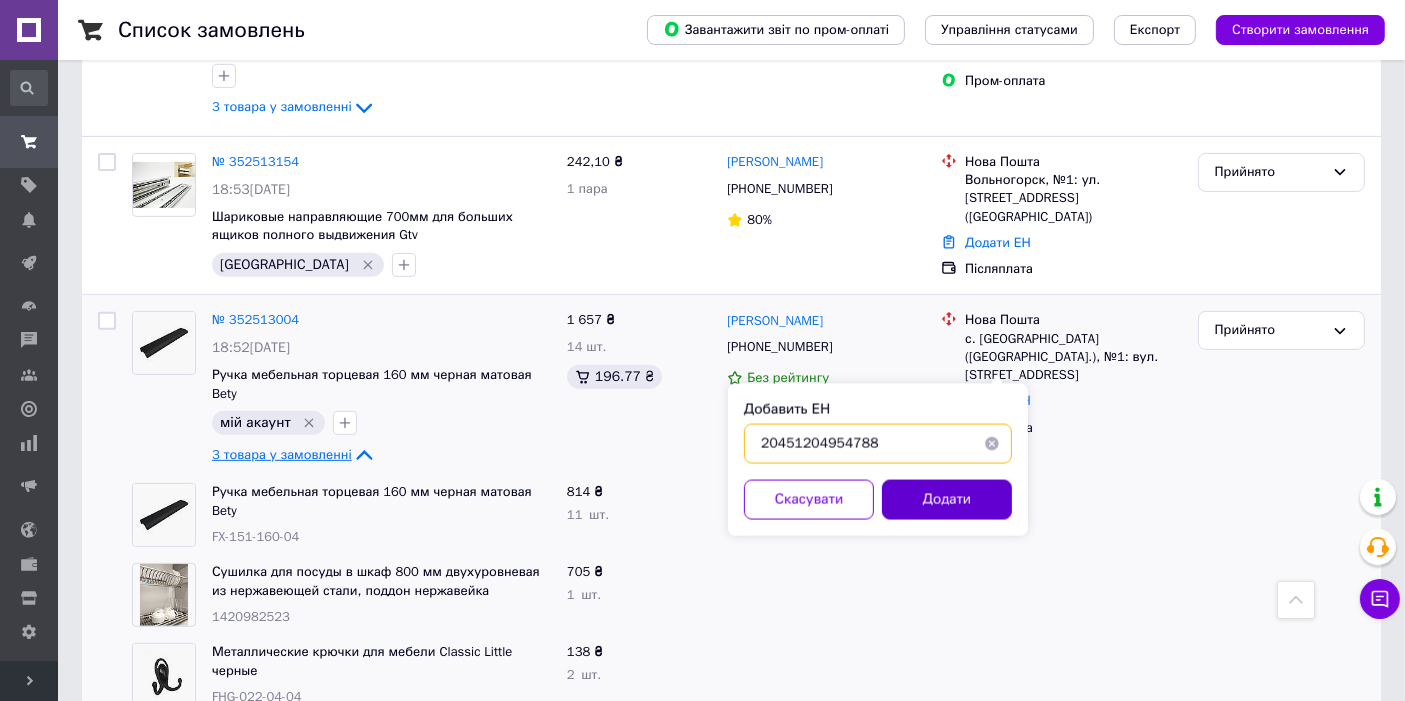 type on "20451204954788" 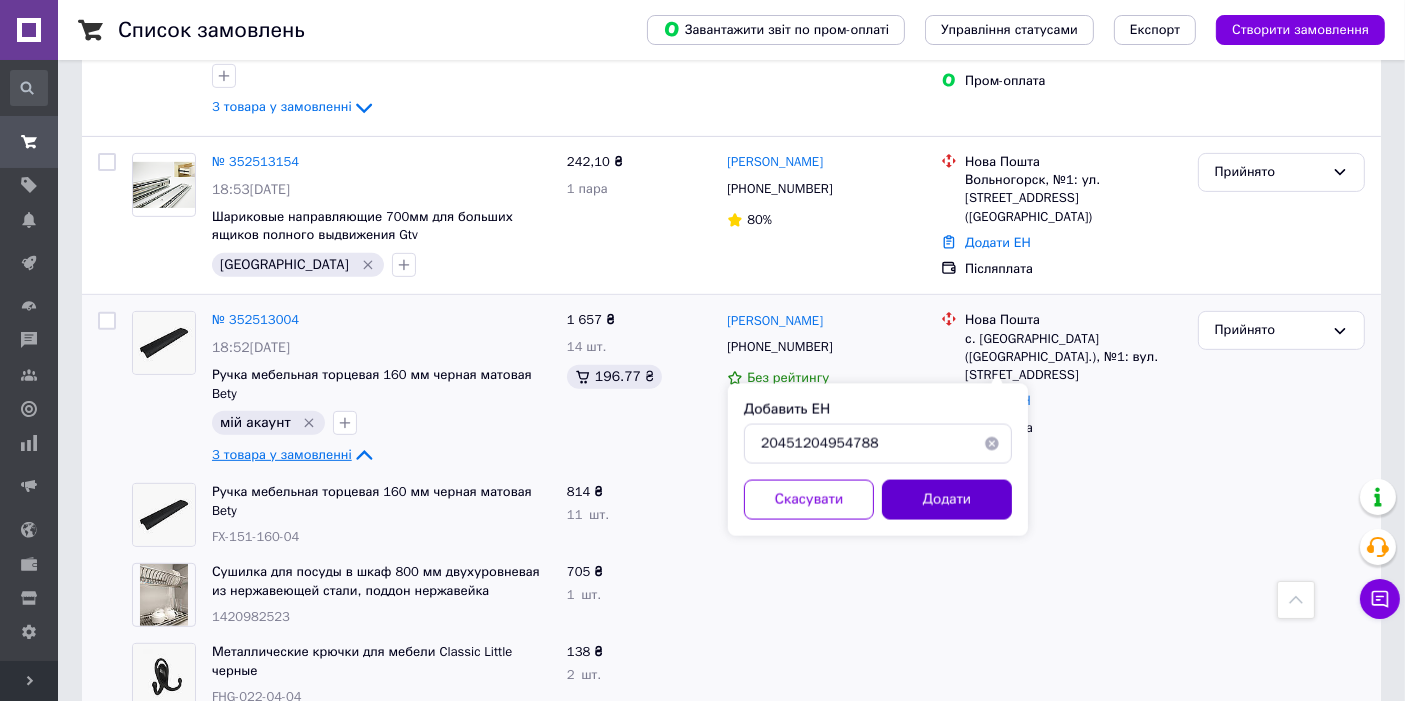 click on "Додати" at bounding box center (947, 500) 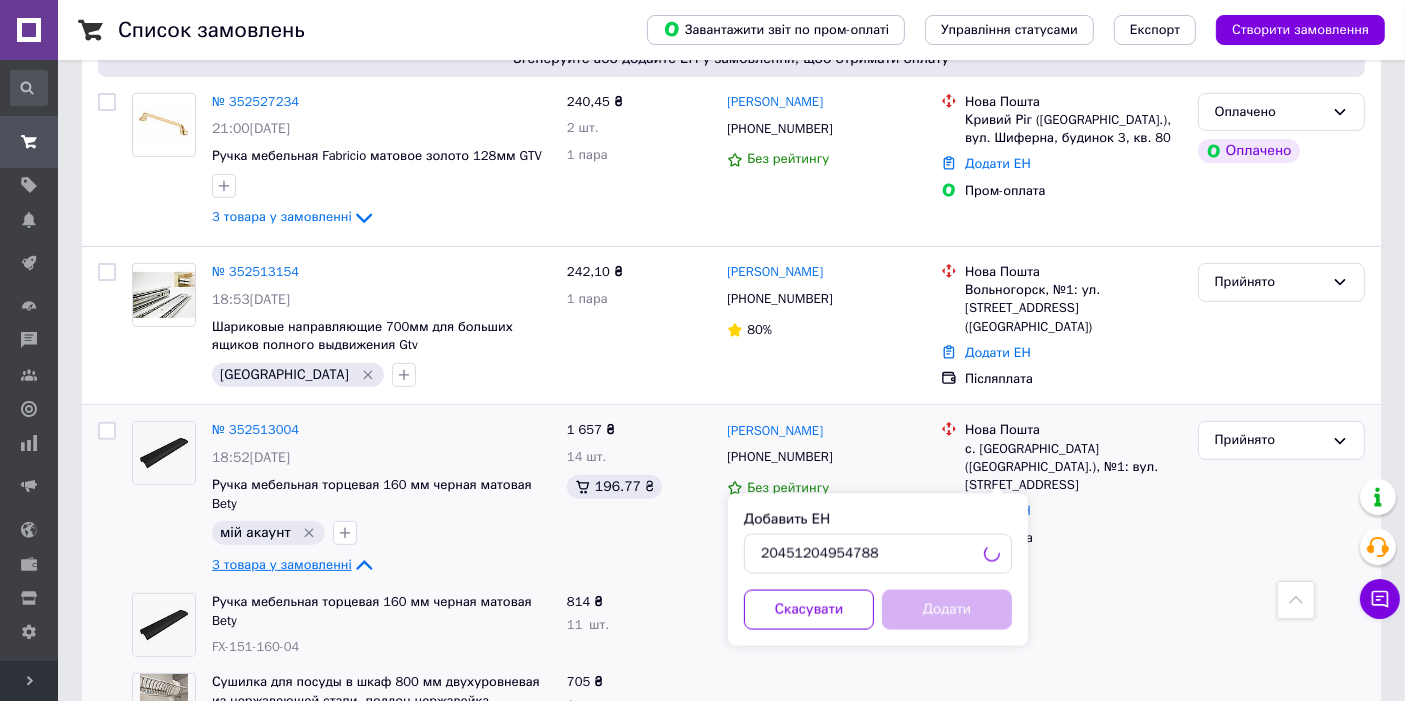 scroll, scrollTop: 592, scrollLeft: 0, axis: vertical 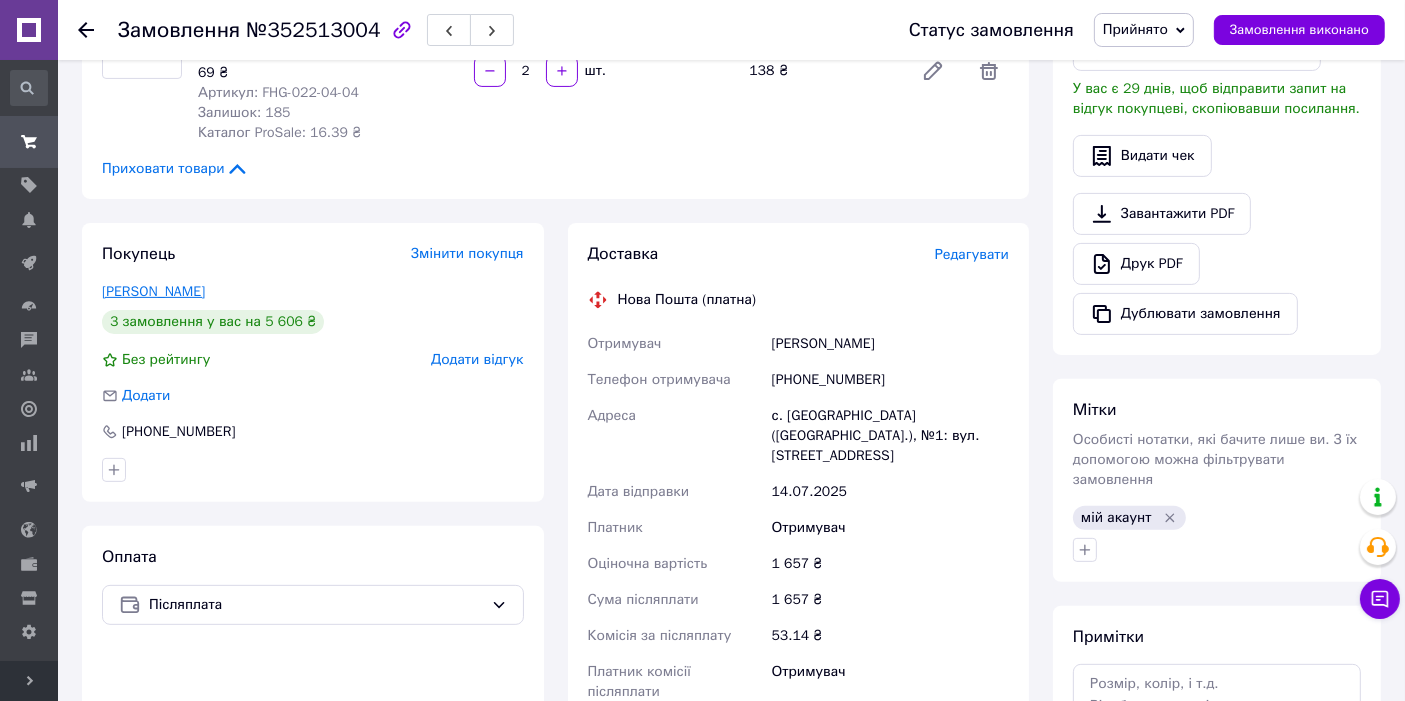 click on "[PERSON_NAME]" at bounding box center (153, 291) 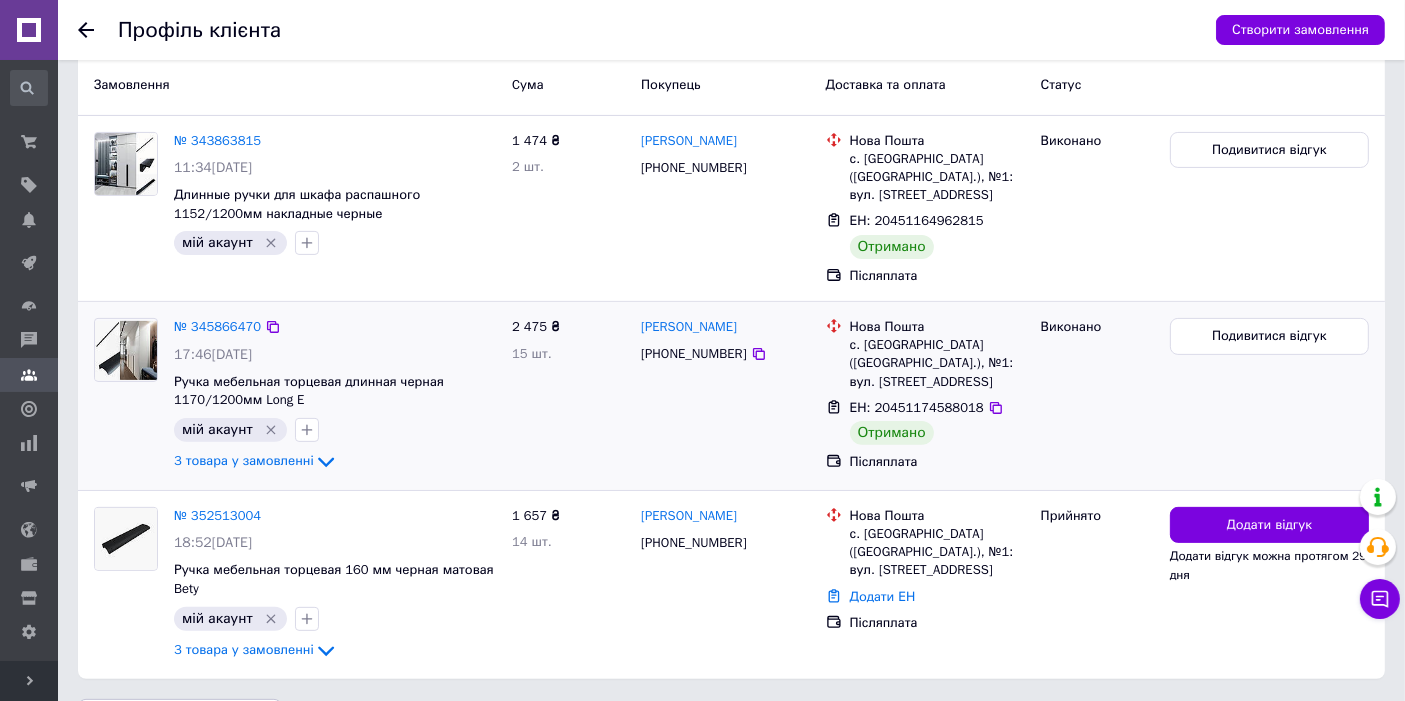 scroll, scrollTop: 518, scrollLeft: 0, axis: vertical 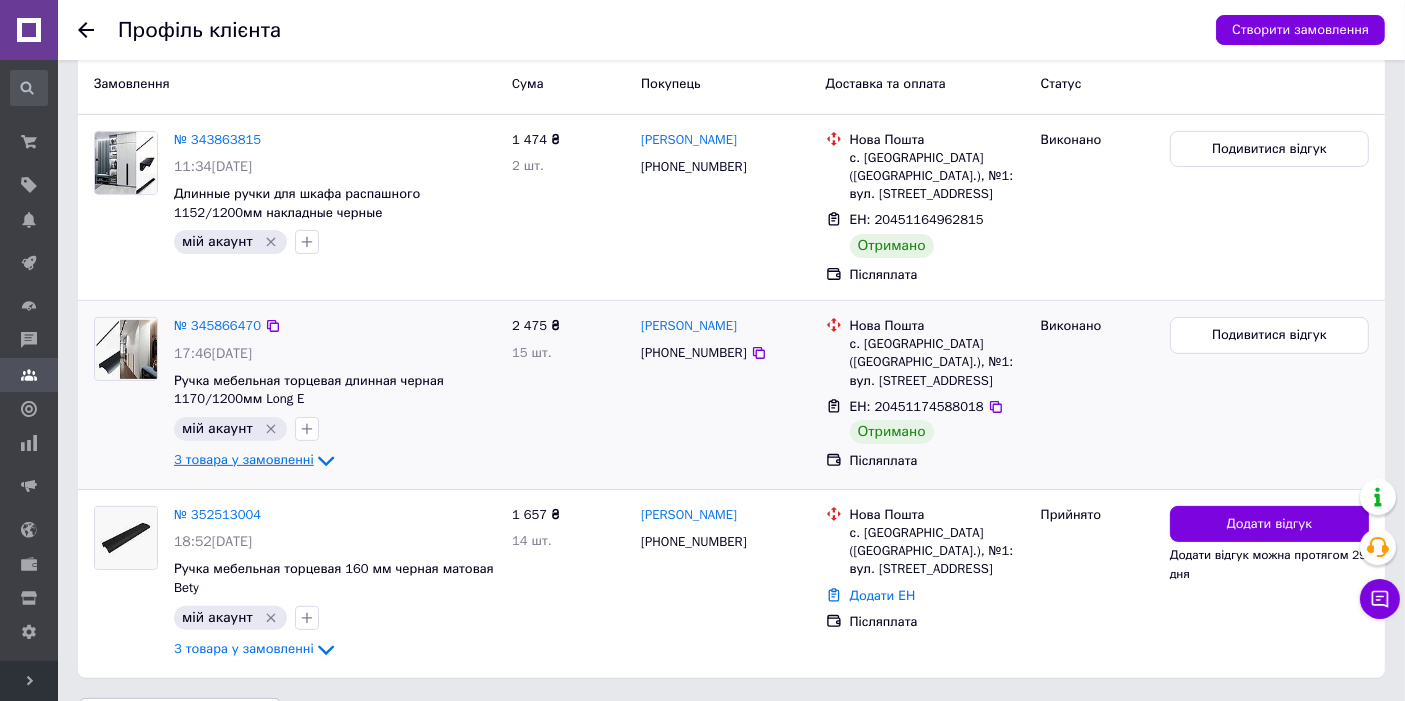 click 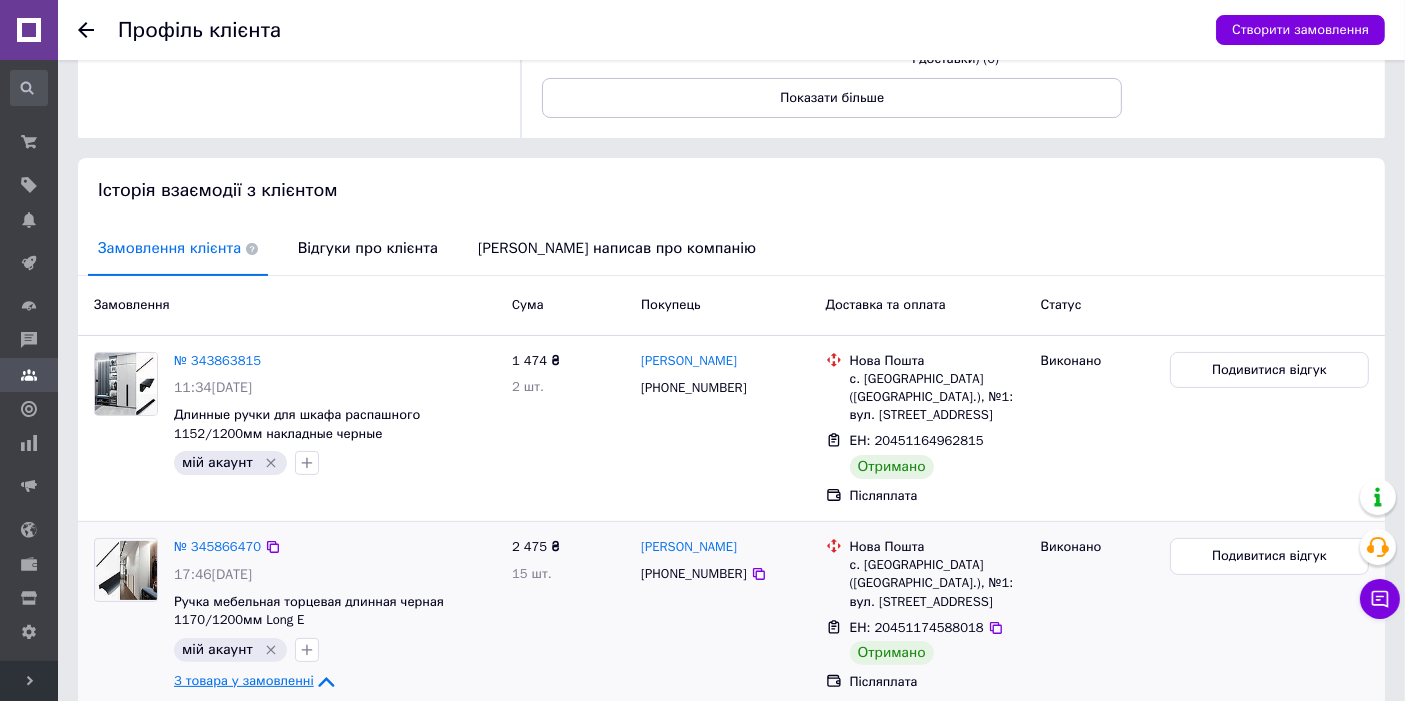 scroll, scrollTop: 277, scrollLeft: 0, axis: vertical 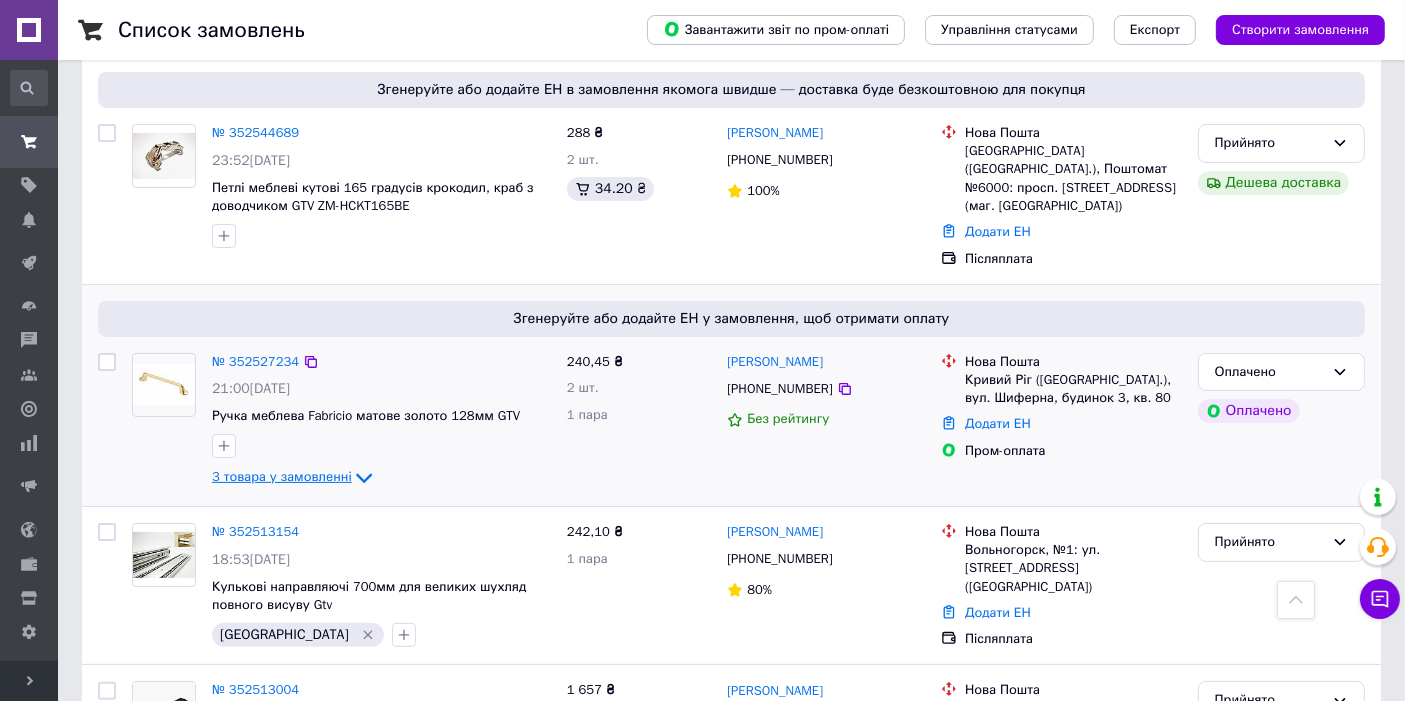 click 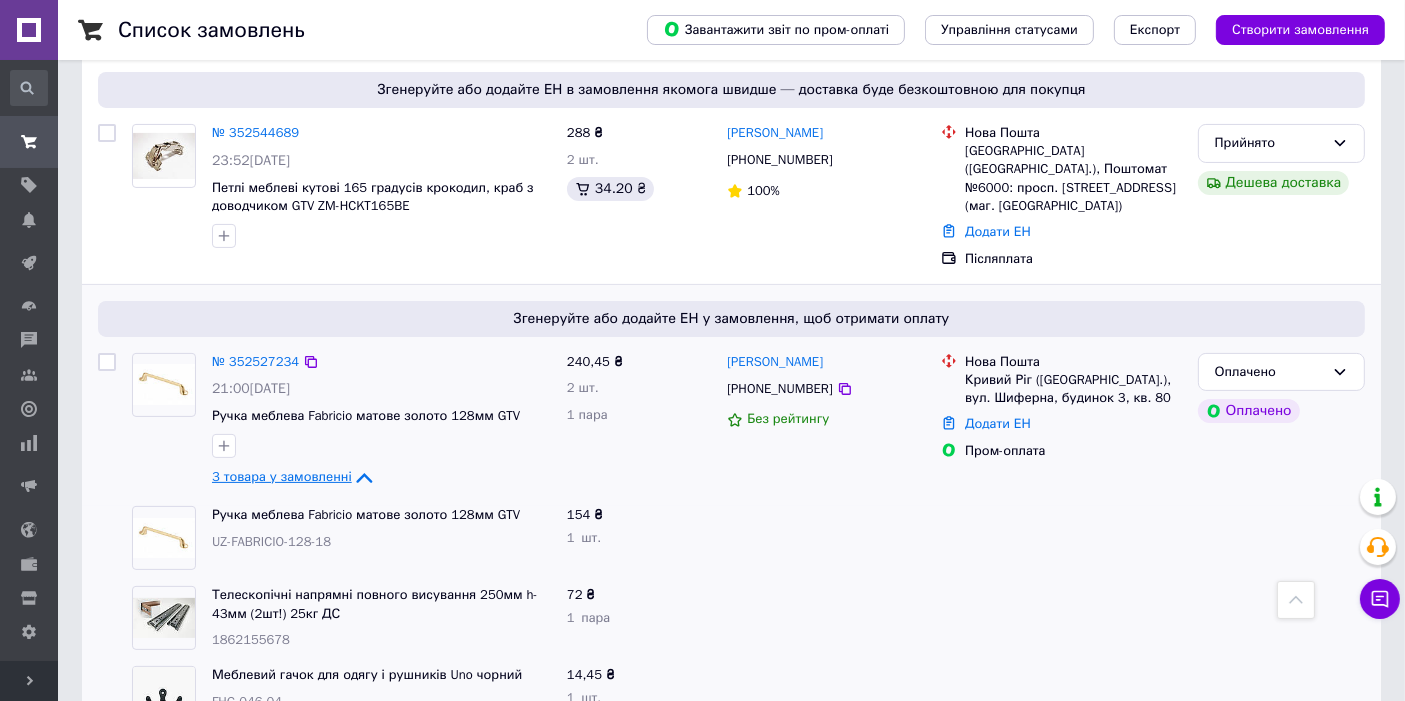 scroll, scrollTop: 444, scrollLeft: 0, axis: vertical 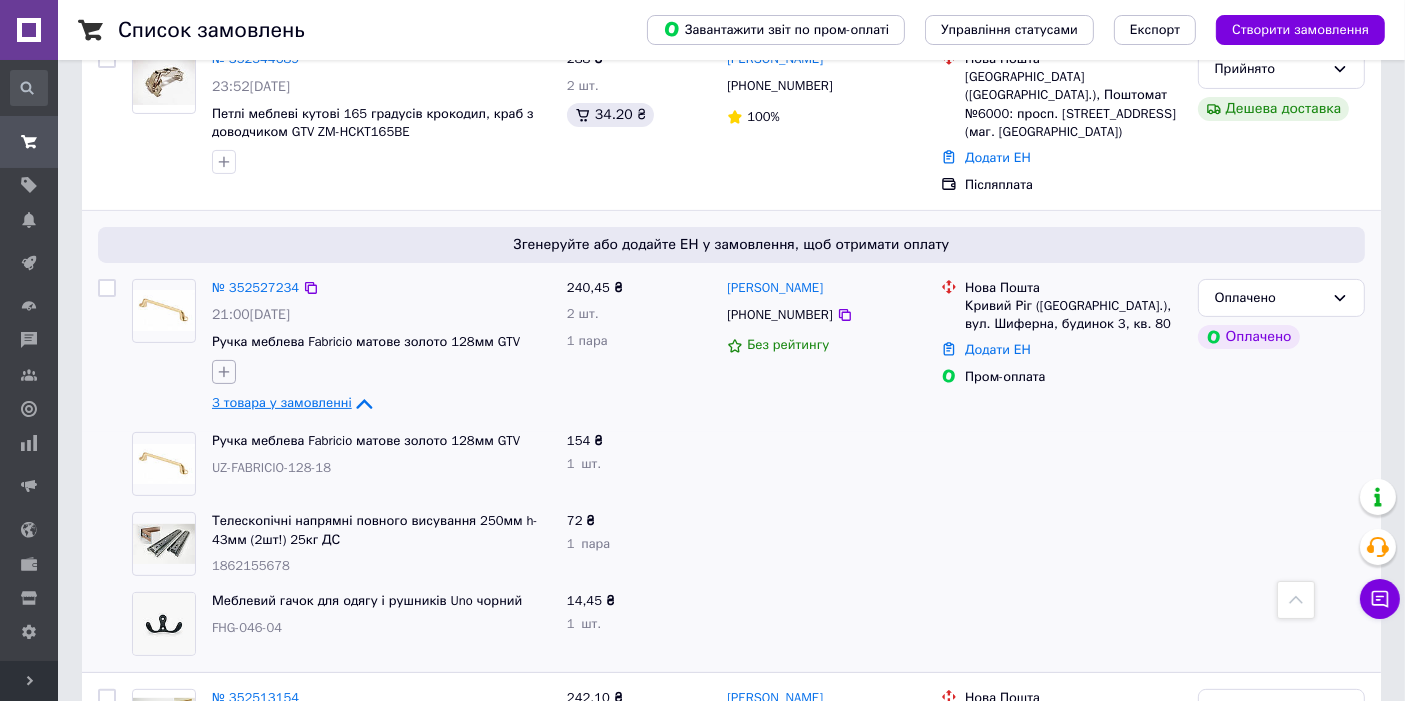 click 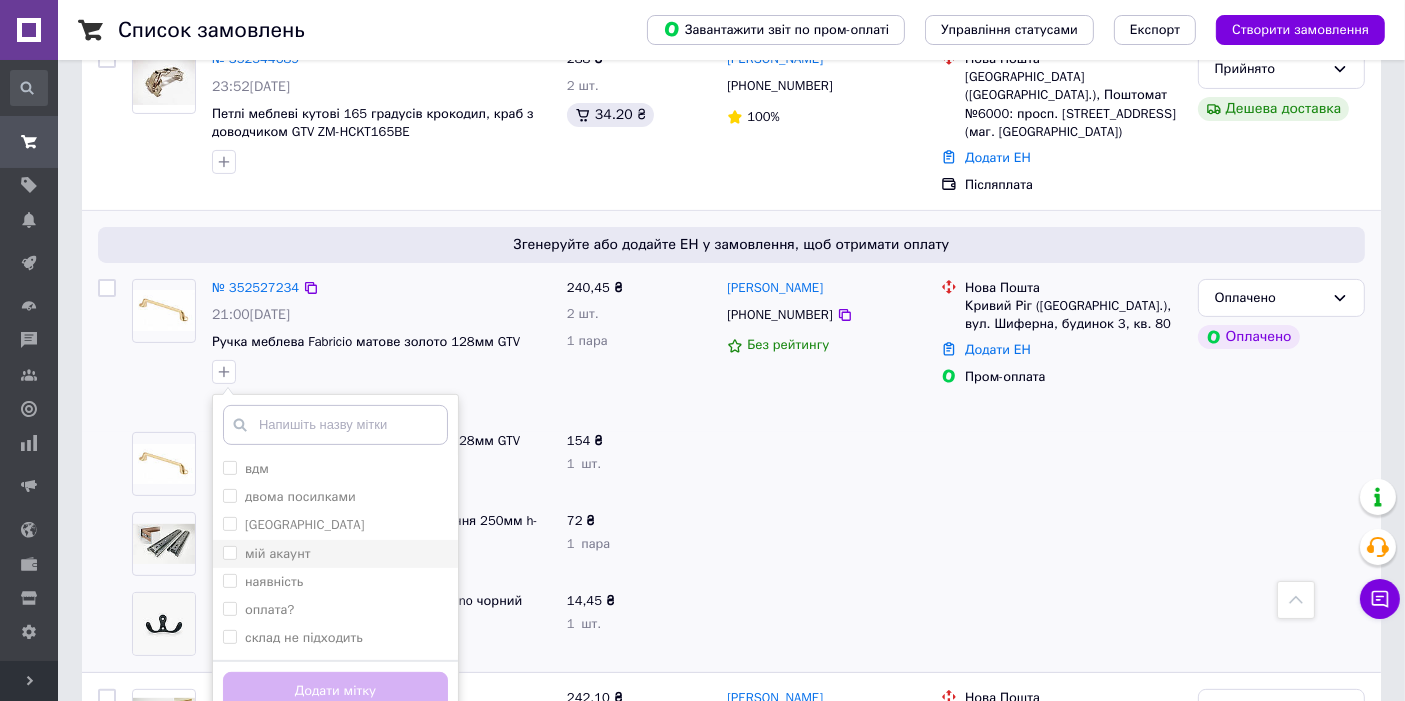 click on "мій акаунт" at bounding box center (278, 553) 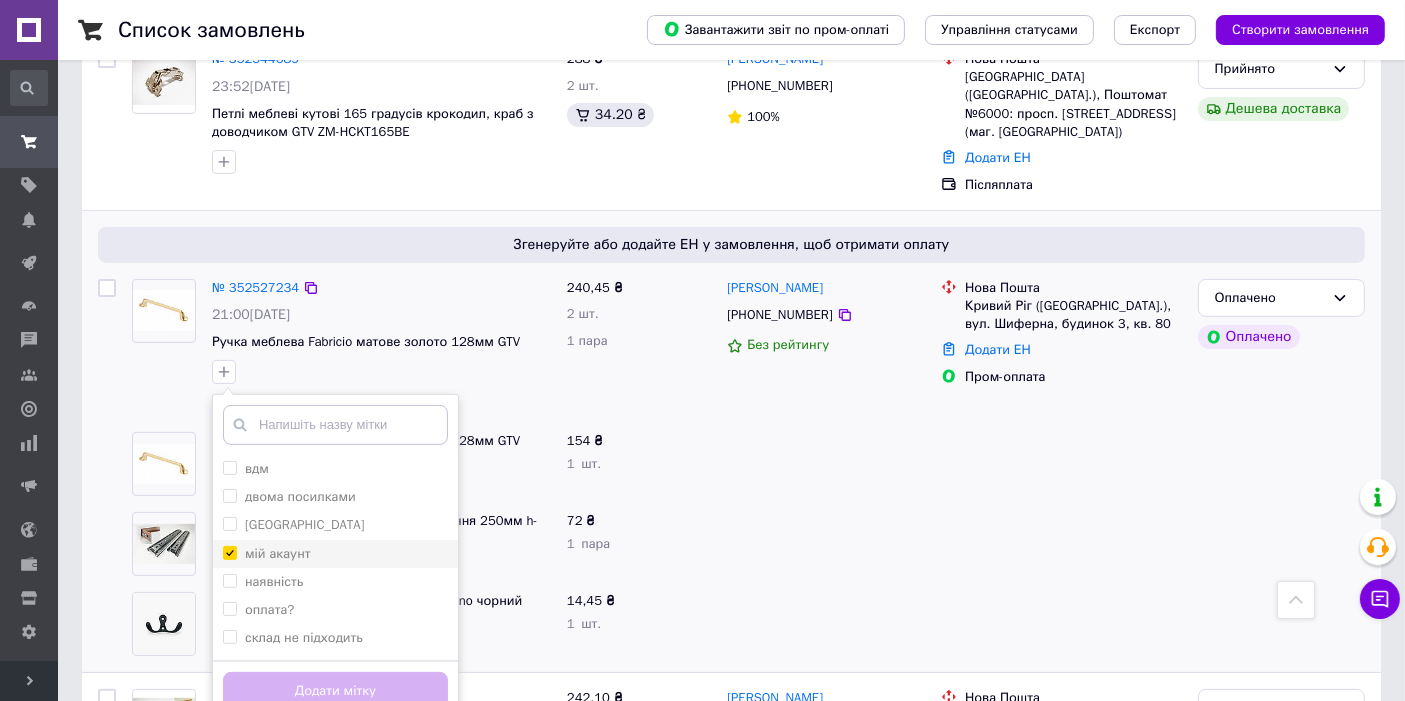 checkbox on "true" 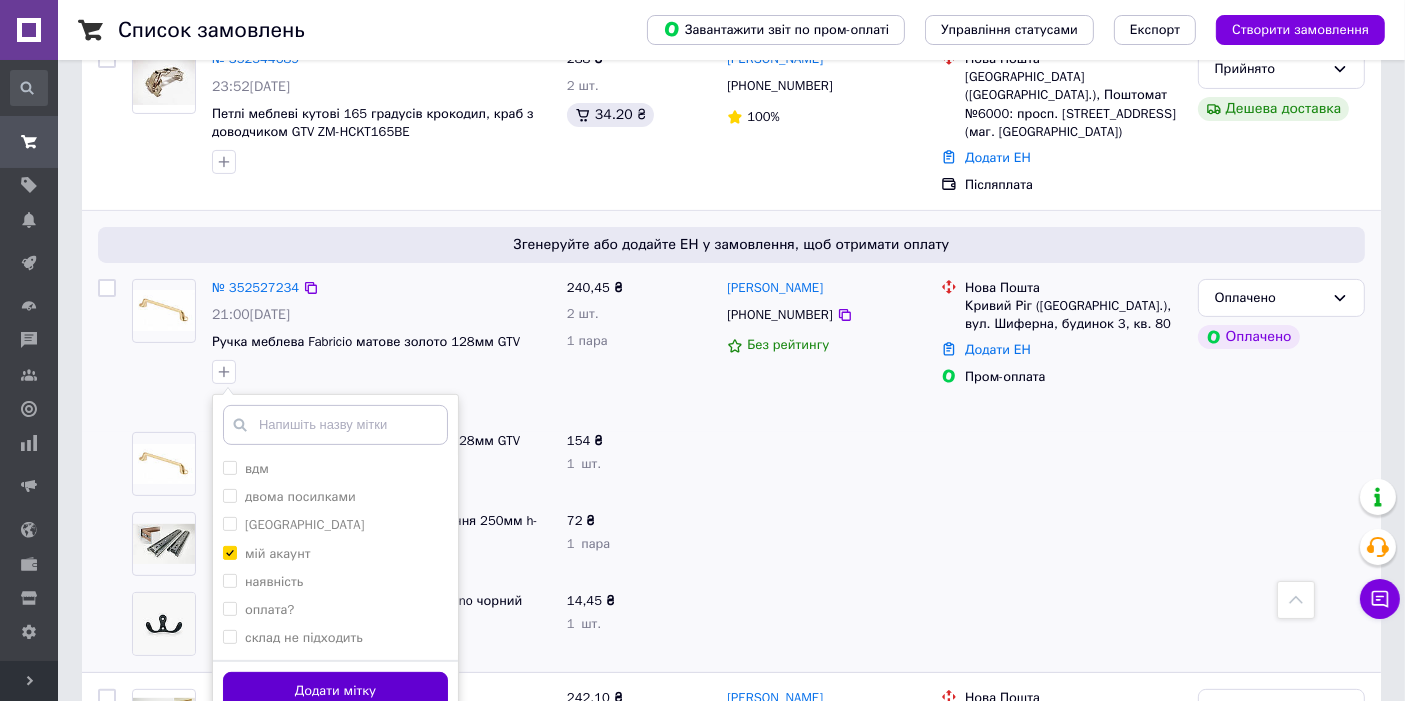 click on "Додати мітку" at bounding box center (335, 691) 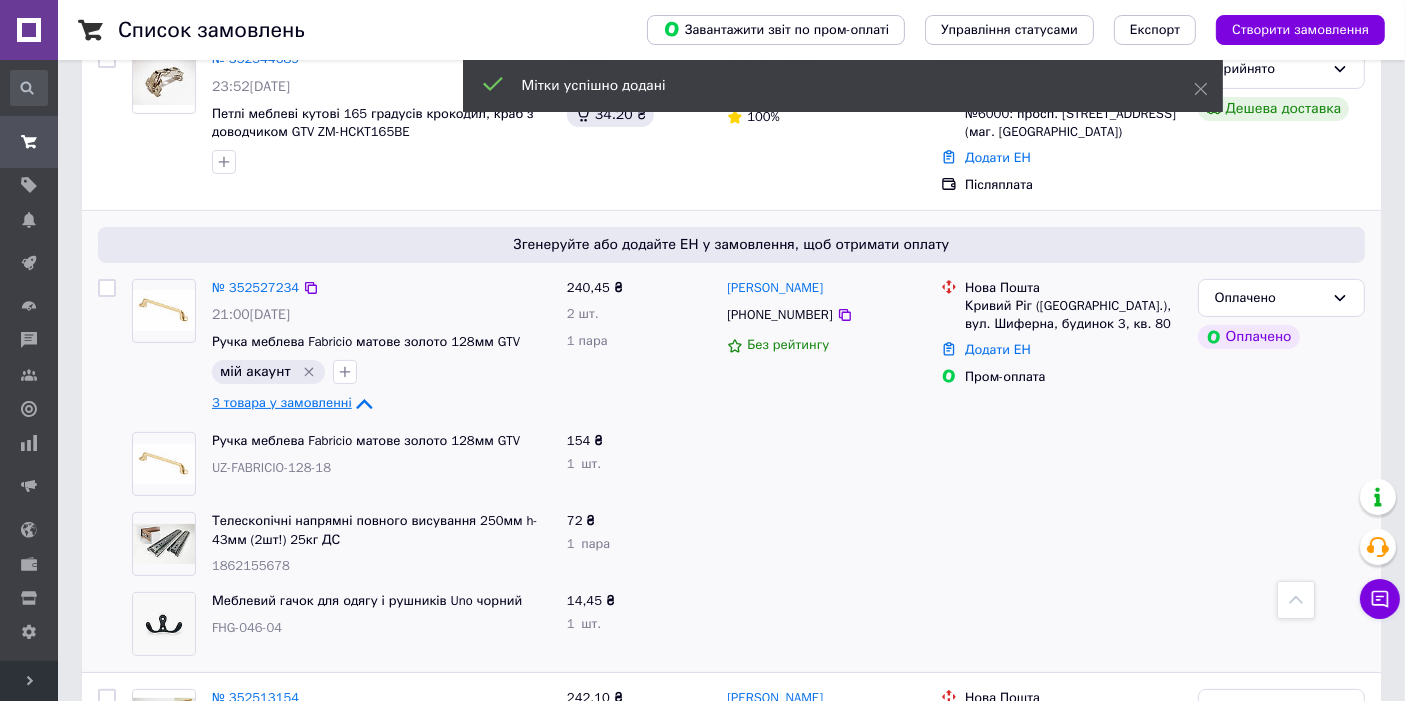 scroll, scrollTop: 370, scrollLeft: 0, axis: vertical 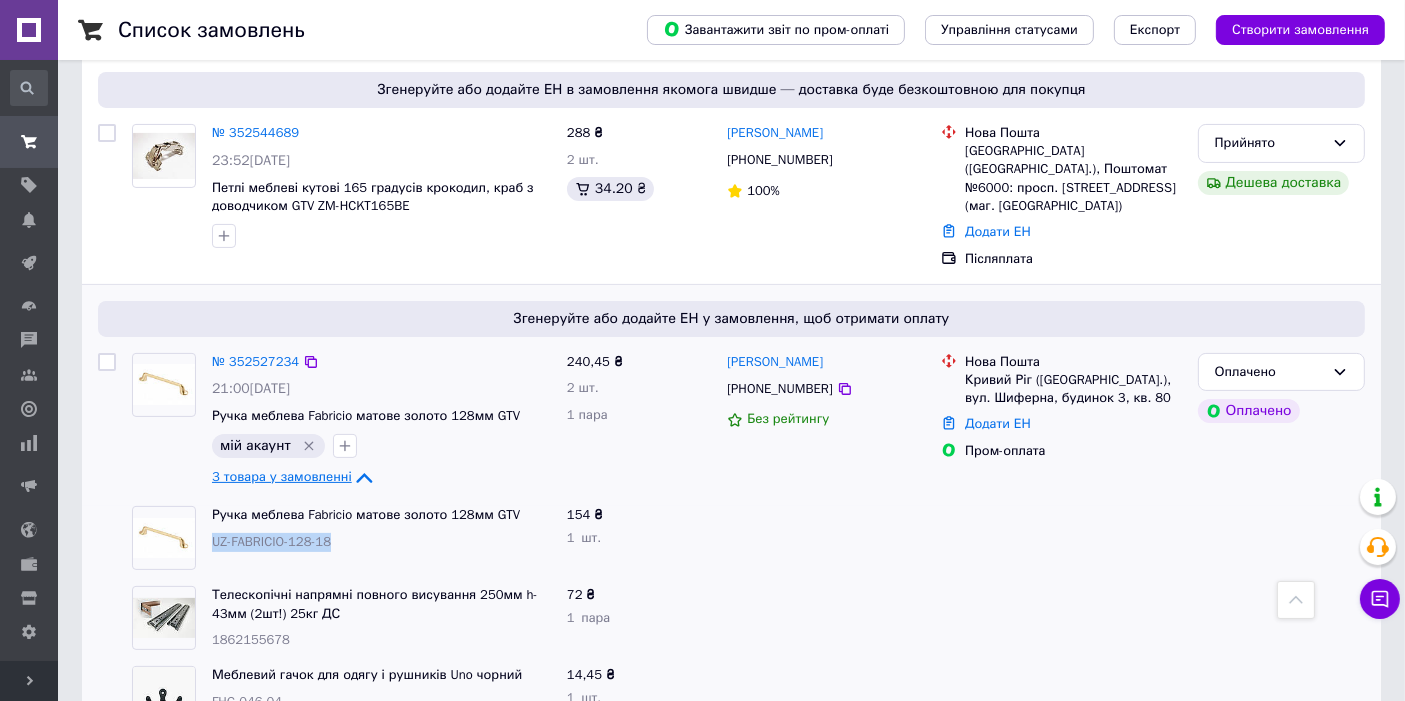 drag, startPoint x: 344, startPoint y: 521, endPoint x: 212, endPoint y: 530, distance: 132.30646 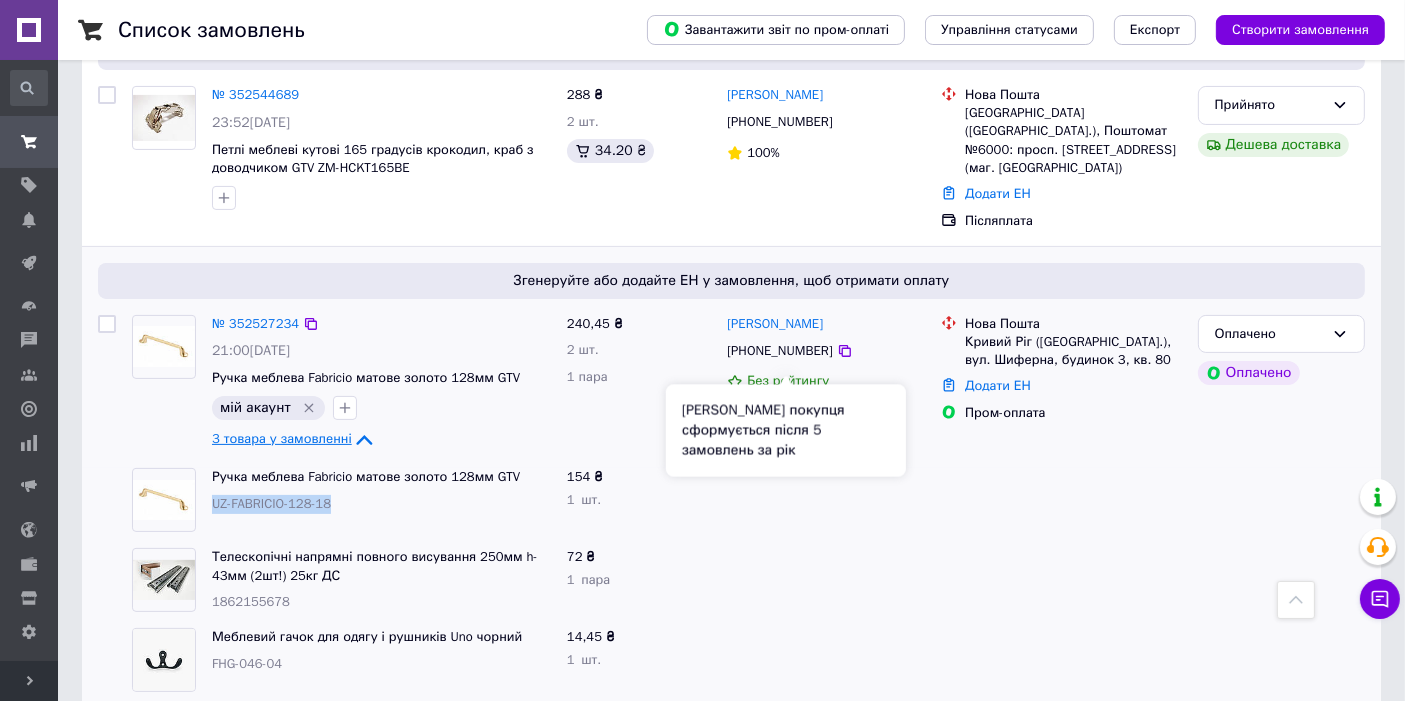 scroll, scrollTop: 518, scrollLeft: 0, axis: vertical 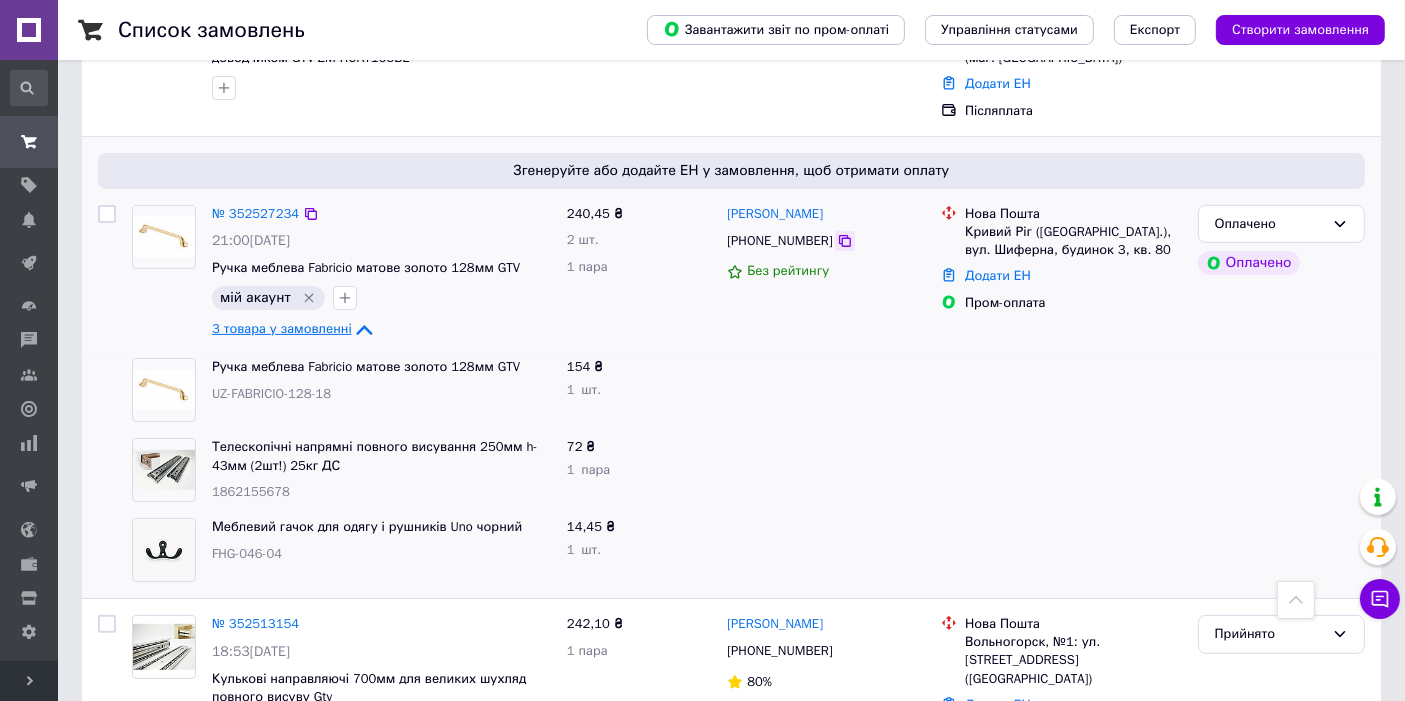 click 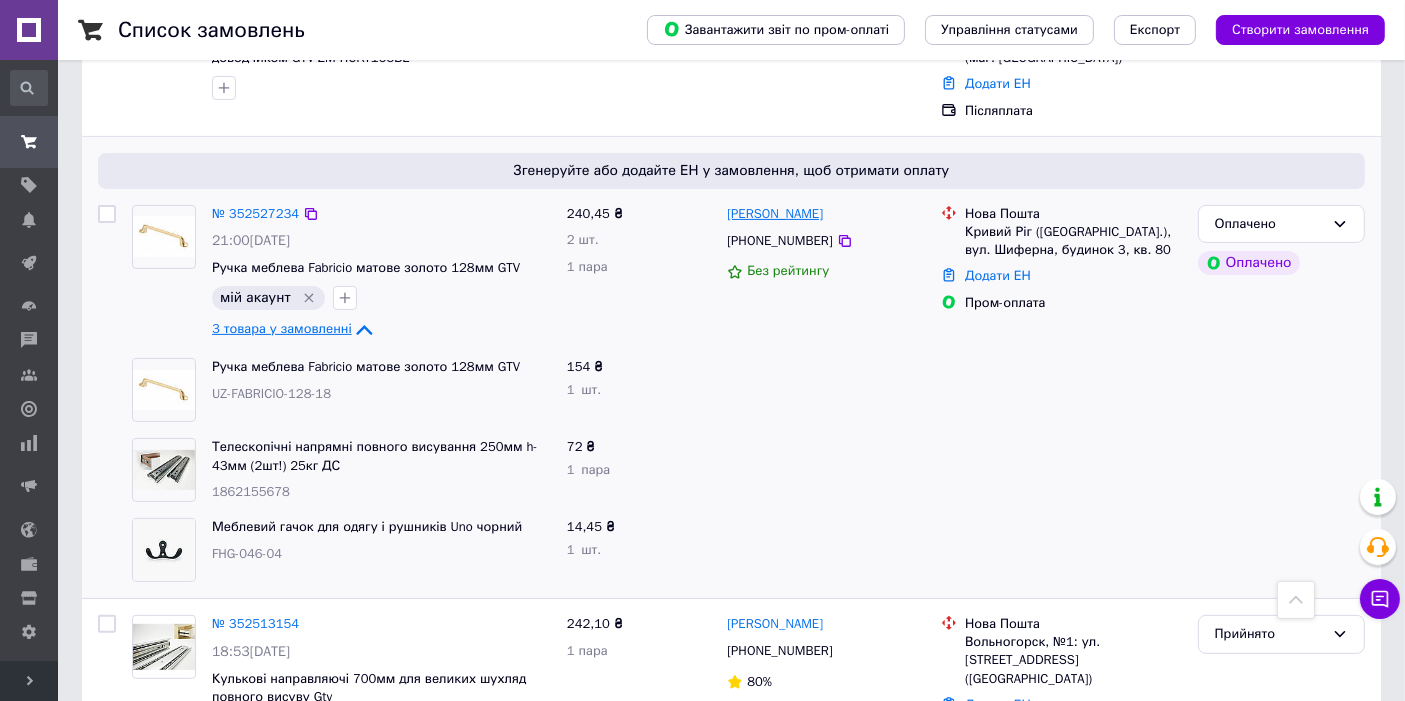 drag, startPoint x: 915, startPoint y: 195, endPoint x: 838, endPoint y: 198, distance: 77.05842 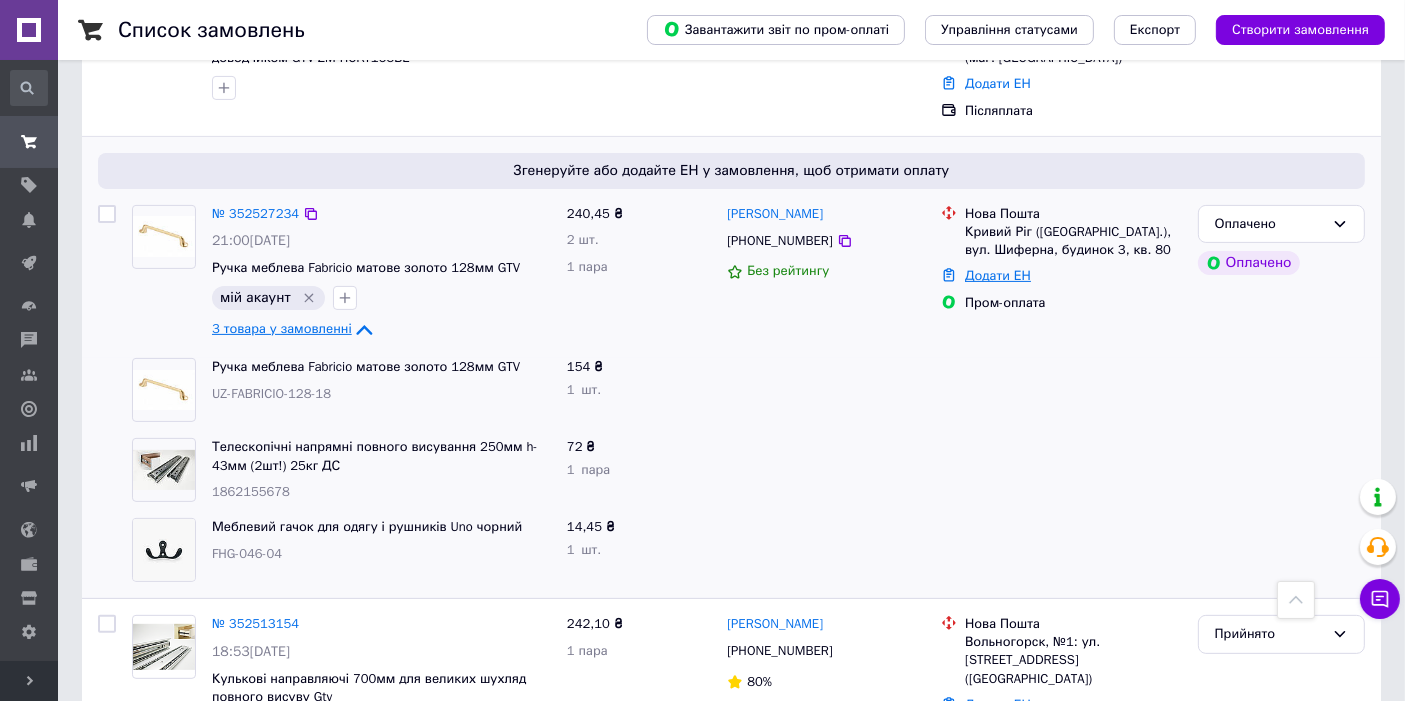 click on "Додати ЕН" at bounding box center [998, 275] 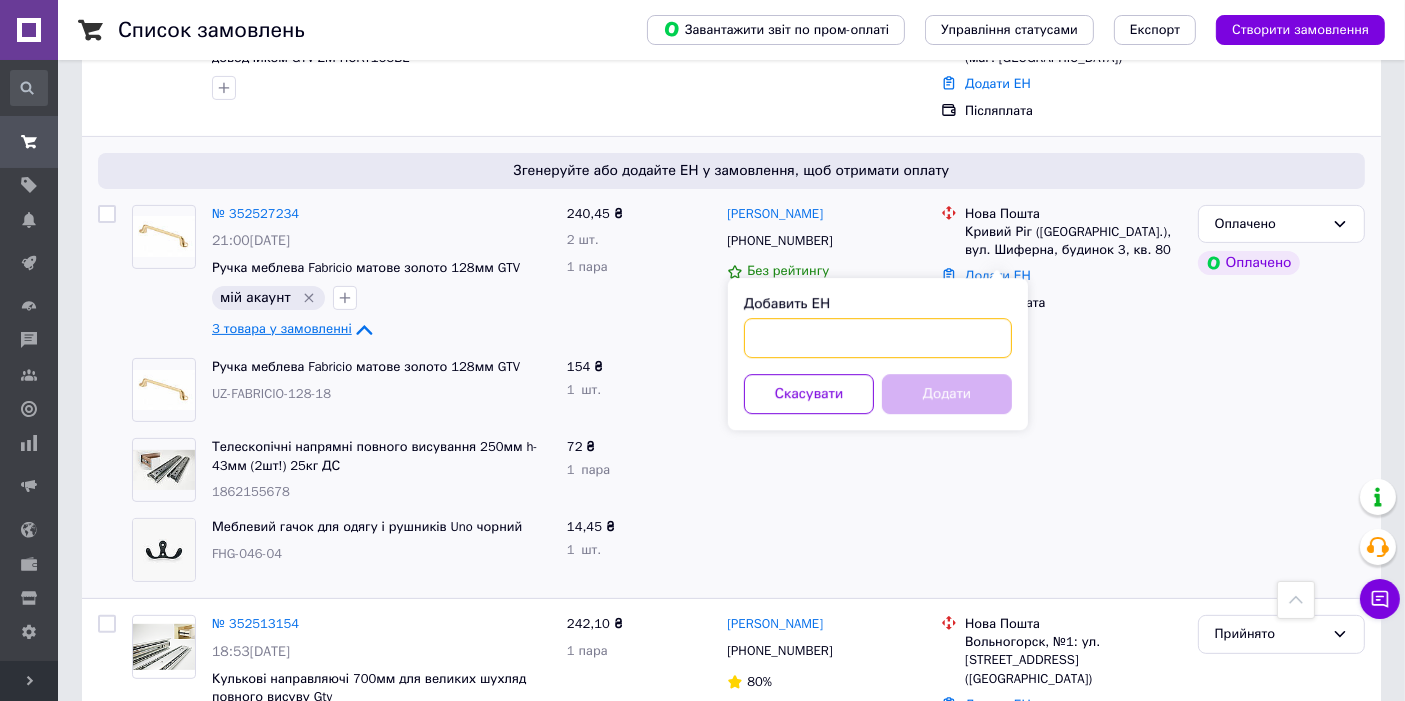 click on "Добавить ЕН" at bounding box center [878, 338] 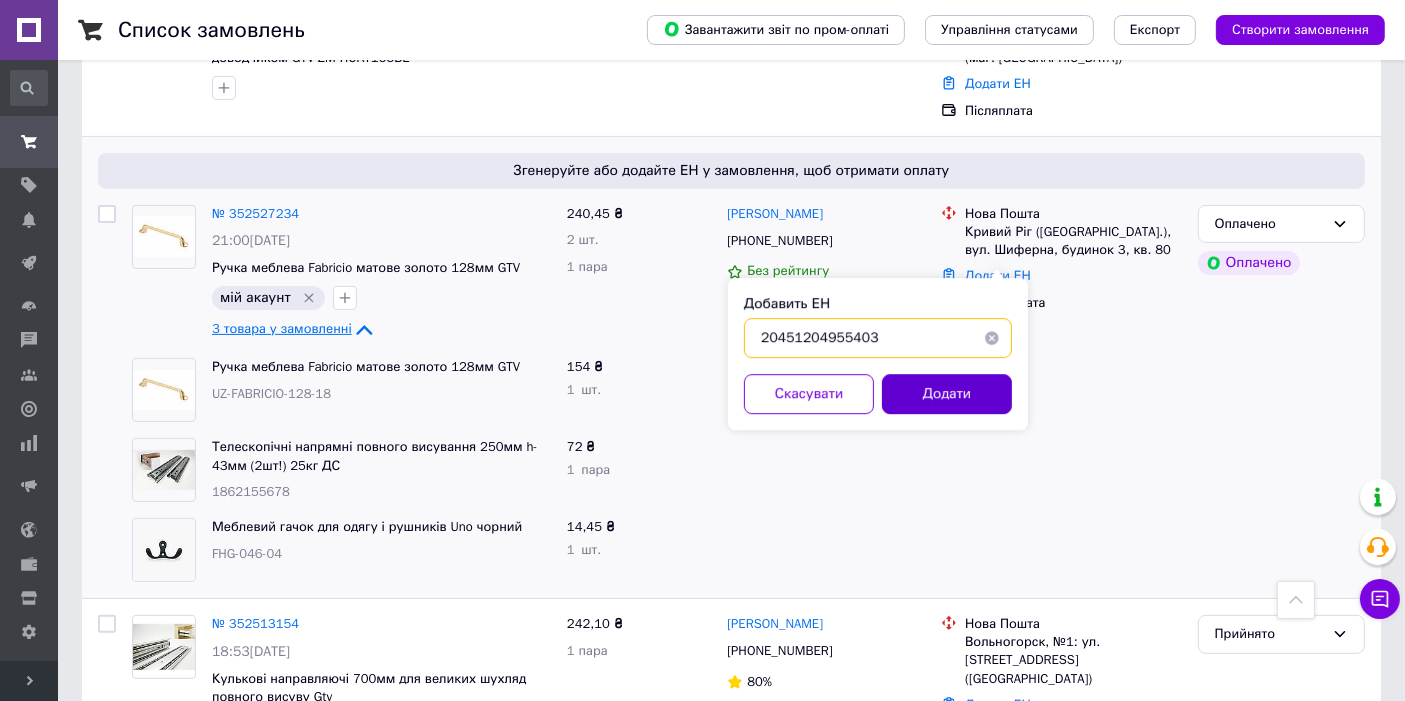 type on "20451204955403" 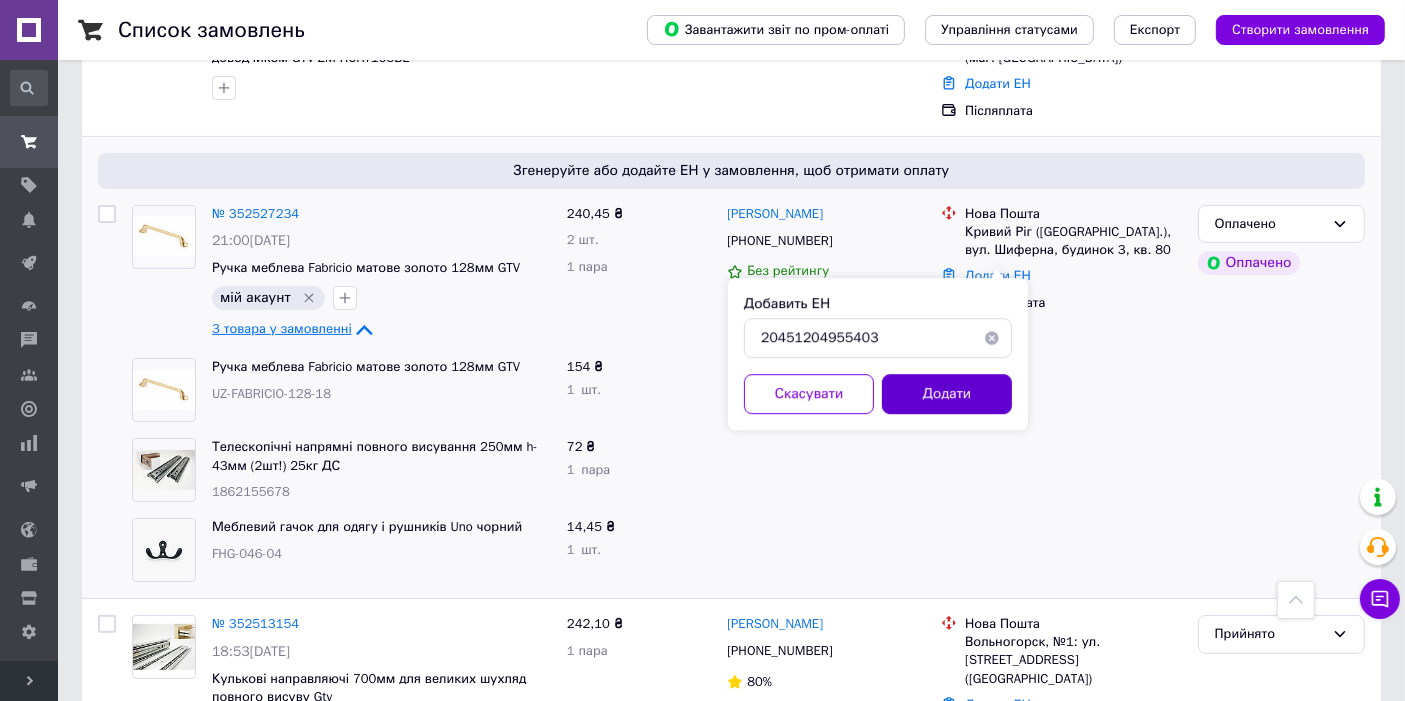 click on "Додати" at bounding box center (947, 394) 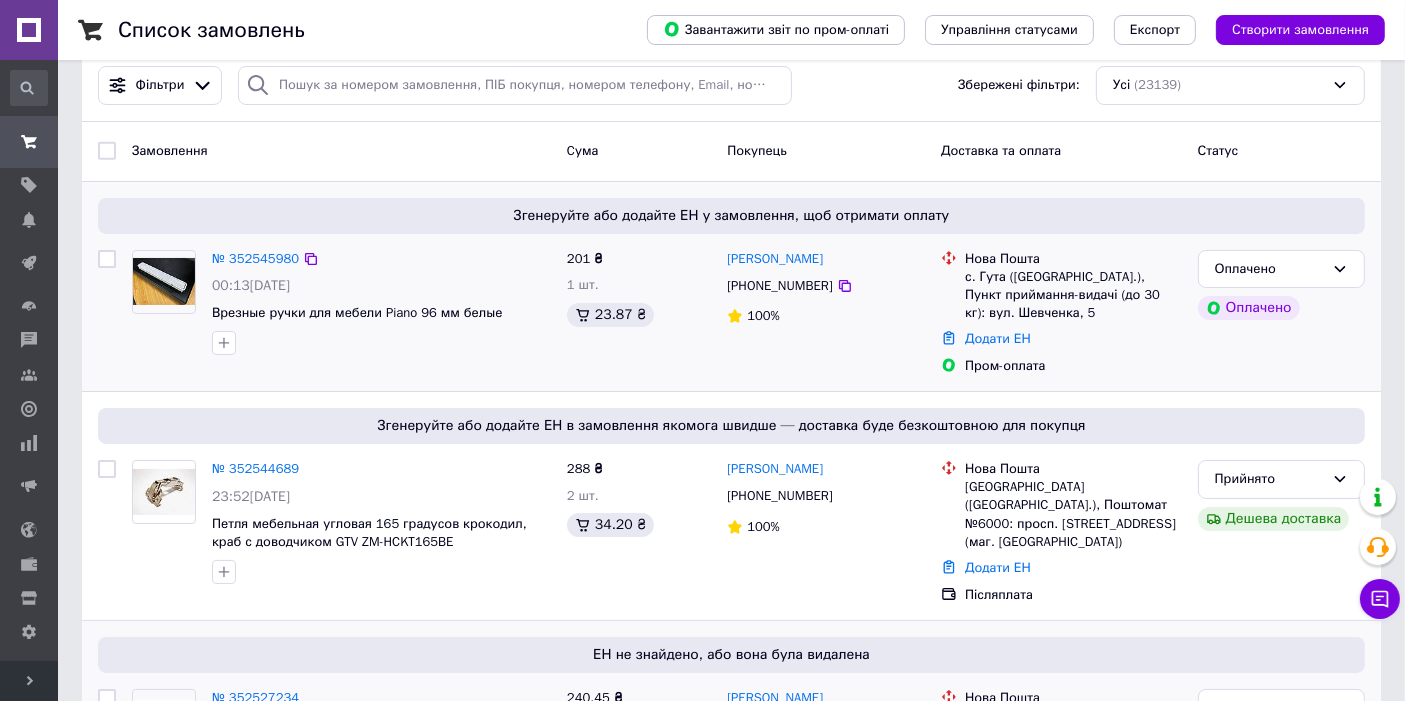 scroll, scrollTop: 0, scrollLeft: 0, axis: both 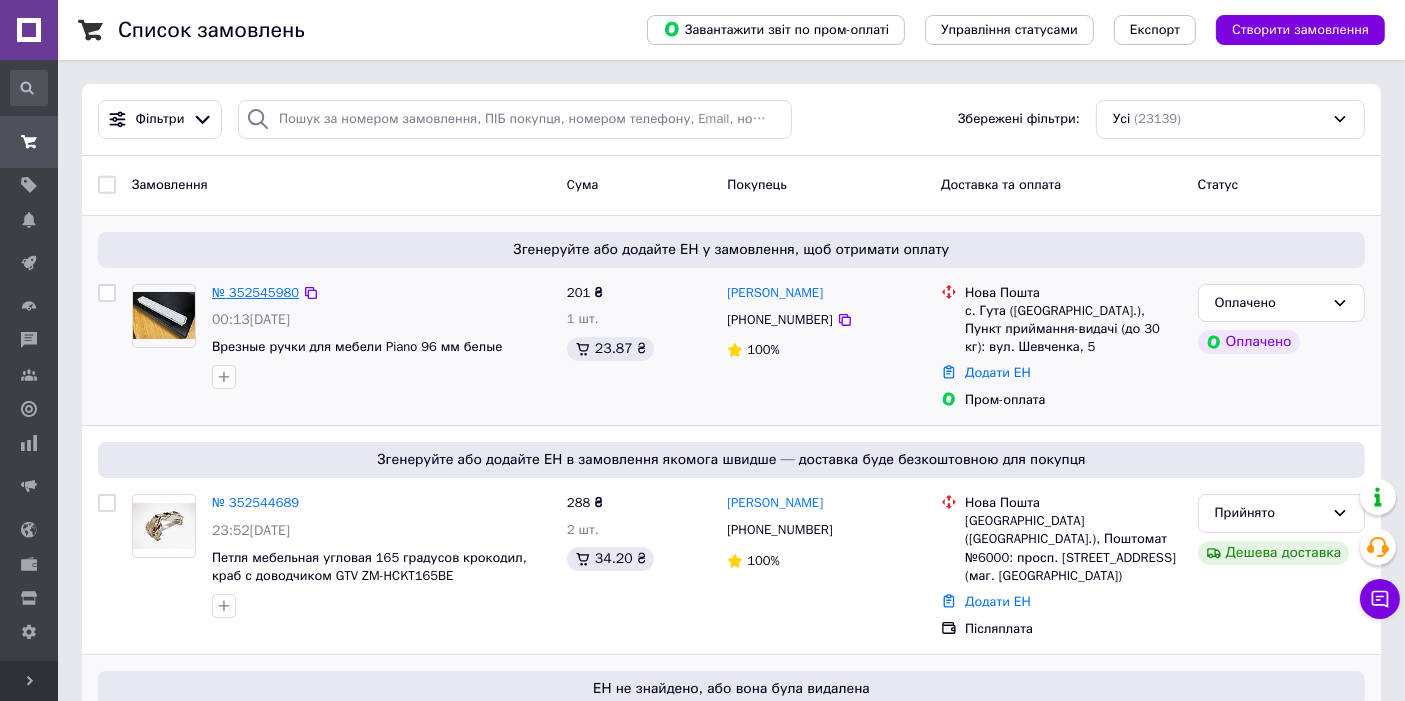 click on "№ 352545980" at bounding box center [255, 292] 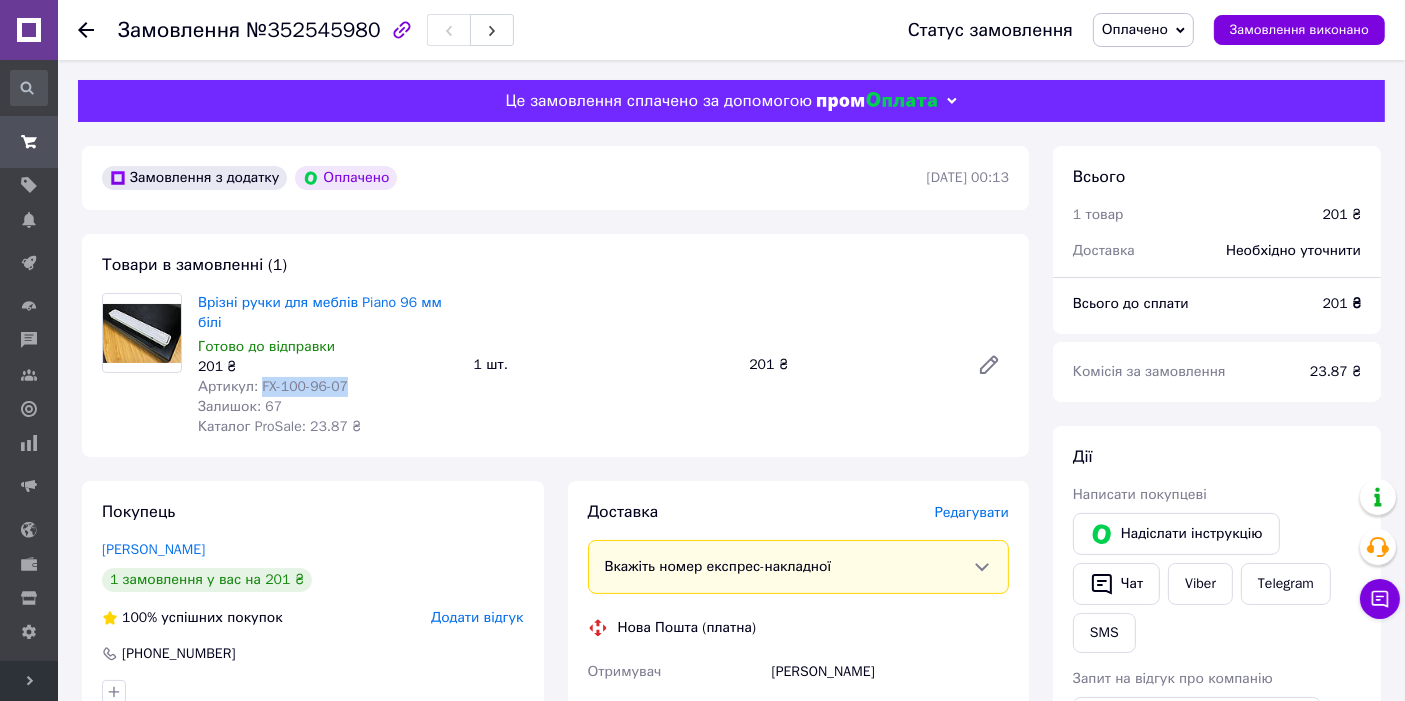 drag, startPoint x: 324, startPoint y: 363, endPoint x: 257, endPoint y: 363, distance: 67 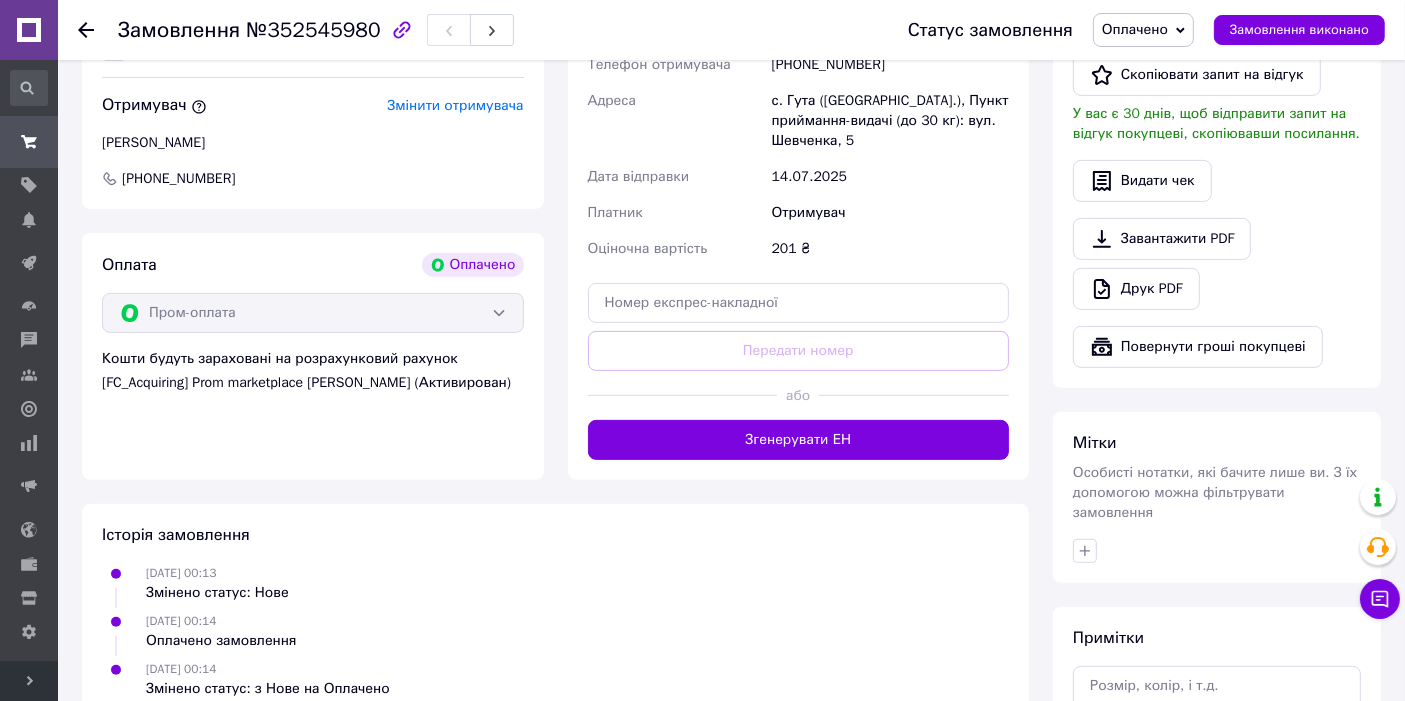scroll, scrollTop: 666, scrollLeft: 0, axis: vertical 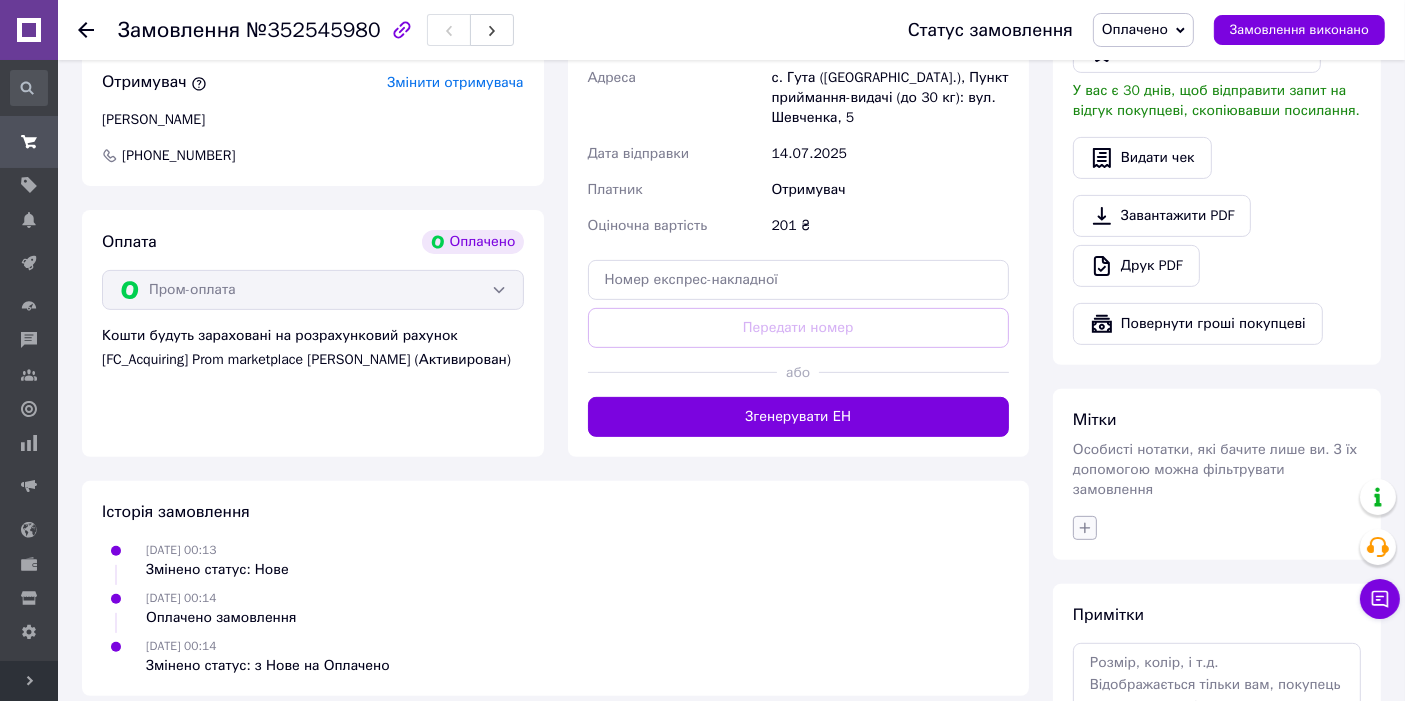 click 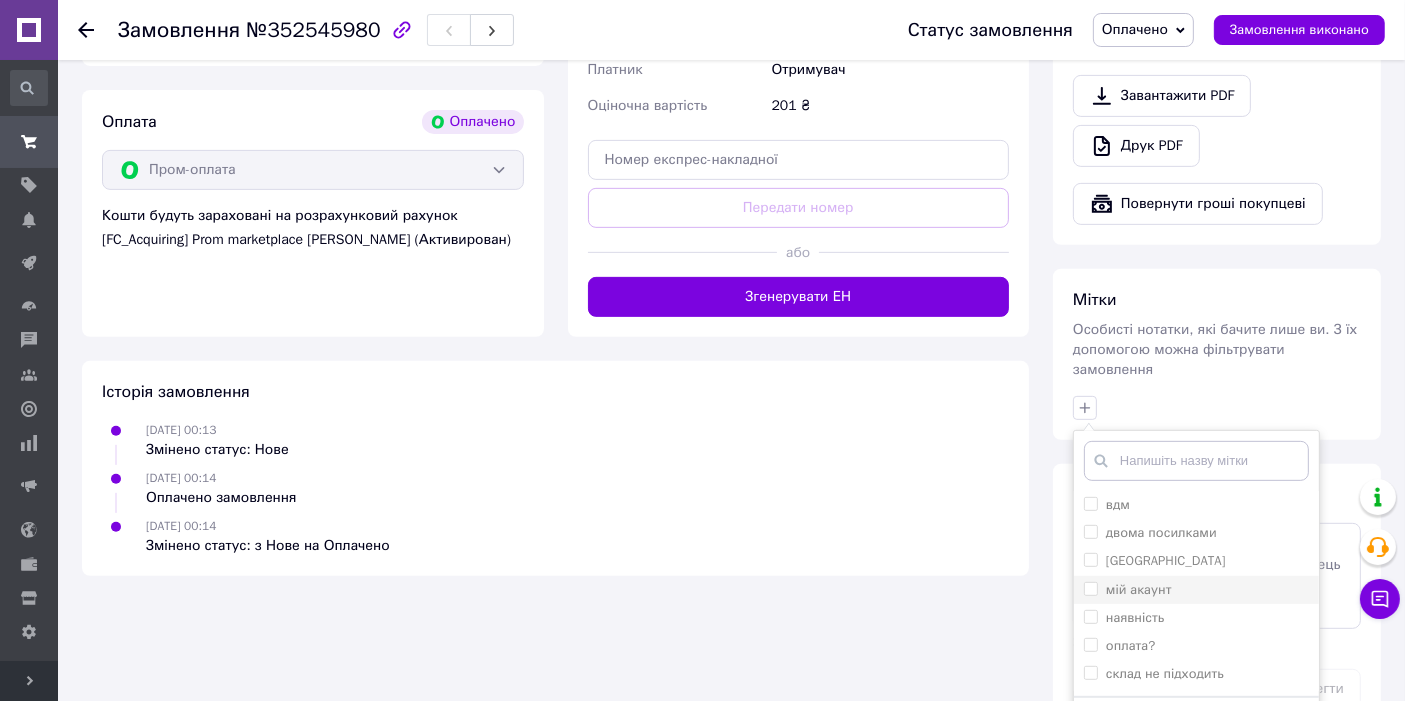 scroll, scrollTop: 814, scrollLeft: 0, axis: vertical 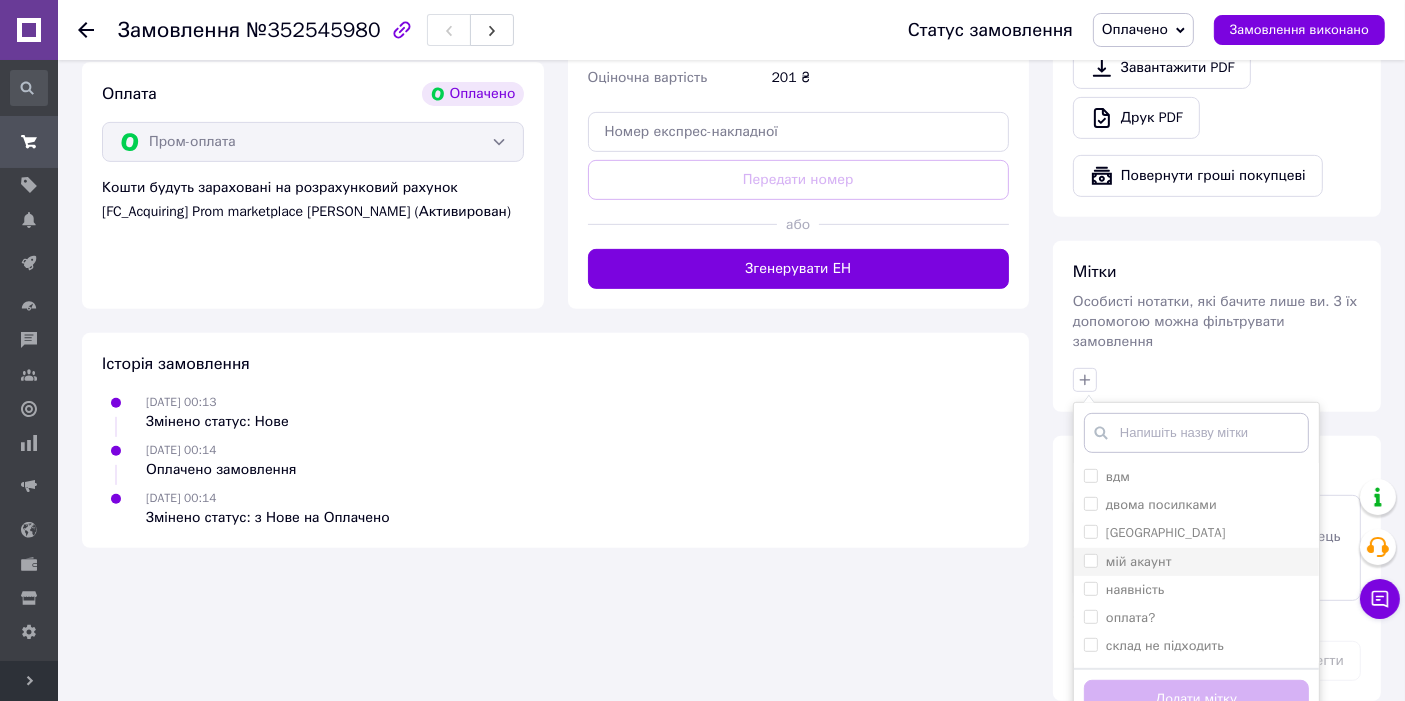 click on "мій акаунт" at bounding box center (1196, 562) 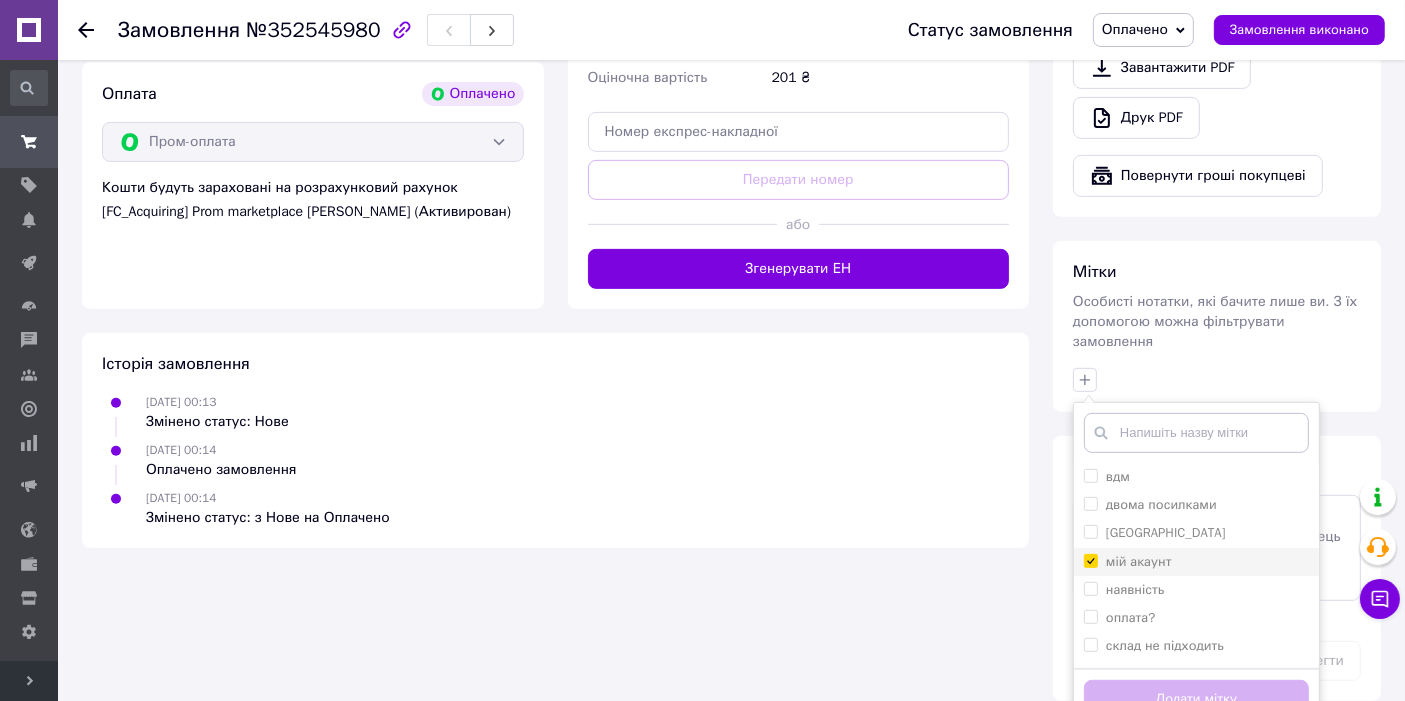 checkbox on "true" 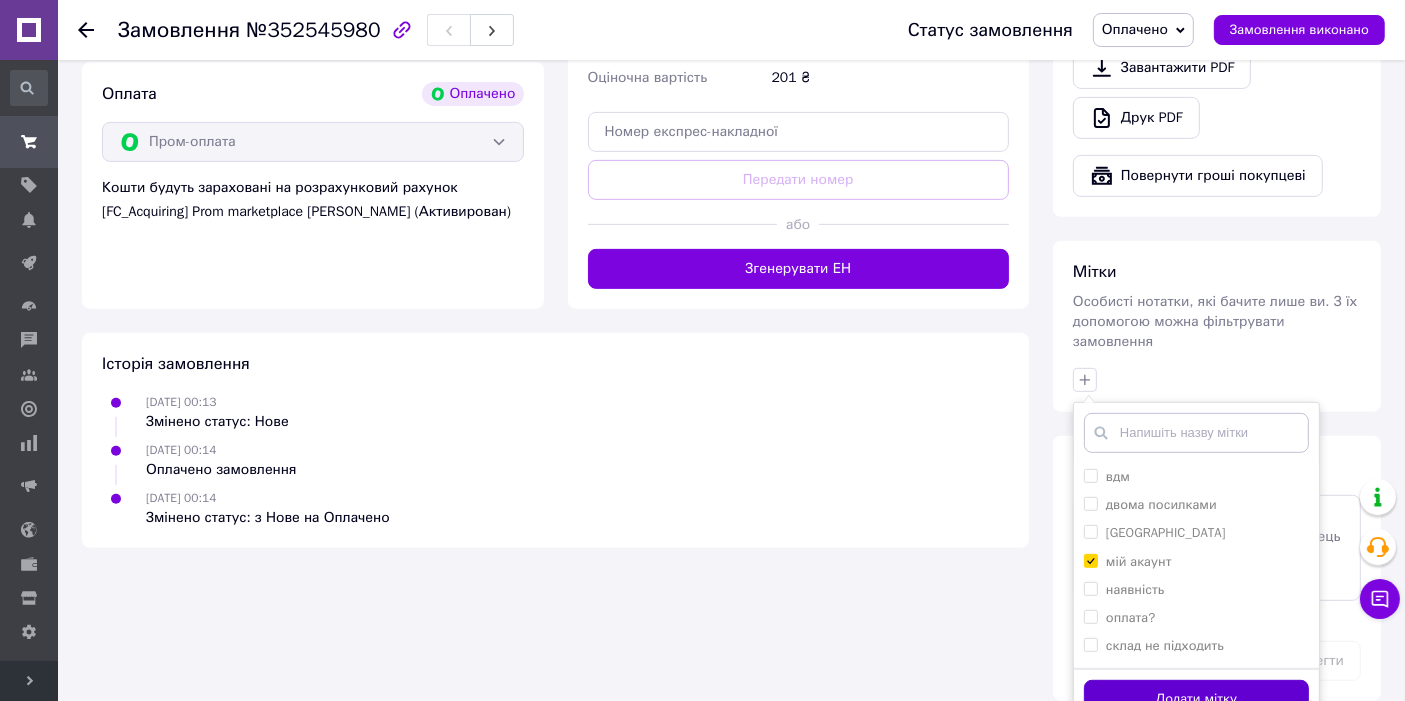 click on "Додати мітку" at bounding box center (1196, 699) 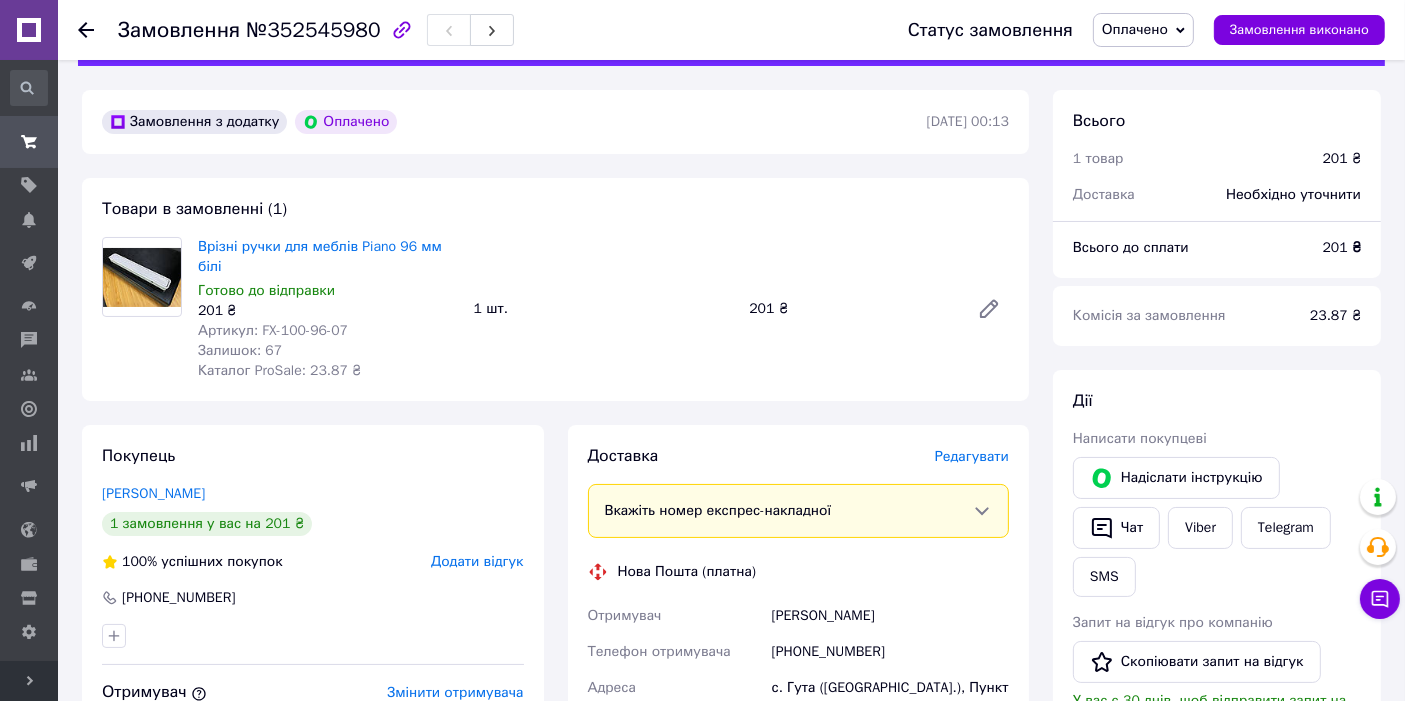 scroll, scrollTop: 148, scrollLeft: 0, axis: vertical 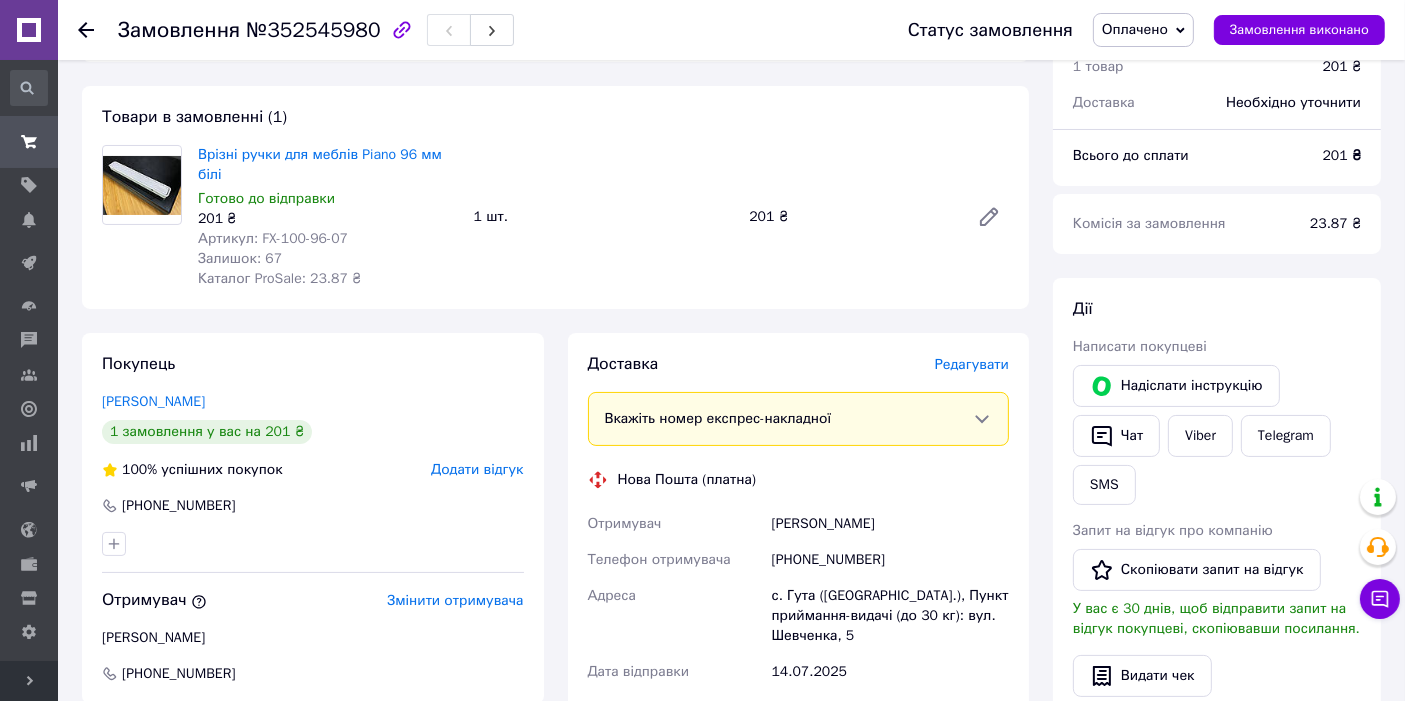 click on "[PHONE_NUMBER]" at bounding box center [890, 560] 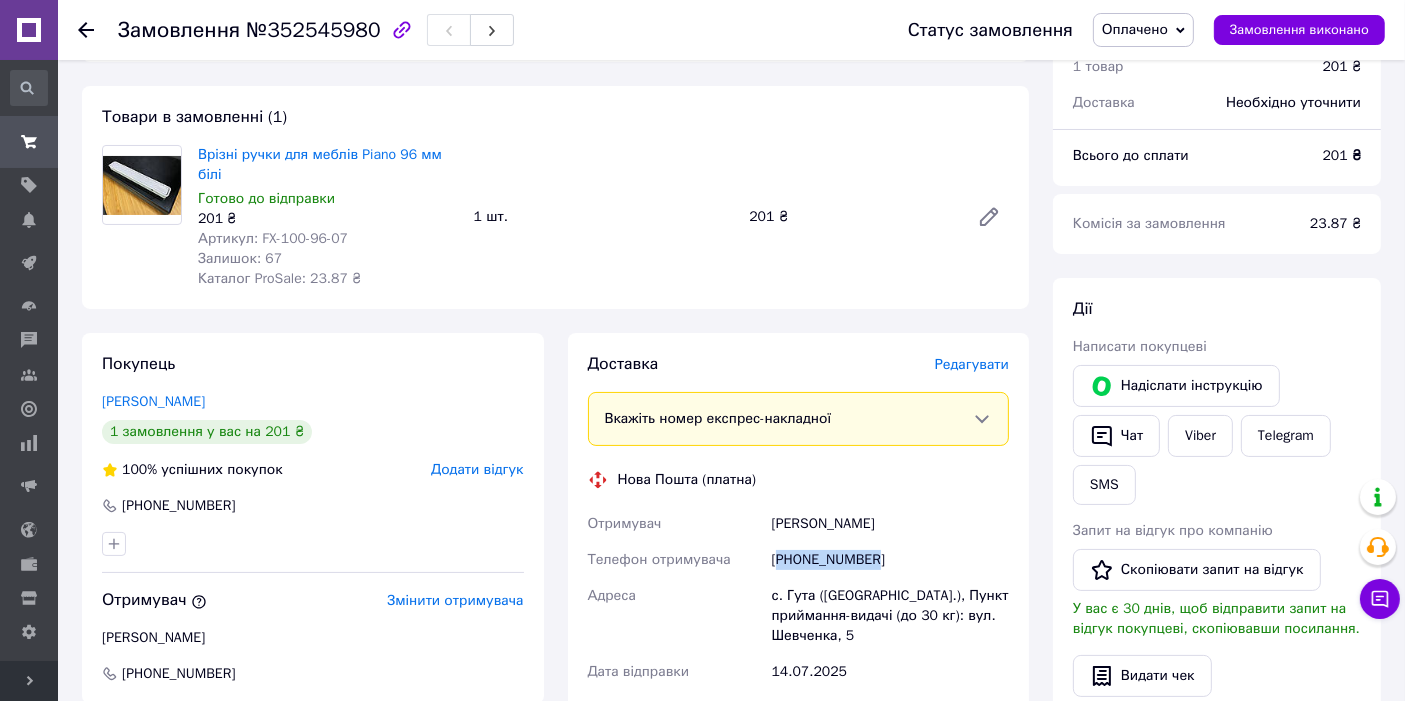 click on "[PHONE_NUMBER]" at bounding box center (890, 560) 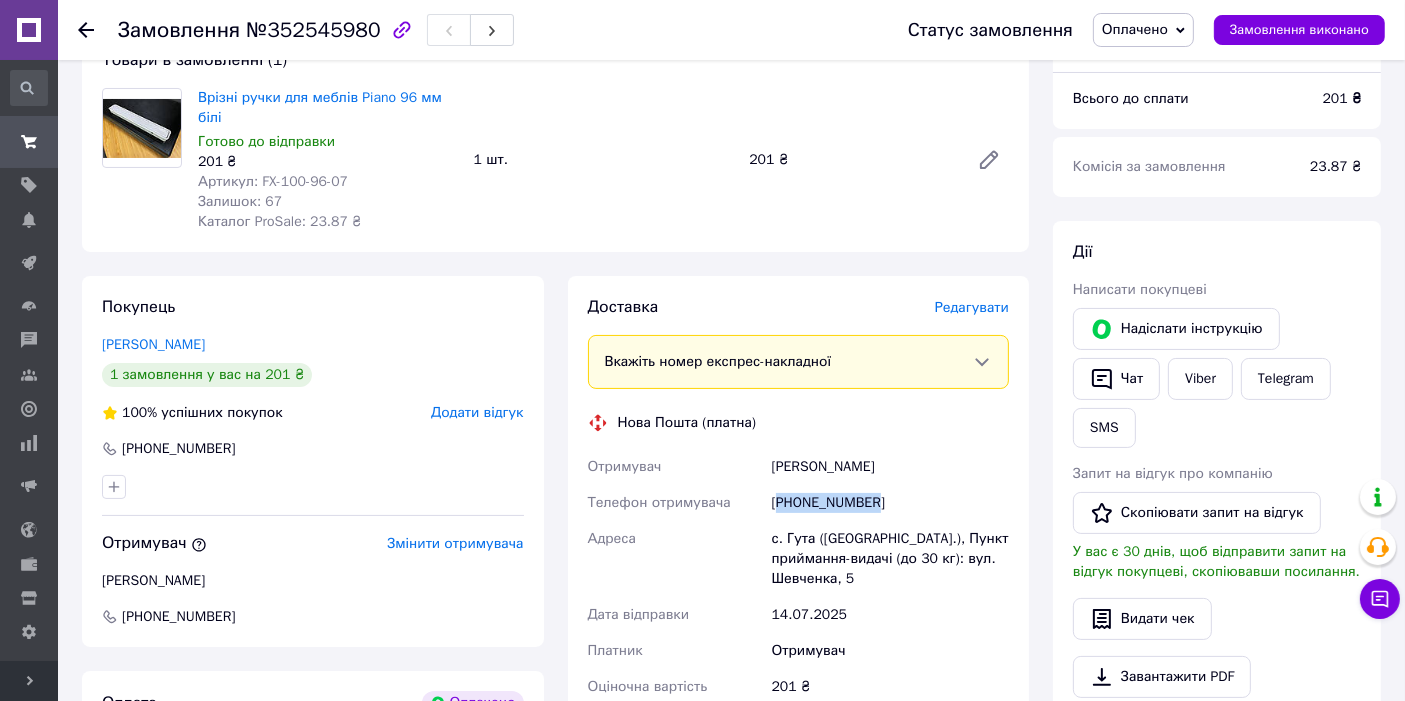 scroll, scrollTop: 296, scrollLeft: 0, axis: vertical 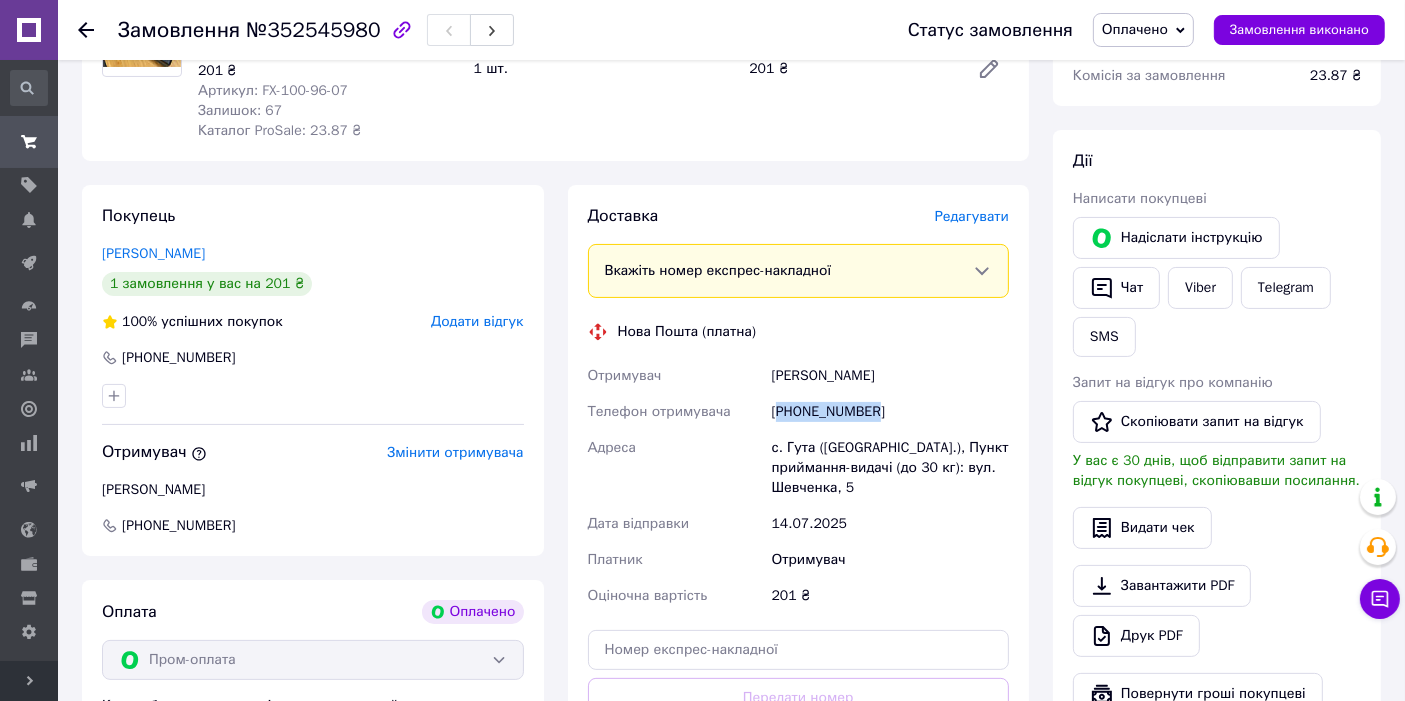 drag, startPoint x: 865, startPoint y: 354, endPoint x: 768, endPoint y: 358, distance: 97.082436 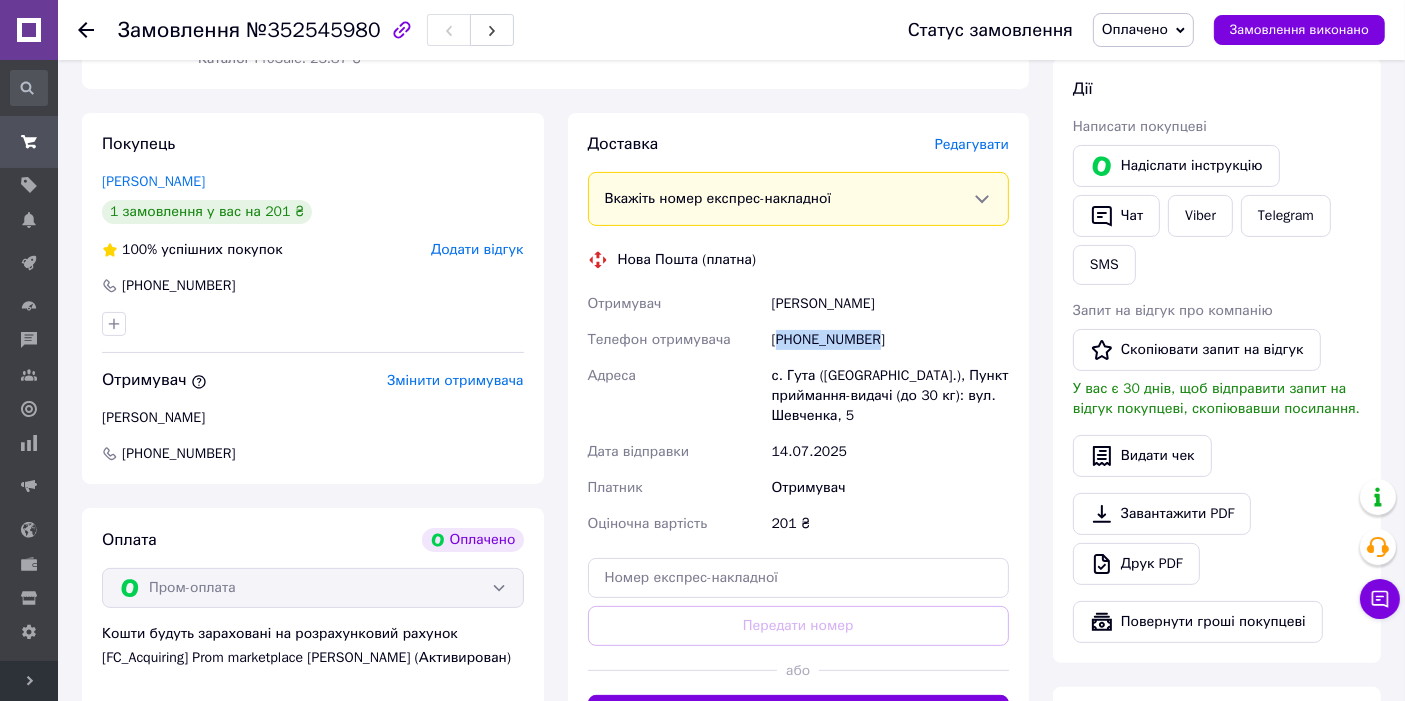 scroll, scrollTop: 370, scrollLeft: 0, axis: vertical 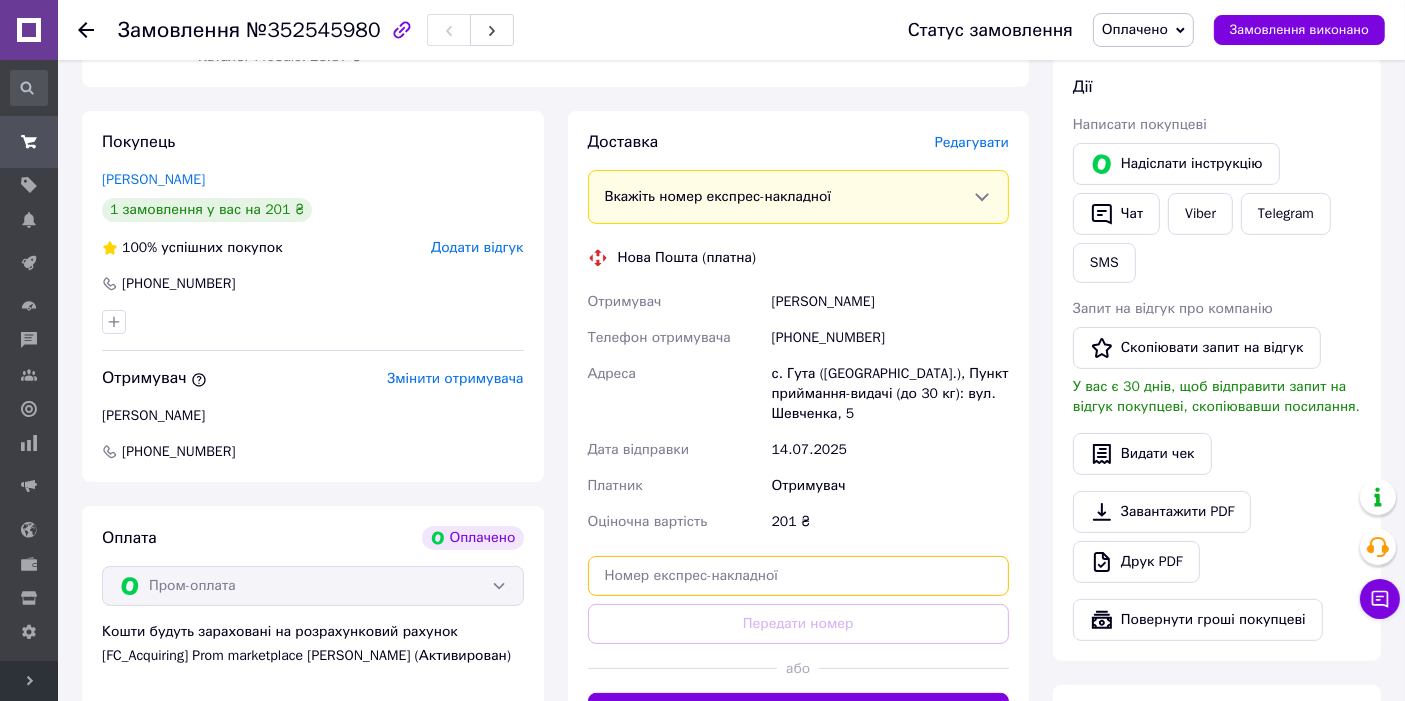 click at bounding box center (799, 576) 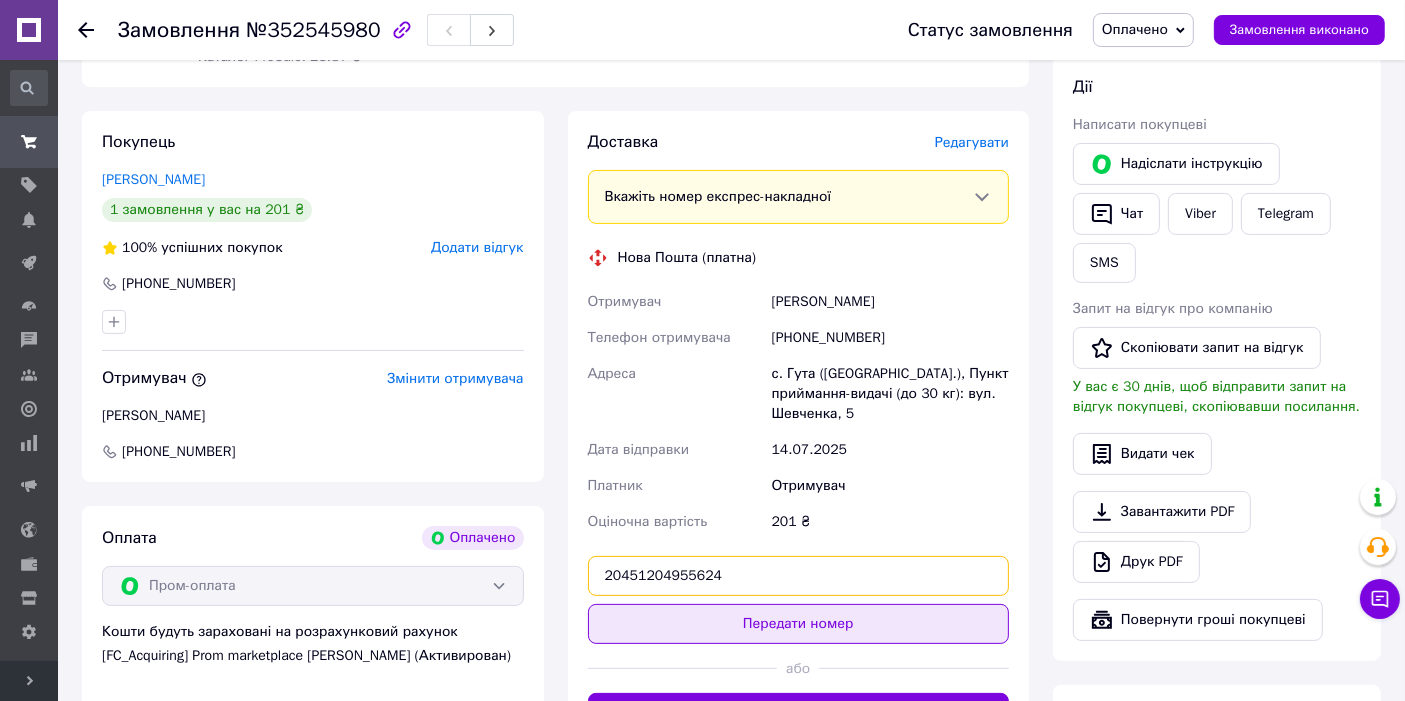 type on "20451204955624" 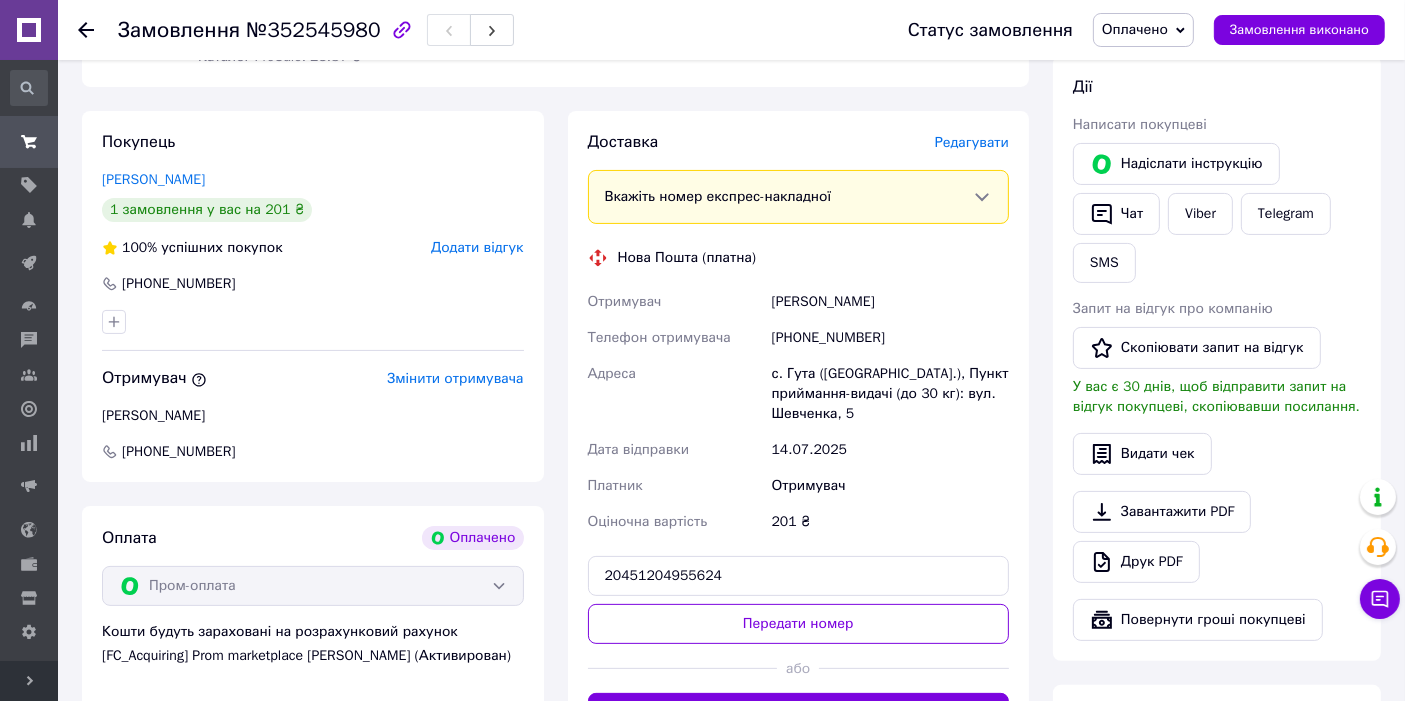 click on "Передати номер" at bounding box center [799, 624] 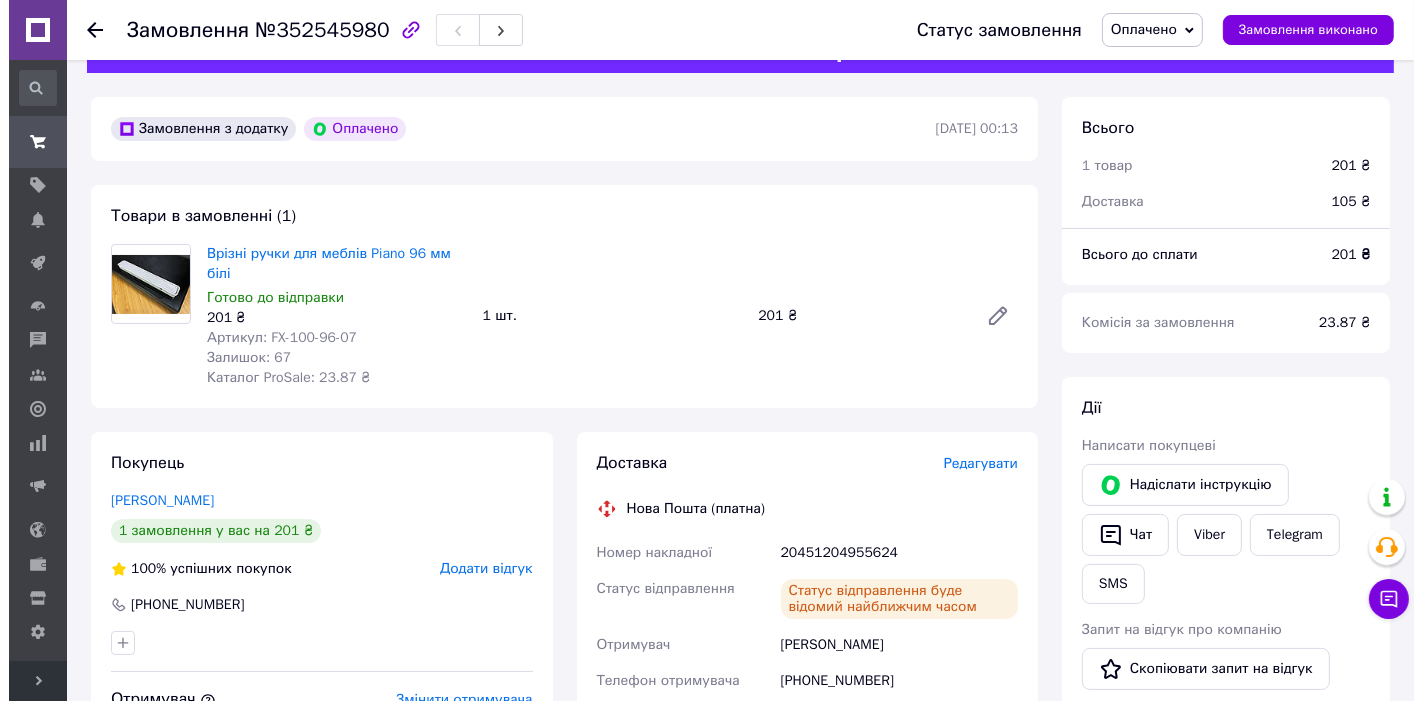 scroll, scrollTop: 0, scrollLeft: 0, axis: both 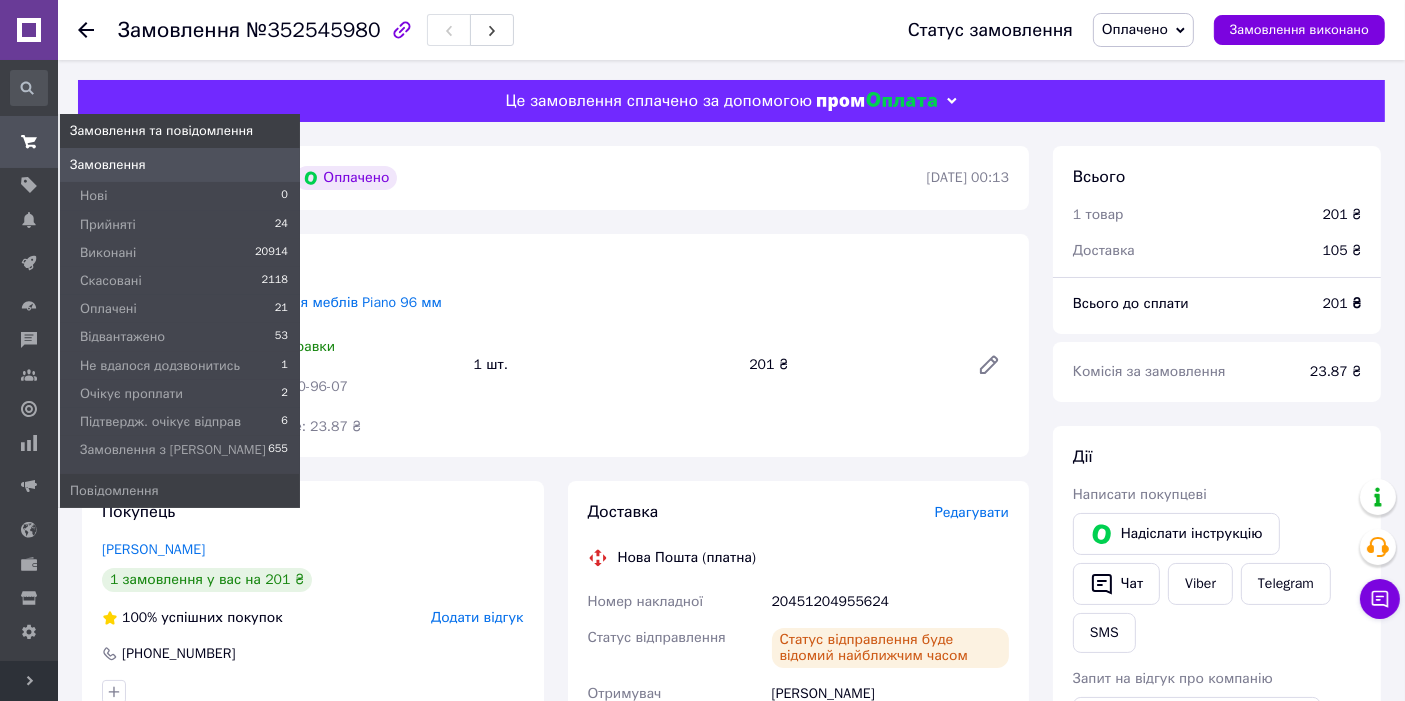 click at bounding box center [29, 142] 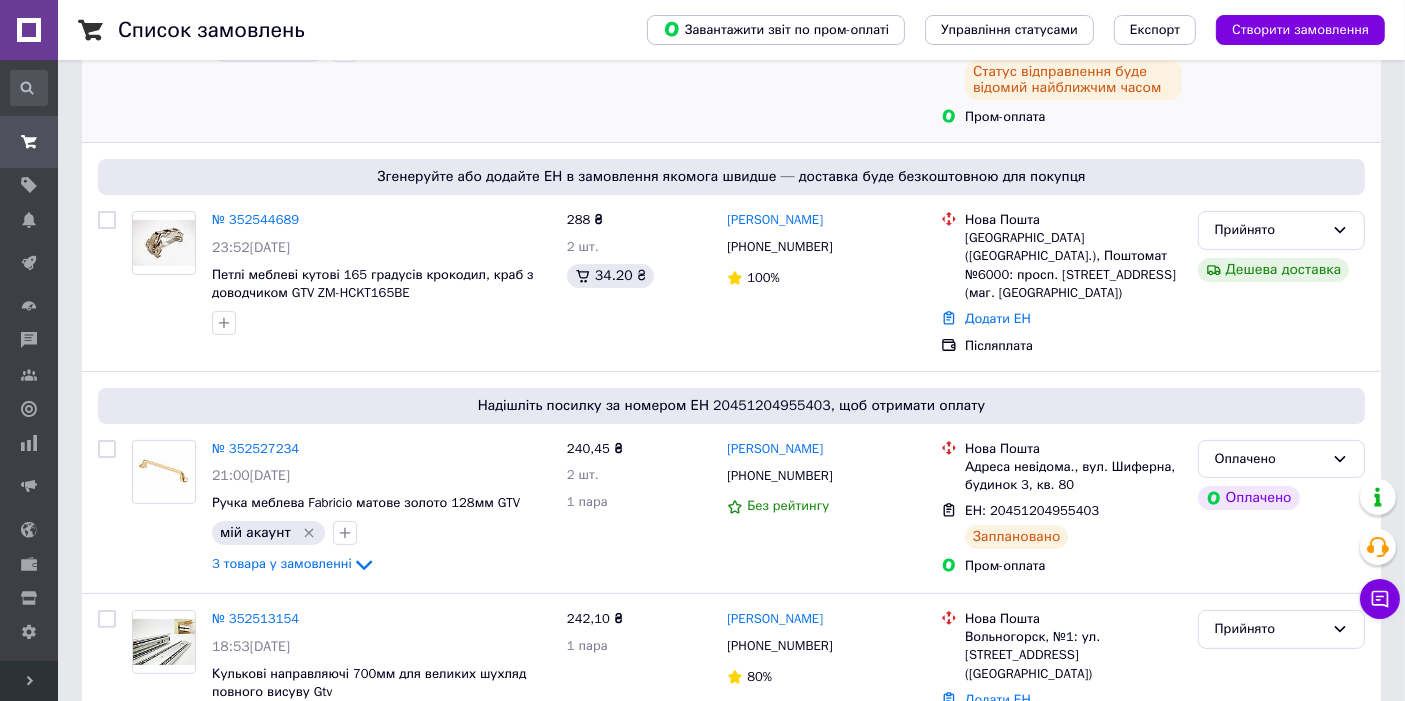 scroll, scrollTop: 370, scrollLeft: 0, axis: vertical 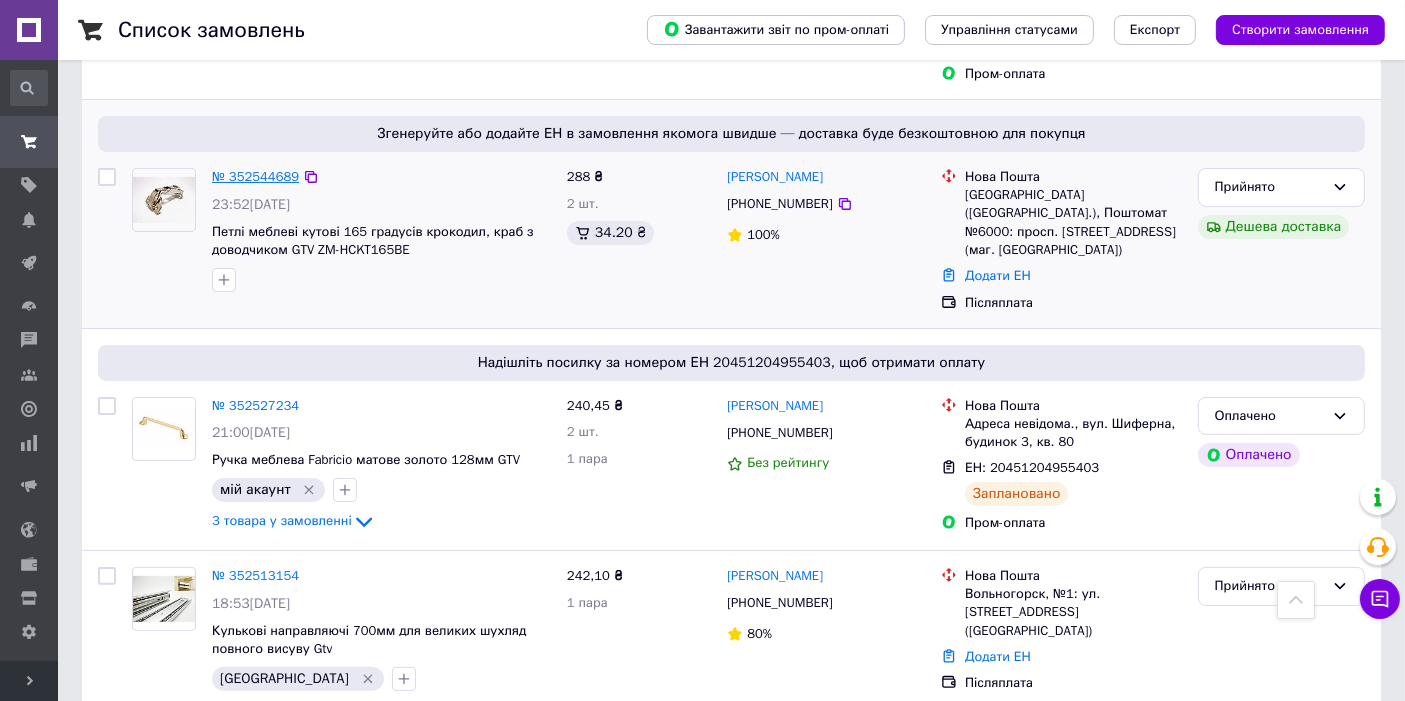 click on "№ 352544689" at bounding box center [255, 176] 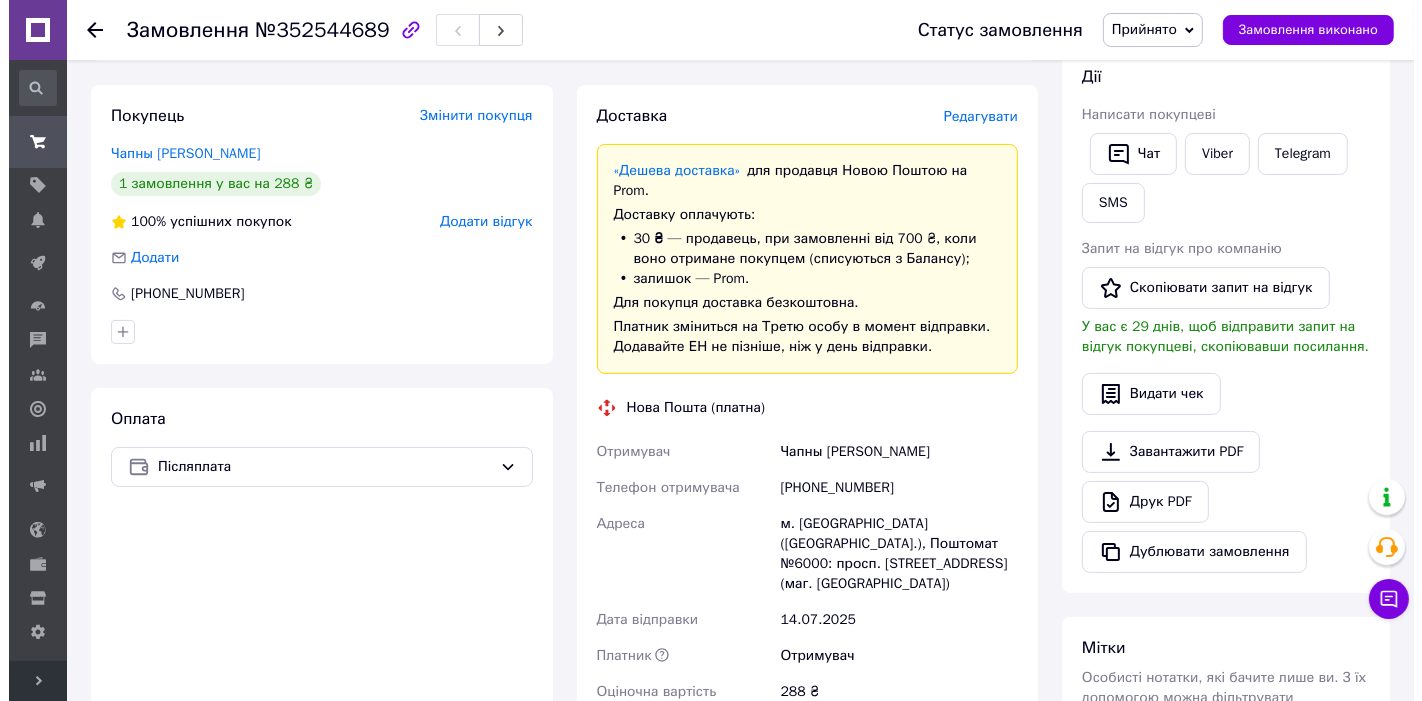 scroll, scrollTop: 370, scrollLeft: 0, axis: vertical 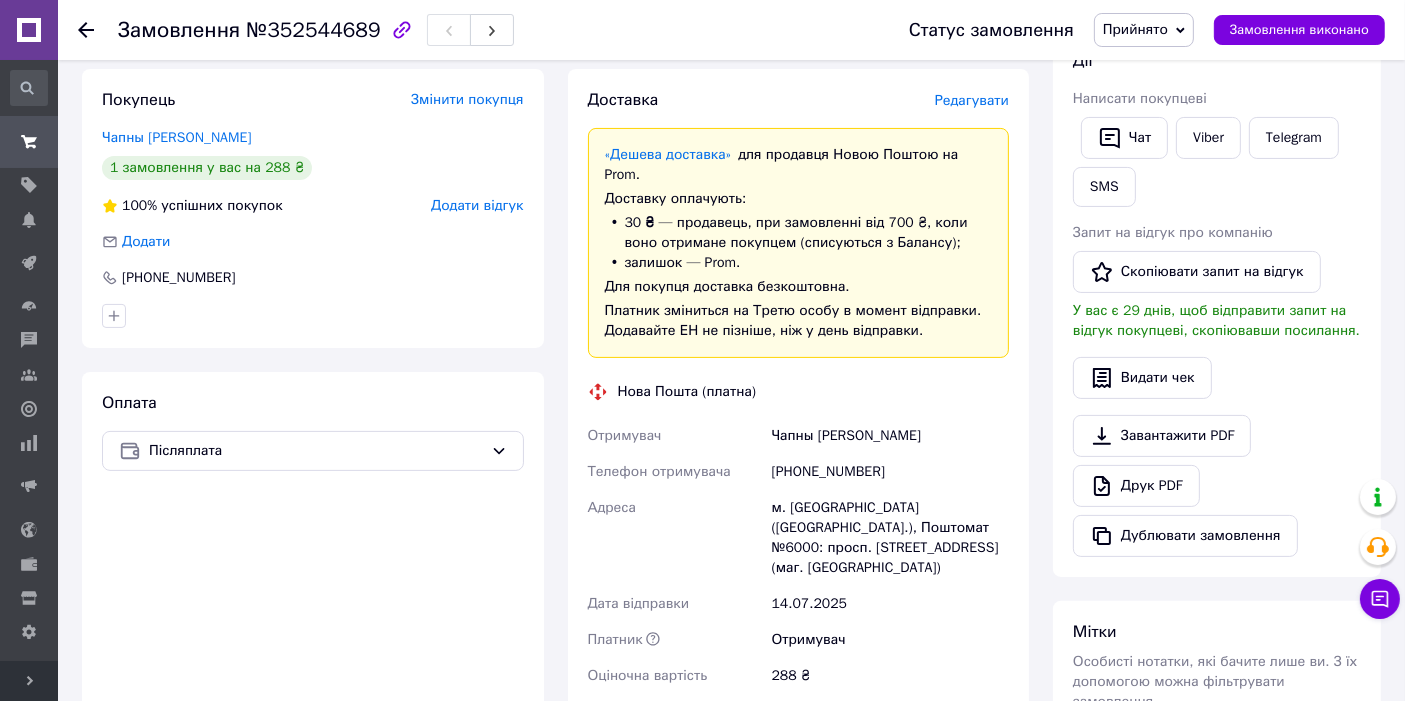 click on "Редагувати" at bounding box center [972, 100] 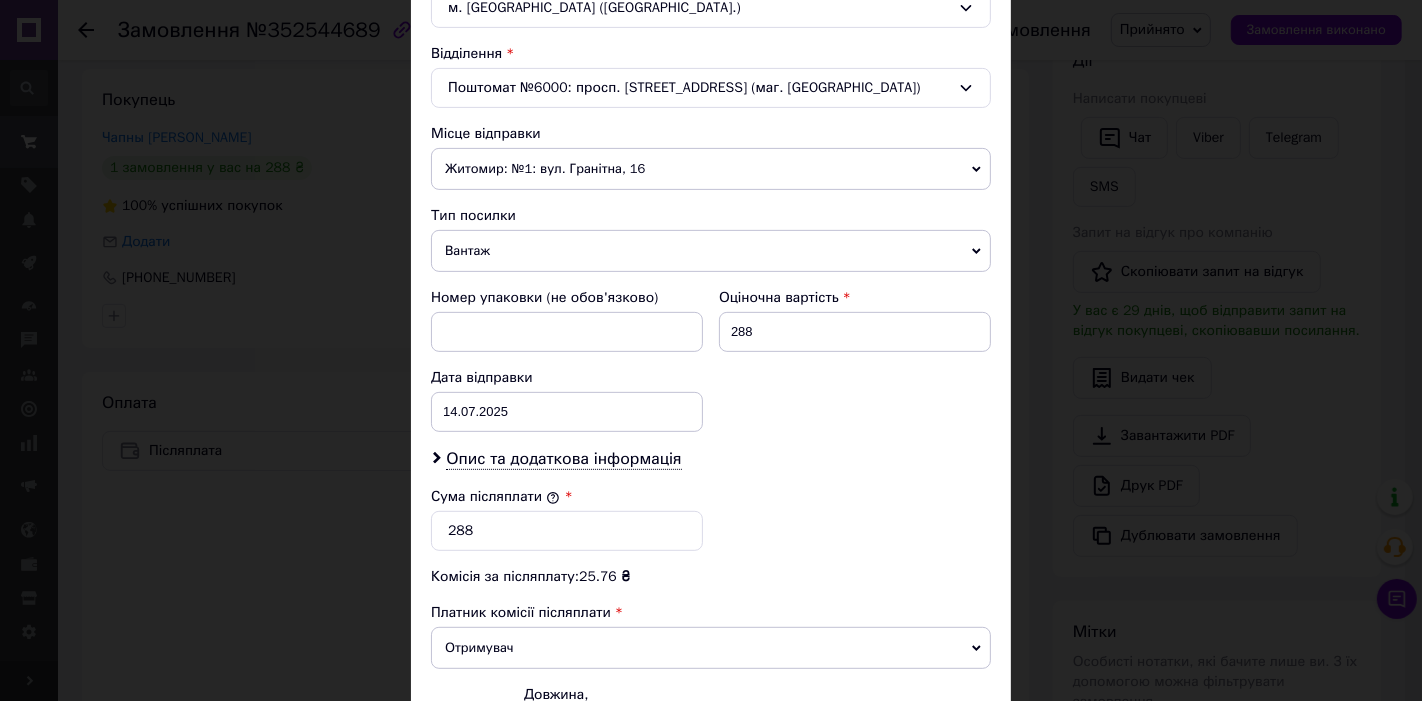 scroll, scrollTop: 592, scrollLeft: 0, axis: vertical 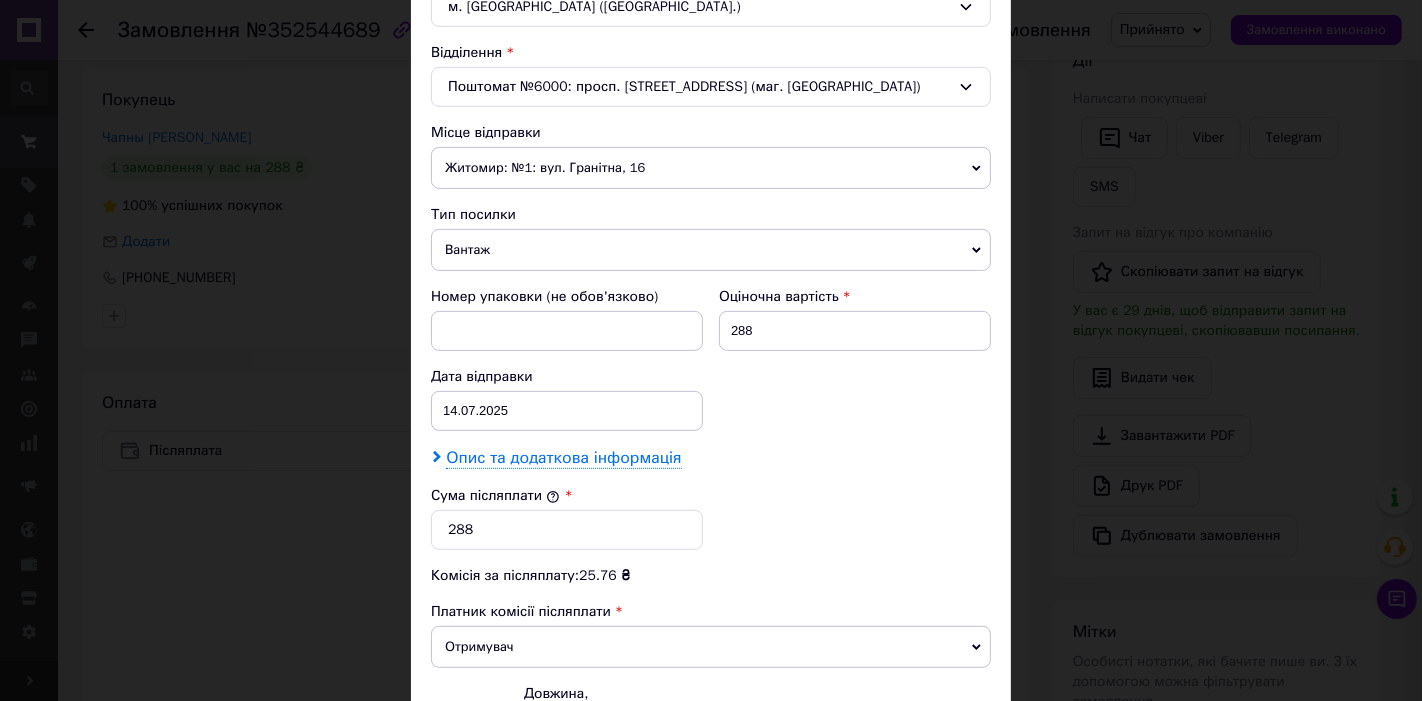 click on "Опис та додаткова інформація" at bounding box center (563, 458) 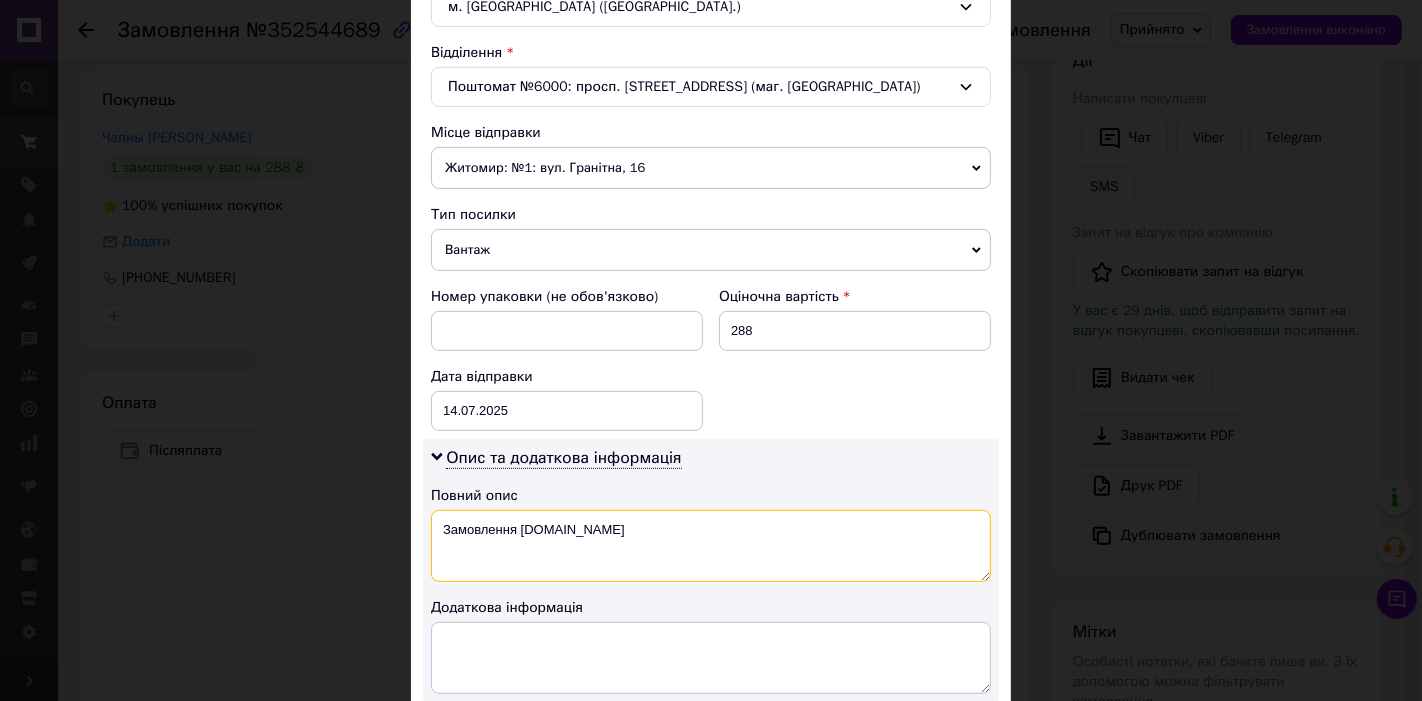 drag, startPoint x: 604, startPoint y: 526, endPoint x: 423, endPoint y: 515, distance: 181.33394 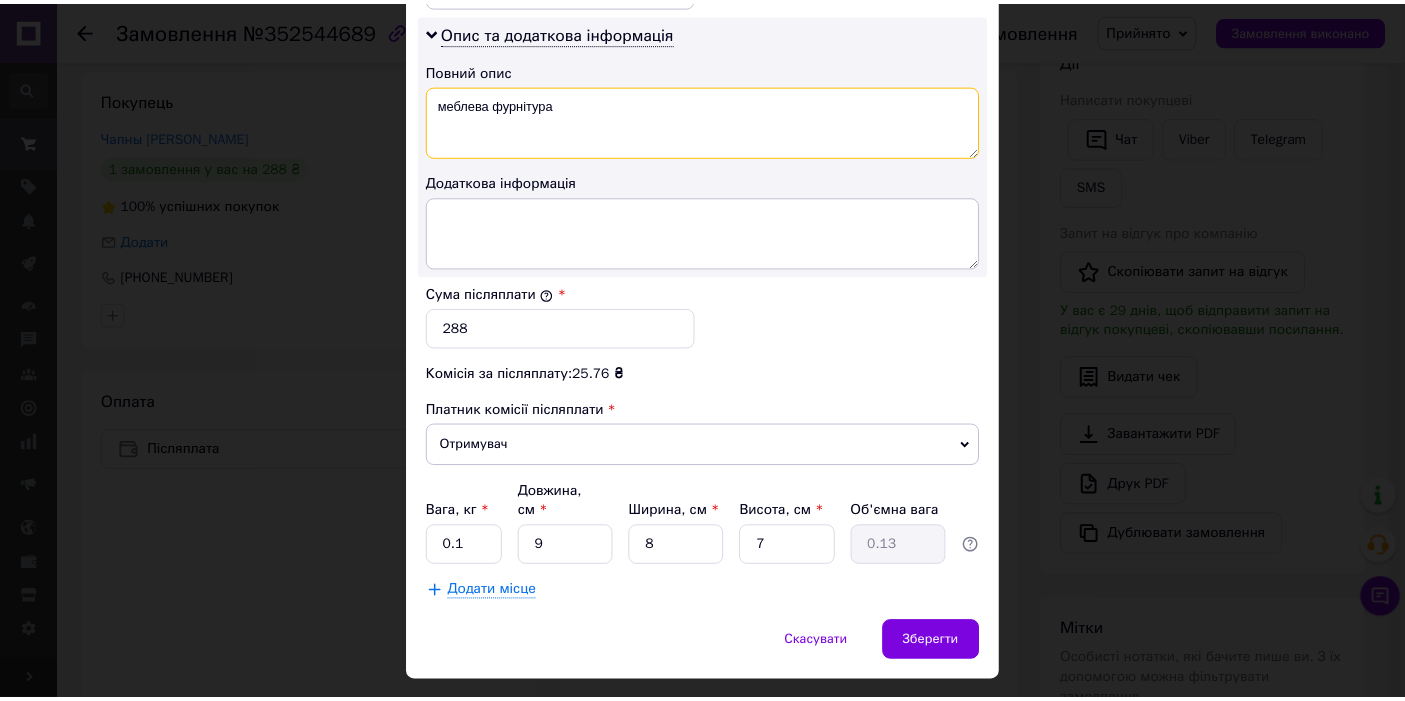 scroll, scrollTop: 1037, scrollLeft: 0, axis: vertical 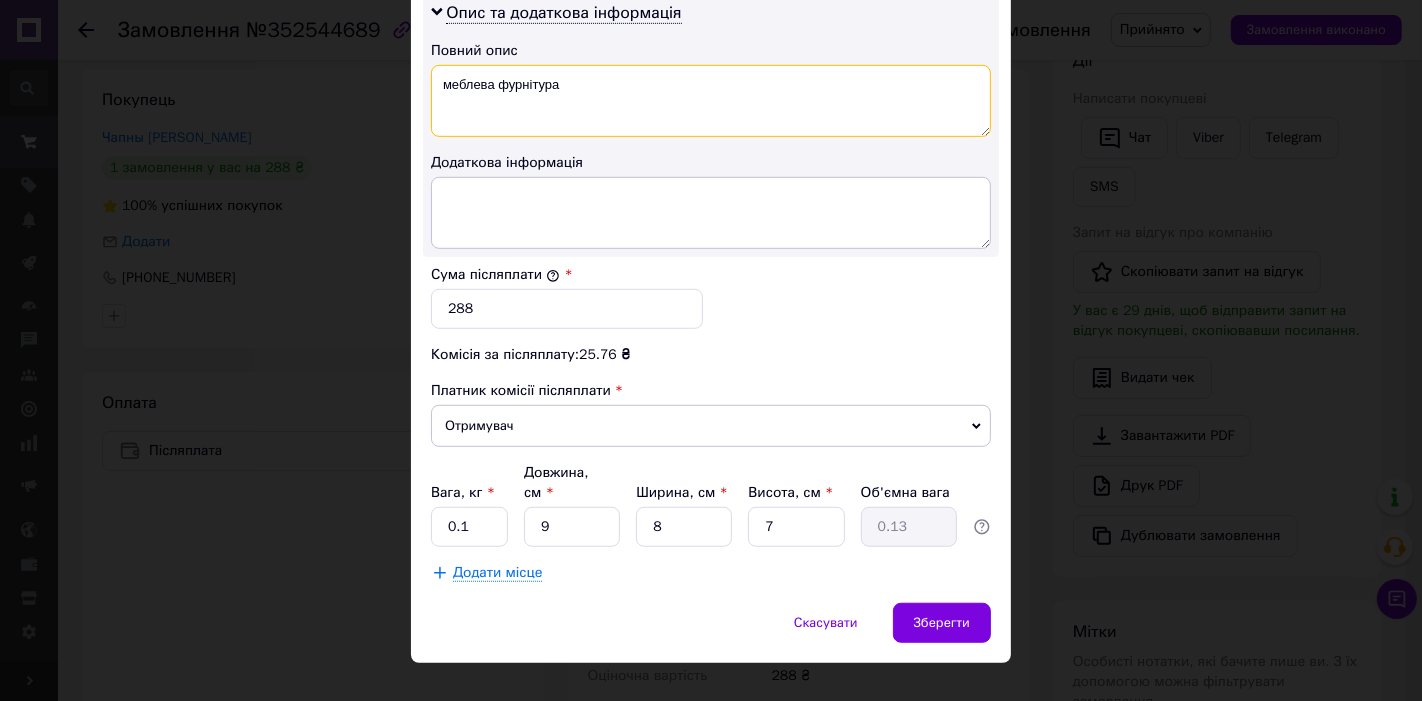 type on "меблева фурнітура" 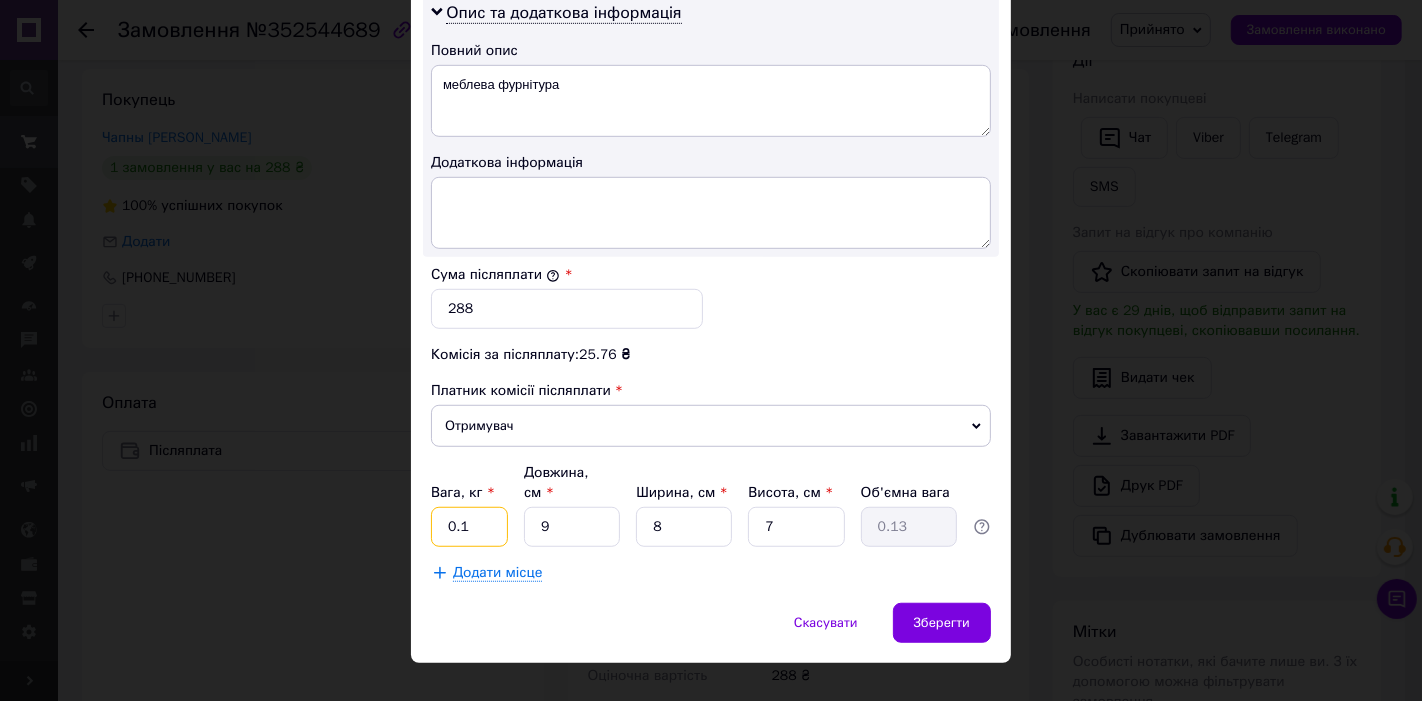 click on "0.1" at bounding box center [469, 527] 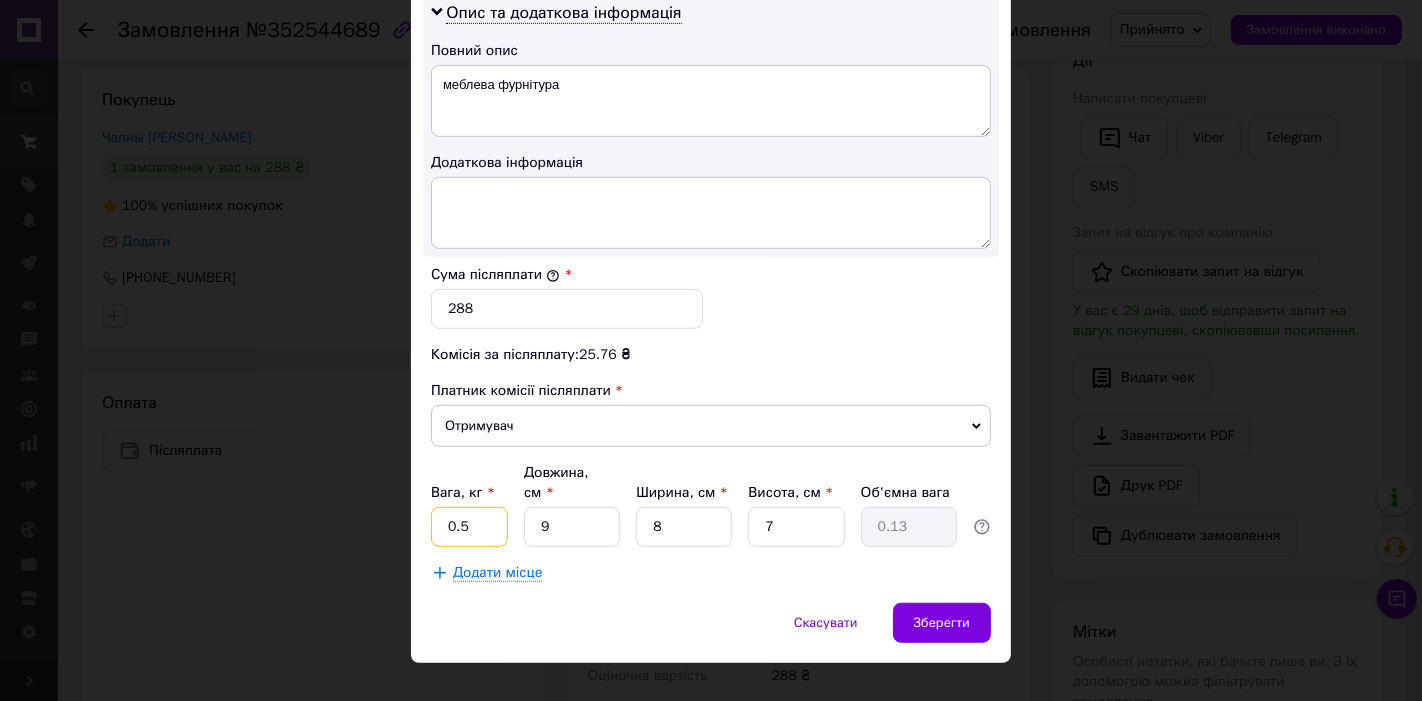 type on "0.5" 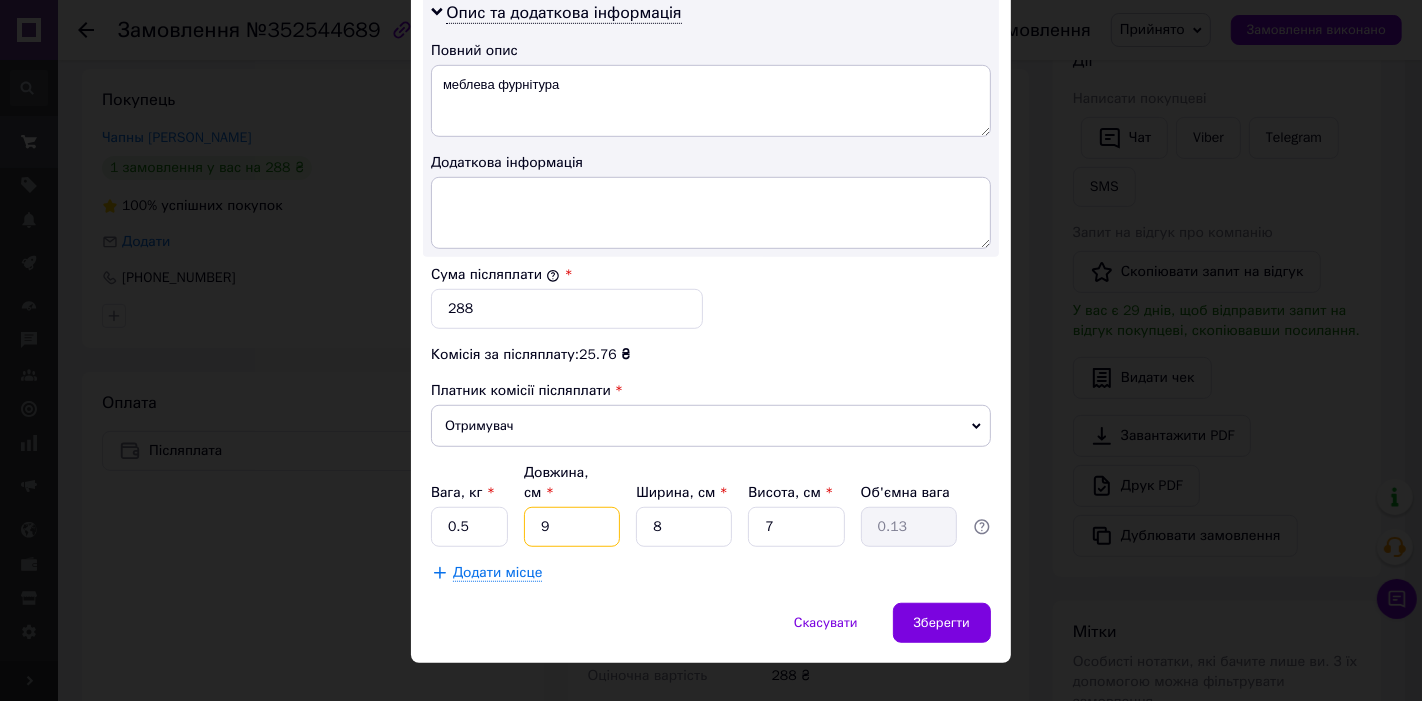 click on "9" at bounding box center [572, 527] 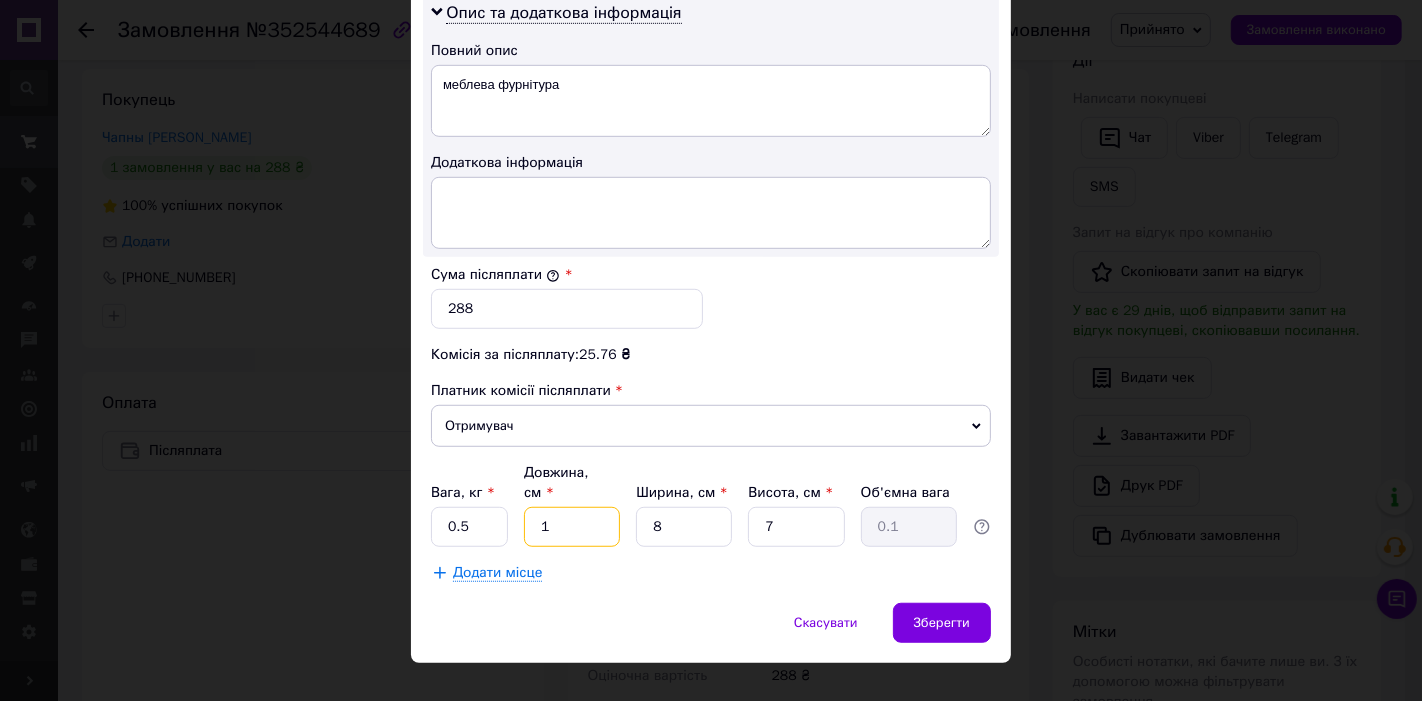 type on "15" 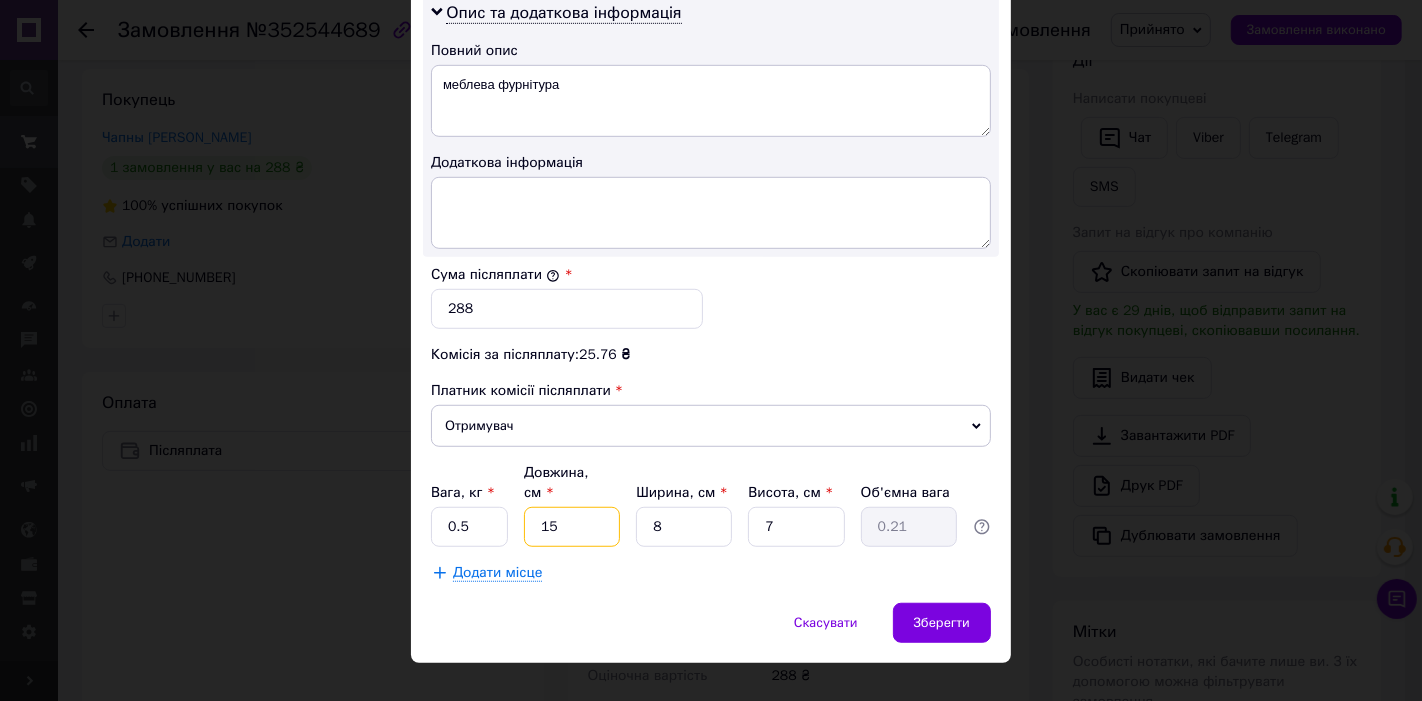 type on "15" 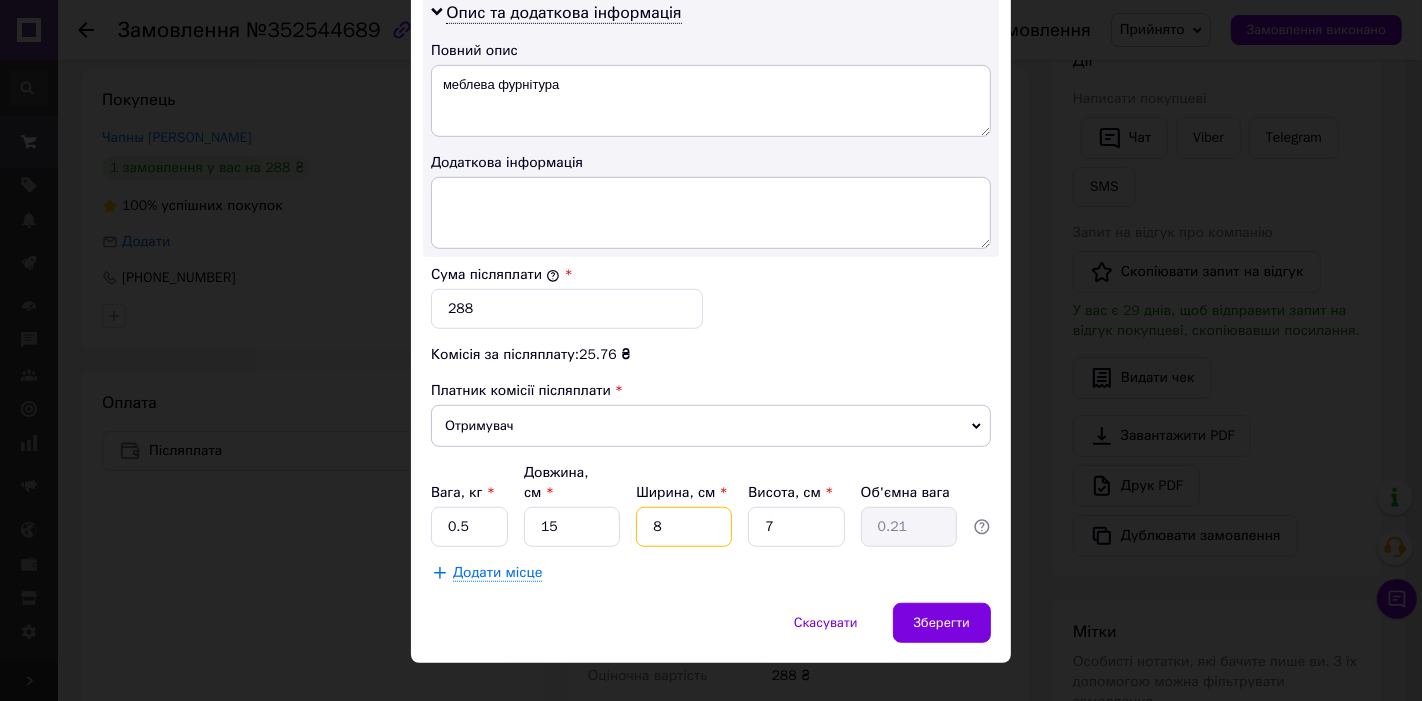 click on "8" at bounding box center (684, 527) 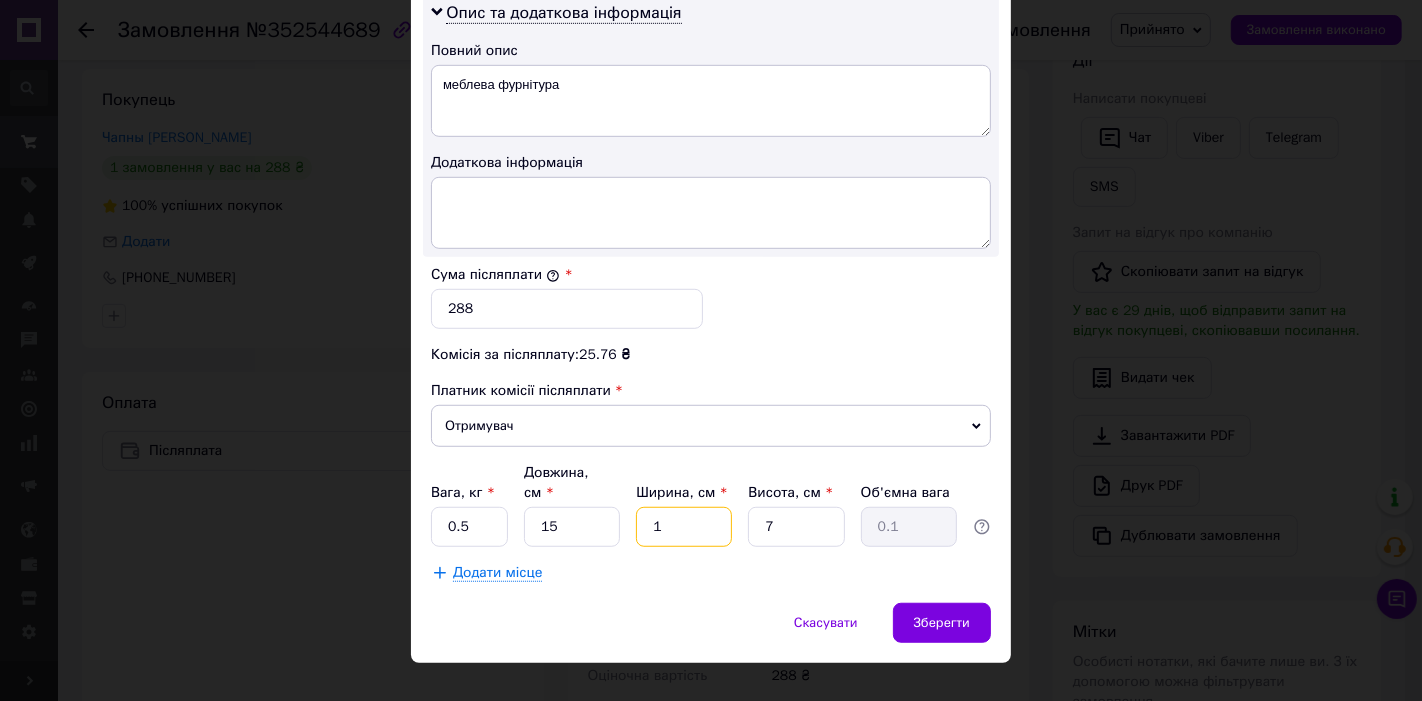 type on "12" 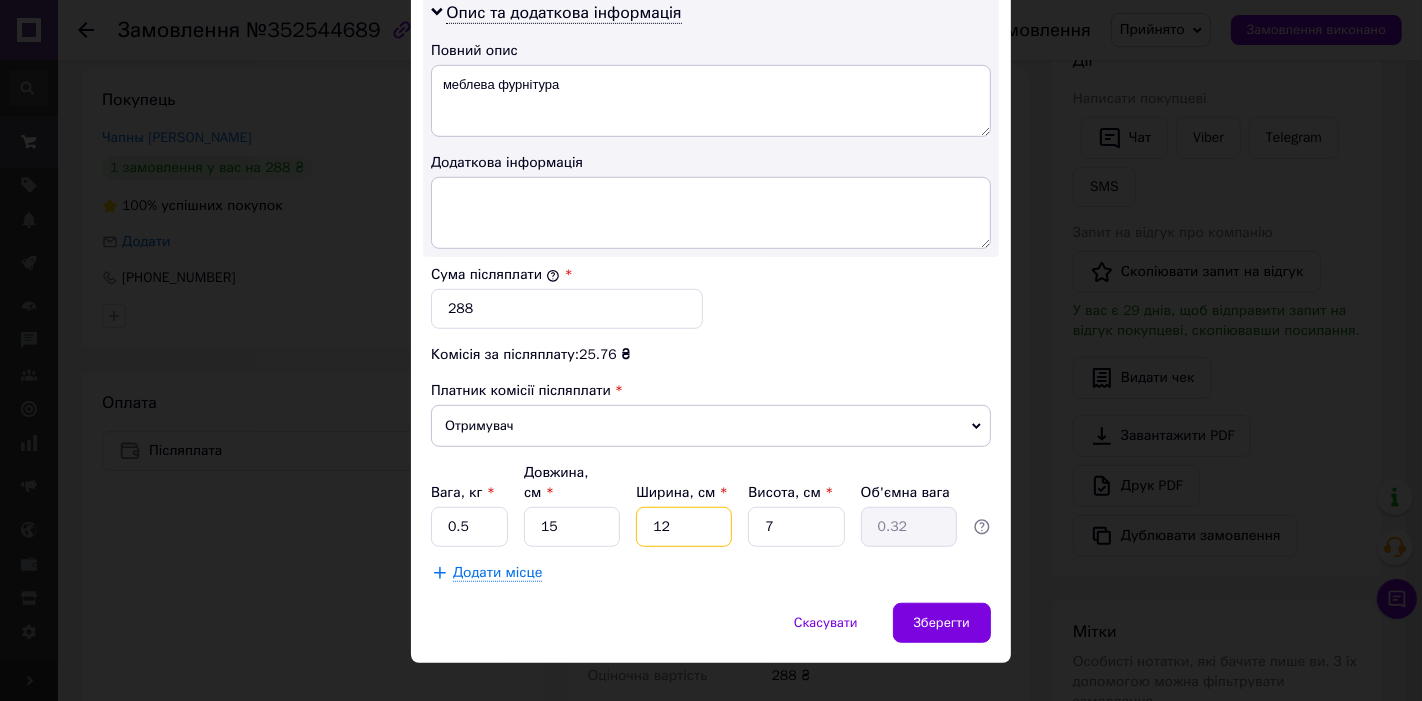 type on "12" 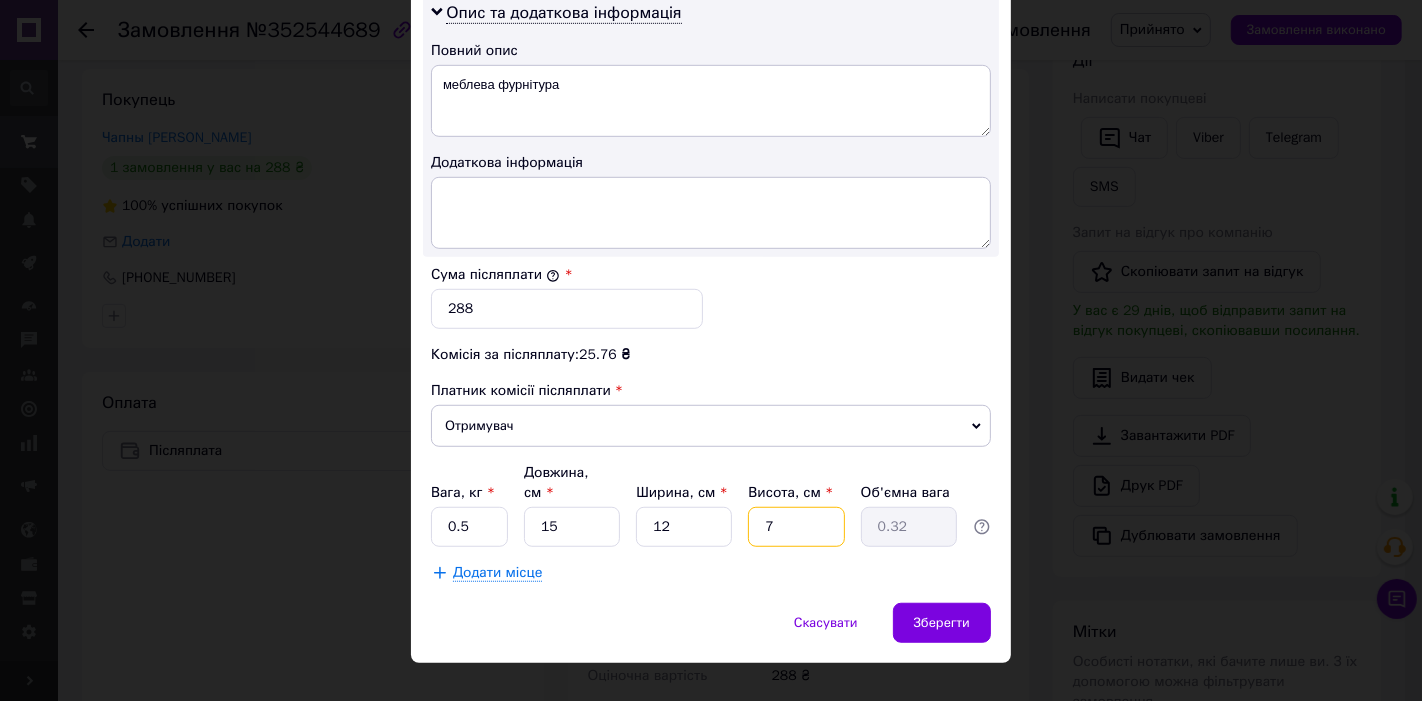 click on "7" at bounding box center (796, 527) 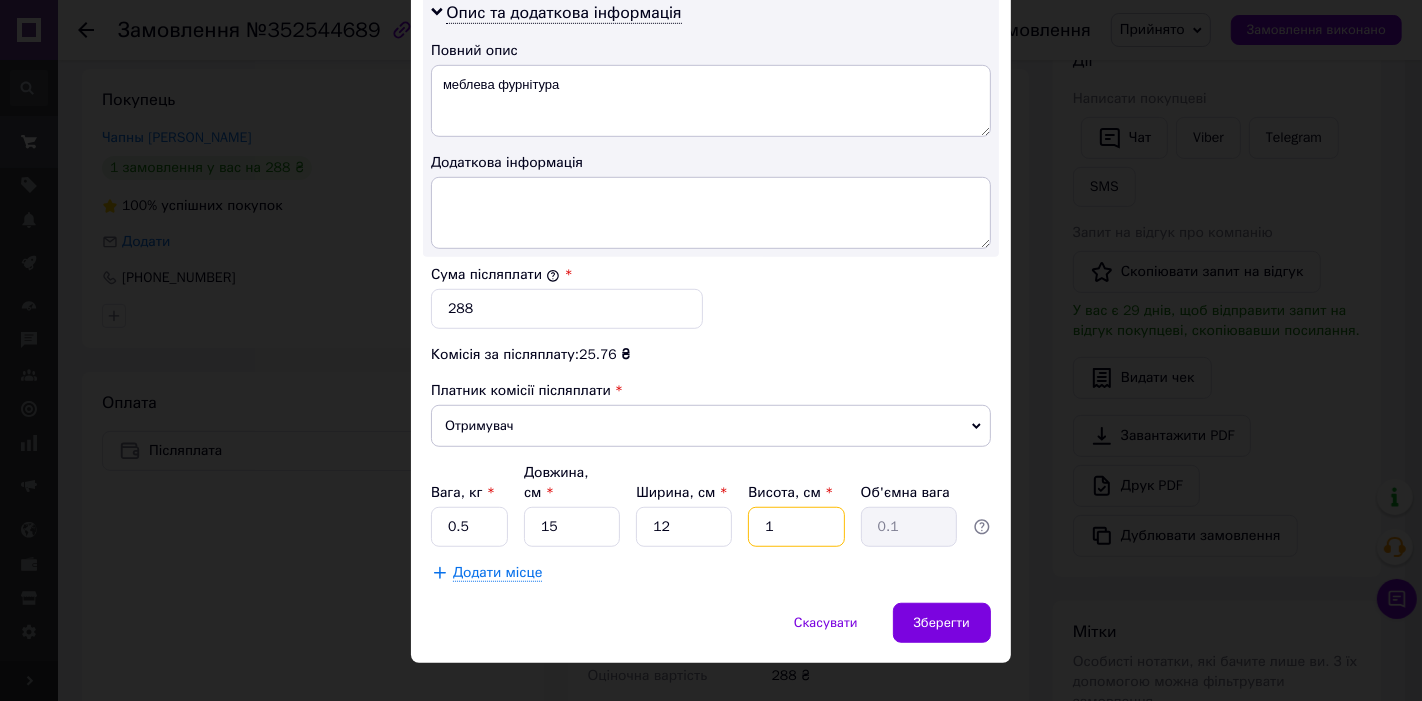 type on "10" 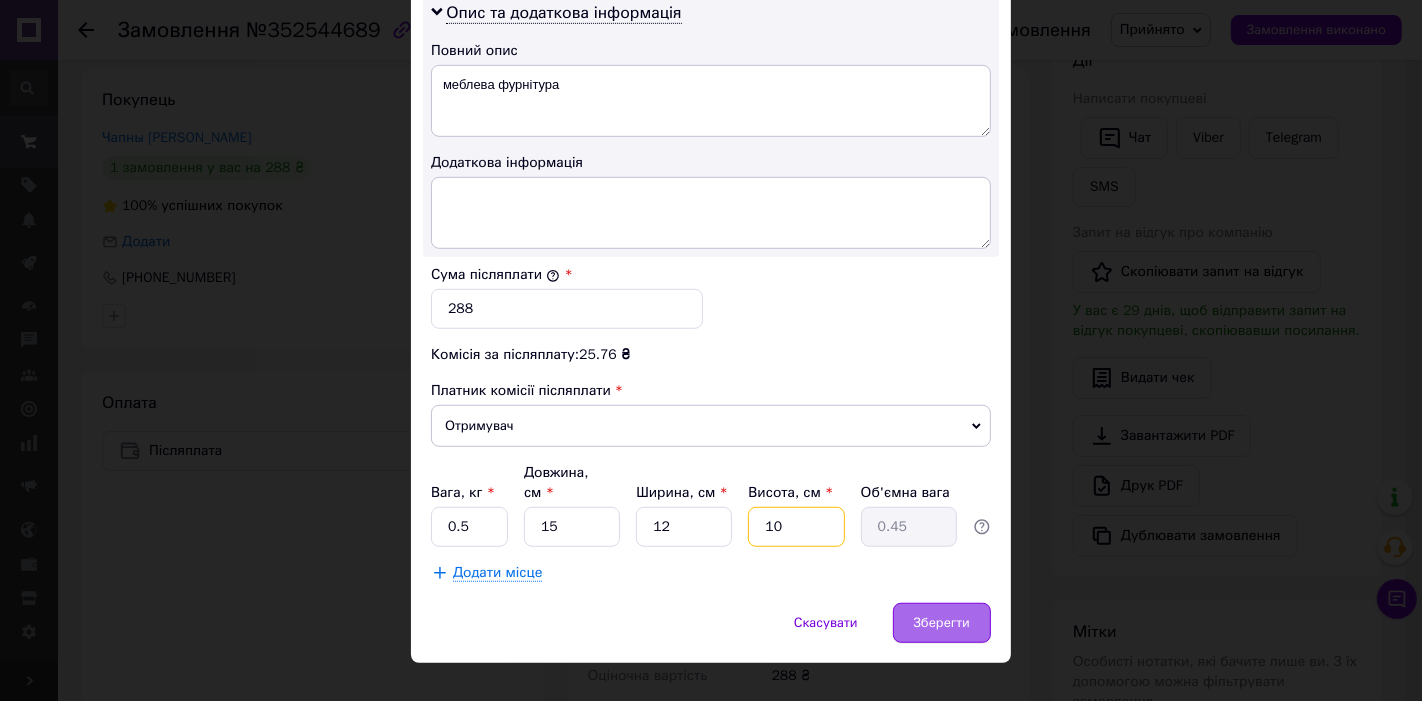 type on "10" 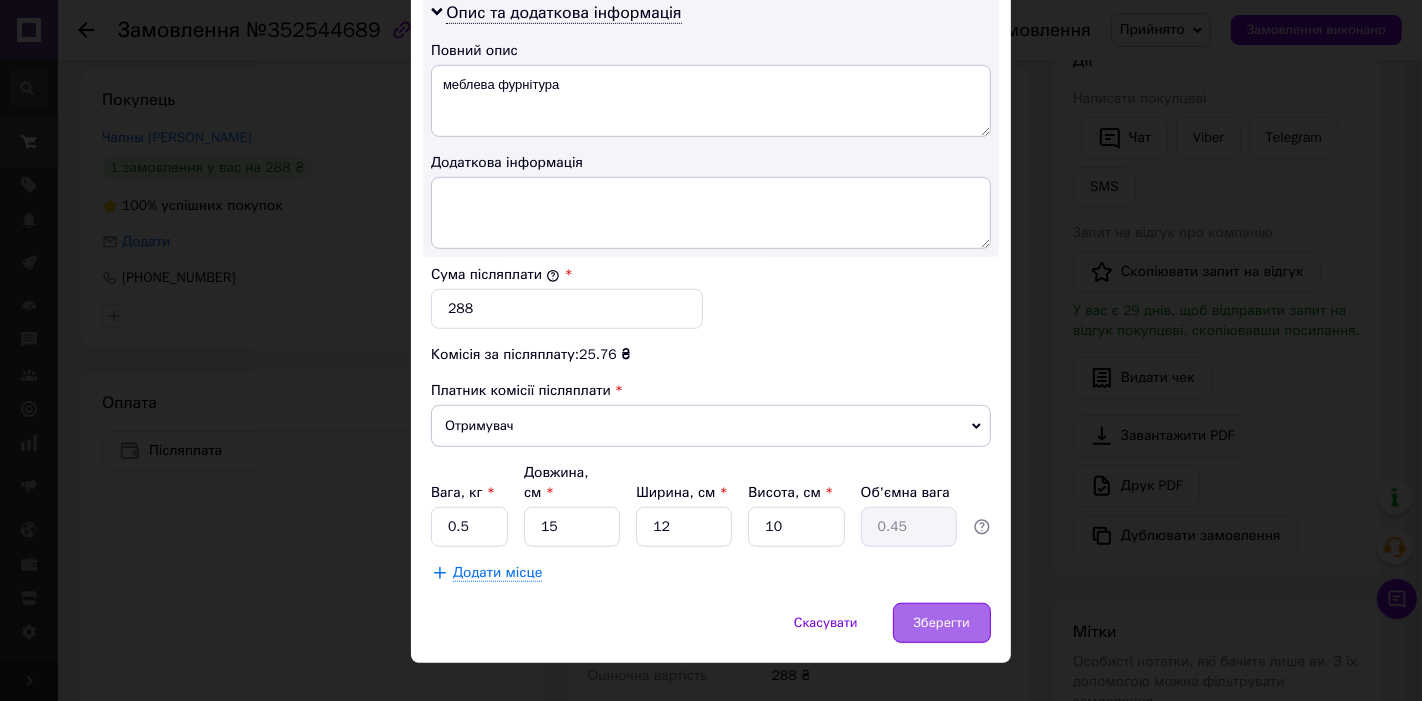 click on "Зберегти" at bounding box center (942, 623) 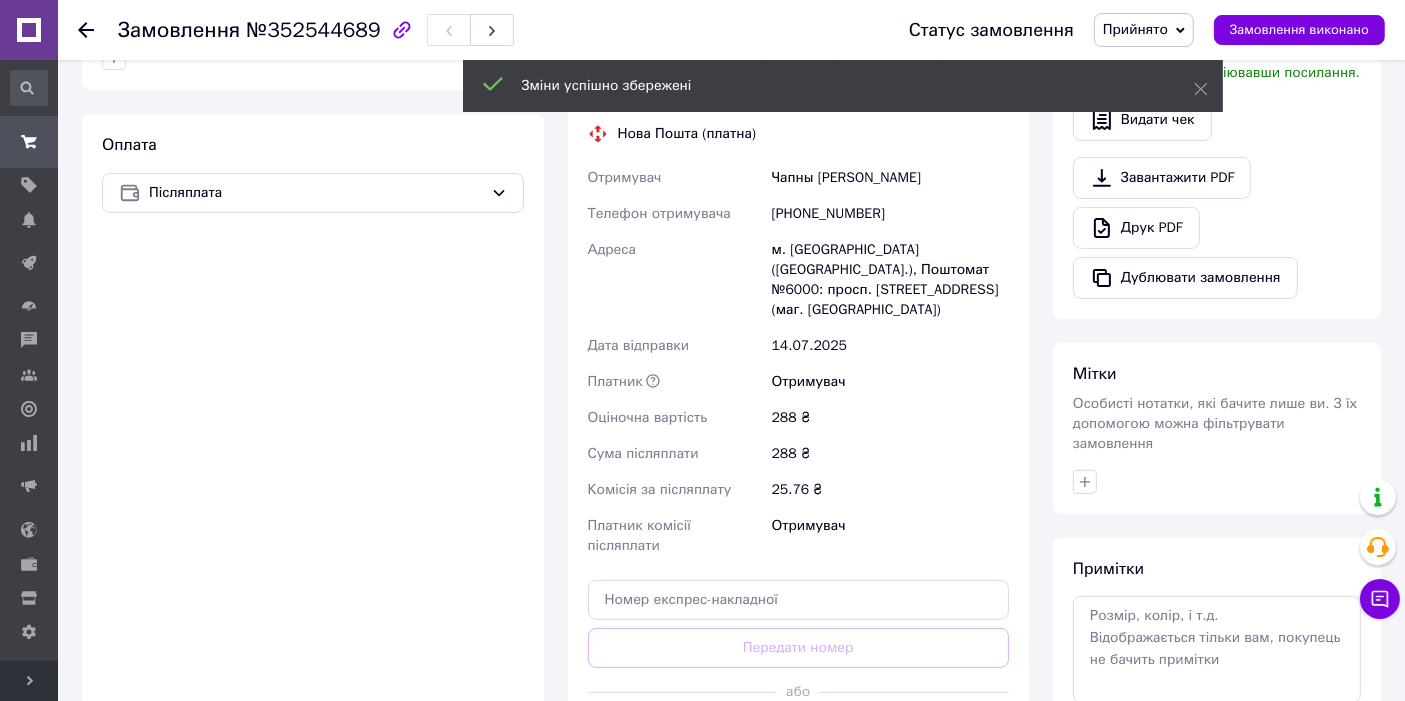 scroll, scrollTop: 666, scrollLeft: 0, axis: vertical 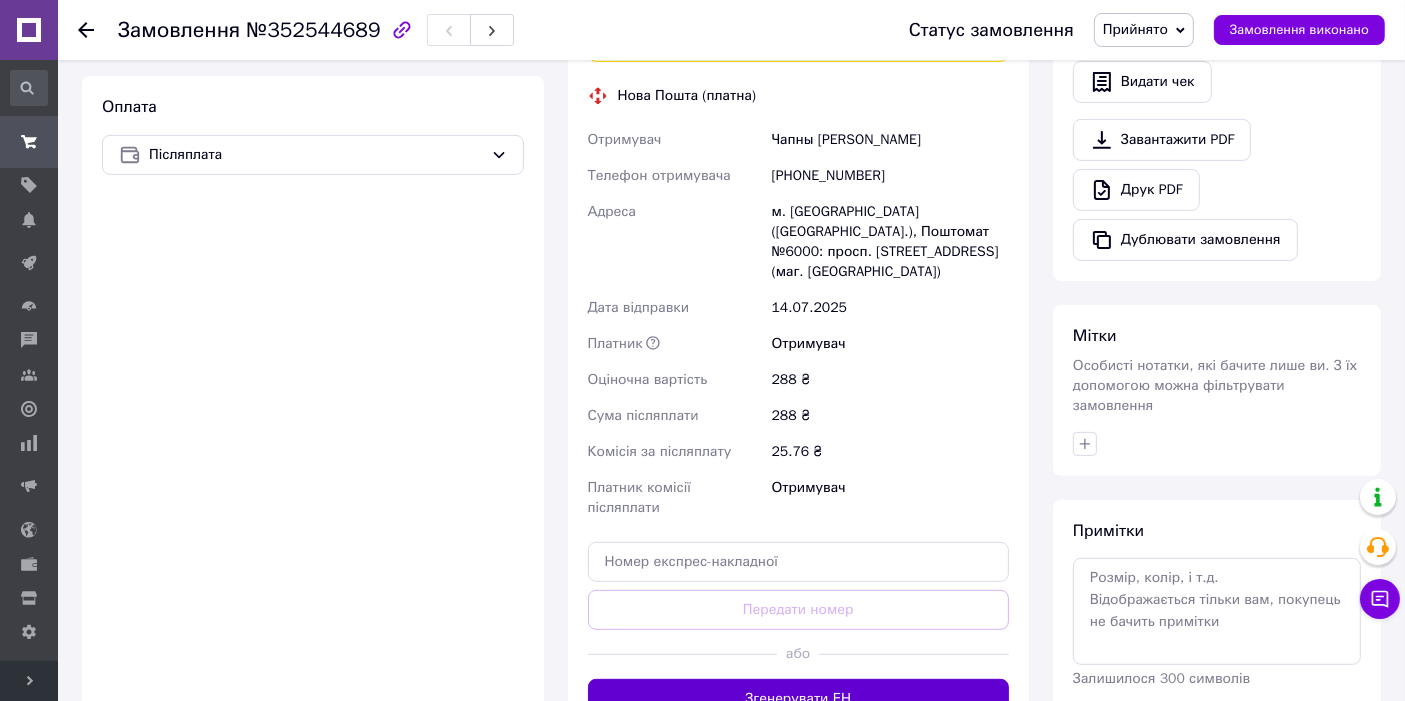 click on "Згенерувати ЕН" at bounding box center [799, 699] 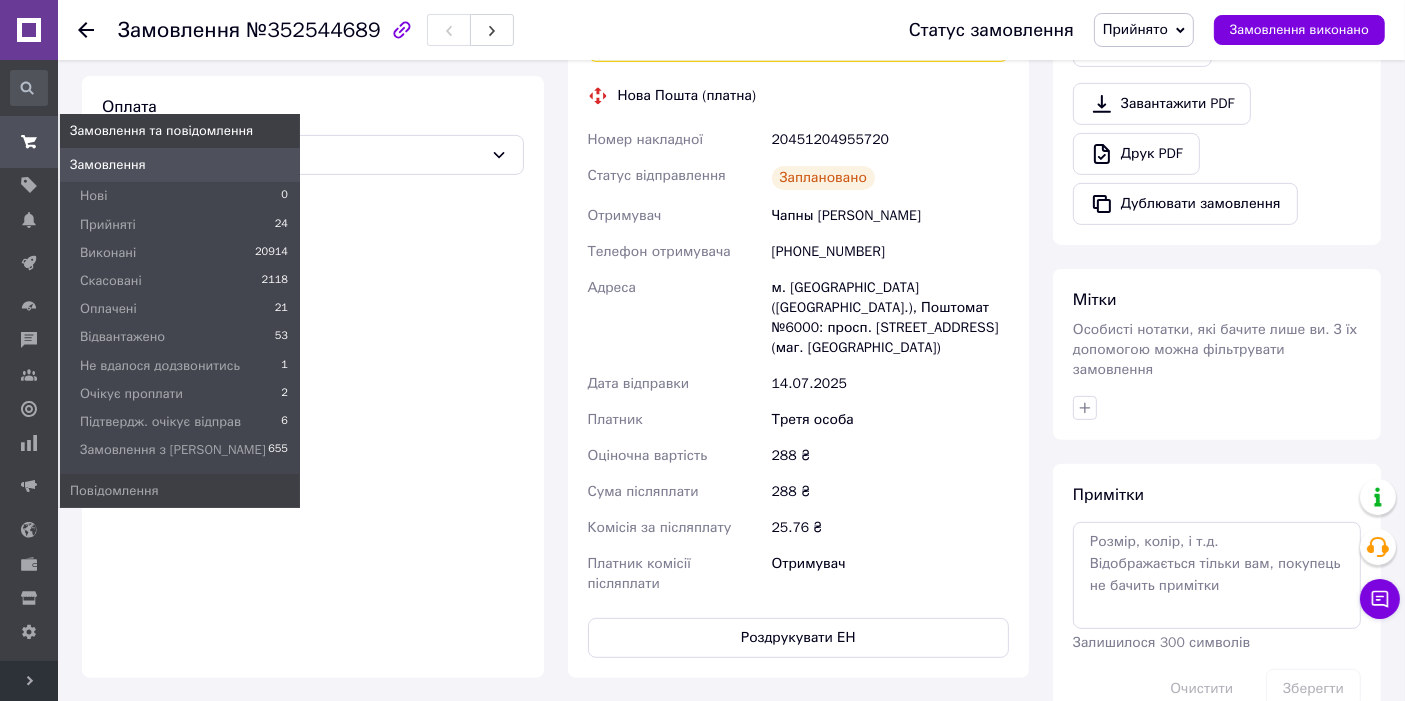 click 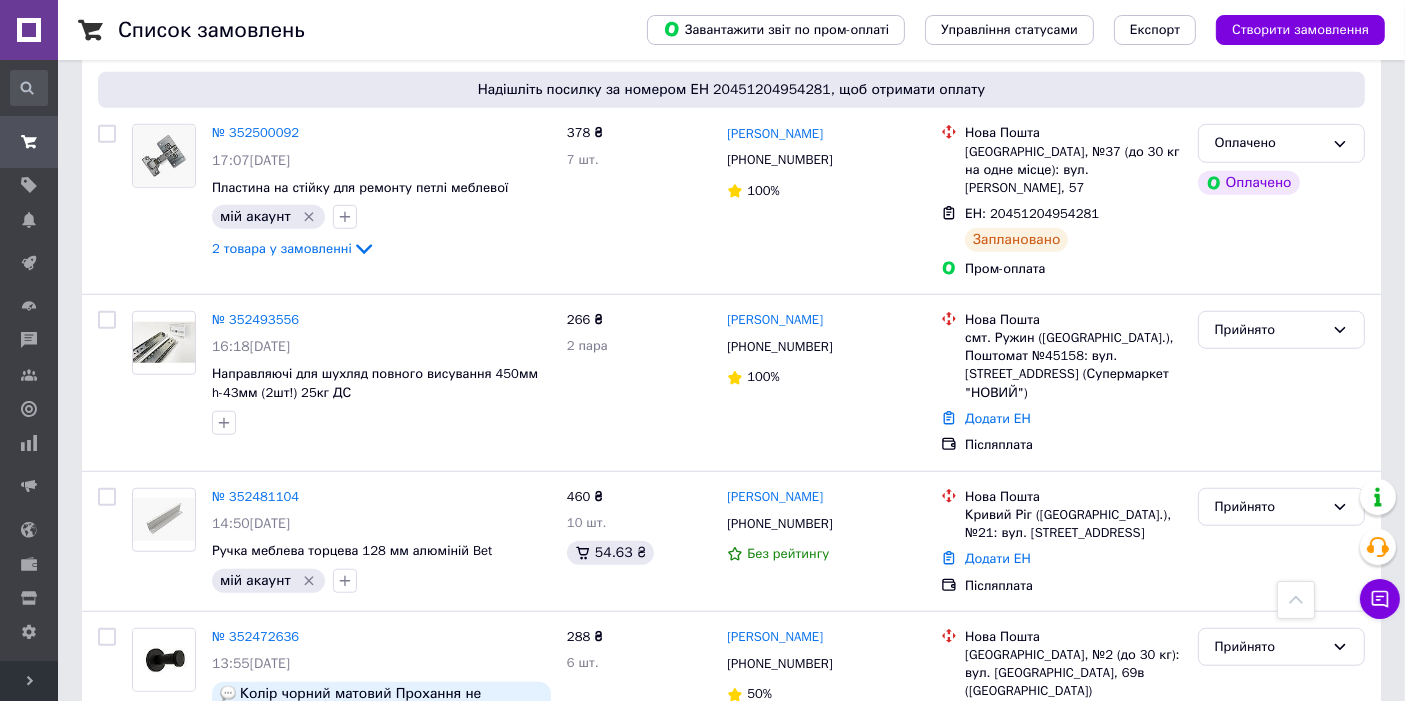 scroll, scrollTop: 1407, scrollLeft: 0, axis: vertical 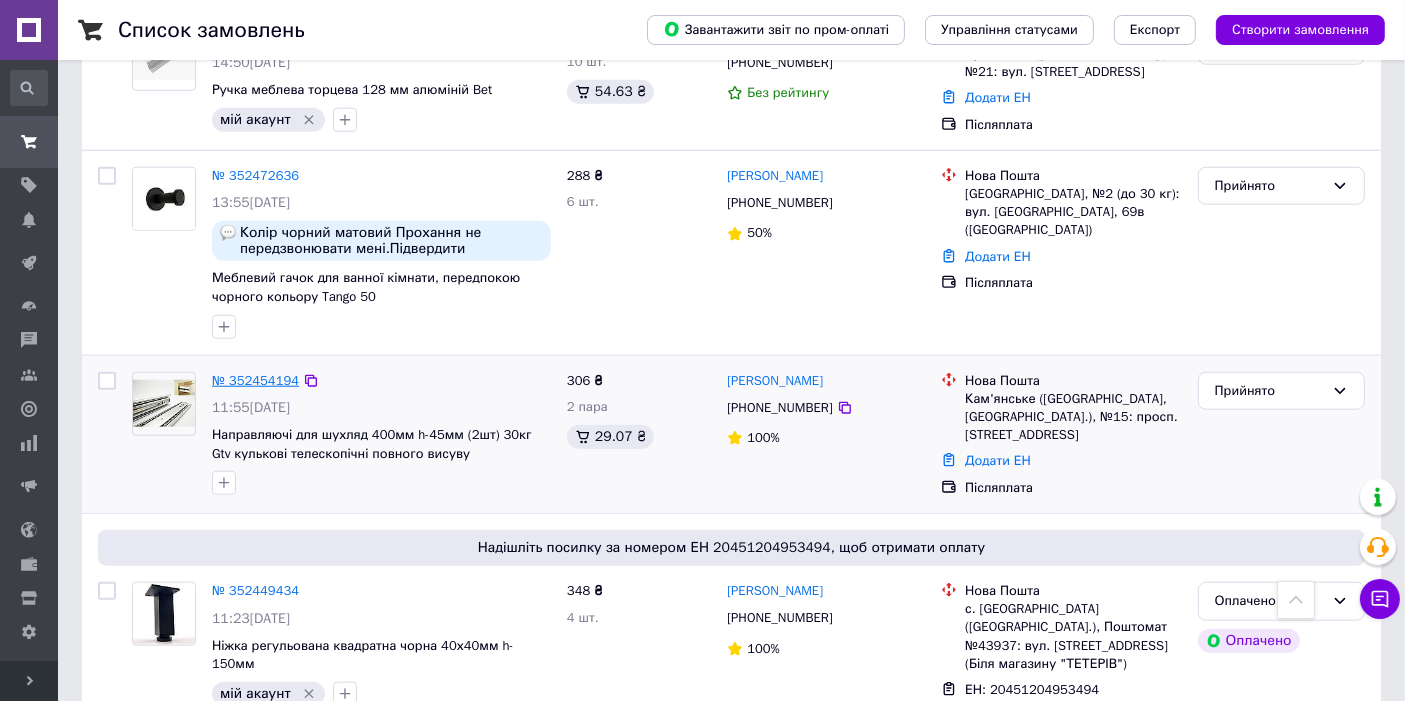 click on "№ 352454194" at bounding box center (255, 380) 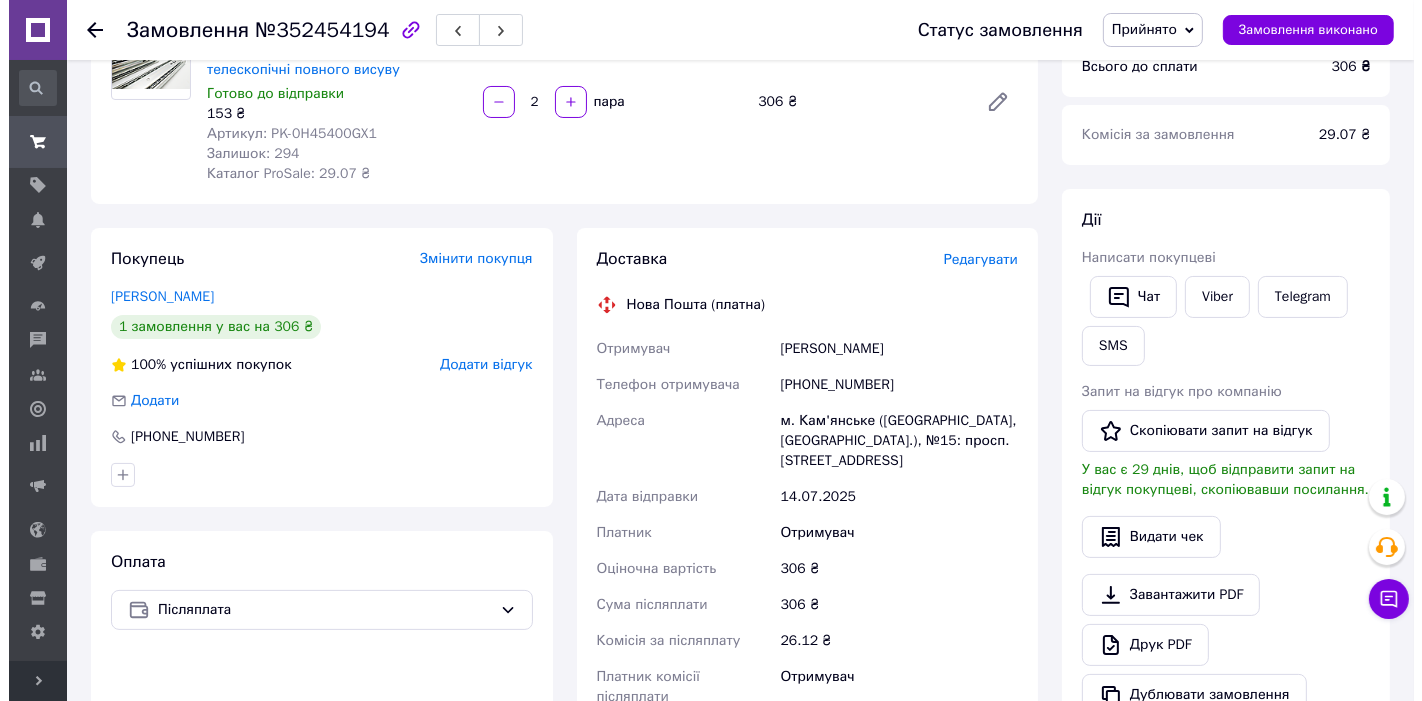 scroll, scrollTop: 210, scrollLeft: 0, axis: vertical 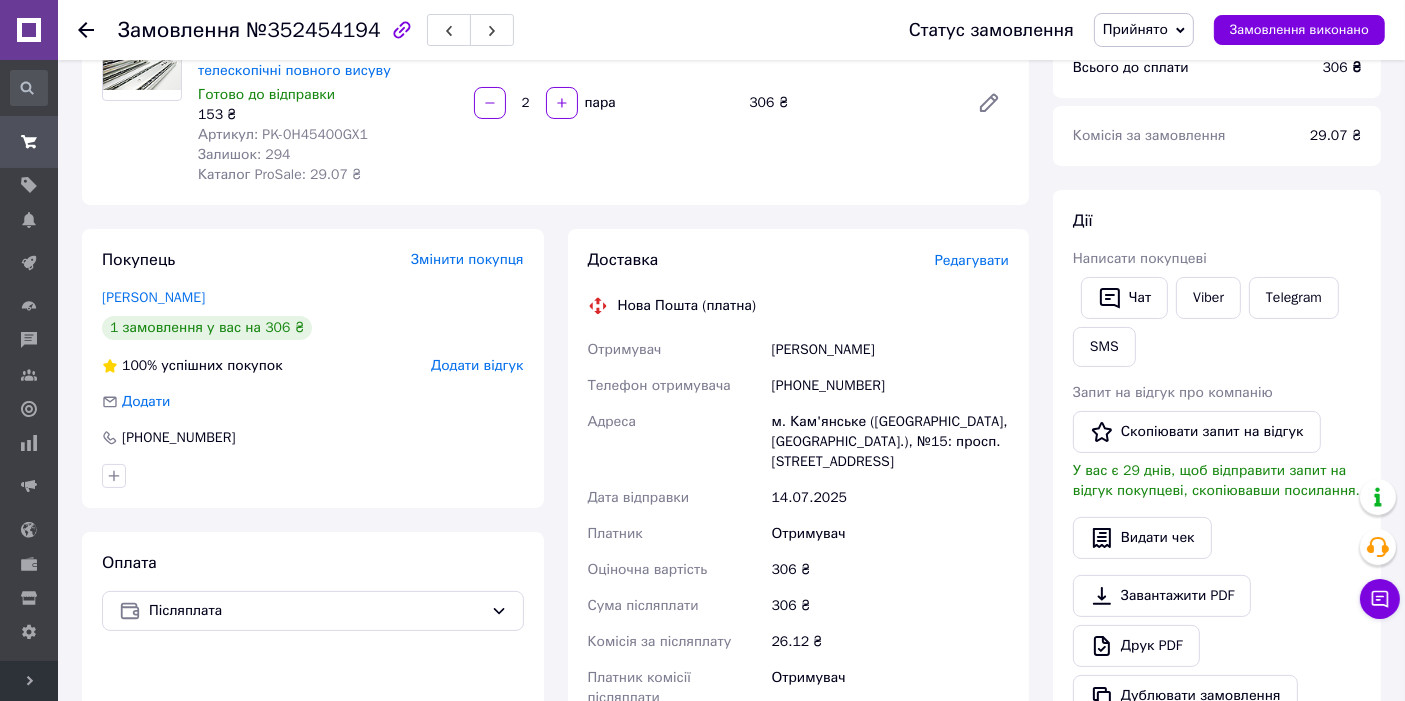 click on "Редагувати" at bounding box center [972, 260] 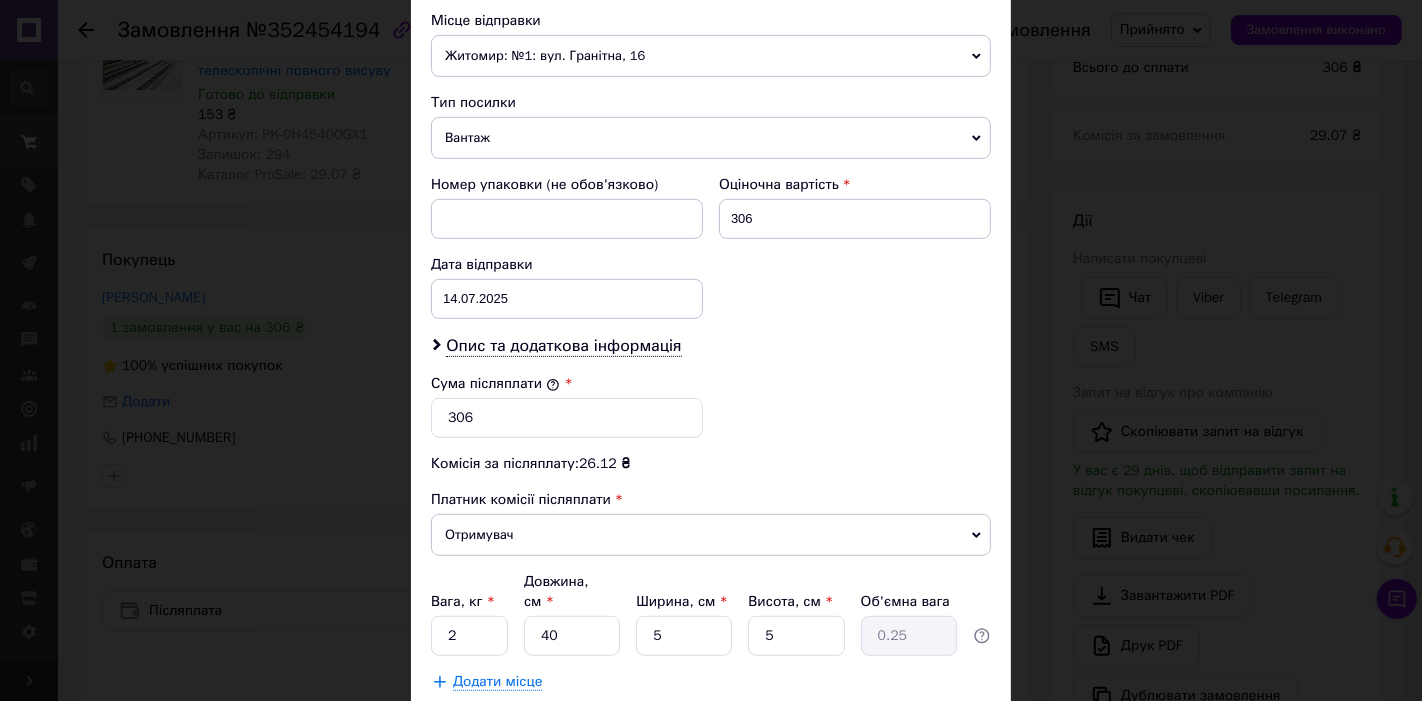 scroll, scrollTop: 740, scrollLeft: 0, axis: vertical 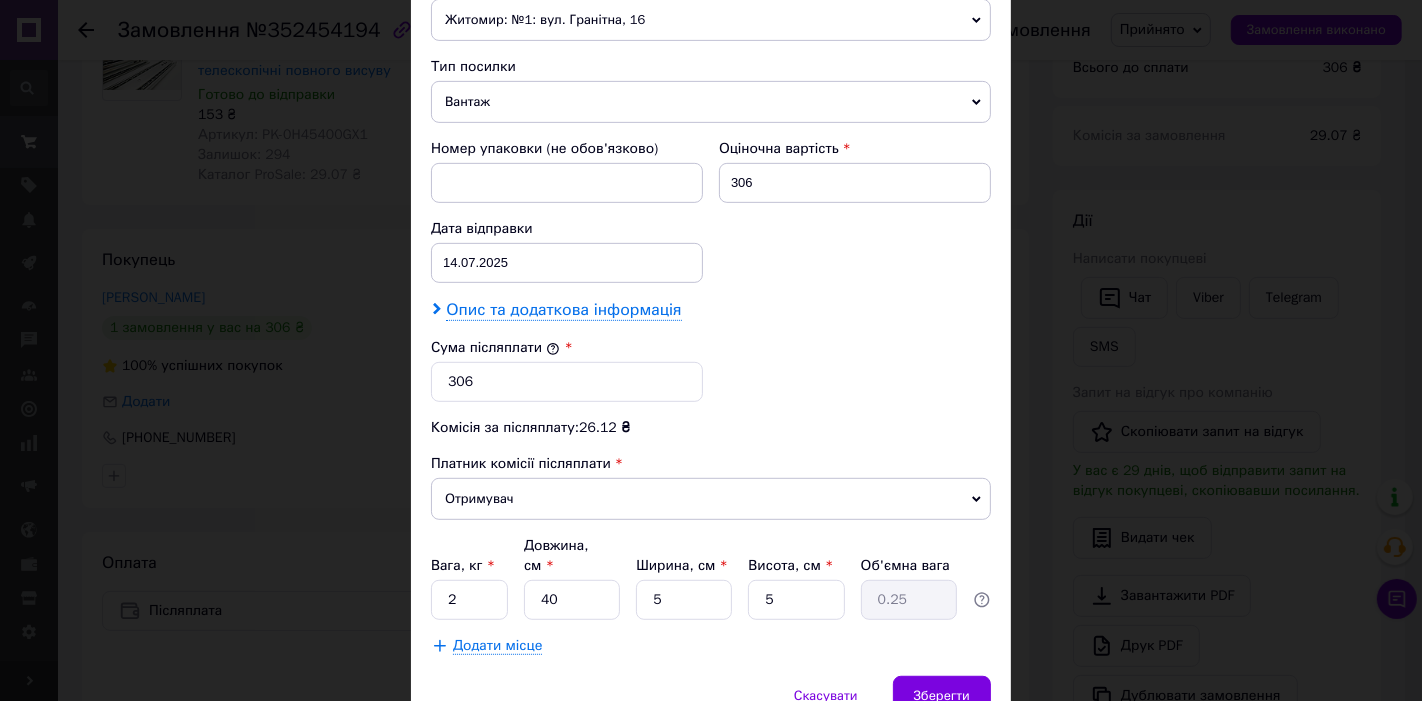 click on "Опис та додаткова інформація" at bounding box center [563, 310] 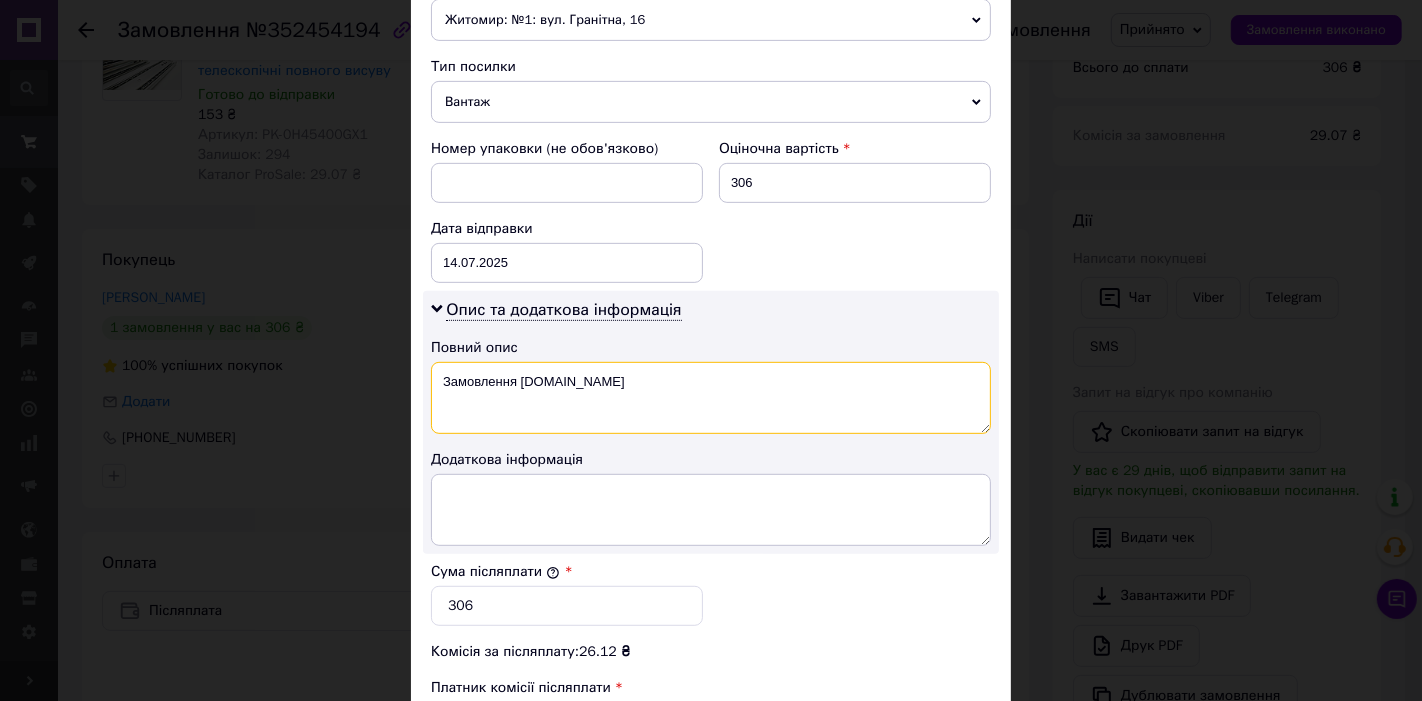 drag, startPoint x: 634, startPoint y: 365, endPoint x: 439, endPoint y: 370, distance: 195.06409 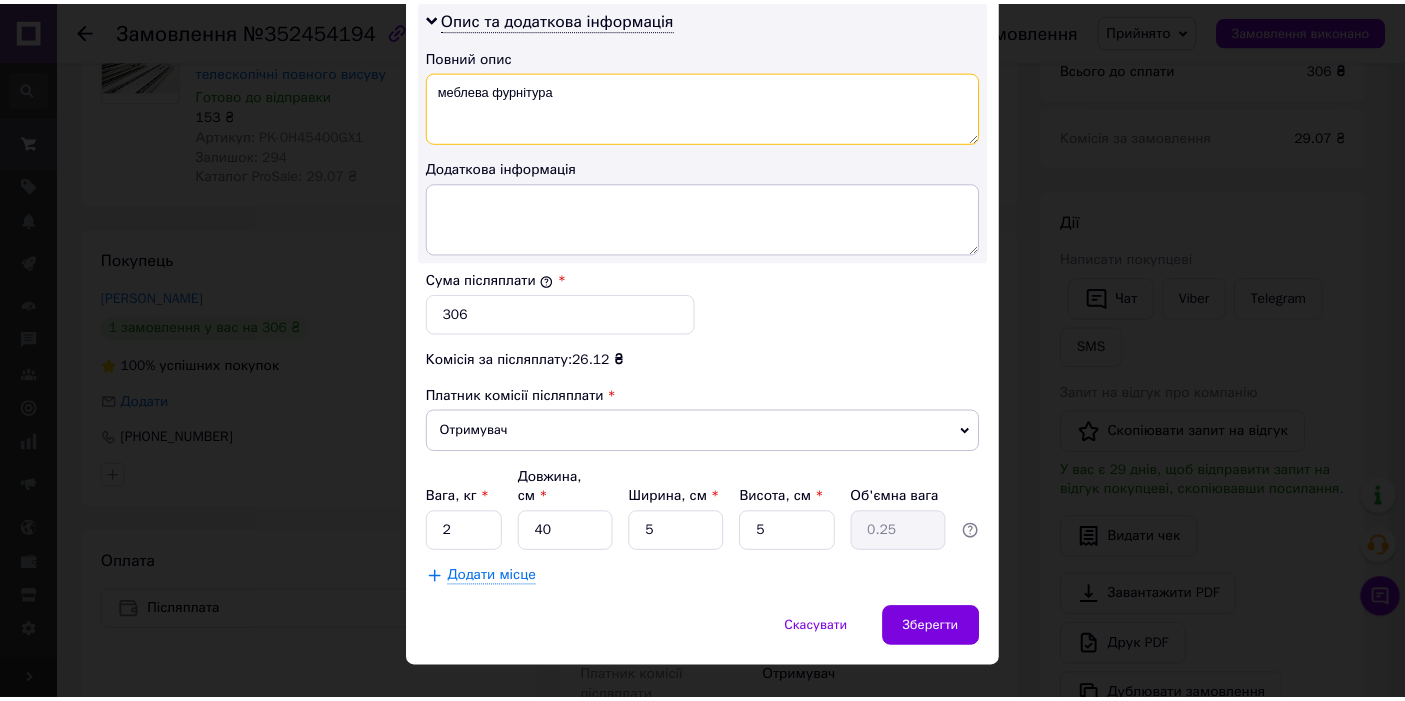 scroll, scrollTop: 1039, scrollLeft: 0, axis: vertical 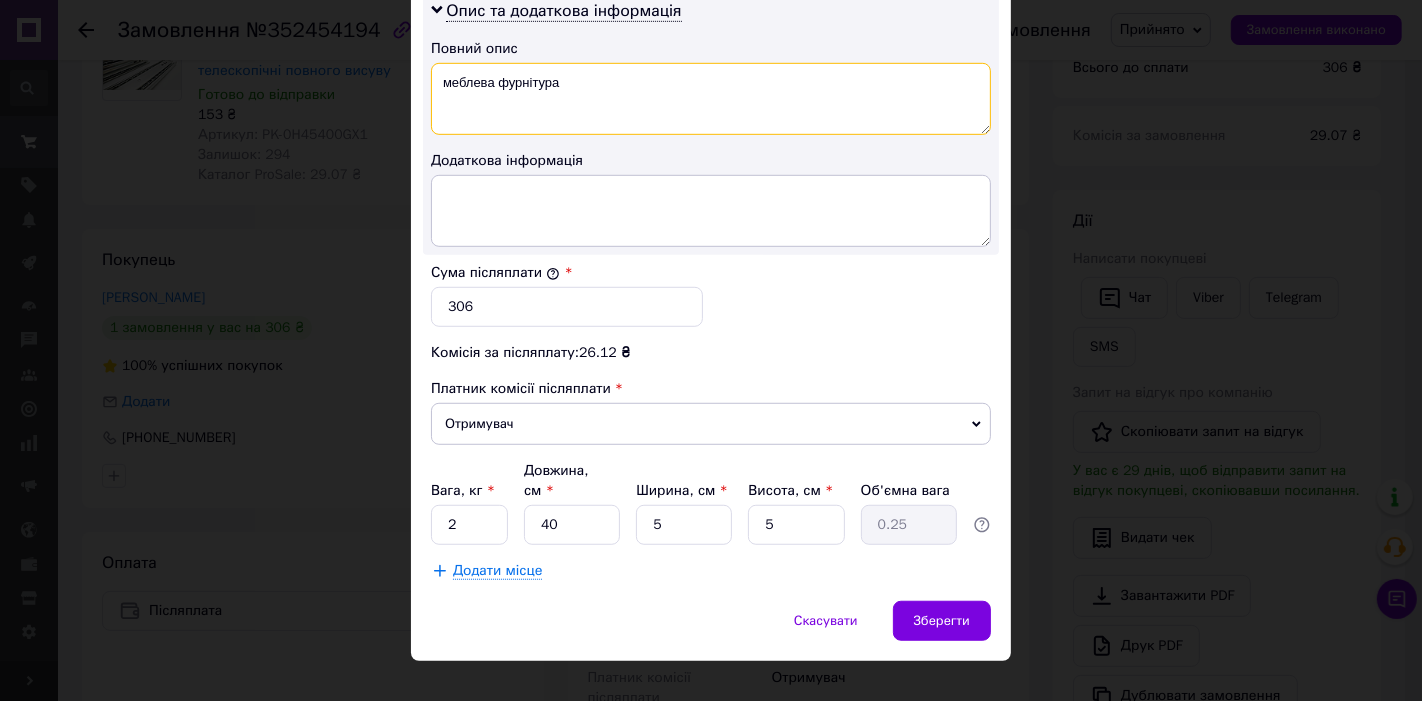 type on "меблева фурнітура" 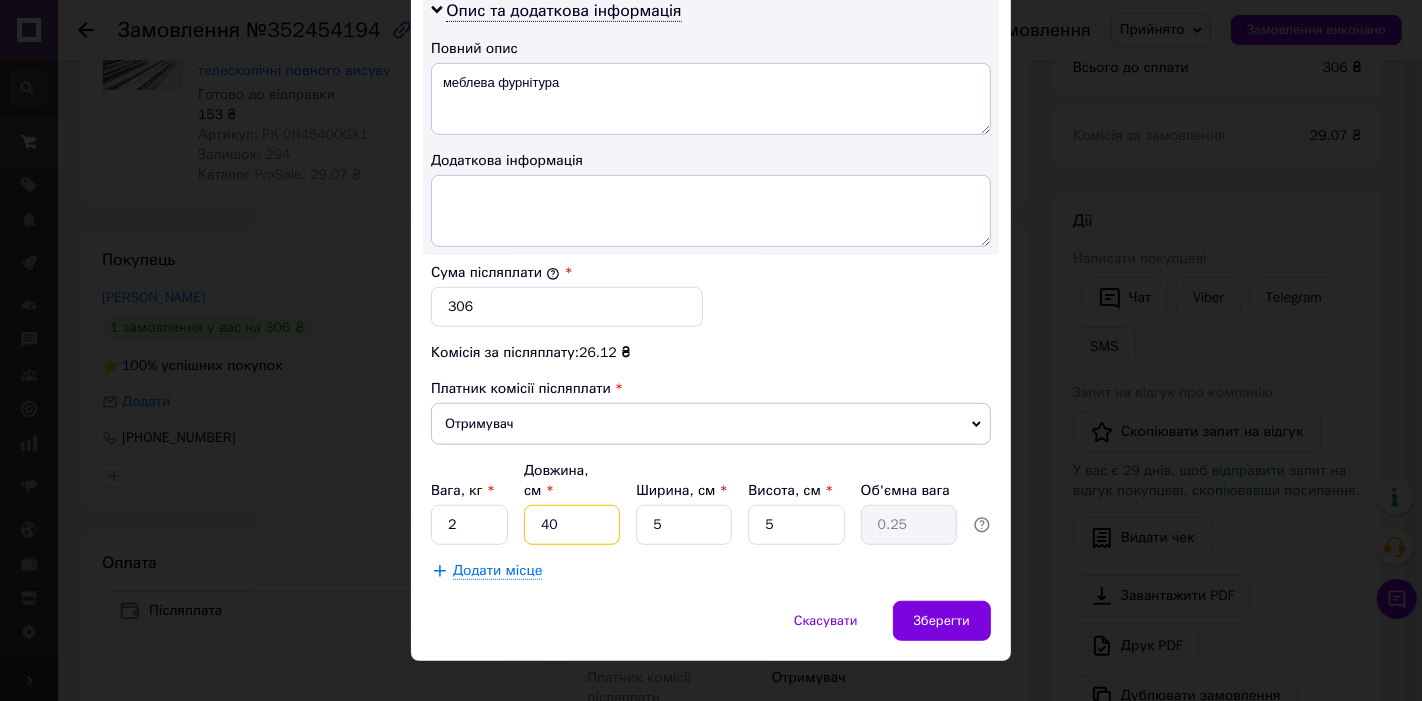 click on "40" at bounding box center (572, 525) 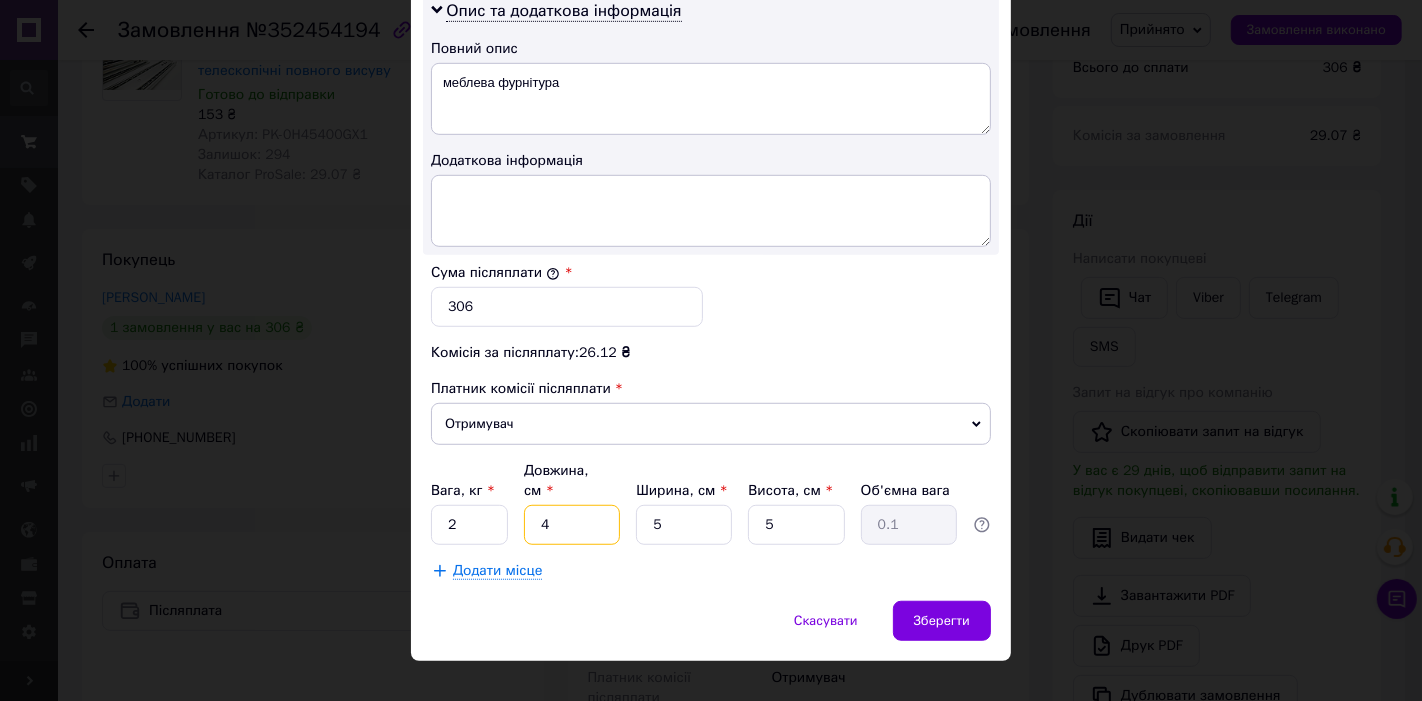 type on "4" 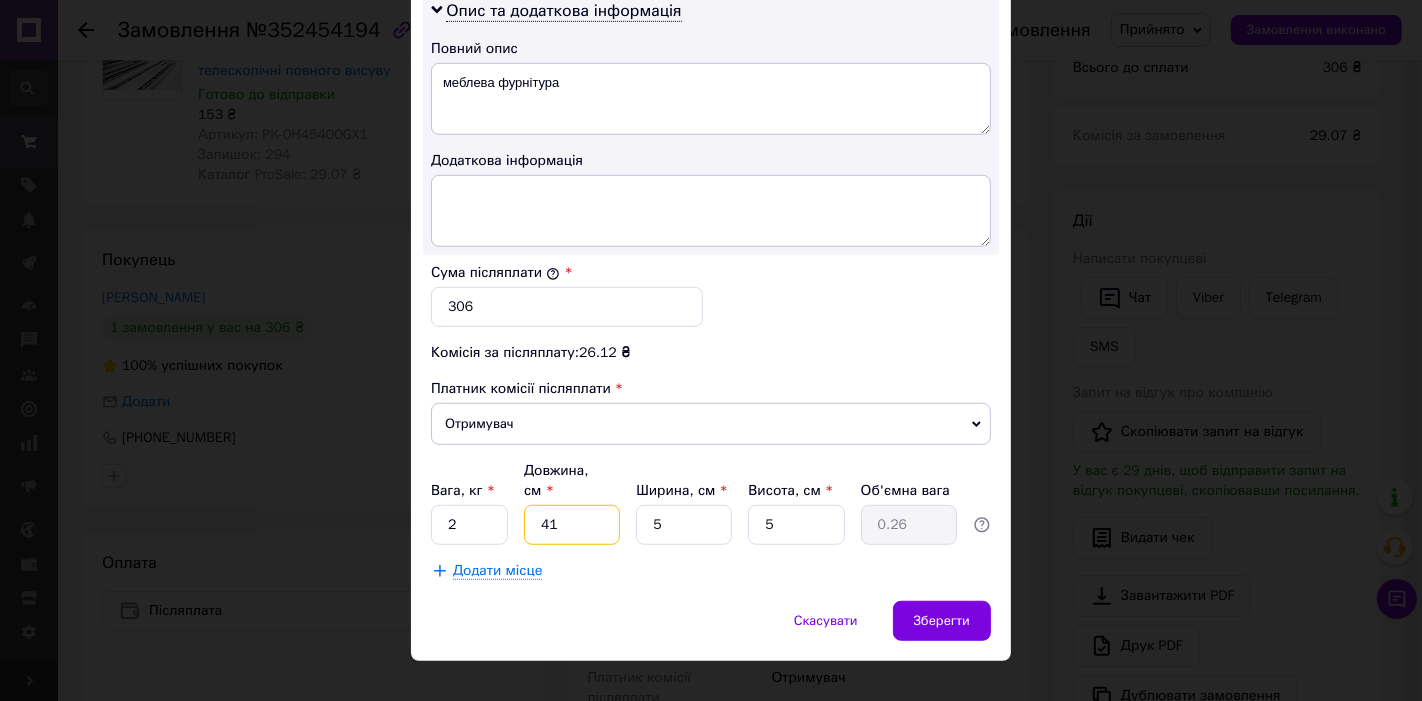 type on "41" 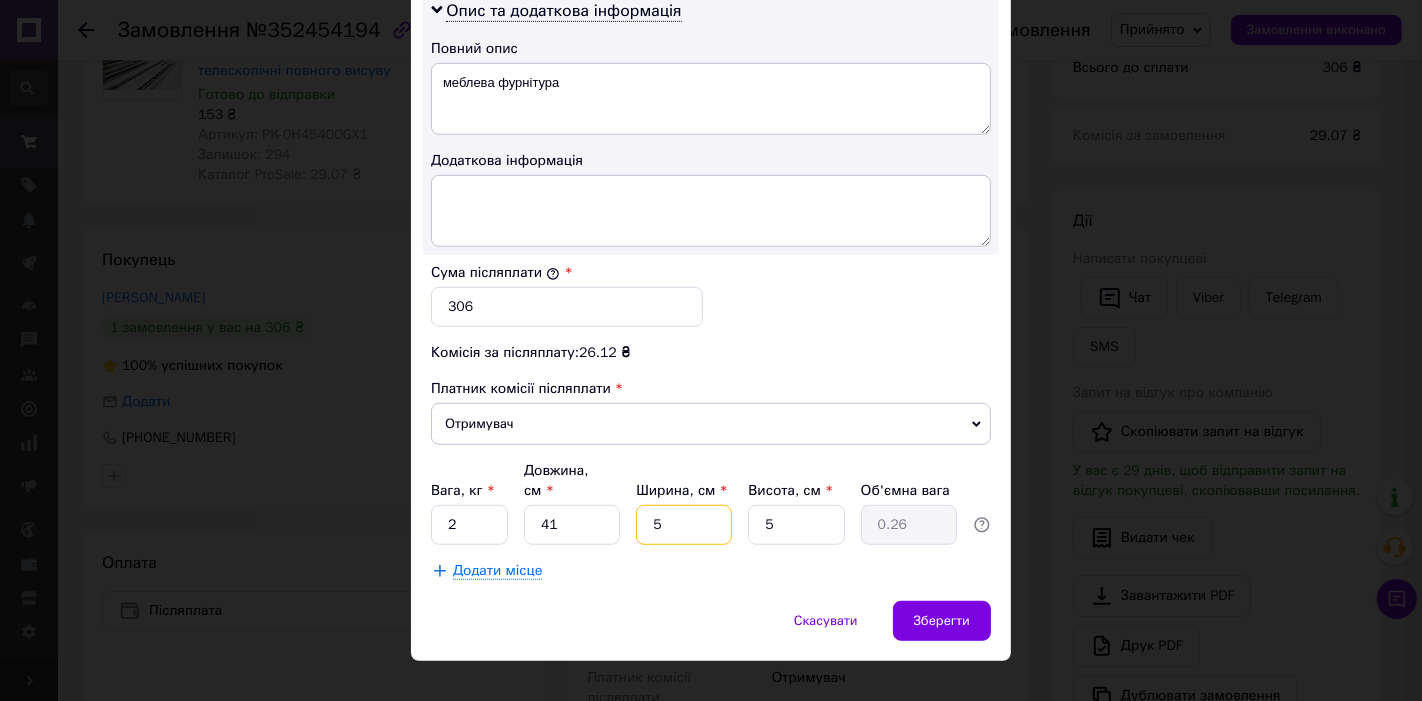 click on "5" at bounding box center (684, 525) 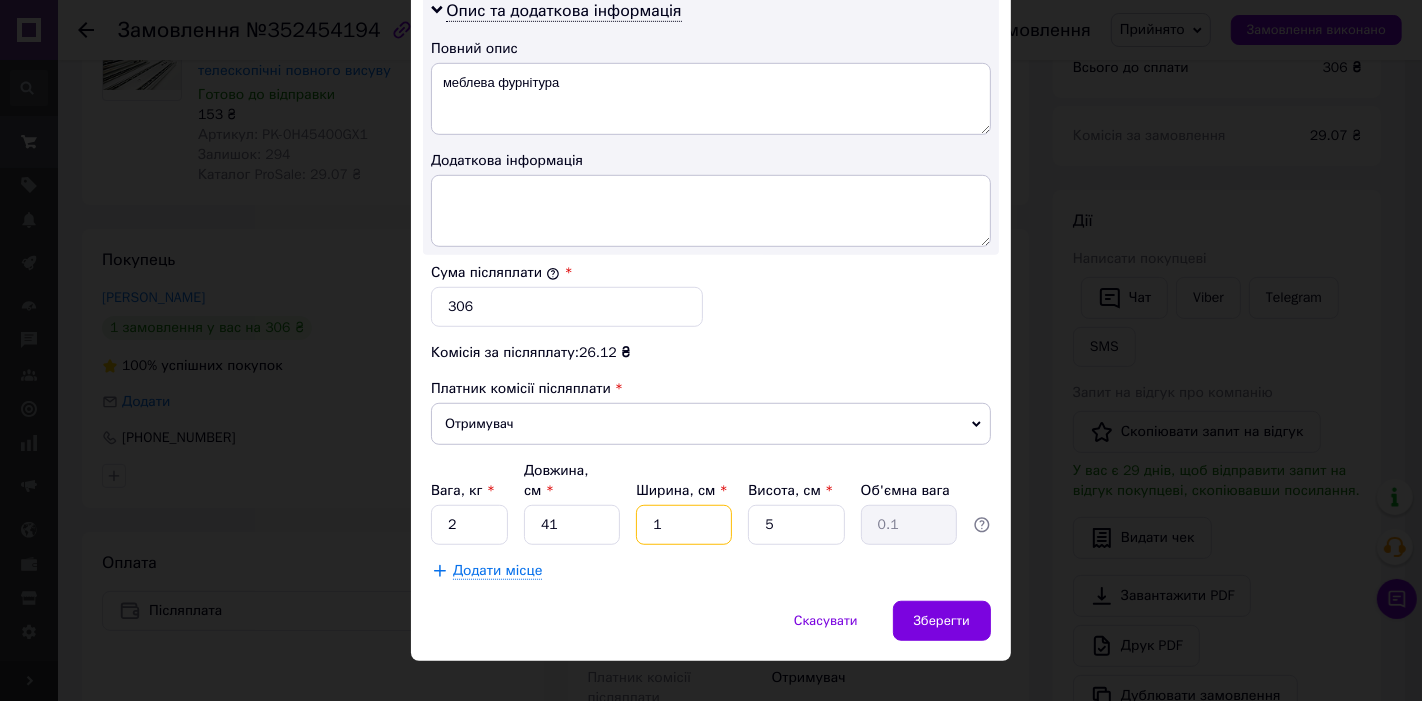 type on "10" 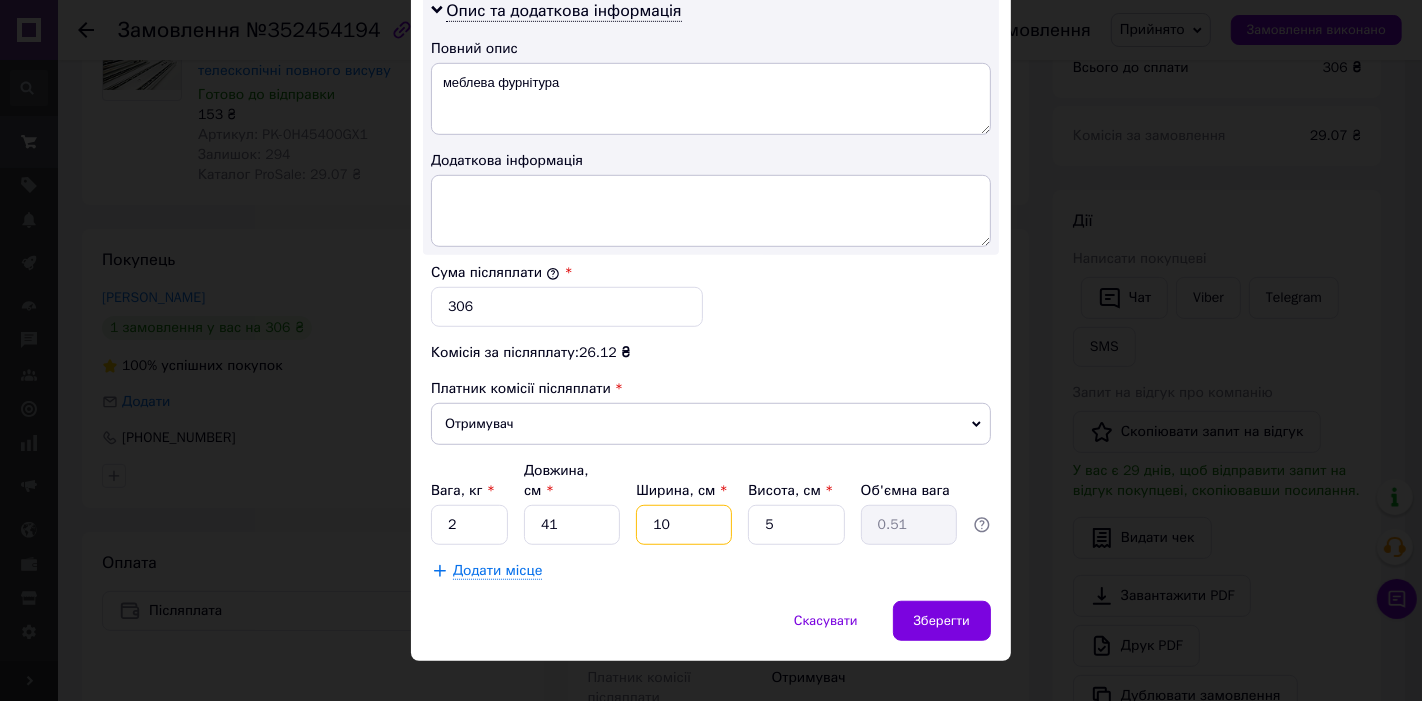 type on "10" 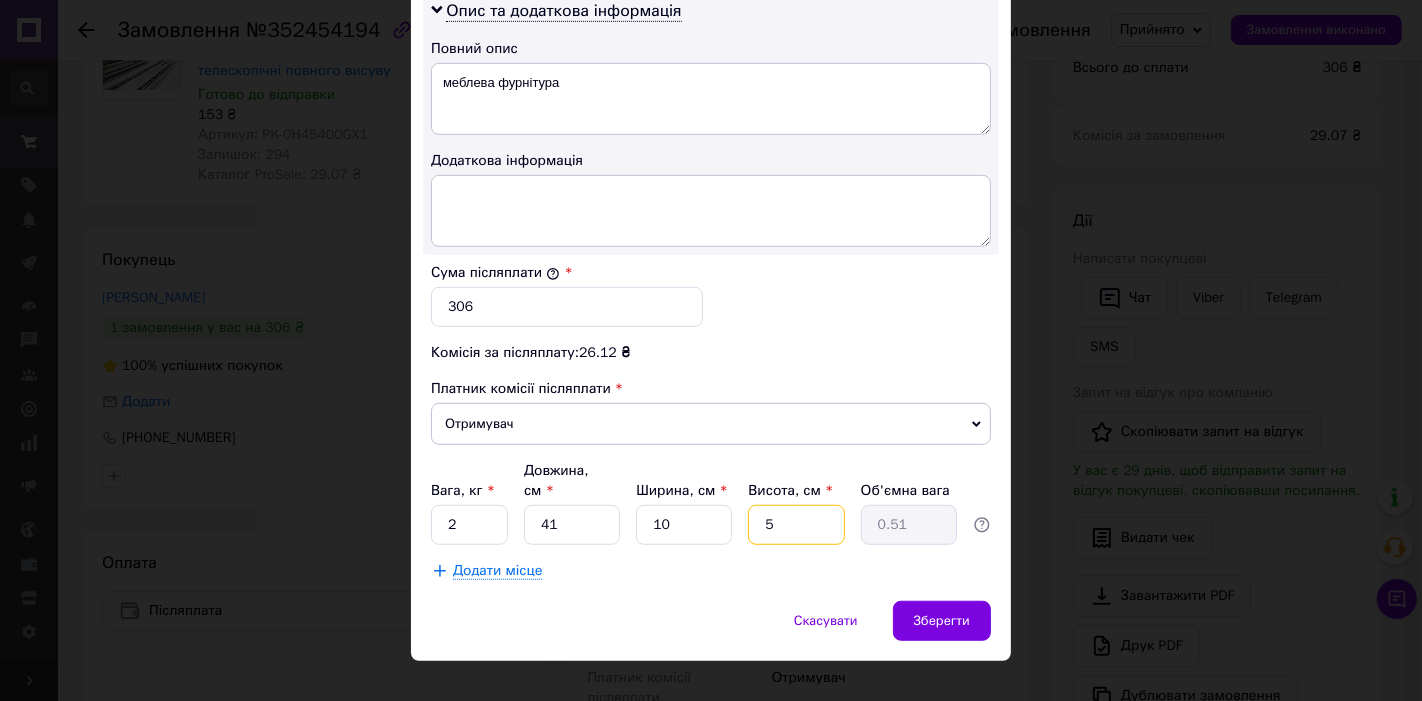 click on "5" at bounding box center [796, 525] 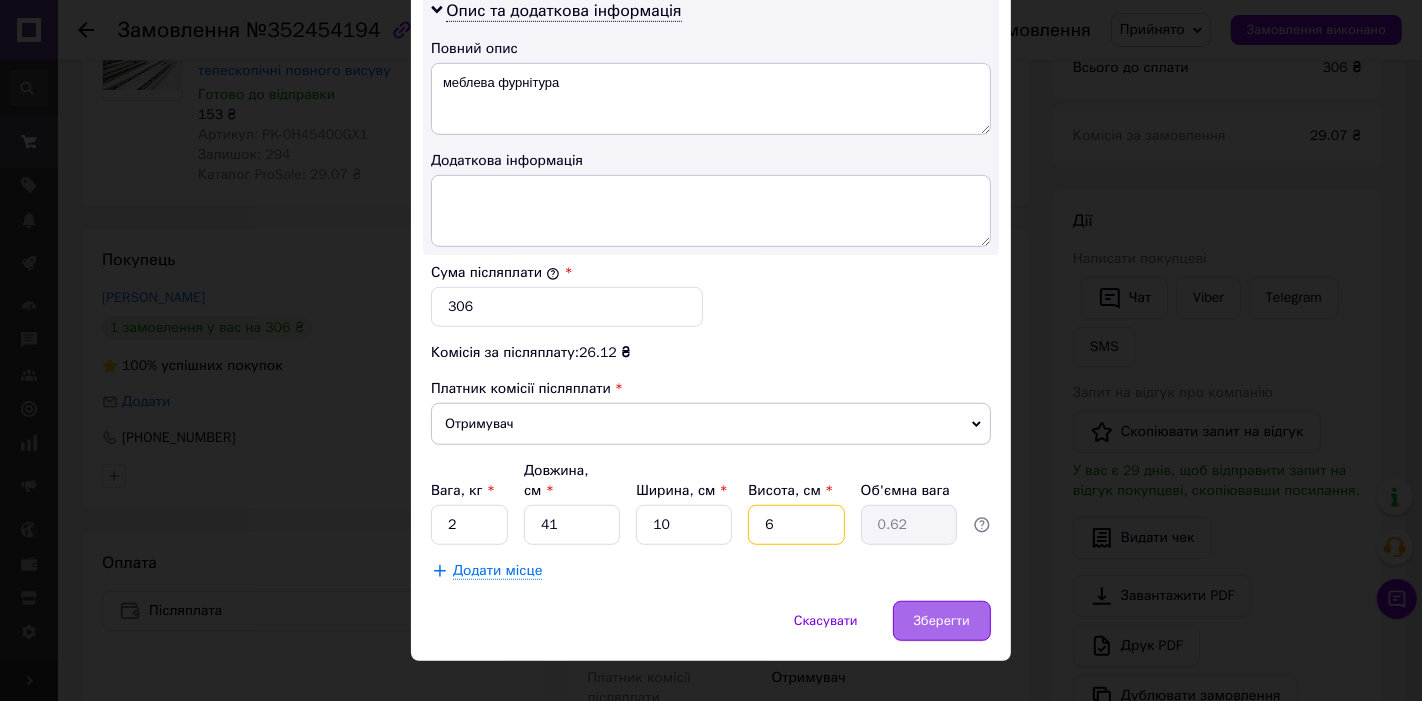 type on "6" 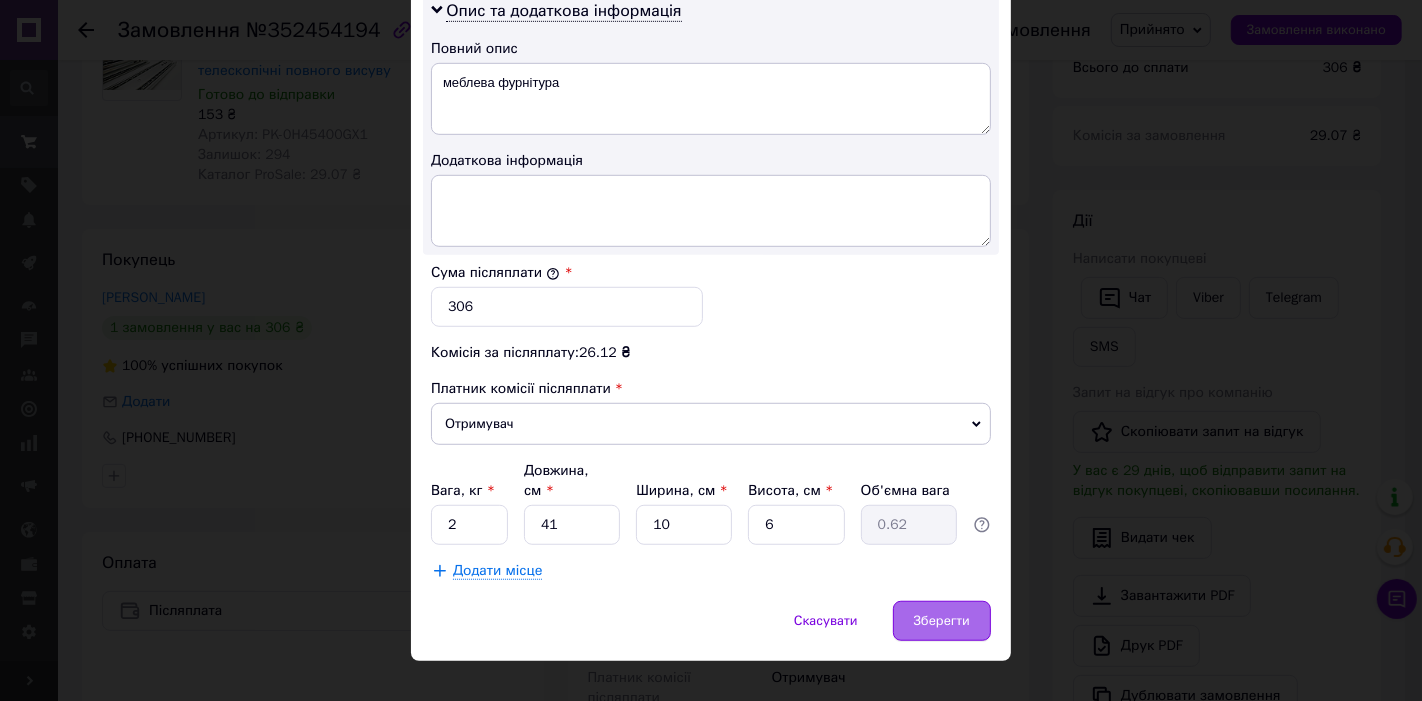 click on "Зберегти" at bounding box center (942, 621) 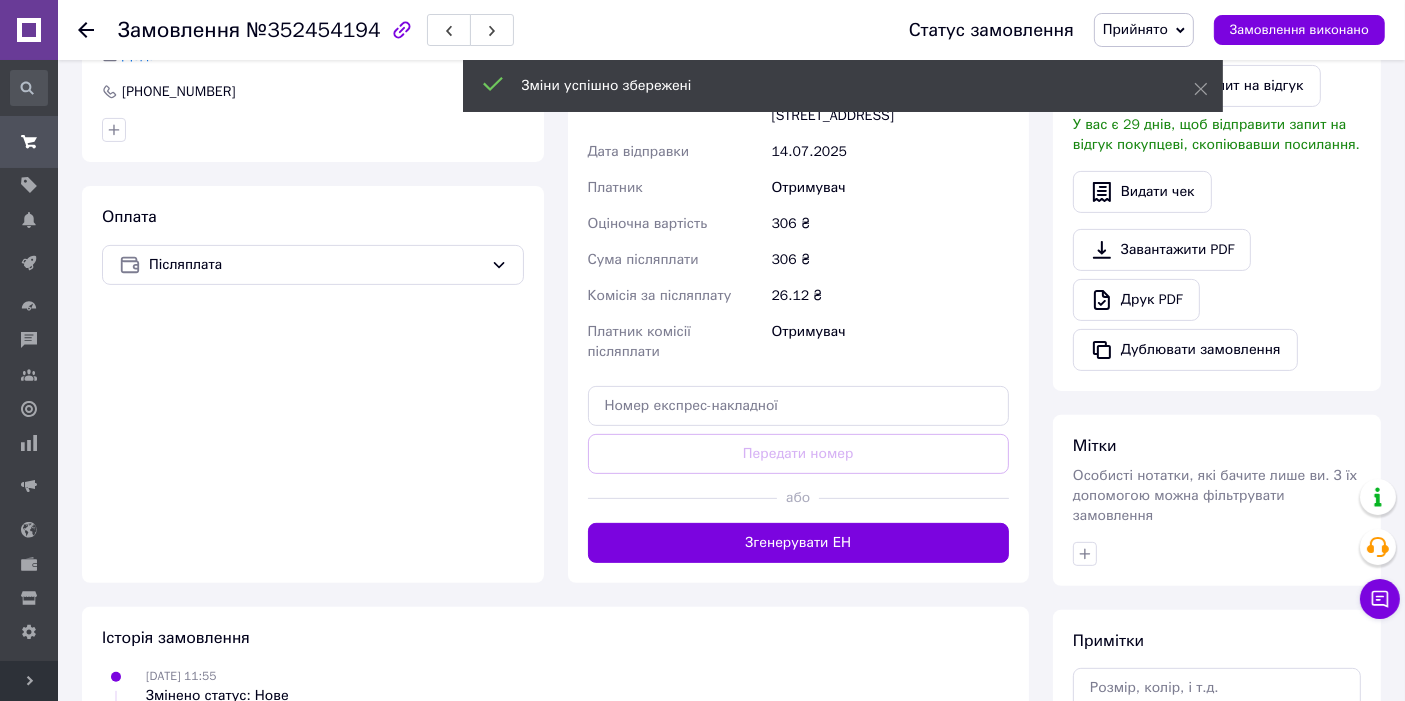 scroll, scrollTop: 580, scrollLeft: 0, axis: vertical 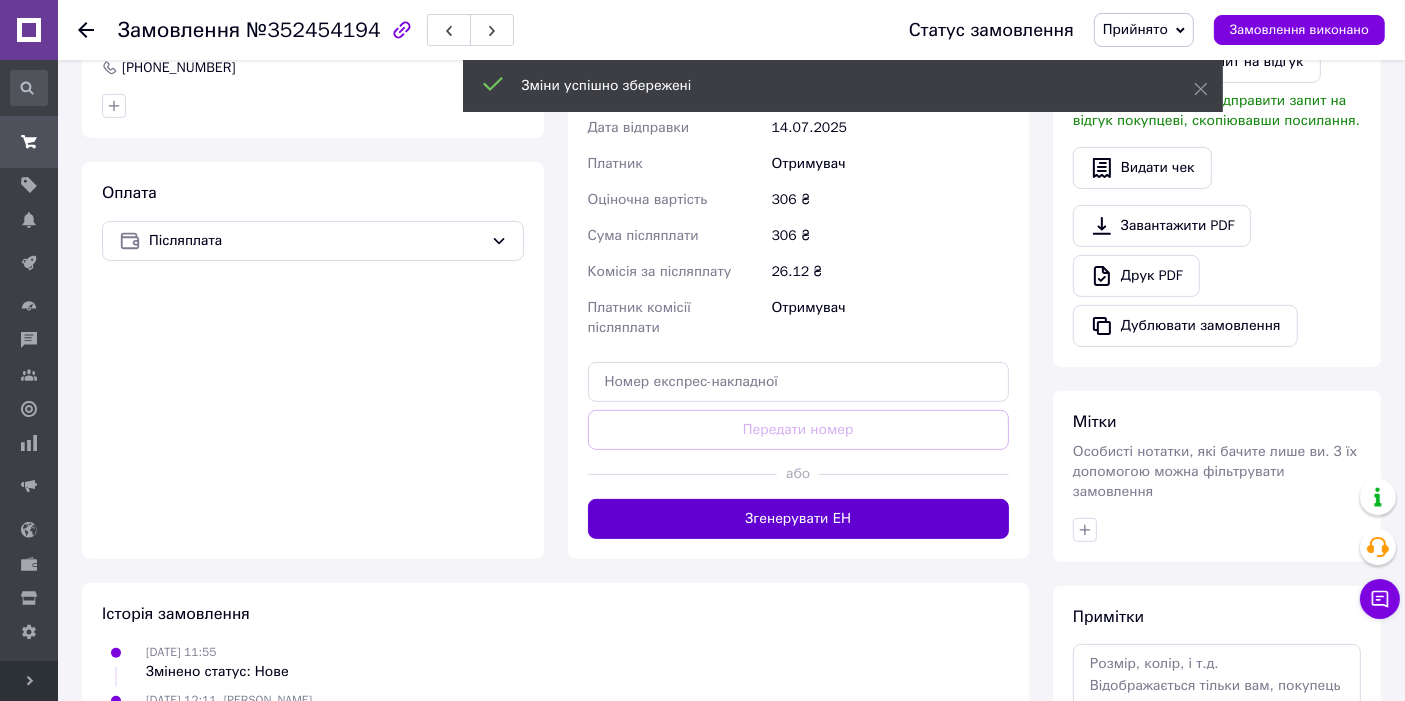 click on "Згенерувати ЕН" at bounding box center (799, 519) 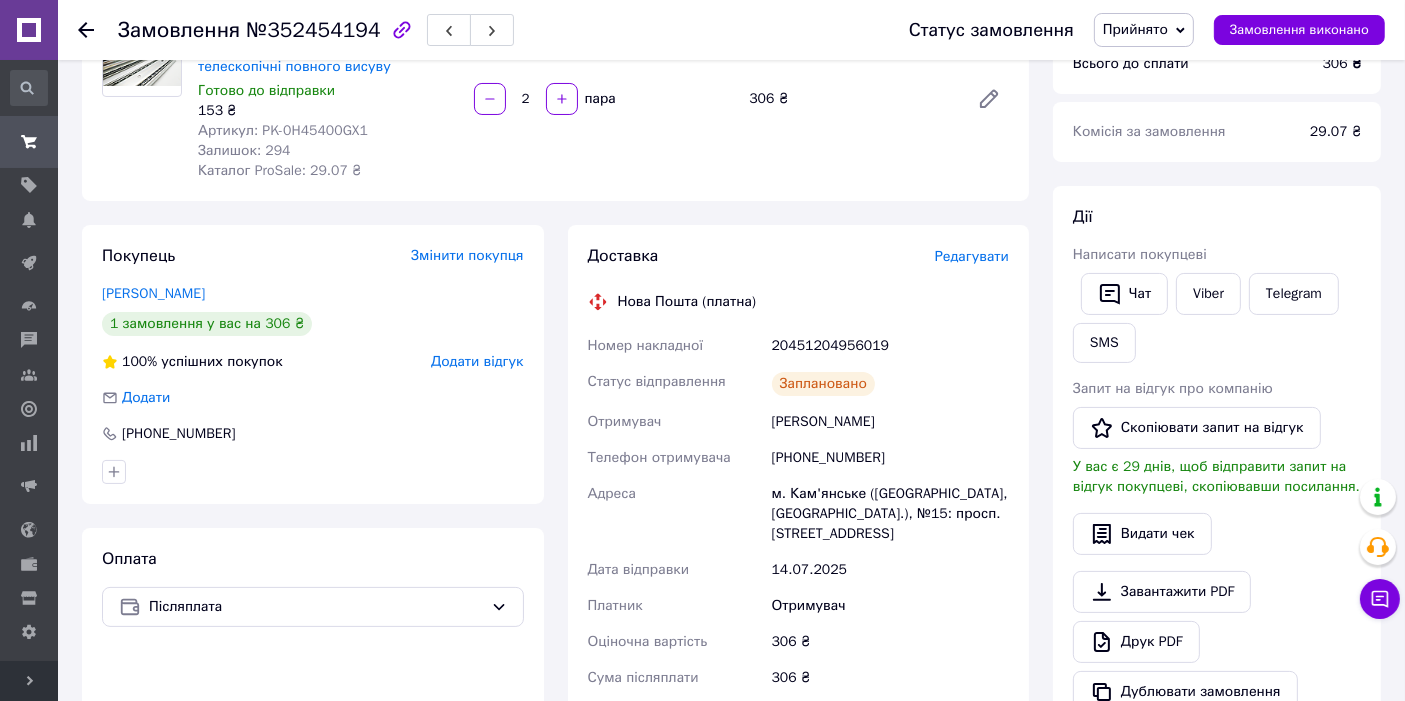 scroll, scrollTop: 210, scrollLeft: 0, axis: vertical 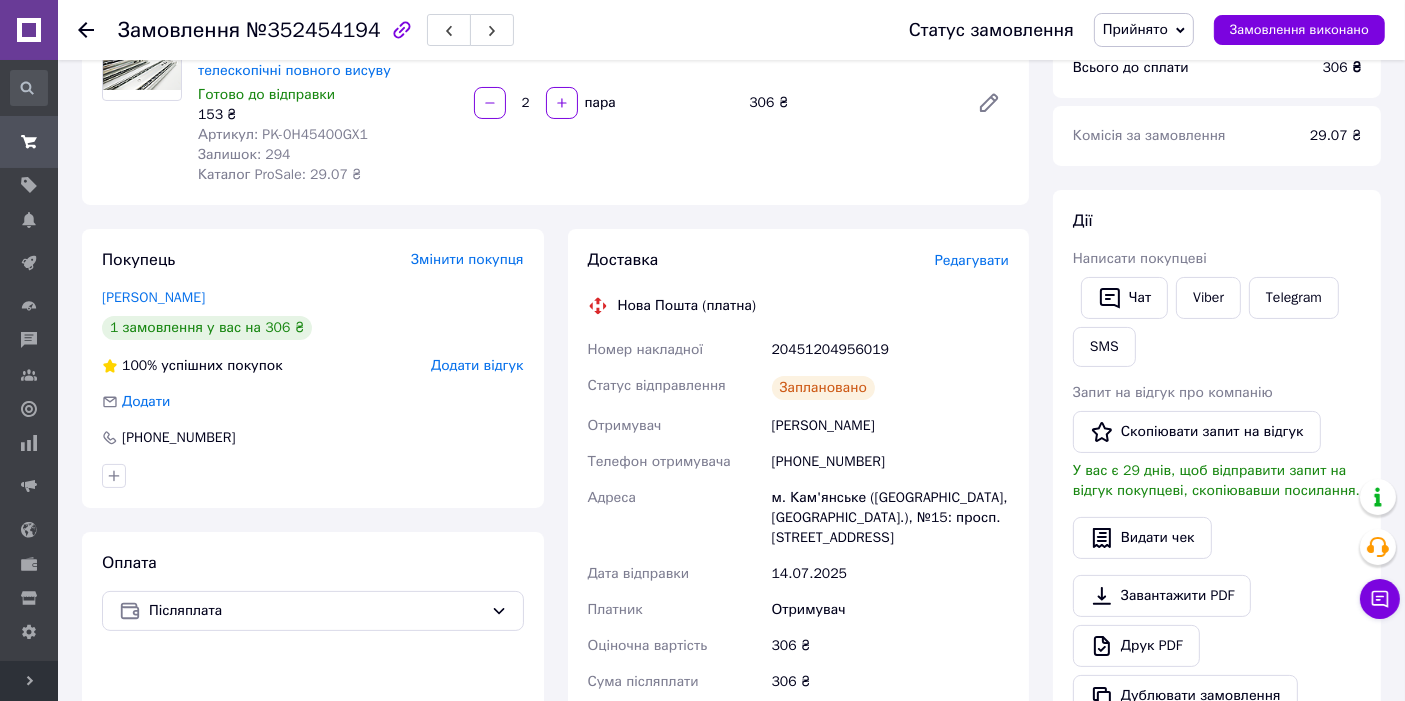 click 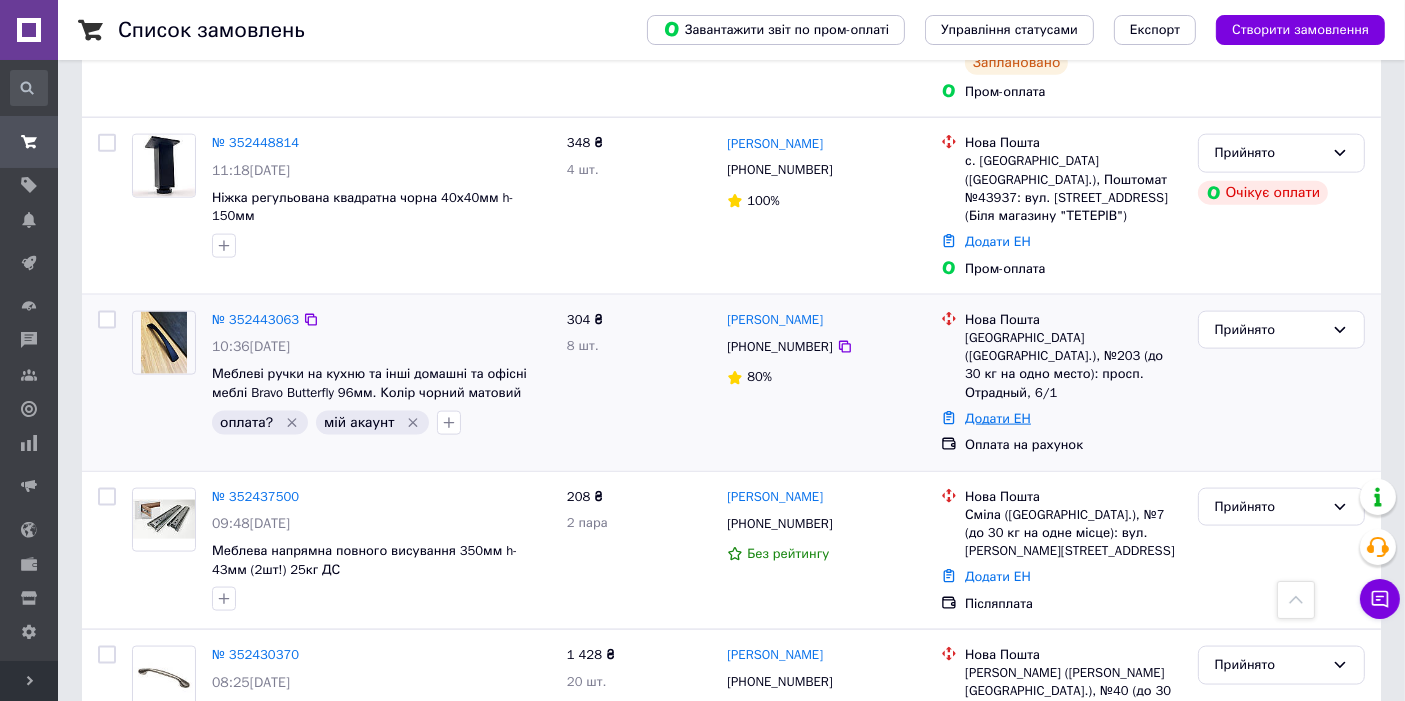 scroll, scrollTop: 2666, scrollLeft: 0, axis: vertical 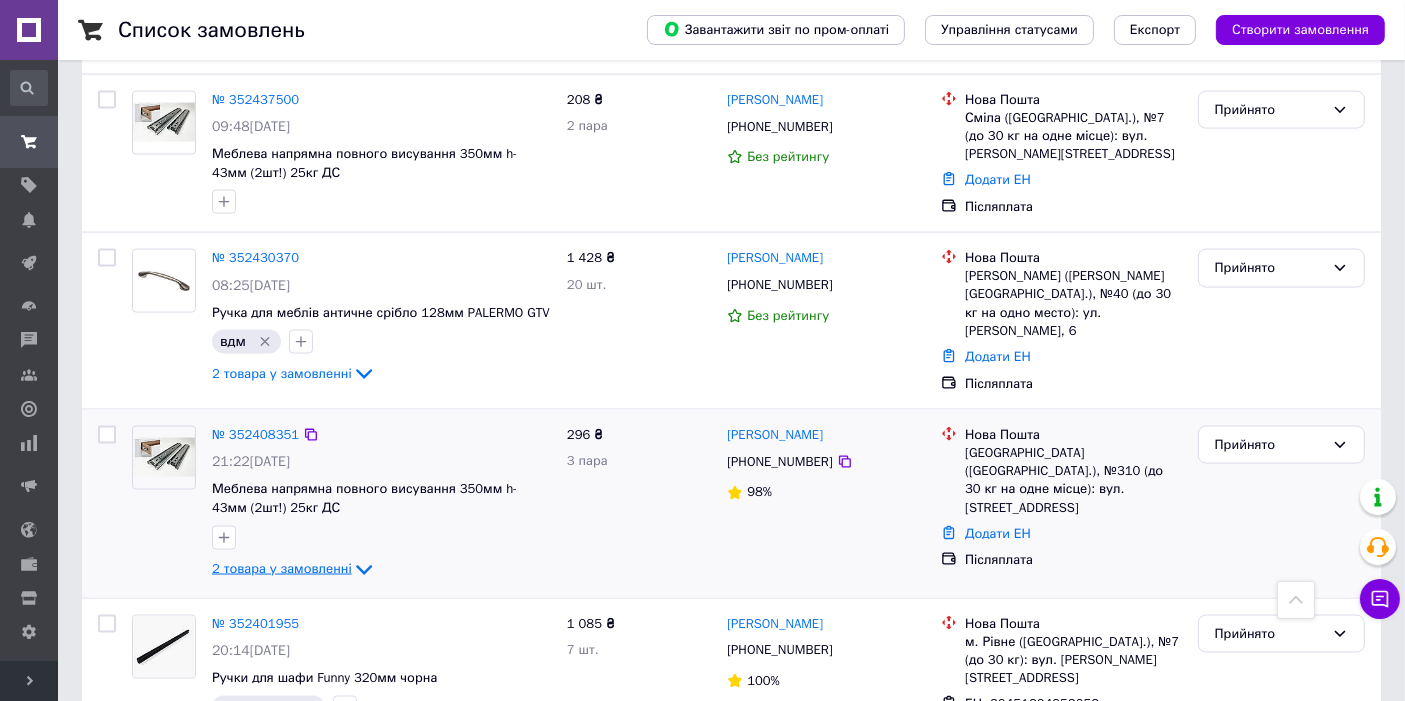 click on "2 товара у замовленні" at bounding box center (282, 568) 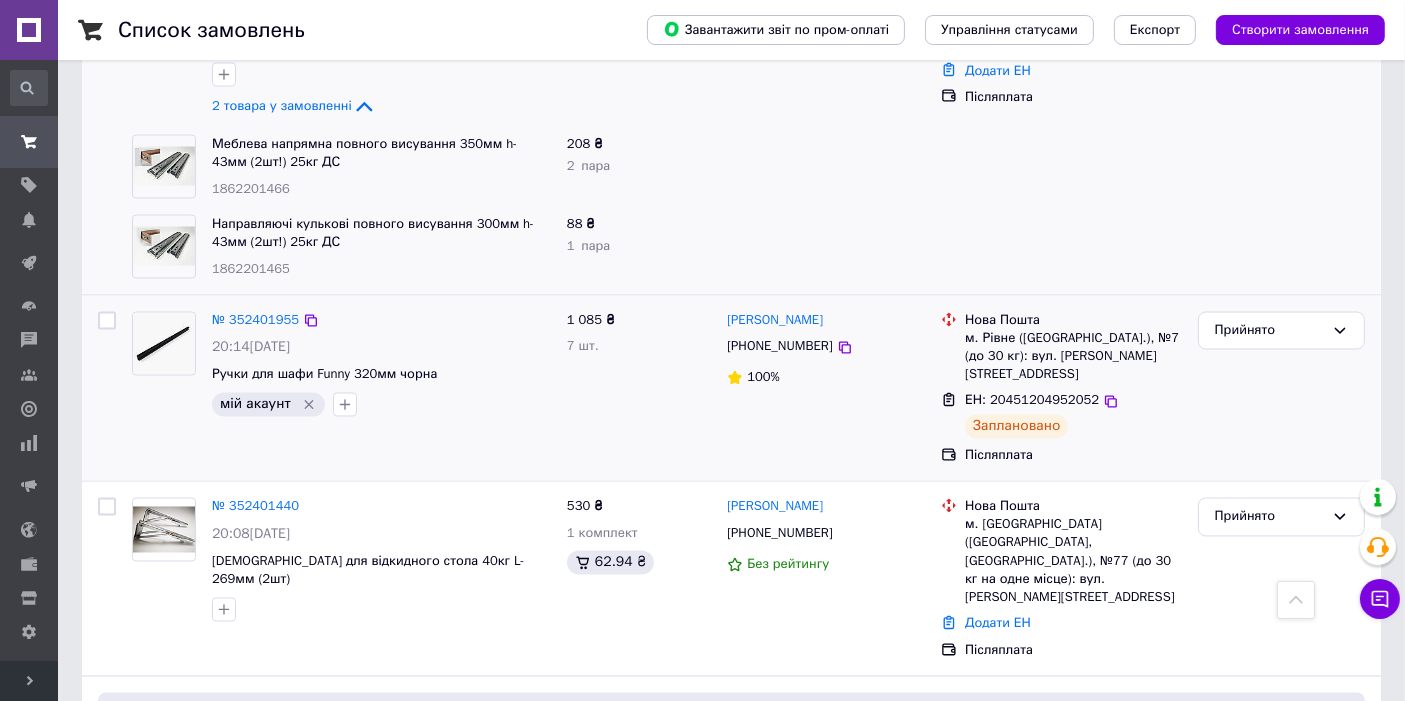 scroll, scrollTop: 3555, scrollLeft: 0, axis: vertical 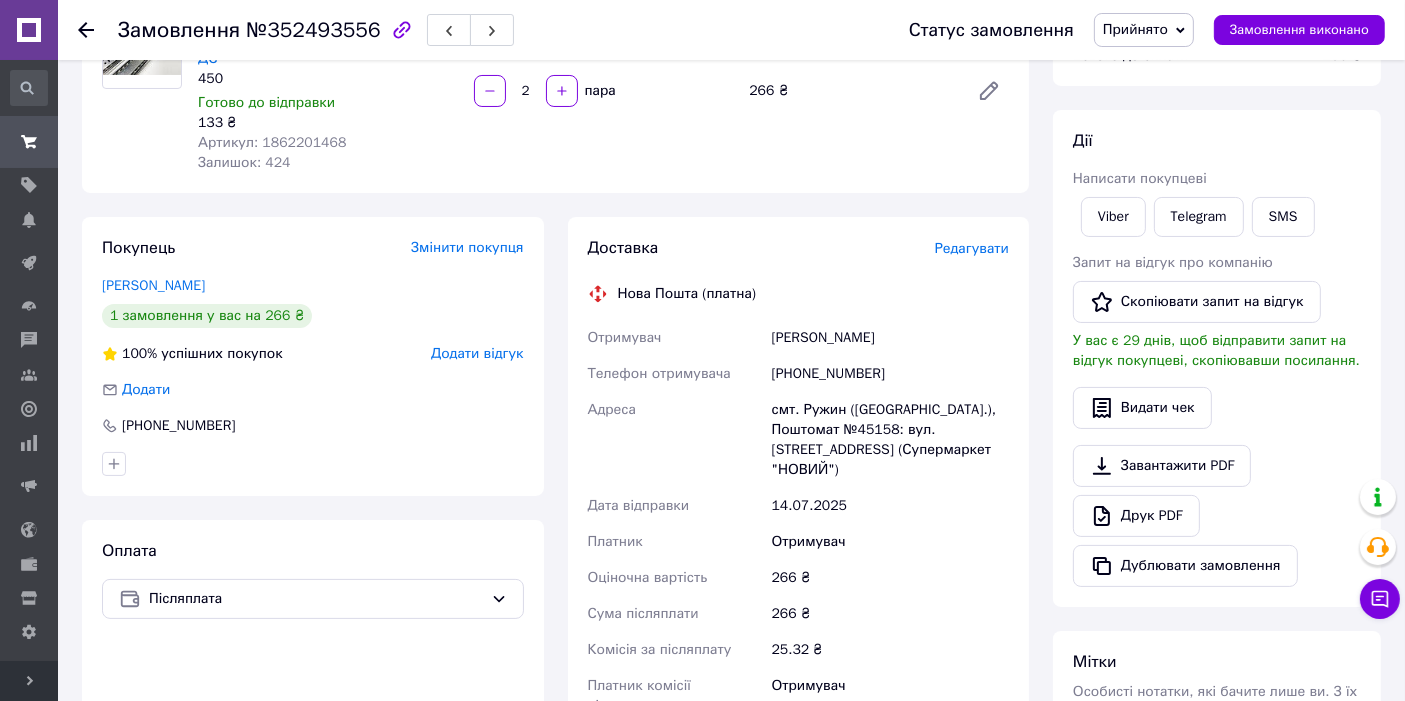 click on "Редагувати" at bounding box center (972, 248) 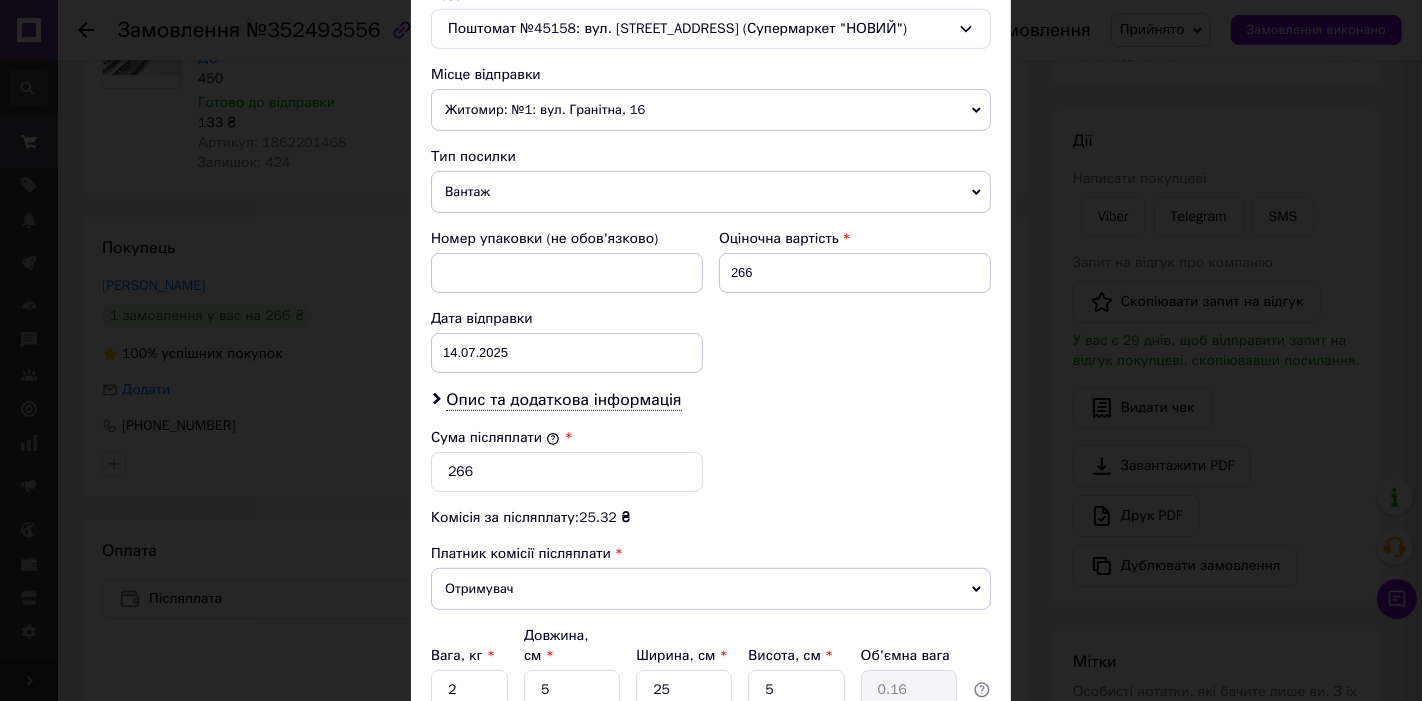 scroll, scrollTop: 740, scrollLeft: 0, axis: vertical 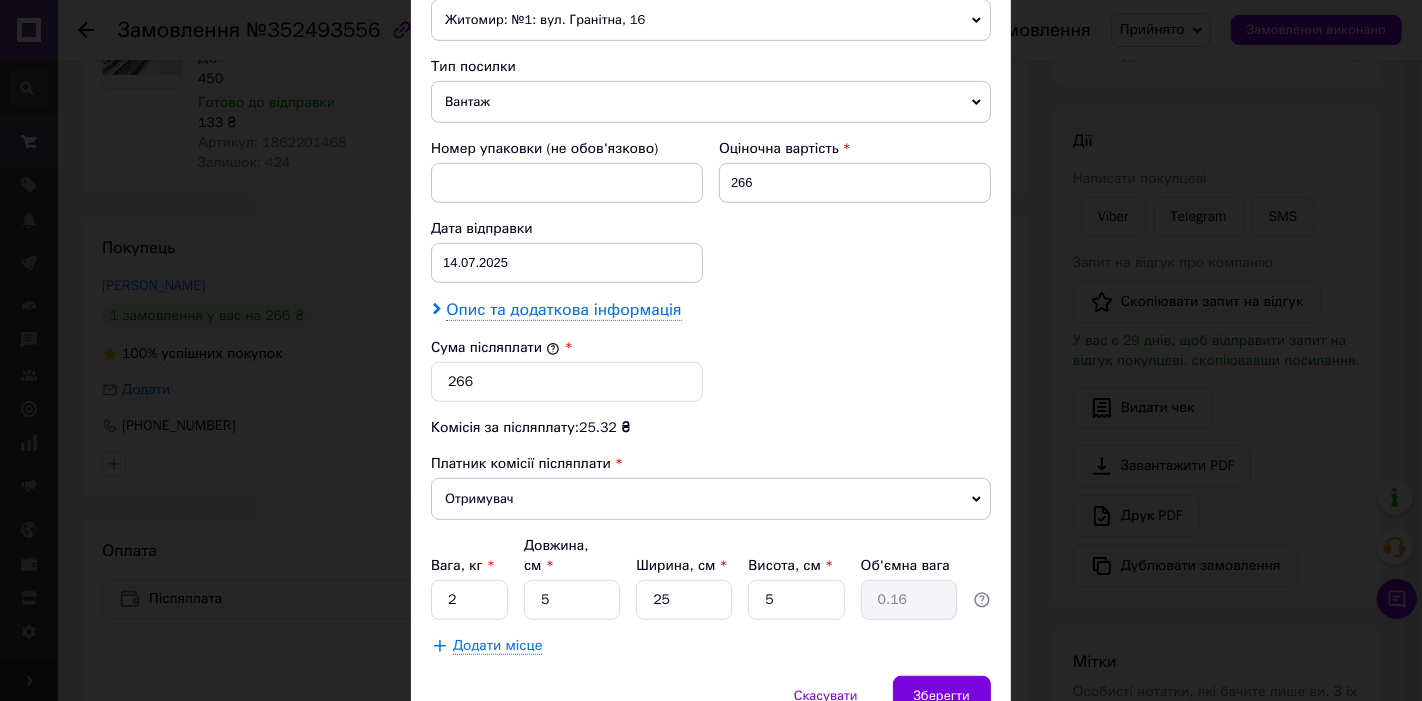 click on "Опис та додаткова інформація" at bounding box center [563, 310] 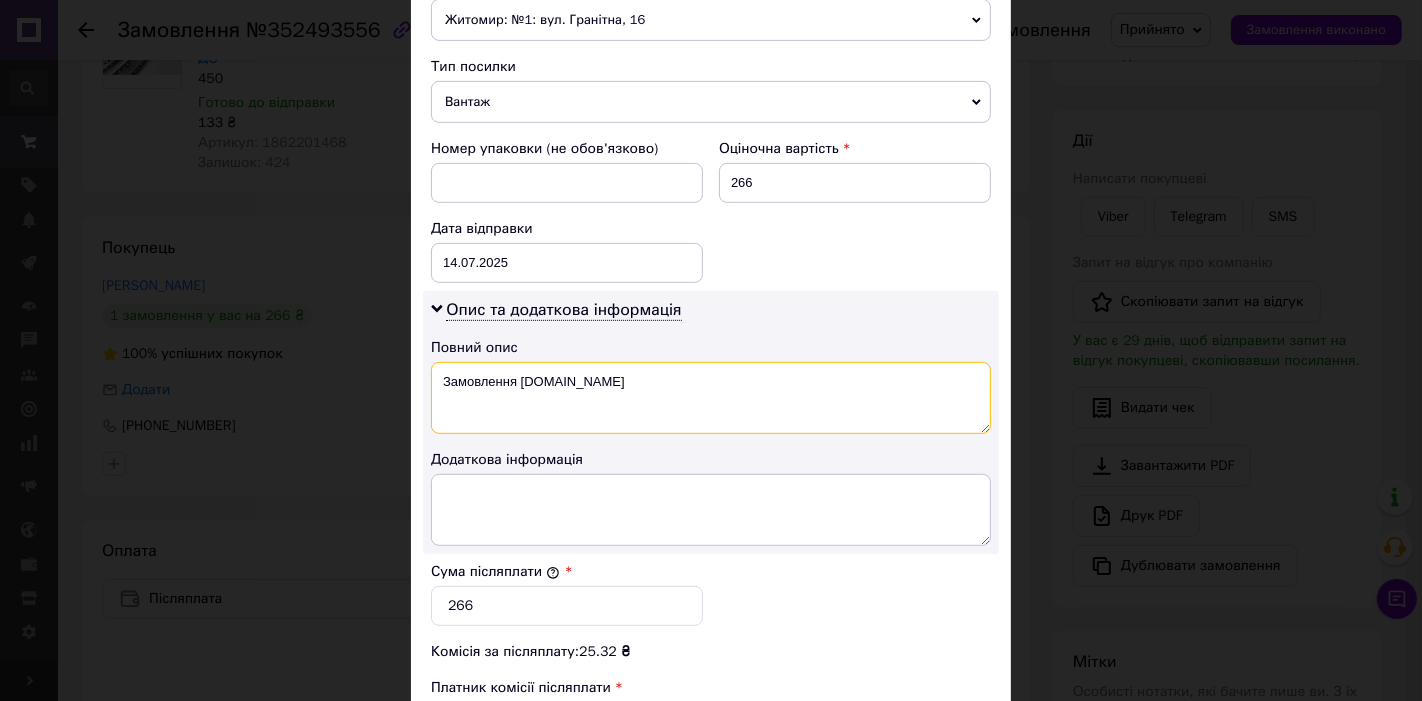 drag, startPoint x: 631, startPoint y: 378, endPoint x: 432, endPoint y: 371, distance: 199.12308 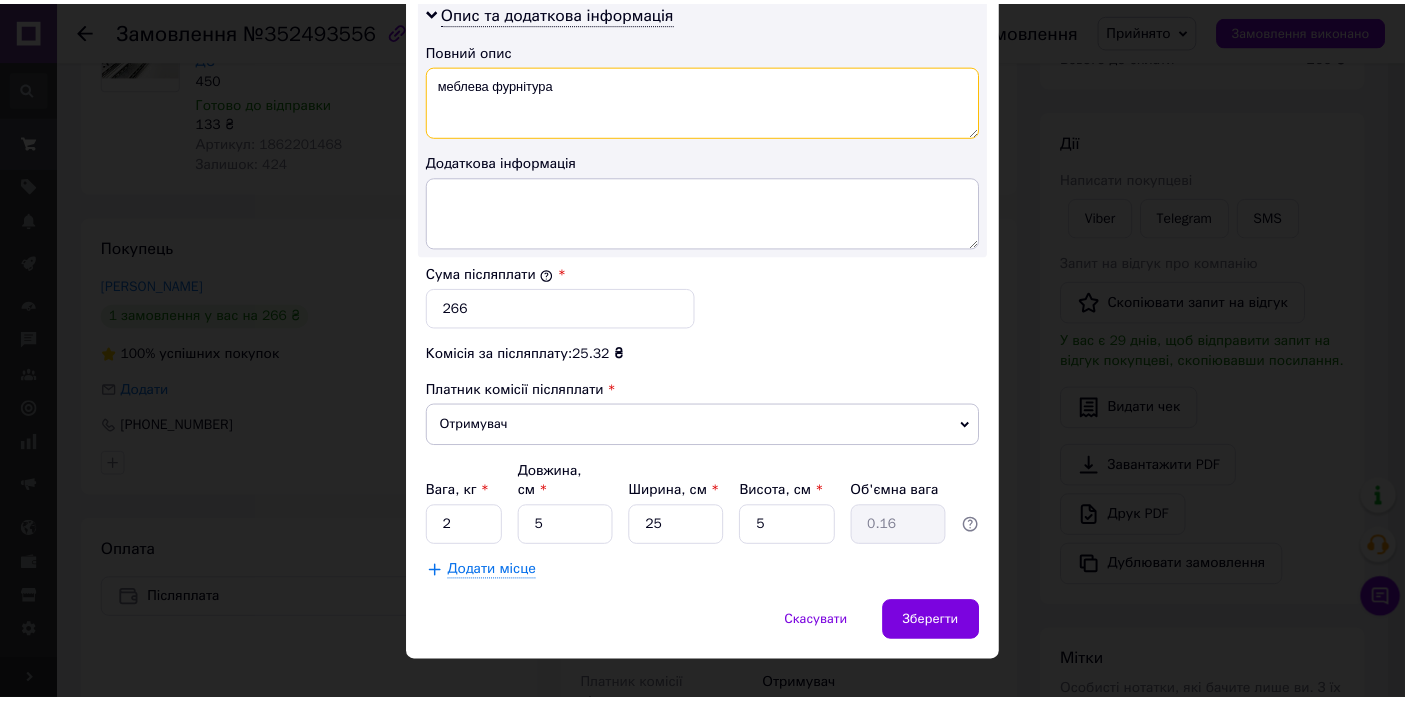 scroll, scrollTop: 1039, scrollLeft: 0, axis: vertical 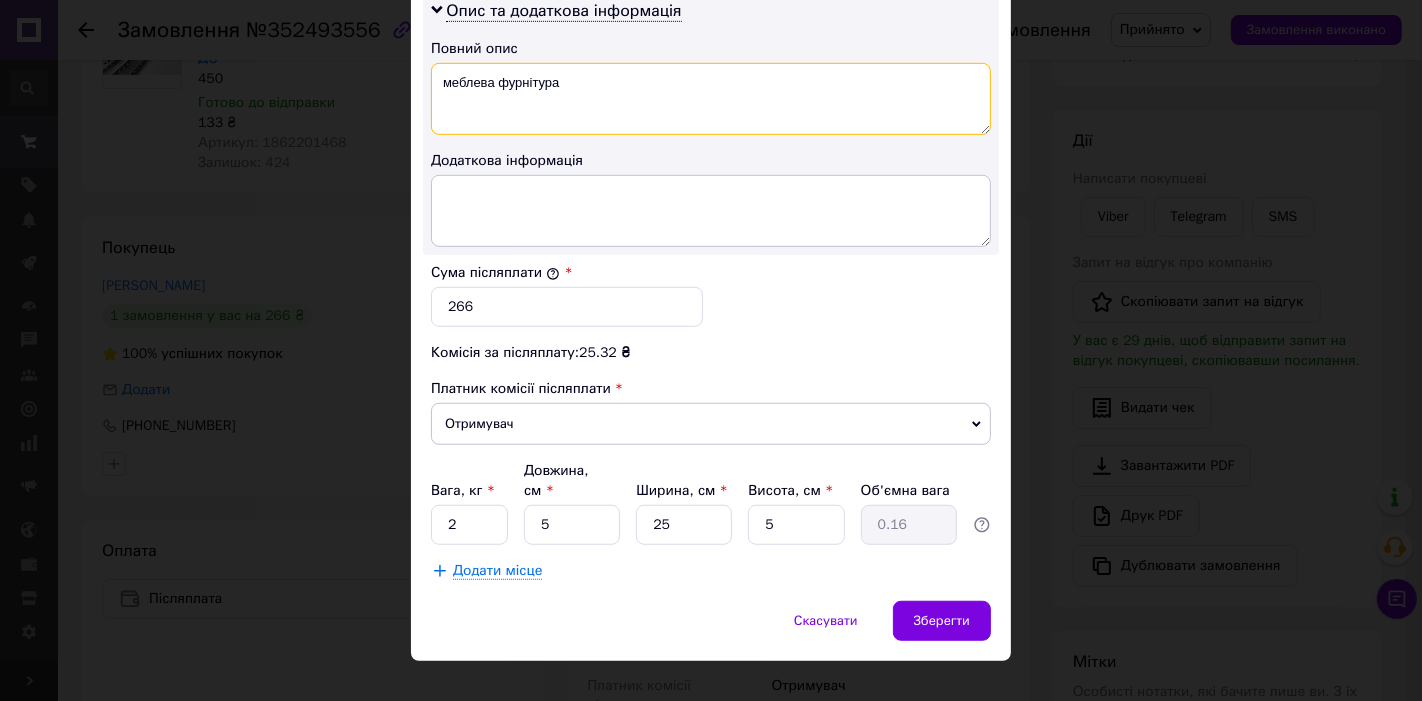 type on "меблева фурнітура" 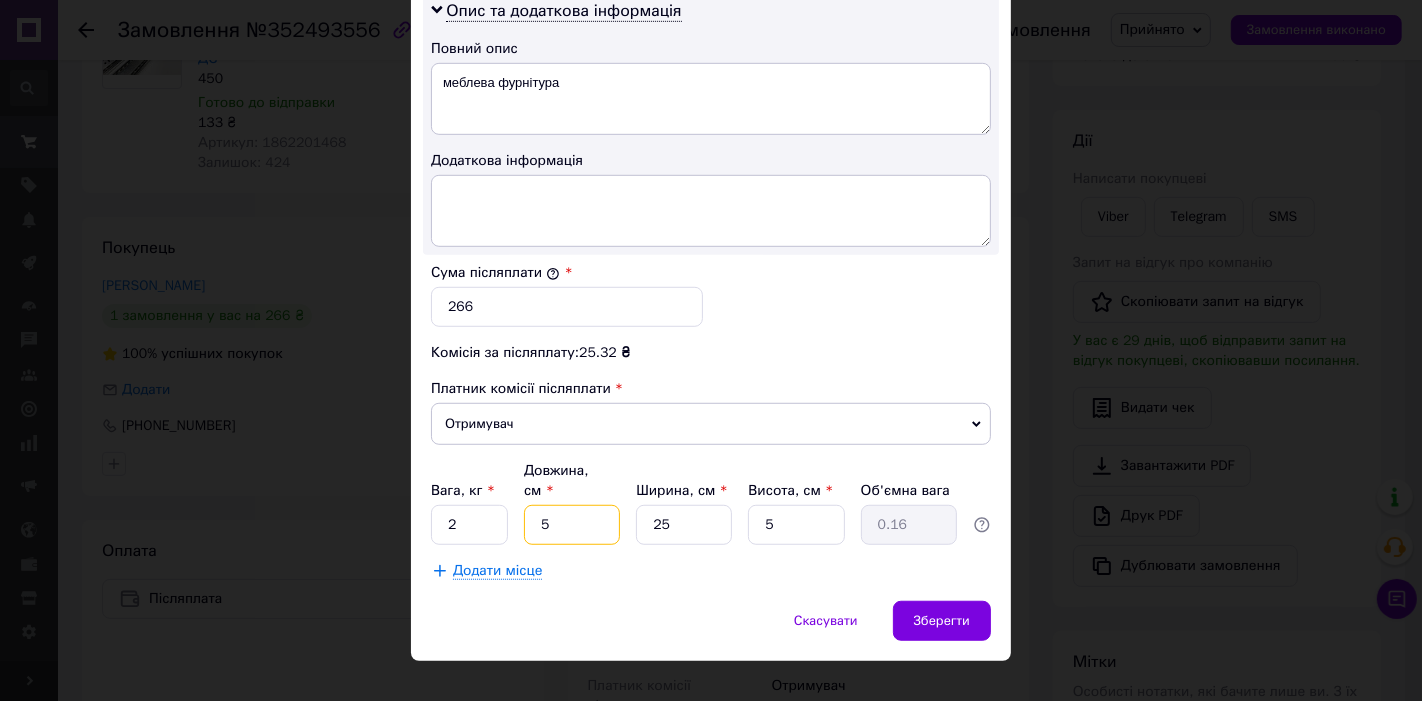 click on "5" at bounding box center [572, 525] 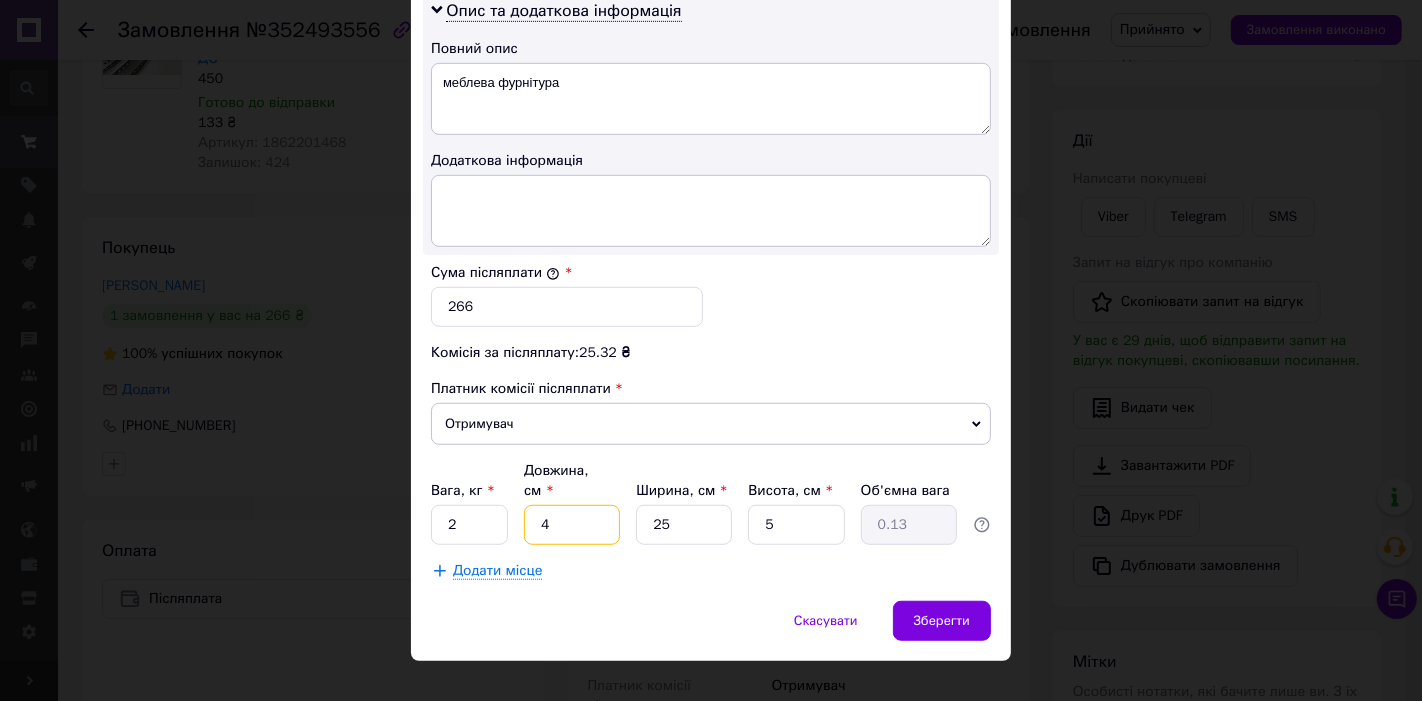 type on "45" 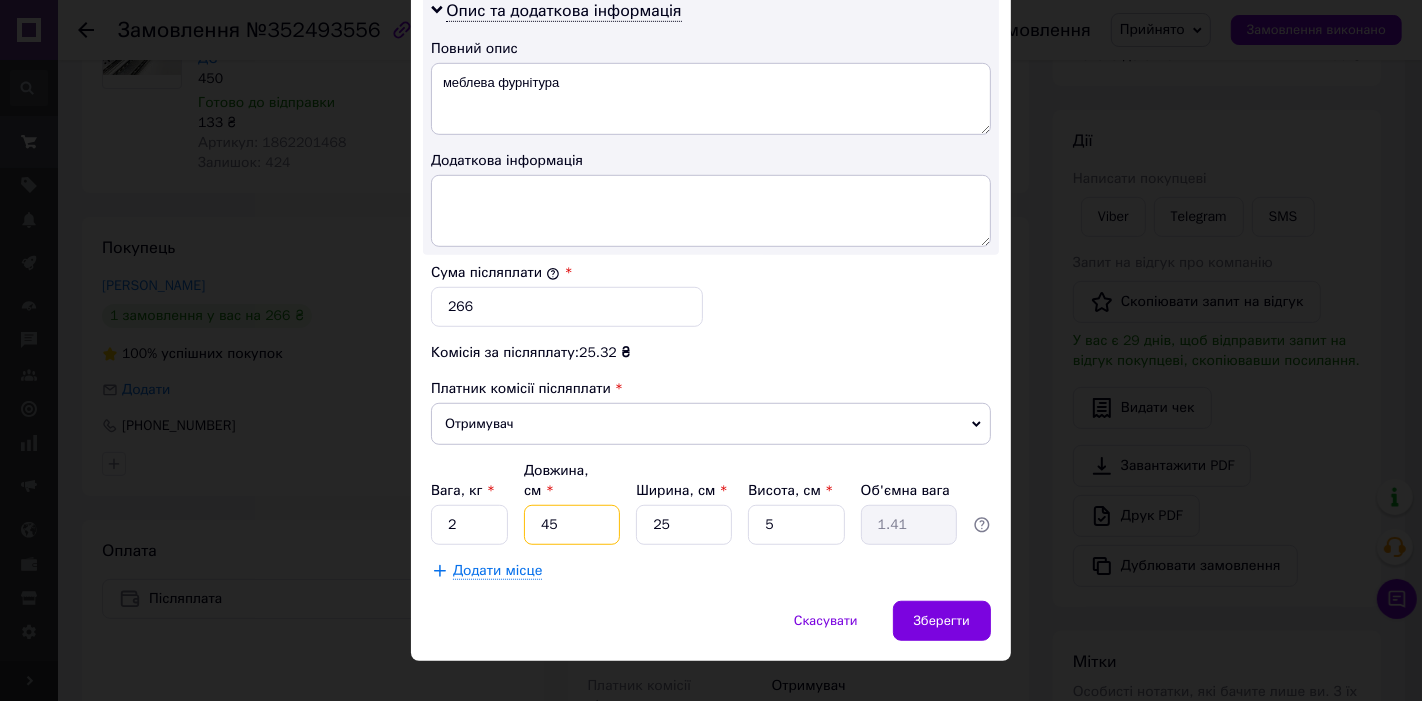type on "45" 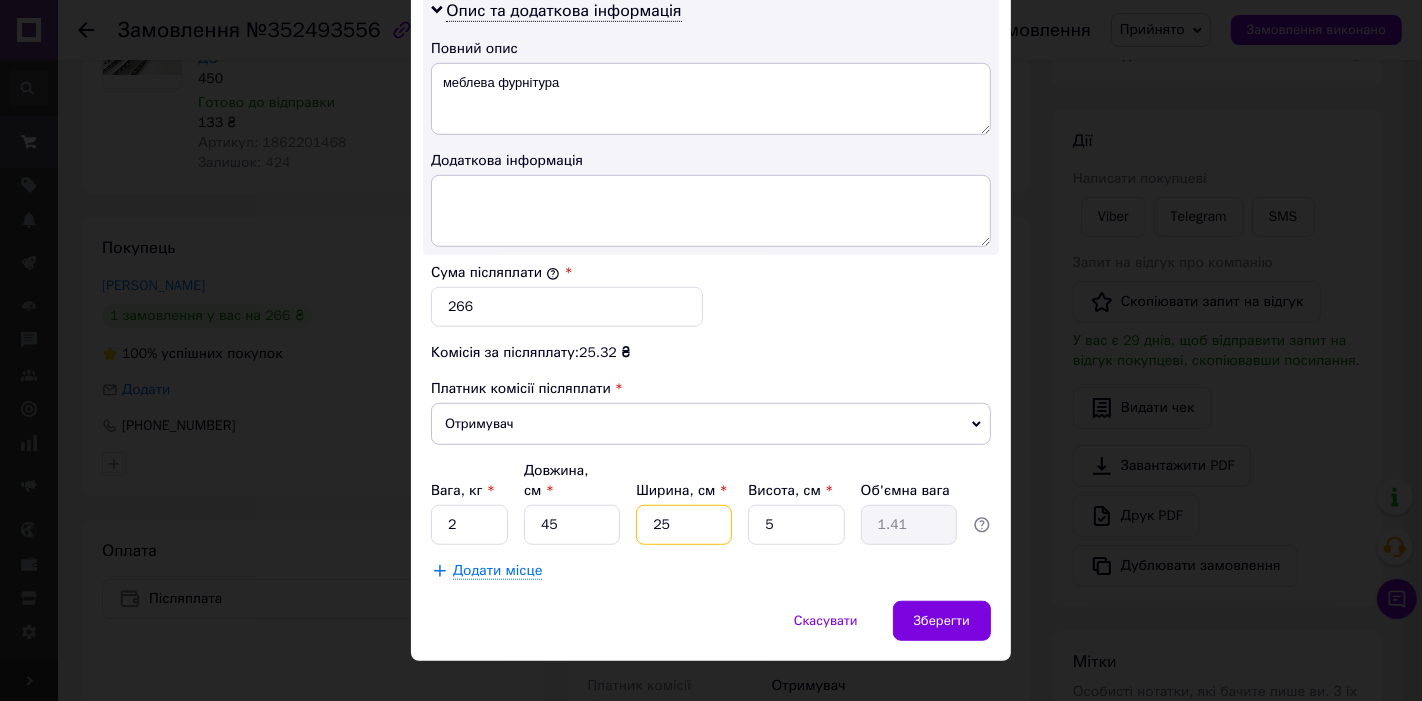 click on "25" at bounding box center [684, 525] 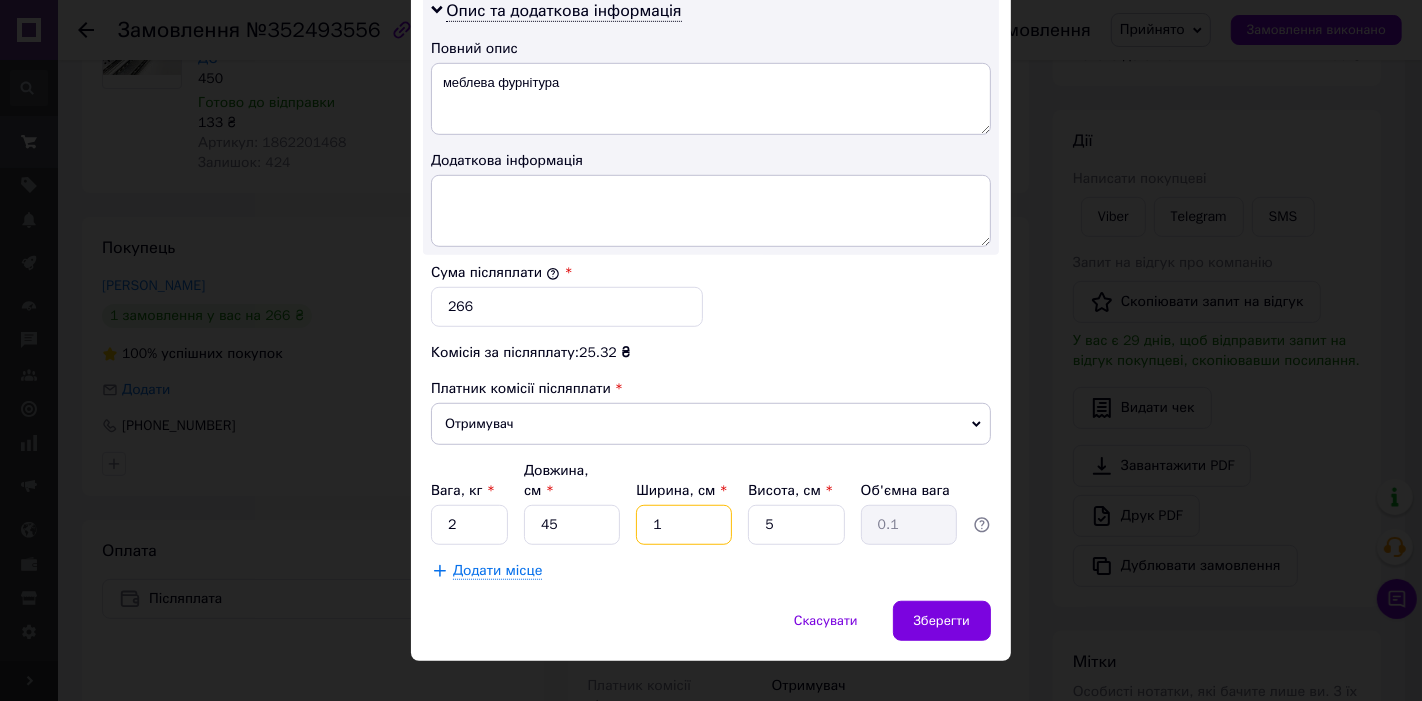 type on "15" 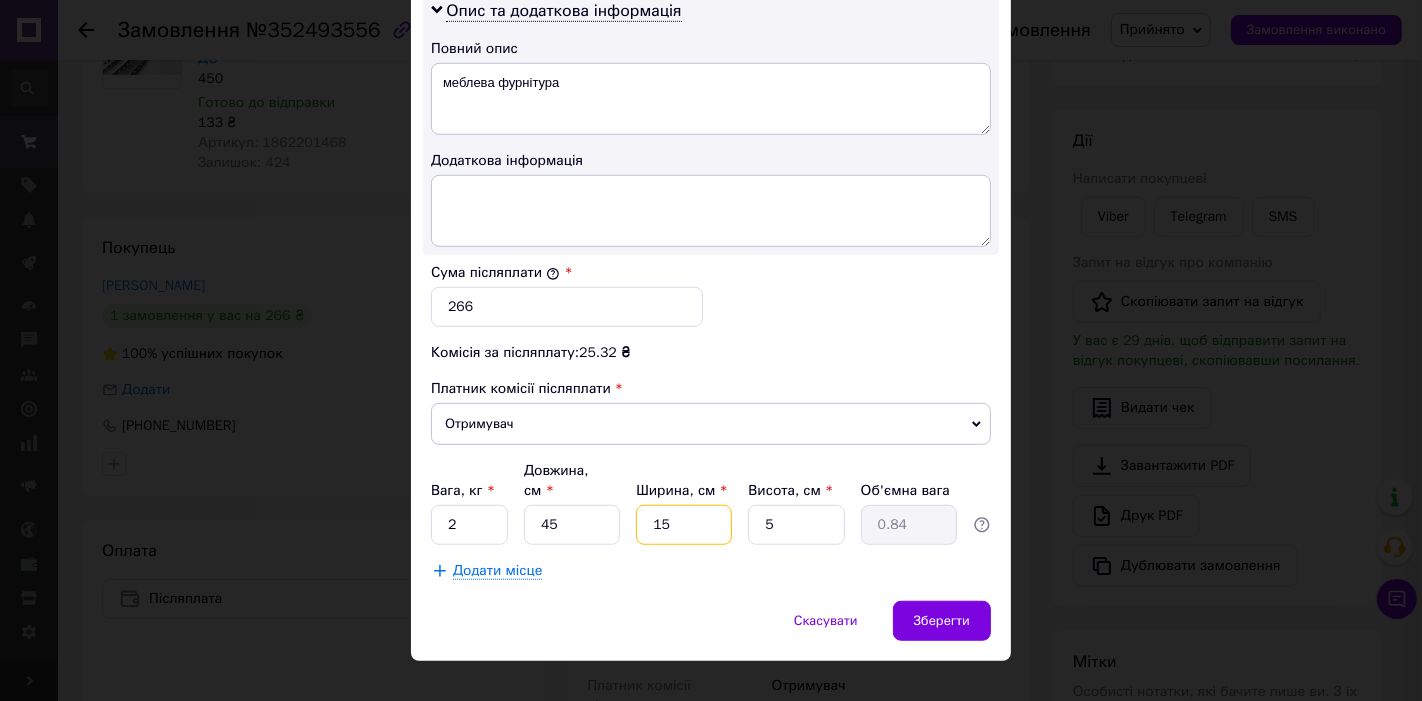 type on "15" 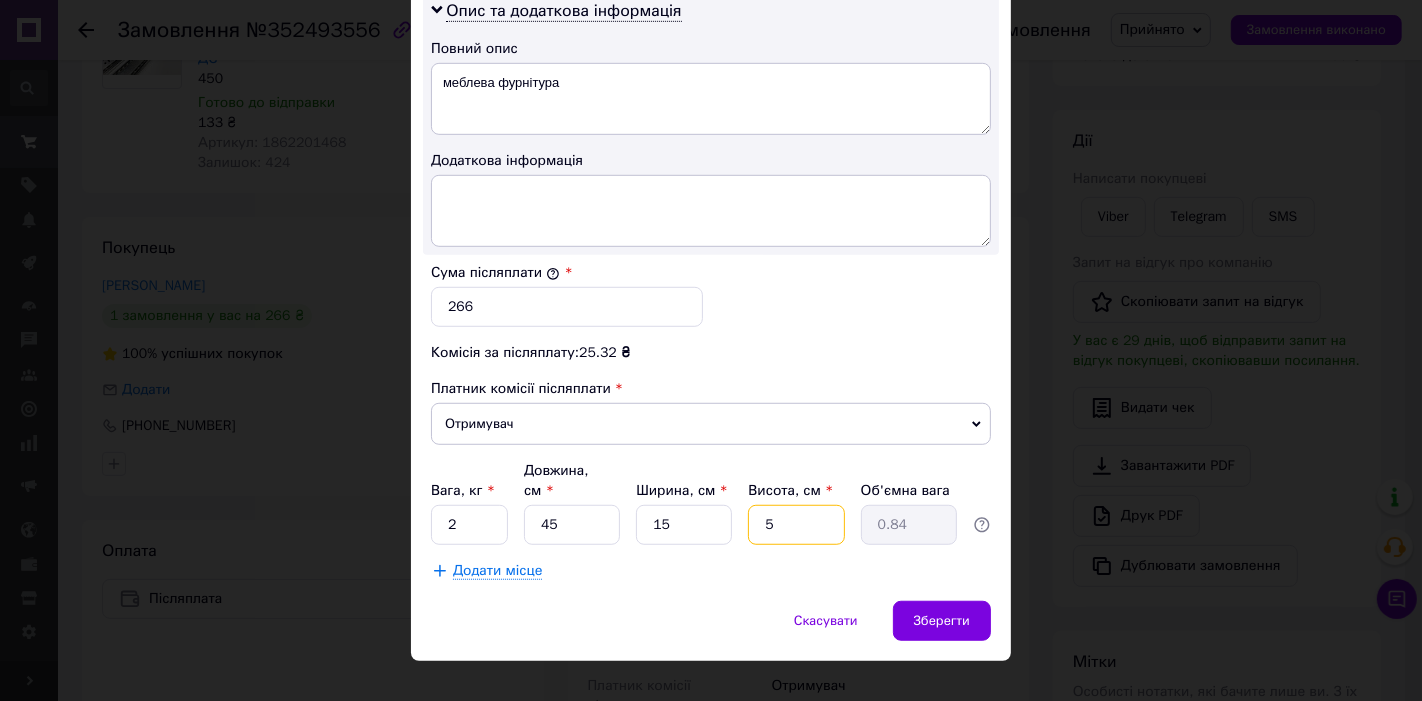 click on "5" at bounding box center (796, 525) 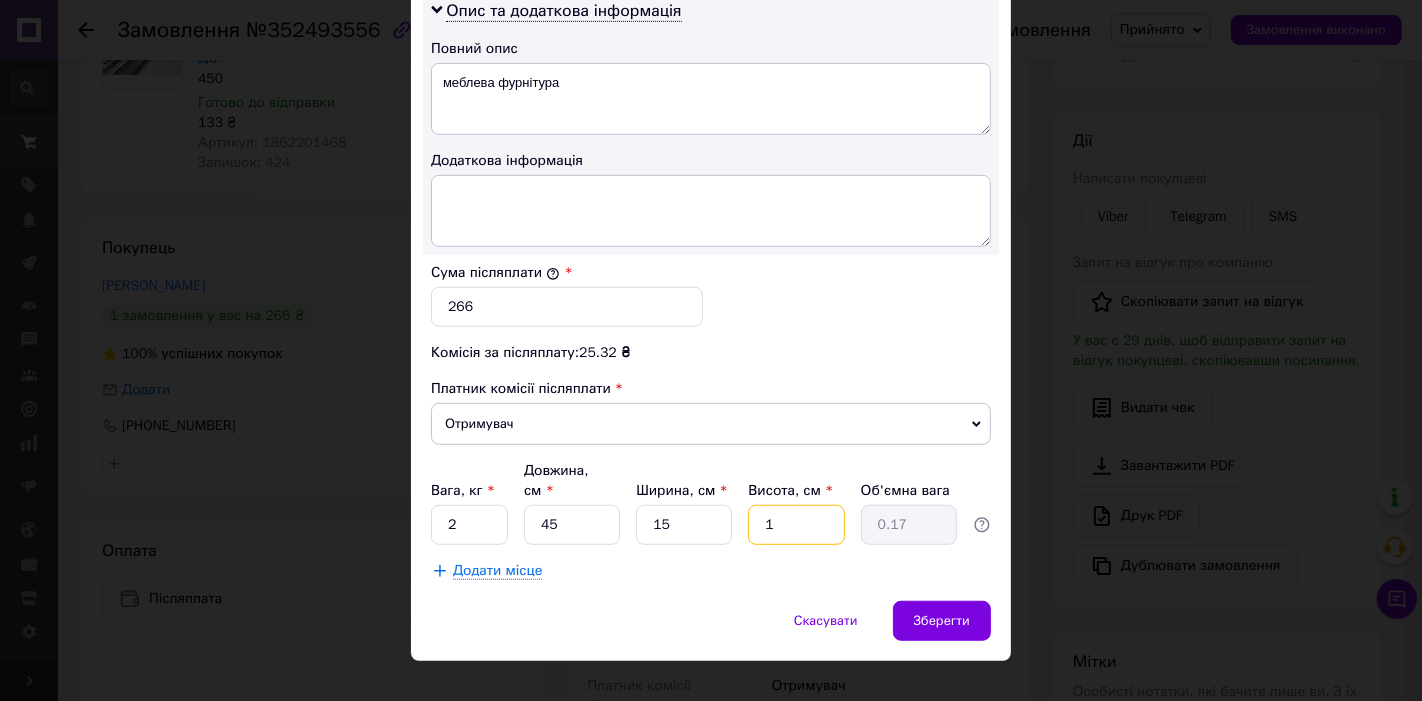 type on "12" 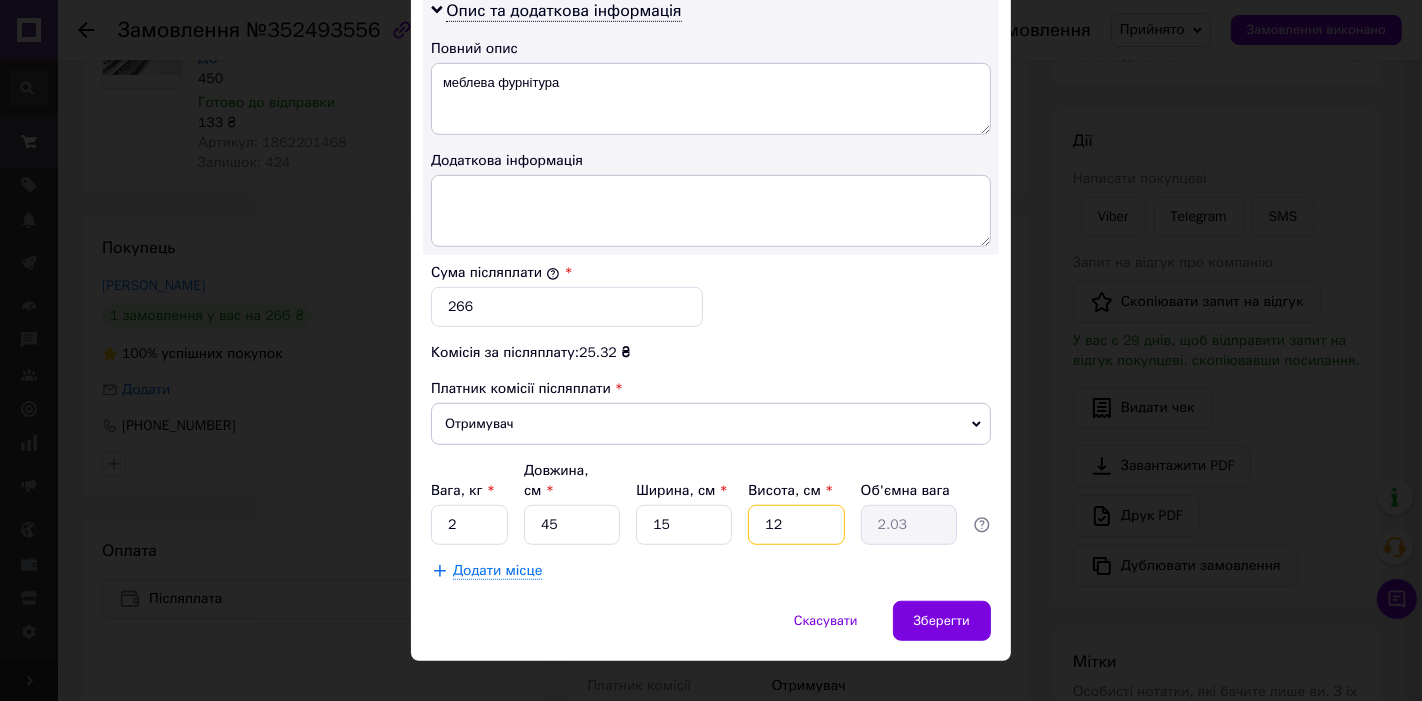 type on "12" 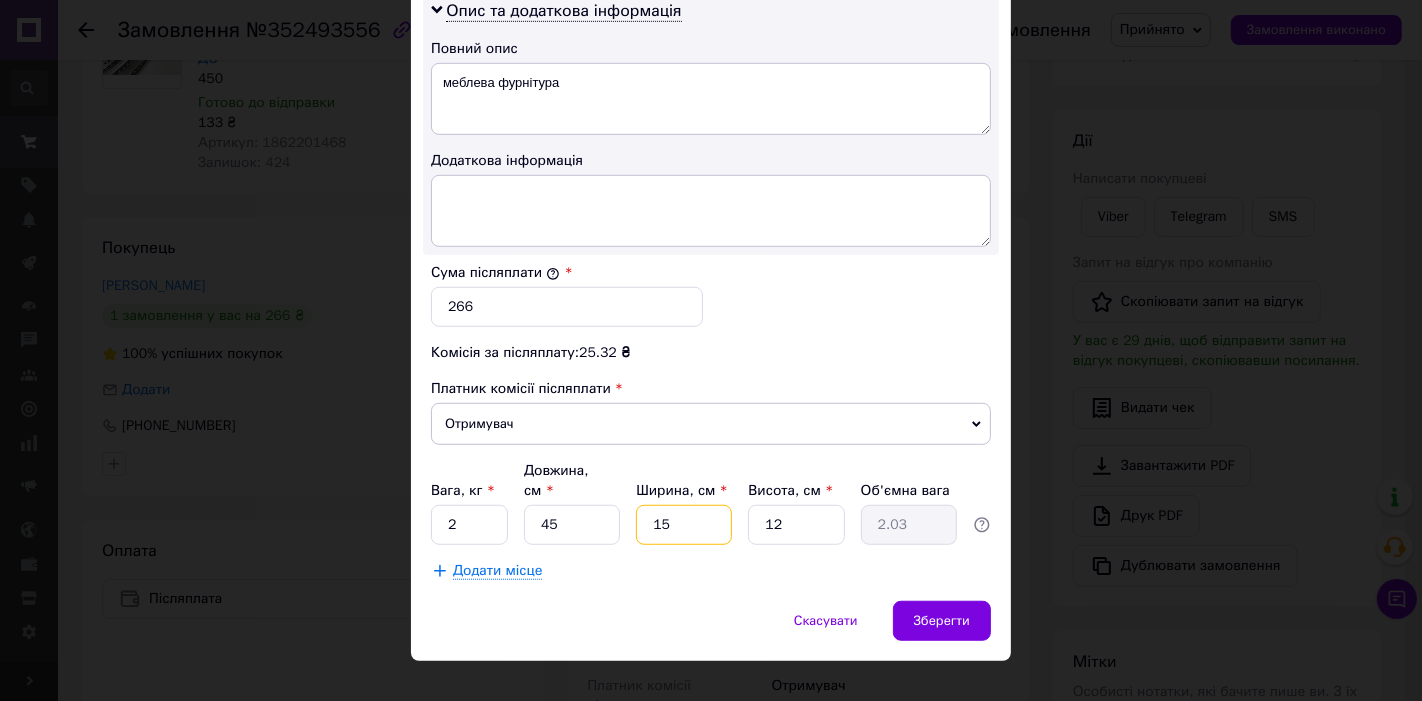 click on "15" at bounding box center (684, 525) 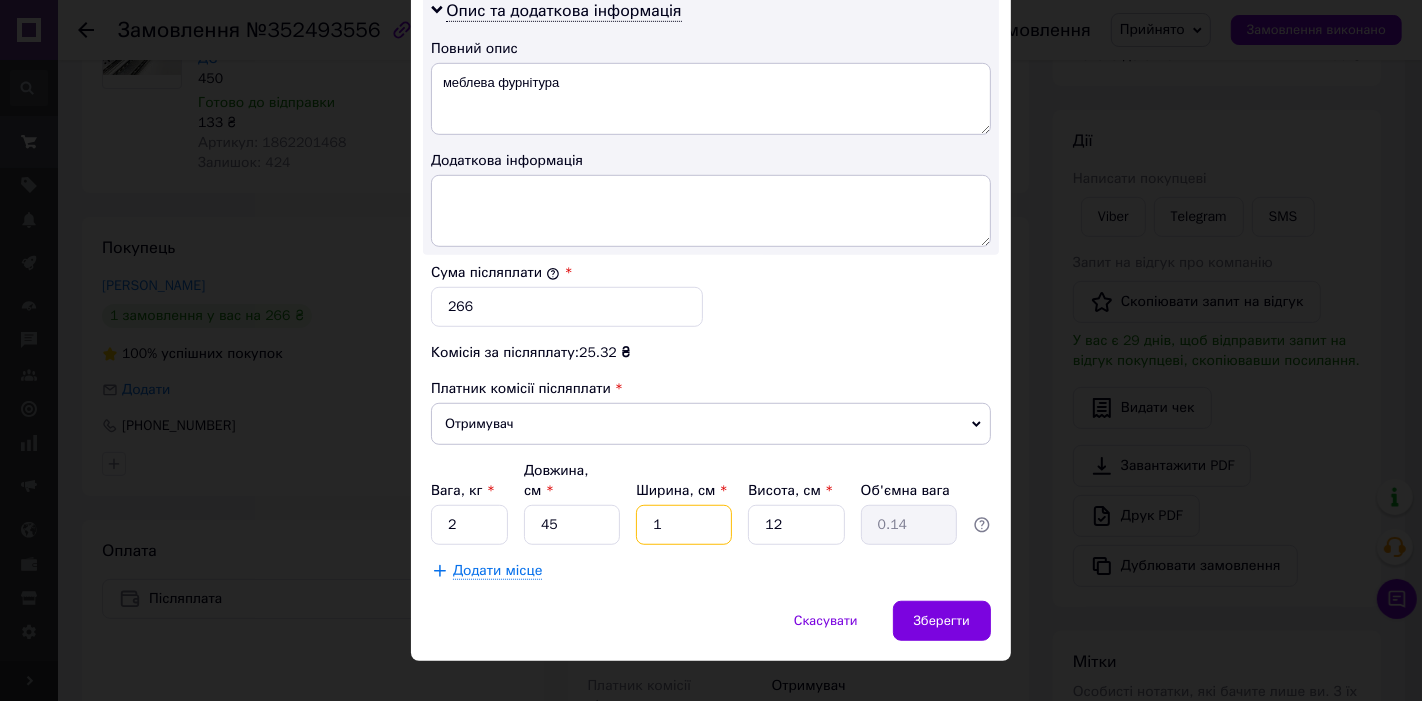type on "10" 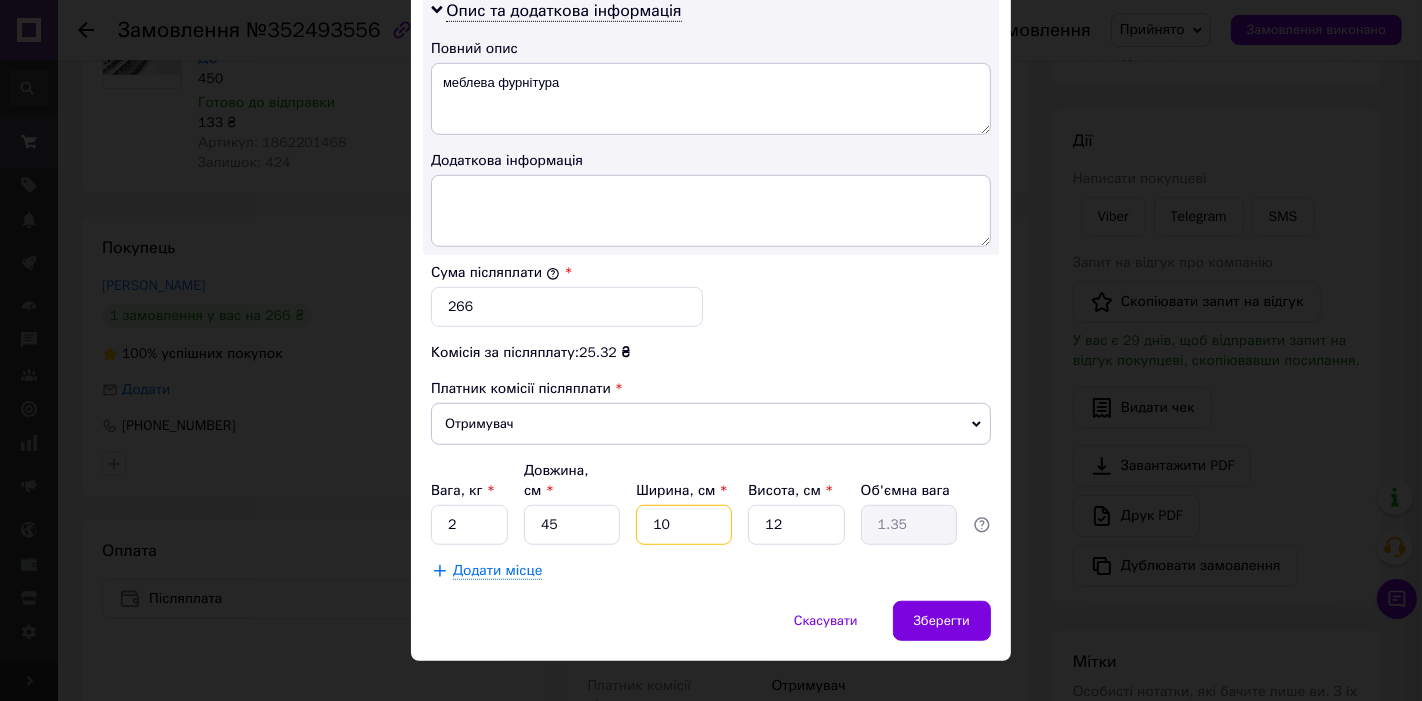 type on "10" 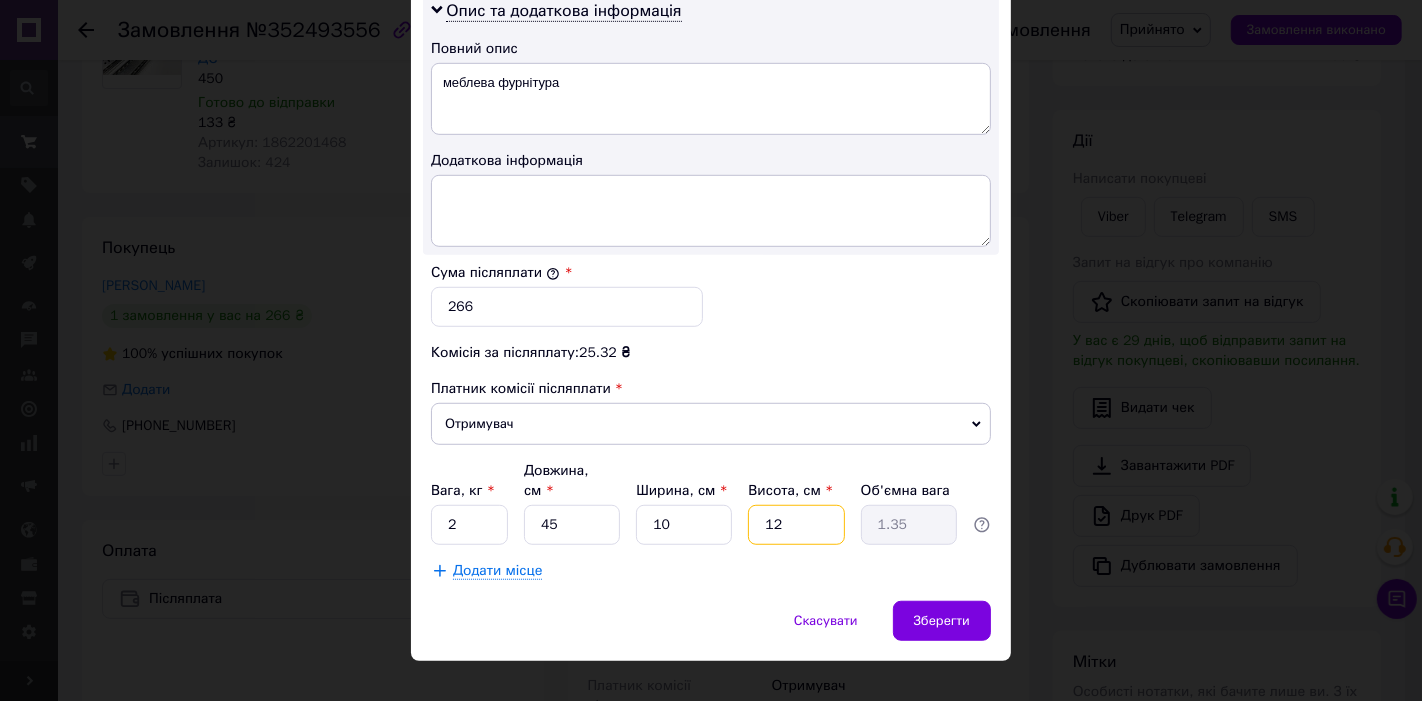 click on "12" at bounding box center [796, 525] 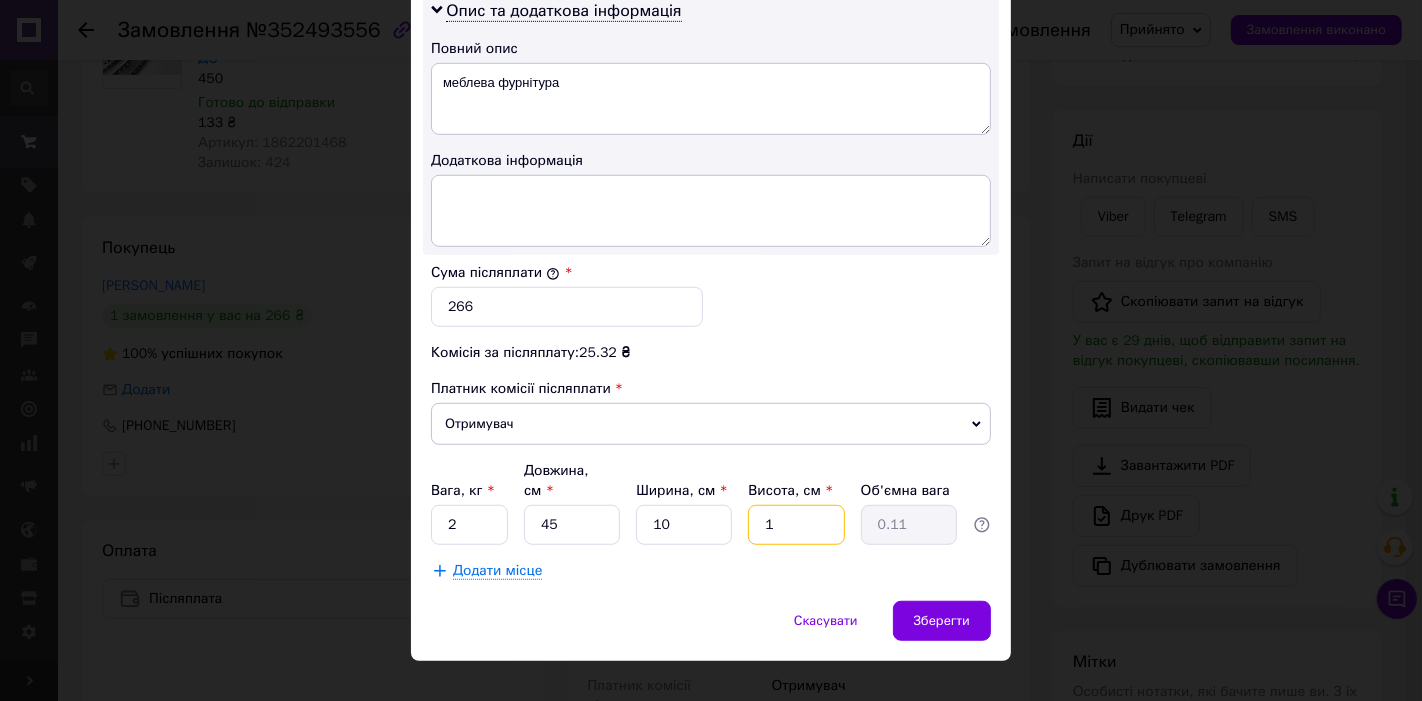 type on "10" 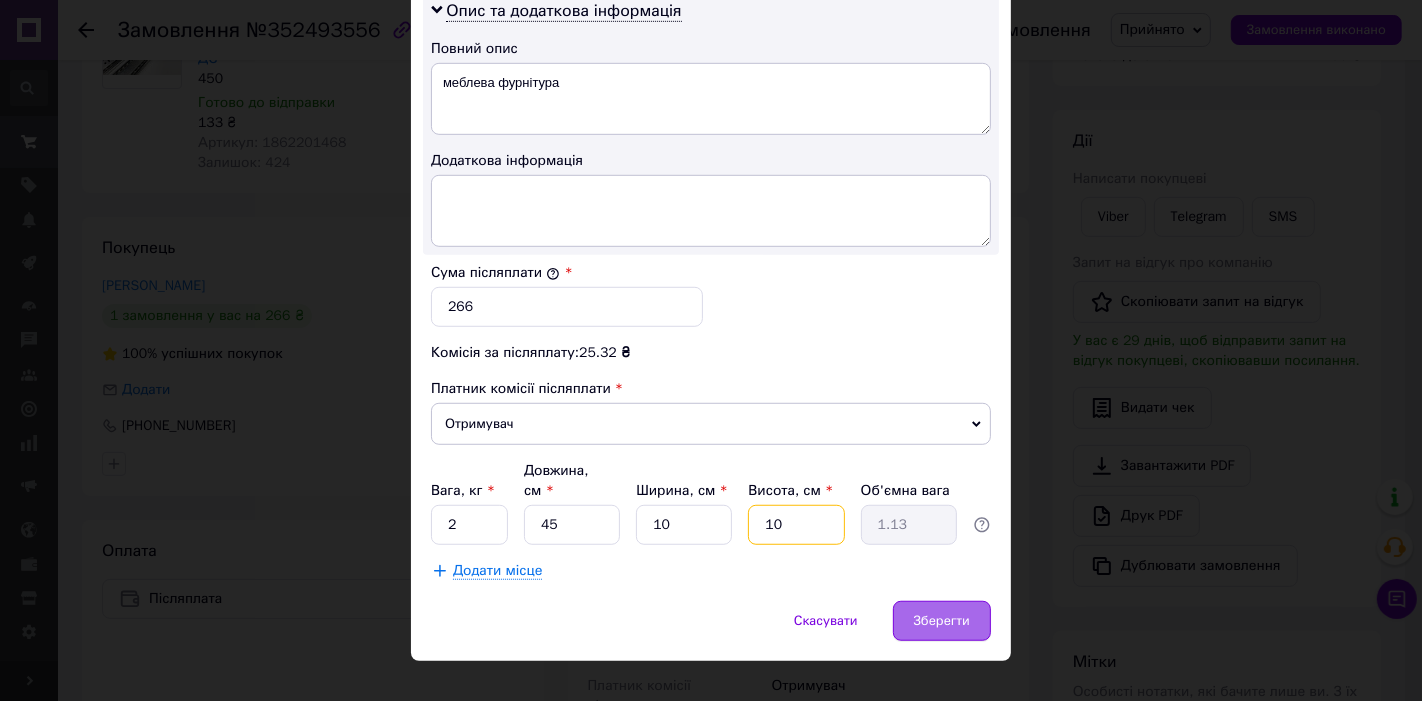 type on "10" 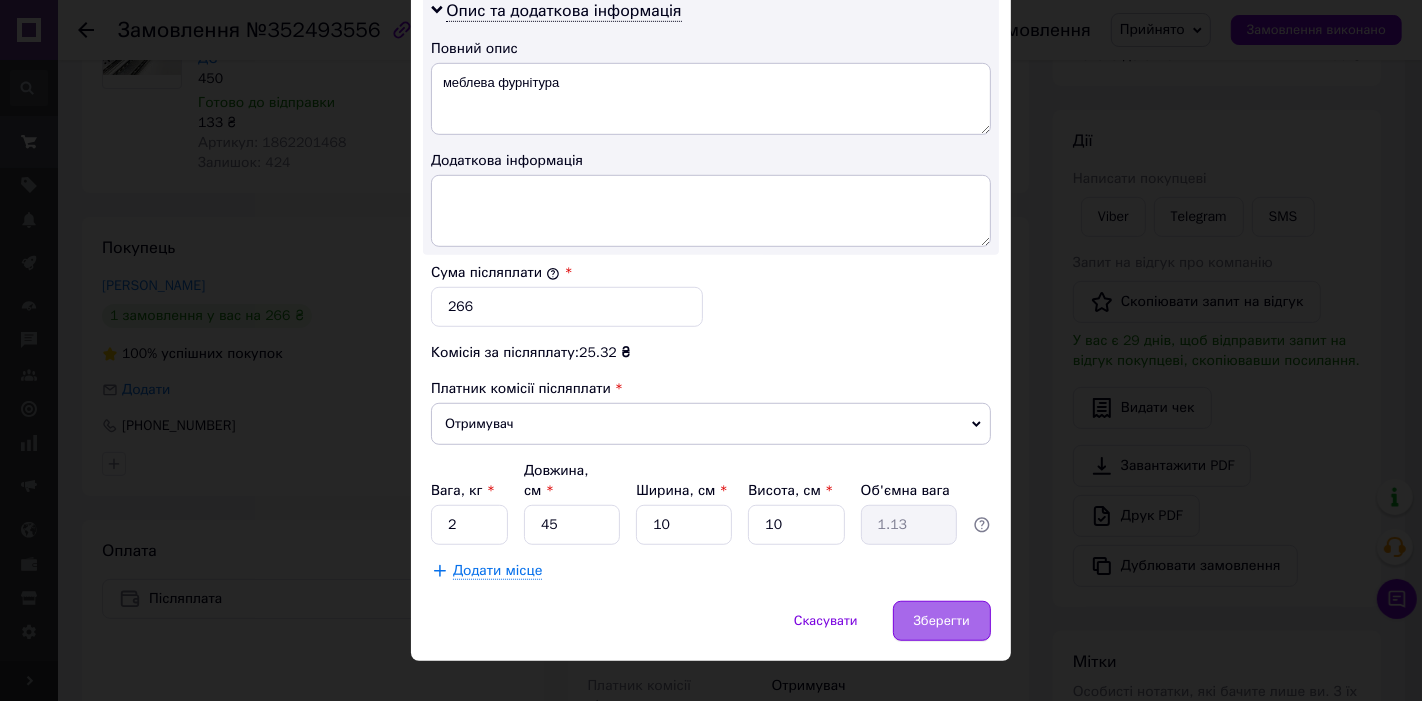 click on "Зберегти" at bounding box center (942, 621) 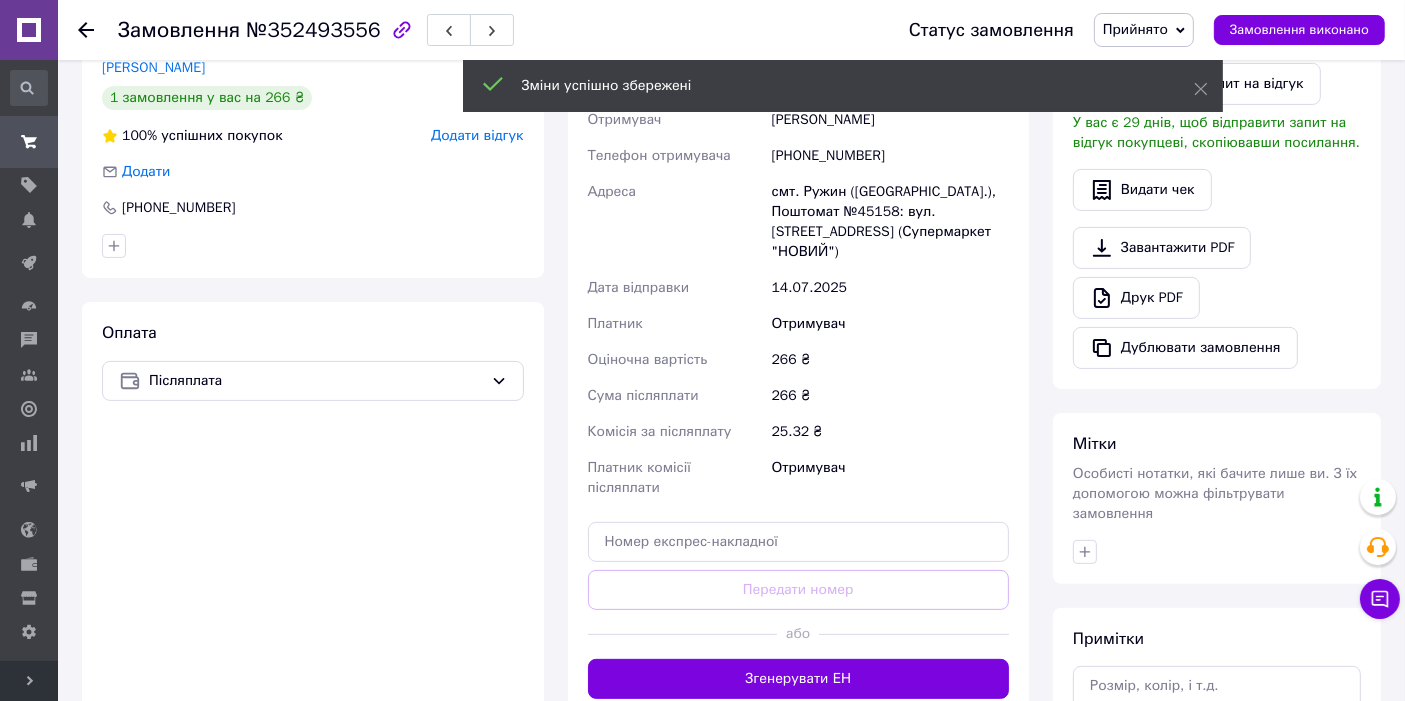 scroll, scrollTop: 444, scrollLeft: 0, axis: vertical 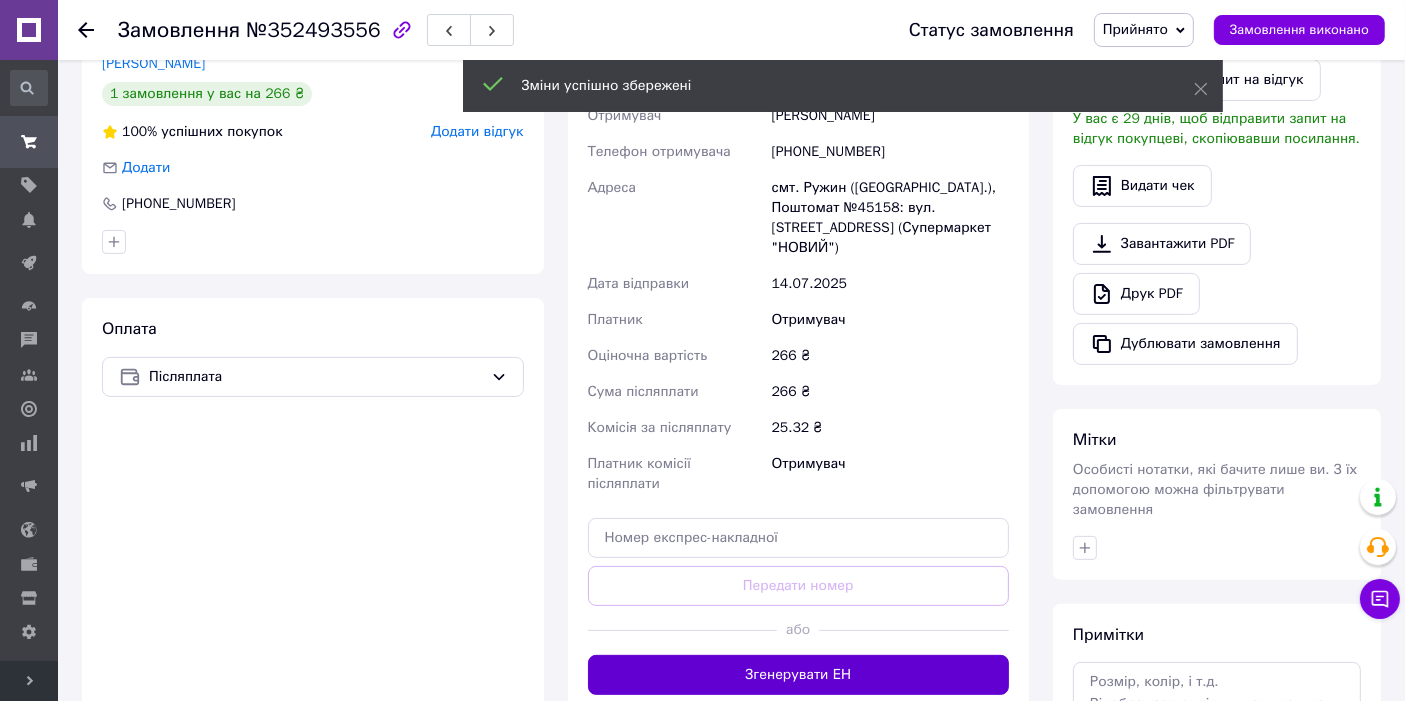 click on "Згенерувати ЕН" at bounding box center (799, 675) 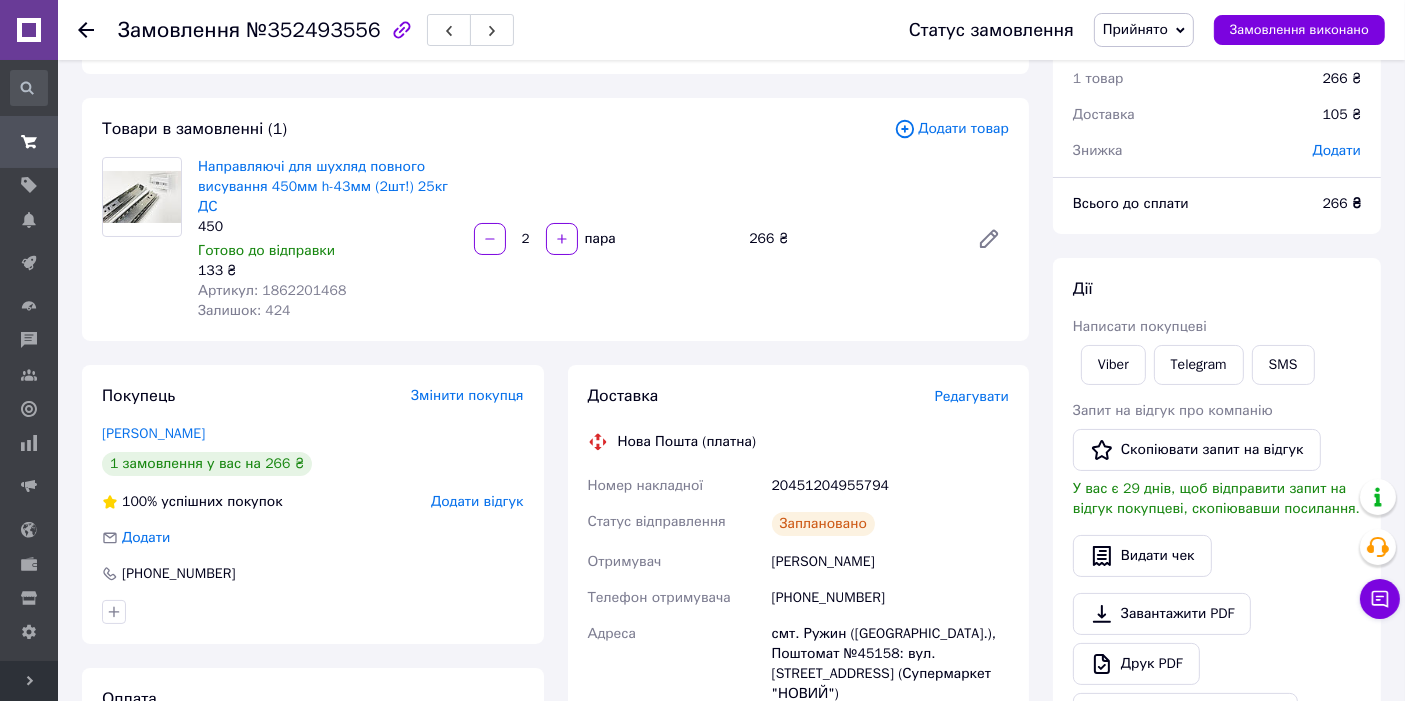scroll, scrollTop: 0, scrollLeft: 0, axis: both 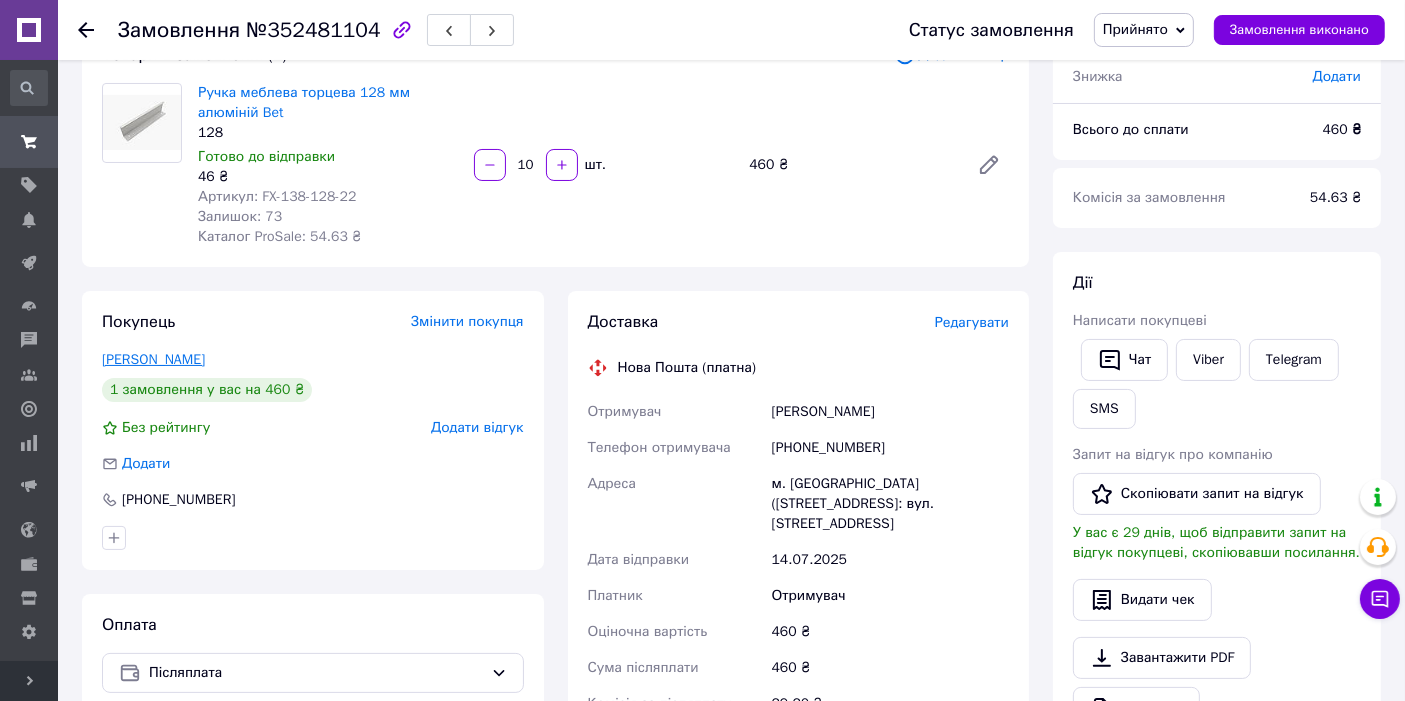 click on "[PERSON_NAME]" at bounding box center (153, 359) 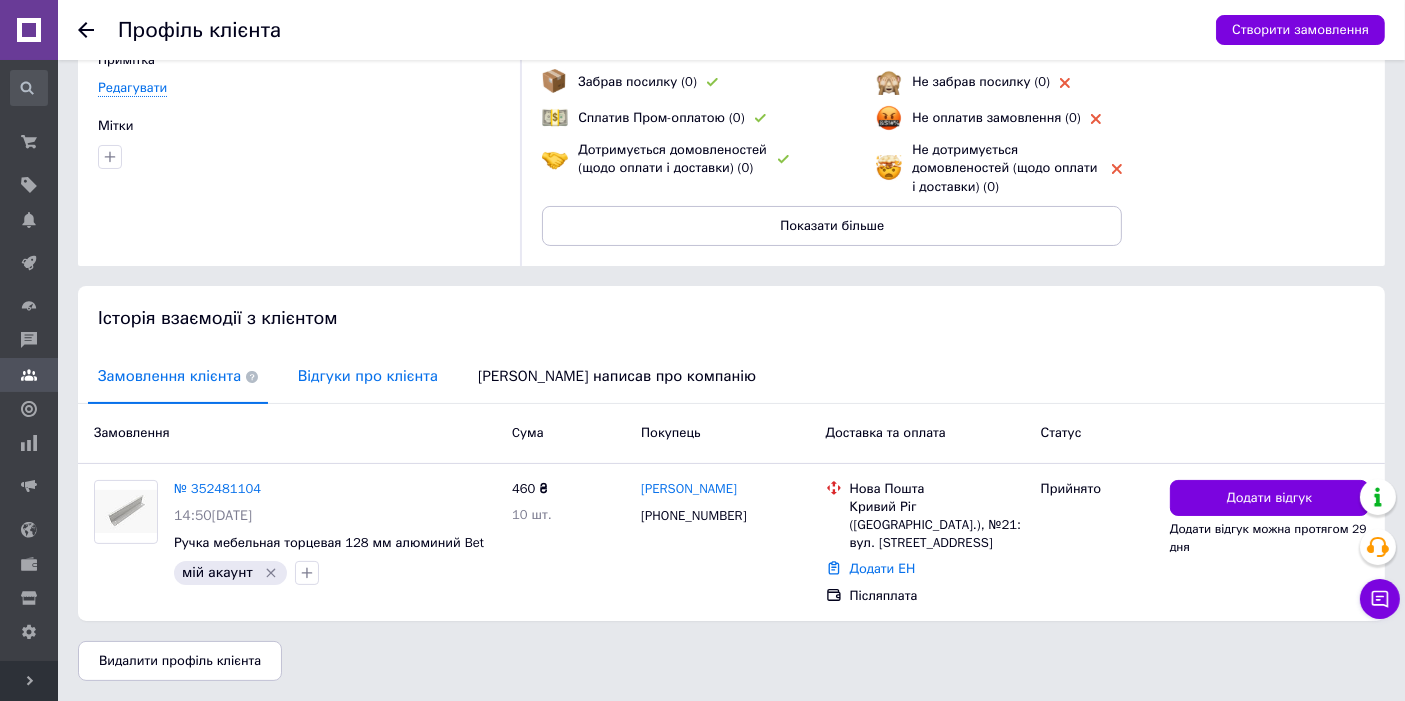 click on "Відгуки про клієнта" at bounding box center [368, 376] 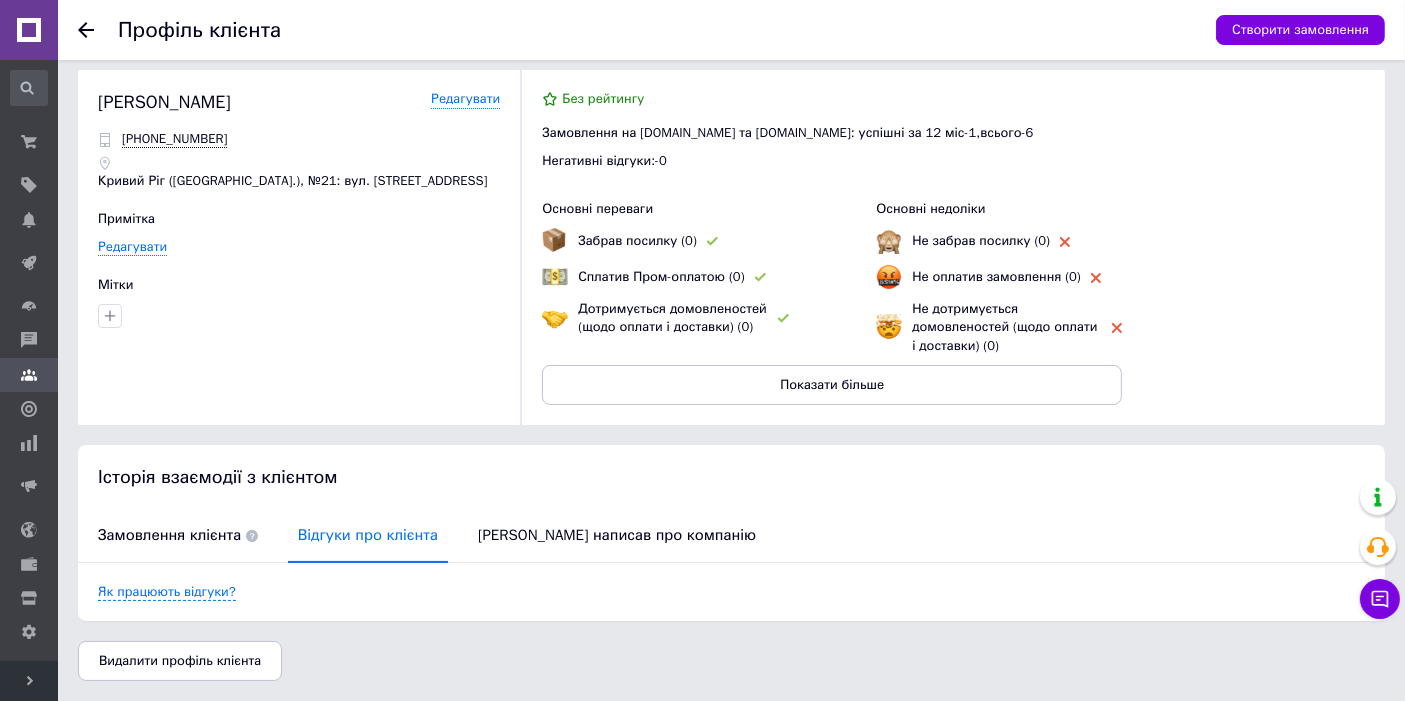 scroll, scrollTop: 8, scrollLeft: 0, axis: vertical 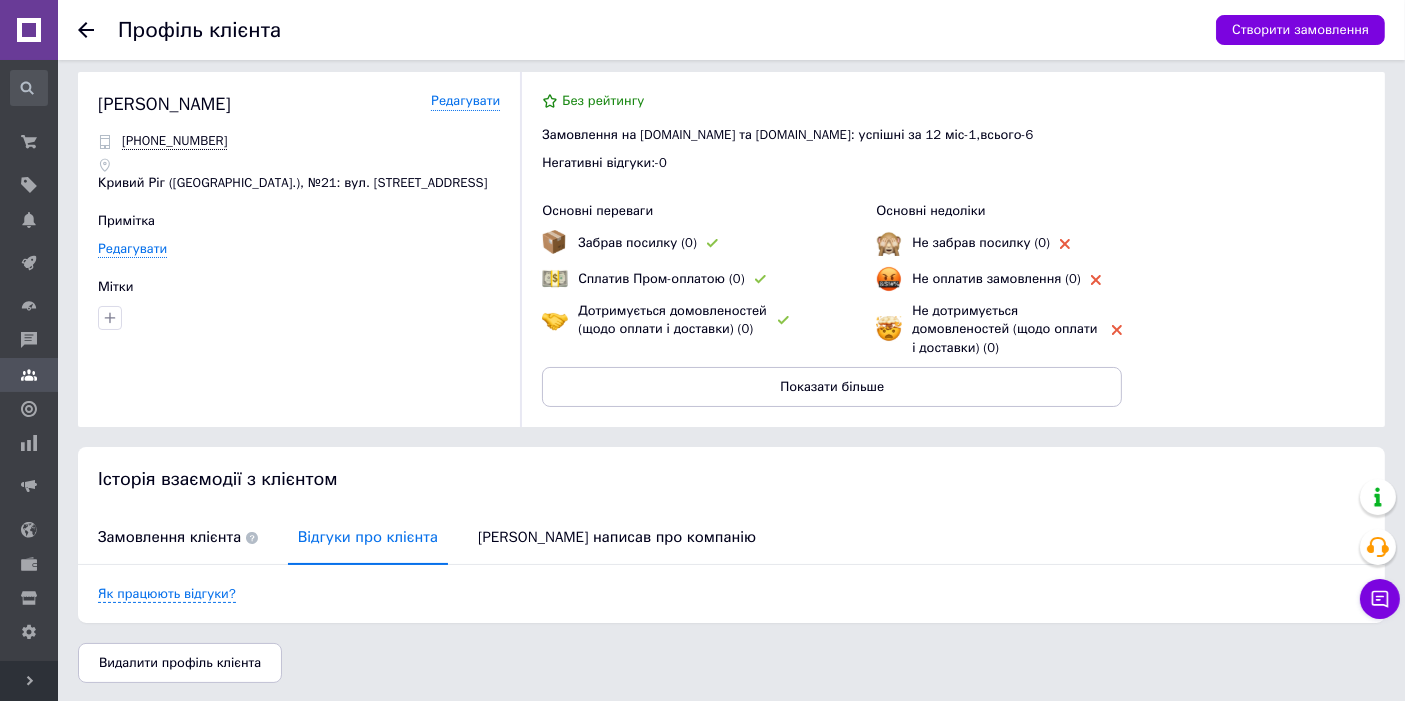 click 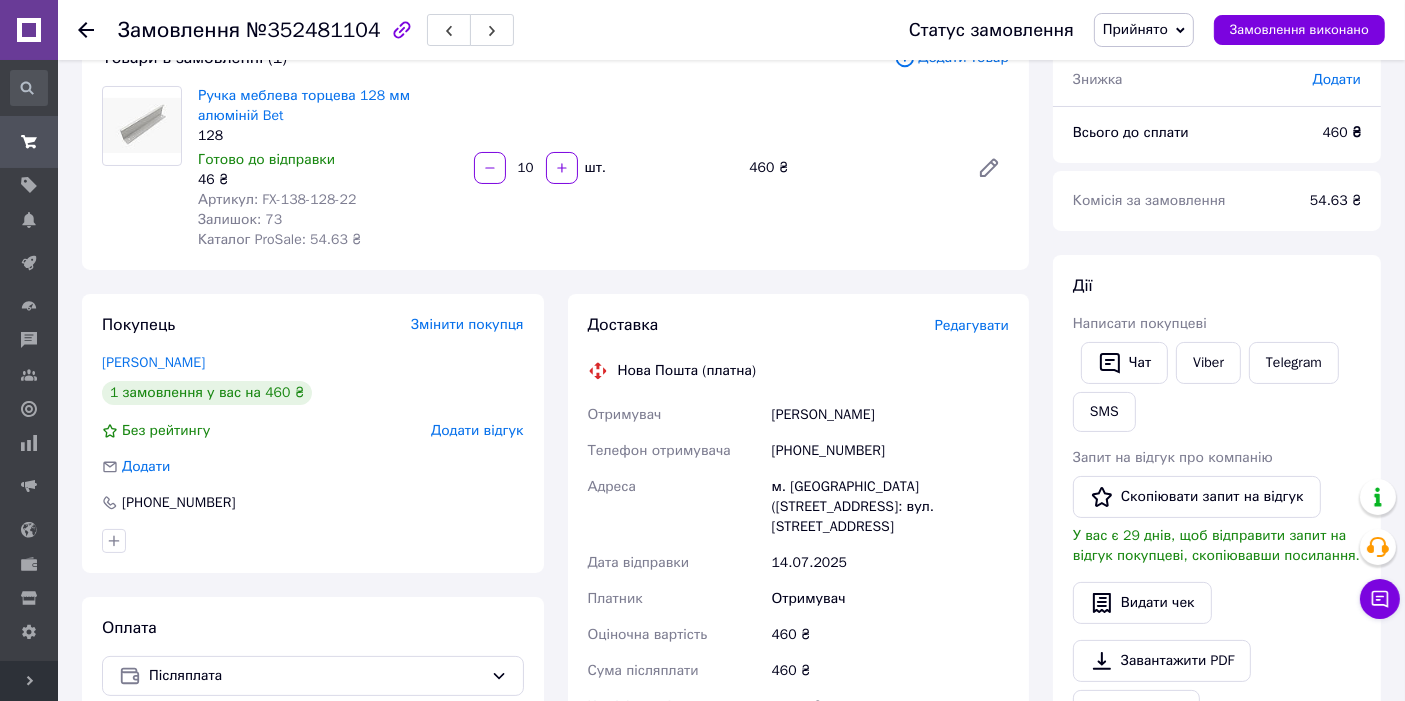 scroll, scrollTop: 148, scrollLeft: 0, axis: vertical 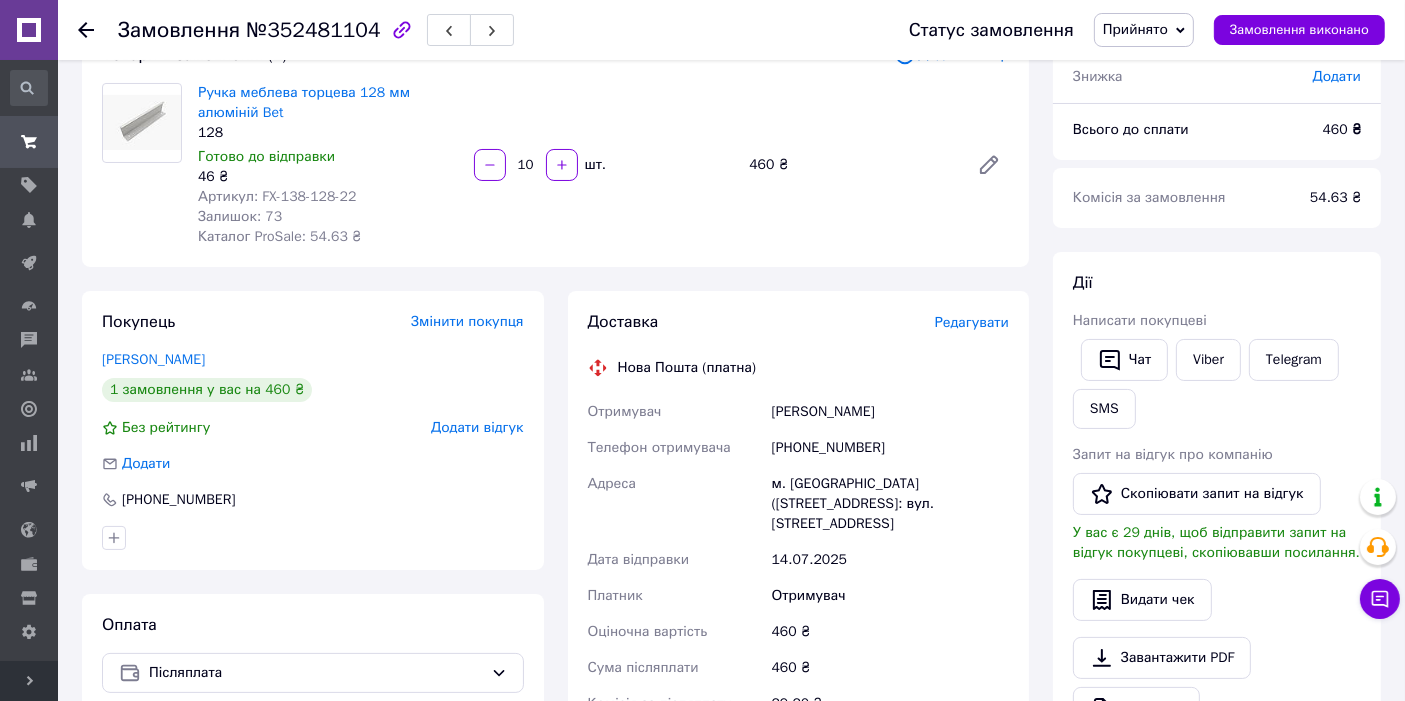 click on "[PHONE_NUMBER]" at bounding box center [890, 448] 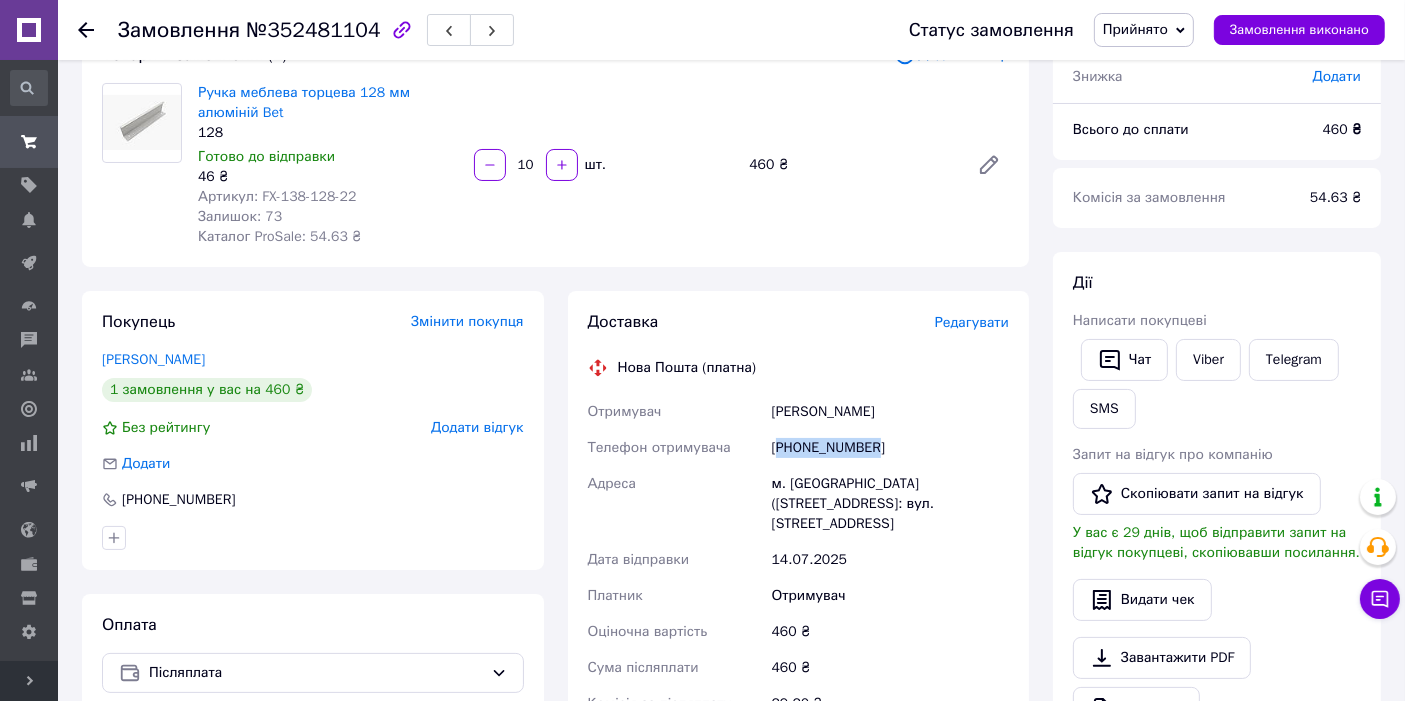 click on "[PHONE_NUMBER]" at bounding box center (890, 448) 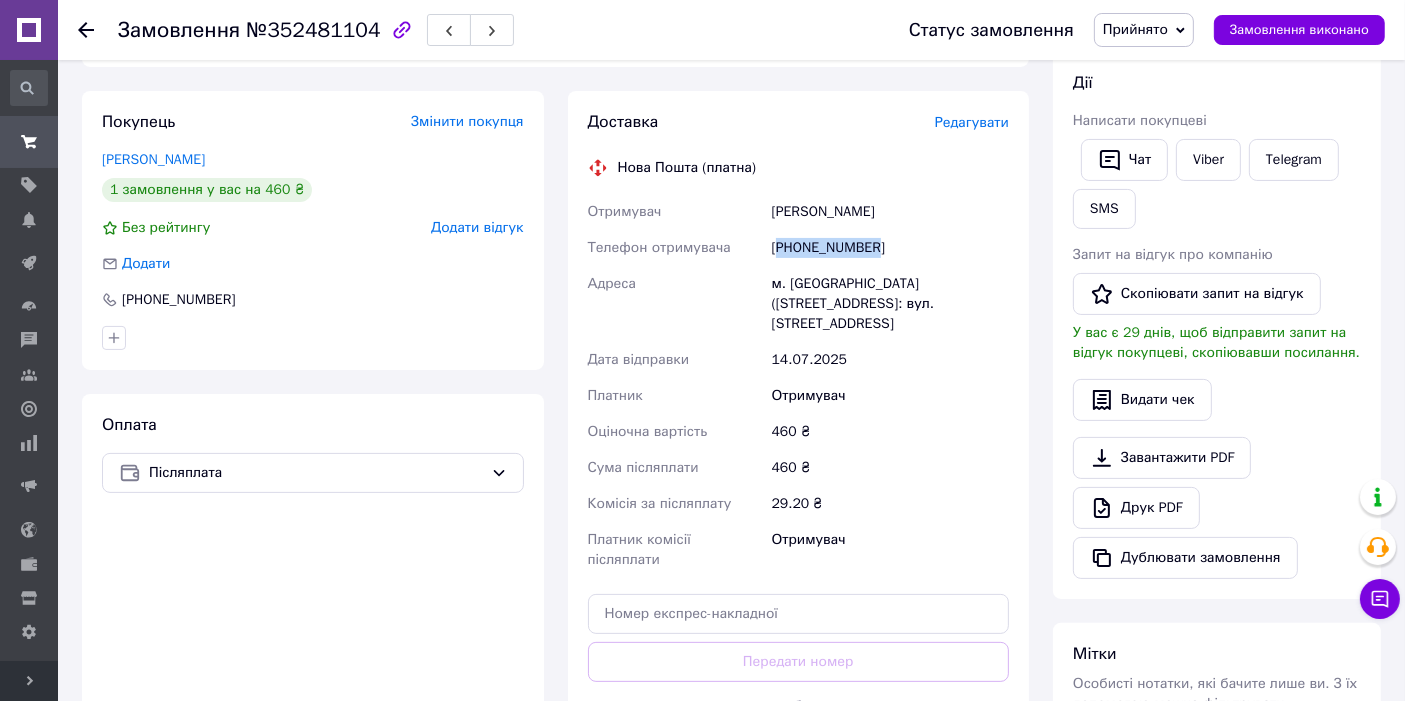 scroll, scrollTop: 370, scrollLeft: 0, axis: vertical 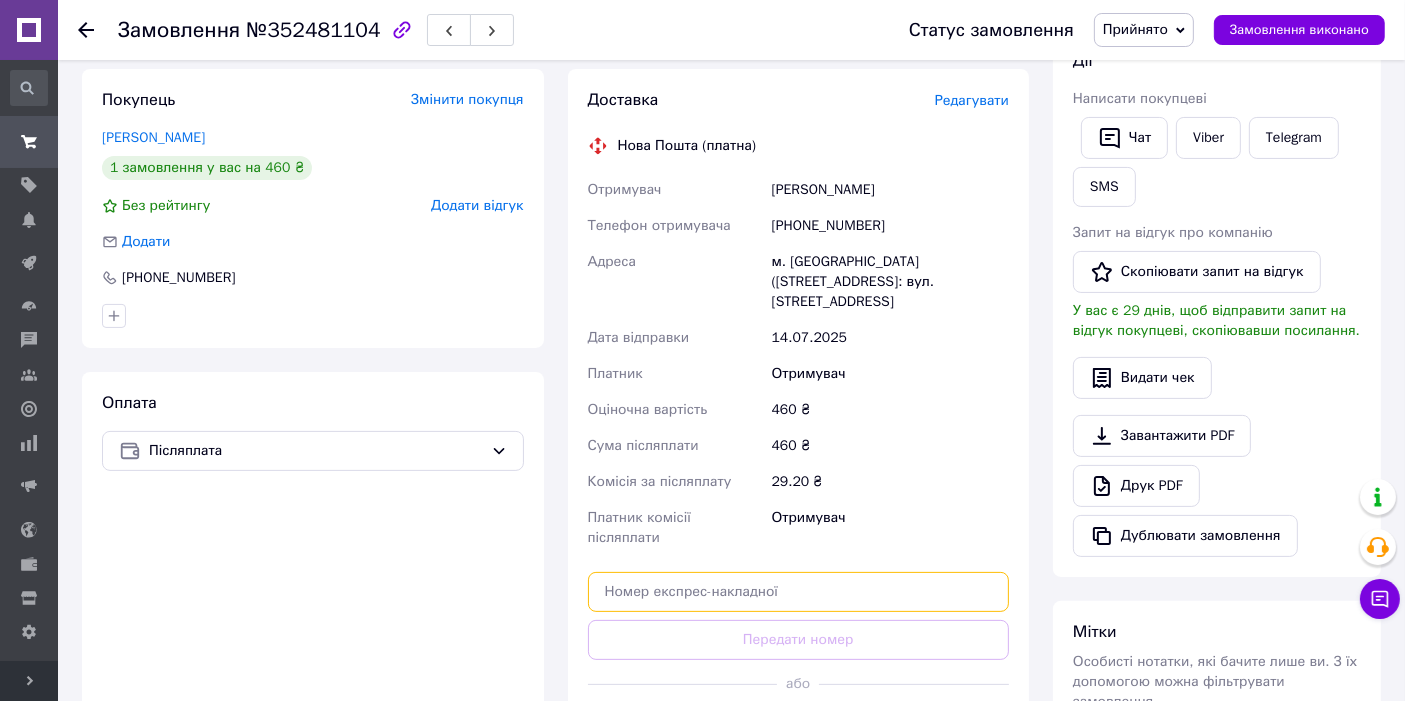 click at bounding box center (799, 592) 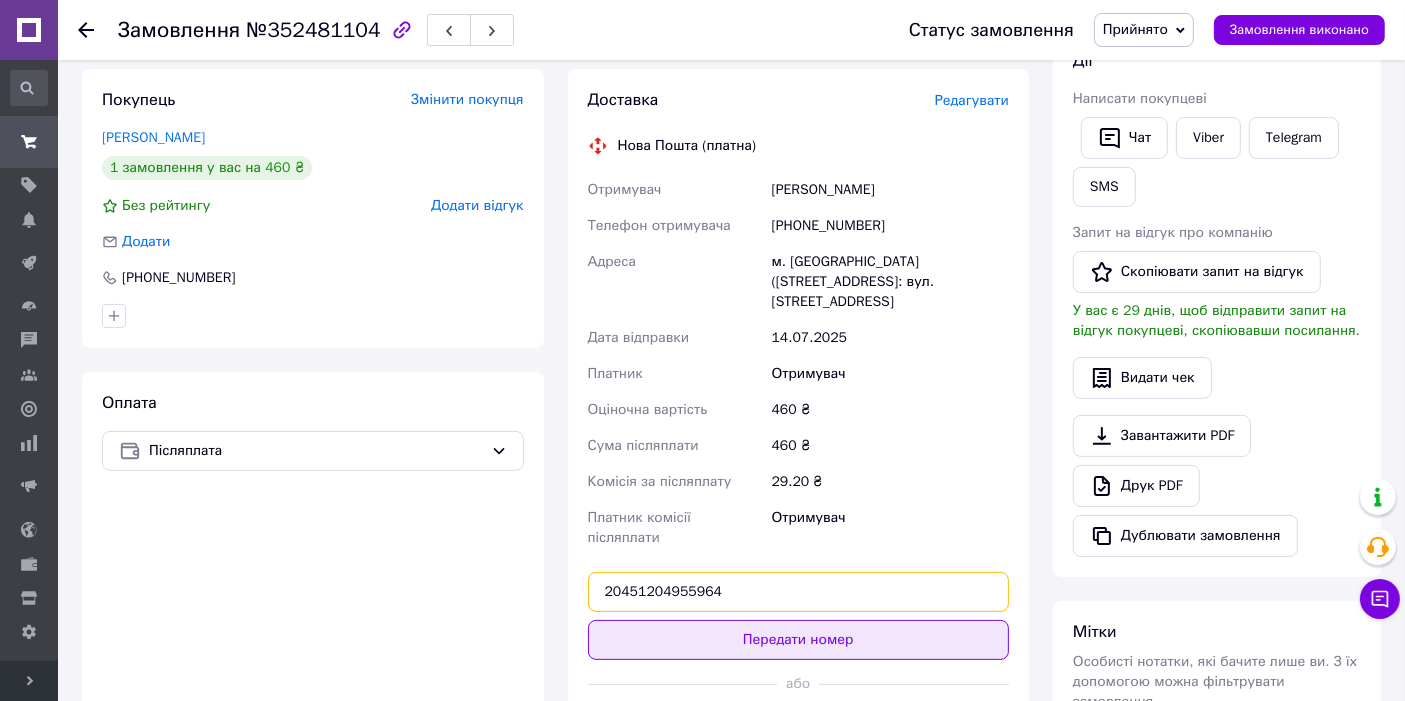 type on "20451204955964" 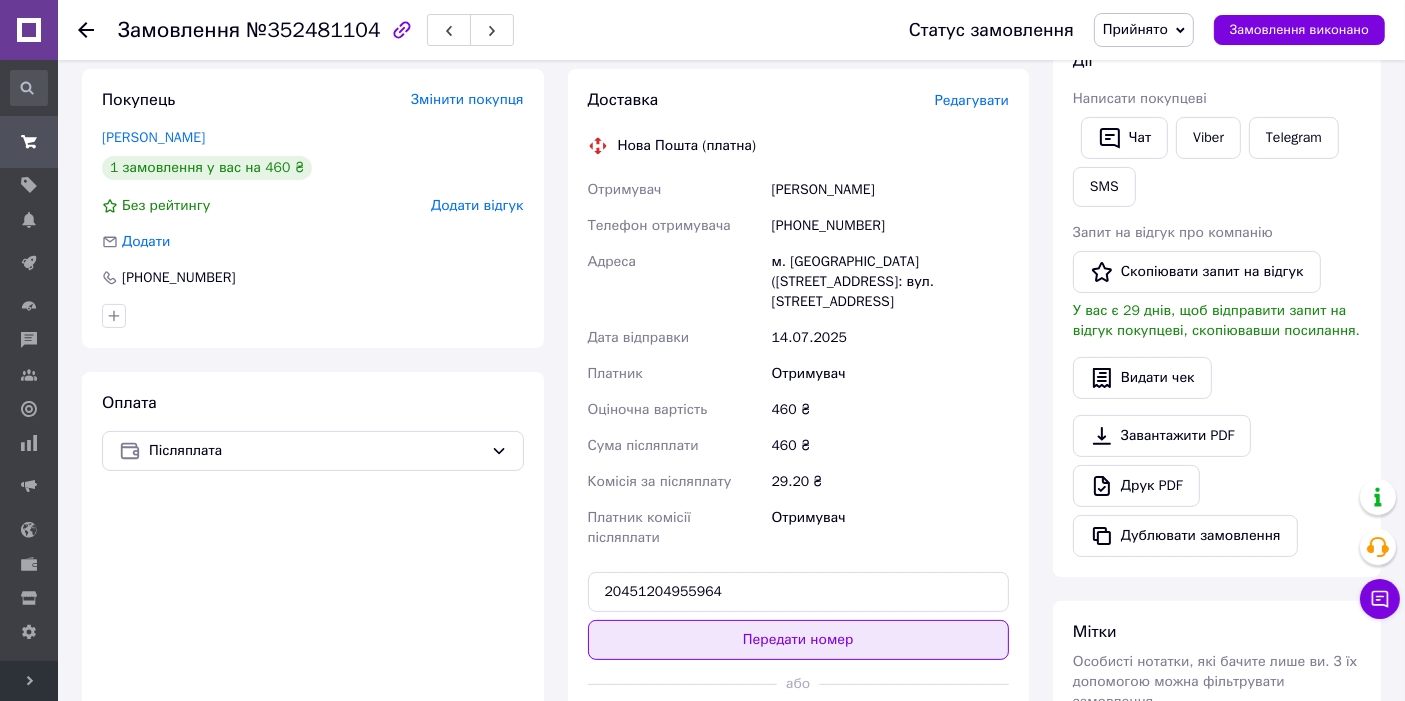 click on "Передати номер" at bounding box center (799, 640) 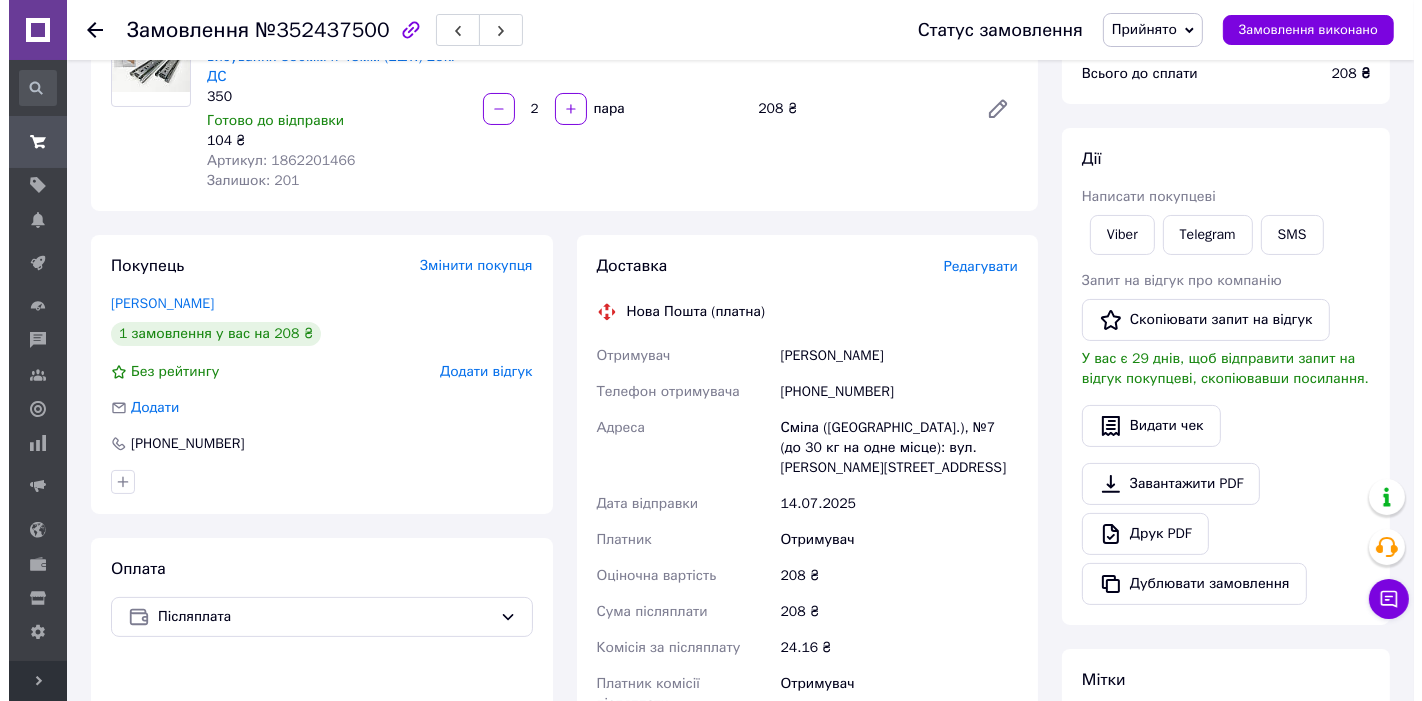 scroll, scrollTop: 222, scrollLeft: 0, axis: vertical 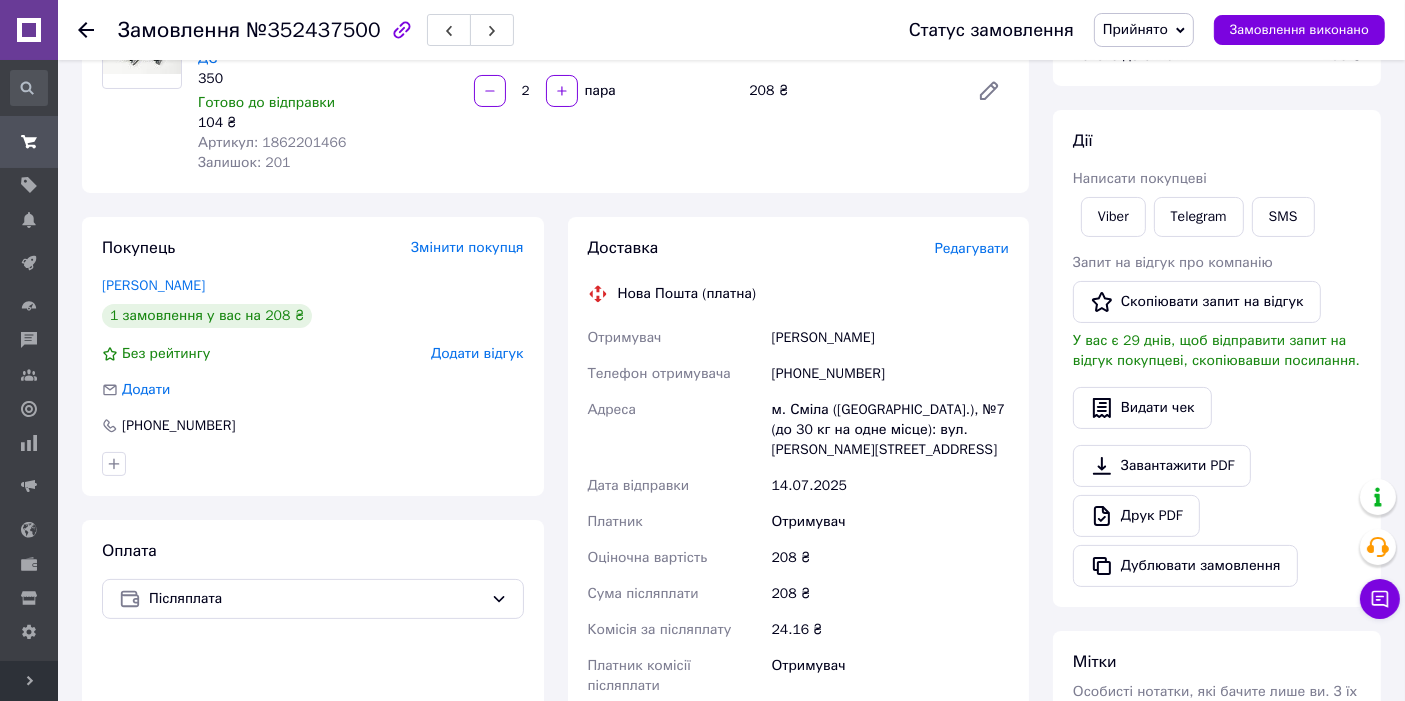 click on "Редагувати" at bounding box center [972, 248] 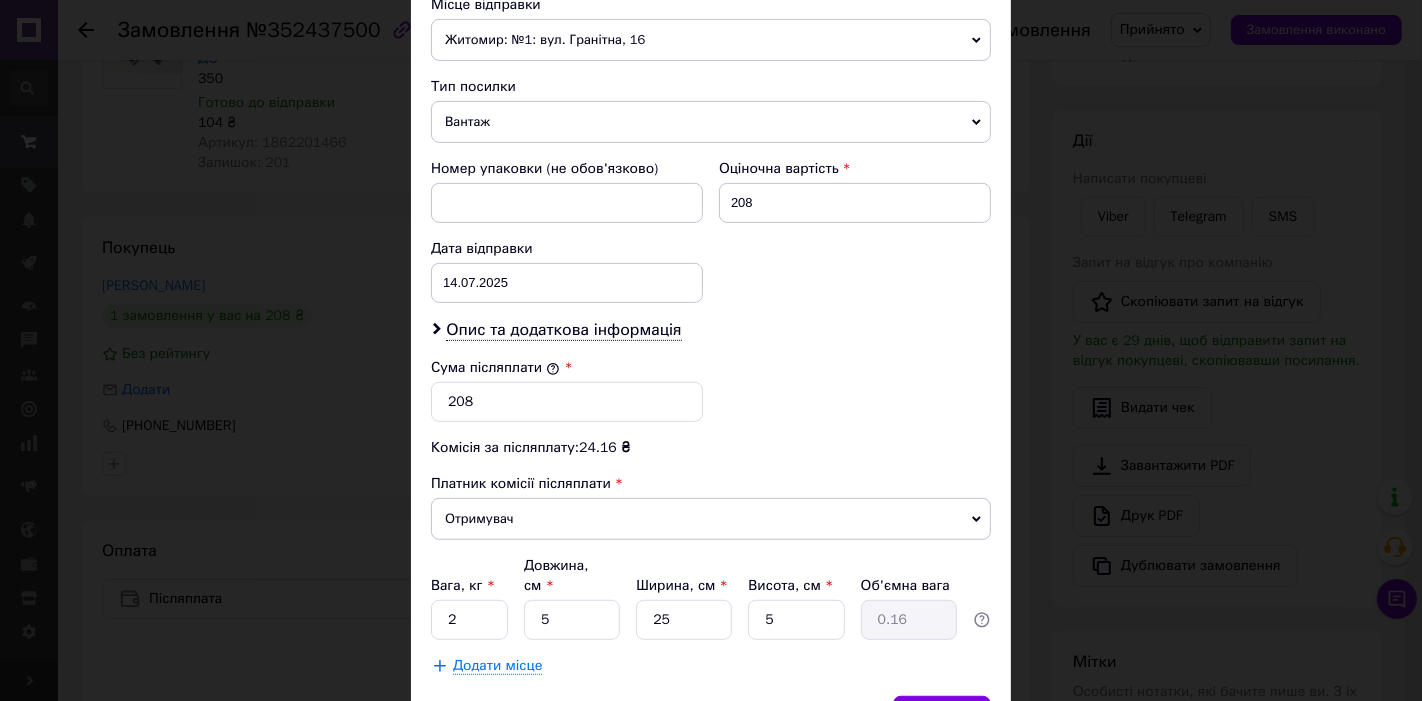 scroll, scrollTop: 740, scrollLeft: 0, axis: vertical 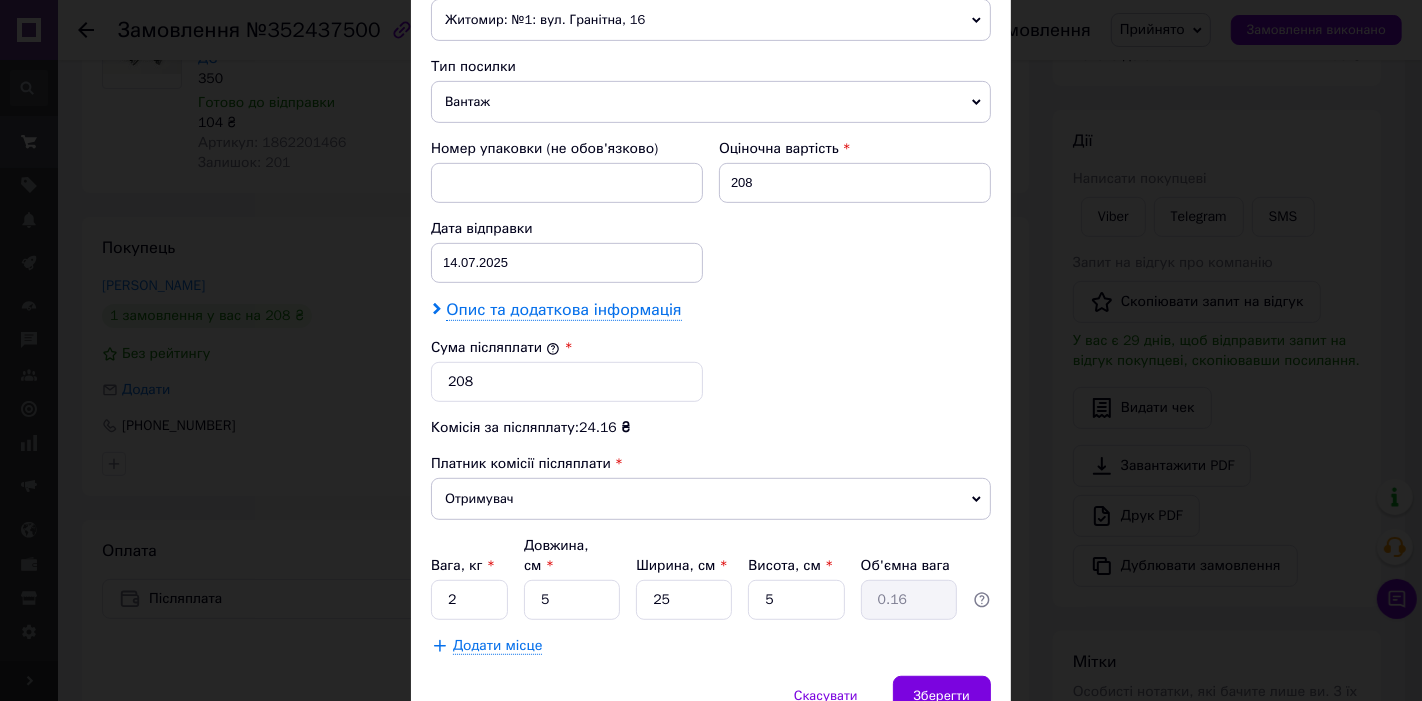 click on "Опис та додаткова інформація" at bounding box center [563, 310] 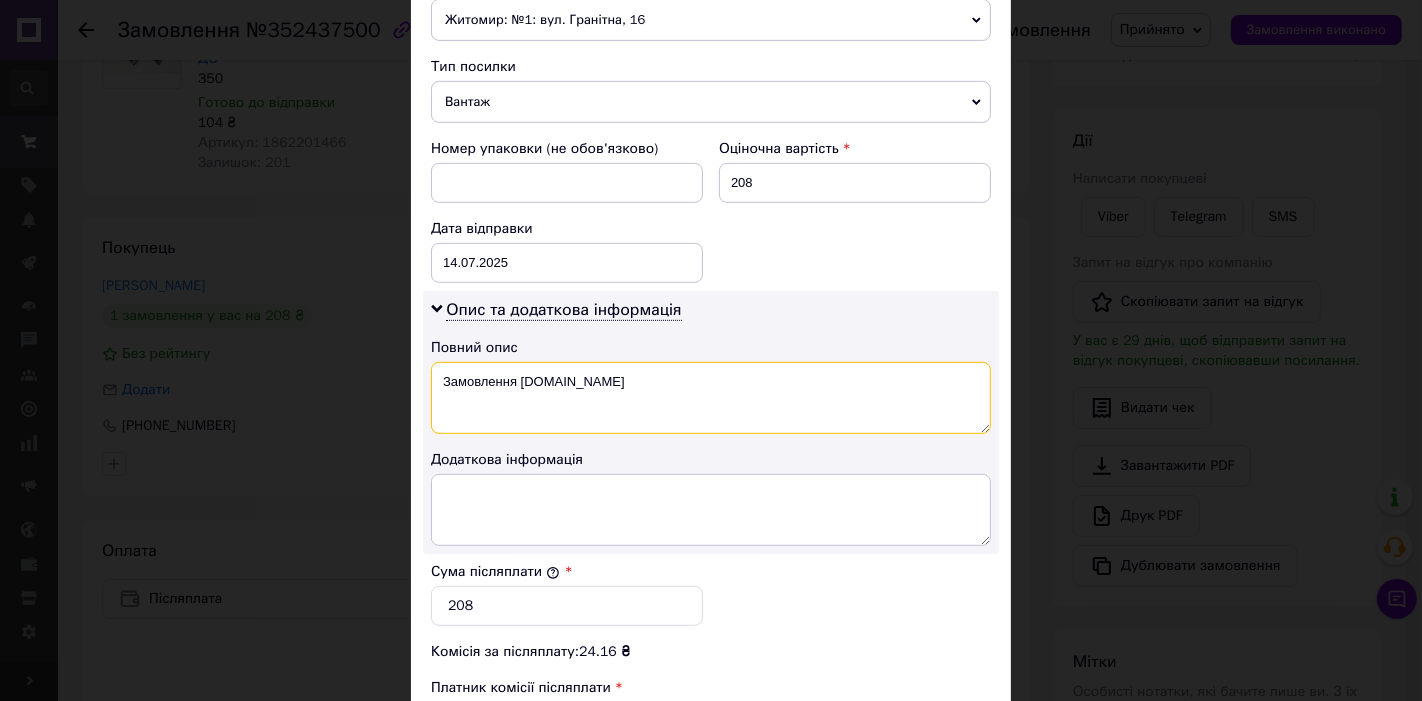 drag, startPoint x: 591, startPoint y: 383, endPoint x: 440, endPoint y: 381, distance: 151.01324 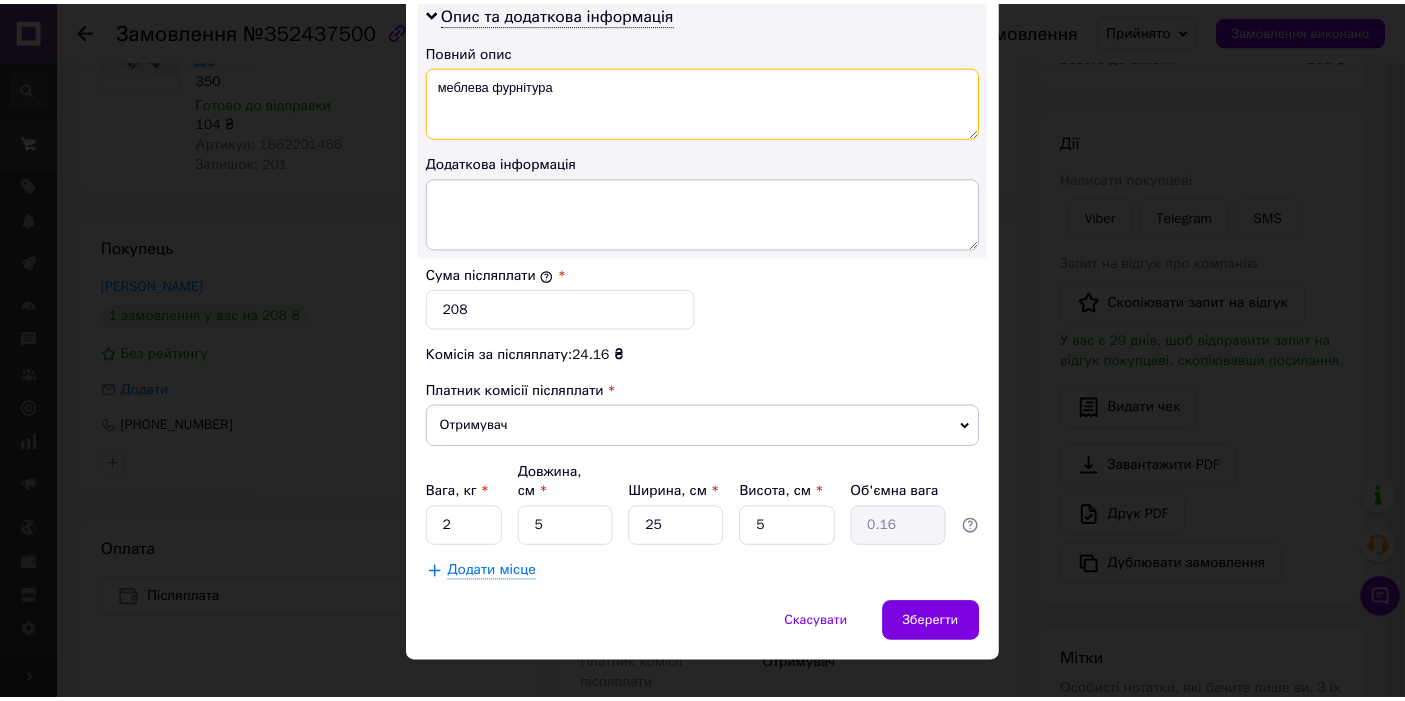 scroll, scrollTop: 1039, scrollLeft: 0, axis: vertical 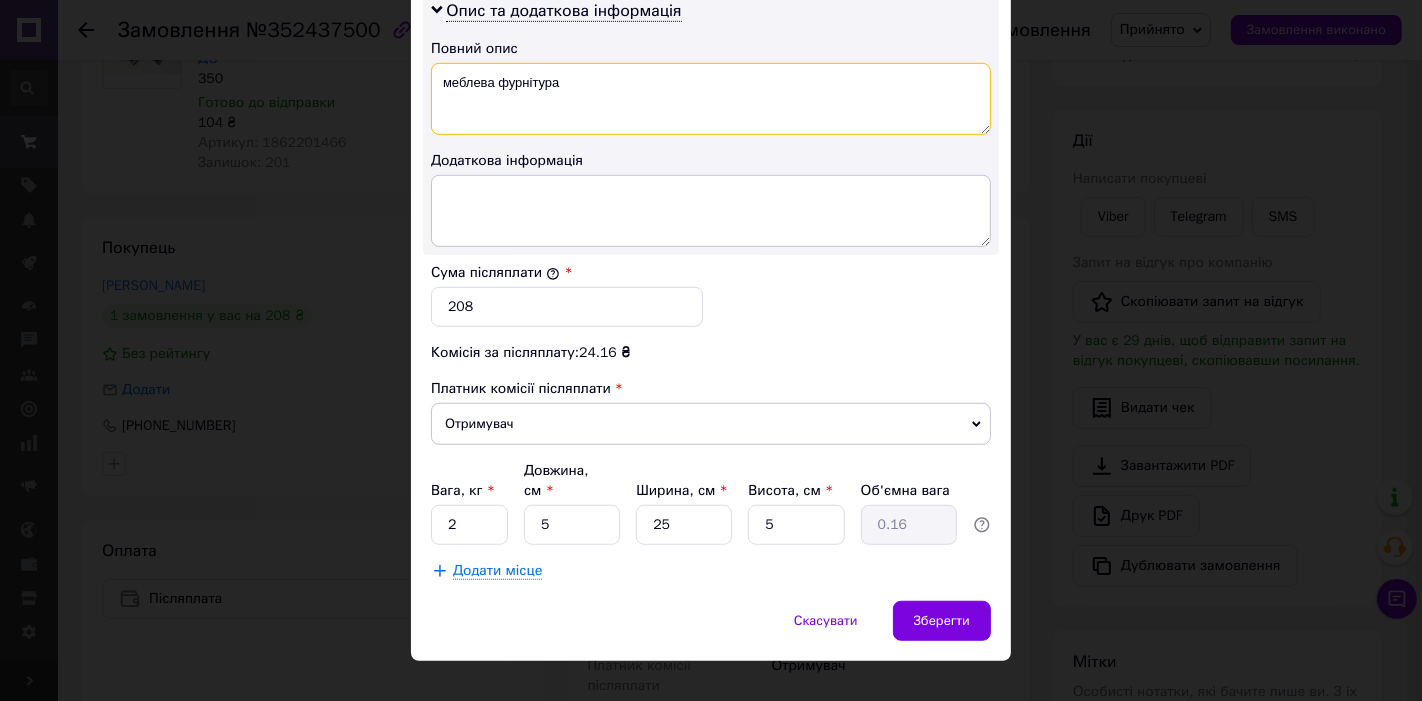 type on "меблева фурнітура" 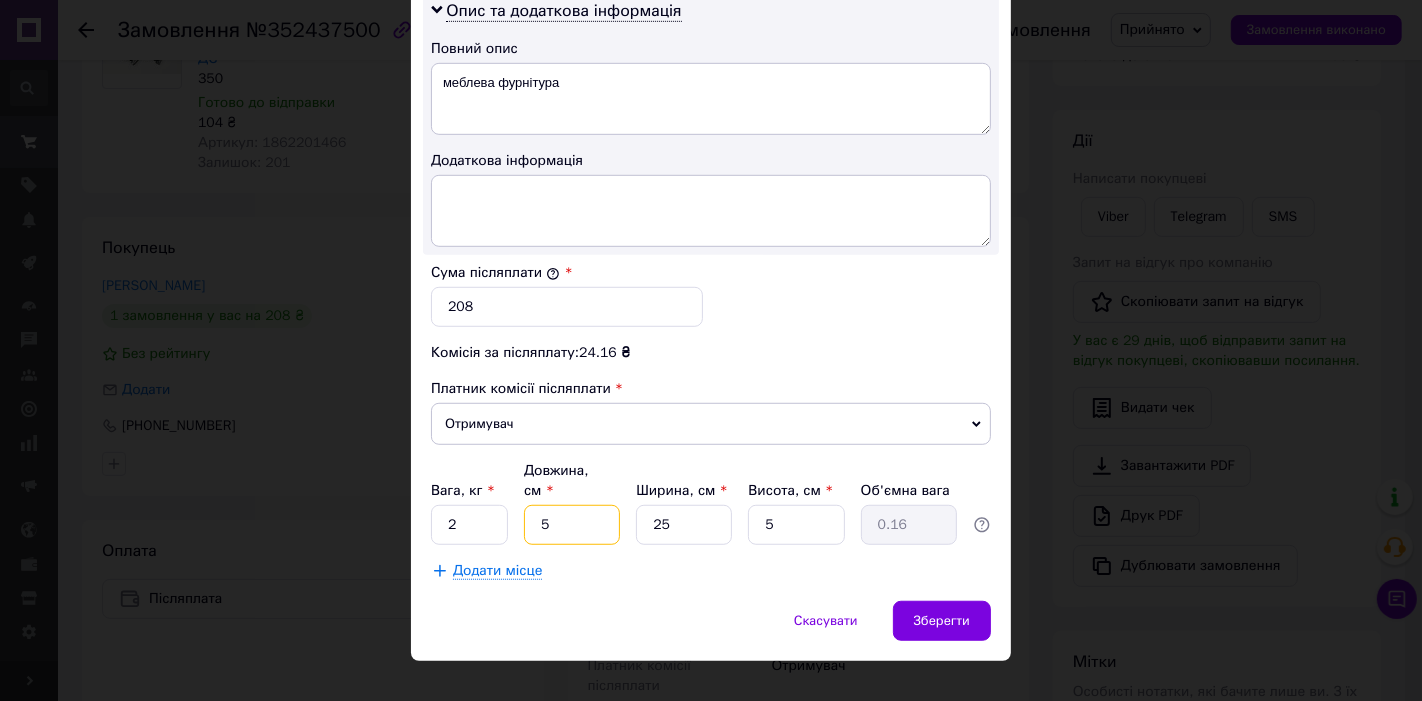 click on "5" at bounding box center [572, 525] 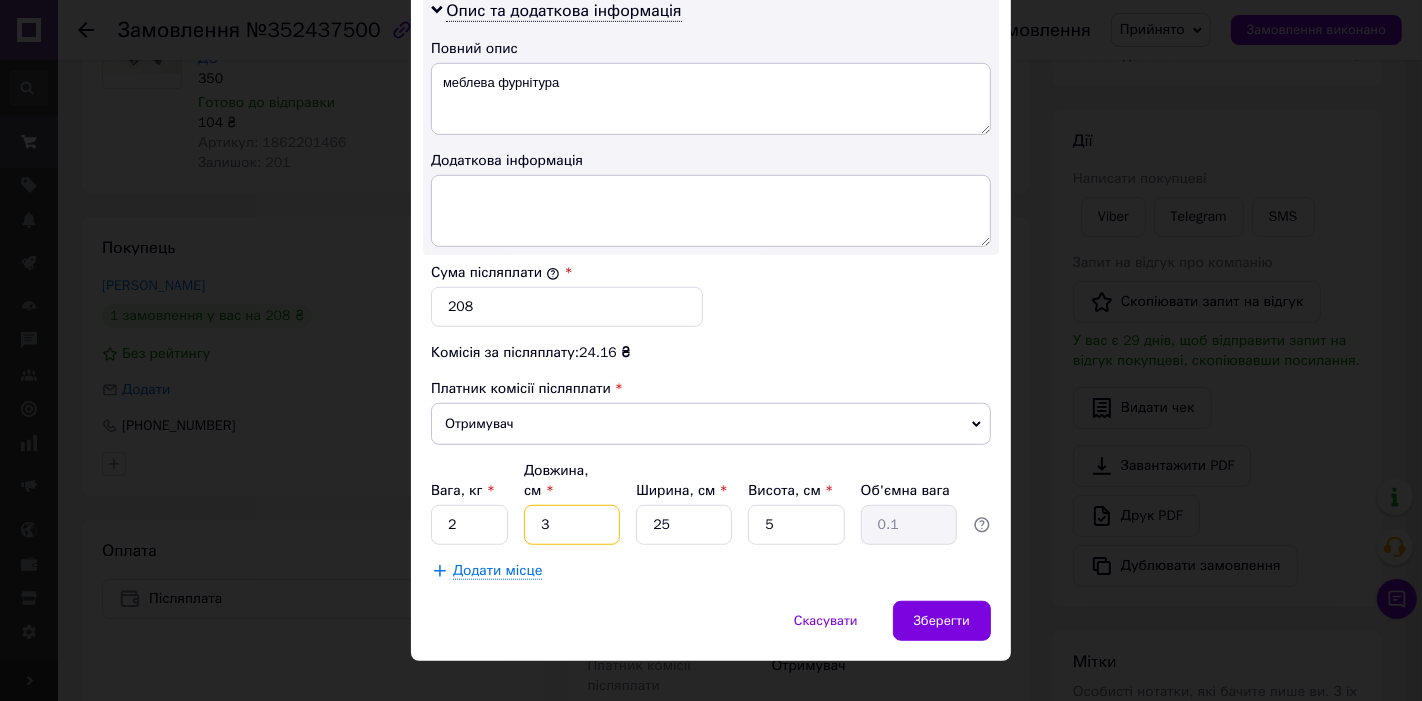 type on "35" 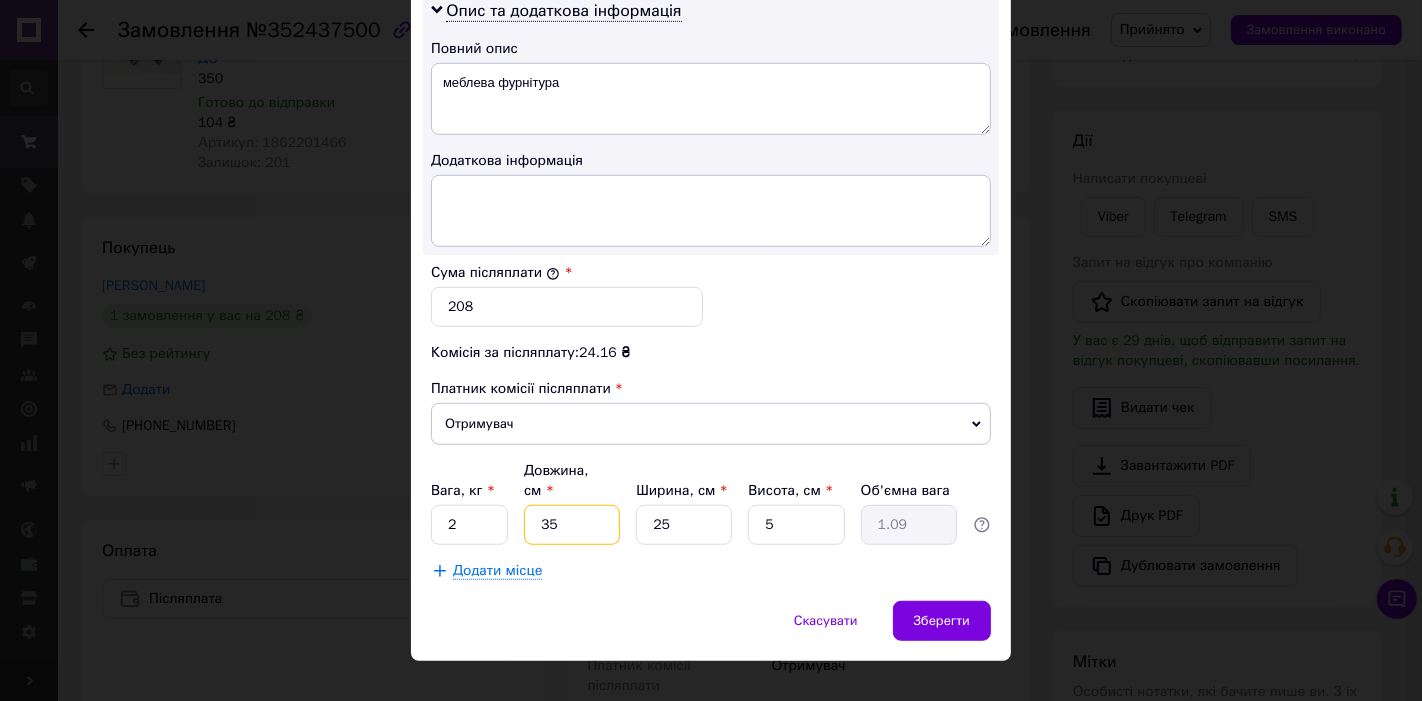 type on "35" 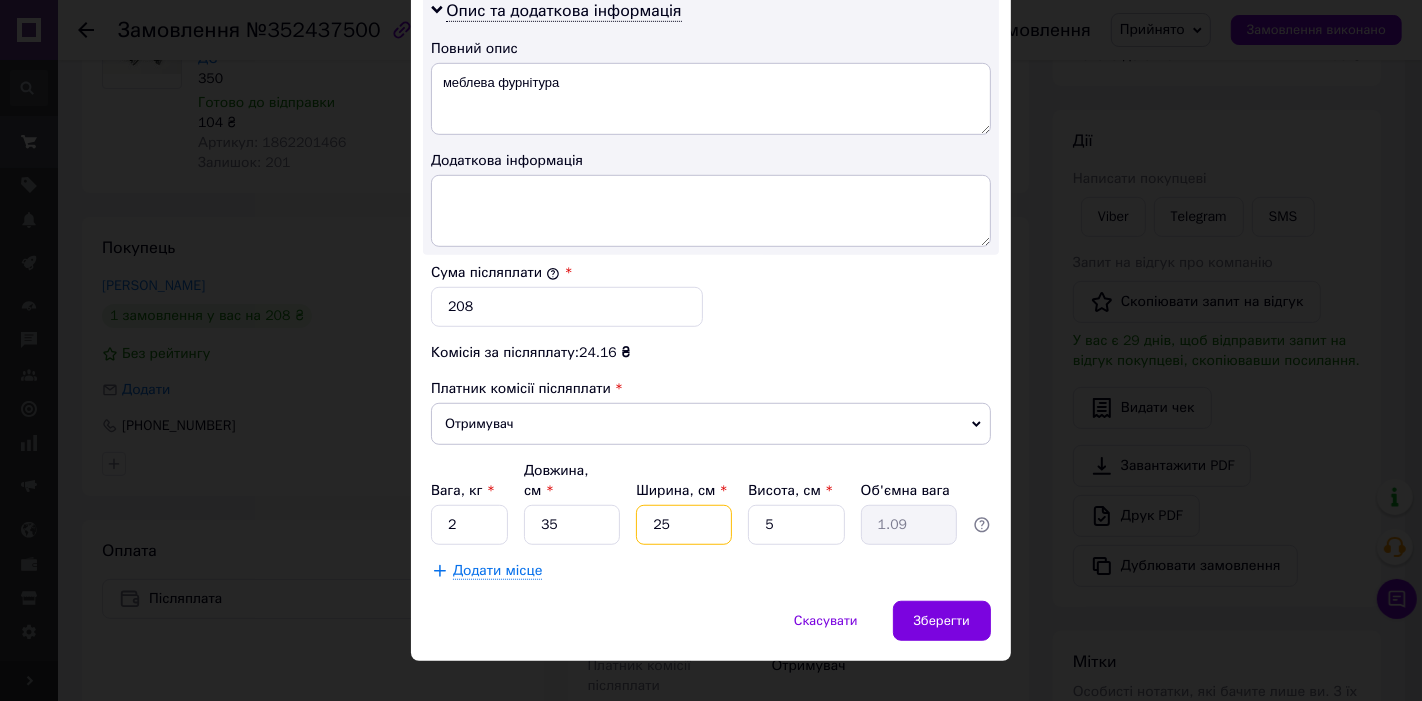 click on "25" at bounding box center [684, 525] 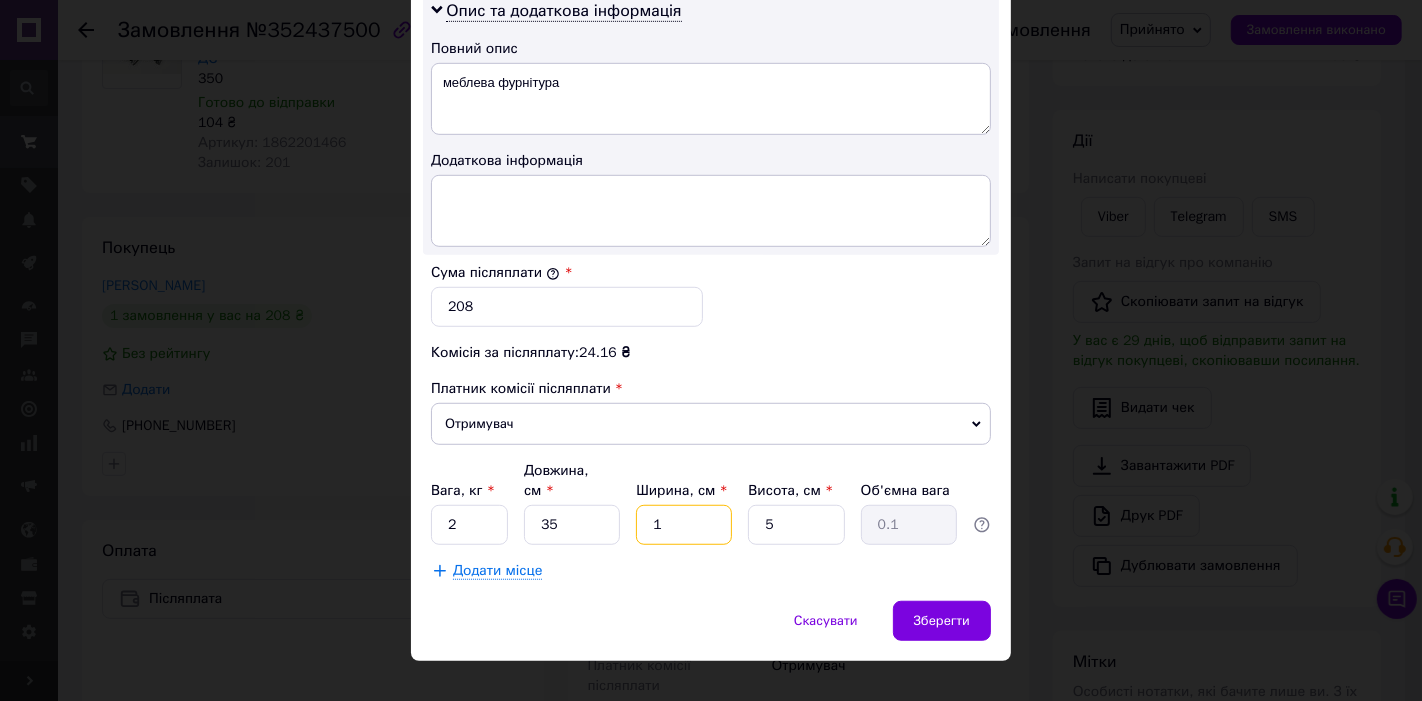 type on "10" 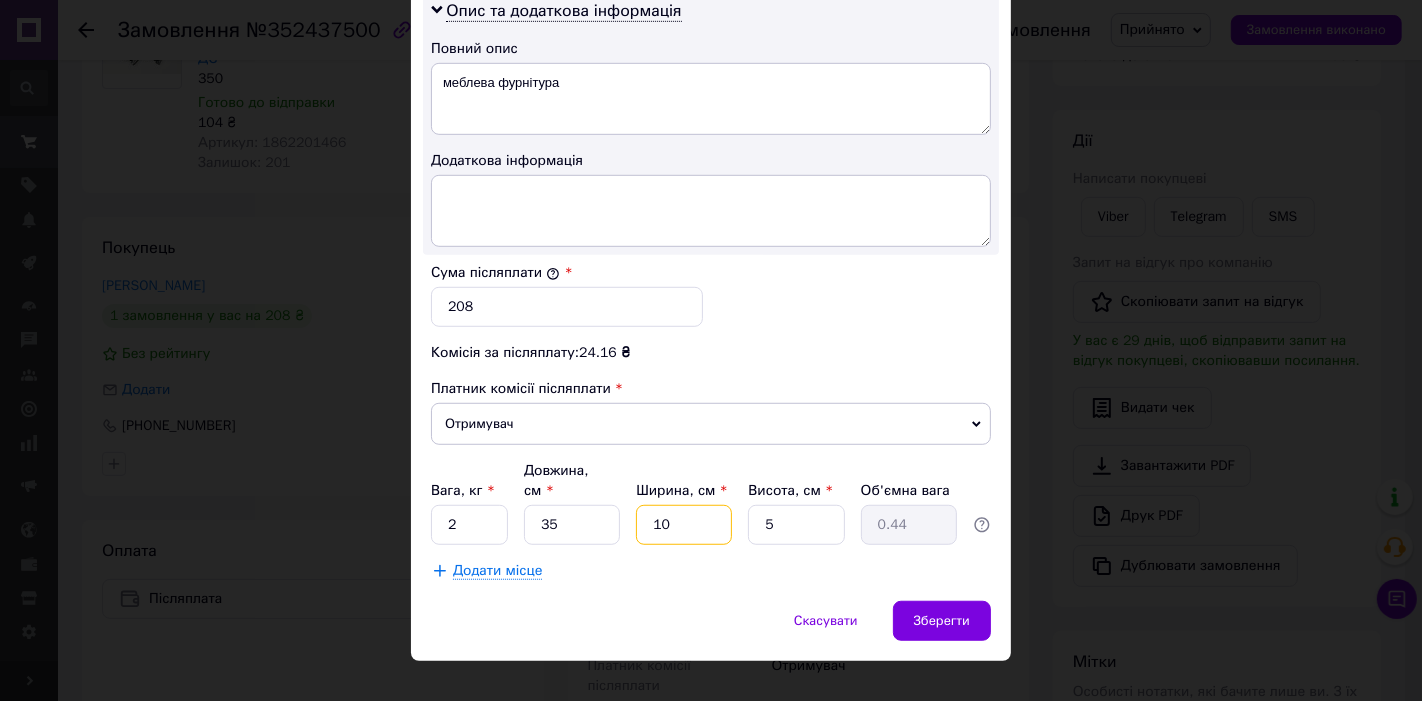 type on "10" 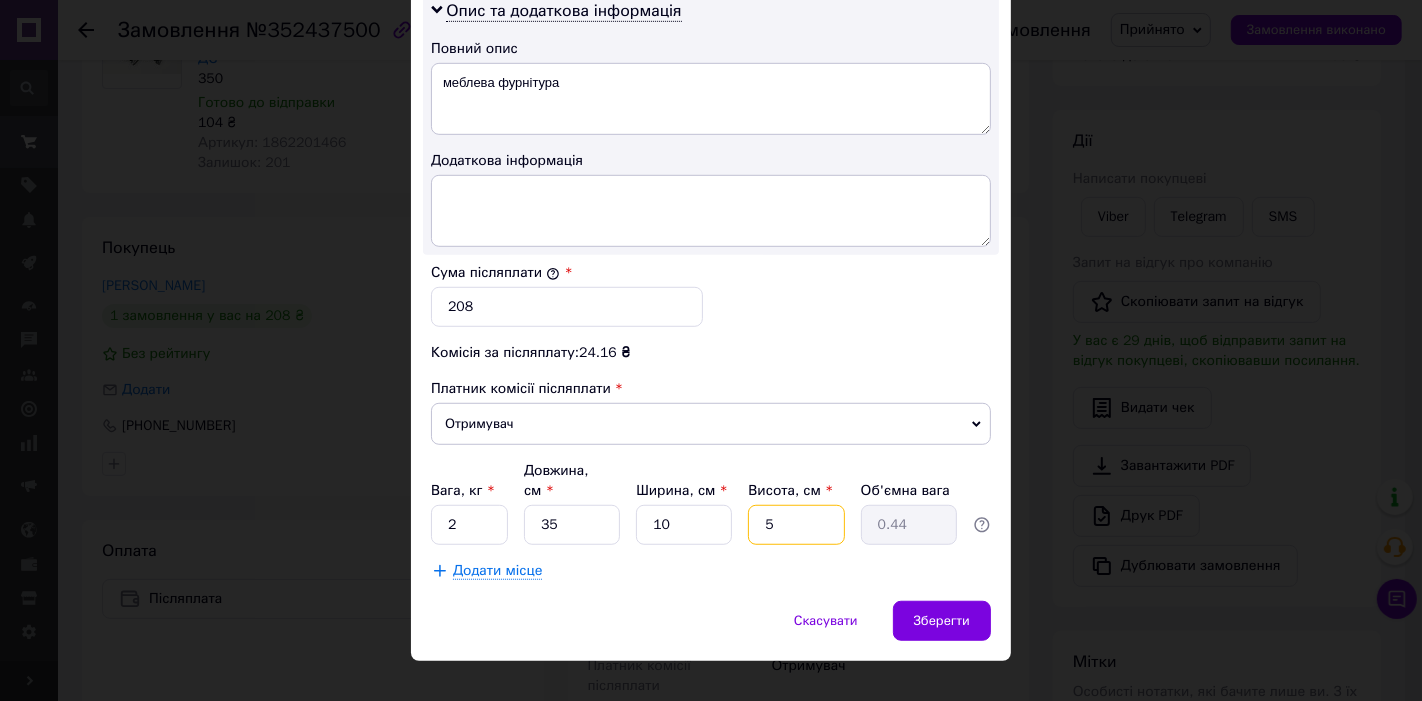 click on "5" at bounding box center [796, 525] 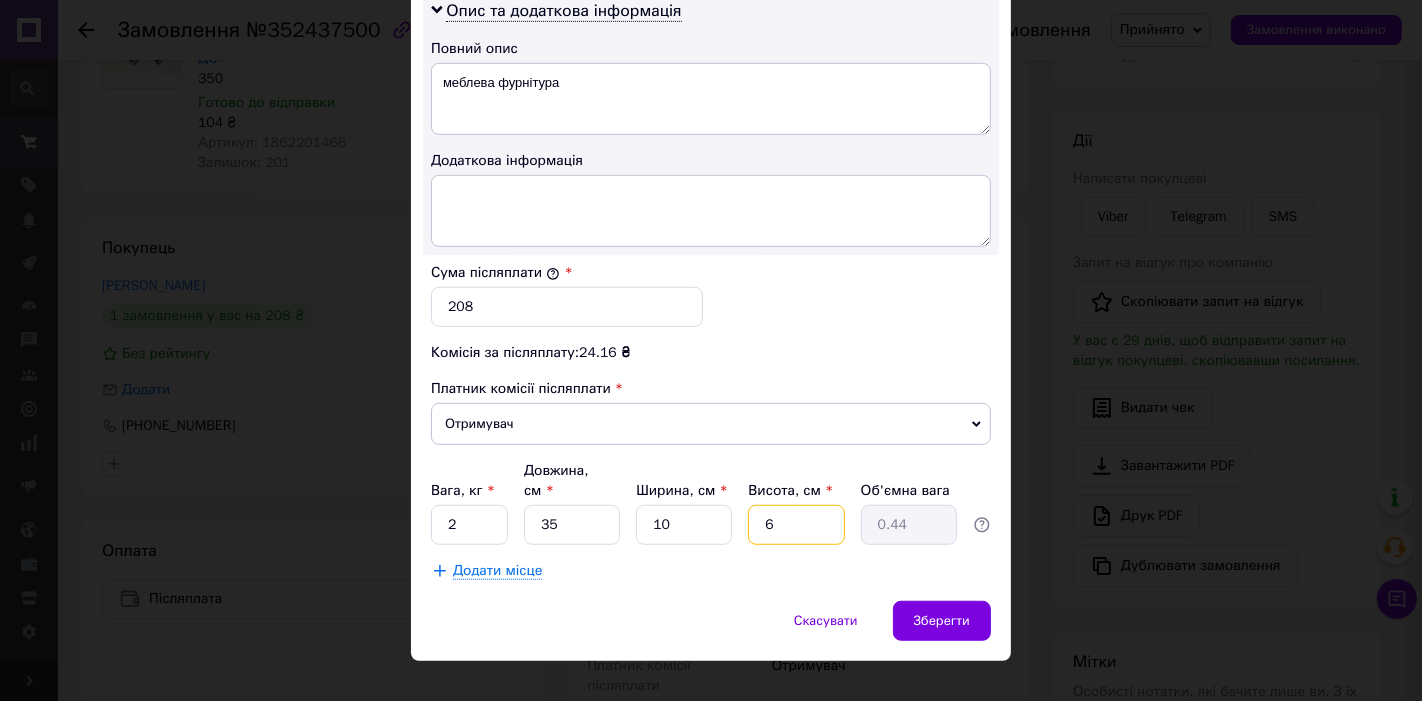 type on "6" 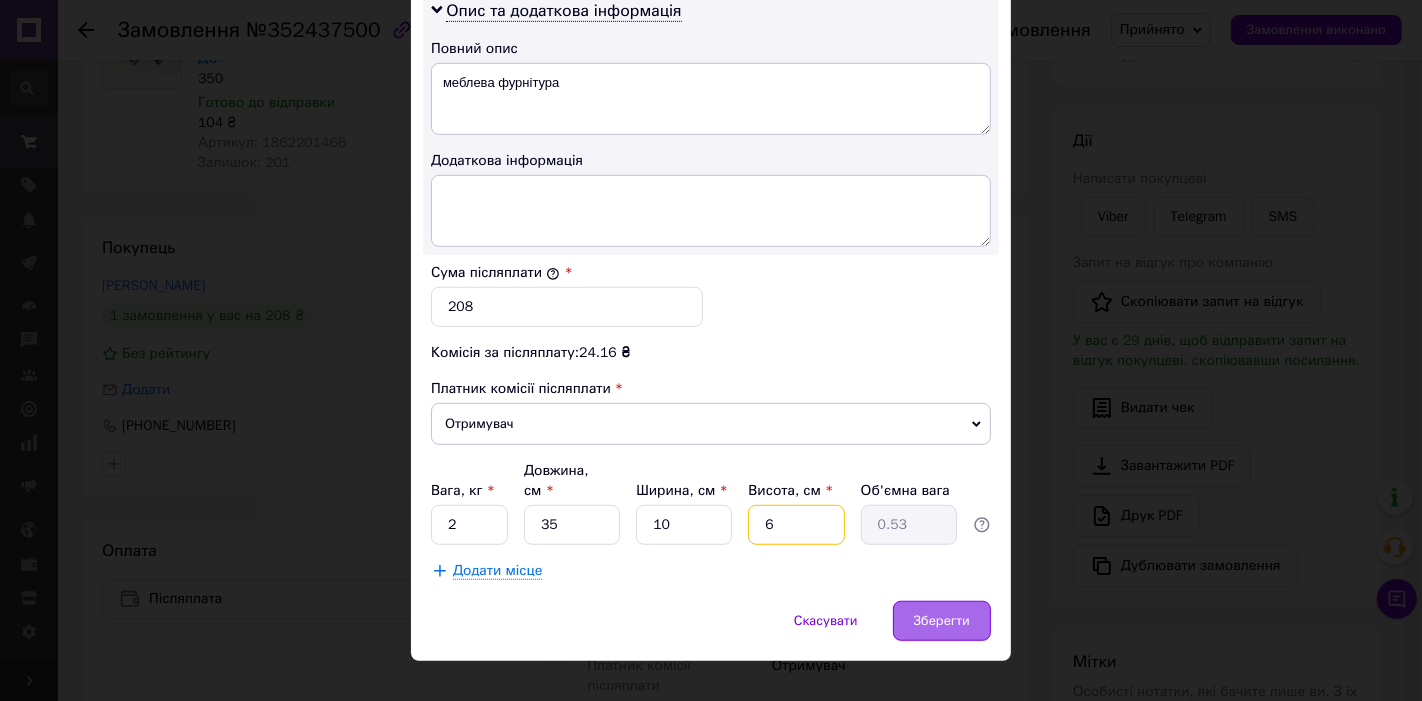 type on "6" 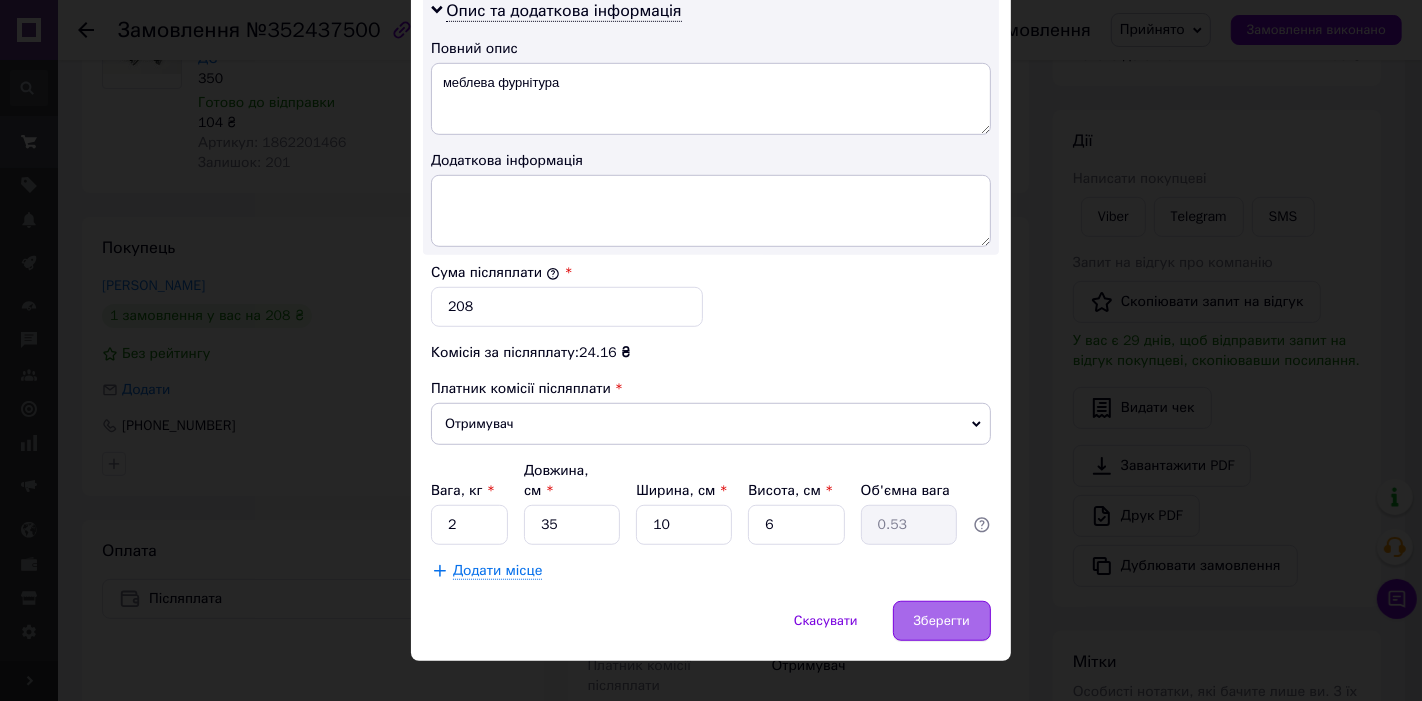 click on "Зберегти" at bounding box center [942, 621] 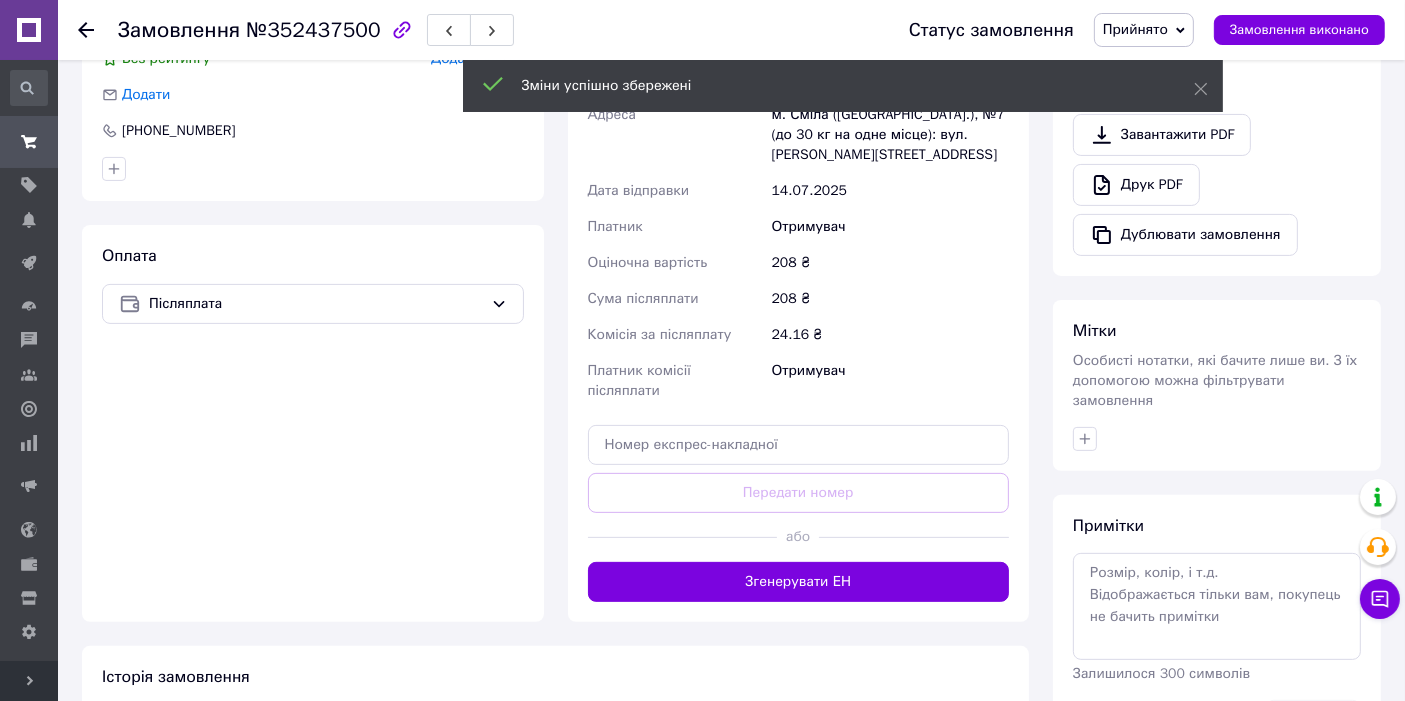 scroll, scrollTop: 518, scrollLeft: 0, axis: vertical 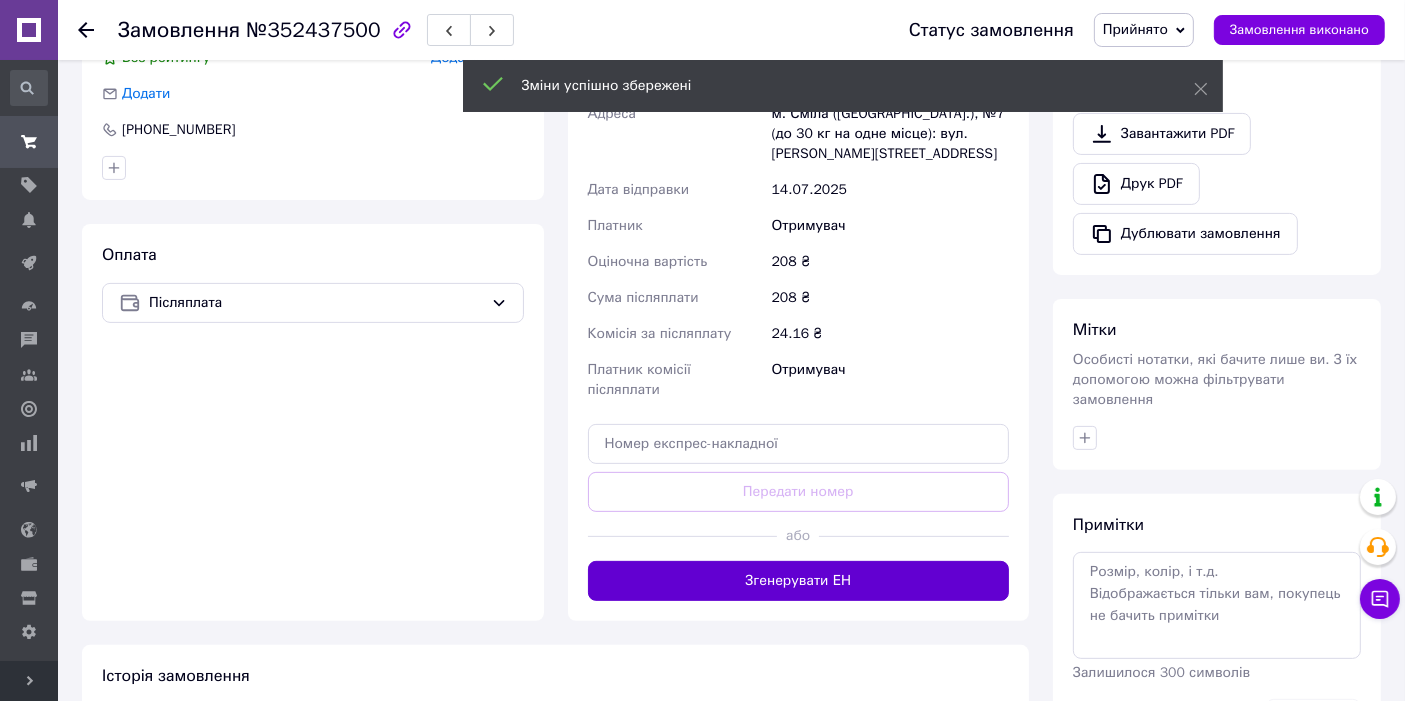 click on "Згенерувати ЕН" at bounding box center (799, 581) 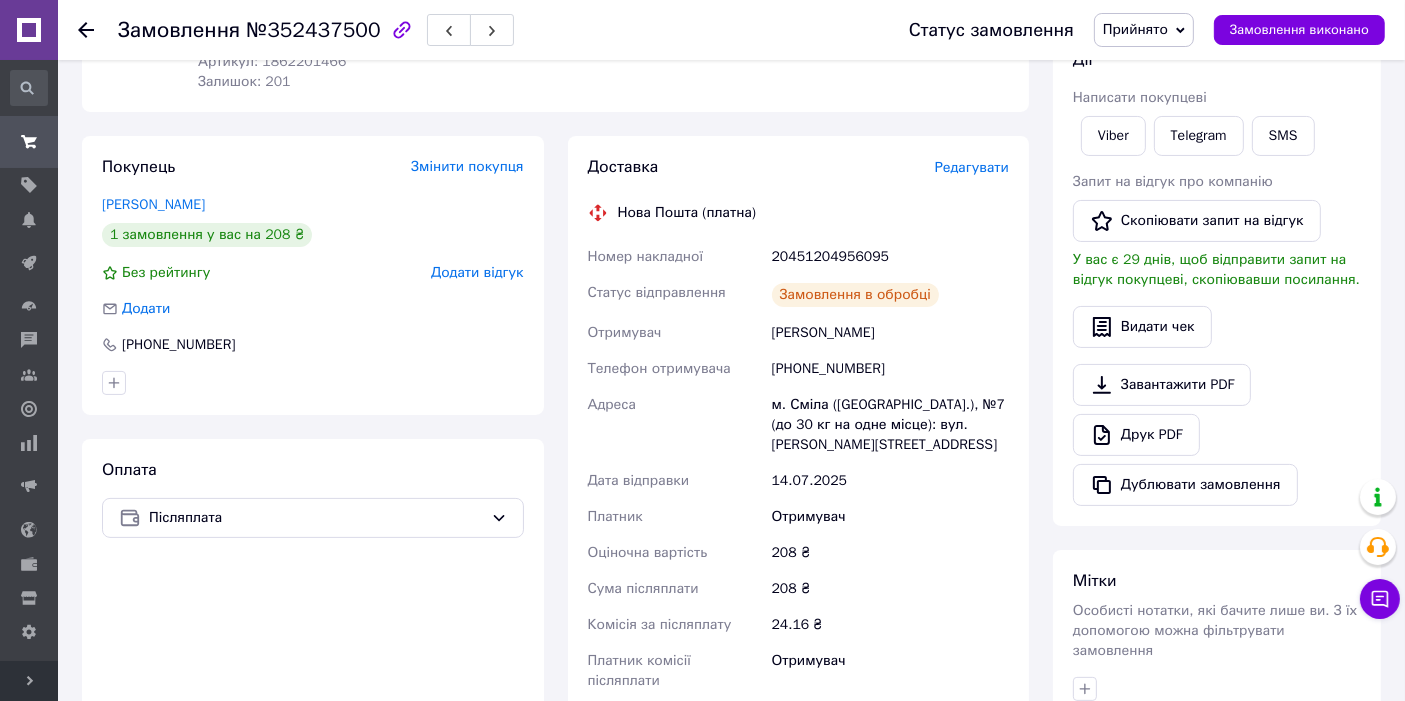 scroll, scrollTop: 296, scrollLeft: 0, axis: vertical 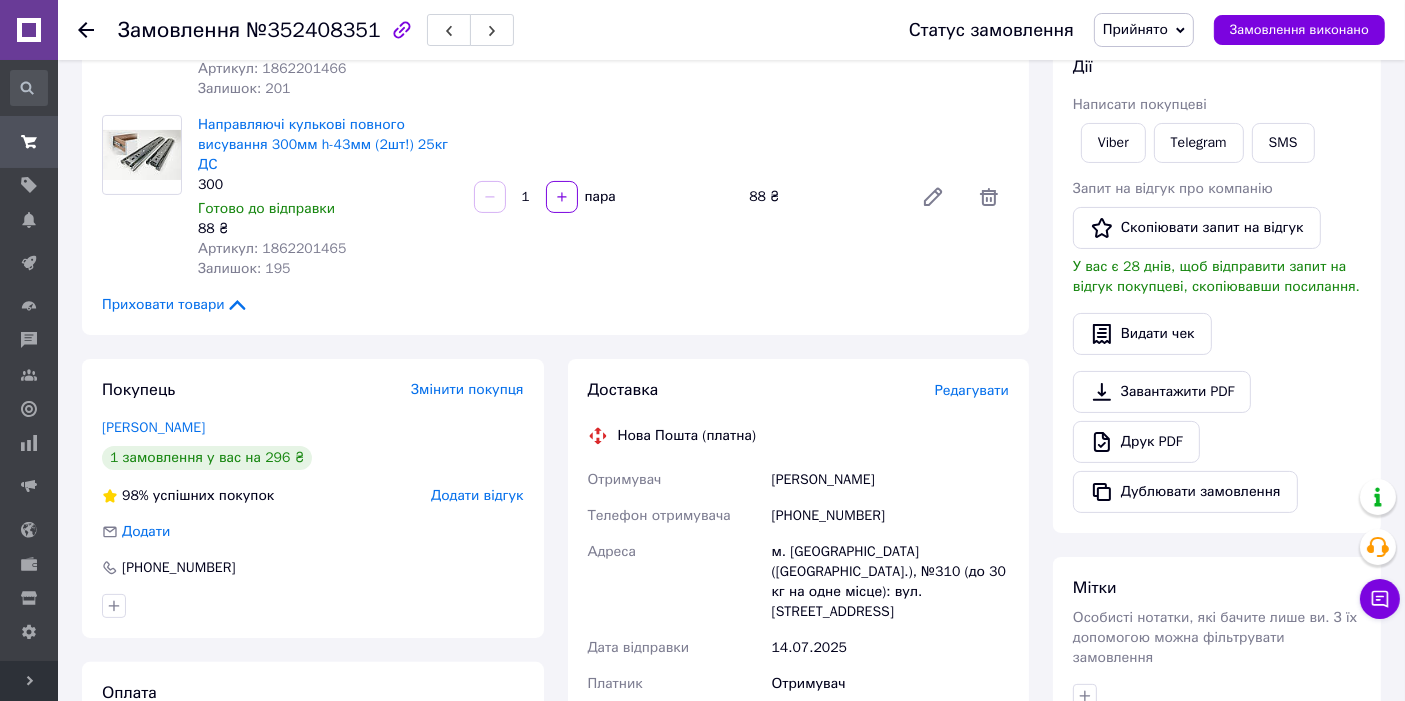 click on "Редагувати" at bounding box center (972, 390) 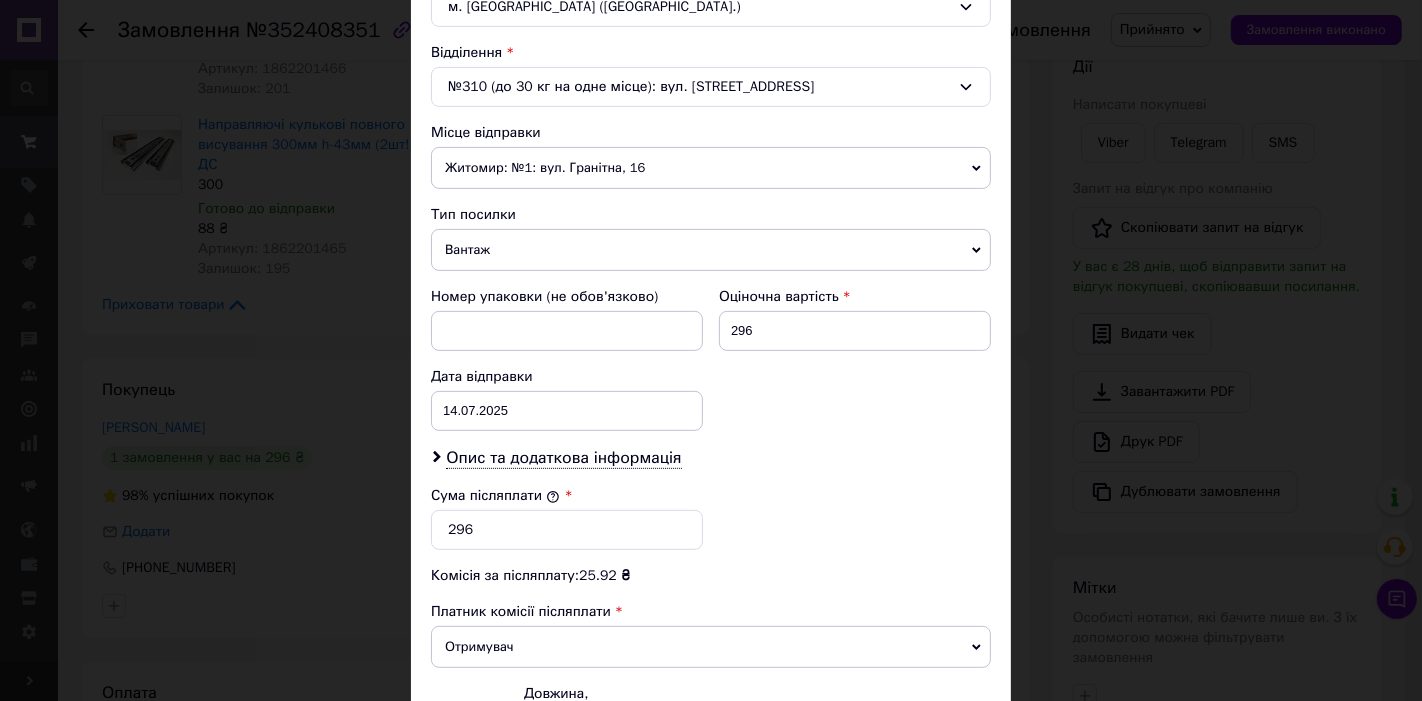 scroll, scrollTop: 666, scrollLeft: 0, axis: vertical 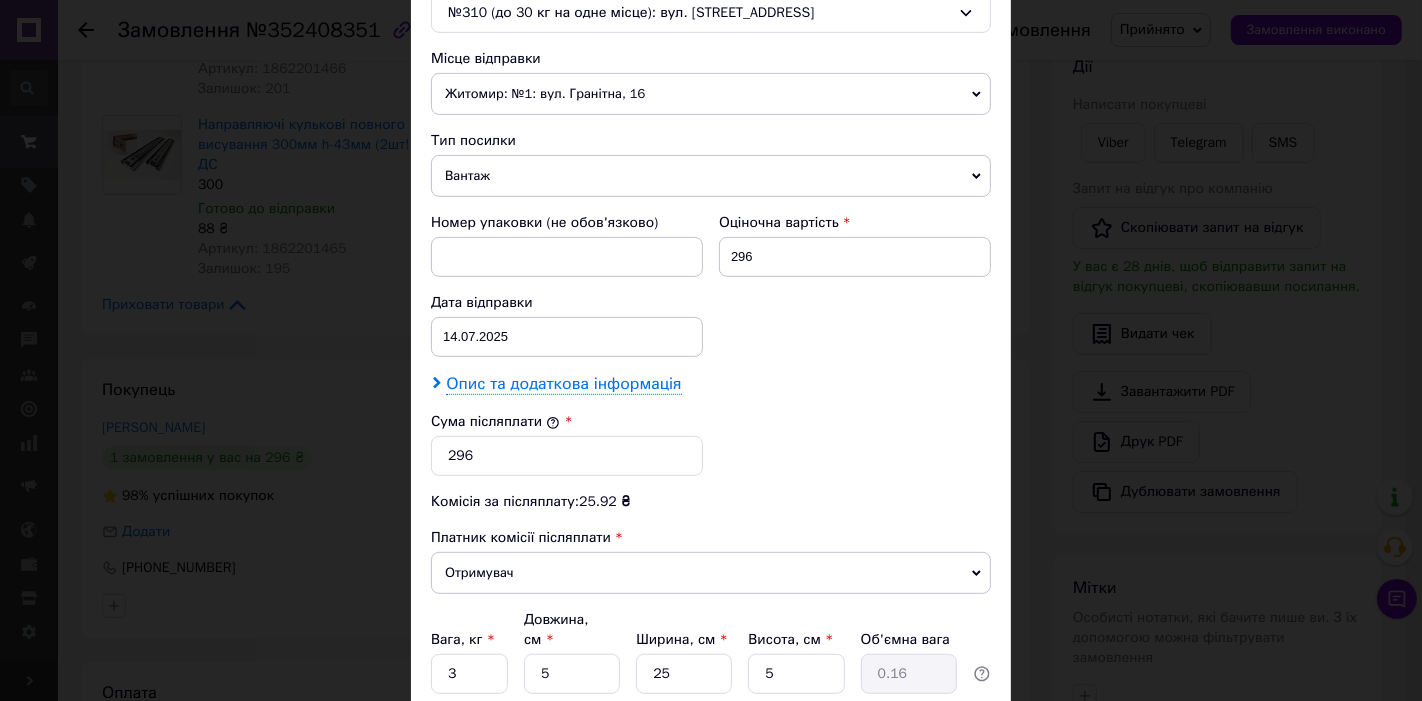 click on "Опис та додаткова інформація" at bounding box center (563, 384) 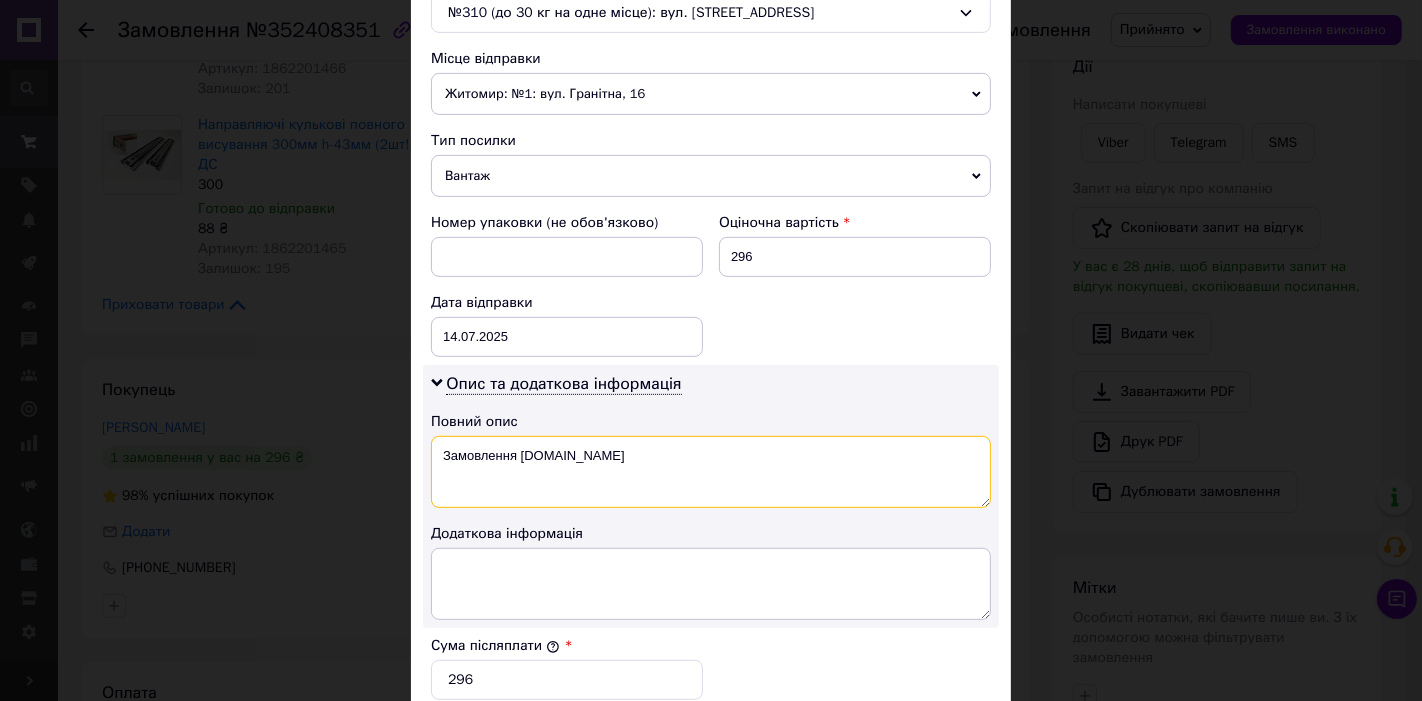 drag, startPoint x: 617, startPoint y: 451, endPoint x: 432, endPoint y: 448, distance: 185.02432 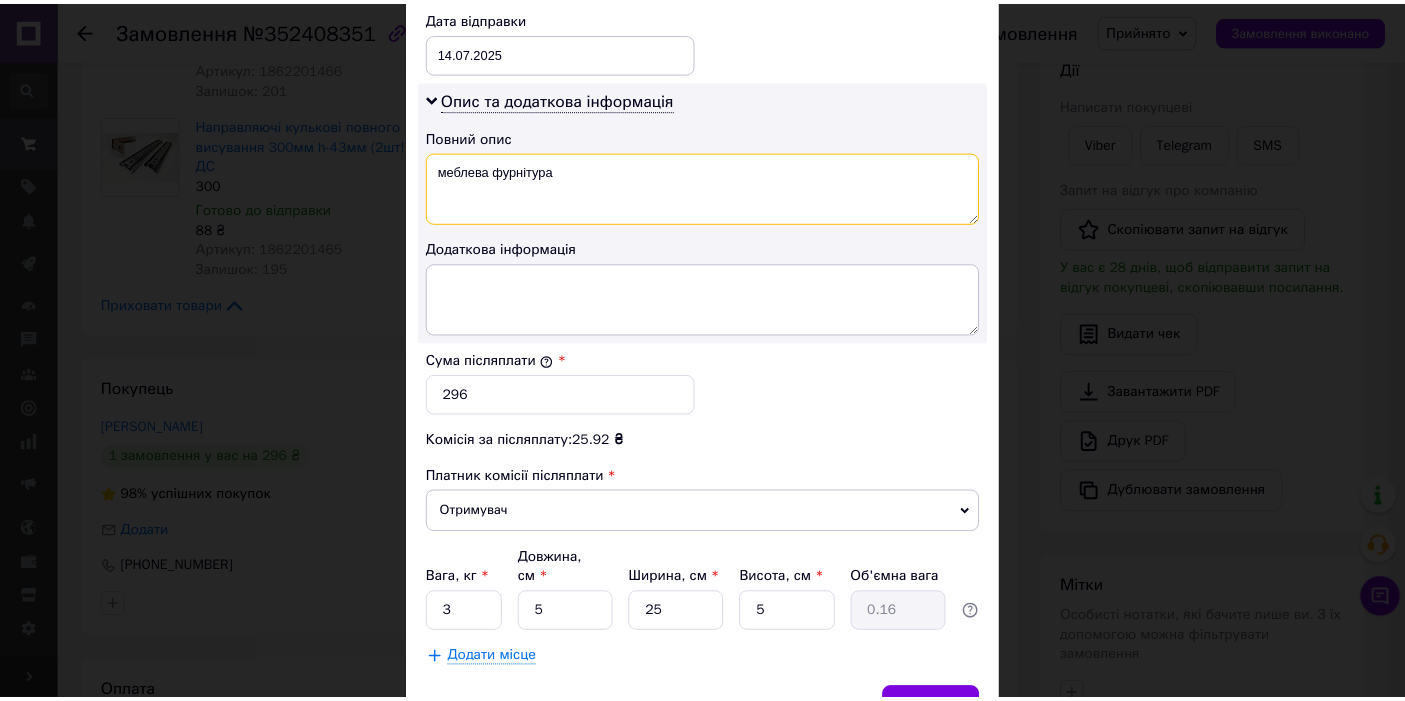 scroll, scrollTop: 1037, scrollLeft: 0, axis: vertical 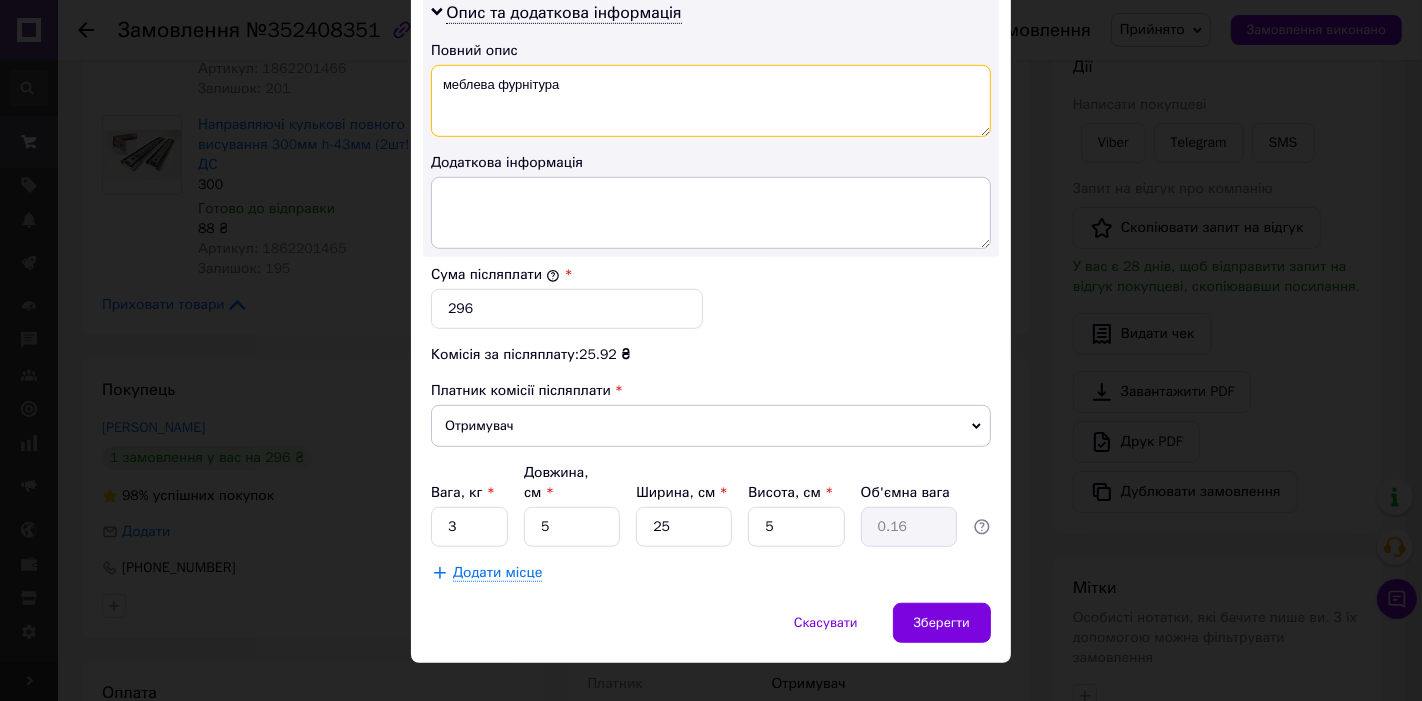 type on "меблева фурнітура" 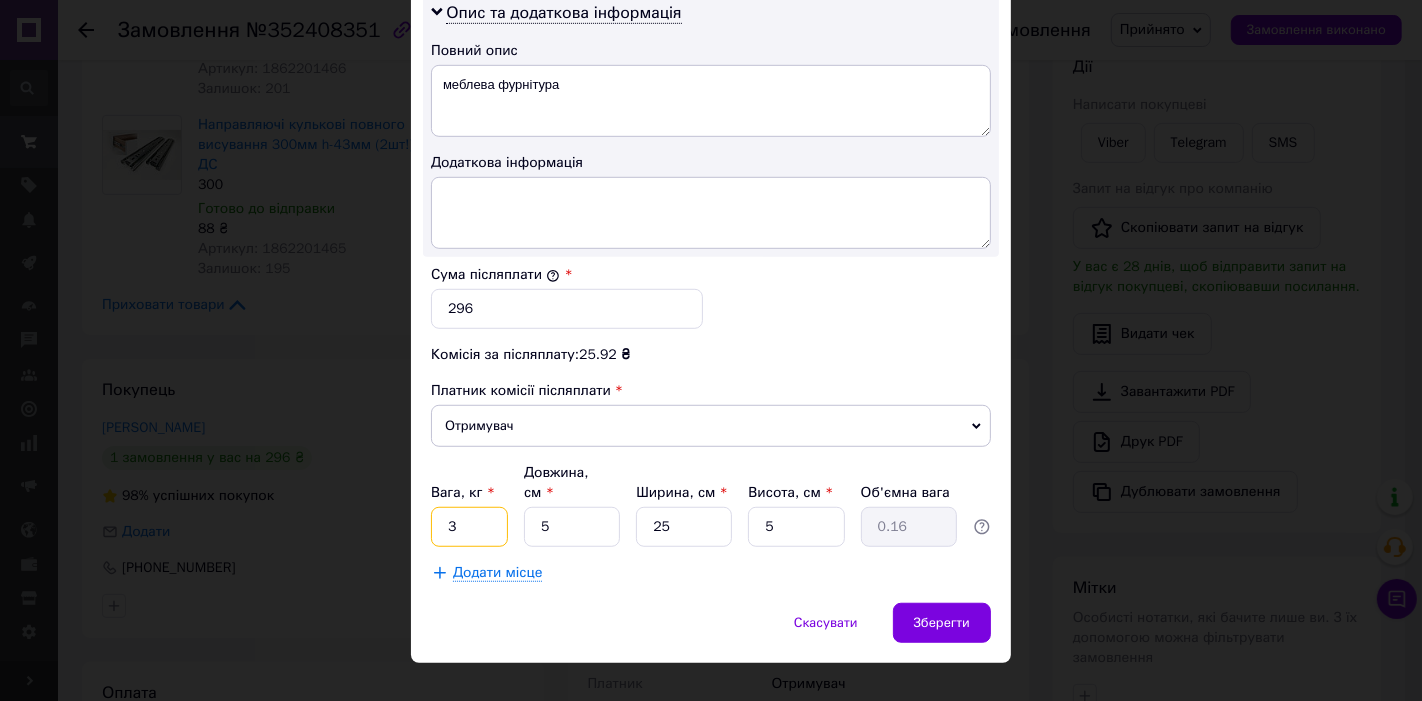 click on "3" at bounding box center (469, 527) 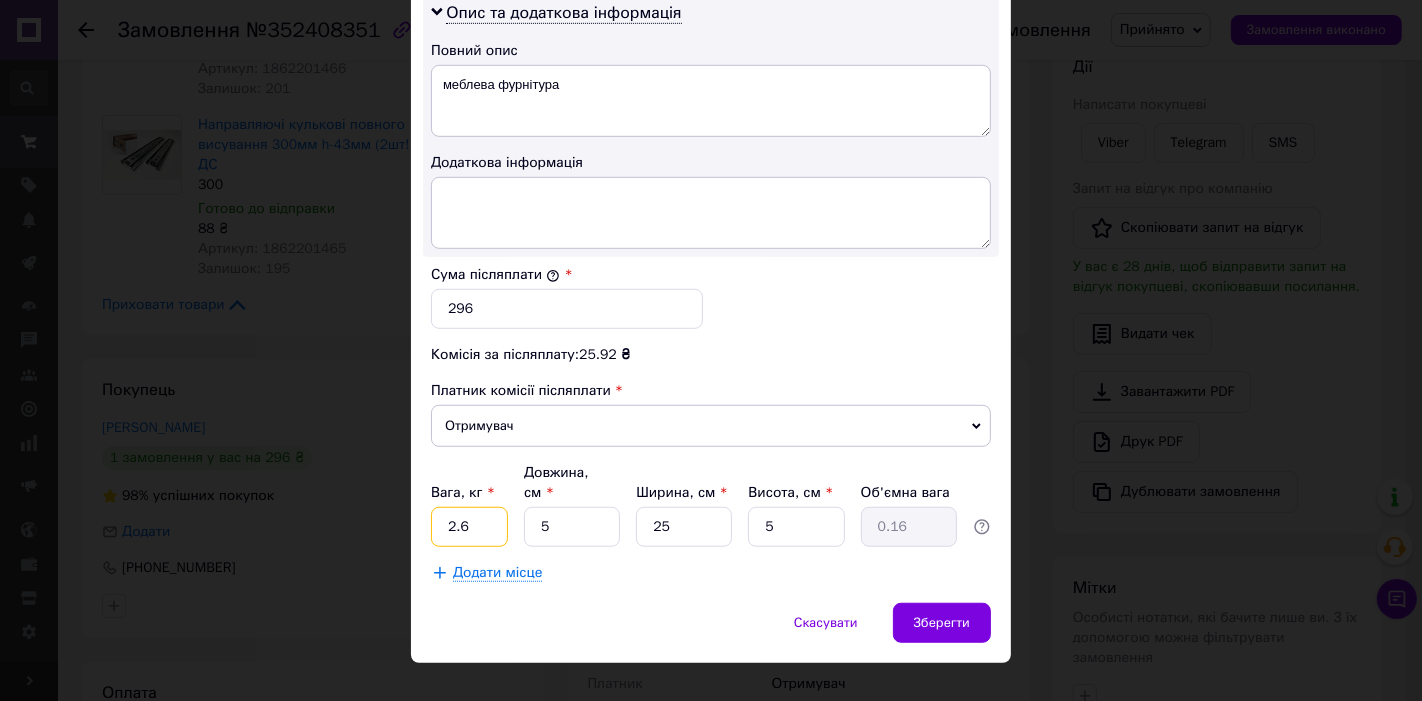 type on "2.6" 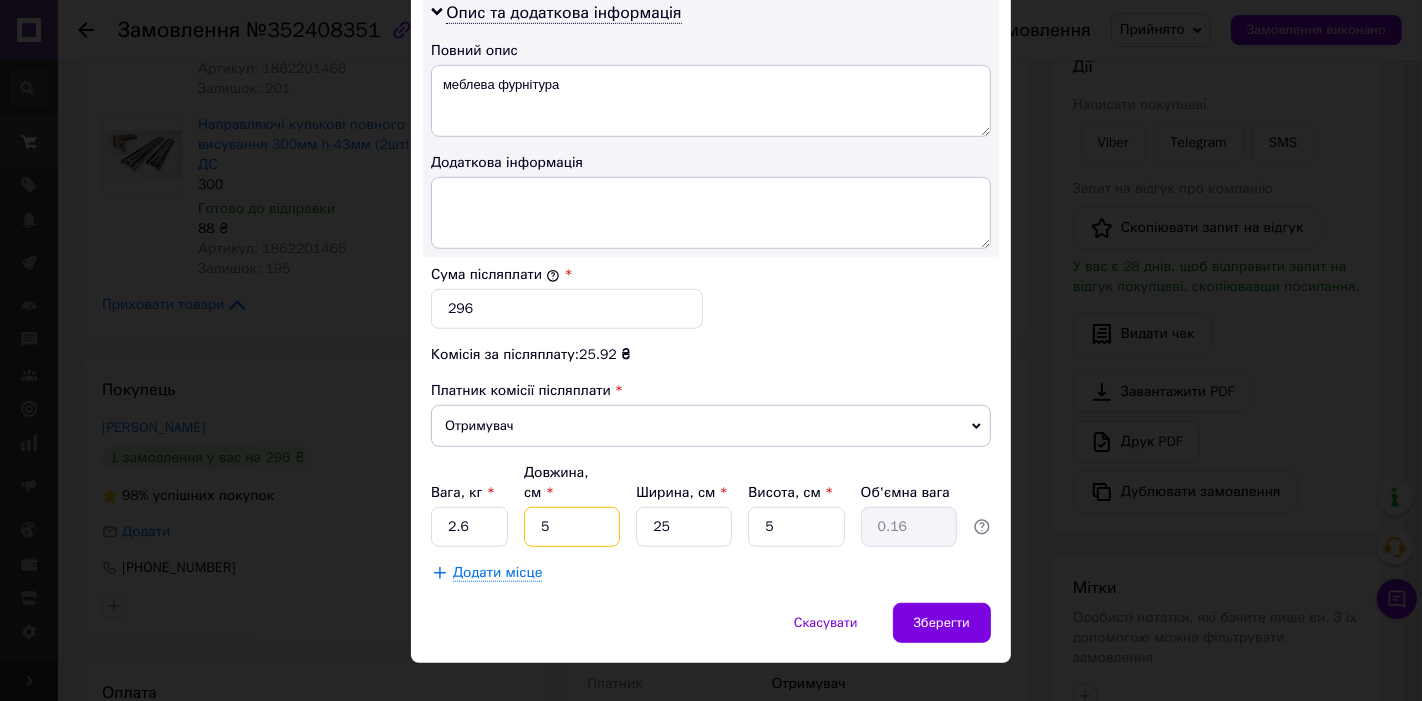 click on "5" at bounding box center (572, 527) 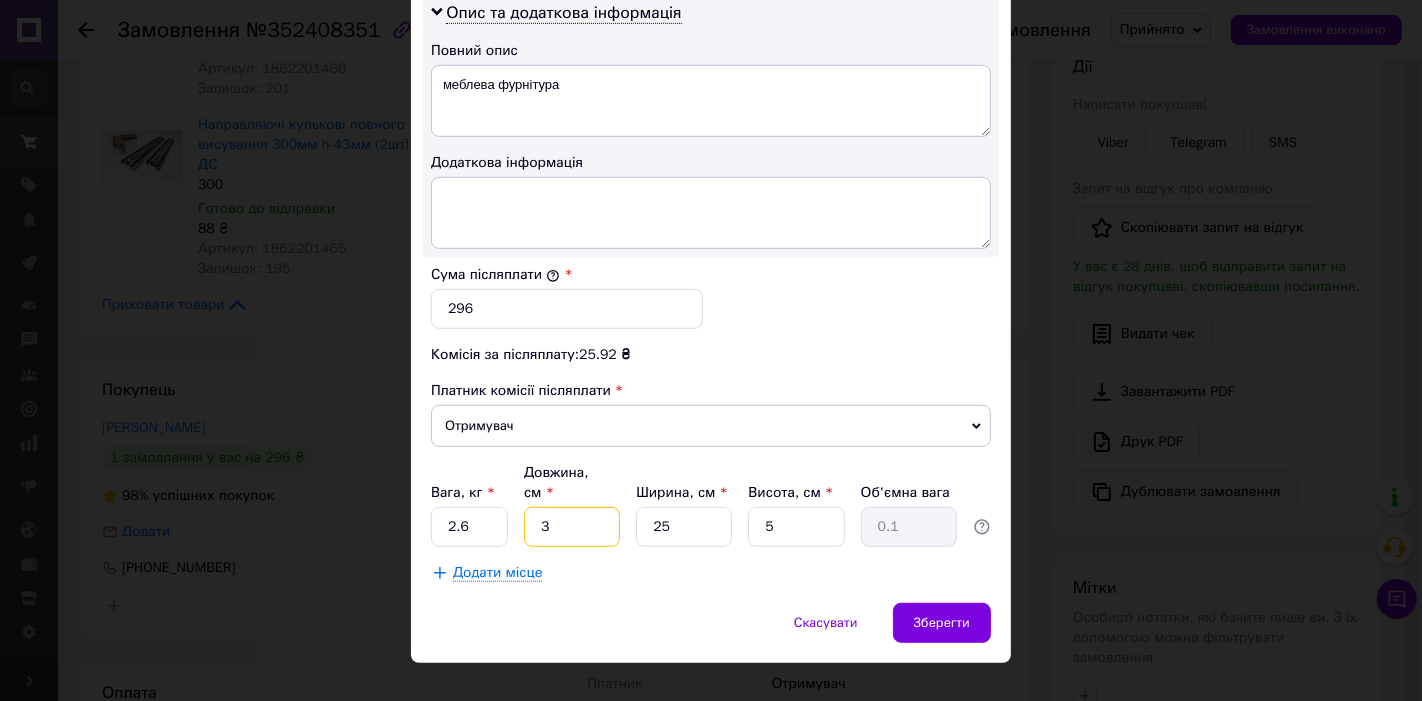 type on "35" 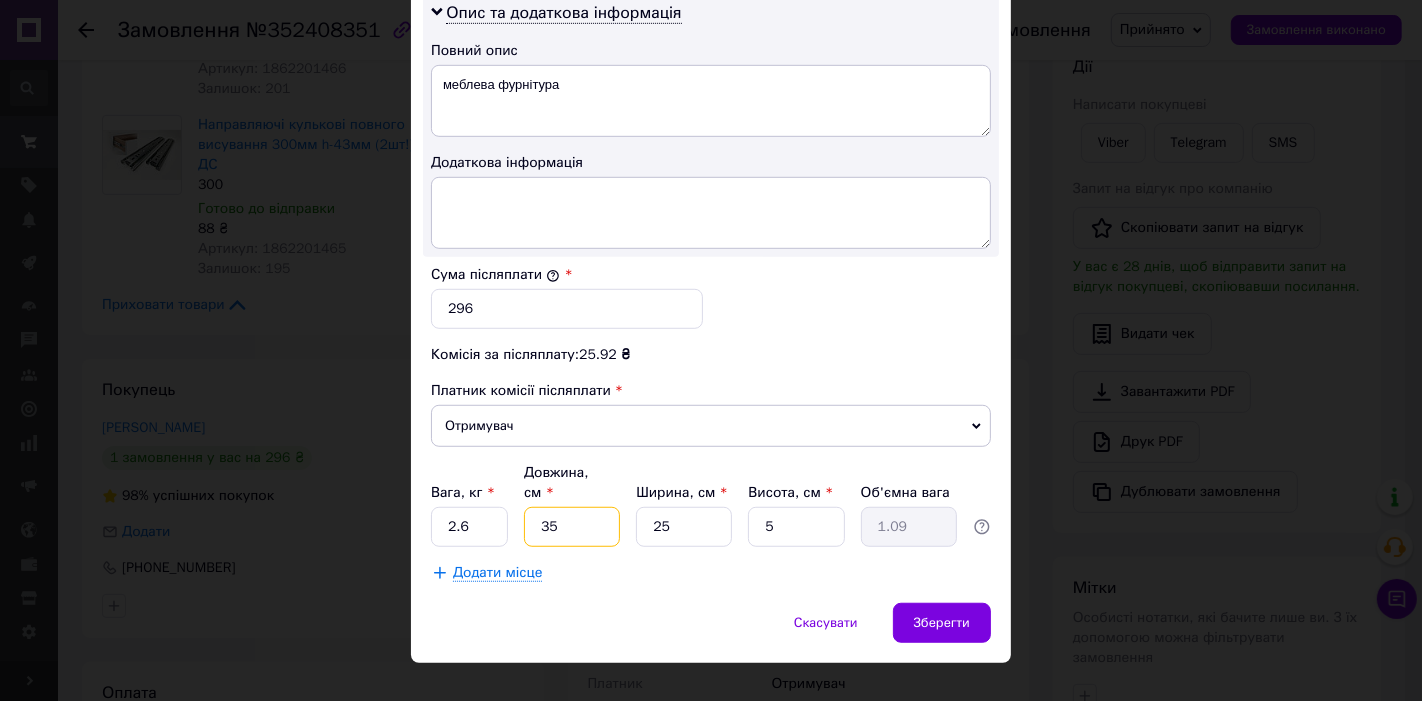 type on "35" 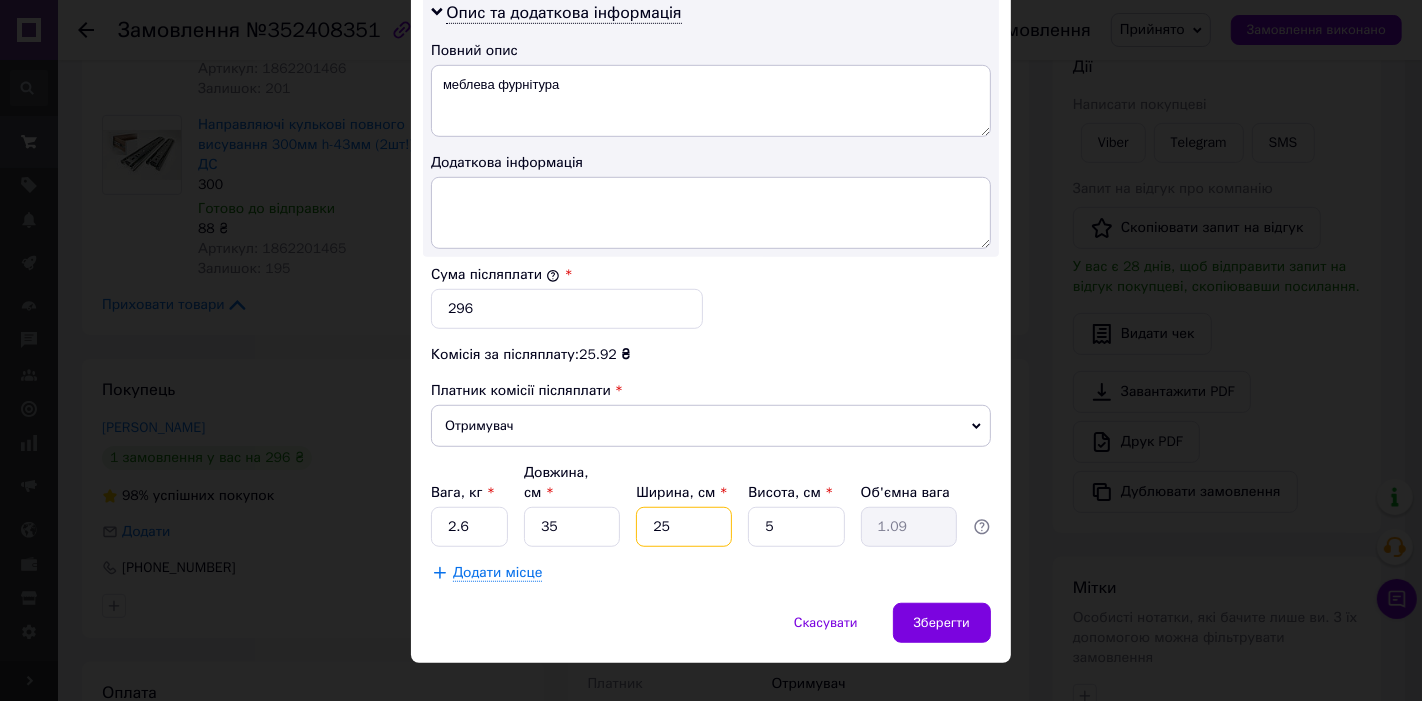 click on "25" at bounding box center (684, 527) 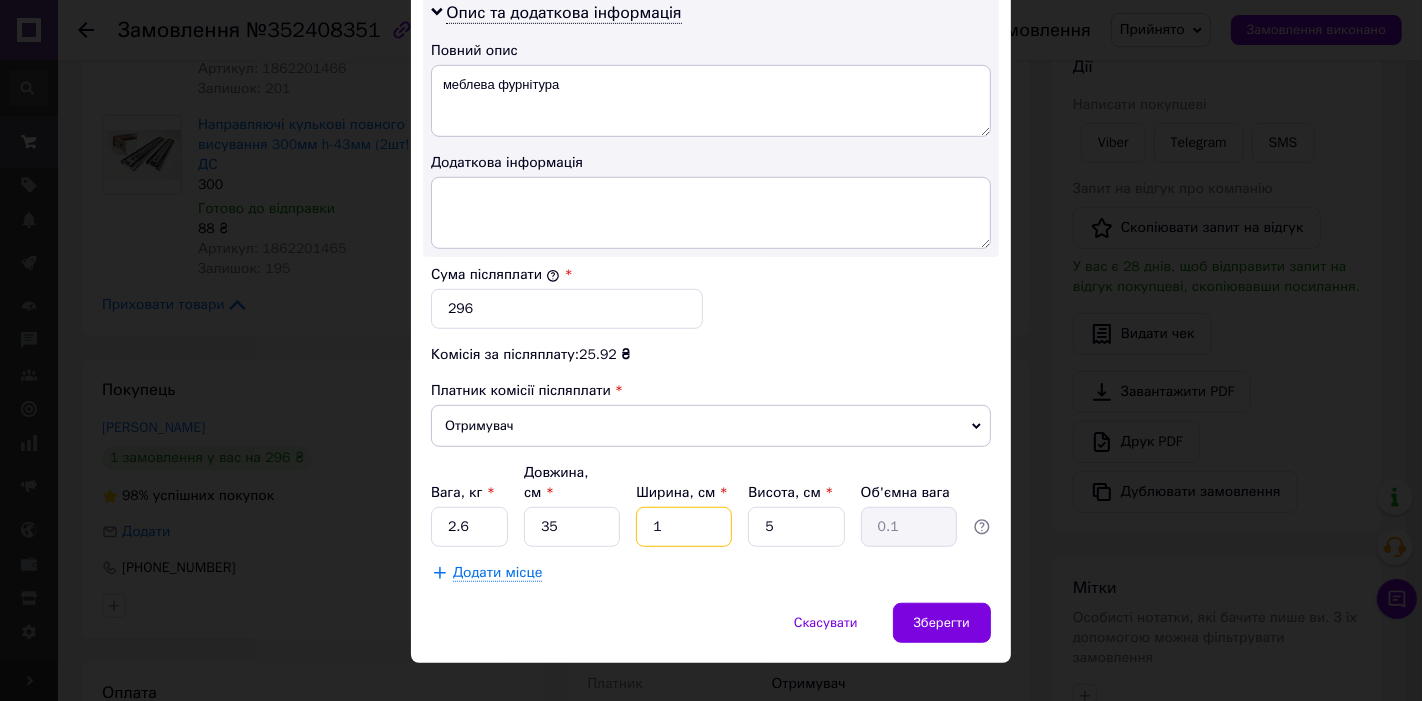 type on "15" 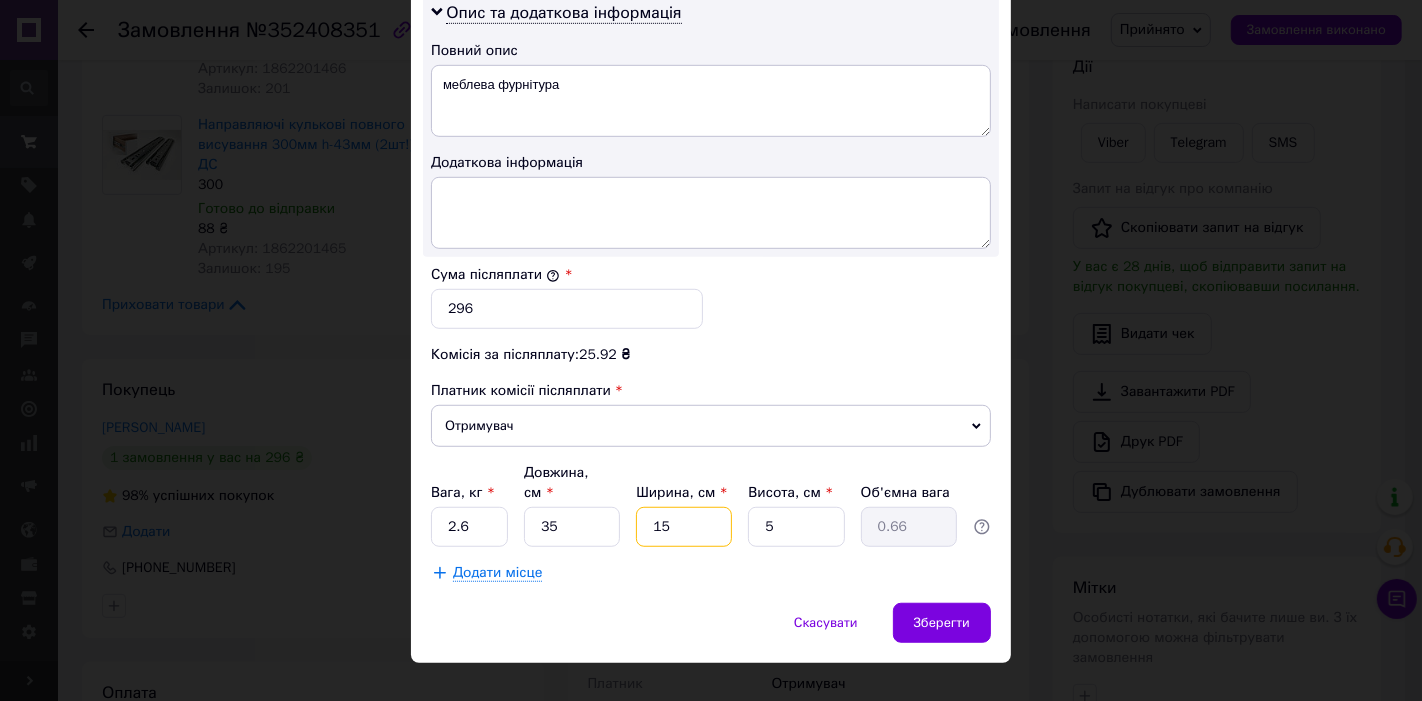 type on "15" 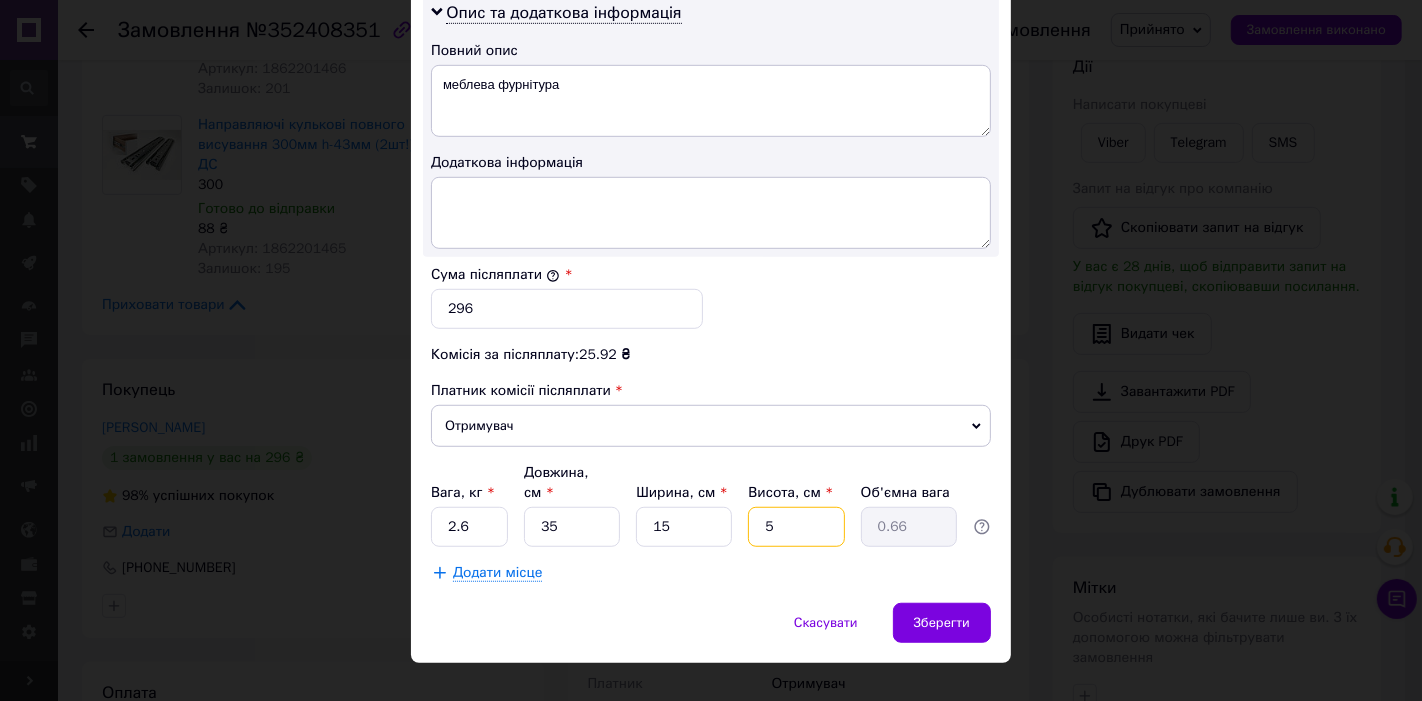 click on "5" at bounding box center [796, 527] 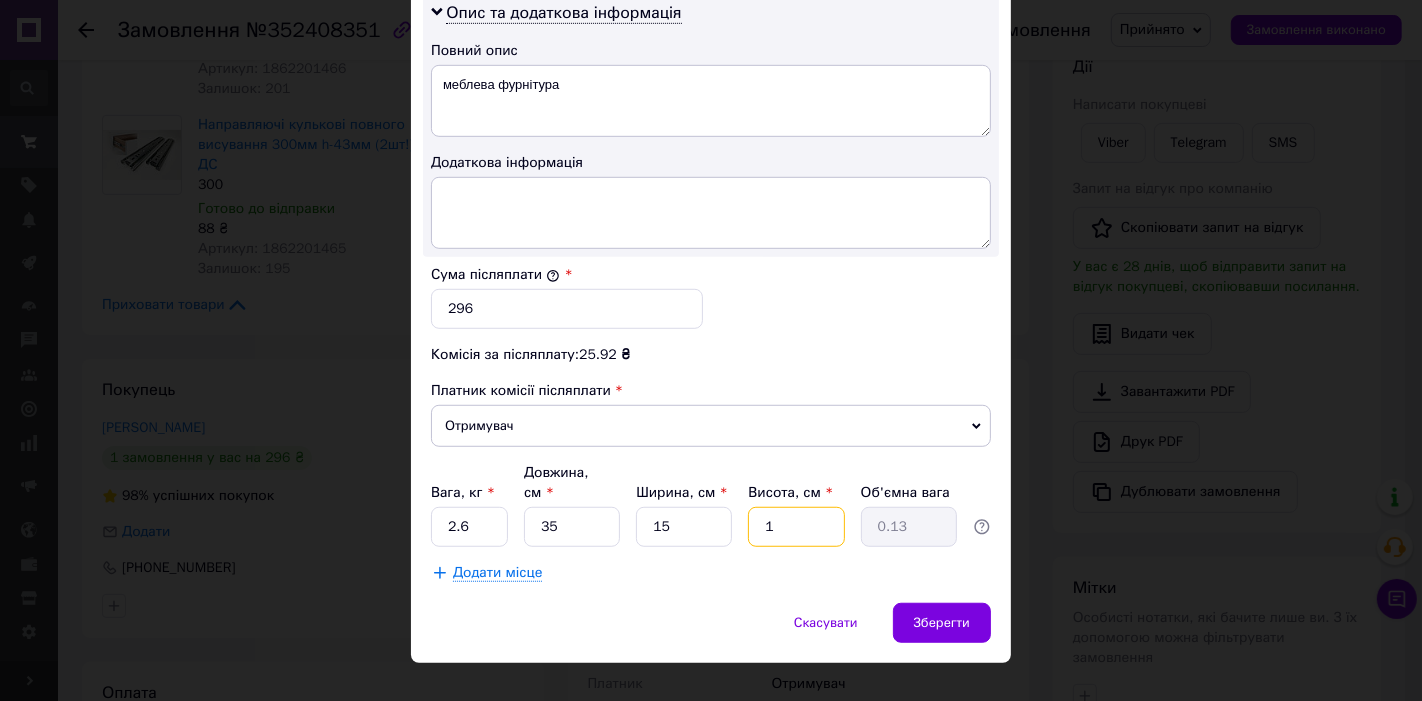 type on "10" 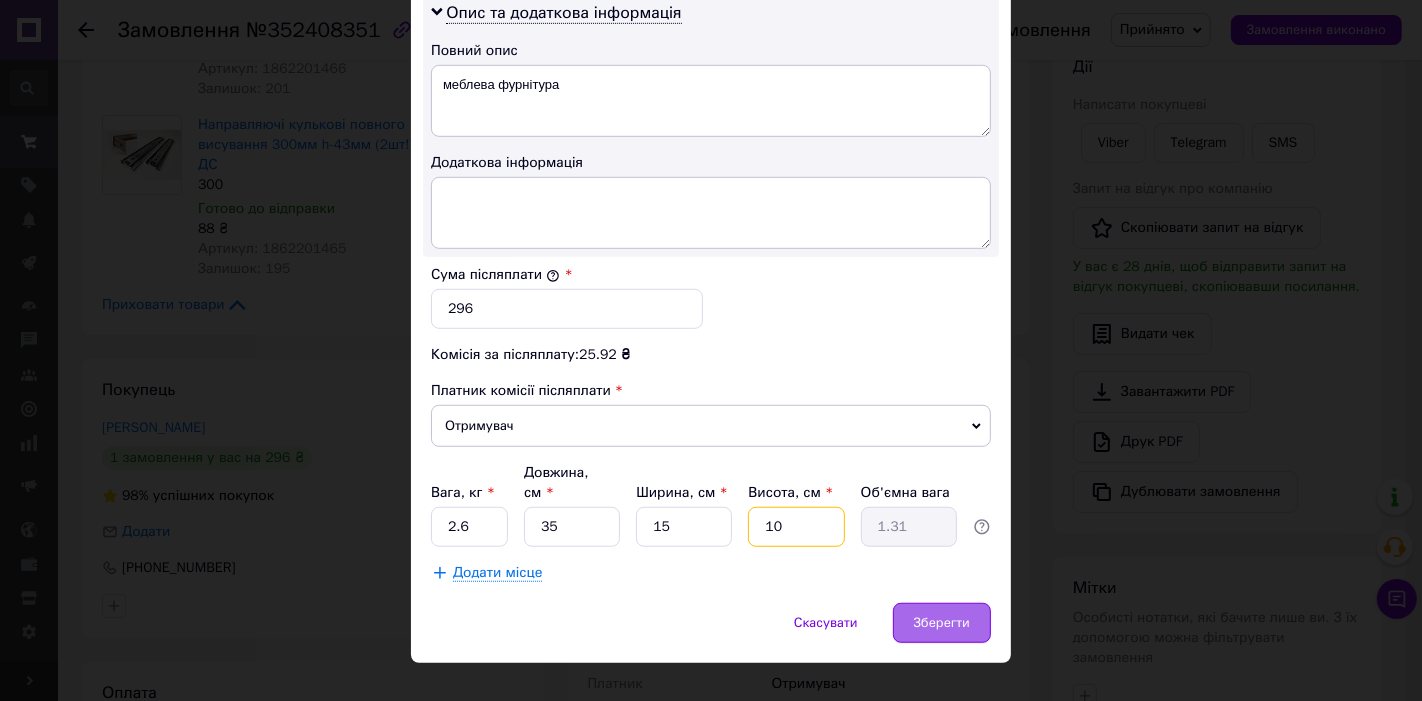 type on "10" 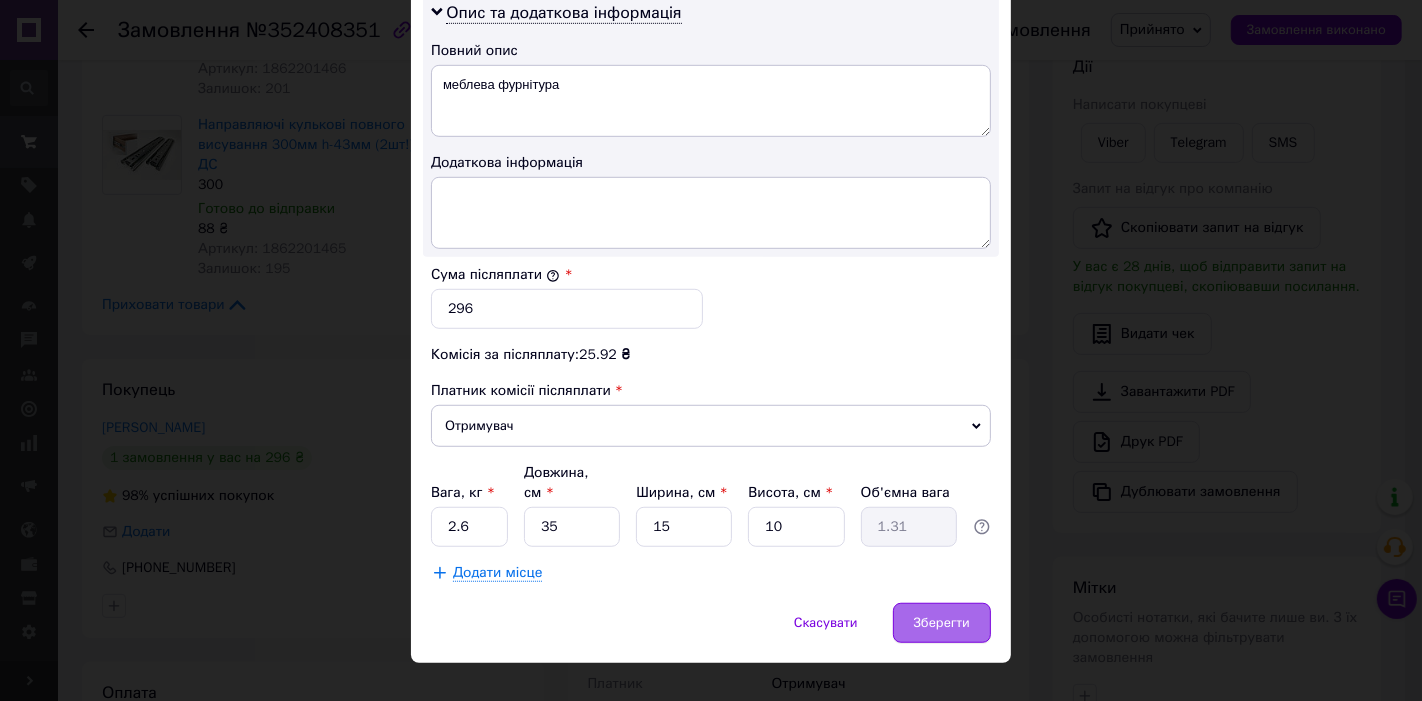 click on "Зберегти" at bounding box center (942, 623) 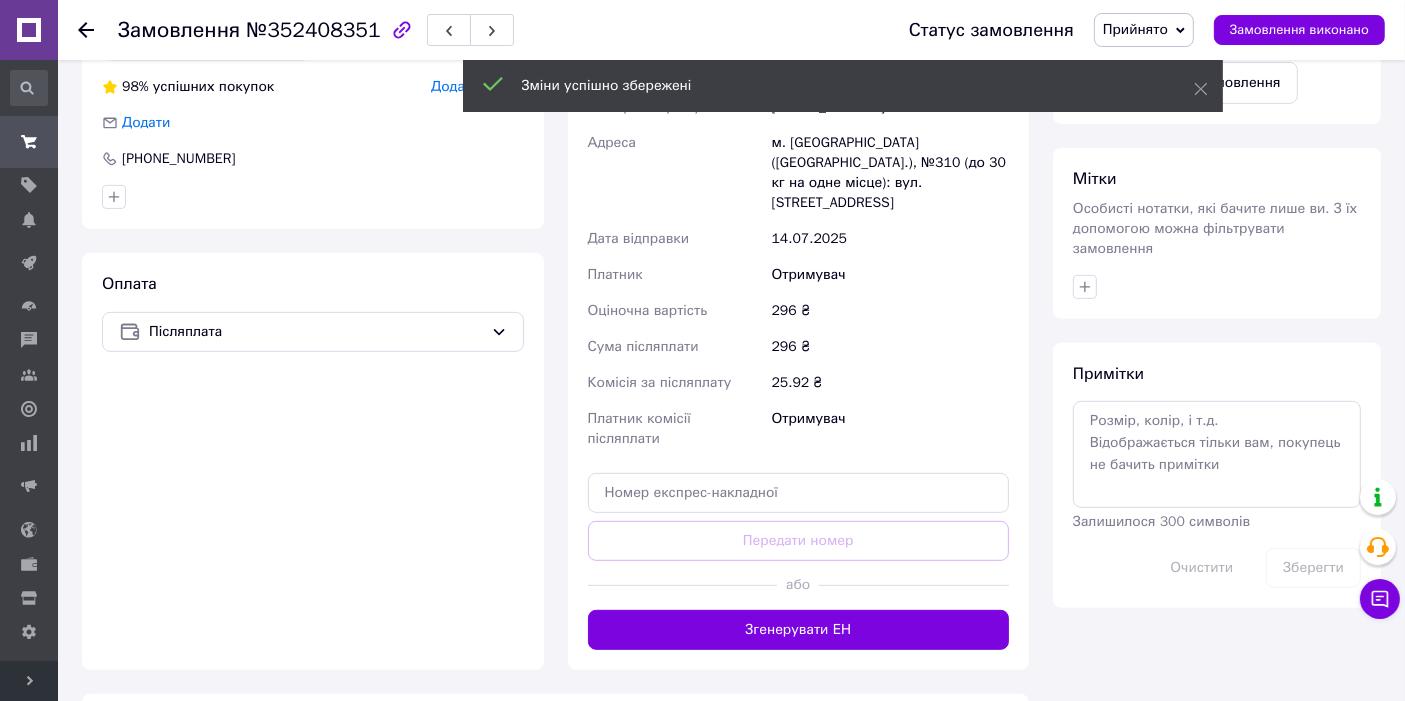 scroll, scrollTop: 740, scrollLeft: 0, axis: vertical 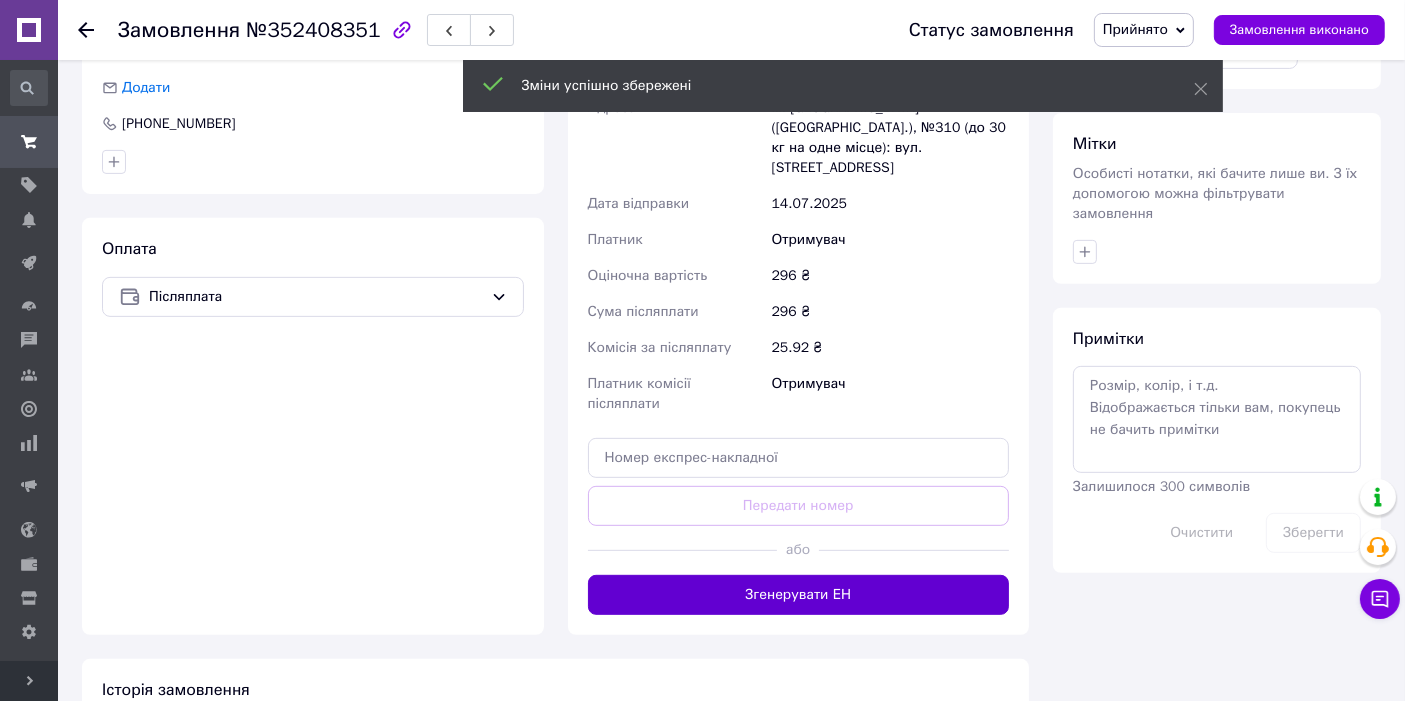 click on "Згенерувати ЕН" at bounding box center (799, 595) 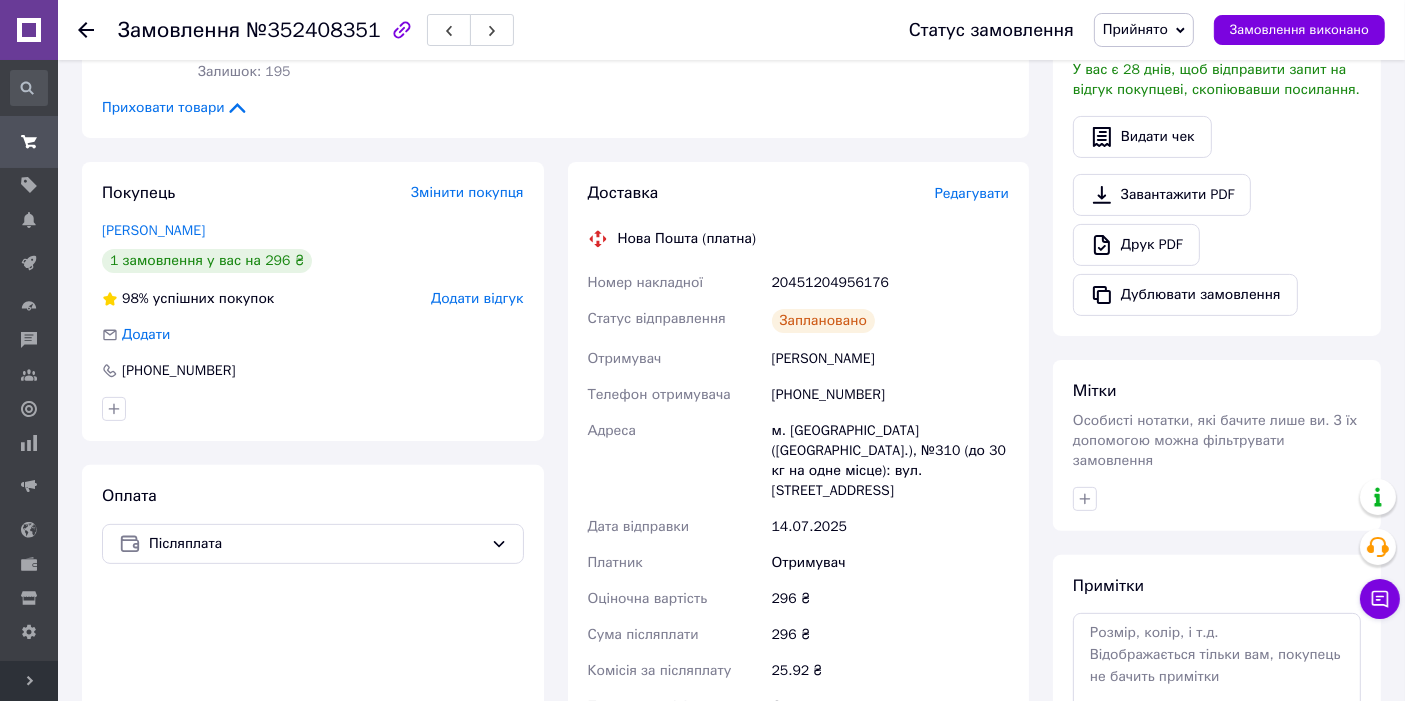 scroll, scrollTop: 444, scrollLeft: 0, axis: vertical 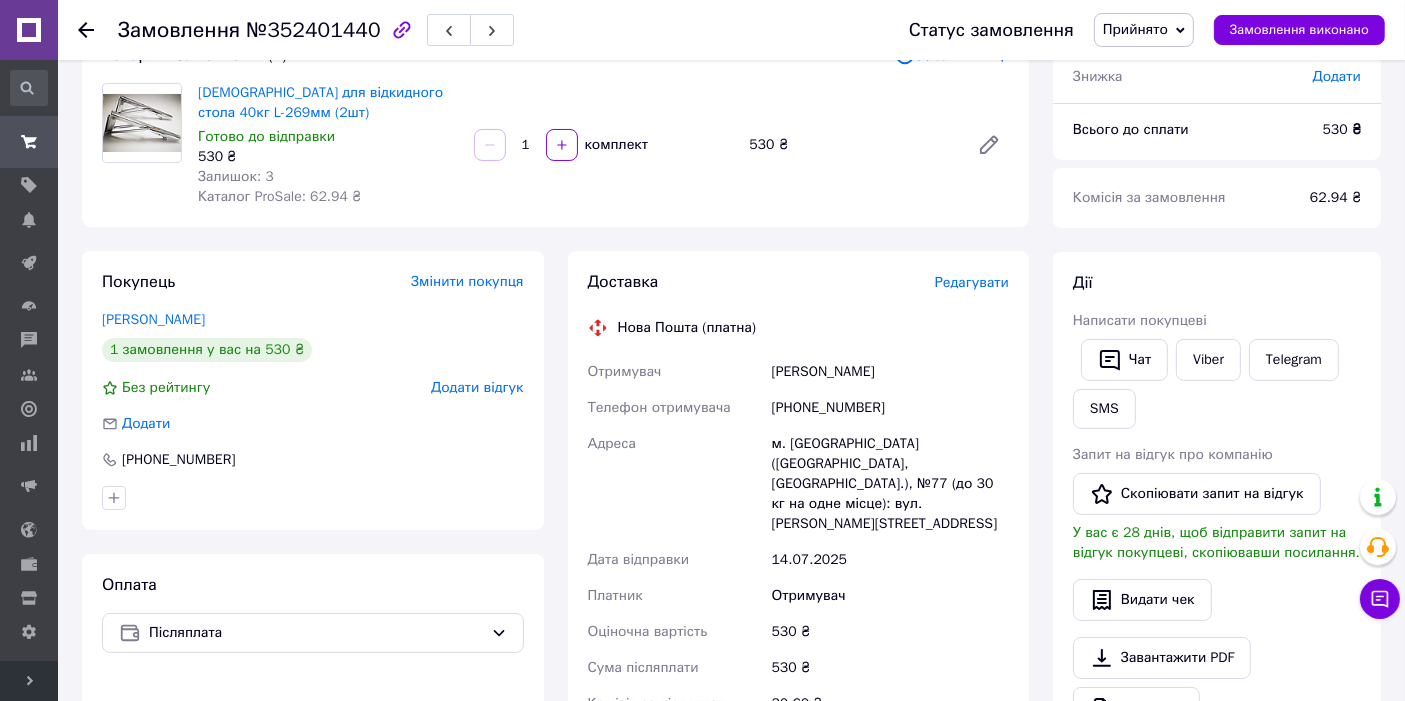 click on "Редагувати" at bounding box center (972, 282) 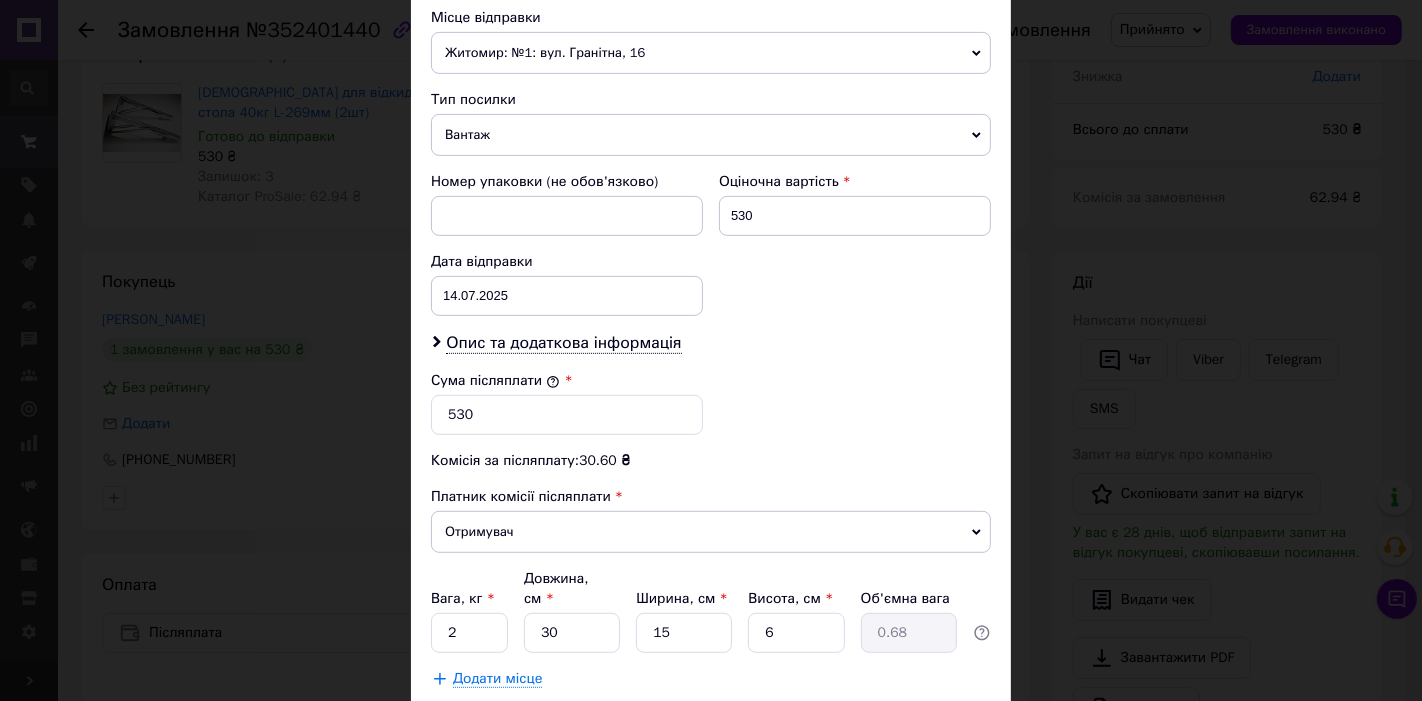 scroll, scrollTop: 740, scrollLeft: 0, axis: vertical 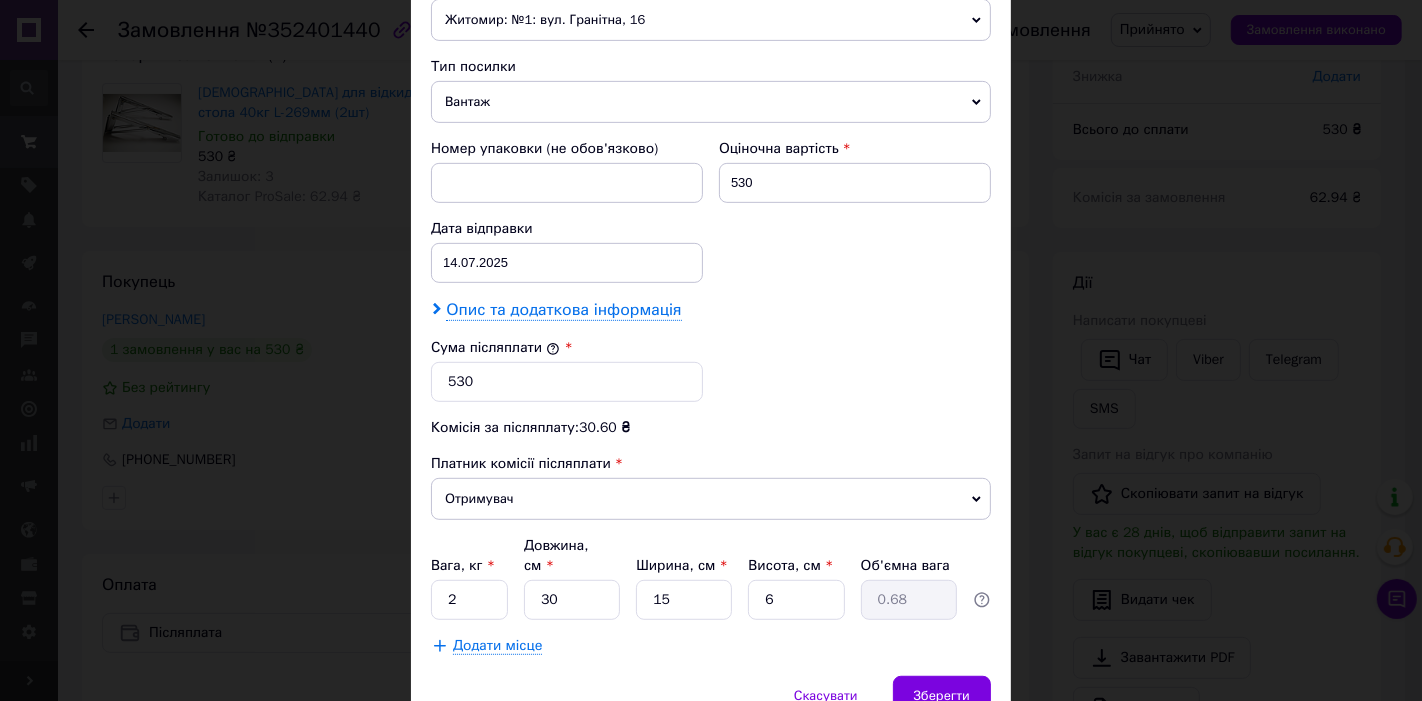 click on "Опис та додаткова інформація" at bounding box center (563, 310) 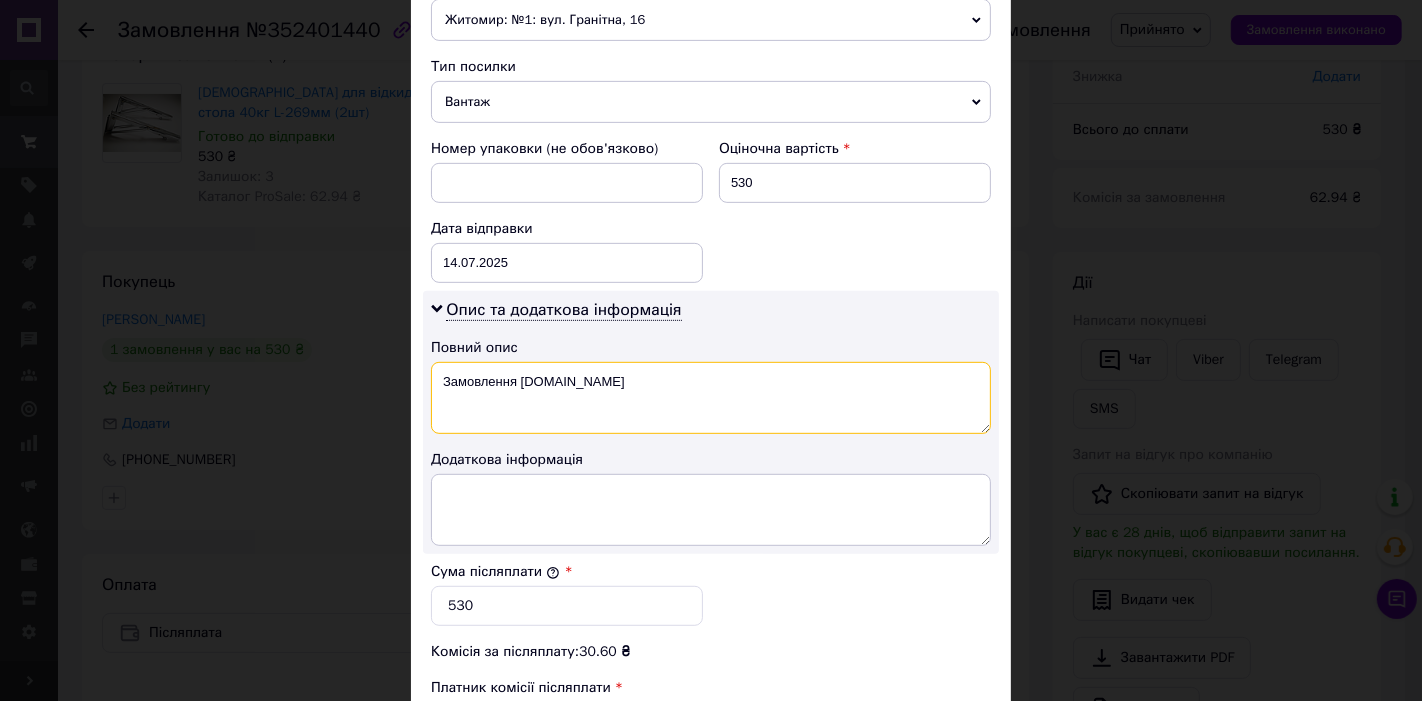 drag, startPoint x: 636, startPoint y: 374, endPoint x: 437, endPoint y: 376, distance: 199.01006 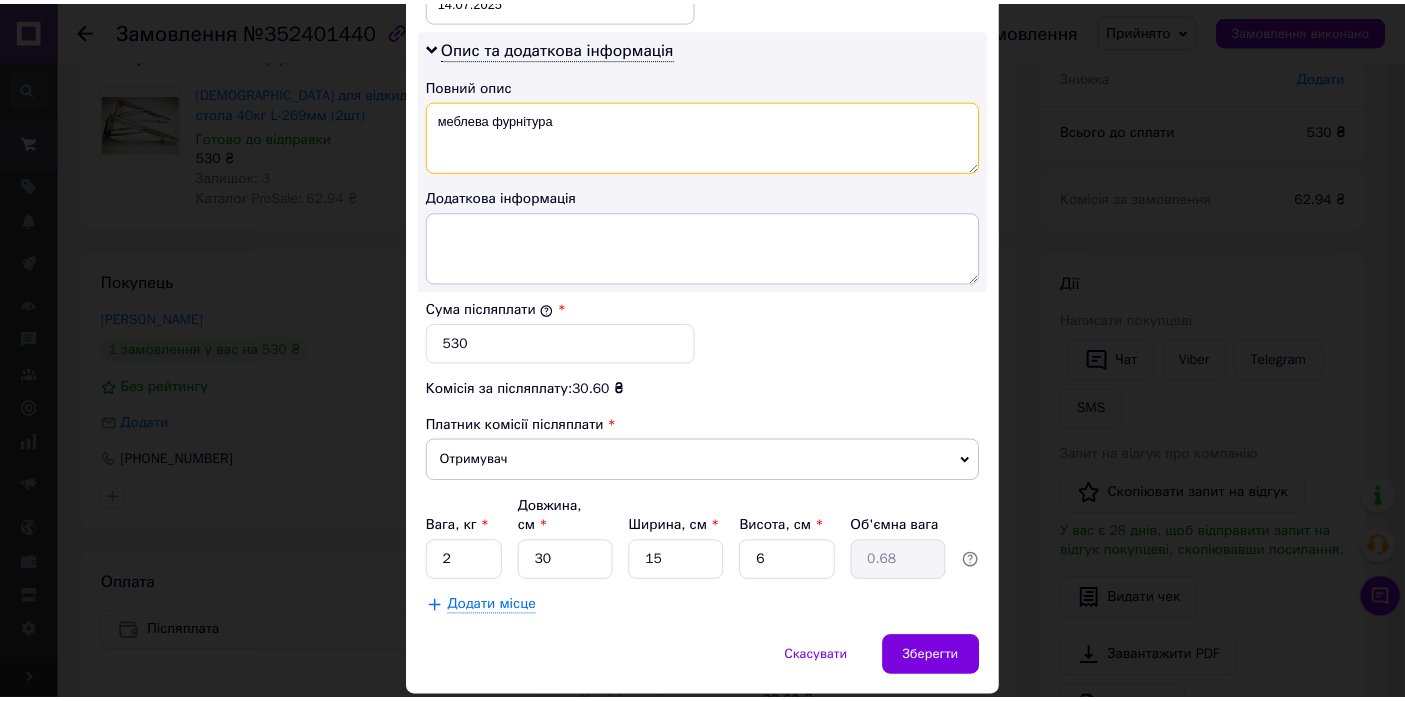 scroll, scrollTop: 1039, scrollLeft: 0, axis: vertical 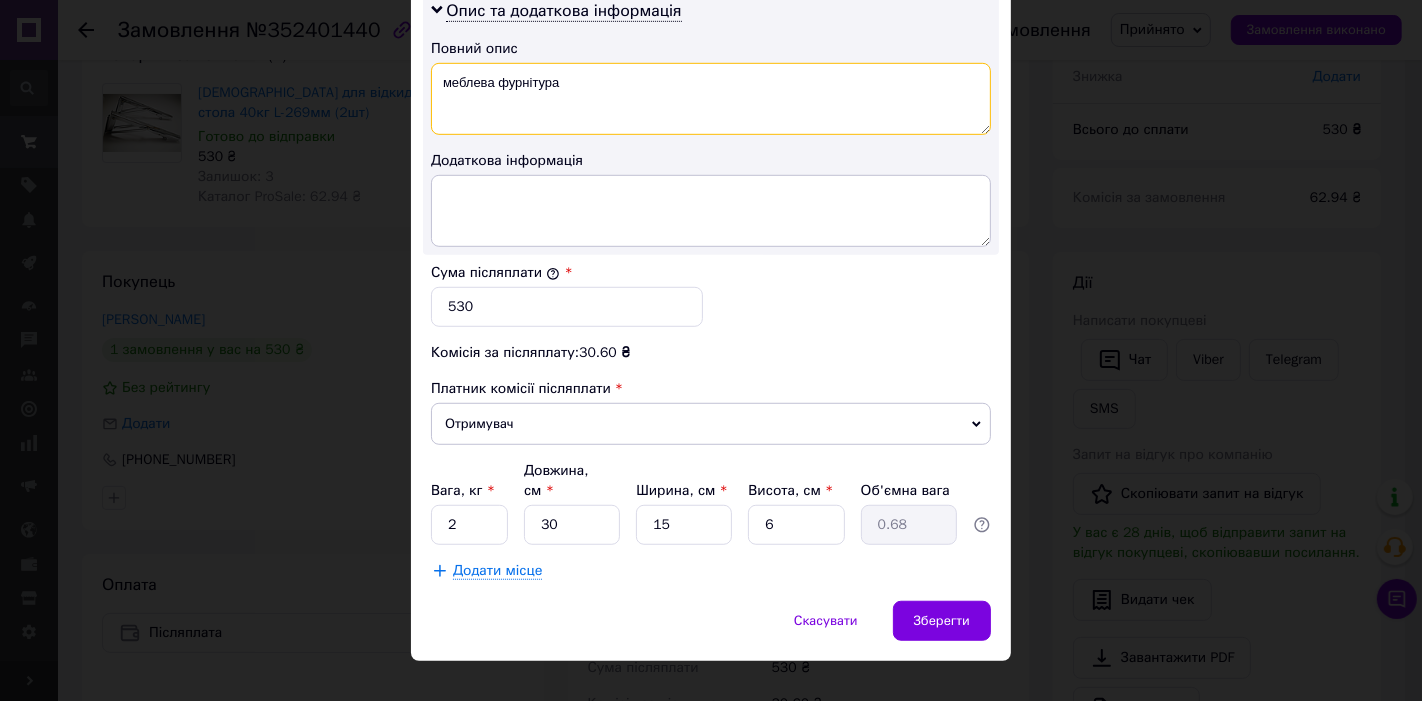 type on "меблева фурнітура" 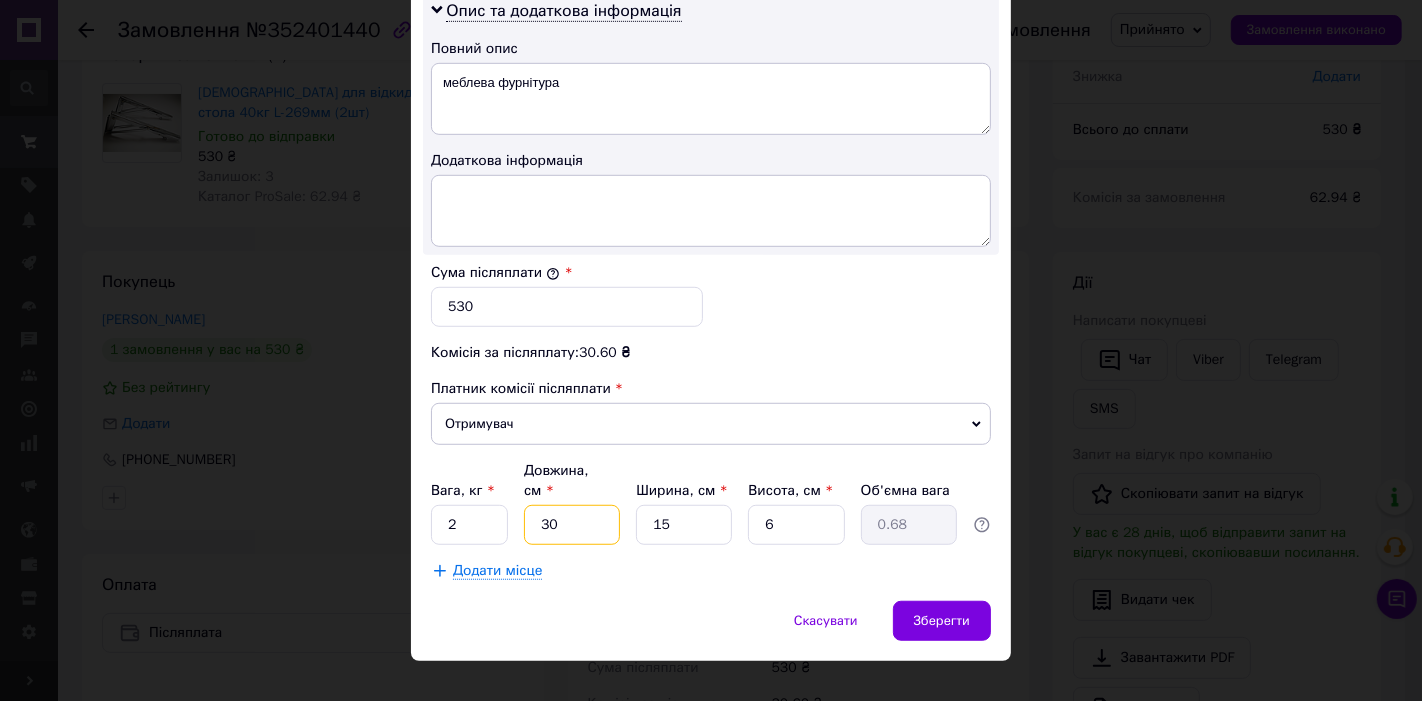 click on "30" at bounding box center (572, 525) 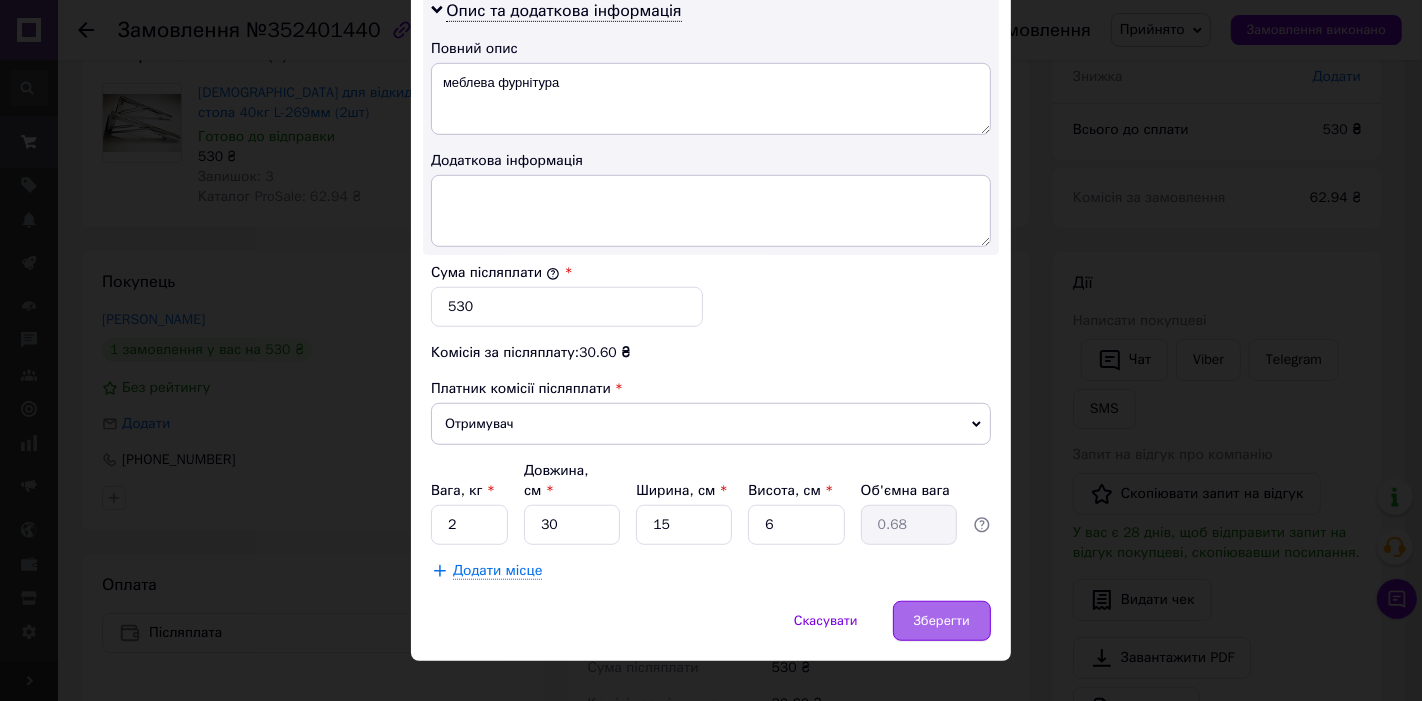 click on "Зберегти" at bounding box center (942, 621) 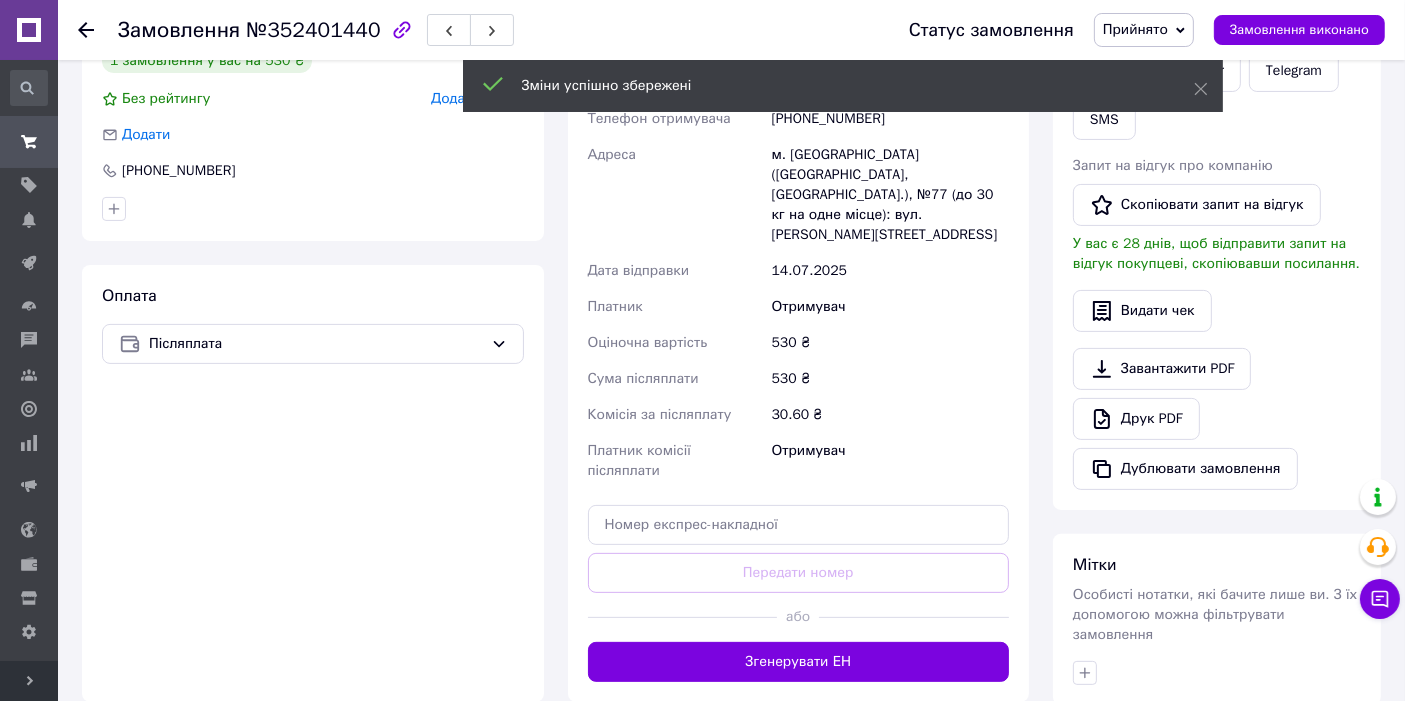 scroll, scrollTop: 444, scrollLeft: 0, axis: vertical 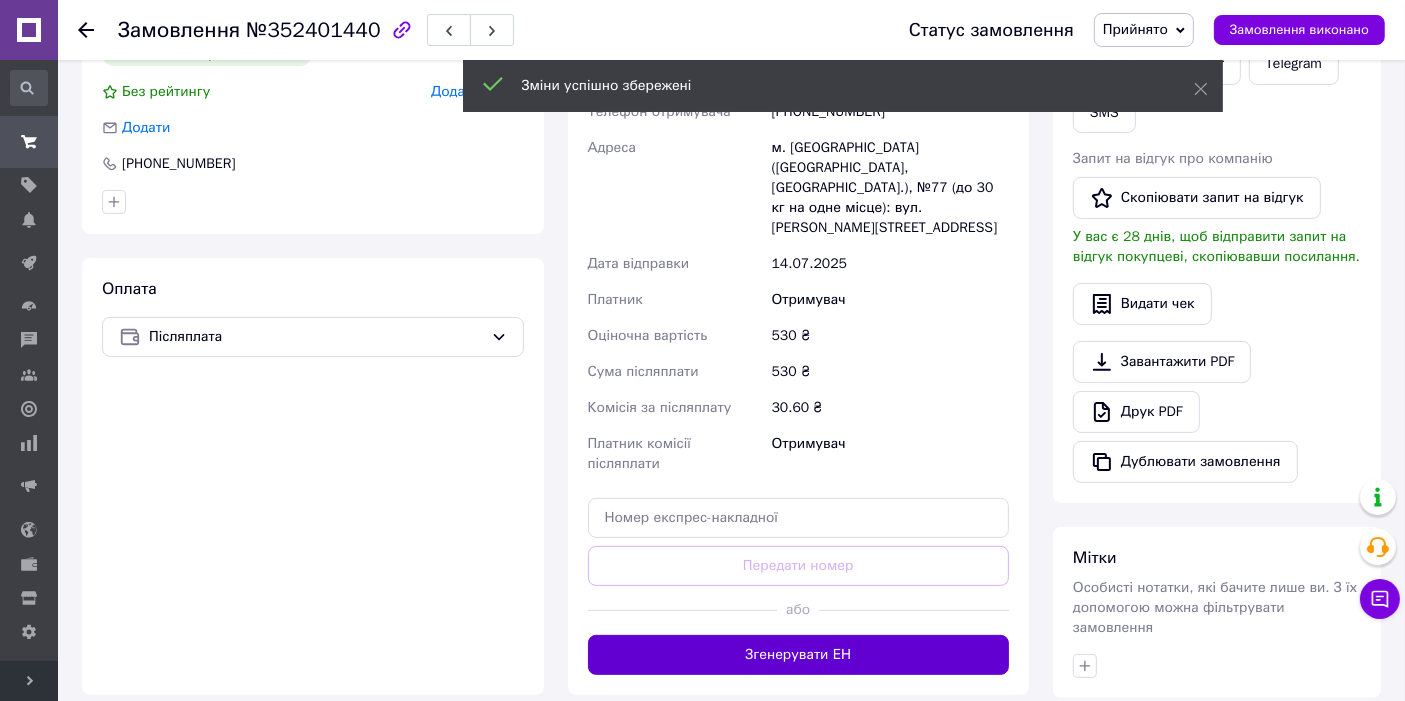 click on "Згенерувати ЕН" at bounding box center [799, 655] 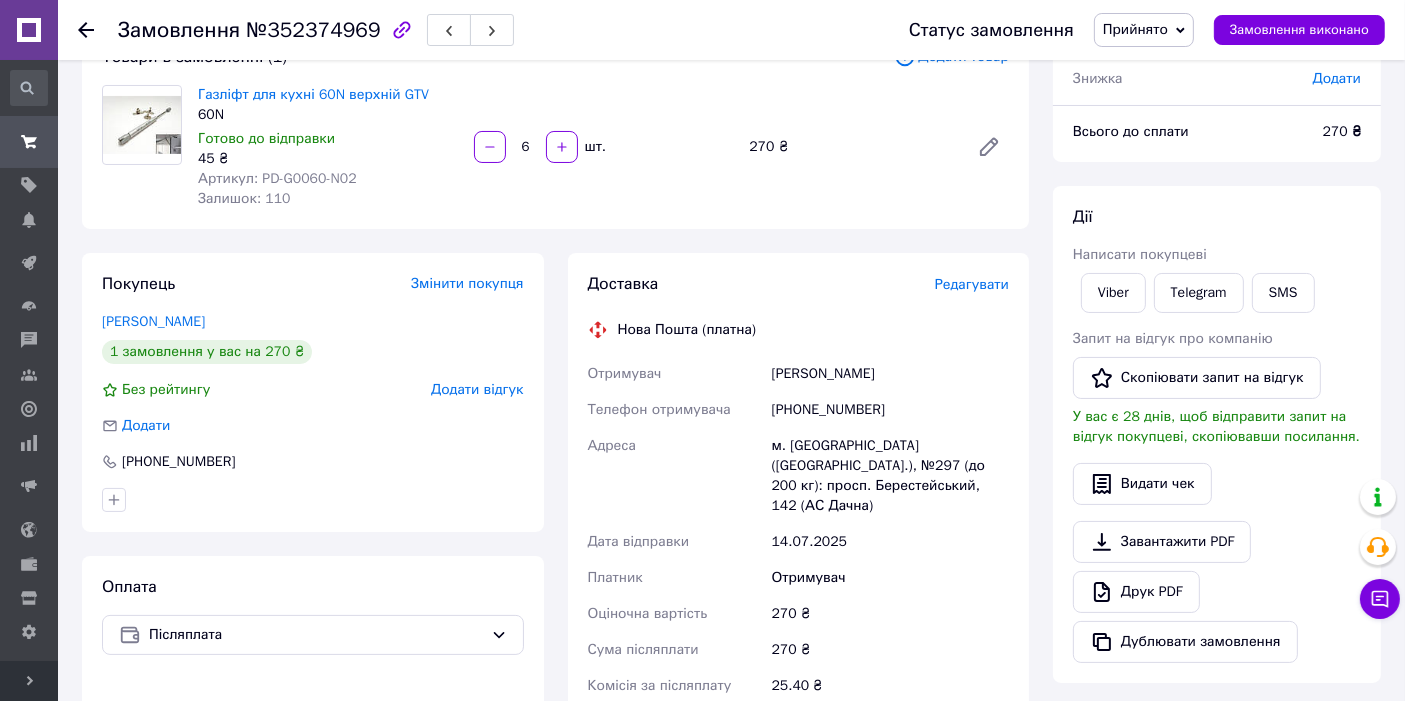 scroll, scrollTop: 148, scrollLeft: 0, axis: vertical 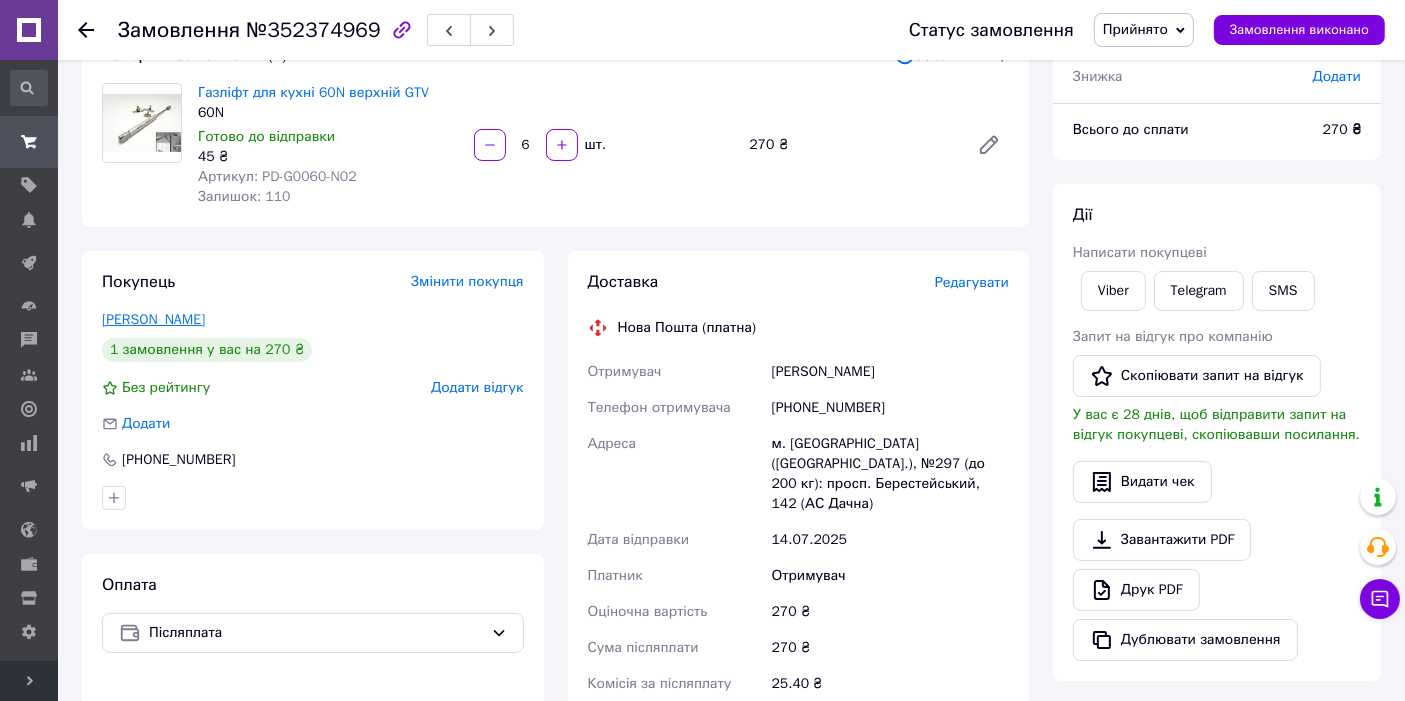 click on "[PERSON_NAME]" at bounding box center [153, 319] 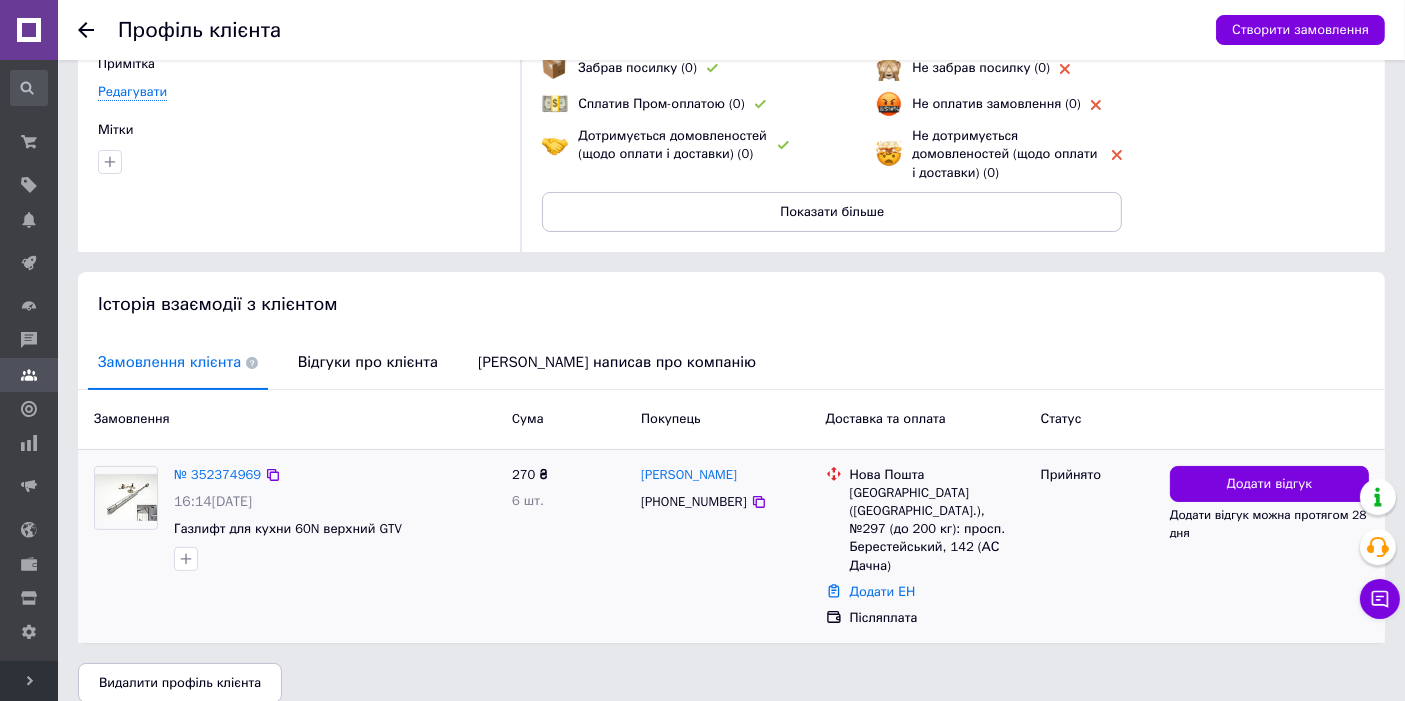 scroll, scrollTop: 186, scrollLeft: 0, axis: vertical 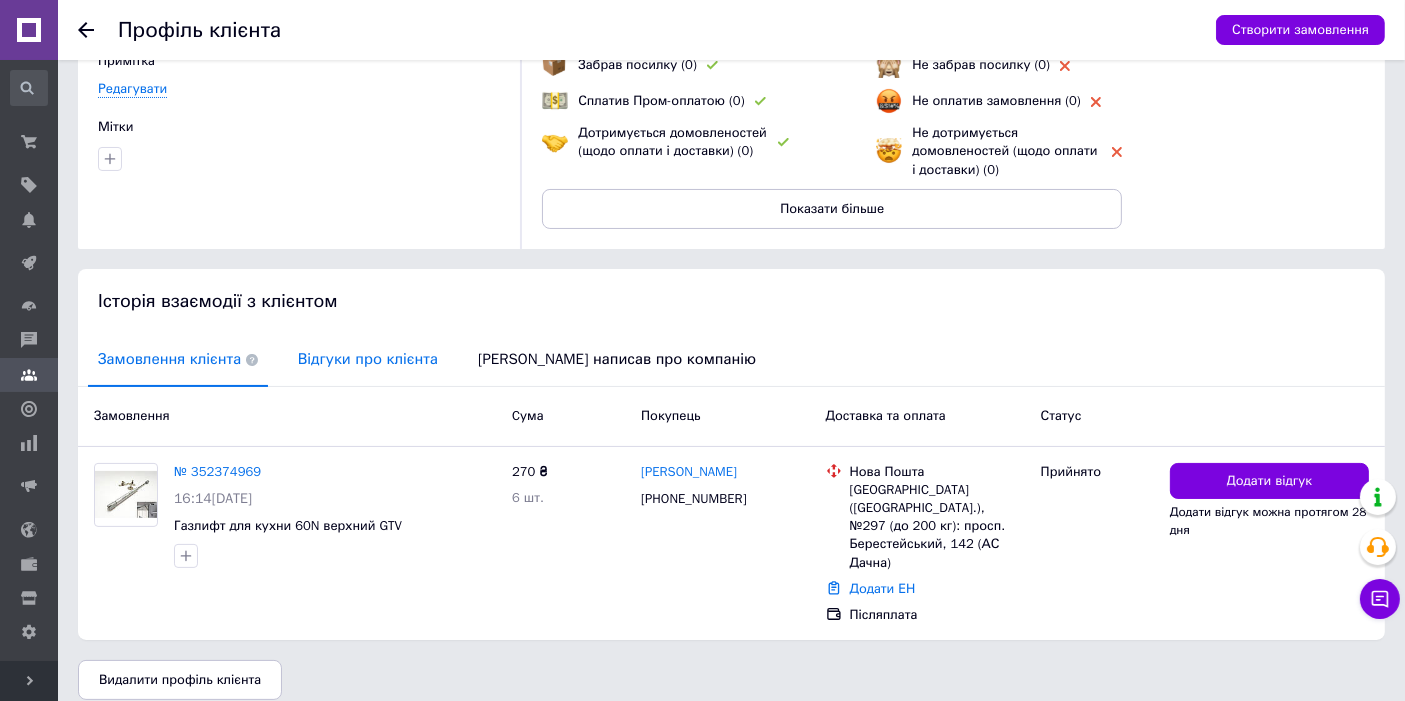 click on "Відгуки про клієнта" at bounding box center [368, 359] 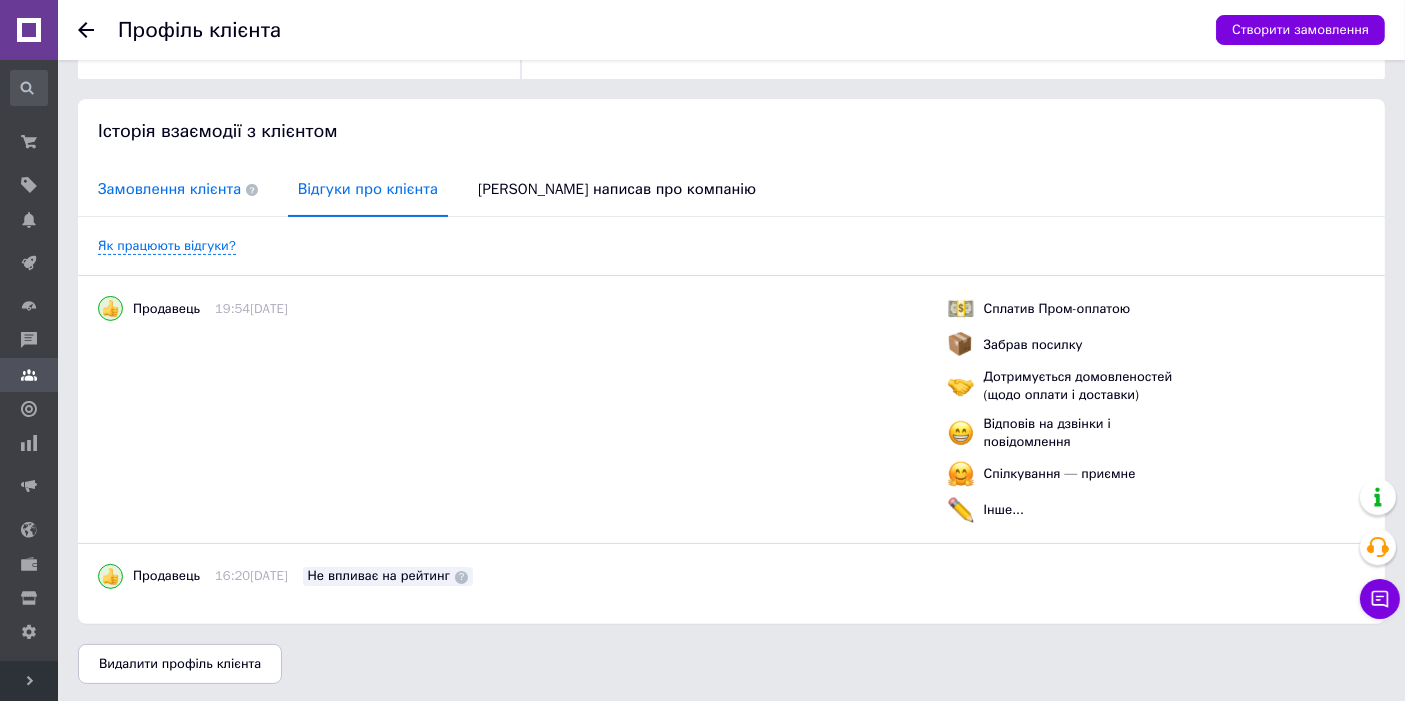 scroll, scrollTop: 357, scrollLeft: 0, axis: vertical 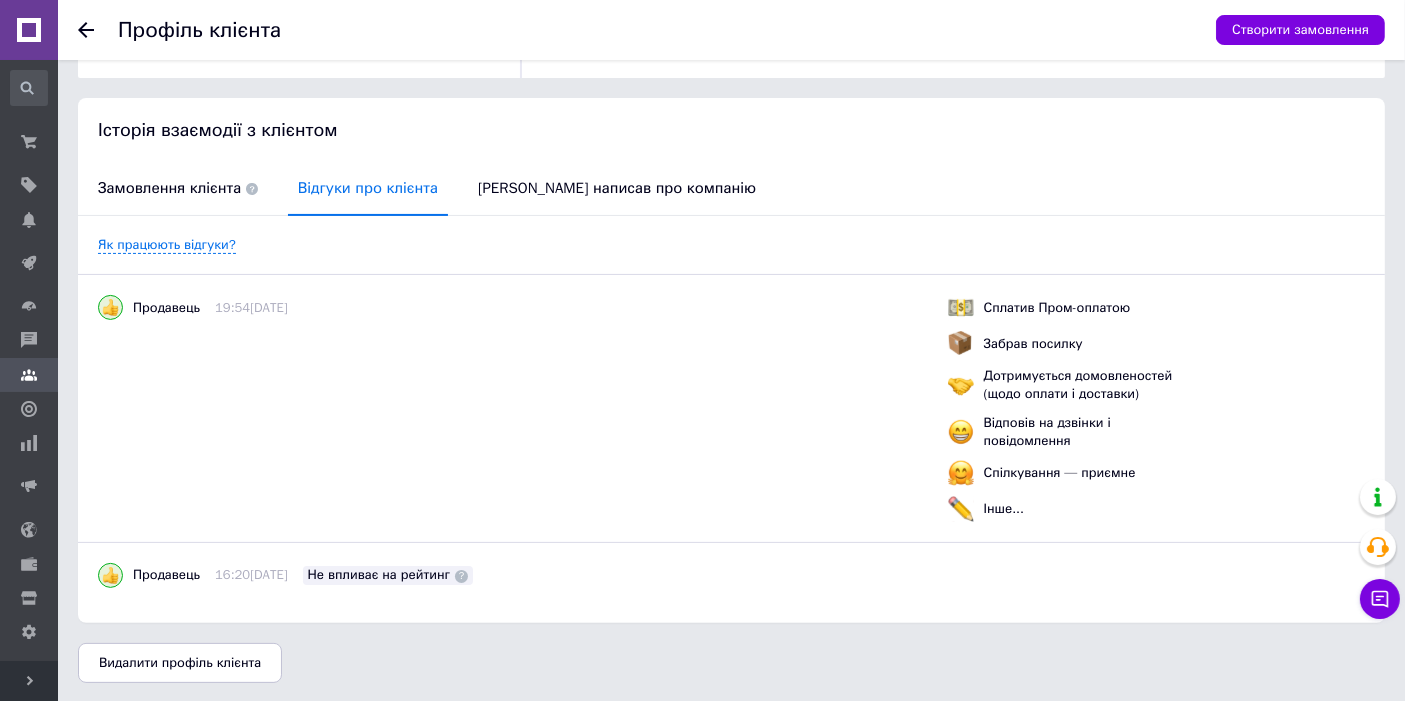 click 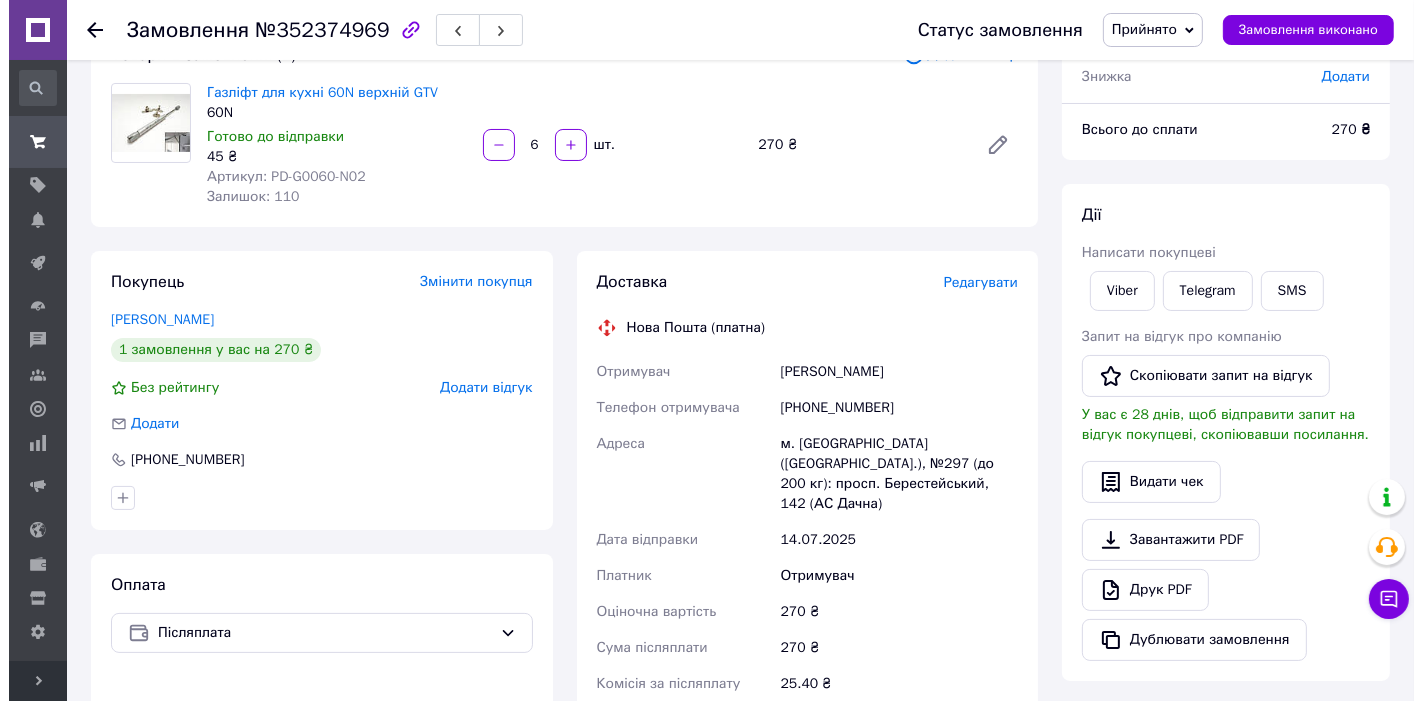 scroll, scrollTop: 74, scrollLeft: 0, axis: vertical 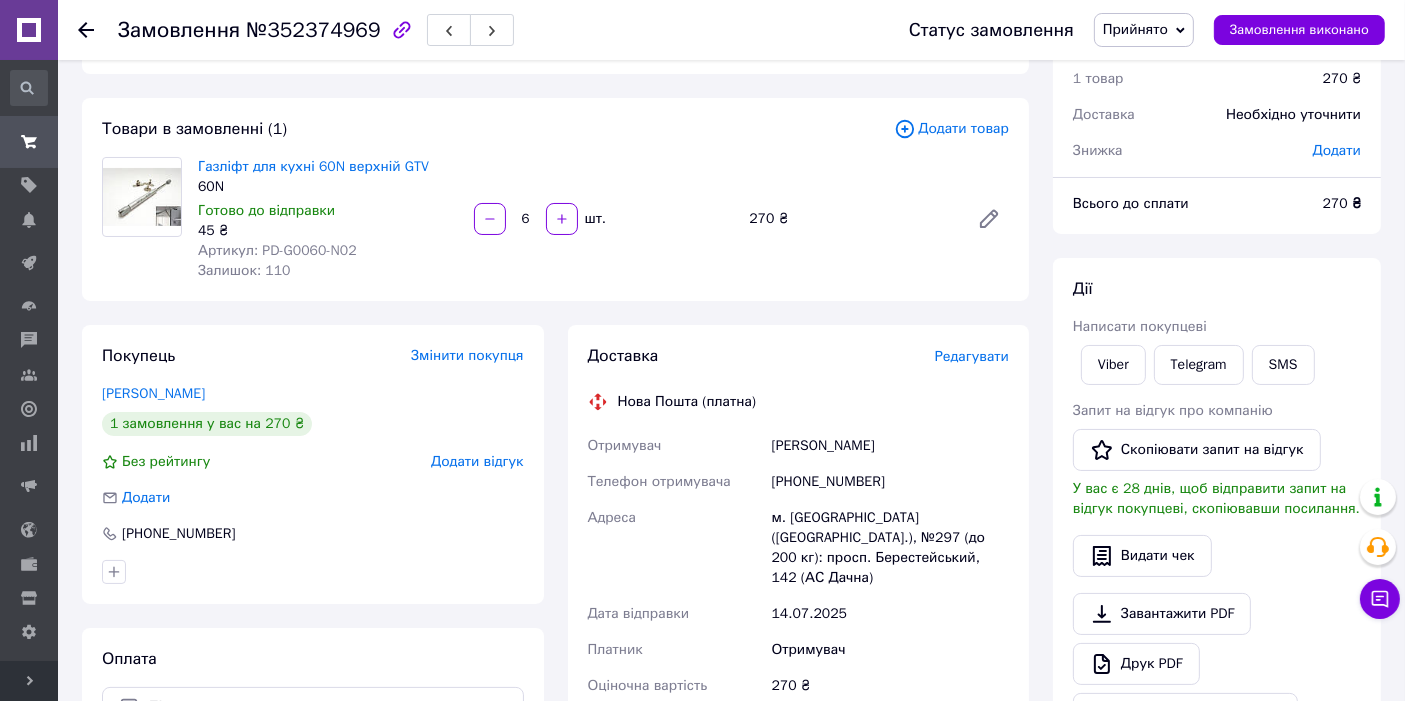 click on "Редагувати" at bounding box center (972, 356) 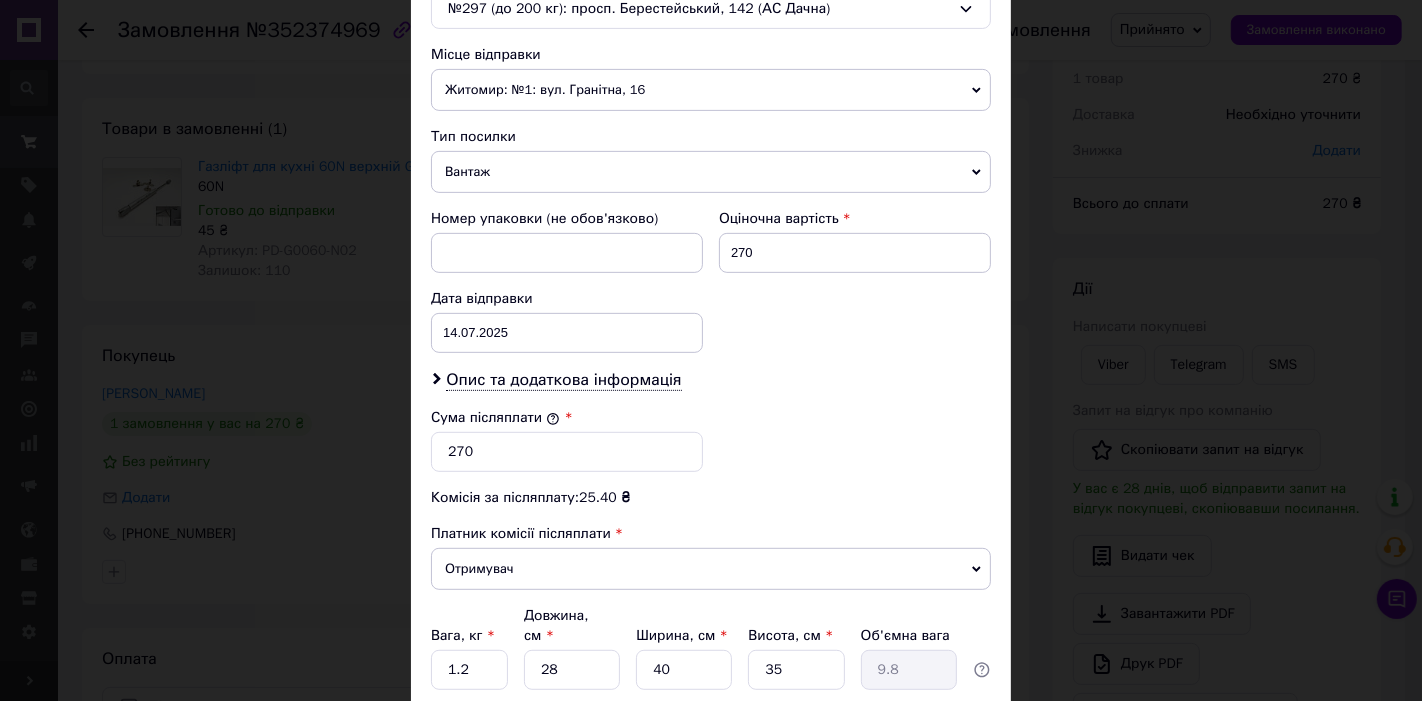 scroll, scrollTop: 814, scrollLeft: 0, axis: vertical 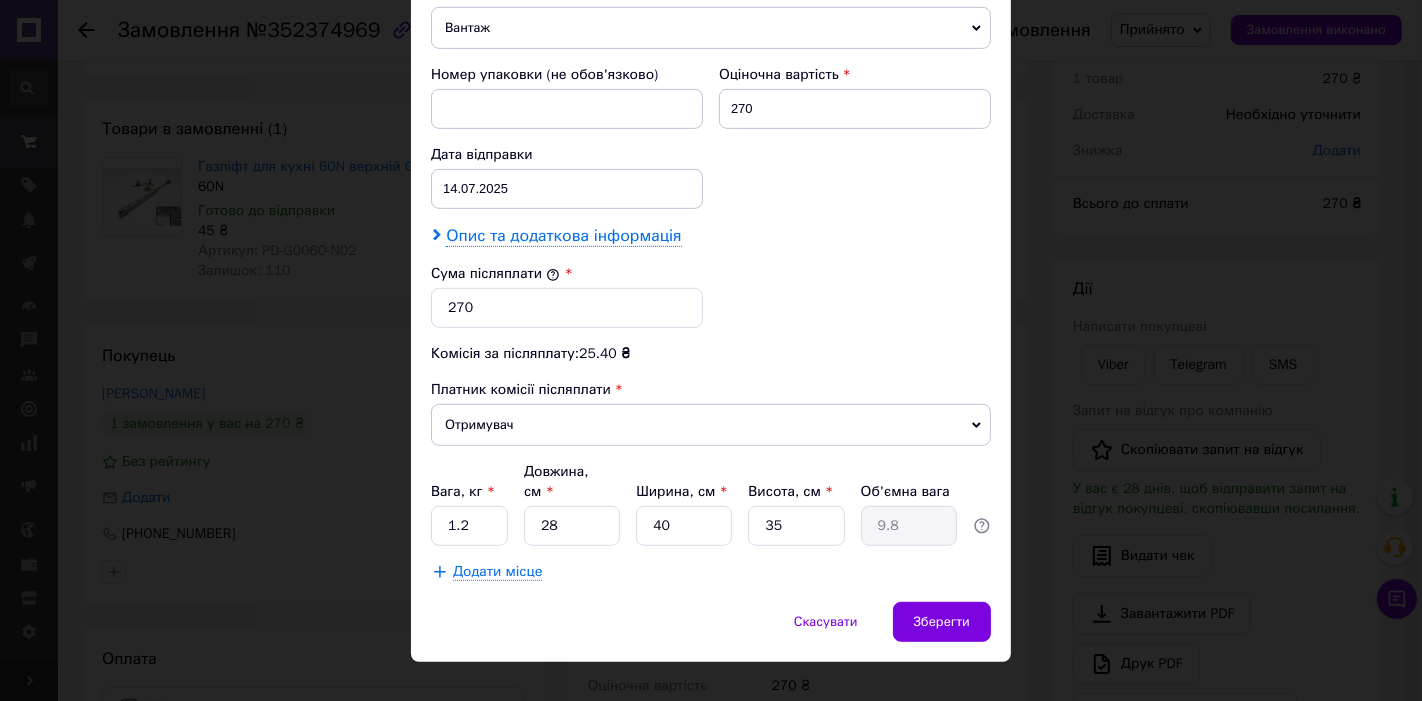 click on "Опис та додаткова інформація" at bounding box center [563, 236] 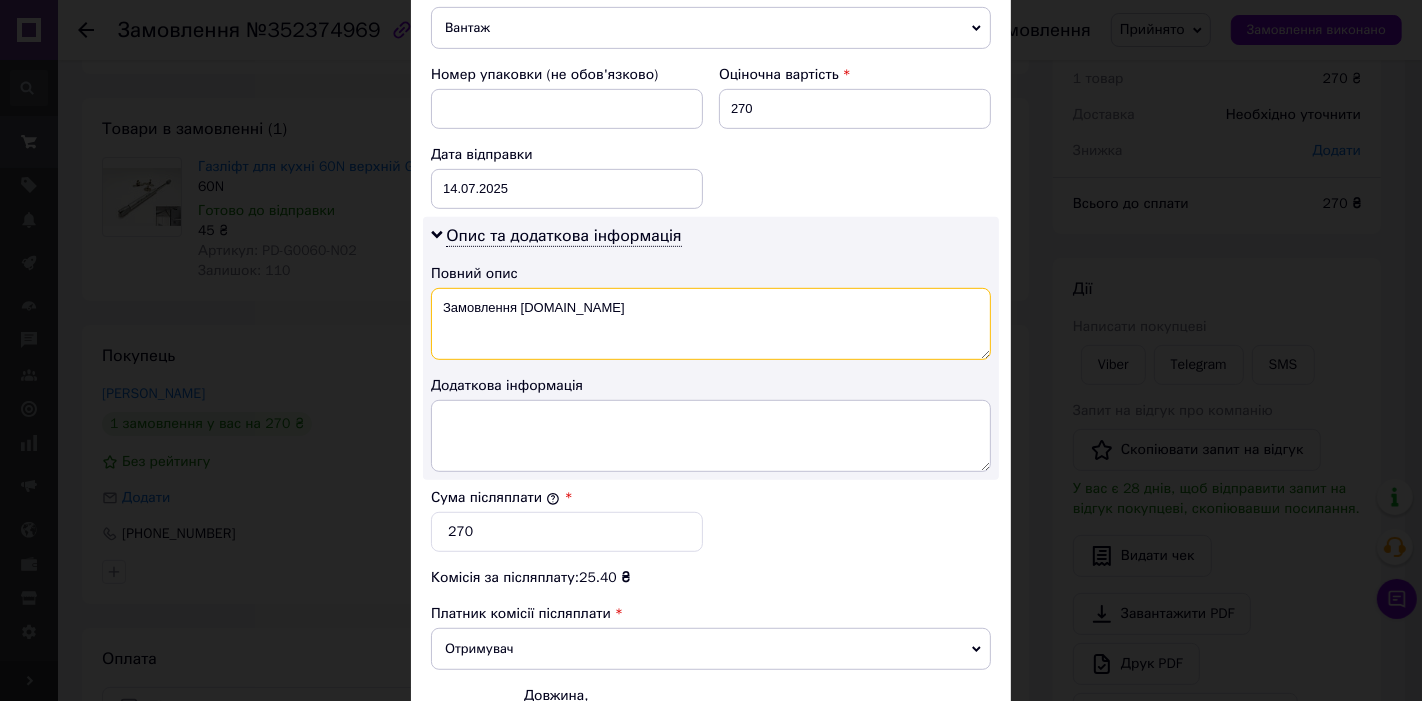 drag, startPoint x: 623, startPoint y: 304, endPoint x: 439, endPoint y: 306, distance: 184.01086 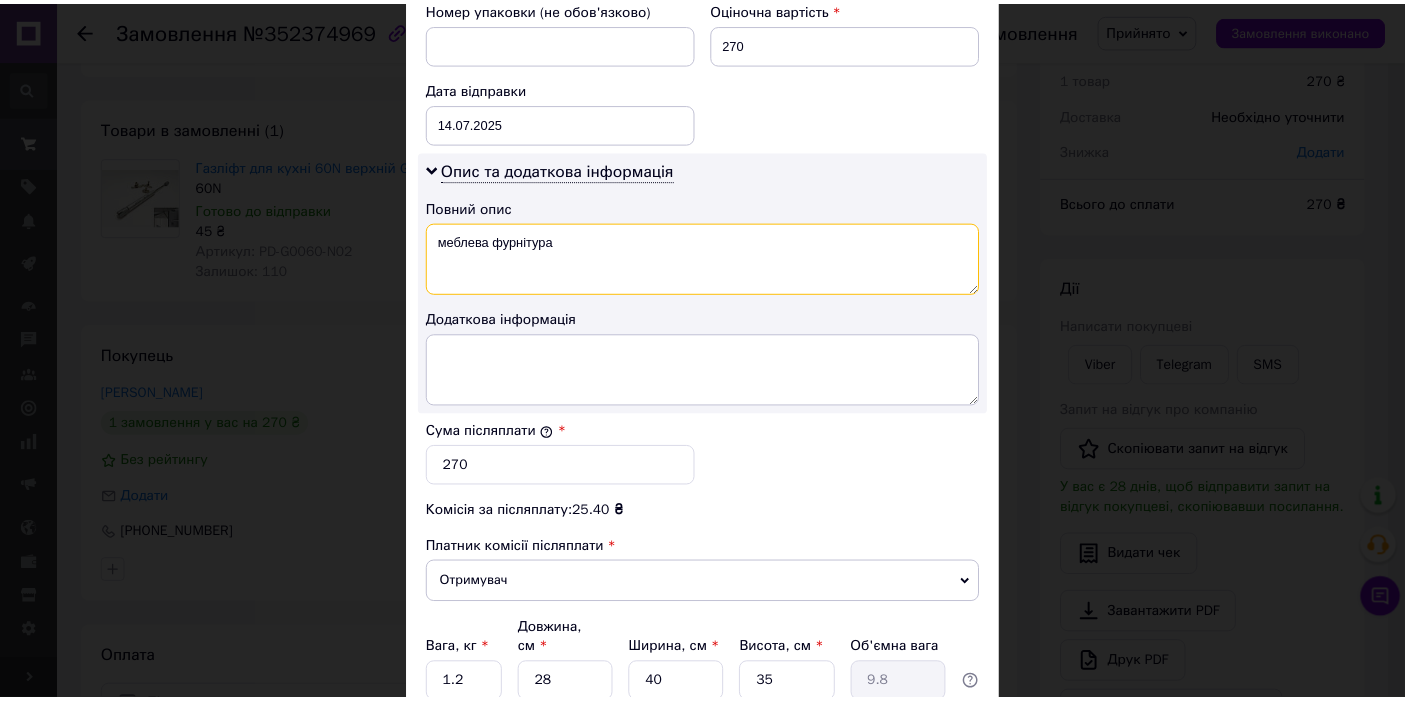 scroll, scrollTop: 1037, scrollLeft: 0, axis: vertical 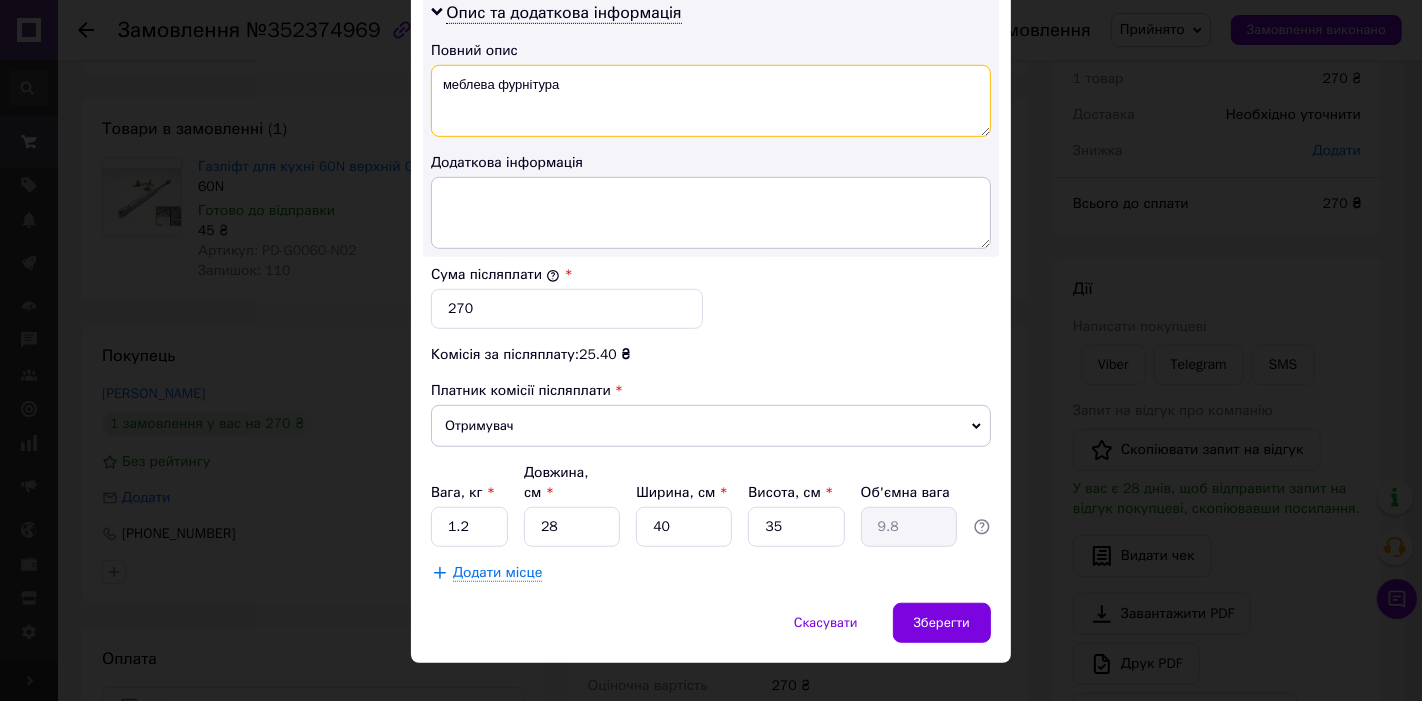 type on "меблева фурнітура" 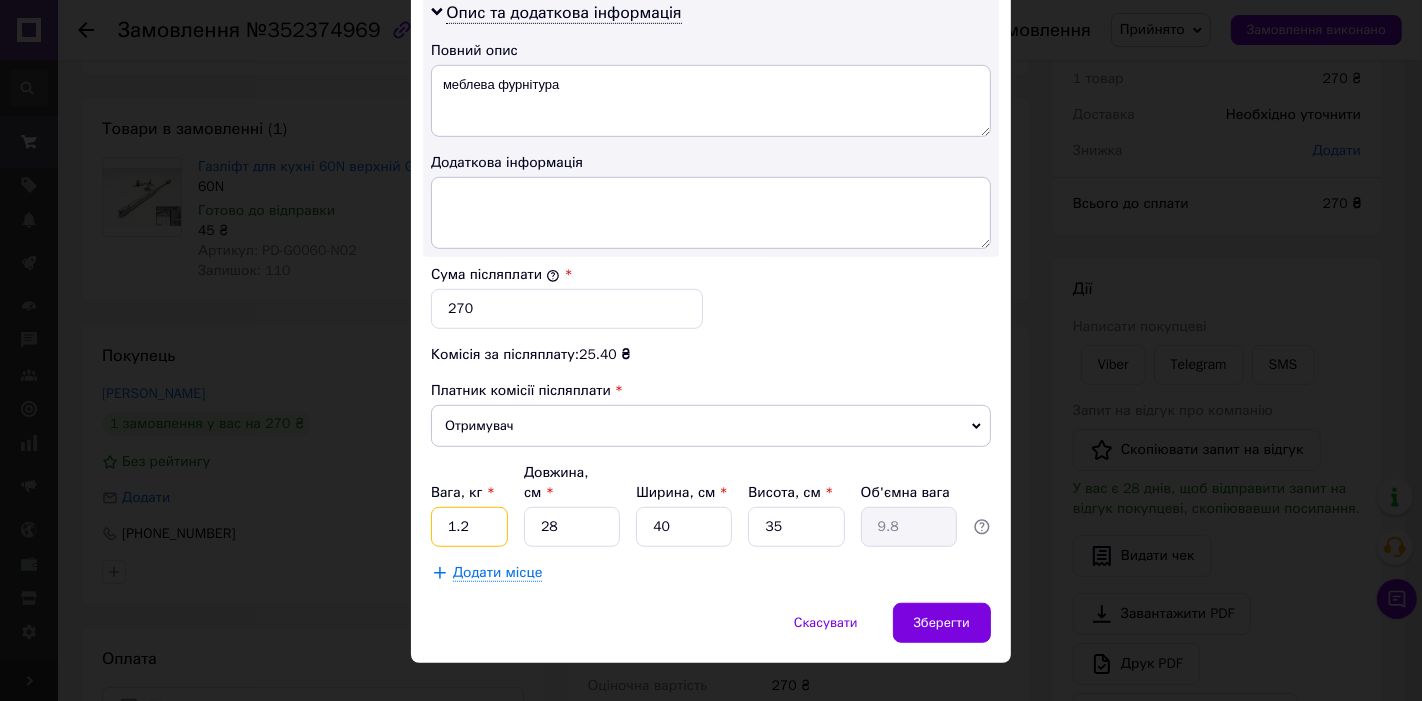click on "1.2" at bounding box center [469, 527] 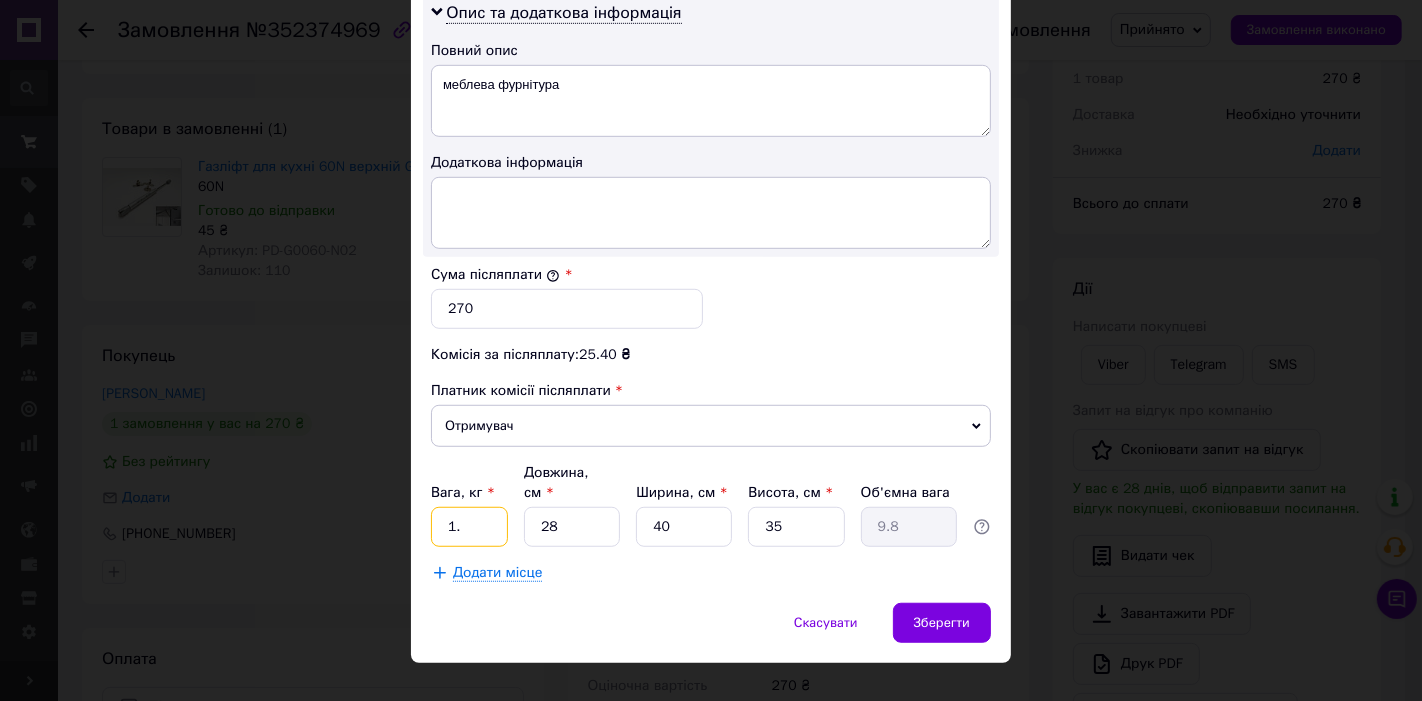 type on "1." 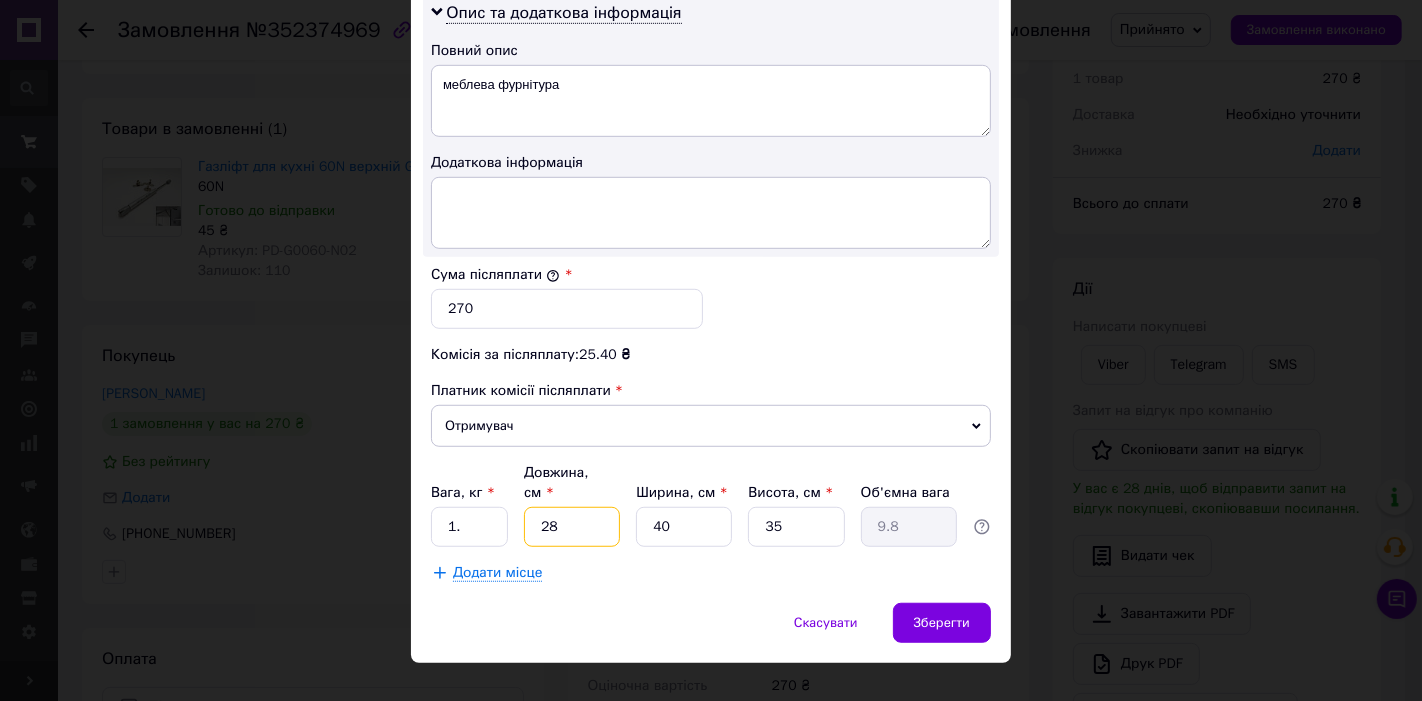 click on "28" at bounding box center [572, 527] 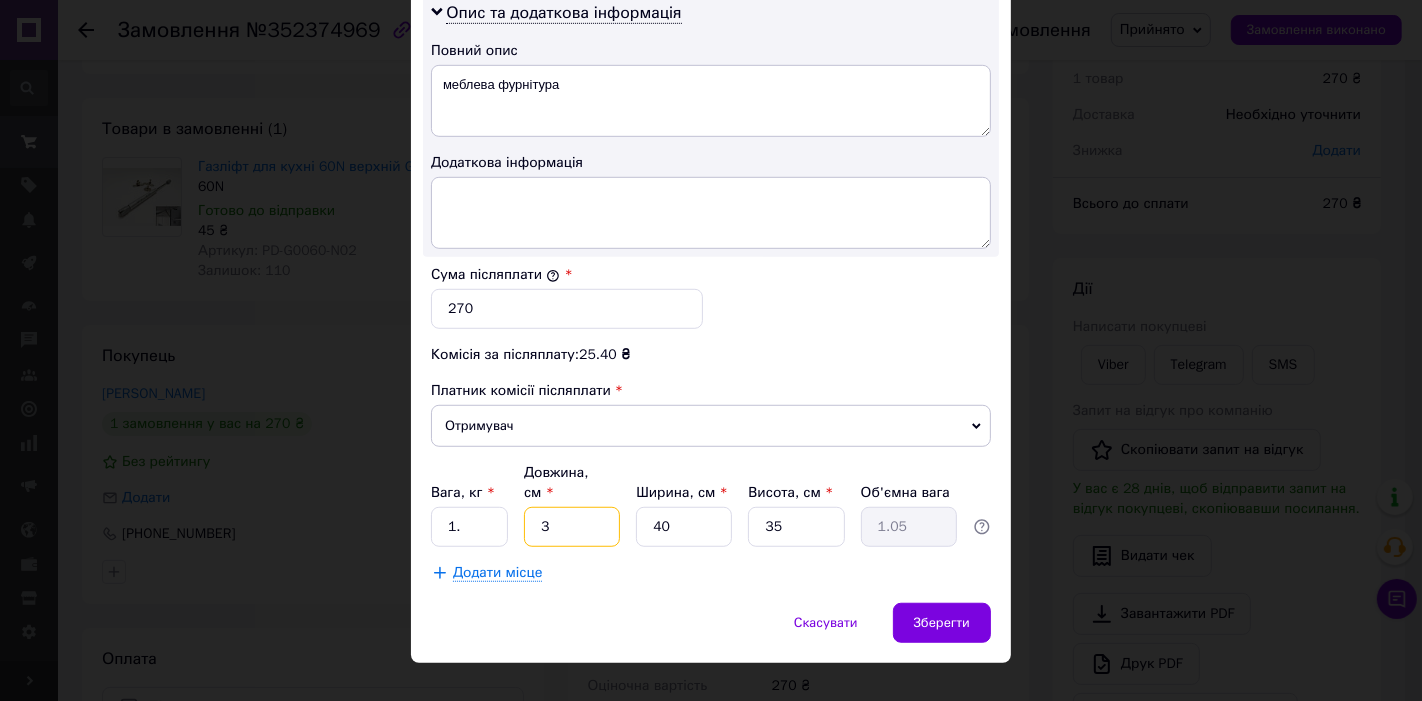 type on "30" 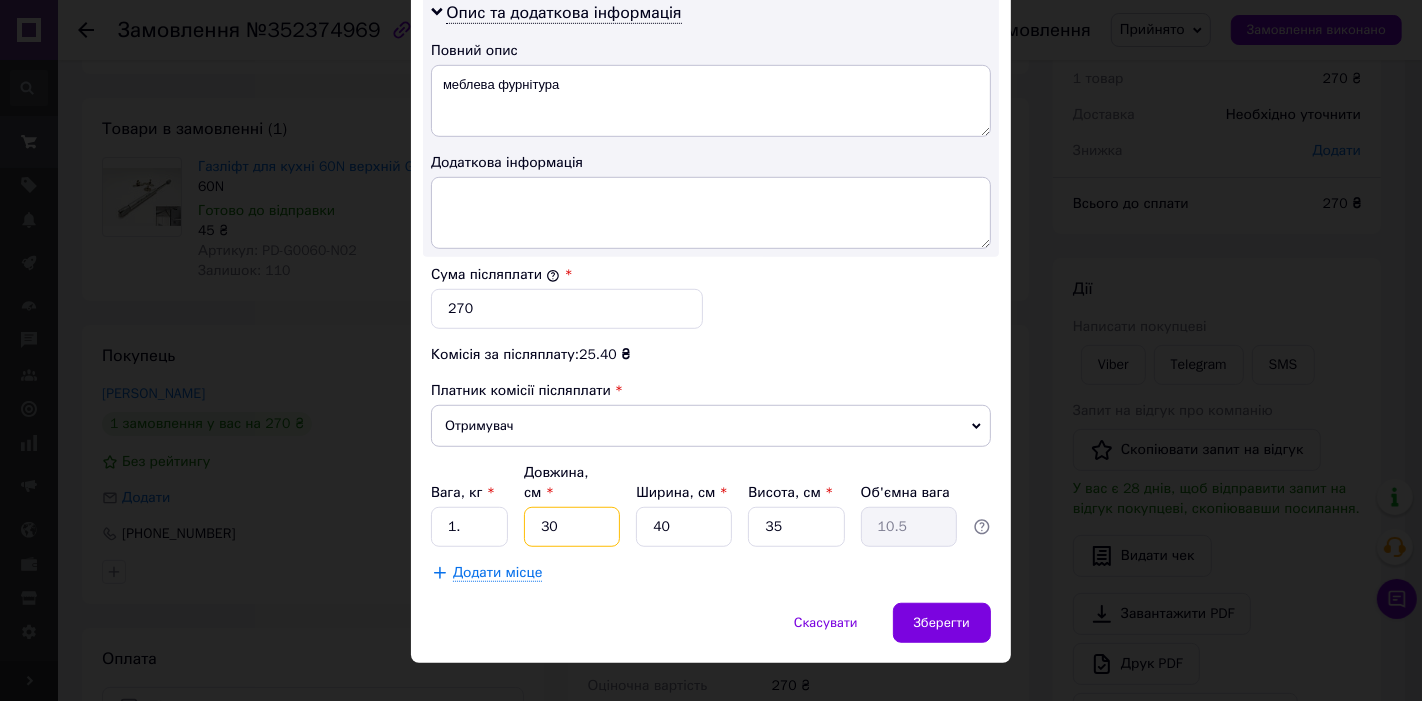 type on "30" 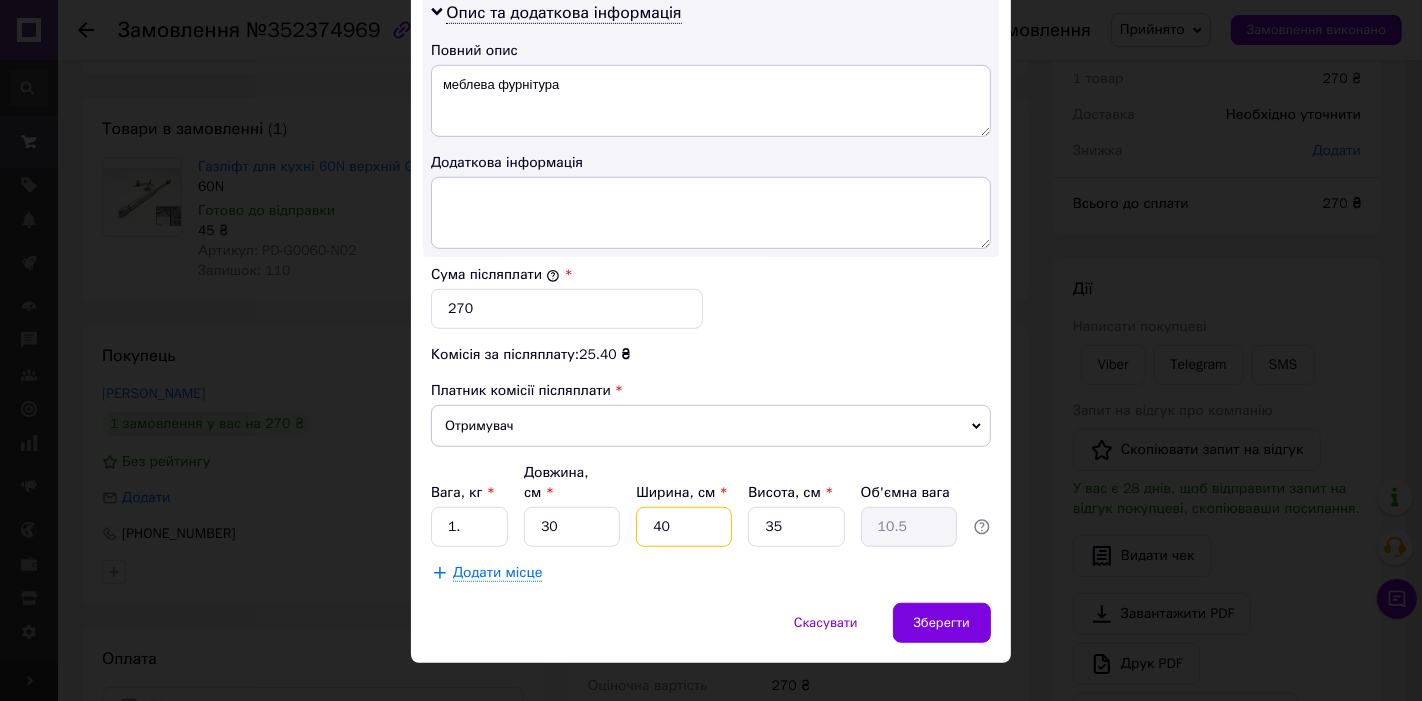 click on "40" at bounding box center [684, 527] 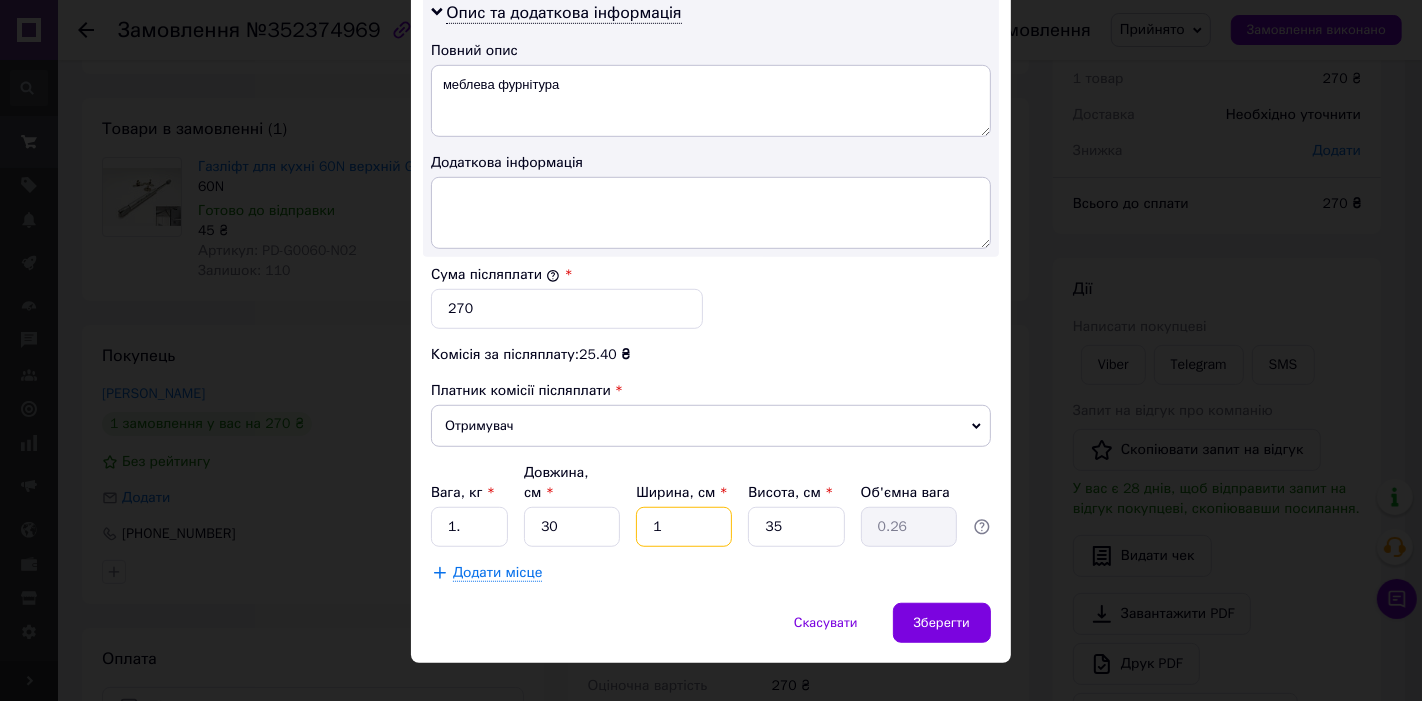 type on "10" 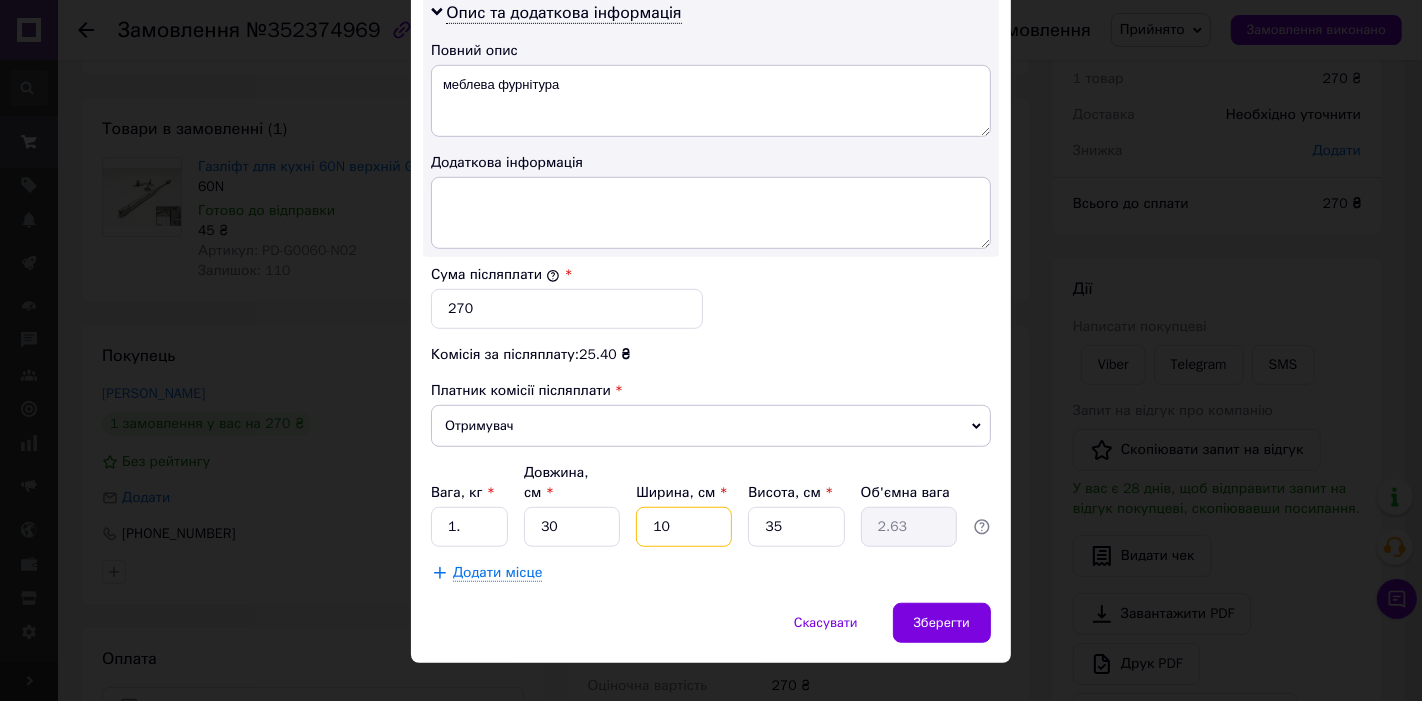 type on "10" 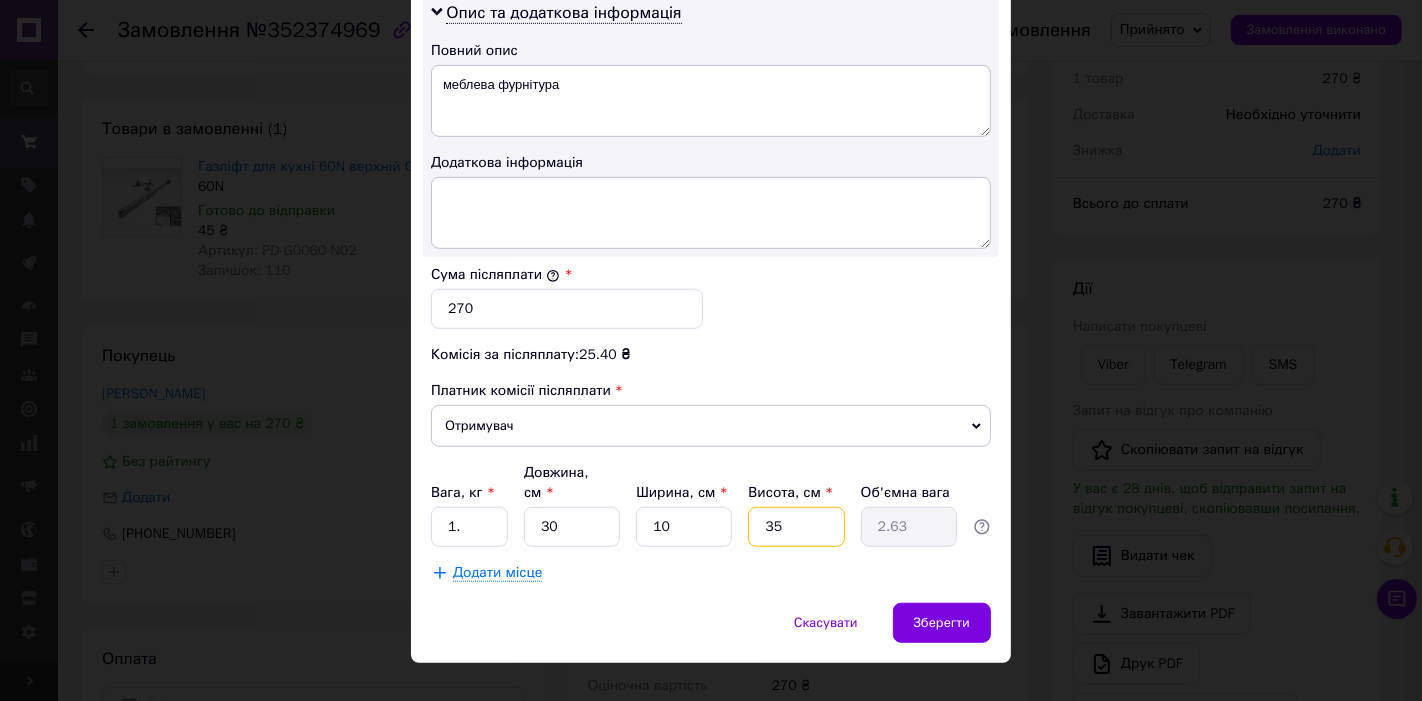click on "35" at bounding box center (796, 527) 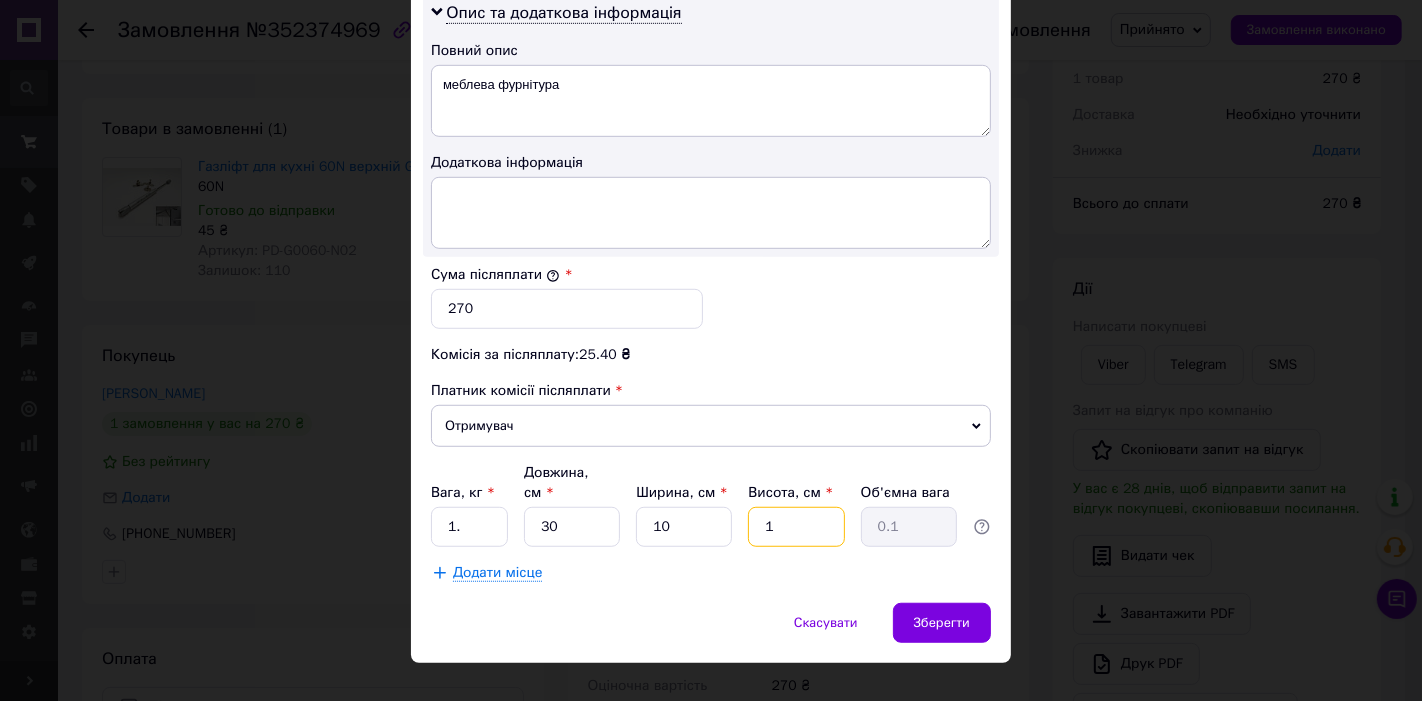type on "12" 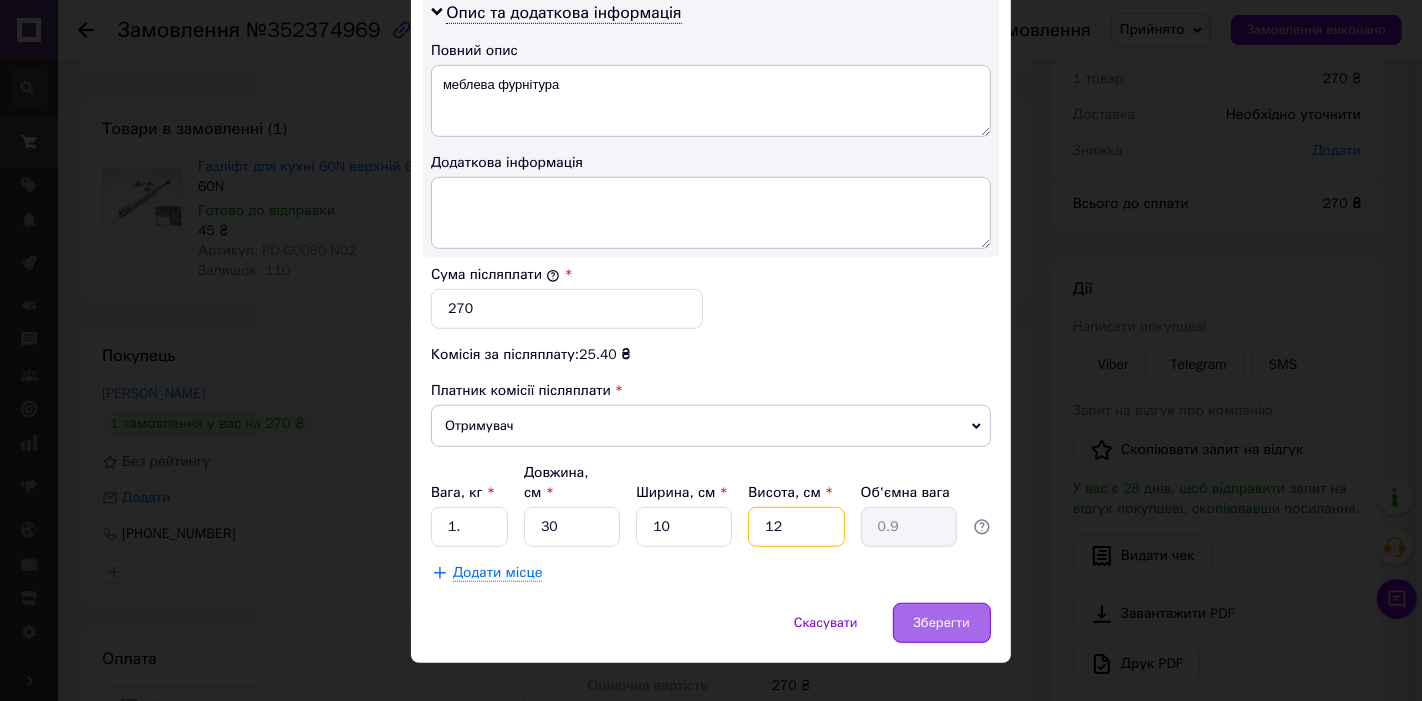 type on "12" 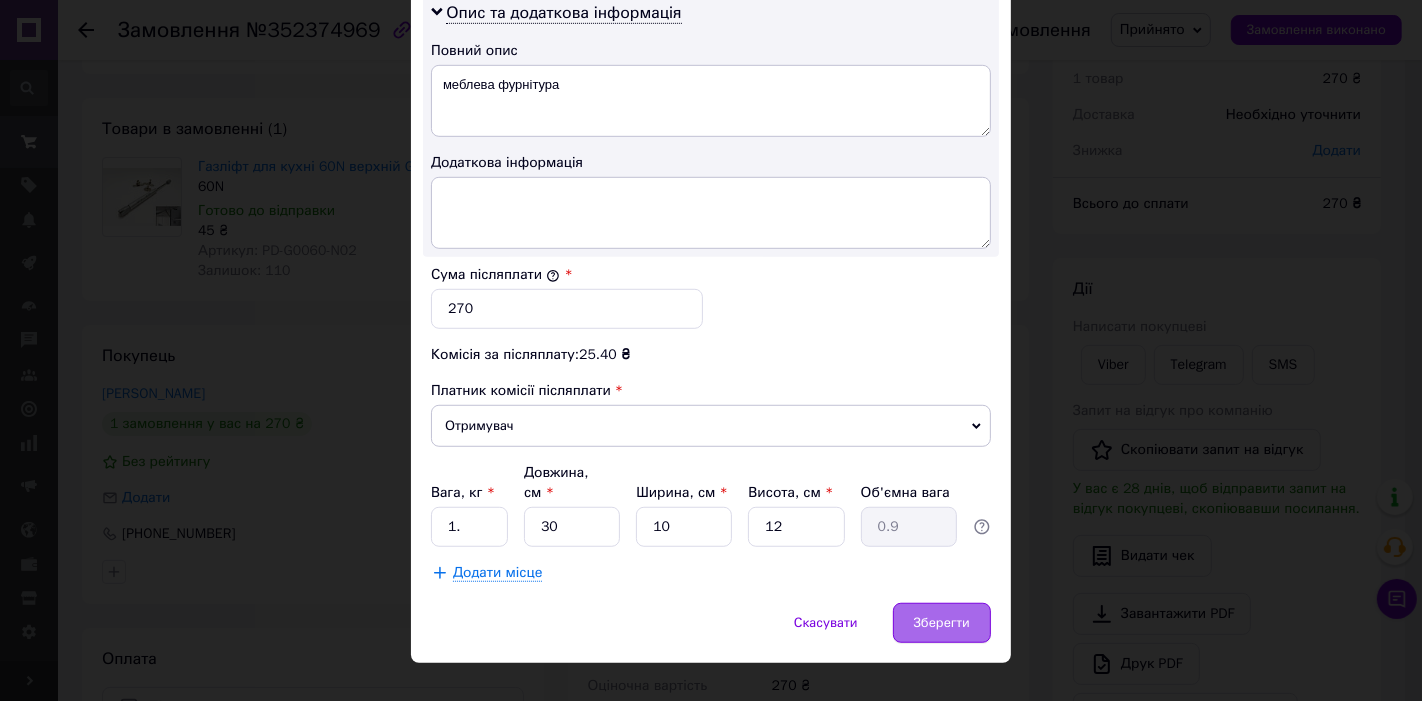 click on "Зберегти" at bounding box center [942, 623] 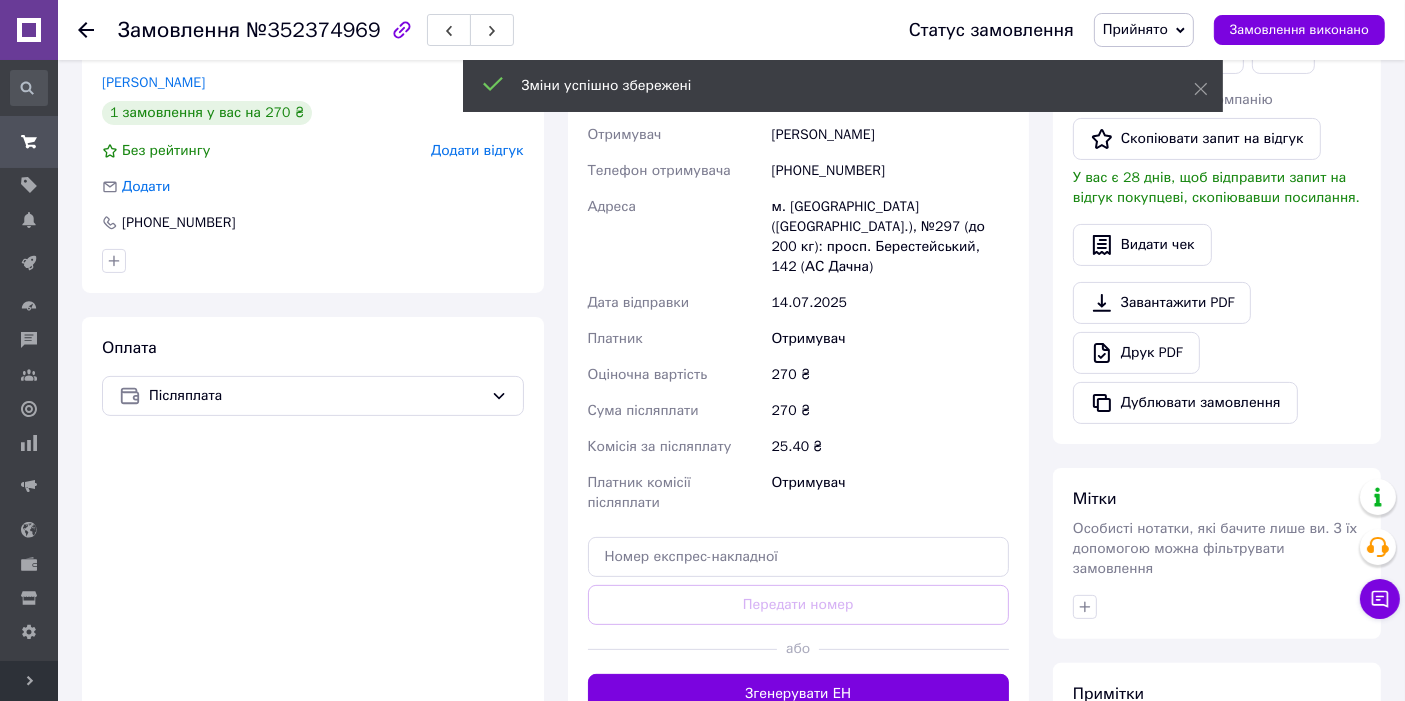 scroll, scrollTop: 444, scrollLeft: 0, axis: vertical 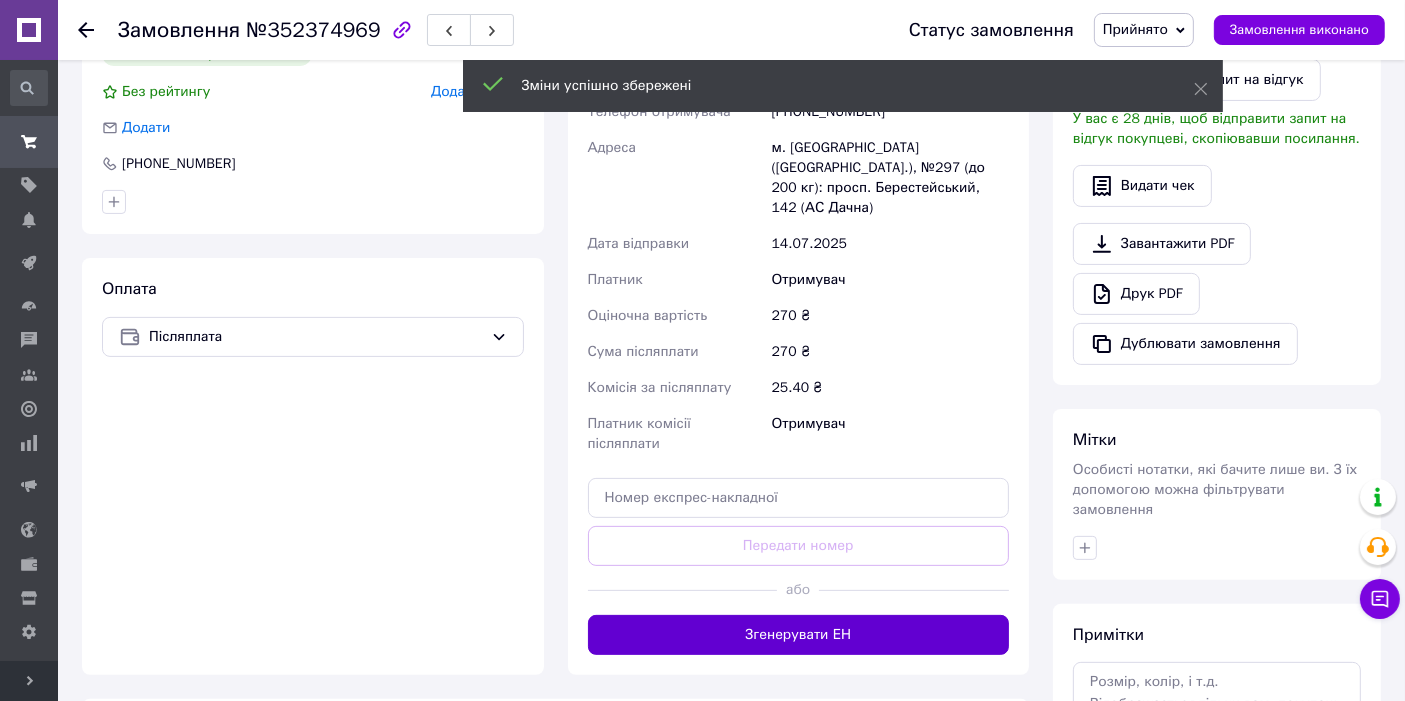 click on "Згенерувати ЕН" at bounding box center (799, 635) 